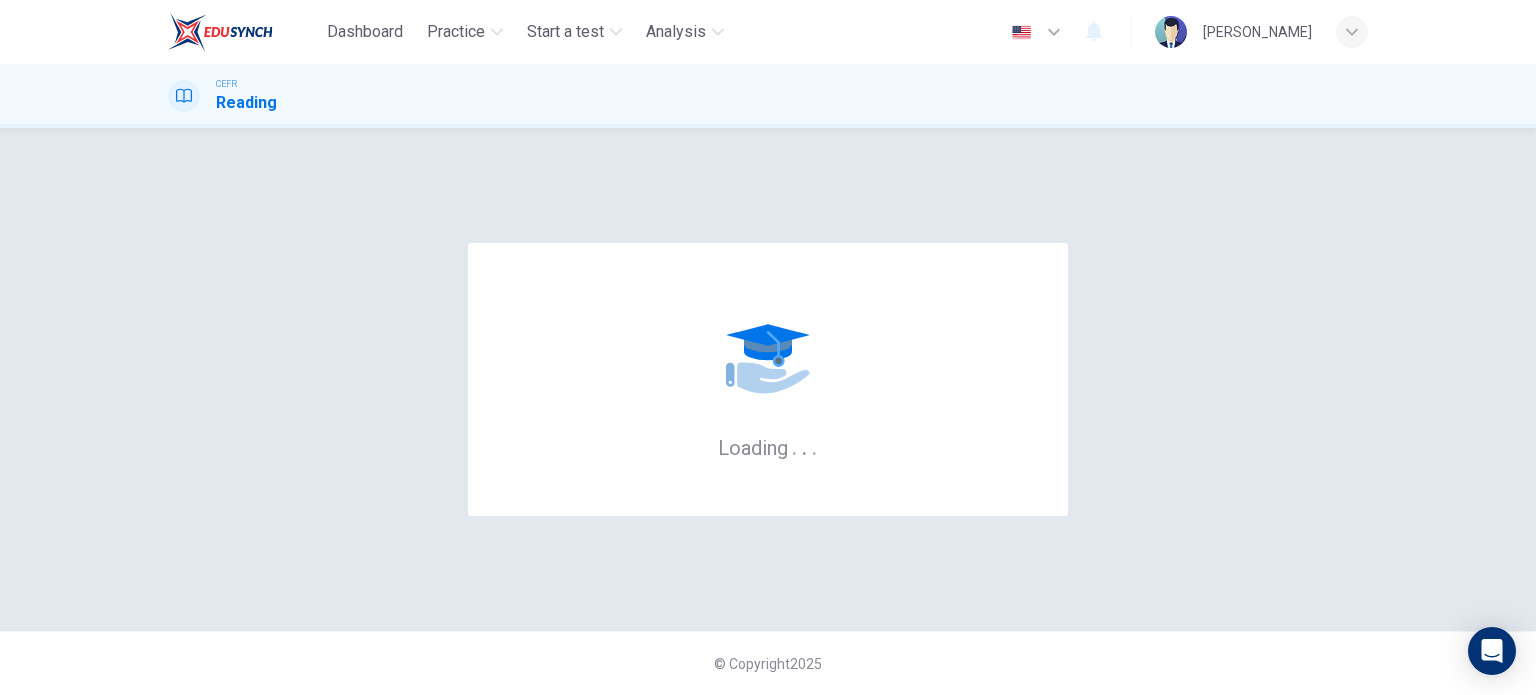 scroll, scrollTop: 0, scrollLeft: 0, axis: both 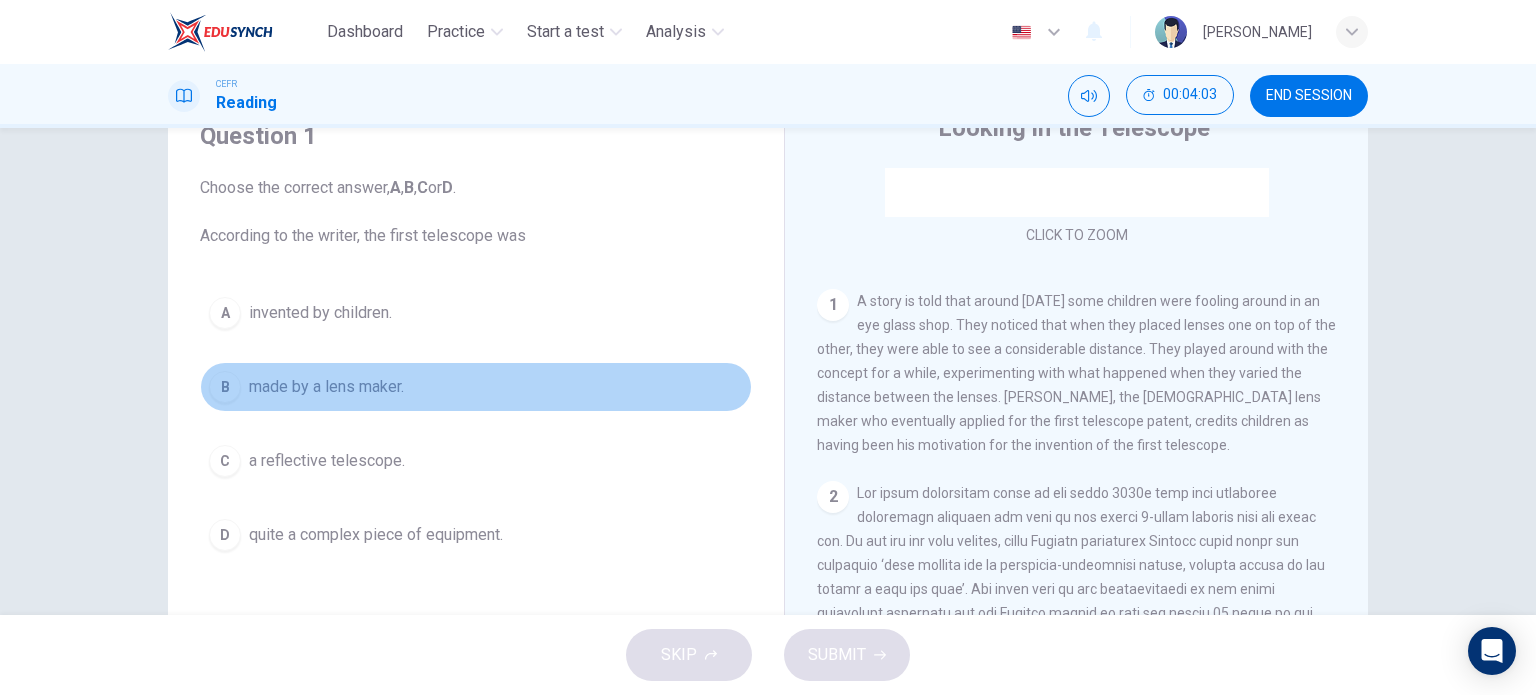 click on "made by a lens maker." at bounding box center (326, 387) 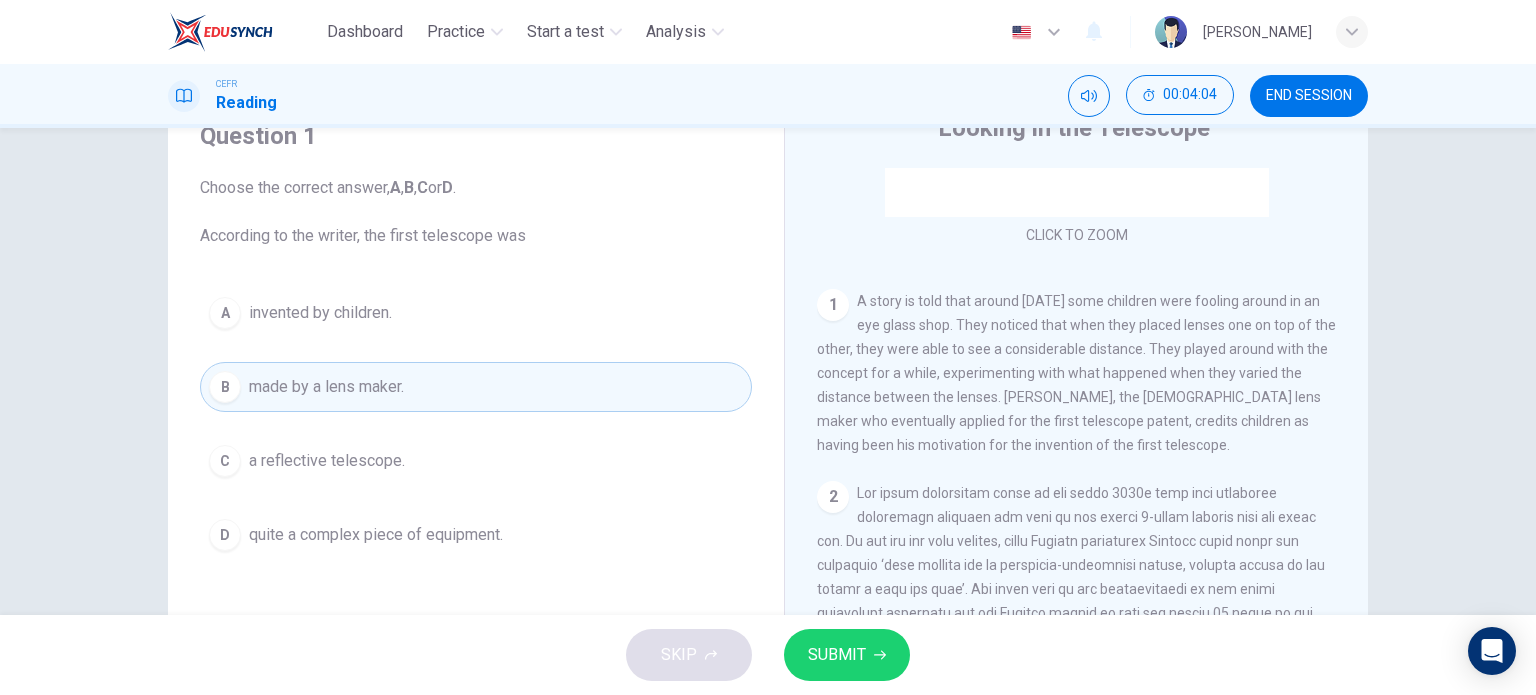click on "SUBMIT" at bounding box center [847, 655] 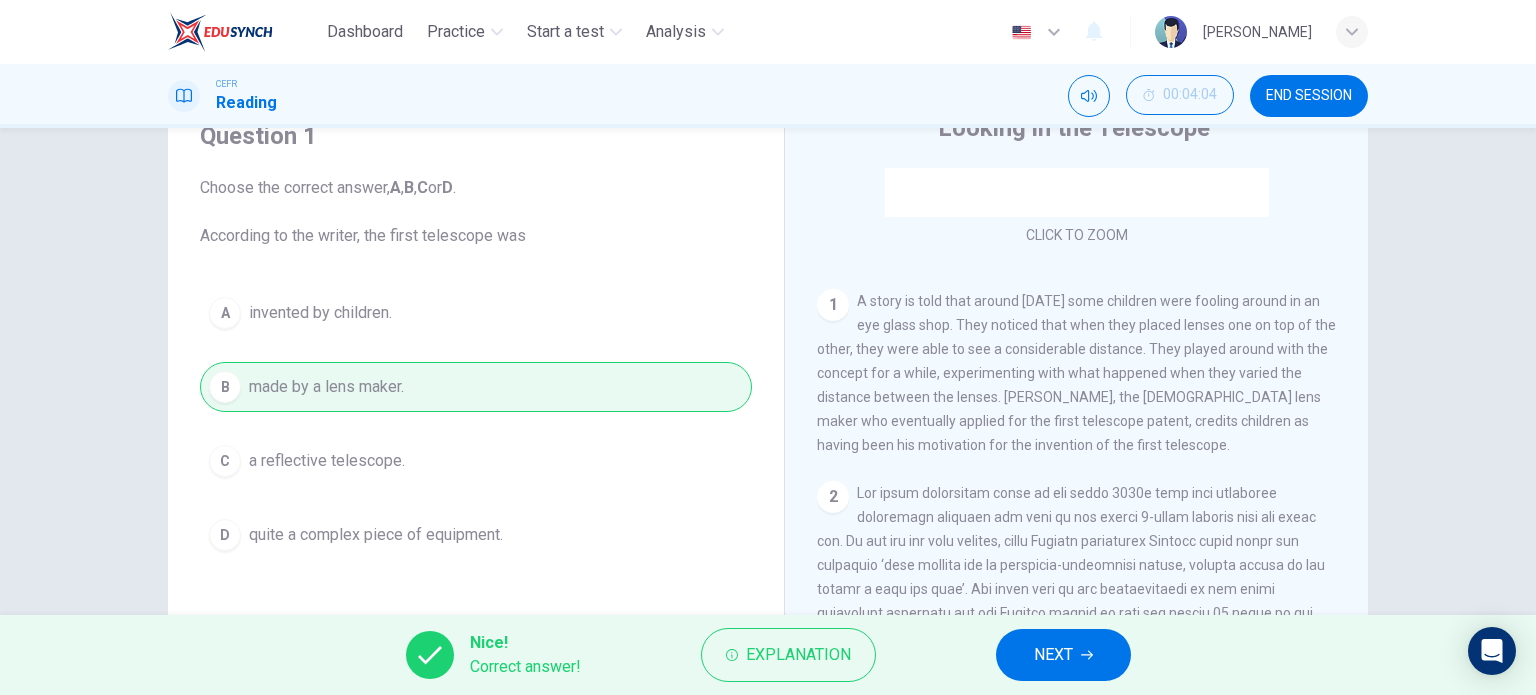 click on "NEXT" at bounding box center [1063, 655] 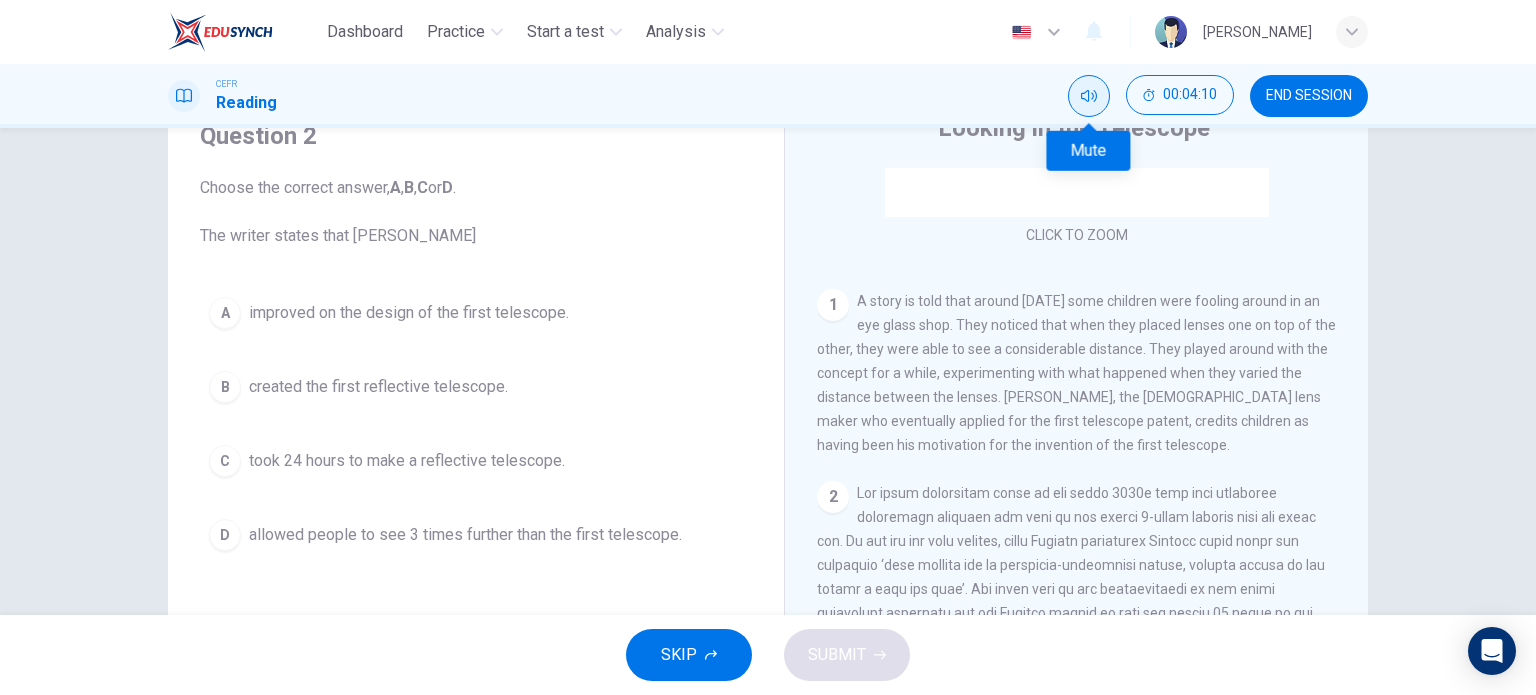 click at bounding box center [1089, 96] 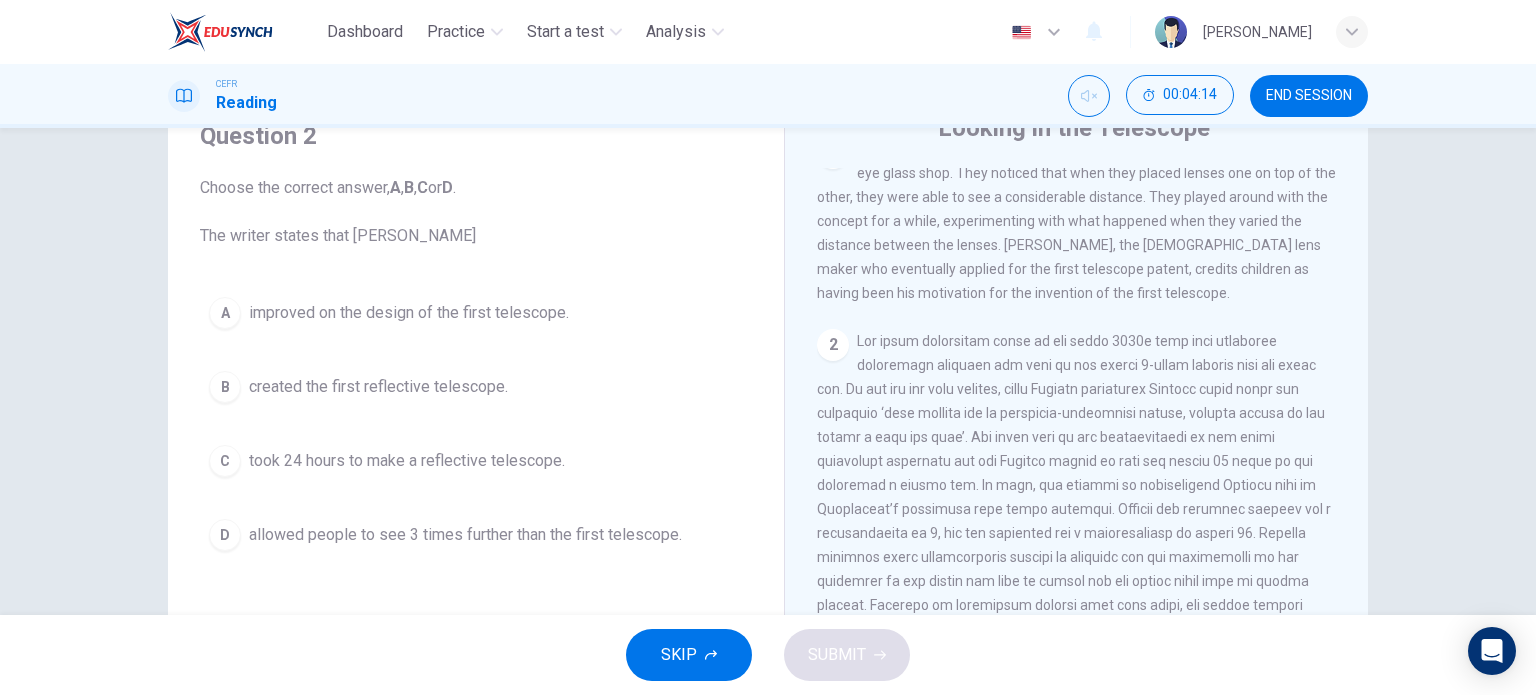 scroll, scrollTop: 500, scrollLeft: 0, axis: vertical 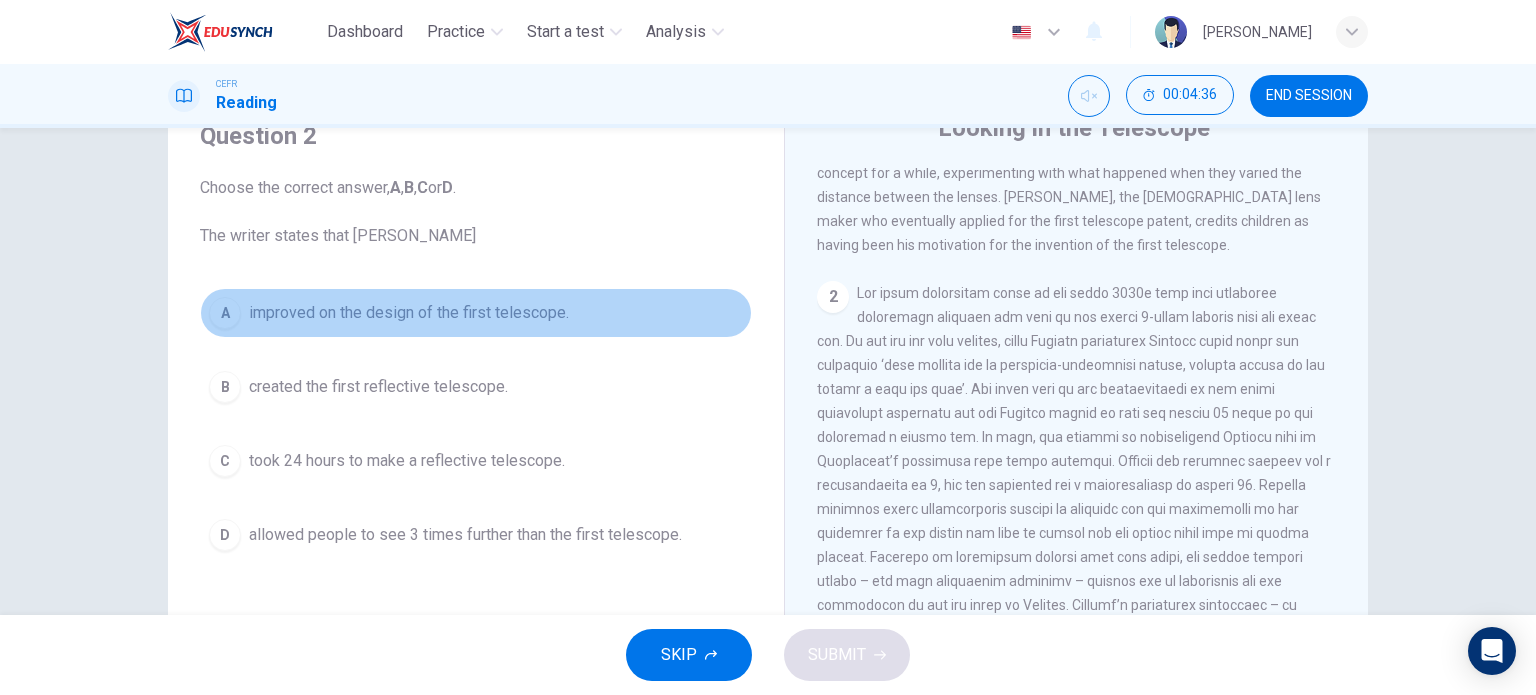 click on "improved on the design of the first telescope." at bounding box center (409, 313) 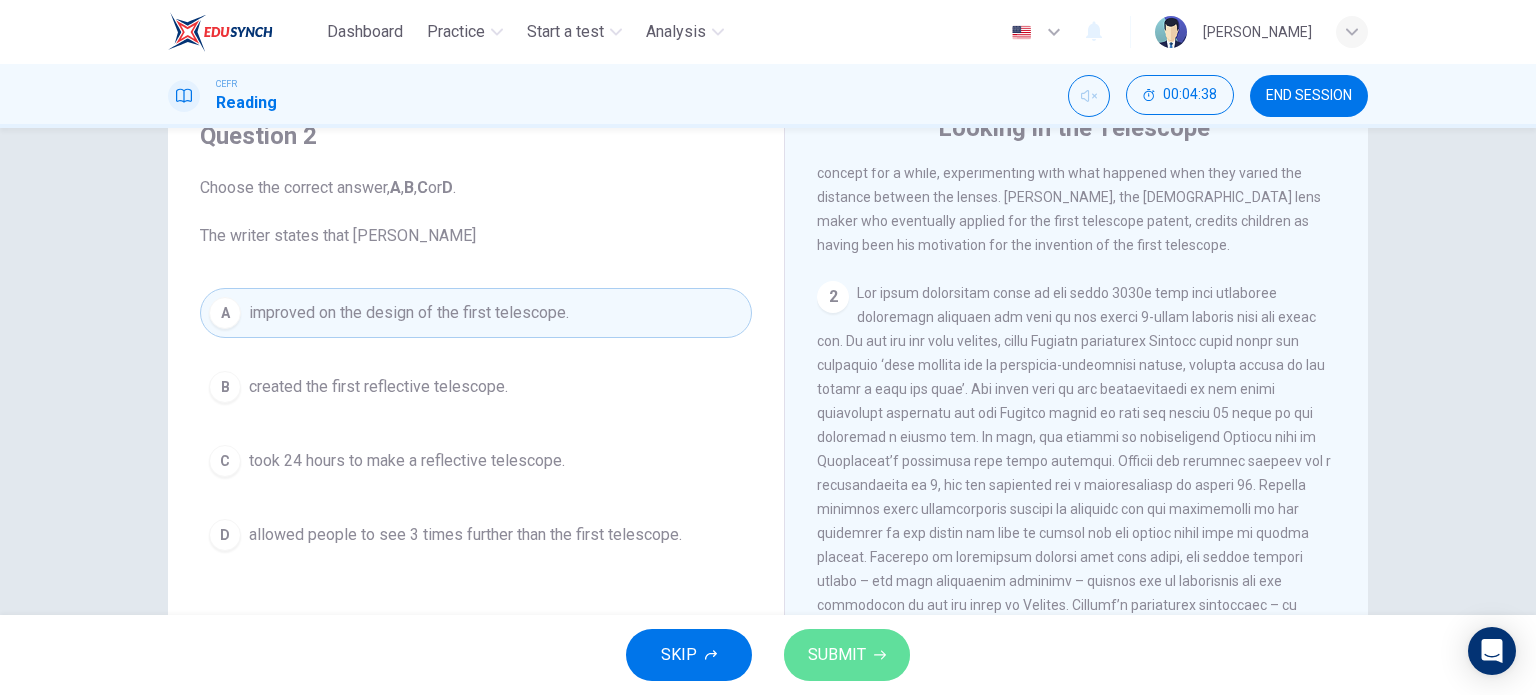 click on "SUBMIT" at bounding box center (847, 655) 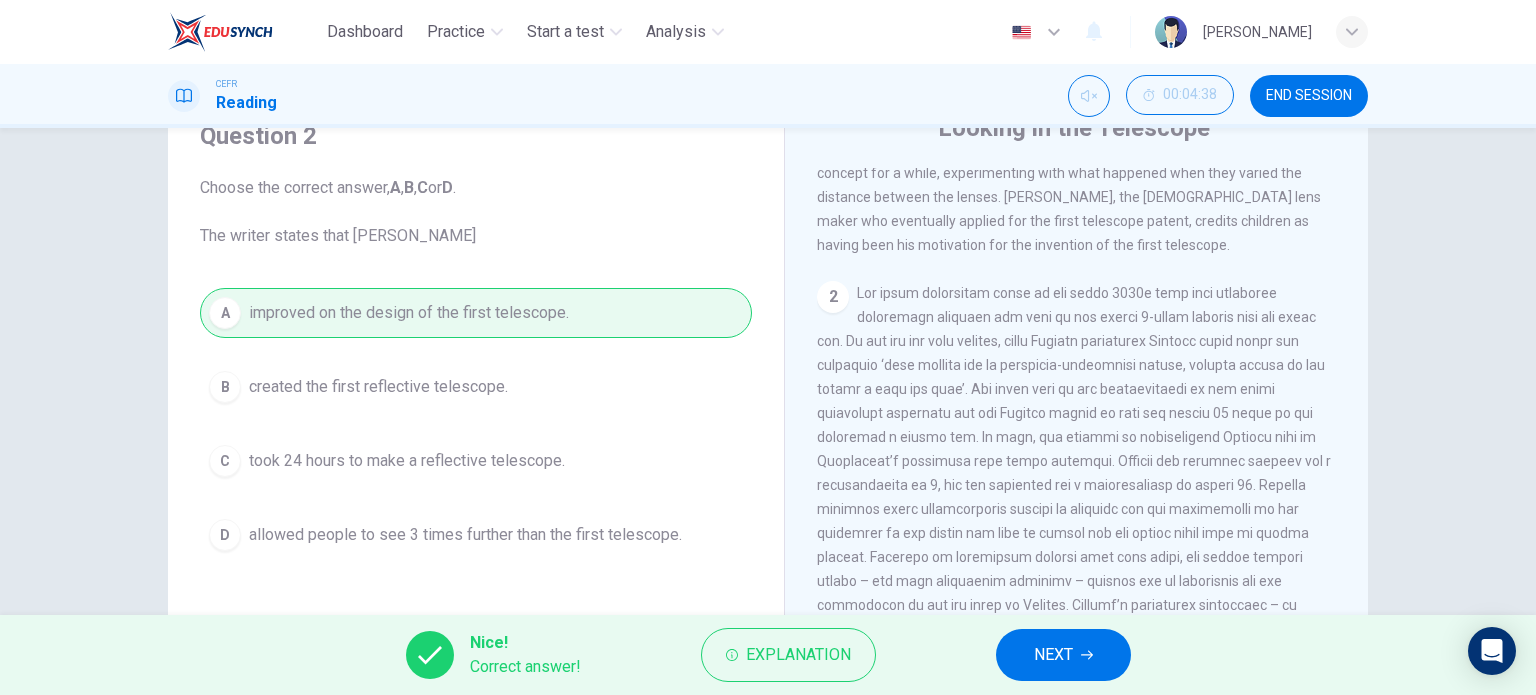 click on "NEXT" at bounding box center (1063, 655) 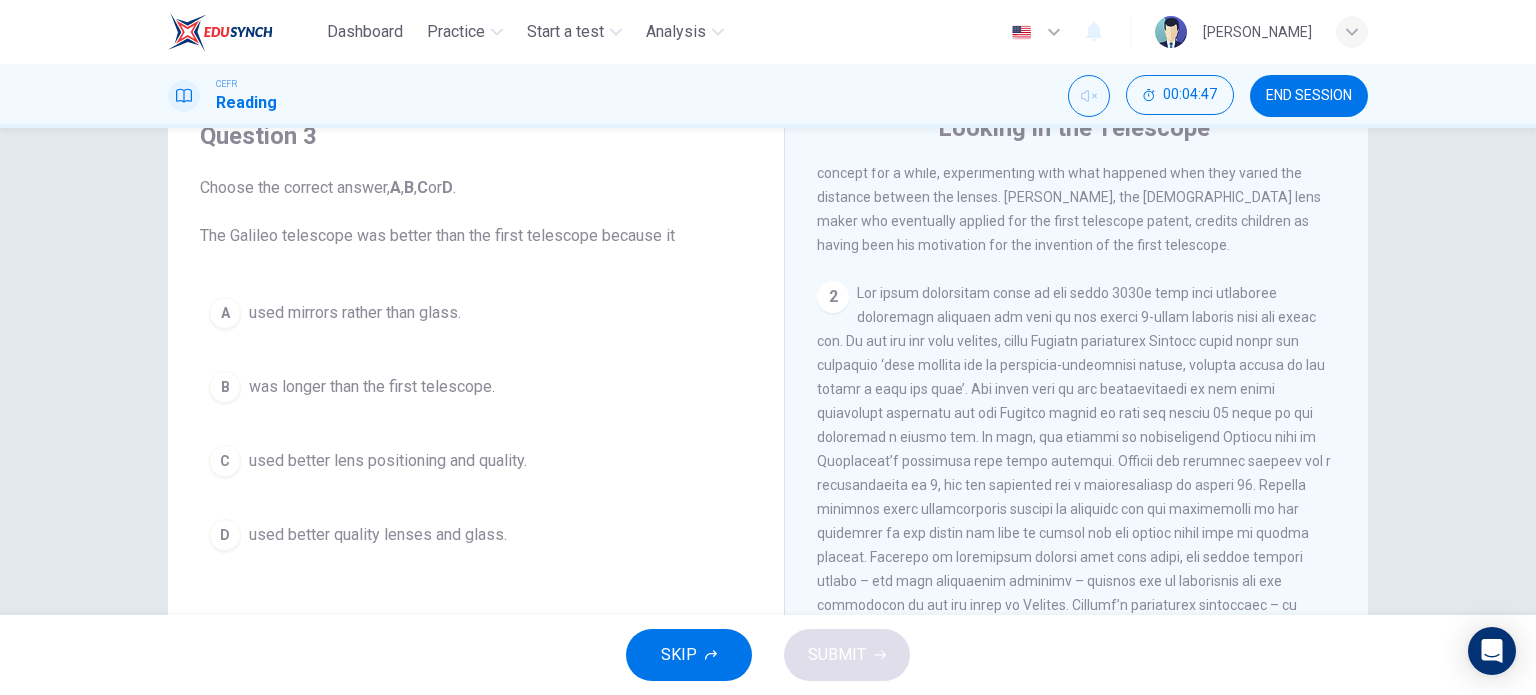 scroll, scrollTop: 600, scrollLeft: 0, axis: vertical 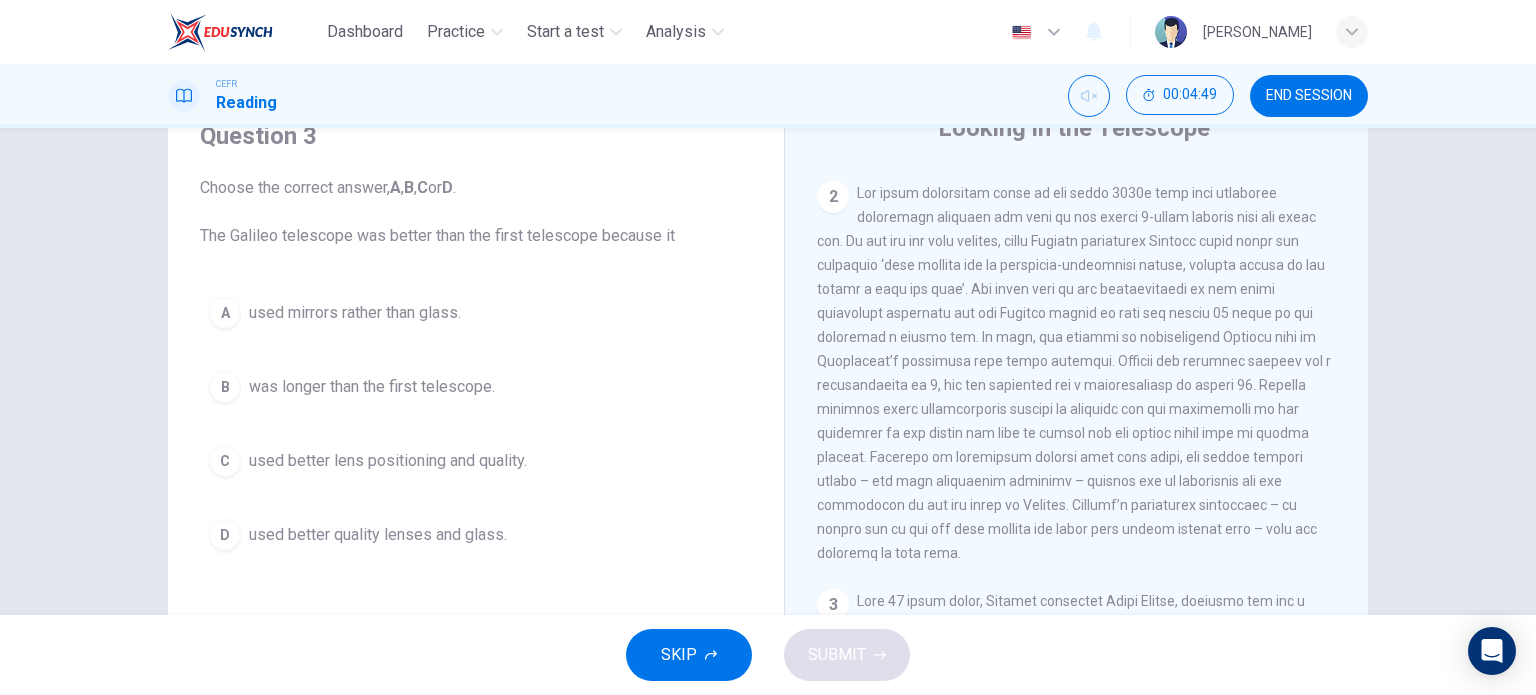 drag, startPoint x: 1120, startPoint y: 353, endPoint x: 1263, endPoint y: 362, distance: 143.28294 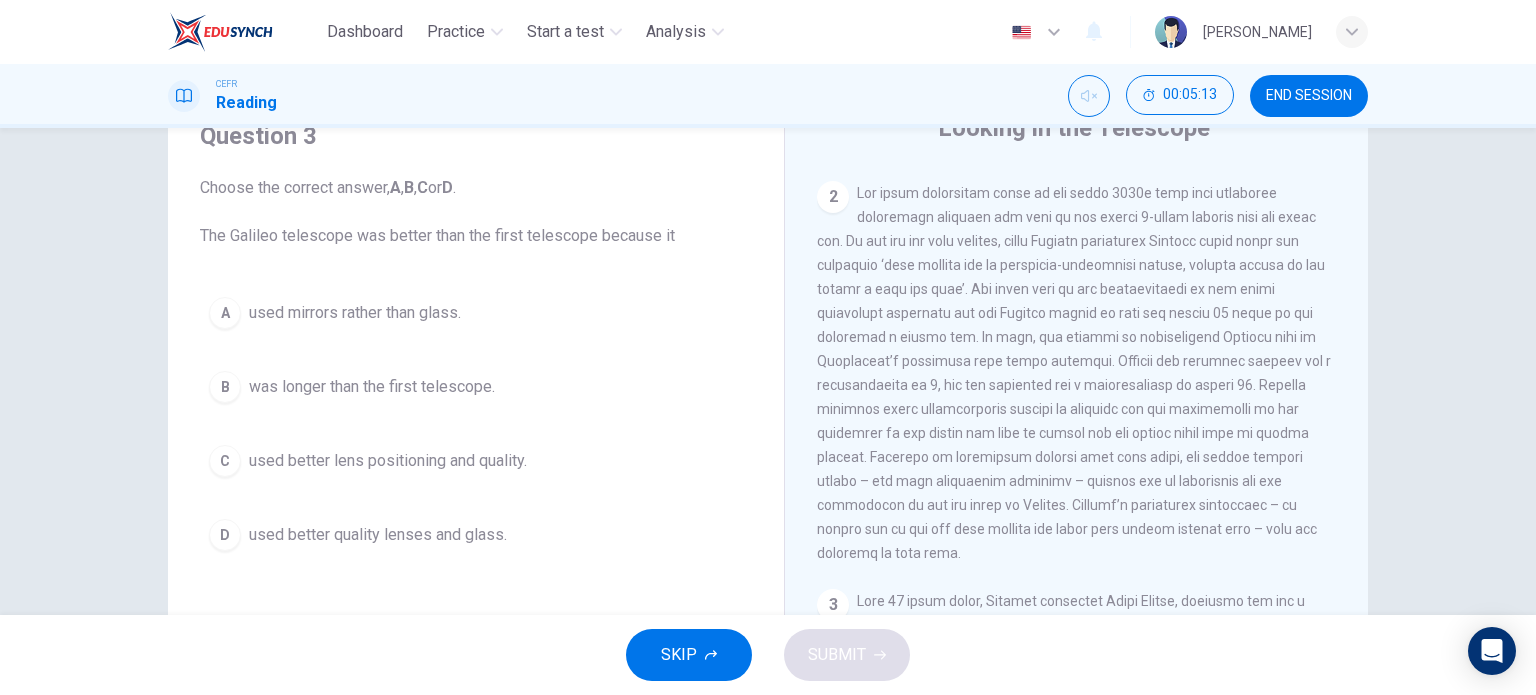 click on "used better lens positioning and quality." at bounding box center [388, 461] 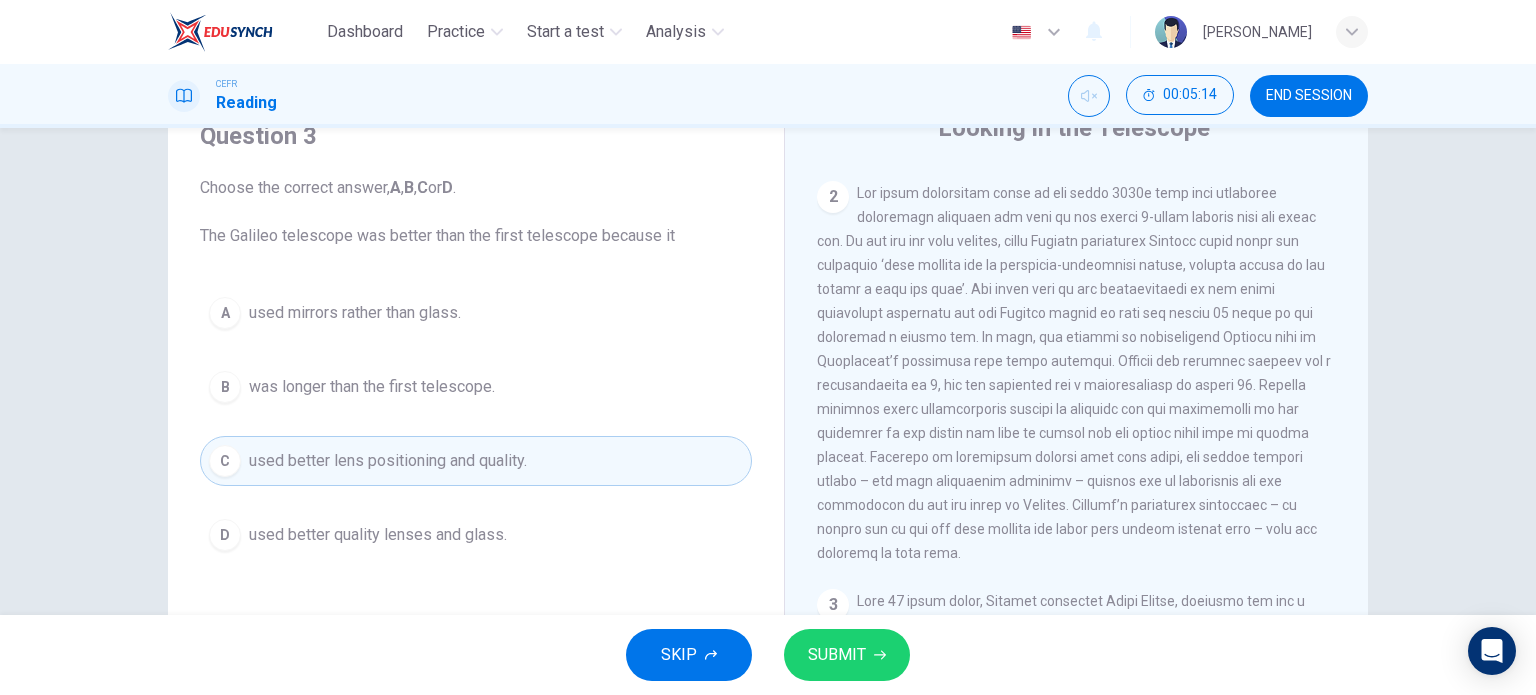 click on "SUBMIT" at bounding box center (847, 655) 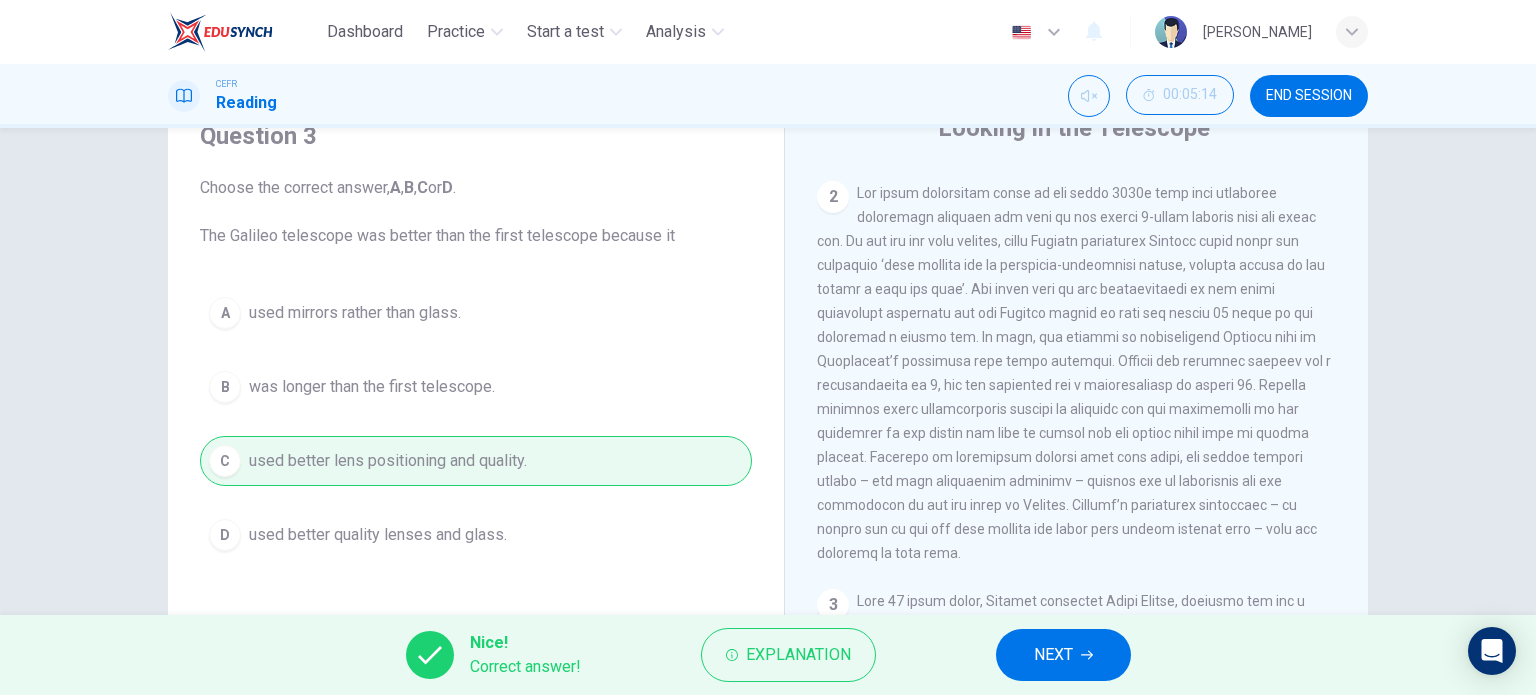 click on "NEXT" at bounding box center (1053, 655) 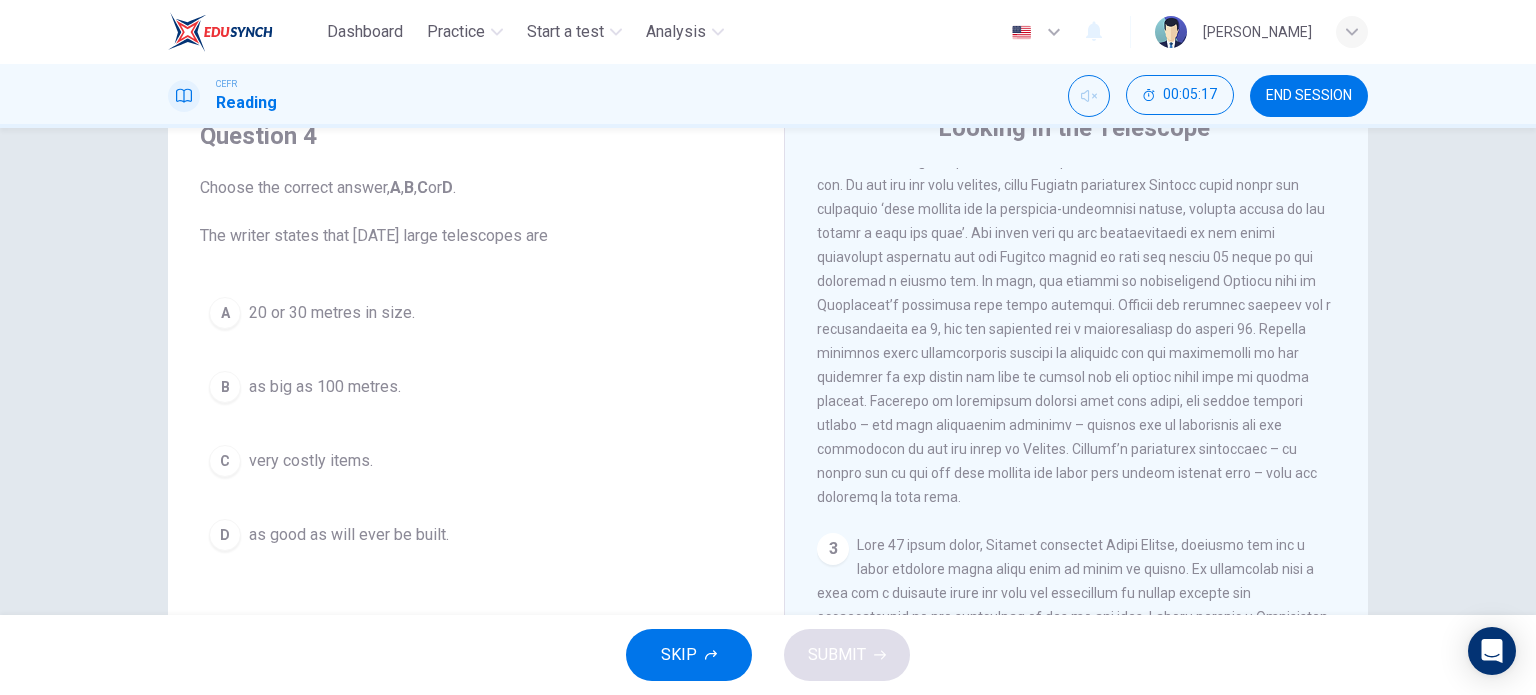 scroll, scrollTop: 700, scrollLeft: 0, axis: vertical 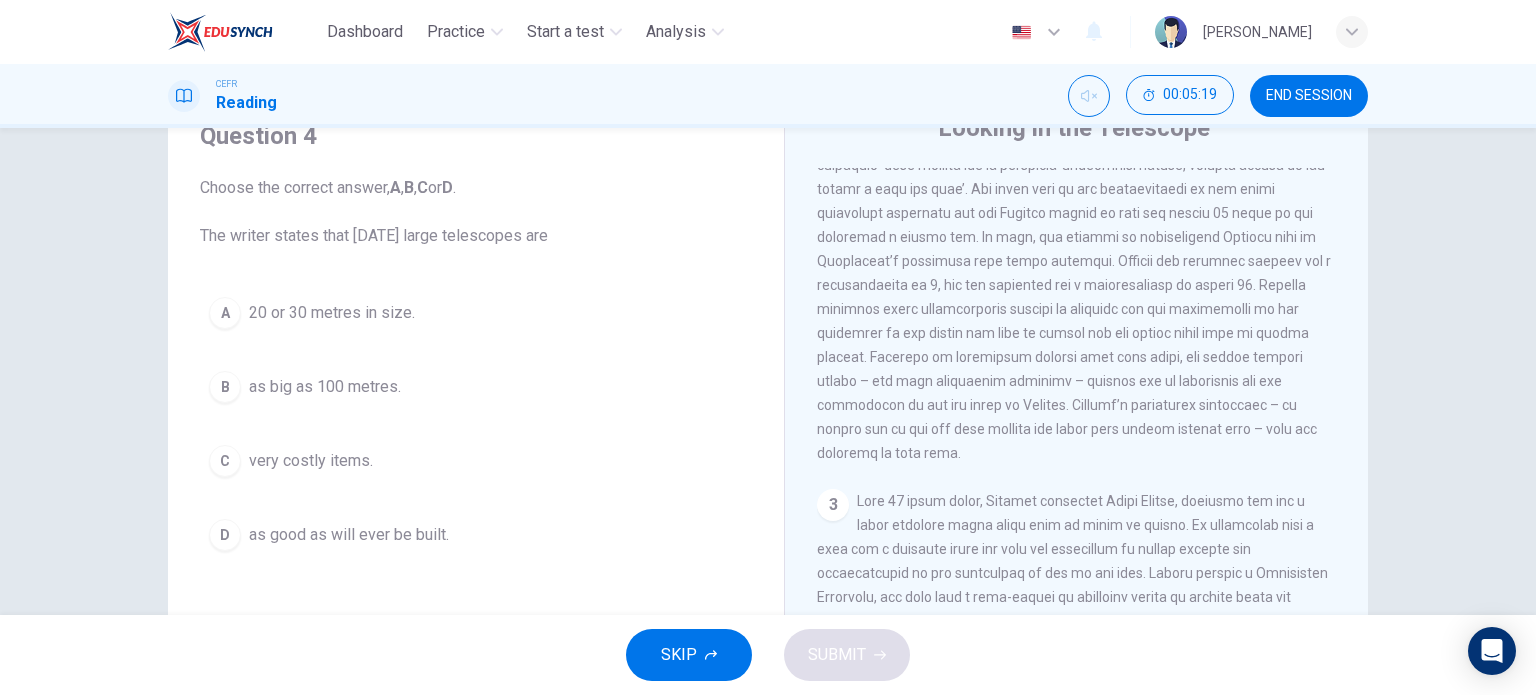 click on "A 20 or 30 metres in size." at bounding box center [476, 313] 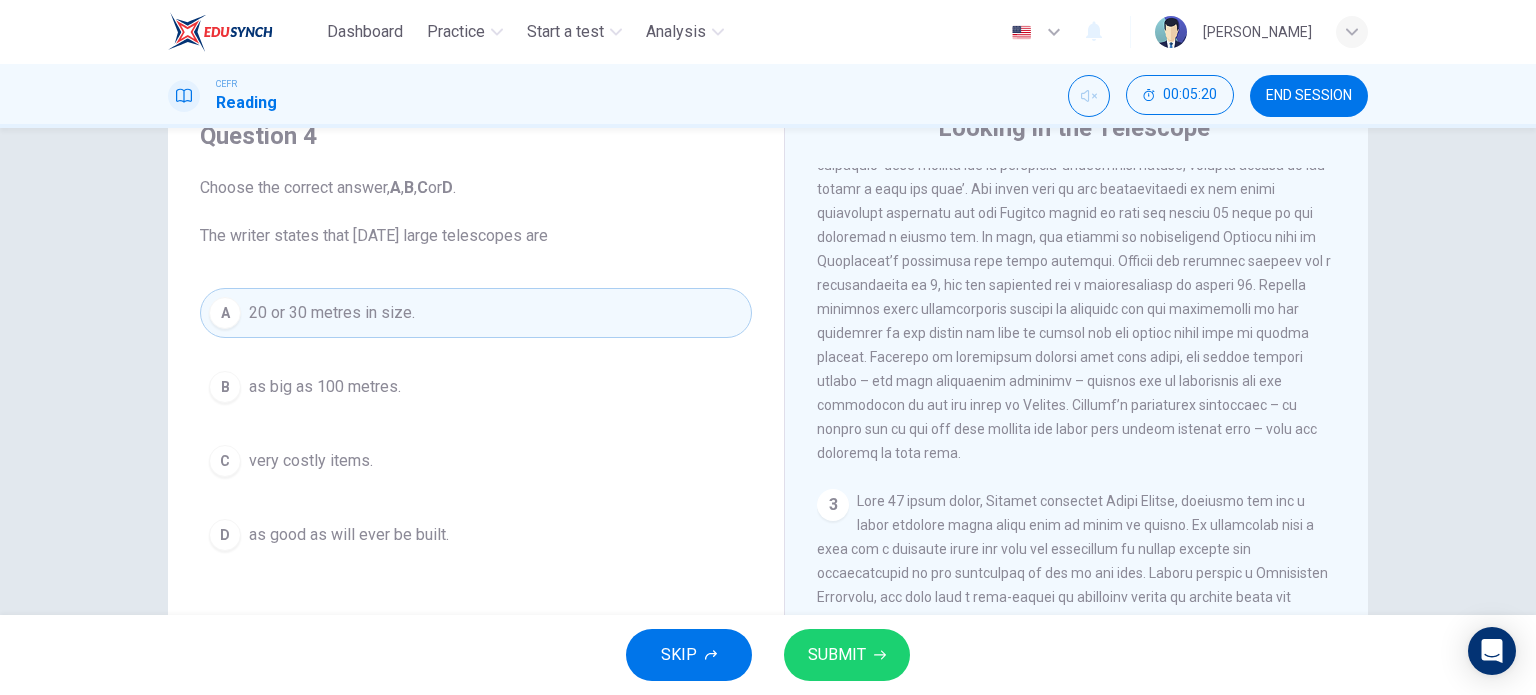 click on "SUBMIT" at bounding box center (847, 655) 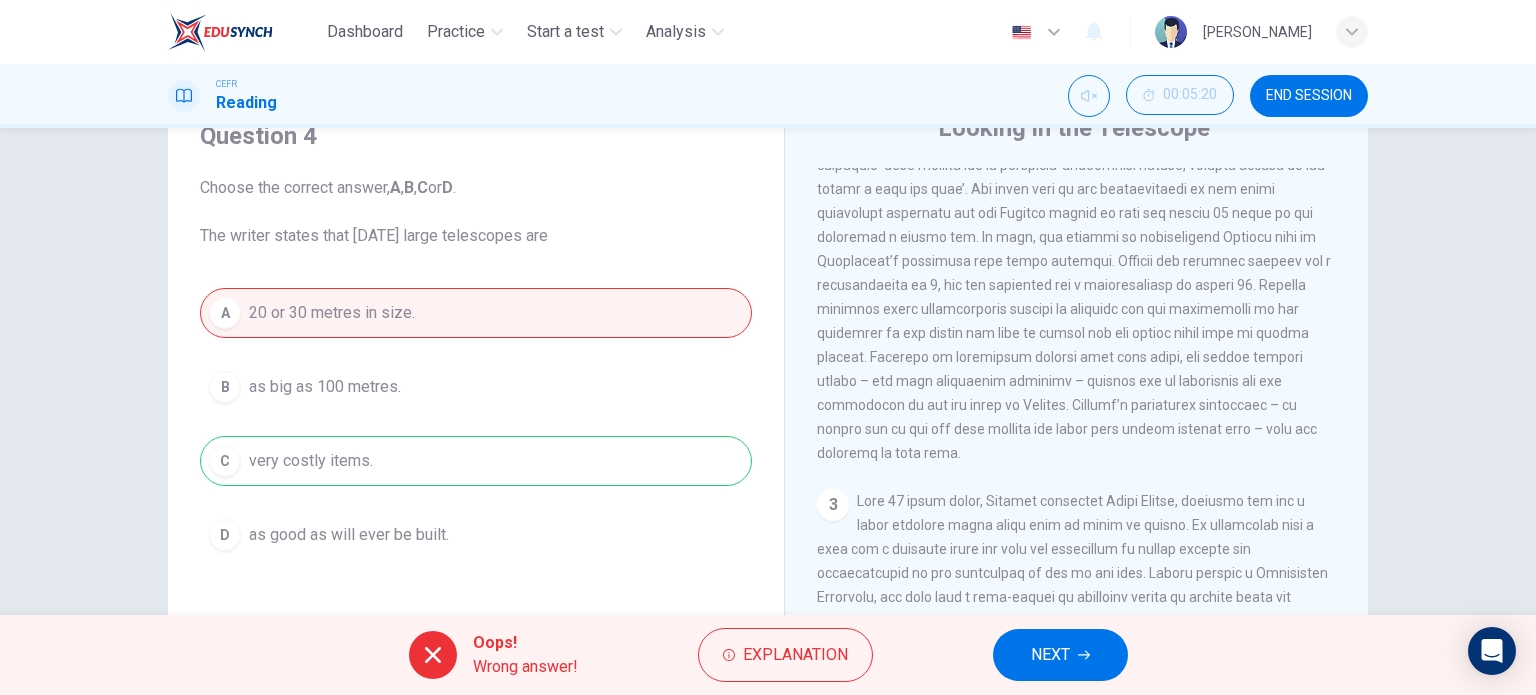 click on "NEXT" at bounding box center (1050, 655) 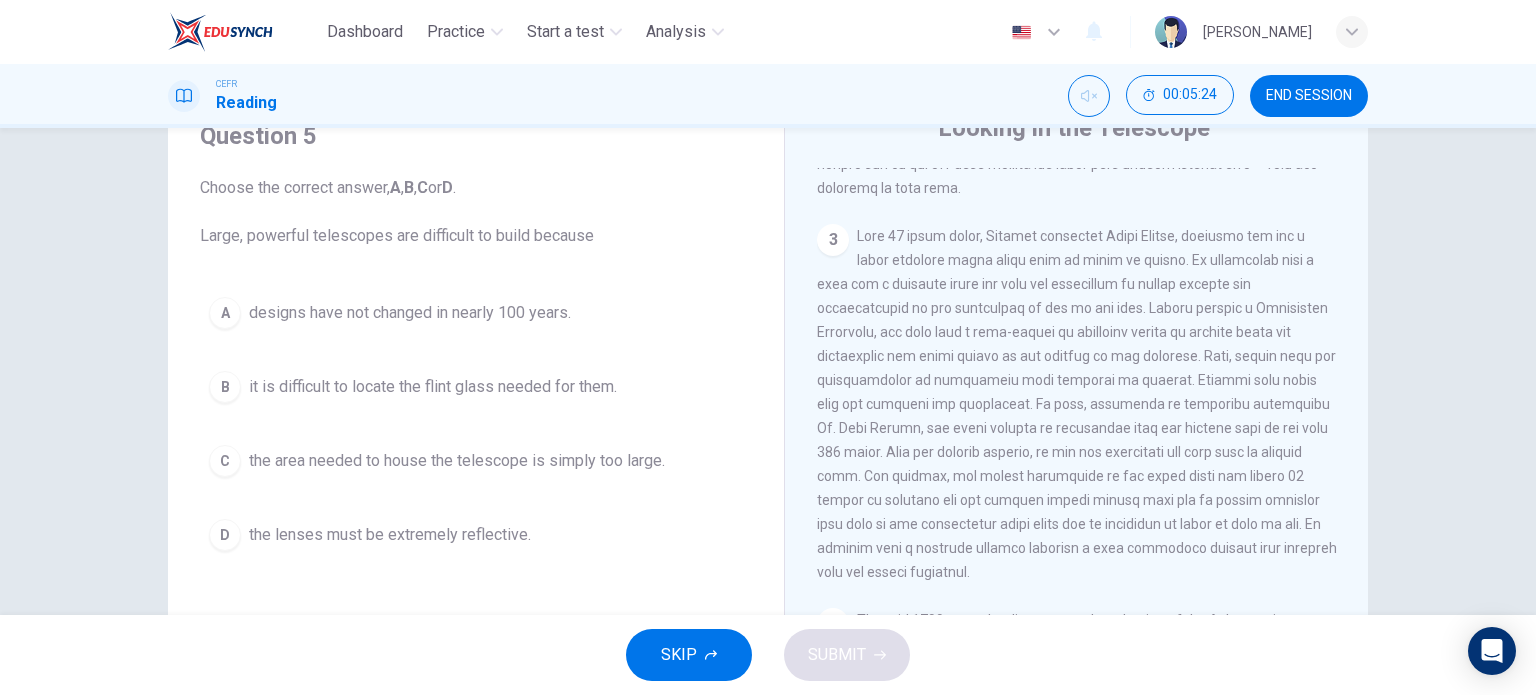scroll, scrollTop: 1000, scrollLeft: 0, axis: vertical 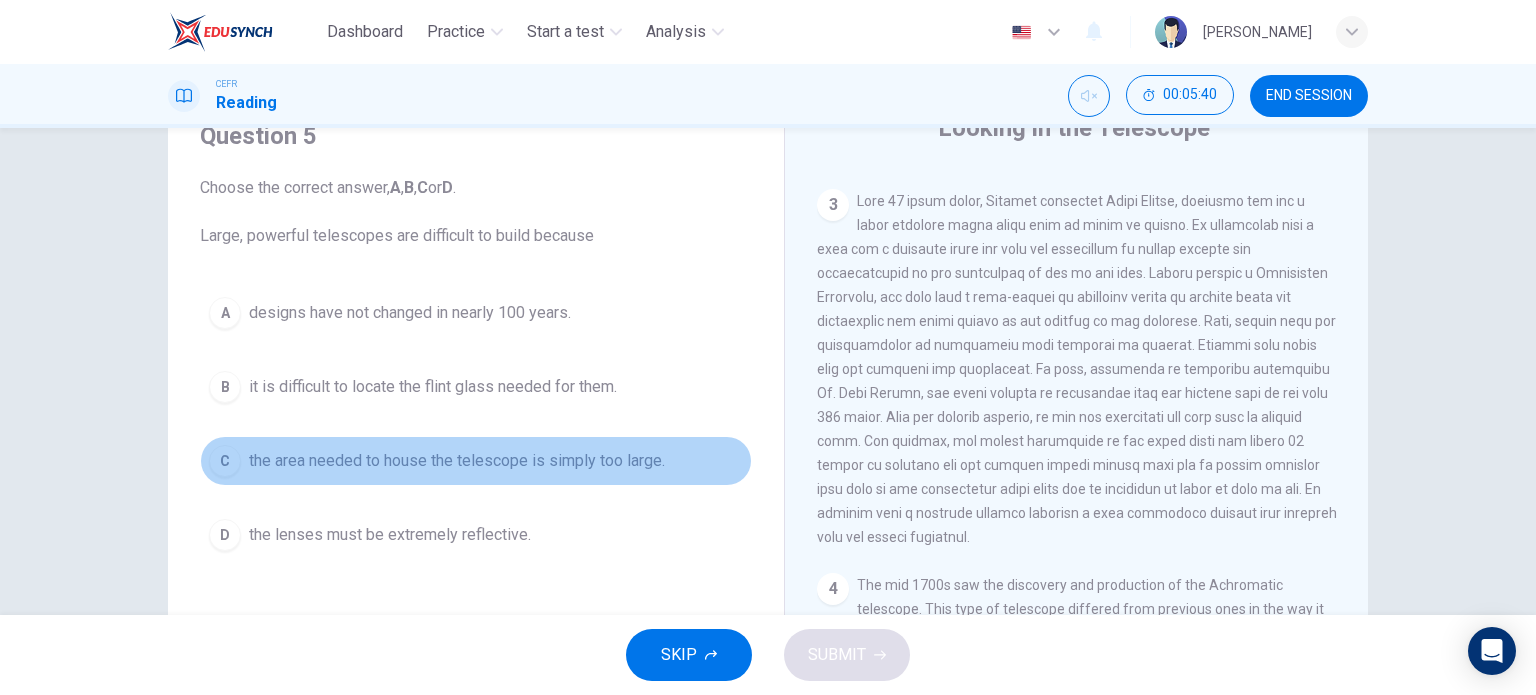click on "the area needed to house the telescope is simply too large." at bounding box center [457, 461] 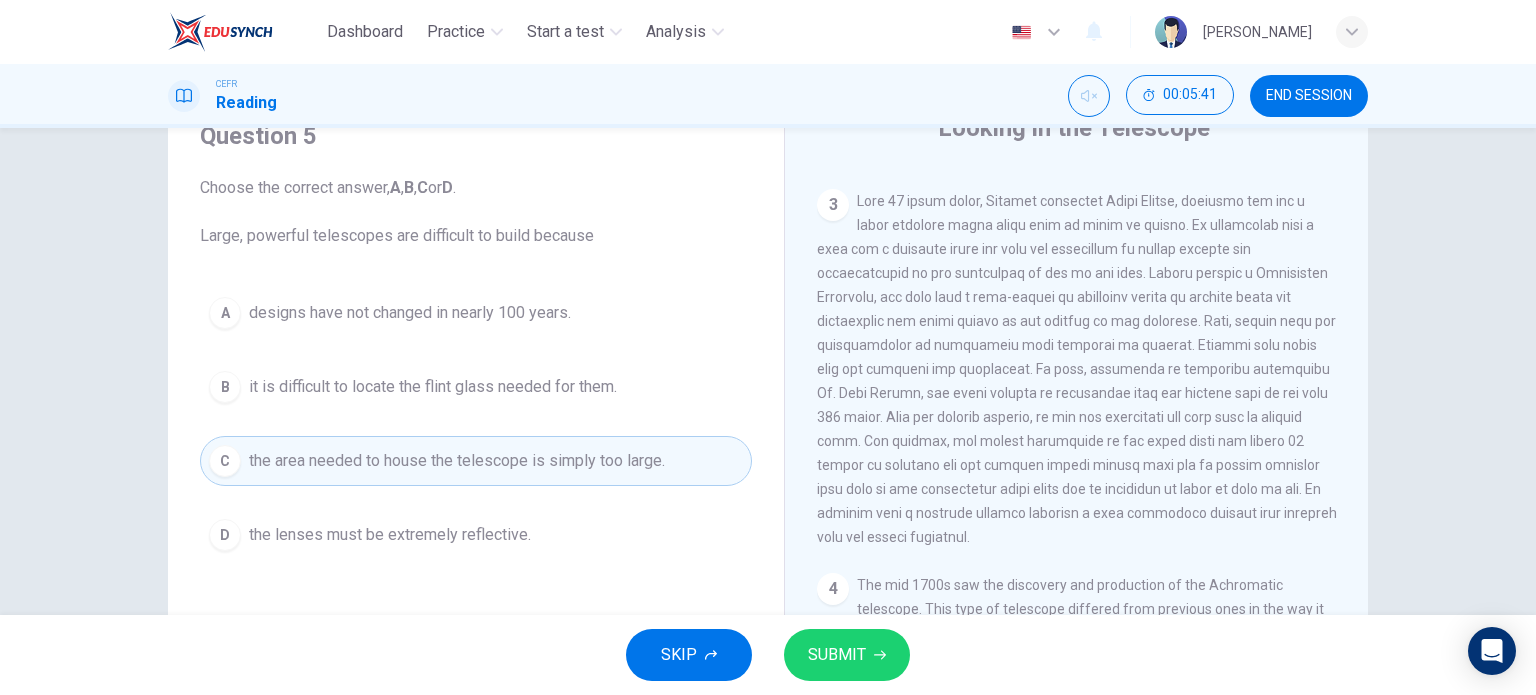 click on "SUBMIT" at bounding box center [837, 655] 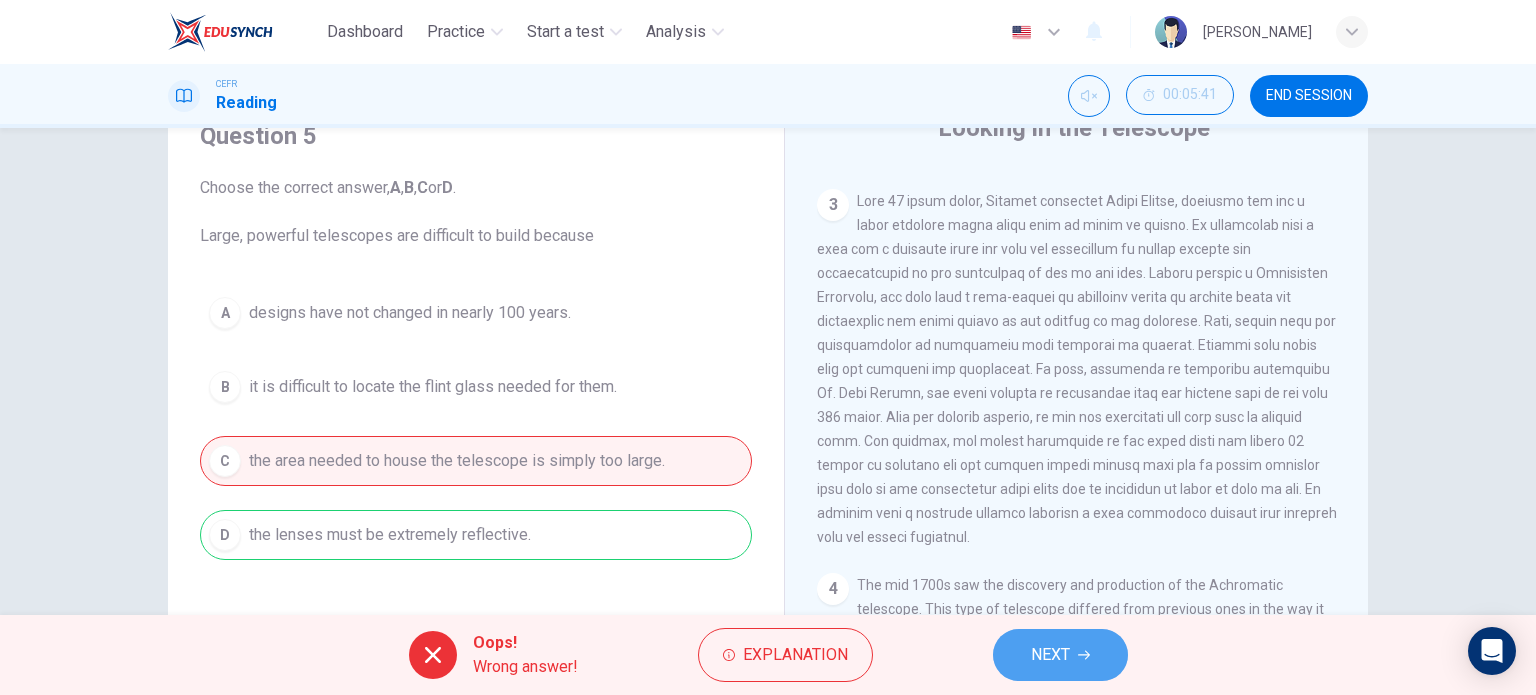 click on "NEXT" at bounding box center [1050, 655] 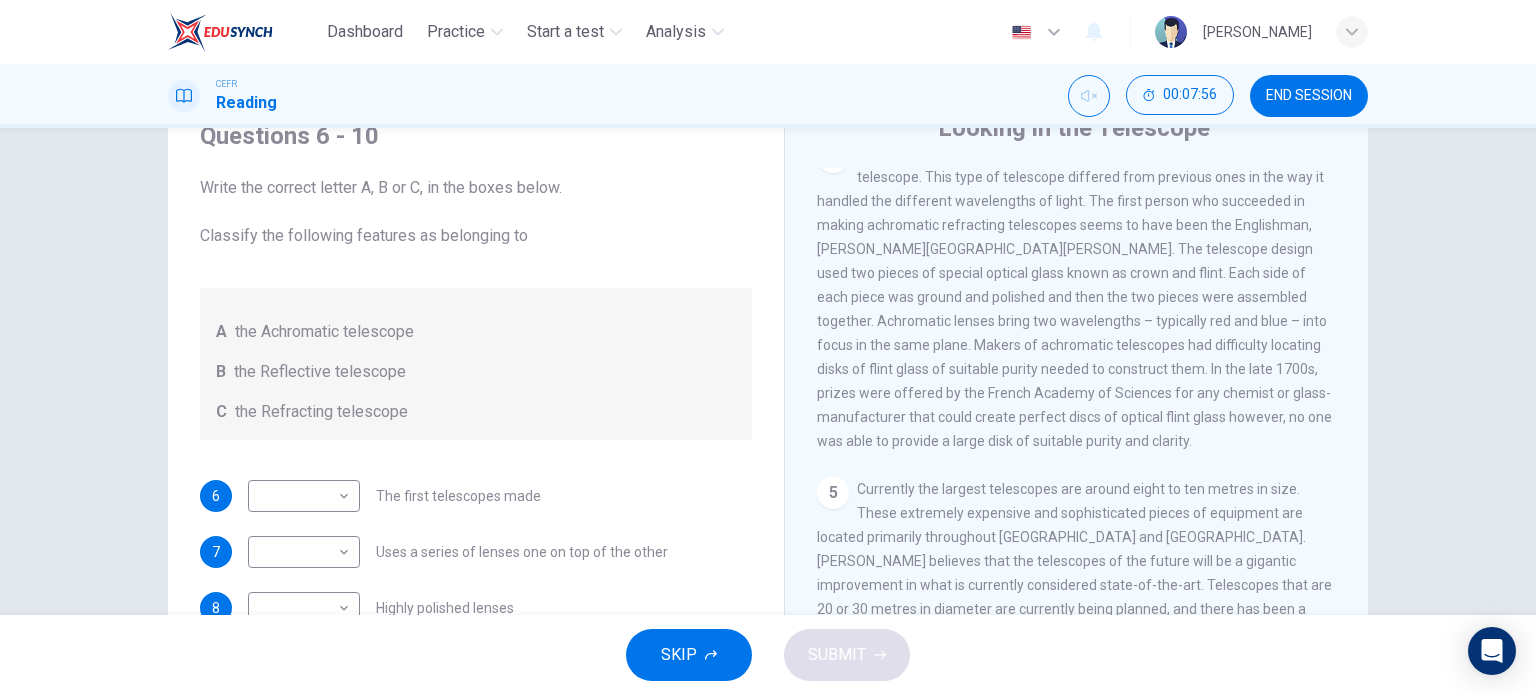 scroll, scrollTop: 1446, scrollLeft: 0, axis: vertical 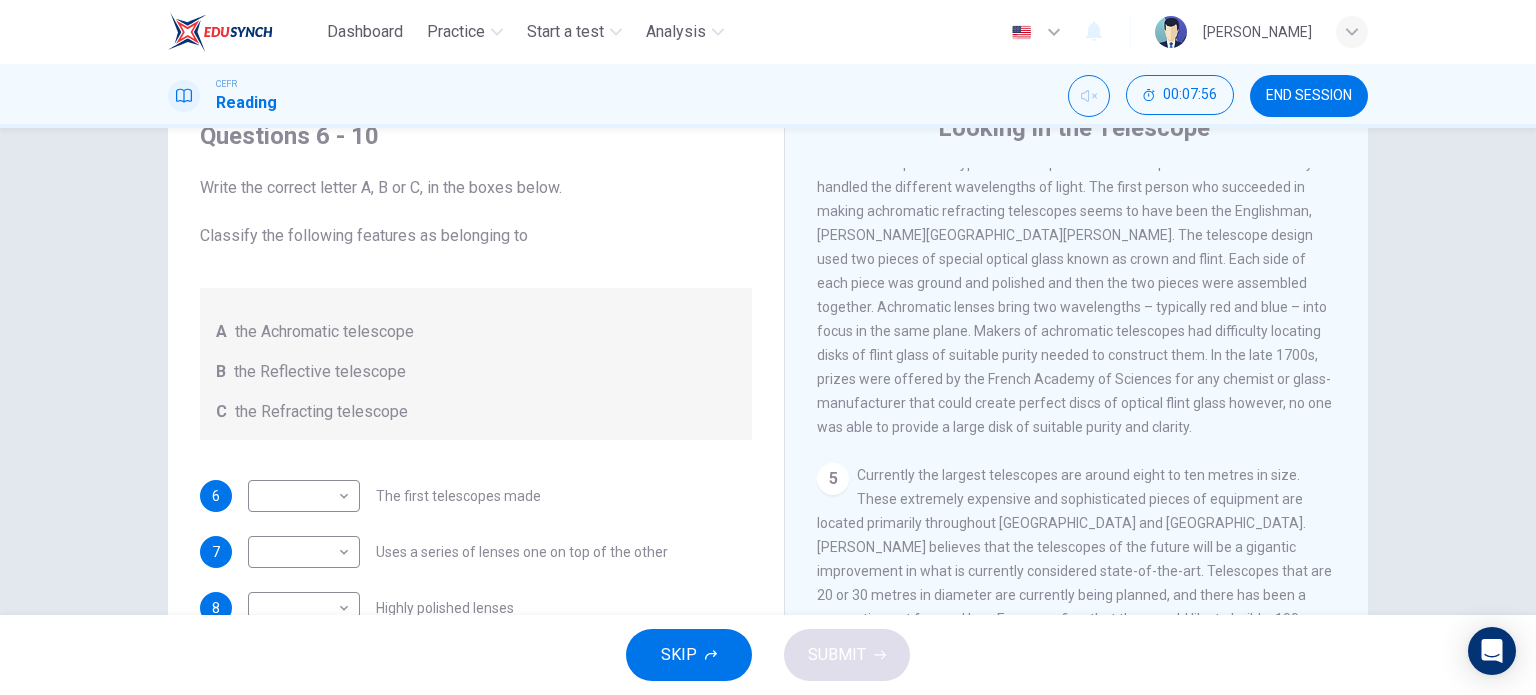 click on "Questions 6 - 10 Write the correct letter A, B or C, in the boxes below.
Classify the following features as belonging to A the Achromatic telescope B the Reflective telescope C the Refracting telescope 6 ​ ​ The first telescopes made 7 ​ ​ Uses a series of lenses one on top of the other 8 ​ ​ Highly polished lenses 9 ​ ​ First use of mirrors to collect light 10 ​ ​ Two pieces of glass stuck together Looking in the Telescope CLICK TO ZOOM Click to Zoom 1 A story is told that around 400 years ago some children were fooling around in
an eye glass shop. They noticed that when they placed lenses one on top of the
other, they were able to see a considerable distance. They played around with
the concept for a while, experimenting with what happened when they varied
the distance between the lenses. Hans Lippershey, the Dutch lens maker who
eventually applied for the first telescope patent, credits children as having
been his motivation for the invention of the first telescope. 2 3 4 5" at bounding box center (768, 371) 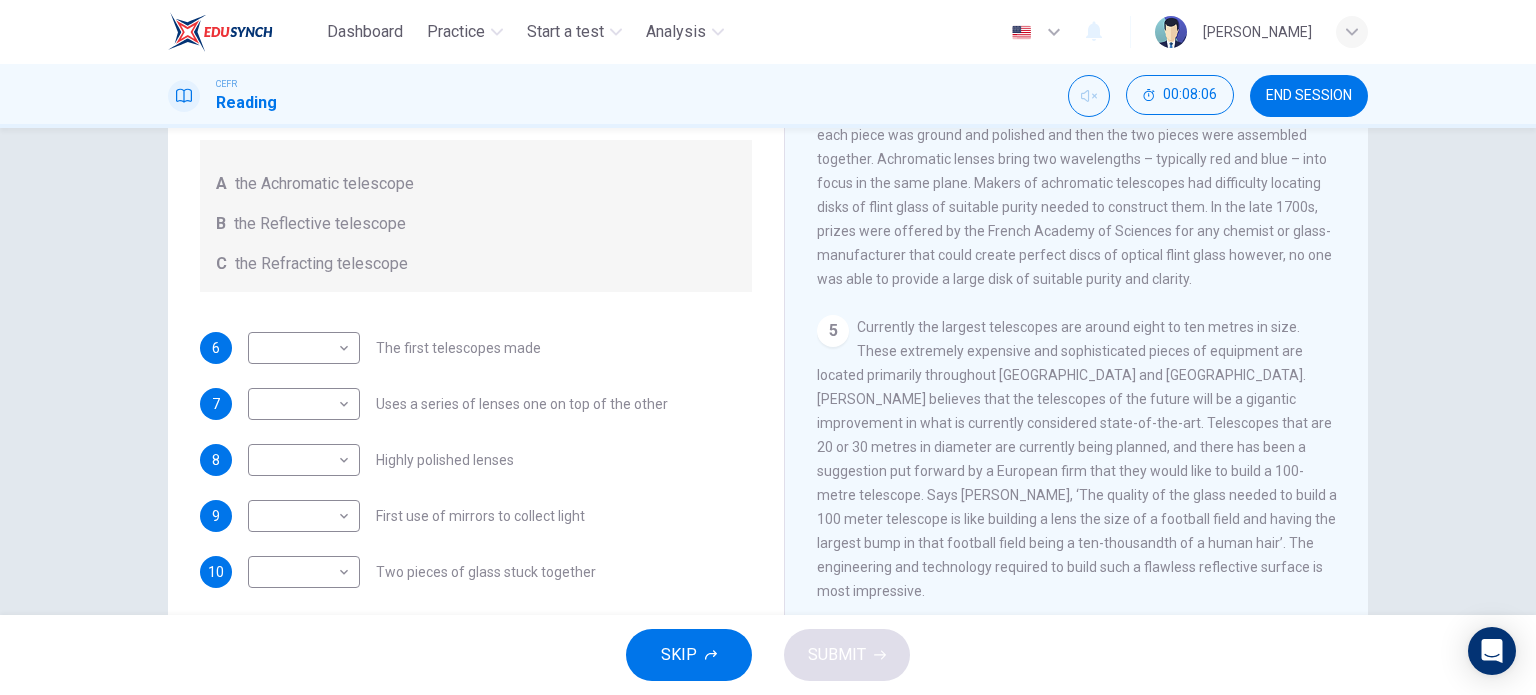 scroll, scrollTop: 188, scrollLeft: 0, axis: vertical 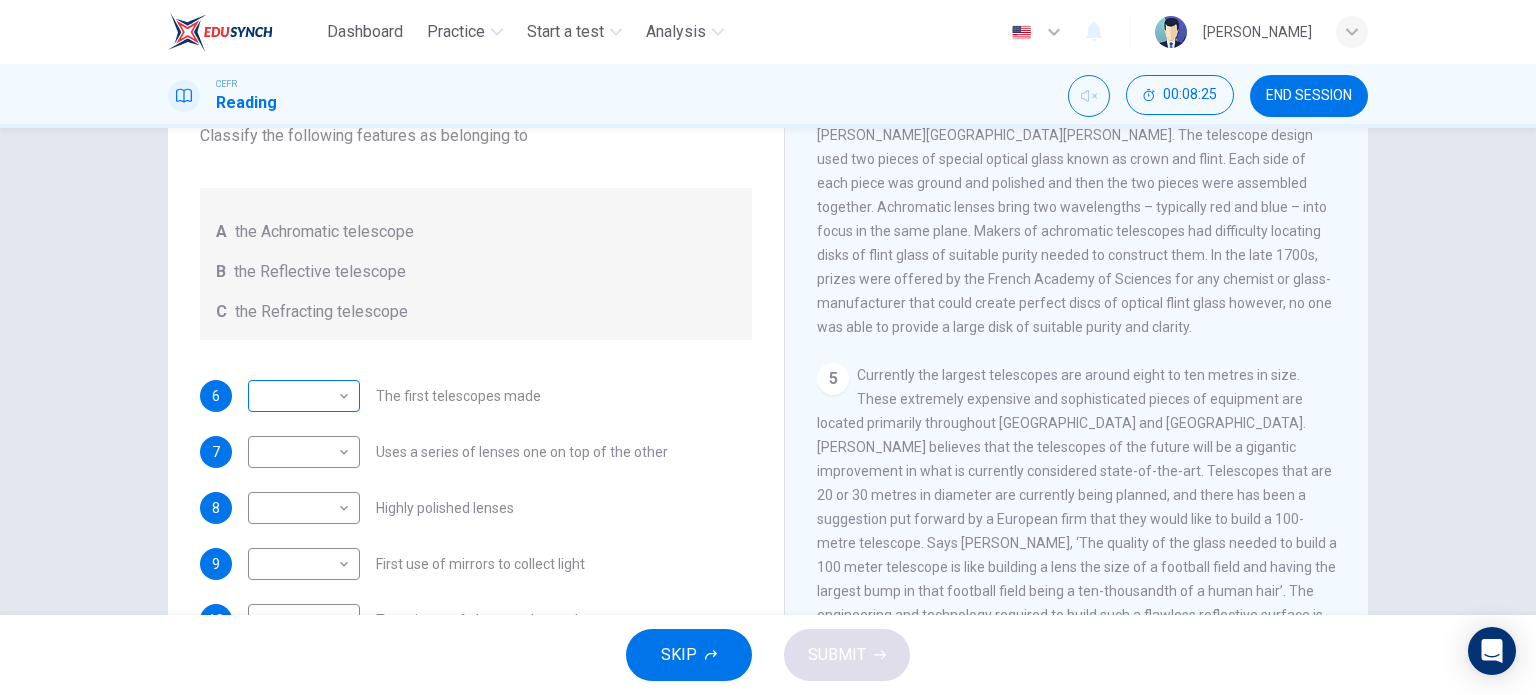 click on "Dashboard Practice Start a test Analysis English en ​ YUSRA KHALILAH BINTI MD AZEZI CEFR Reading 00:08:25 END SESSION Questions 6 - 10 Write the correct letter A, B or C, in the boxes below.
Classify the following features as belonging to A the Achromatic telescope B the Reflective telescope C the Refracting telescope 6 ​ ​ The first telescopes made 7 ​ ​ Uses a series of lenses one on top of the other 8 ​ ​ Highly polished lenses 9 ​ ​ First use of mirrors to collect light 10 ​ ​ Two pieces of glass stuck together Looking in the Telescope CLICK TO ZOOM Click to Zoom 1 2 3 4 5 SKIP SUBMIT EduSynch - Online Language Proficiency Testing
Dashboard Practice Start a test Analysis Notifications © Copyright  2025" at bounding box center (768, 347) 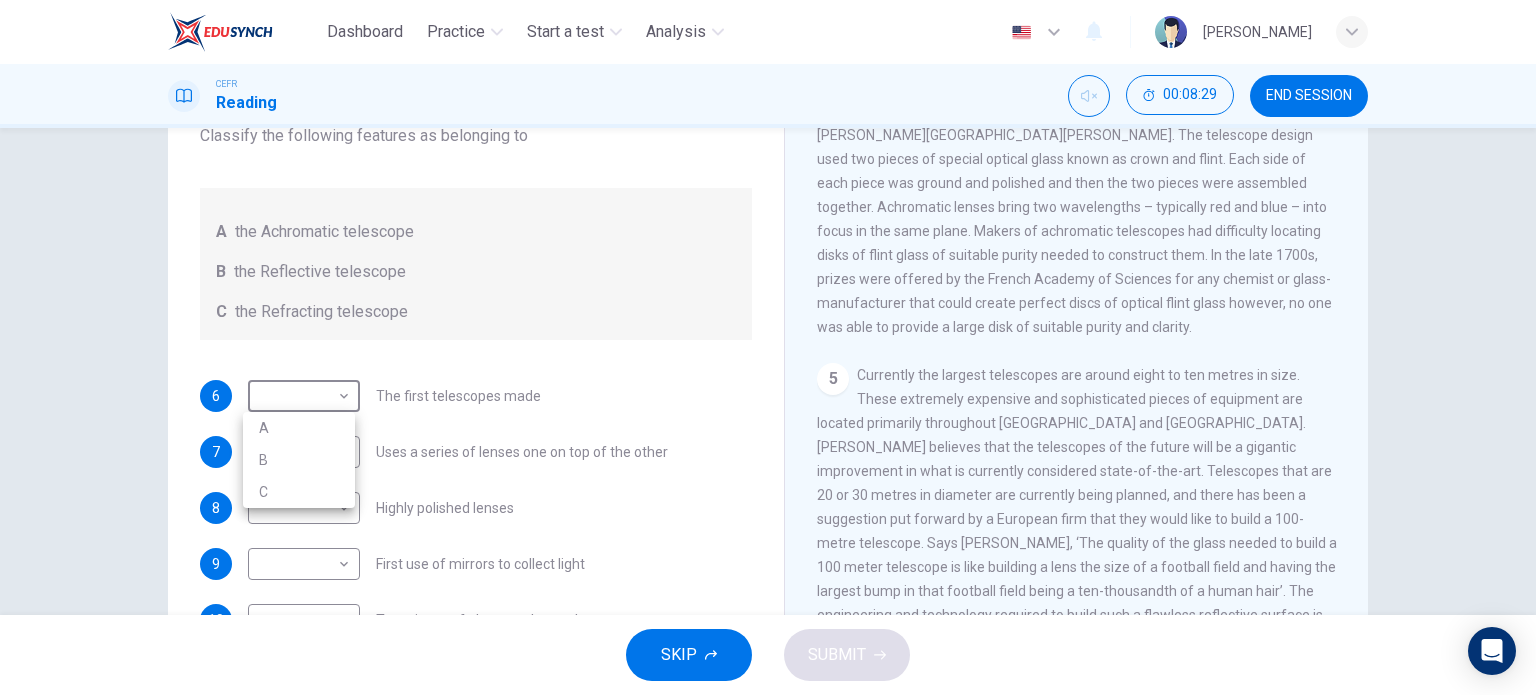 click at bounding box center (768, 347) 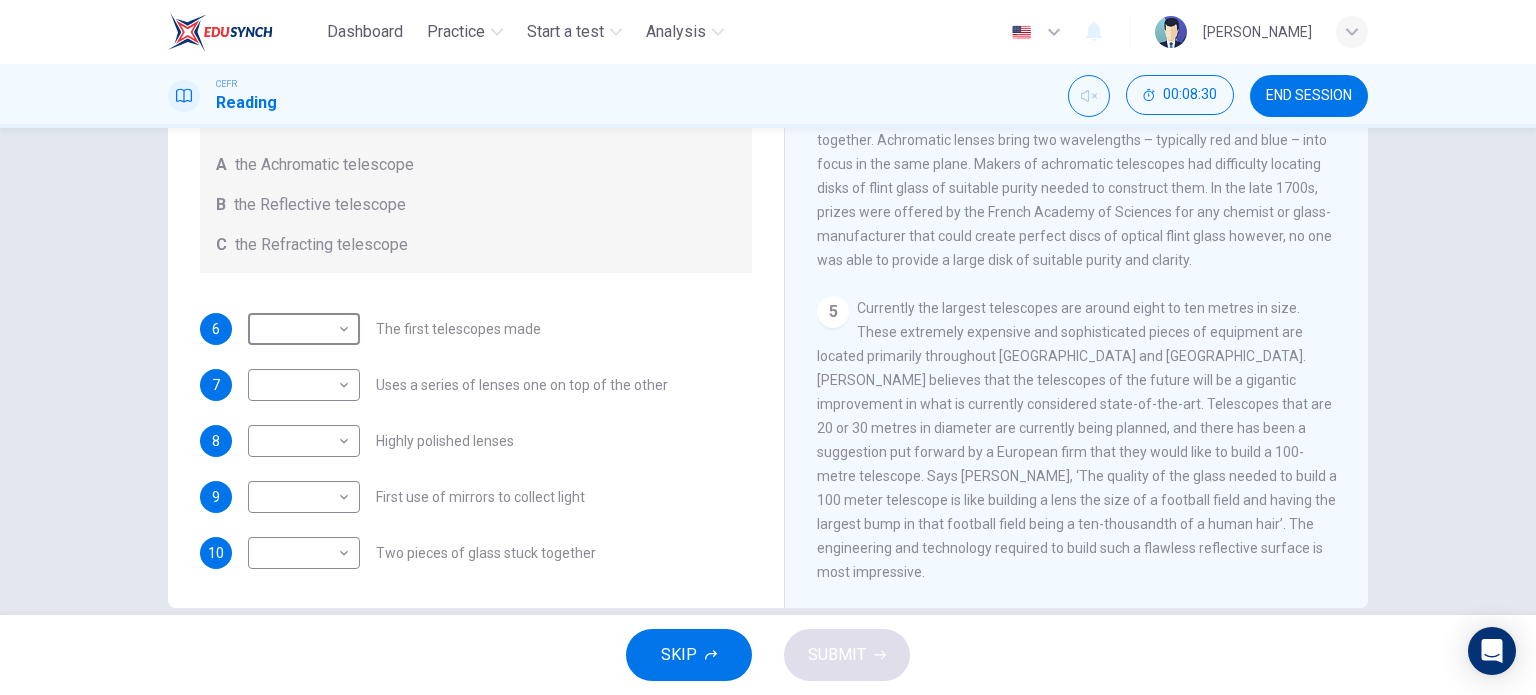 scroll, scrollTop: 288, scrollLeft: 0, axis: vertical 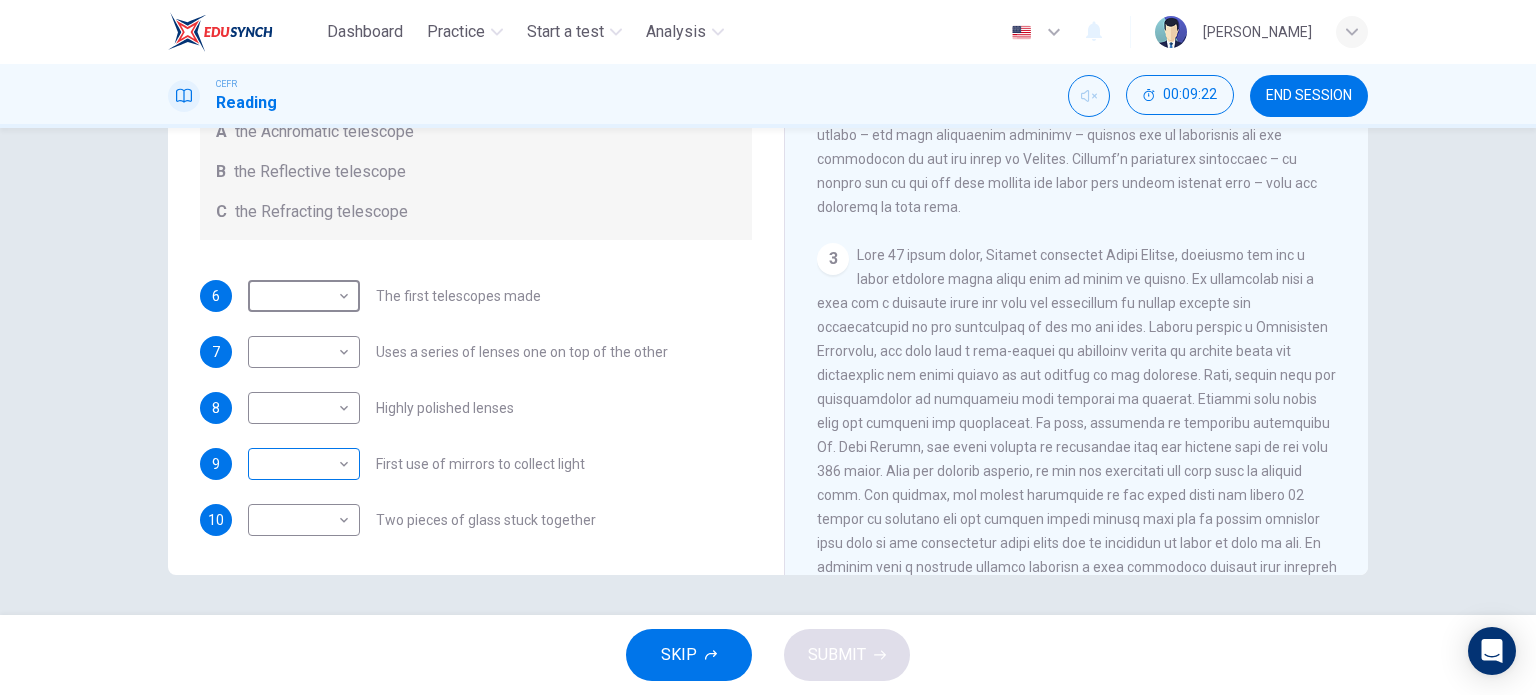 click on "Dashboard Practice Start a test Analysis English en ​ YUSRA KHALILAH BINTI MD AZEZI CEFR Reading 00:09:22 END SESSION Questions 6 - 10 Write the correct letter A, B or C, in the boxes below.
Classify the following features as belonging to A the Achromatic telescope B the Reflective telescope C the Refracting telescope 6 ​ ​ The first telescopes made 7 ​ ​ Uses a series of lenses one on top of the other 8 ​ ​ Highly polished lenses 9 ​ ​ First use of mirrors to collect light 10 ​ ​ Two pieces of glass stuck together Looking in the Telescope CLICK TO ZOOM Click to Zoom 1 2 3 4 5 SKIP SUBMIT EduSynch - Online Language Proficiency Testing
Dashboard Practice Start a test Analysis Notifications © Copyright  2025" at bounding box center [768, 347] 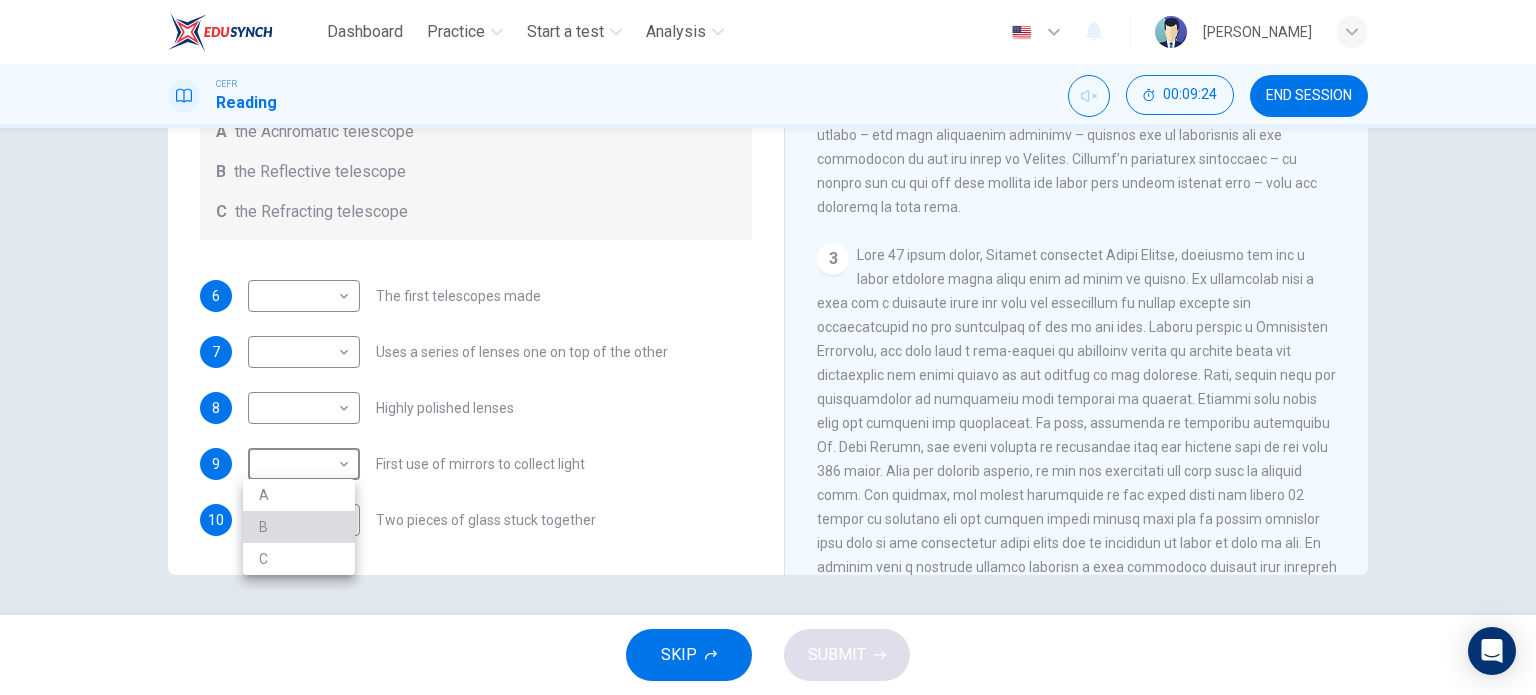 click on "B" at bounding box center (299, 527) 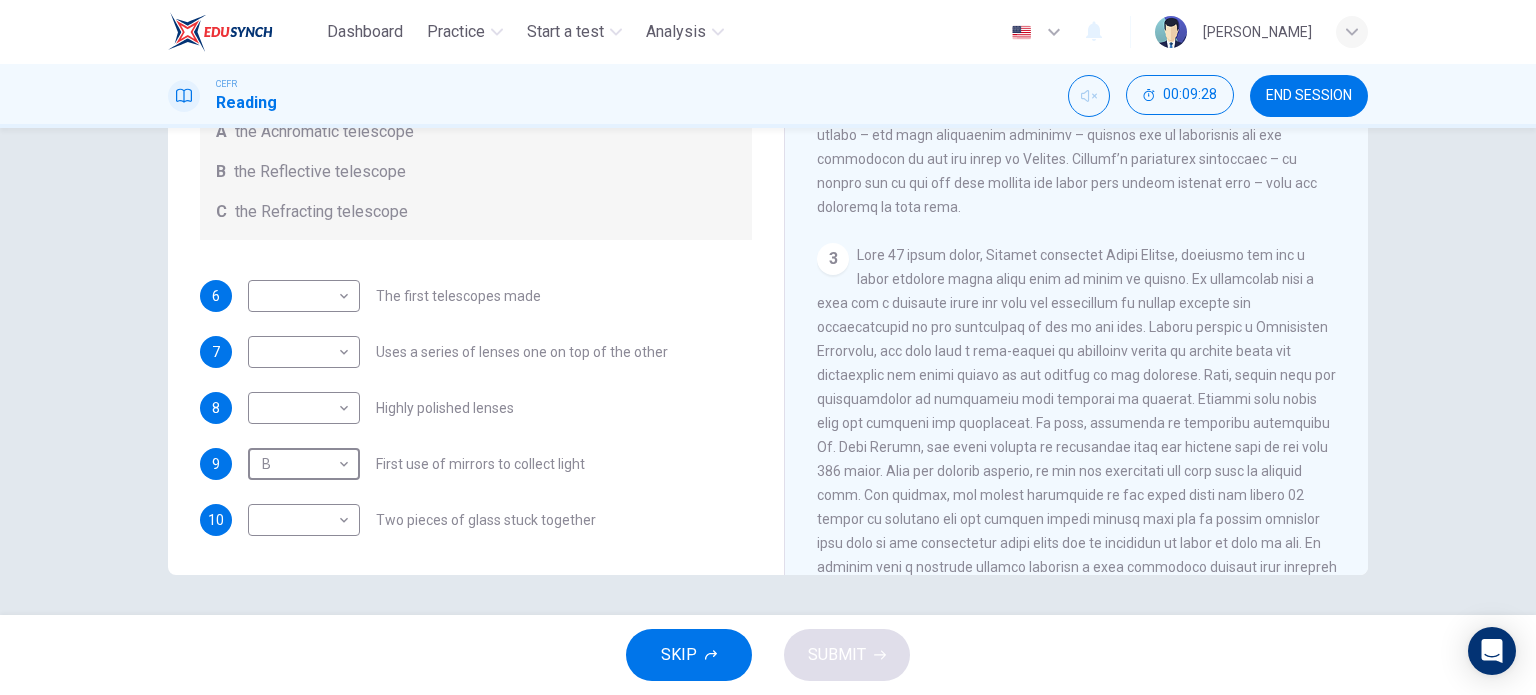 click on "Dashboard Practice Start a test Analysis English en ​ YUSRA KHALILAH BINTI MD AZEZI CEFR Reading 00:09:28 END SESSION Questions 6 - 10 Write the correct letter A, B or C, in the boxes below.
Classify the following features as belonging to A the Achromatic telescope B the Reflective telescope C the Refracting telescope 6 ​ ​ The first telescopes made 7 ​ ​ Uses a series of lenses one on top of the other 8 ​ ​ Highly polished lenses 9 B B ​ First use of mirrors to collect light 10 ​ ​ Two pieces of glass stuck together Looking in the Telescope CLICK TO ZOOM Click to Zoom 1 2 3 4 5 SKIP SUBMIT EduSynch - Online Language Proficiency Testing
Dashboard Practice Start a test Analysis Notifications © Copyright  2025" at bounding box center (768, 347) 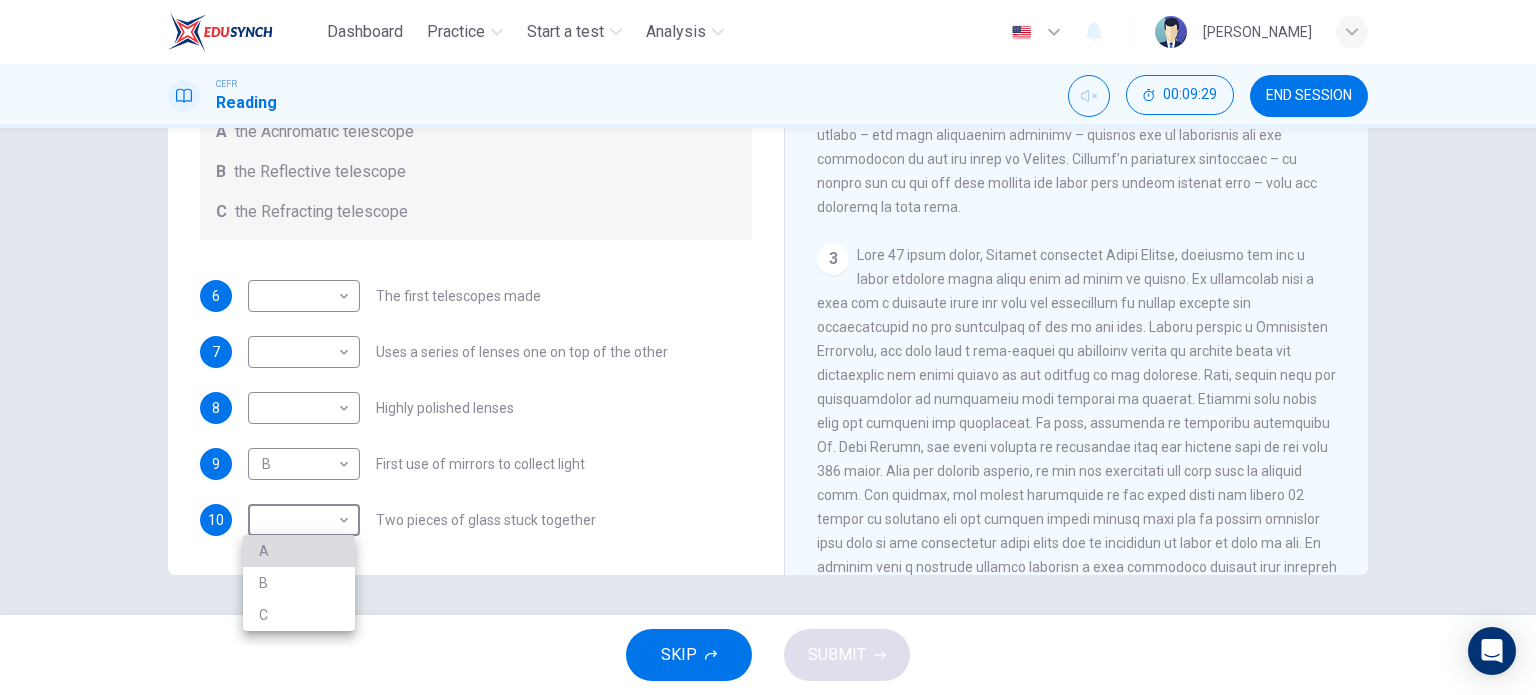click on "A" at bounding box center (299, 551) 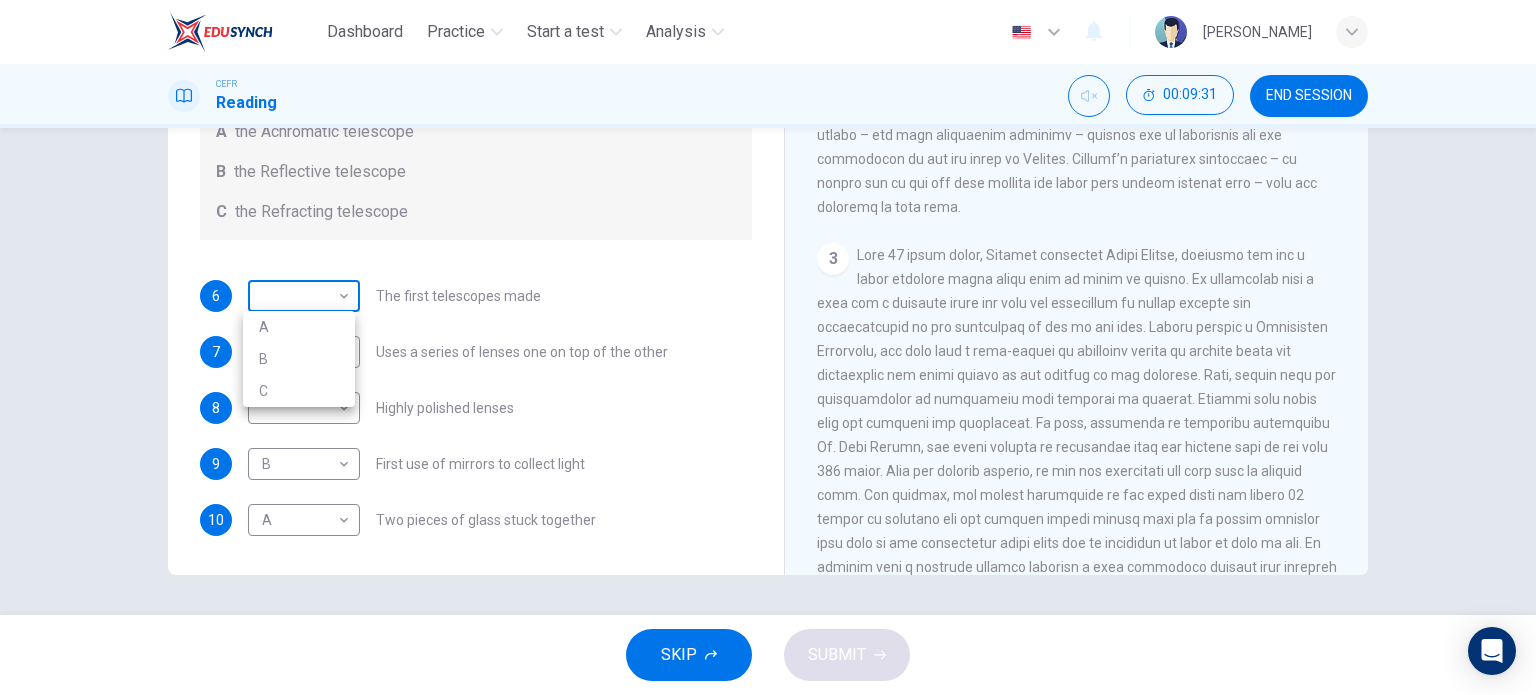 click on "Dashboard Practice Start a test Analysis English en ​ YUSRA KHALILAH BINTI MD AZEZI CEFR Reading 00:09:31 END SESSION Questions 6 - 10 Write the correct letter A, B or C, in the boxes below.
Classify the following features as belonging to A the Achromatic telescope B the Reflective telescope C the Refracting telescope 6 ​ ​ The first telescopes made 7 ​ ​ Uses a series of lenses one on top of the other 8 ​ ​ Highly polished lenses 9 B B ​ First use of mirrors to collect light 10 A A ​ Two pieces of glass stuck together Looking in the Telescope CLICK TO ZOOM Click to Zoom 1 2 3 4 5 SKIP SUBMIT EduSynch - Online Language Proficiency Testing
Dashboard Practice Start a test Analysis Notifications © Copyright  2025 A B C" at bounding box center (768, 347) 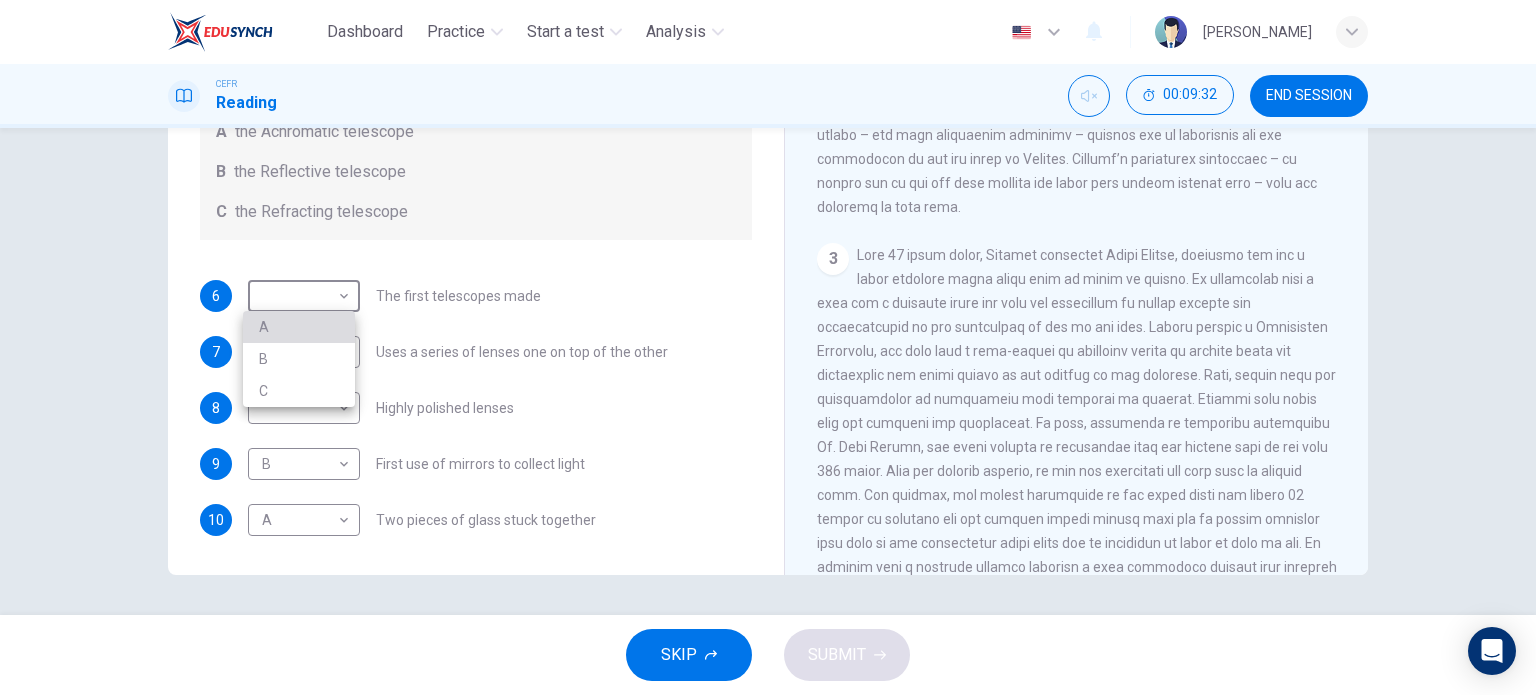 click on "A" at bounding box center (299, 327) 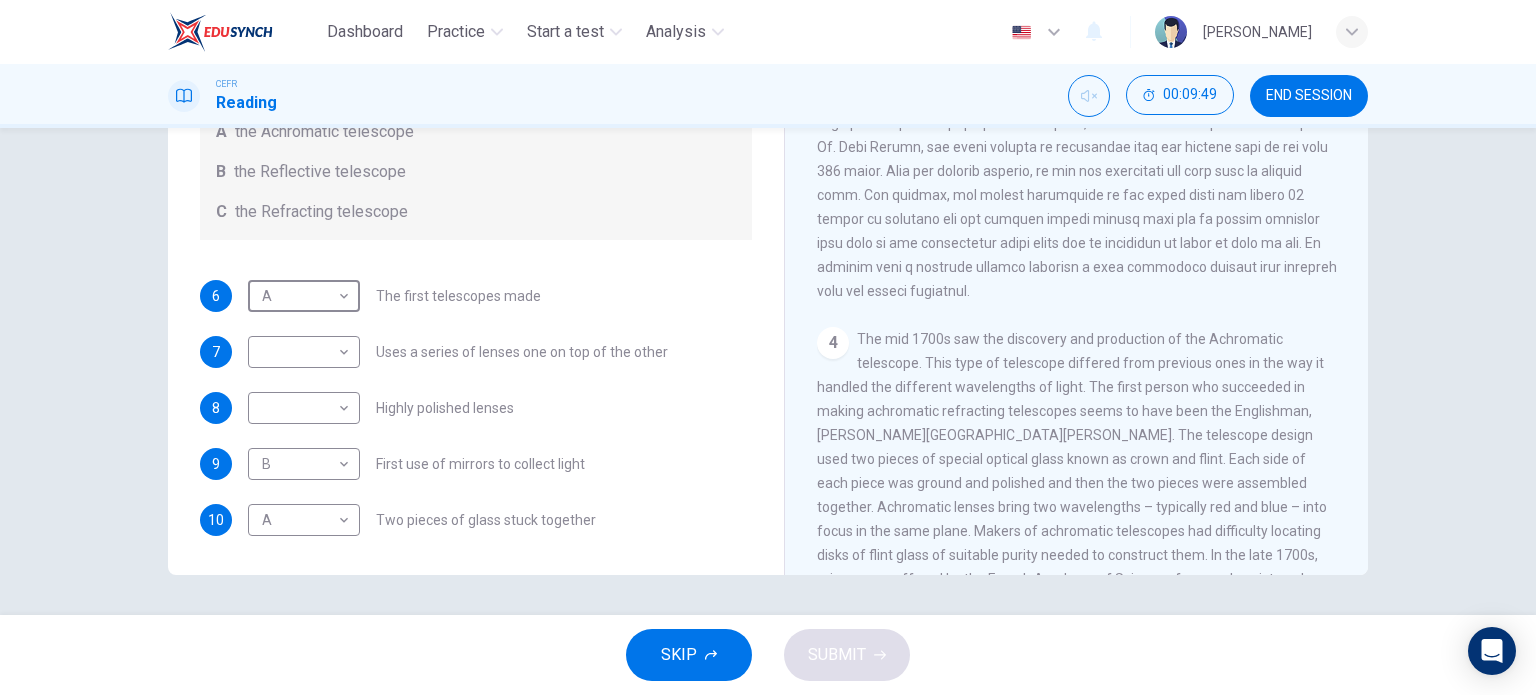 scroll, scrollTop: 1146, scrollLeft: 0, axis: vertical 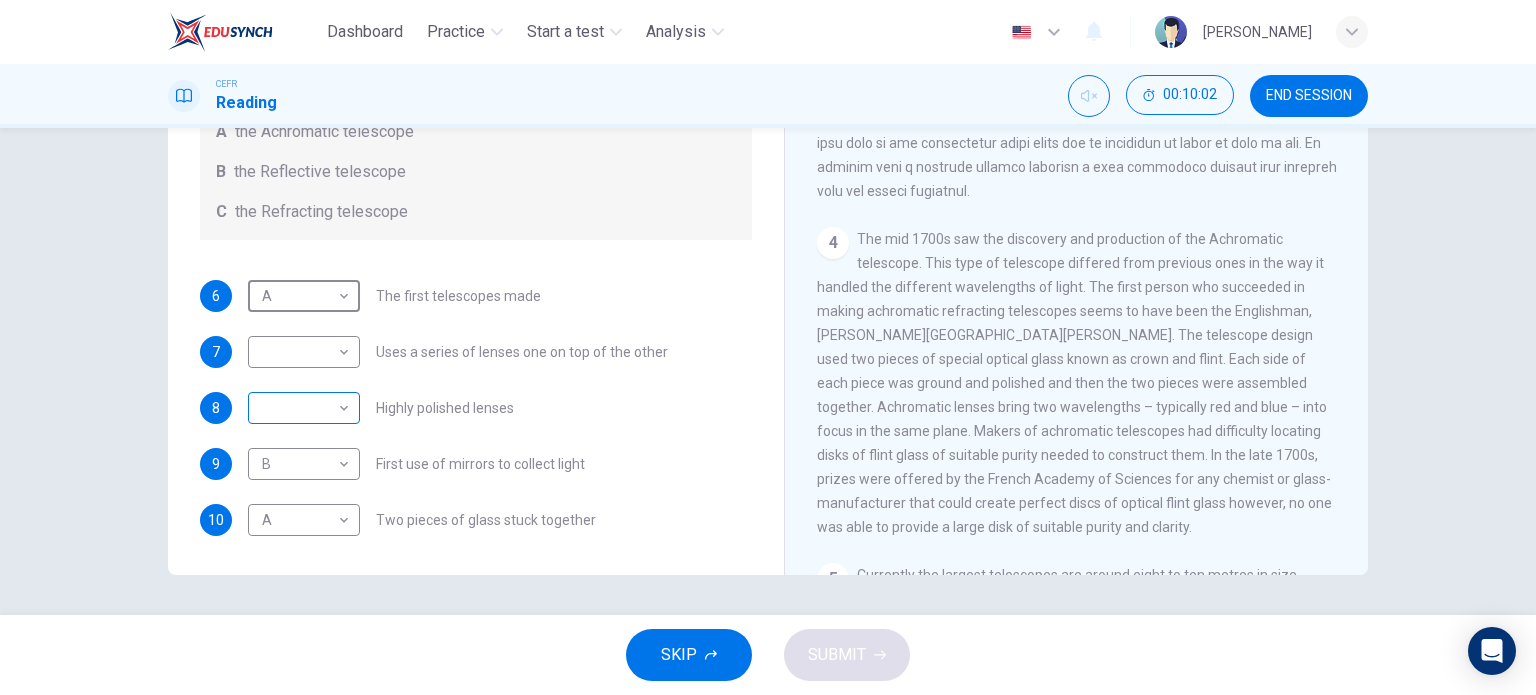 click on "Dashboard Practice Start a test Analysis English en ​ YUSRA KHALILAH BINTI MD AZEZI CEFR Reading 00:10:02 END SESSION Questions 6 - 10 Write the correct letter A, B or C, in the boxes below.
Classify the following features as belonging to A the Achromatic telescope B the Reflective telescope C the Refracting telescope 6 A A ​ The first telescopes made 7 ​ ​ Uses a series of lenses one on top of the other 8 ​ ​ Highly polished lenses 9 B B ​ First use of mirrors to collect light 10 A A ​ Two pieces of glass stuck together Looking in the Telescope CLICK TO ZOOM Click to Zoom 1 2 3 4 5 SKIP SUBMIT EduSynch - Online Language Proficiency Testing
Dashboard Practice Start a test Analysis Notifications © Copyright  2025" at bounding box center (768, 347) 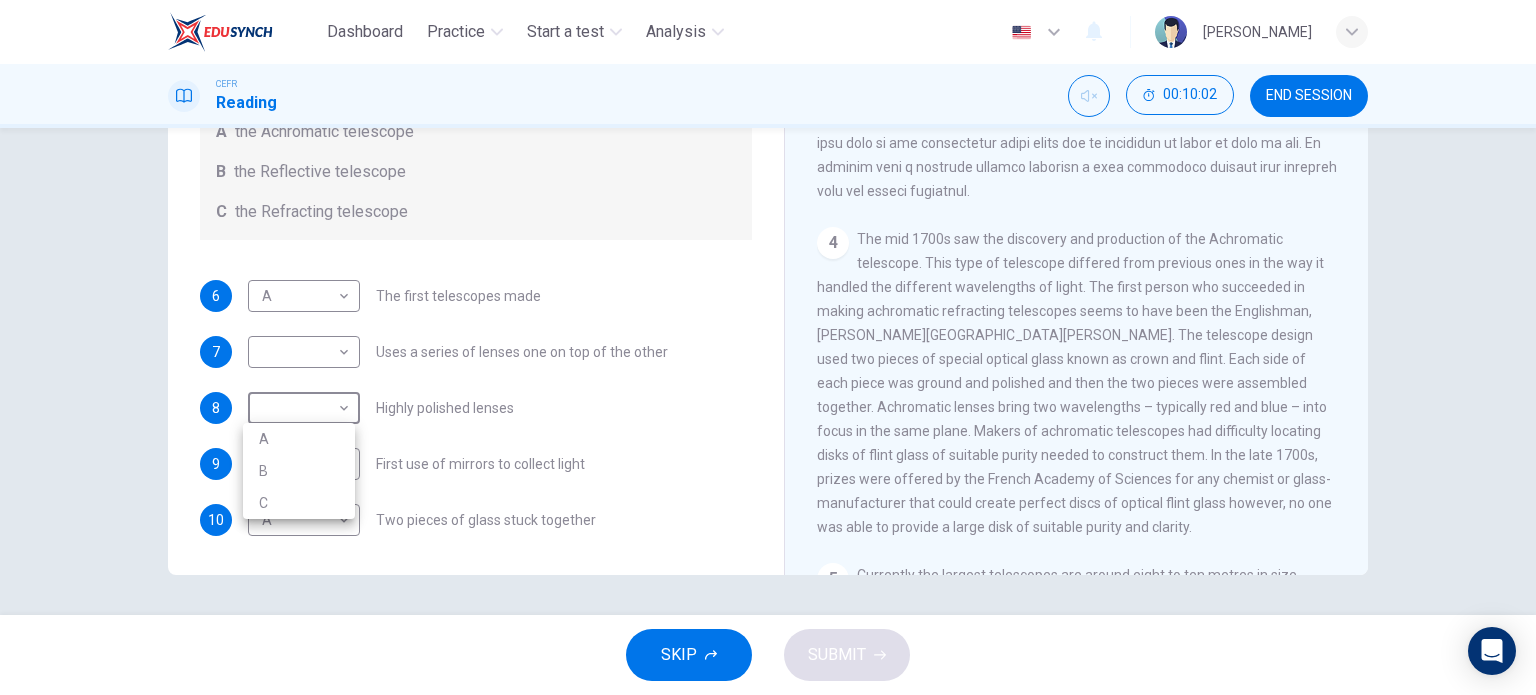 click on "A" at bounding box center (299, 439) 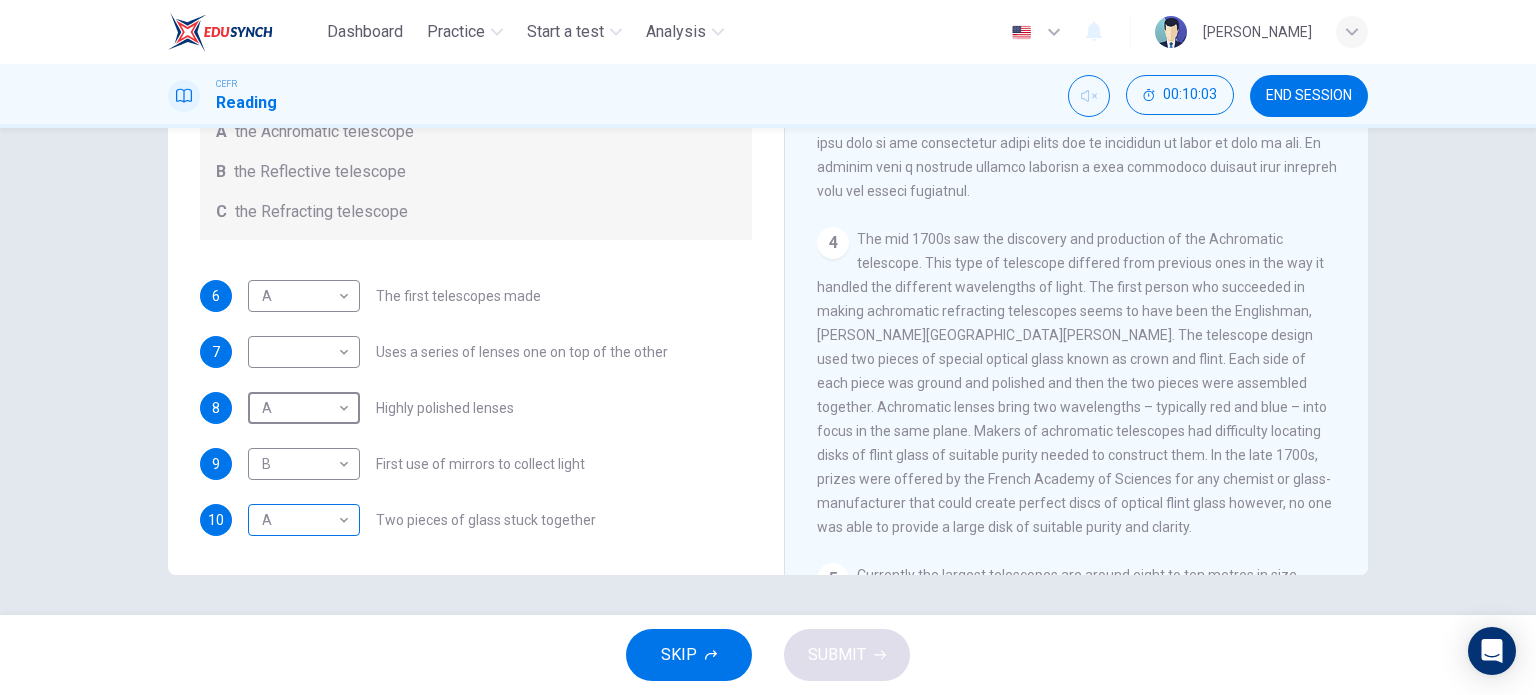 click on "Dashboard Practice Start a test Analysis English en ​ YUSRA KHALILAH BINTI MD AZEZI CEFR Reading 00:10:03 END SESSION Questions 6 - 10 Write the correct letter A, B or C, in the boxes below.
Classify the following features as belonging to A the Achromatic telescope B the Reflective telescope C the Refracting telescope 6 A A ​ The first telescopes made 7 ​ ​ Uses a series of lenses one on top of the other 8 A A ​ Highly polished lenses 9 B B ​ First use of mirrors to collect light 10 A A ​ Two pieces of glass stuck together Looking in the Telescope CLICK TO ZOOM Click to Zoom 1 2 3 4 5 SKIP SUBMIT EduSynch - Online Language Proficiency Testing
Dashboard Practice Start a test Analysis Notifications © Copyright  2025" at bounding box center (768, 347) 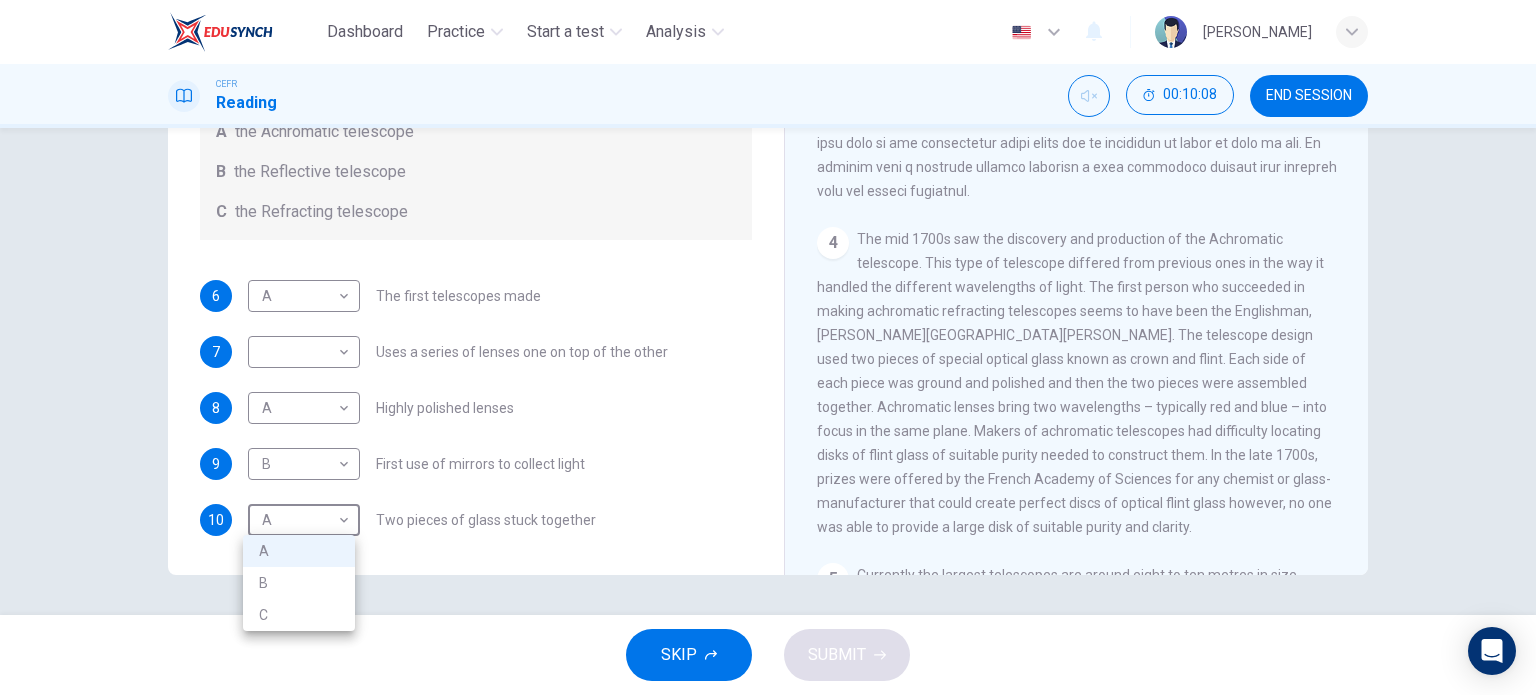 click on "C" at bounding box center [299, 615] 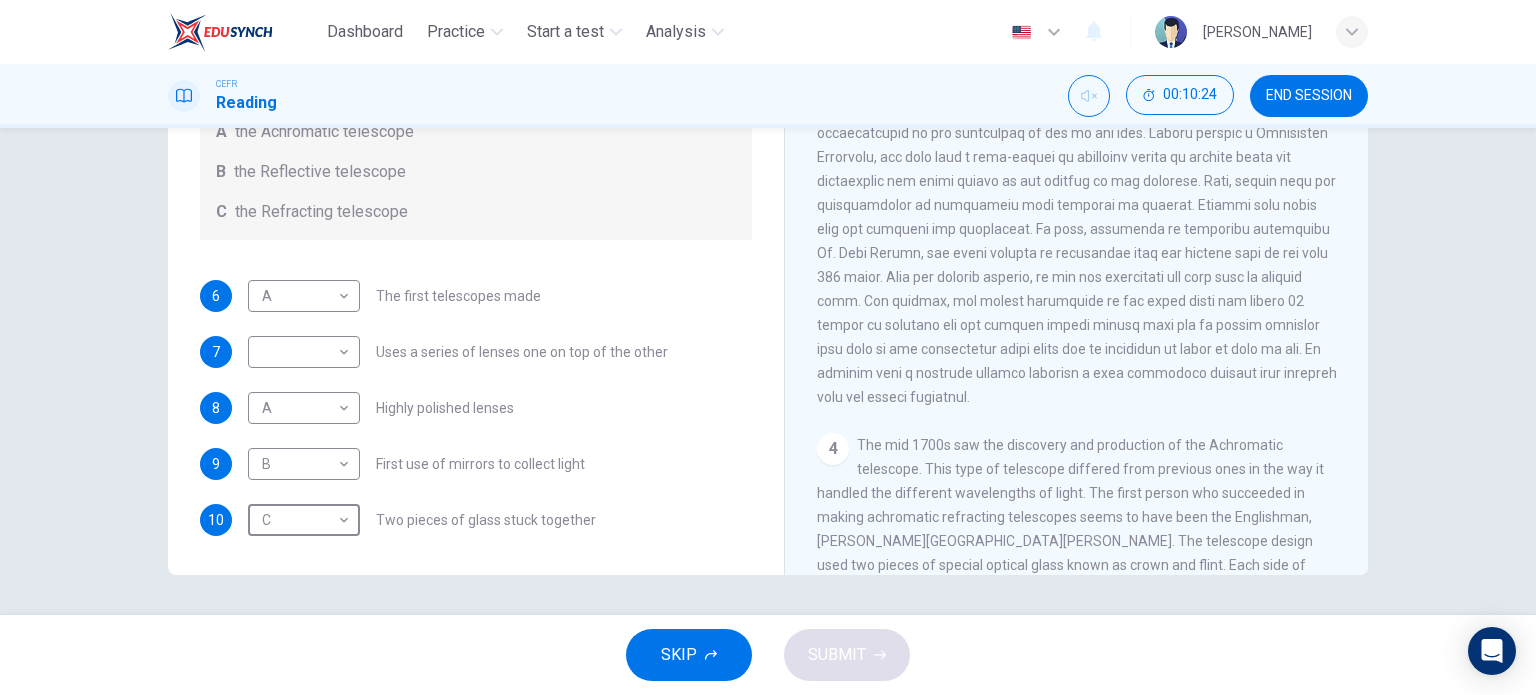 scroll, scrollTop: 446, scrollLeft: 0, axis: vertical 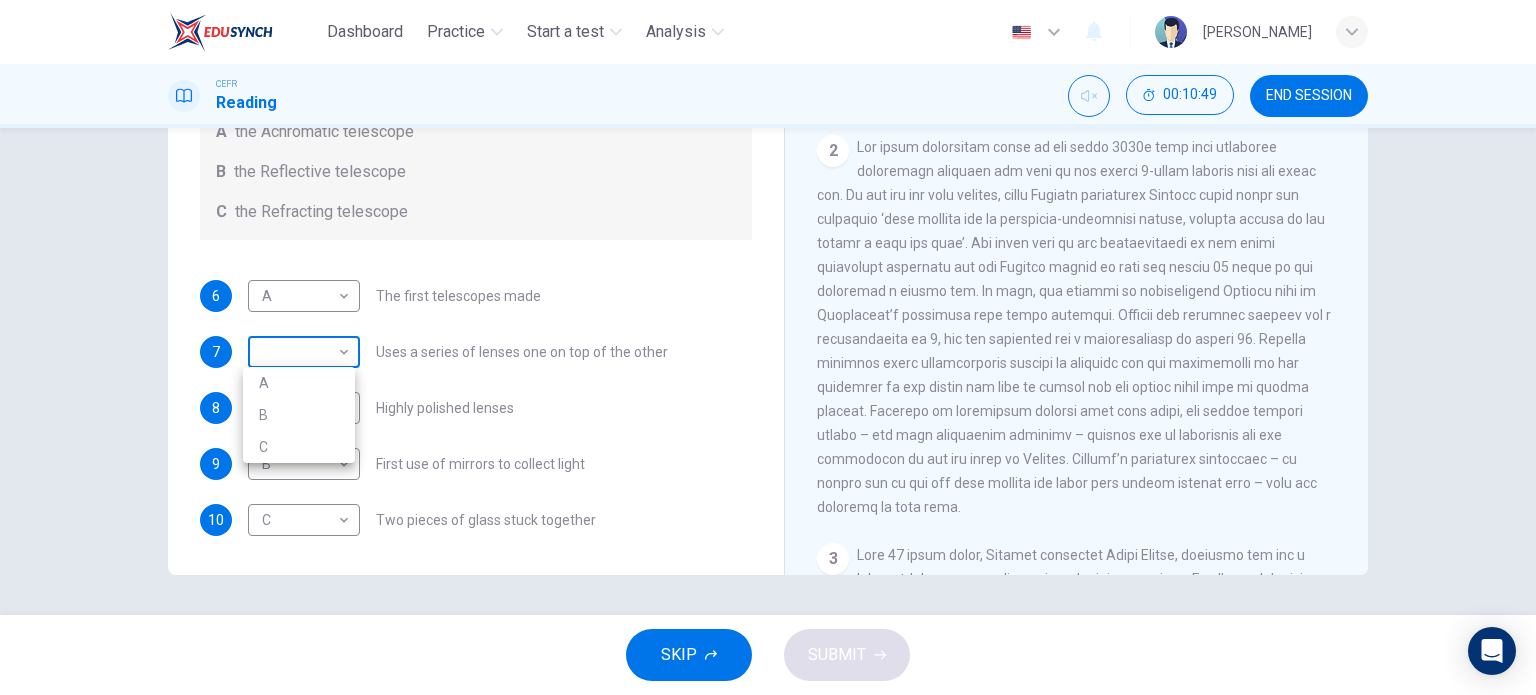 click on "Dashboard Practice Start a test Analysis English en ​ YUSRA KHALILAH BINTI MD AZEZI CEFR Reading 00:10:49 END SESSION Questions 6 - 10 Write the correct letter A, B or C, in the boxes below.
Classify the following features as belonging to A the Achromatic telescope B the Reflective telescope C the Refracting telescope 6 A A ​ The first telescopes made 7 ​ ​ Uses a series of lenses one on top of the other 8 A A ​ Highly polished lenses 9 B B ​ First use of mirrors to collect light 10 C C ​ Two pieces of glass stuck together Looking in the Telescope CLICK TO ZOOM Click to Zoom 1 2 3 4 5 SKIP SUBMIT EduSynch - Online Language Proficiency Testing
Dashboard Practice Start a test Analysis Notifications © Copyright  2025 A B C" at bounding box center [768, 347] 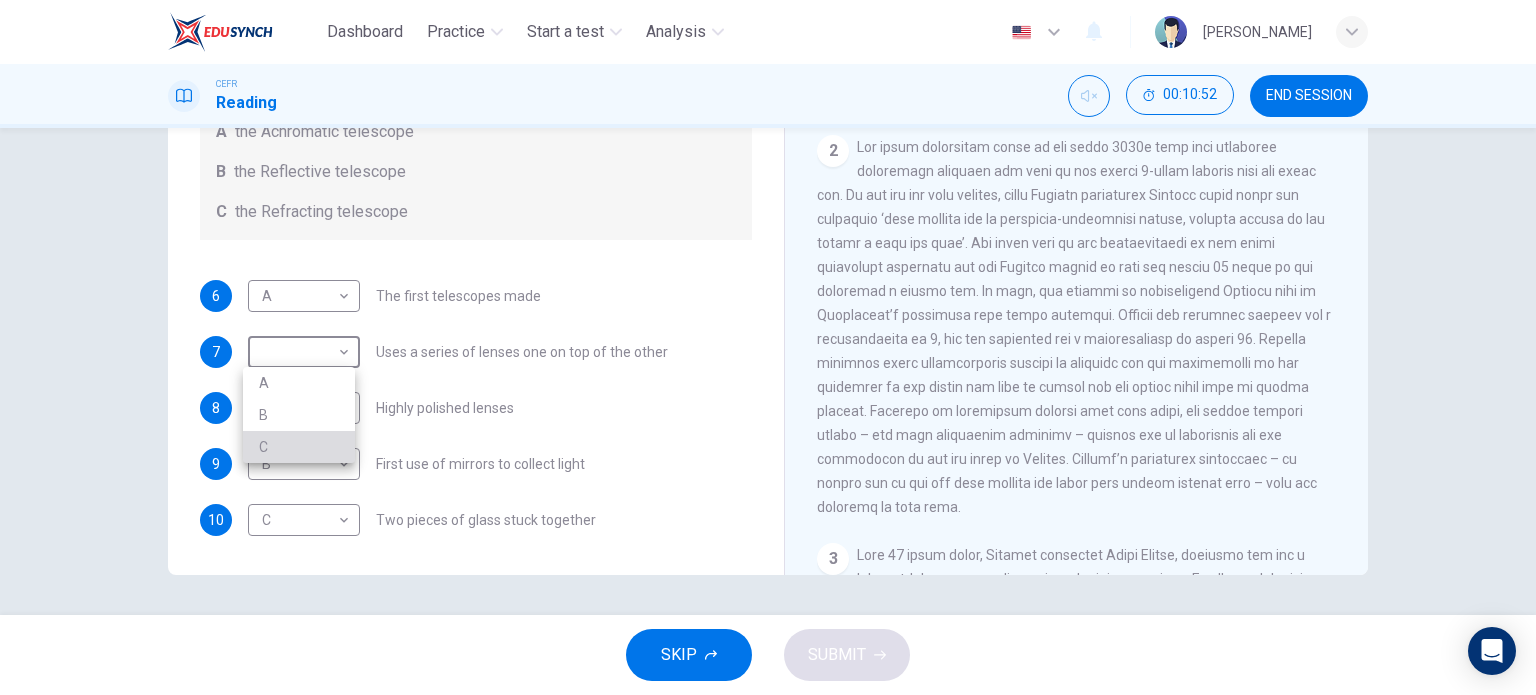 click on "C" at bounding box center (299, 447) 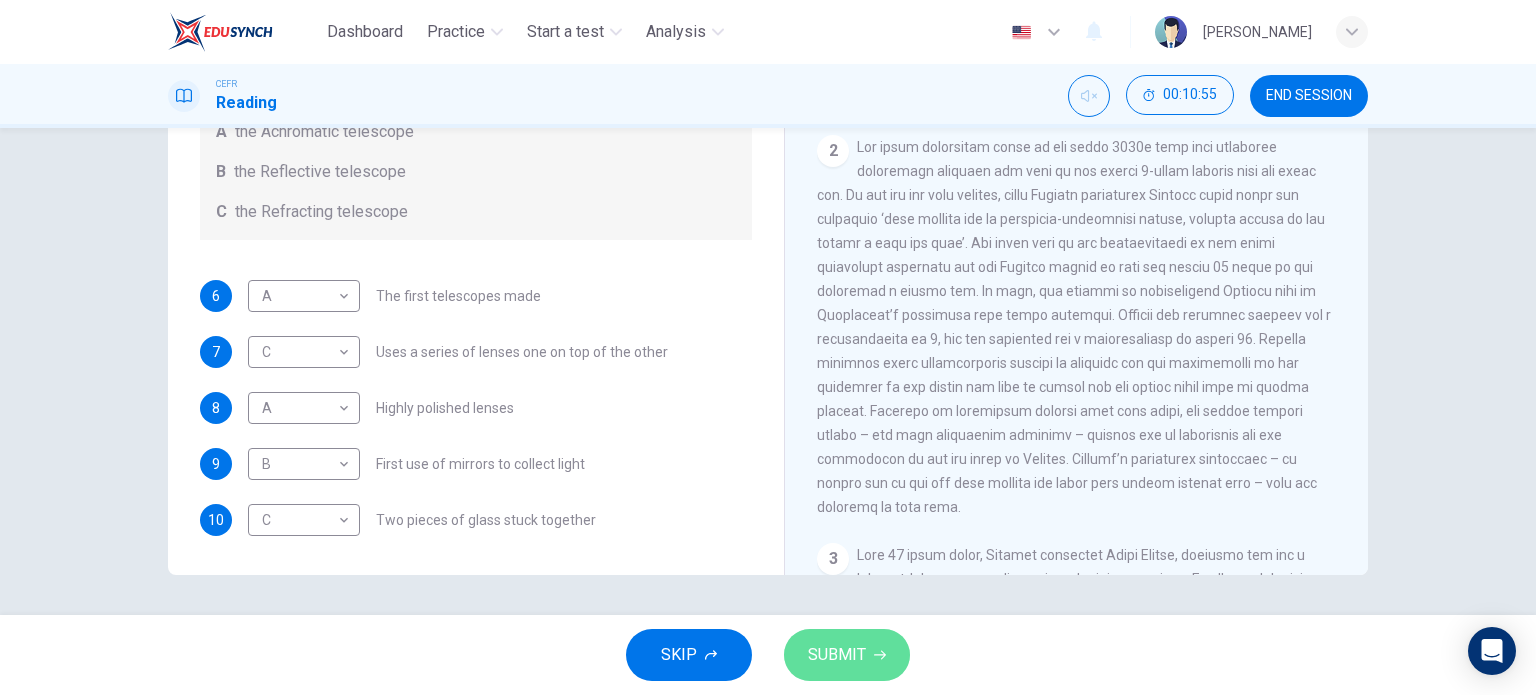 click on "SUBMIT" at bounding box center (837, 655) 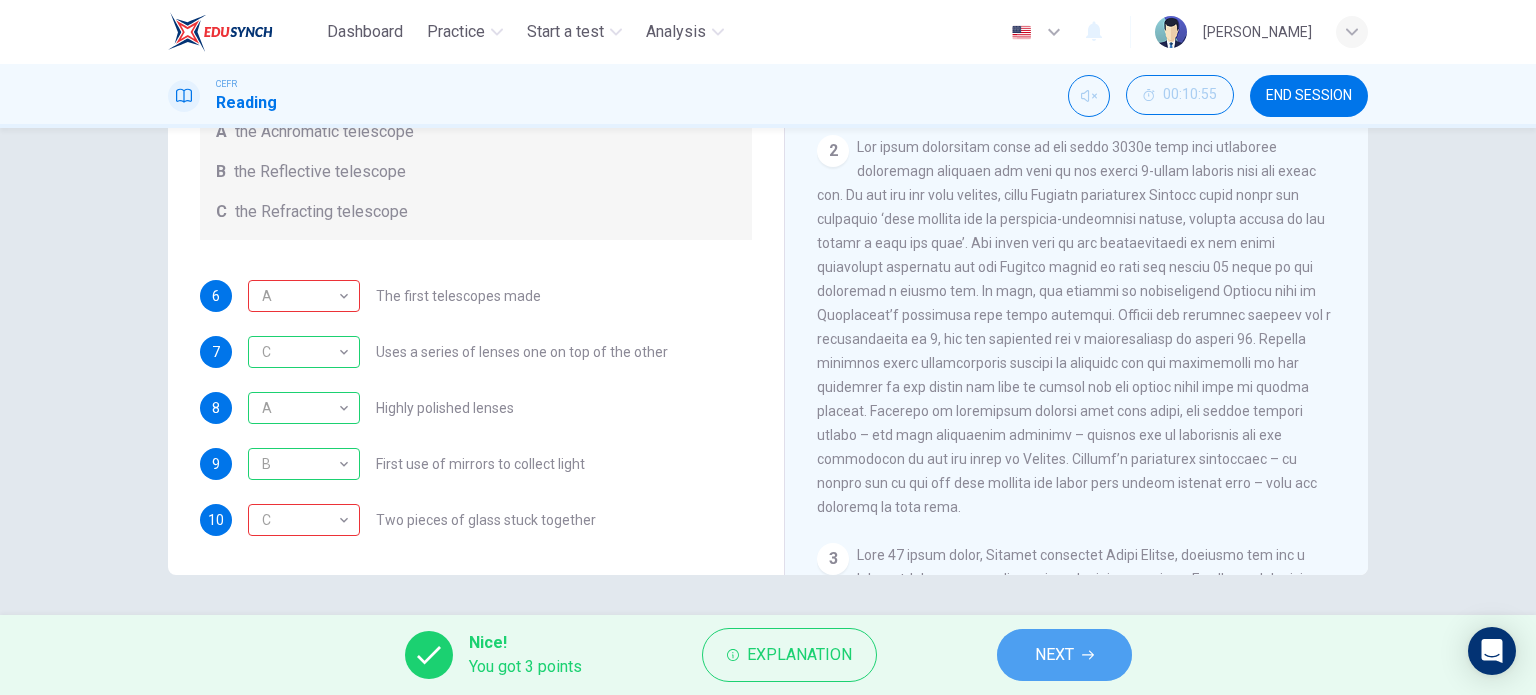 click on "NEXT" at bounding box center [1054, 655] 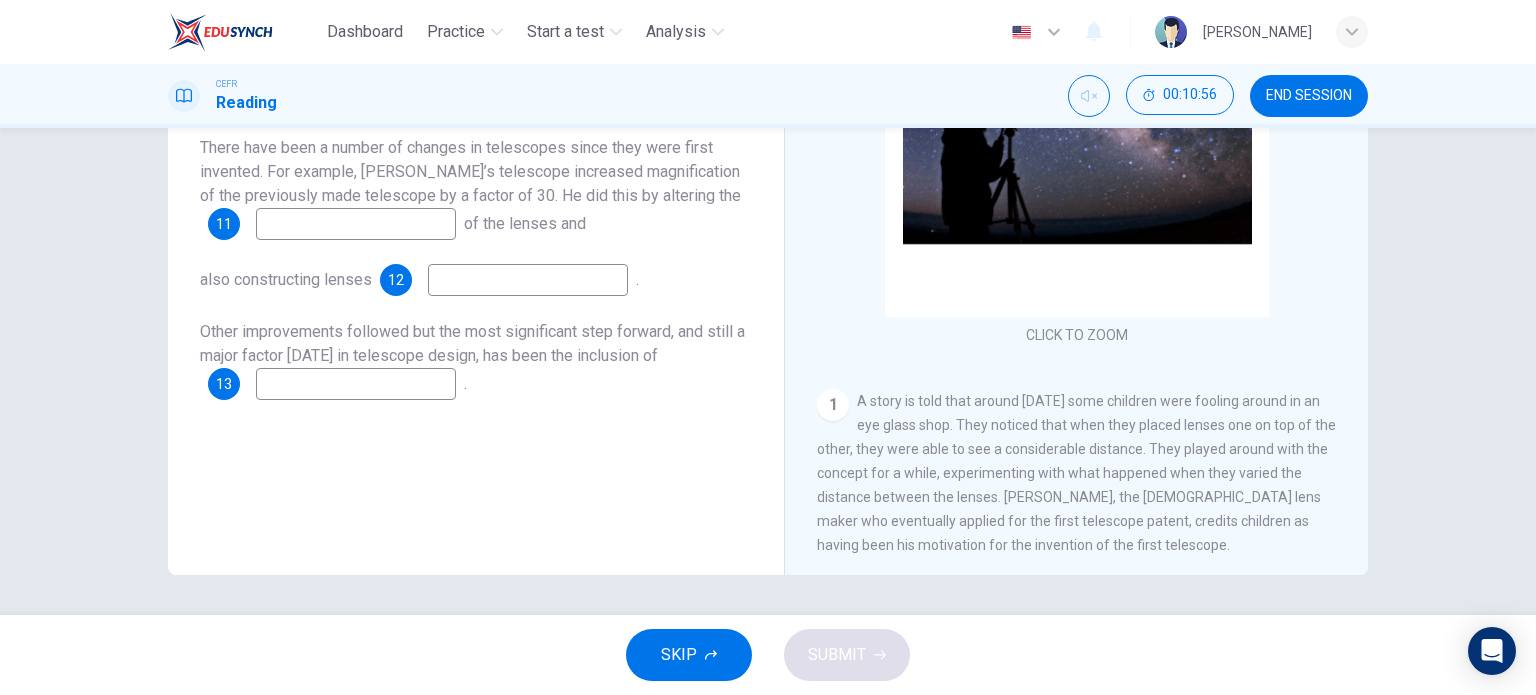 scroll, scrollTop: 188, scrollLeft: 0, axis: vertical 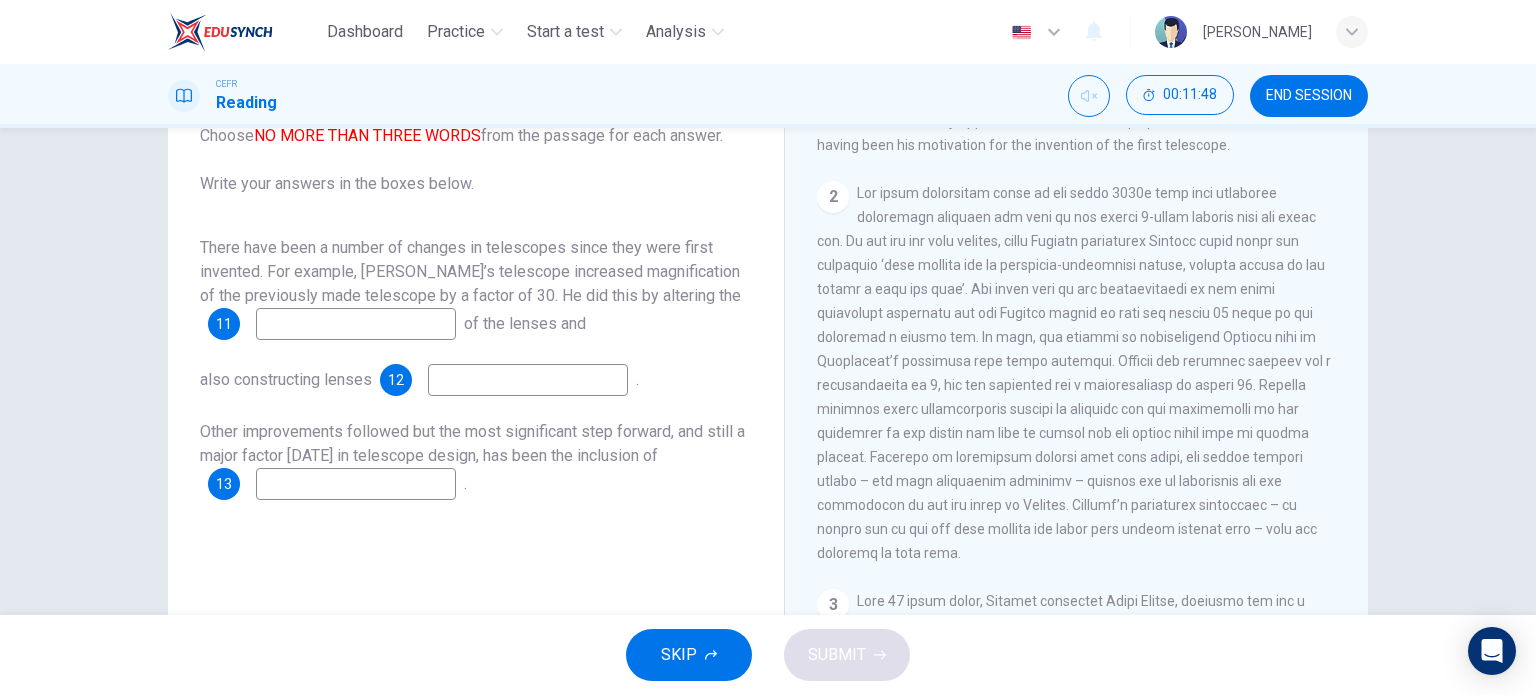 click at bounding box center (356, 324) 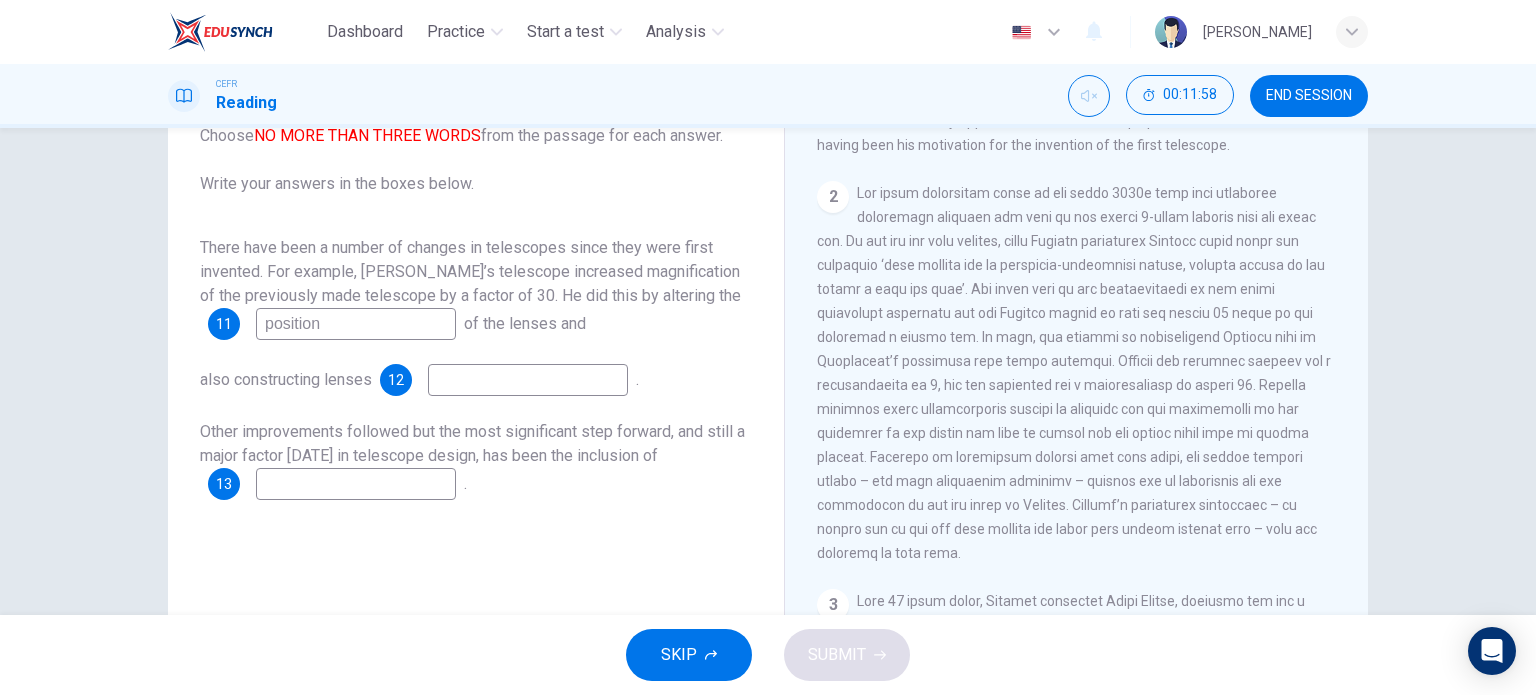 type on "position" 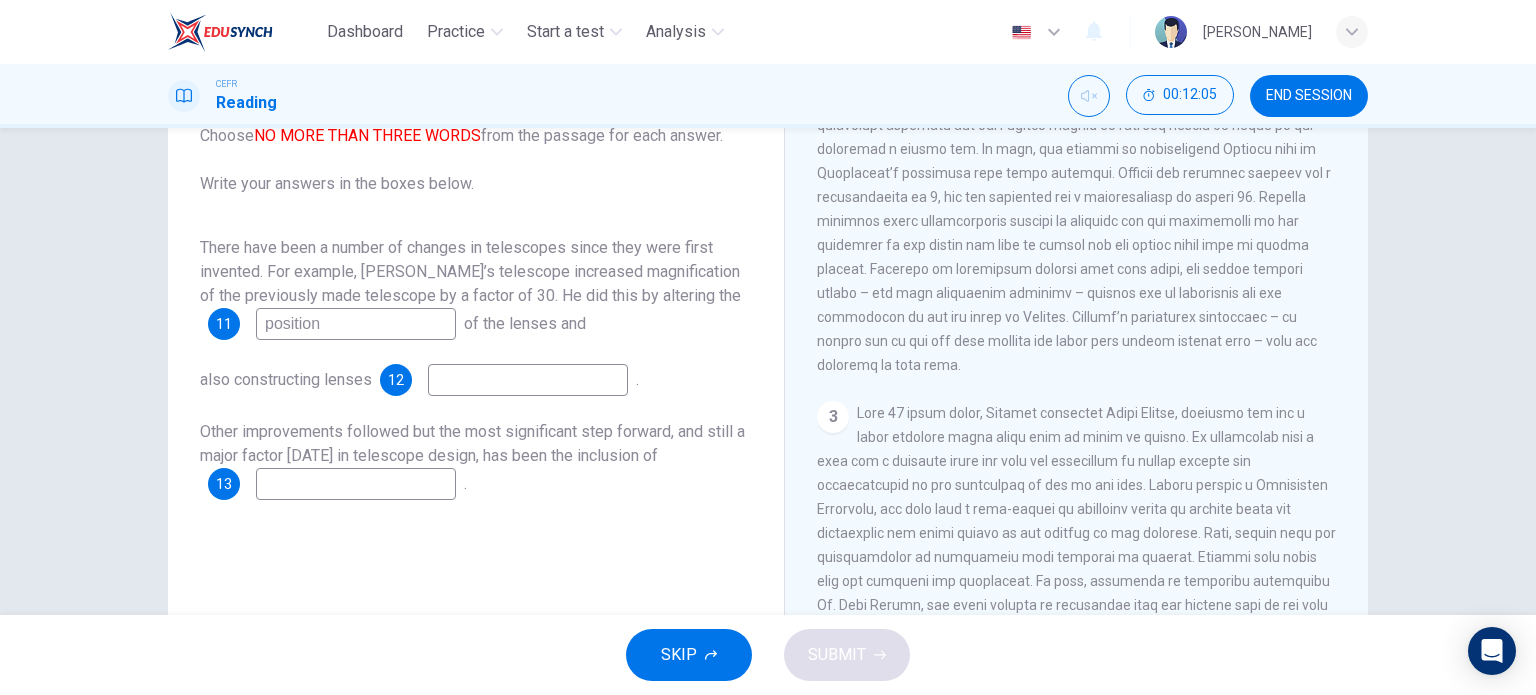 scroll, scrollTop: 700, scrollLeft: 0, axis: vertical 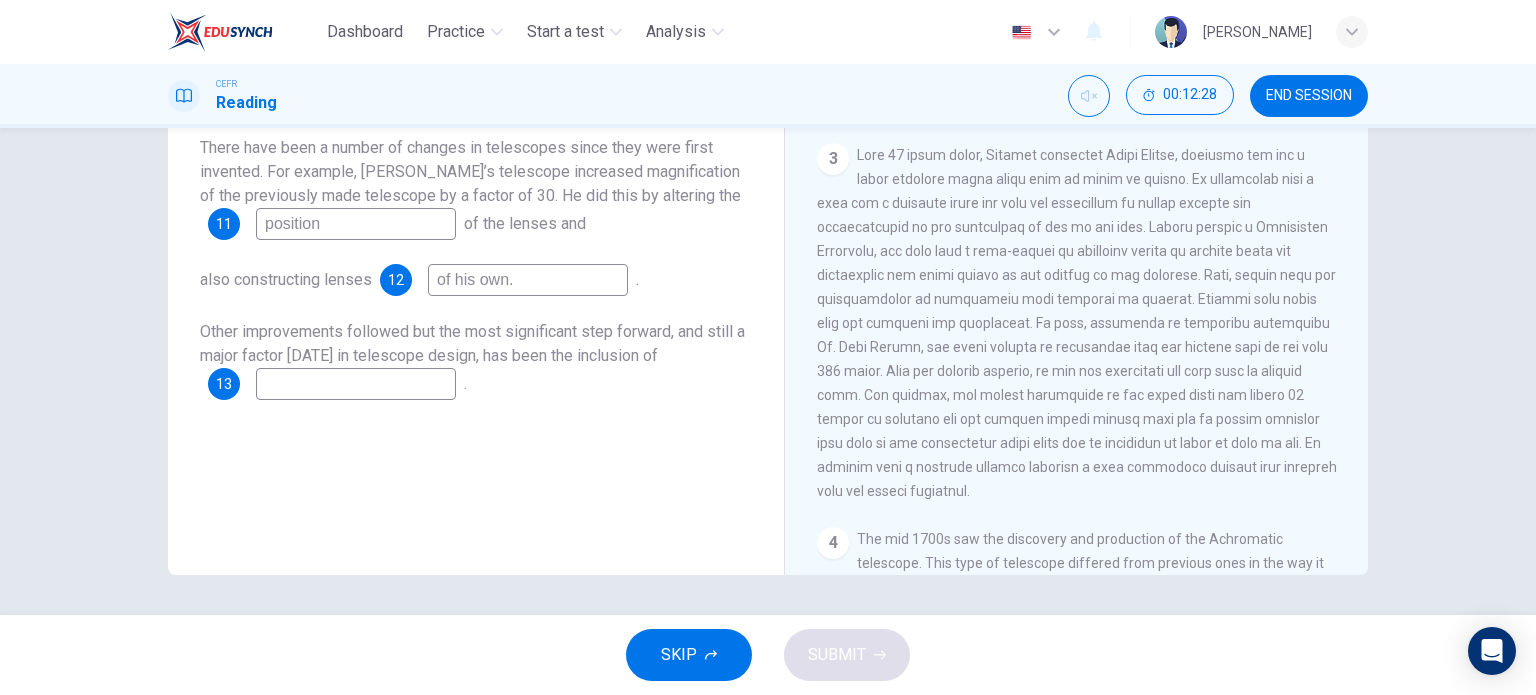 type on "of his own." 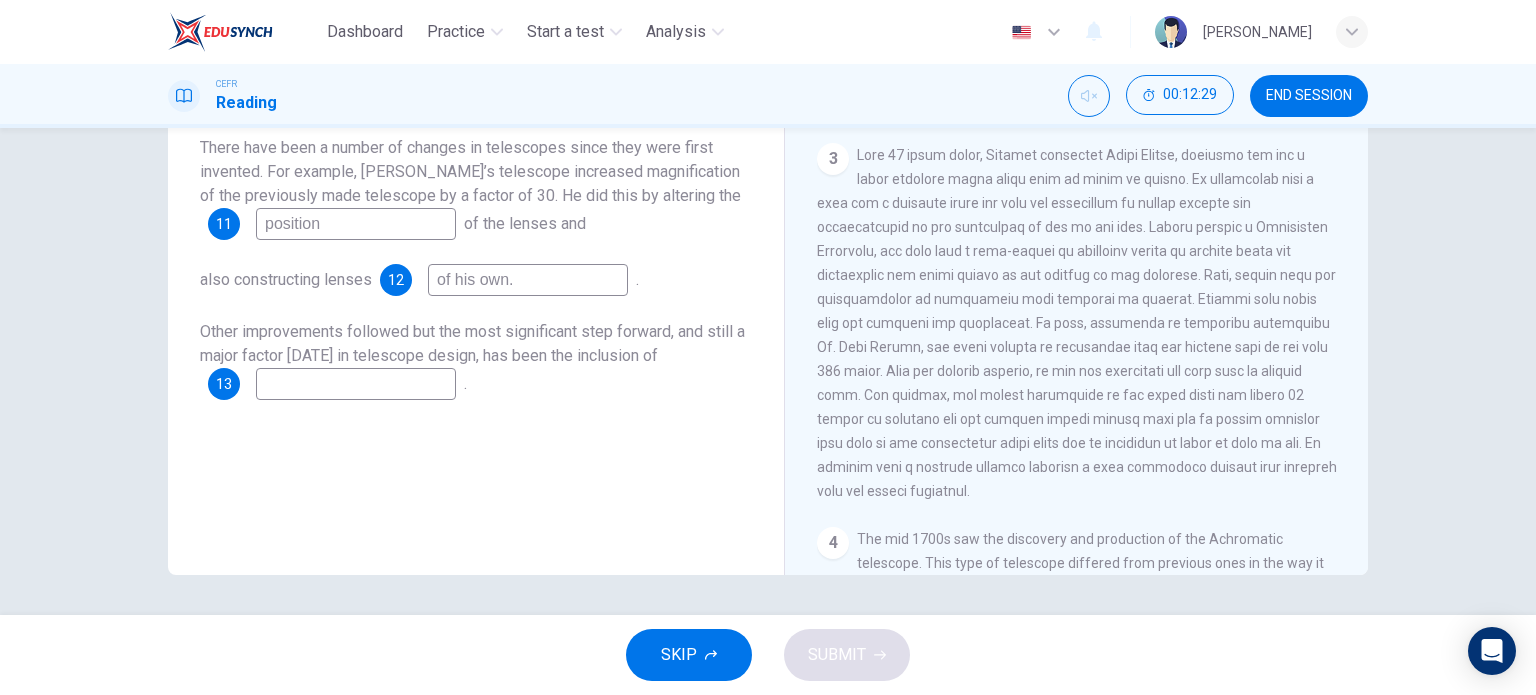 click at bounding box center [356, 384] 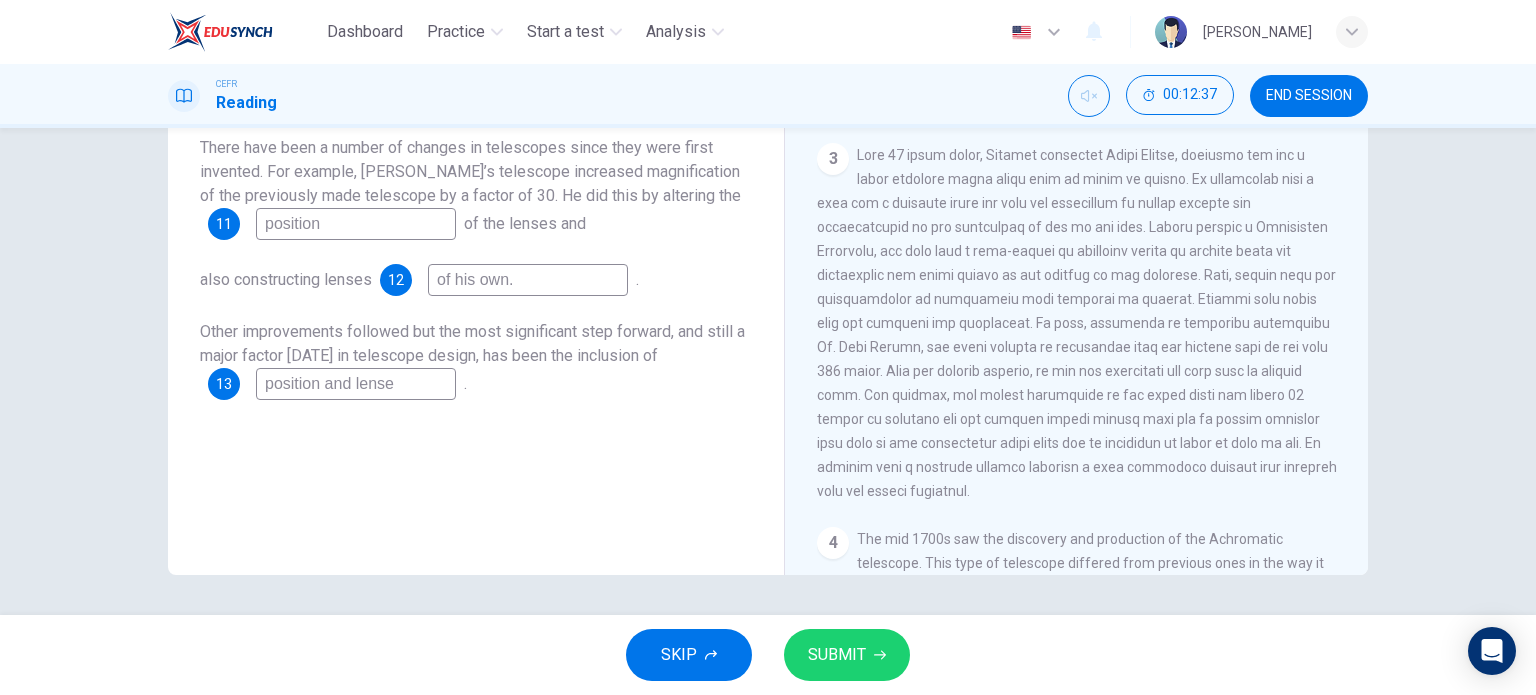 type on "position and lense" 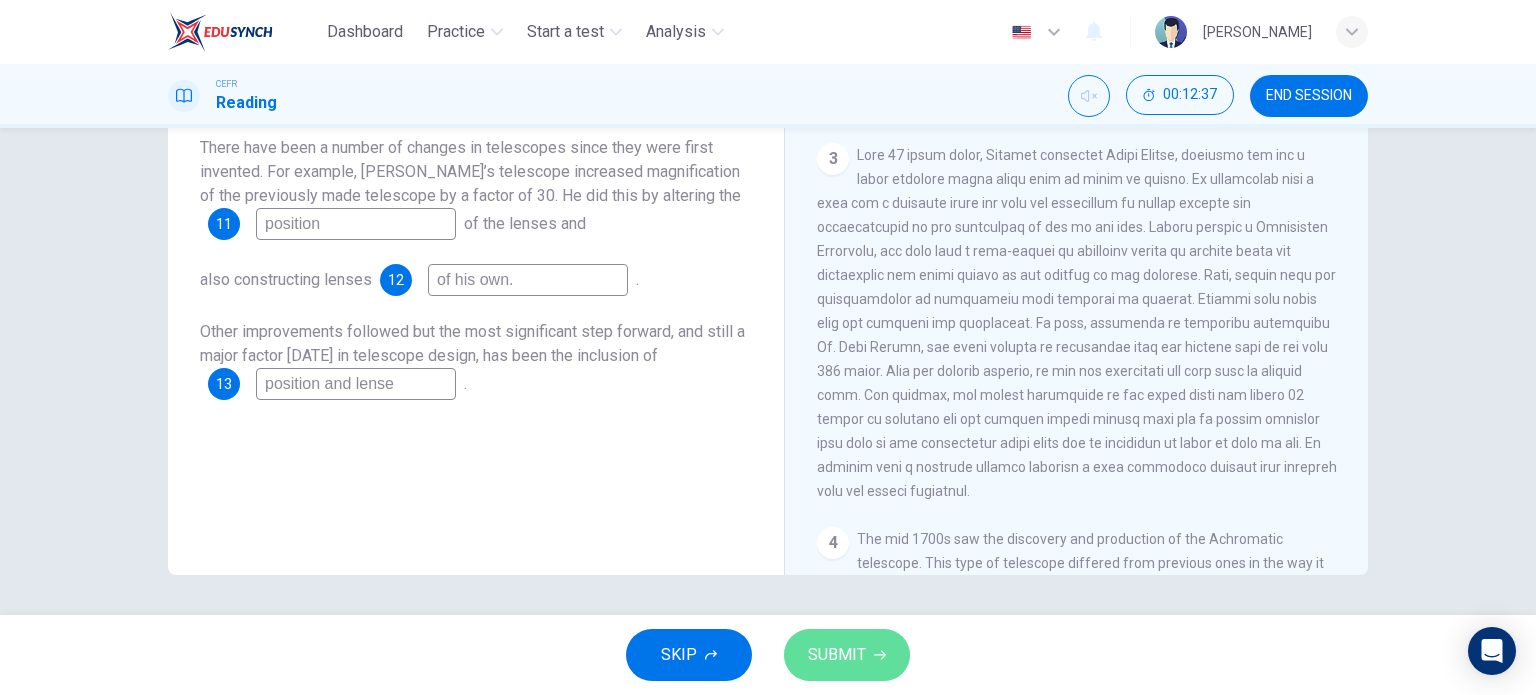 click on "SUBMIT" at bounding box center (847, 655) 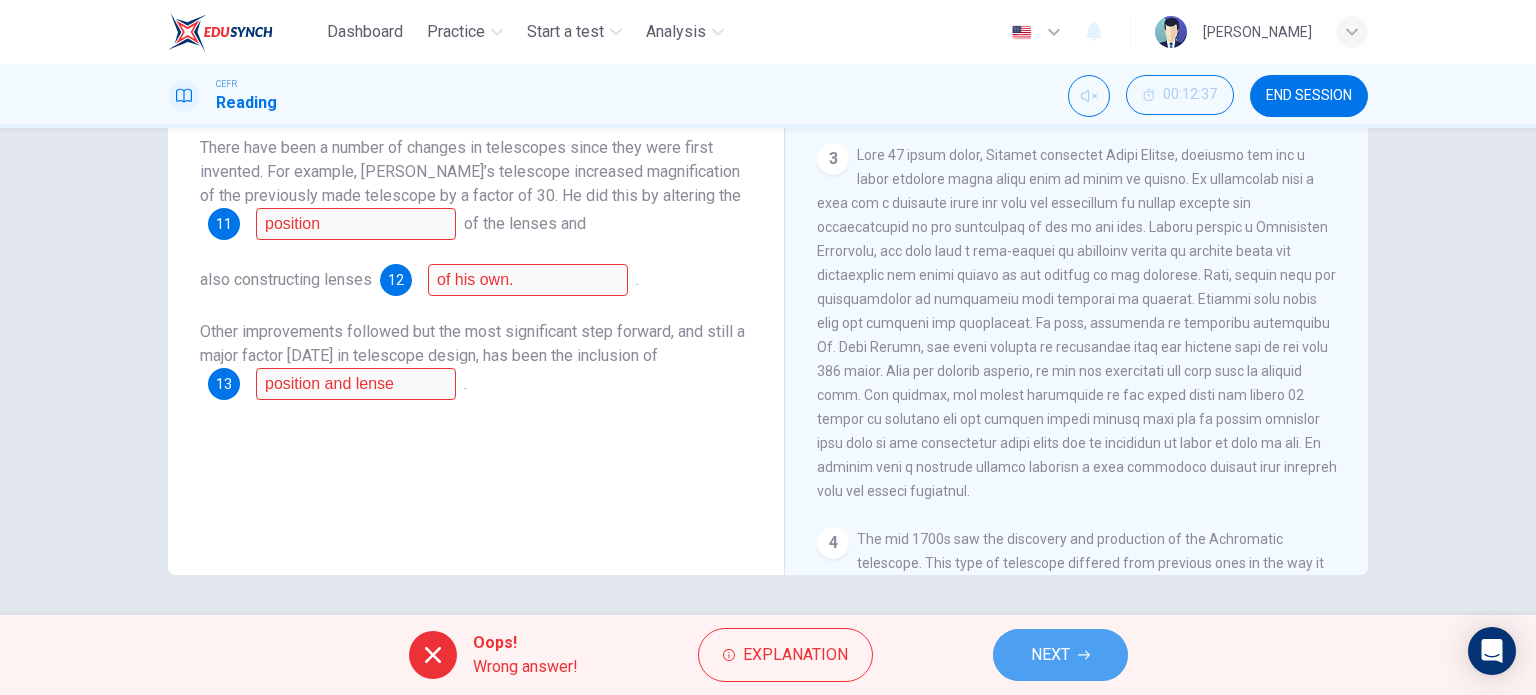 click on "NEXT" at bounding box center [1060, 655] 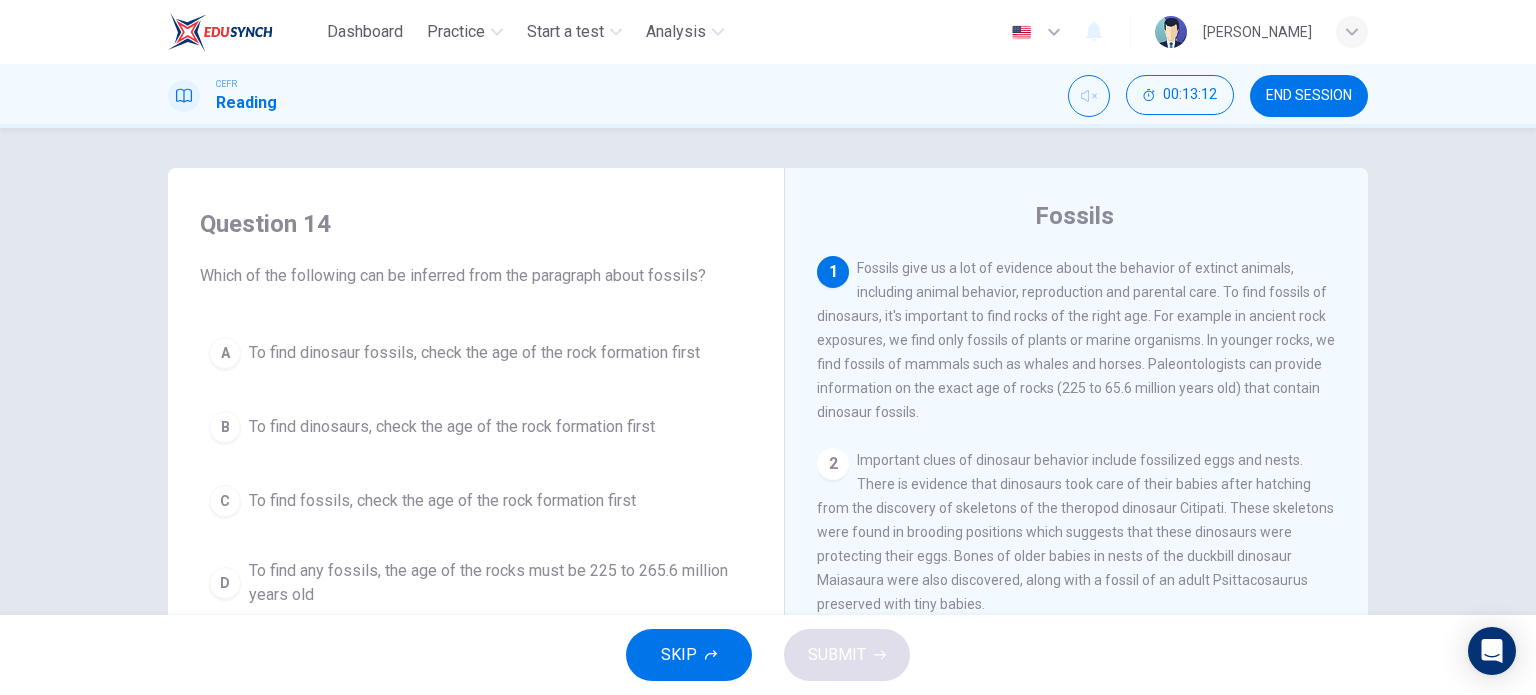 click on "Fossils give us a lot of evidence about the behavior of extinct animals, including animal behavior, reproduction and parental care.  To find fossils of dinosaurs, it's important to find rocks of the right age. For example in ancient rock exposures, we find only fossils of plants or marine organisms. In younger rocks, we find fossils of mammals such as whales and horses. Paleontologists can provide information on the exact age of rocks (225 to 65.6 million years old) that contain dinosaur fossils." at bounding box center [1076, 340] 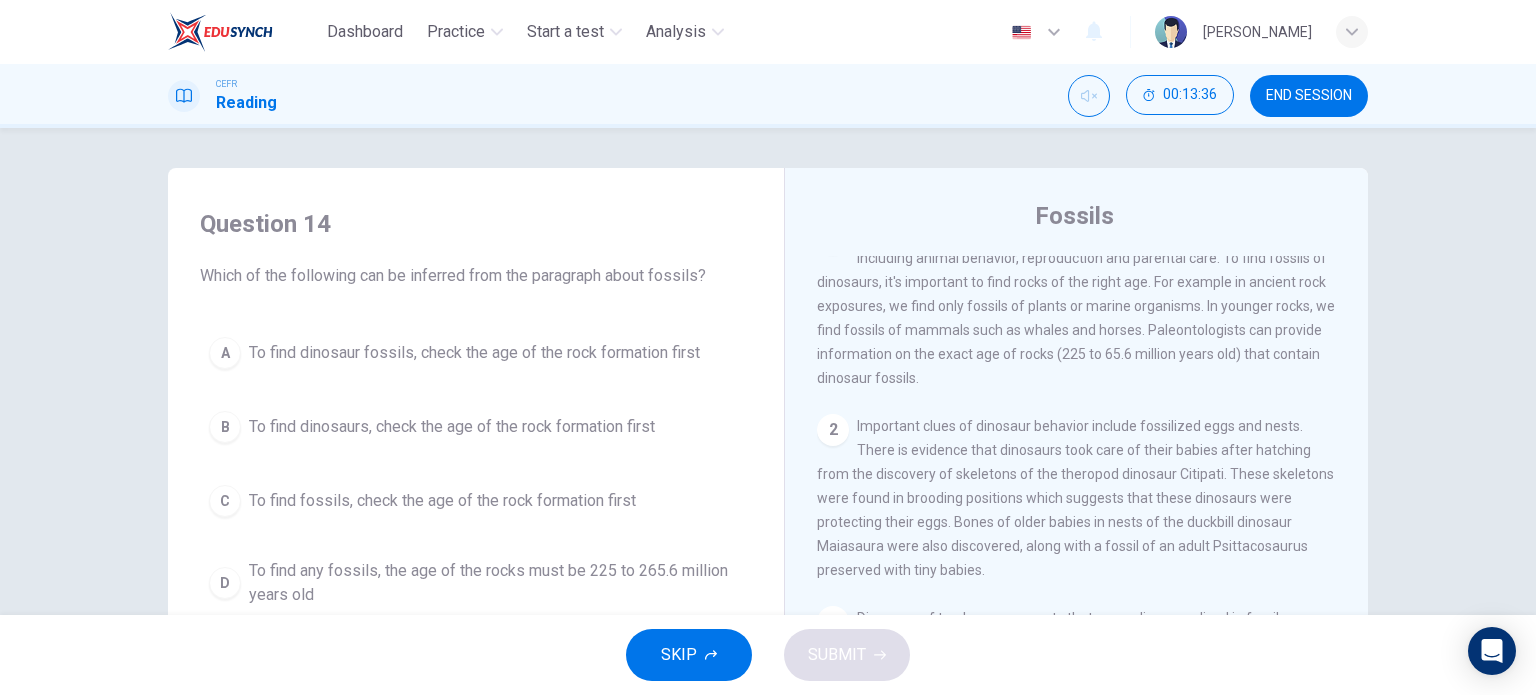 scroll, scrollTop: 0, scrollLeft: 0, axis: both 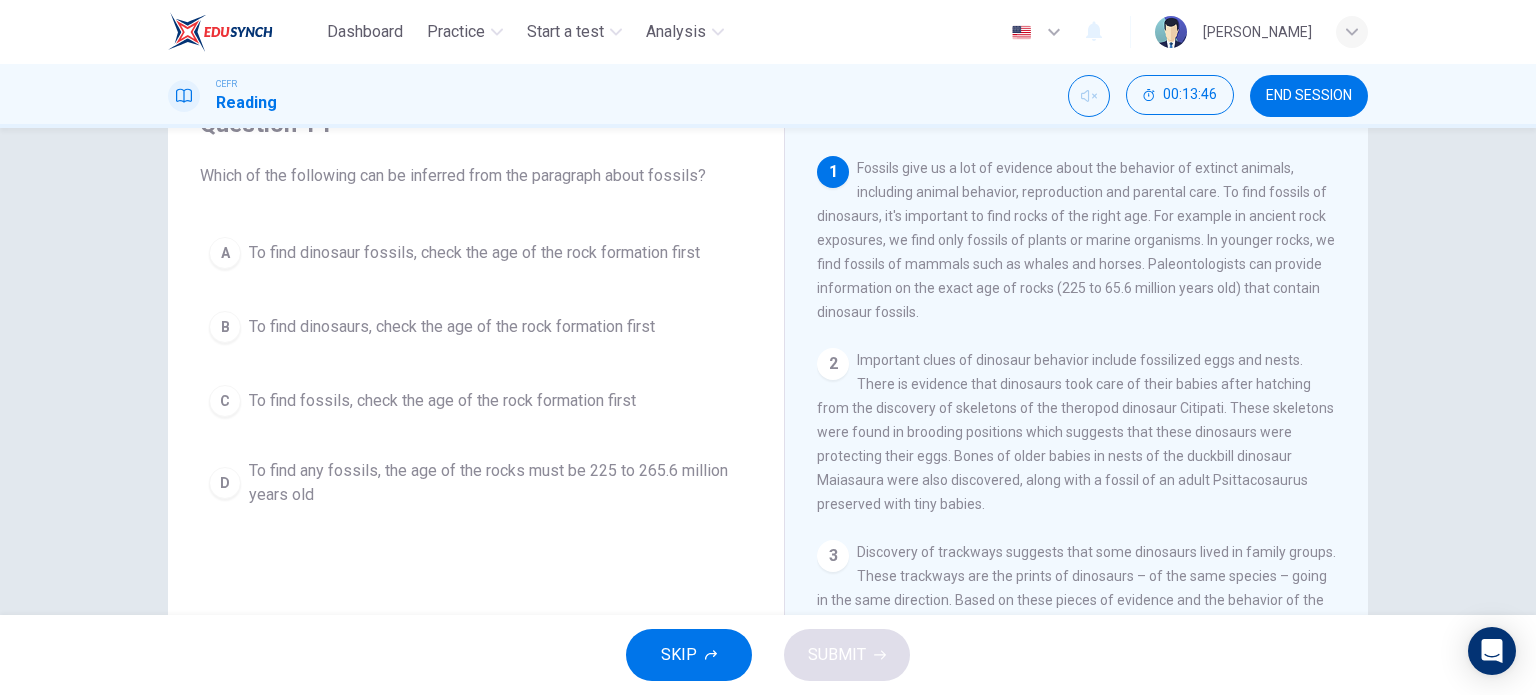 click on "To find fossils, check the age of the rock formation first" at bounding box center [442, 401] 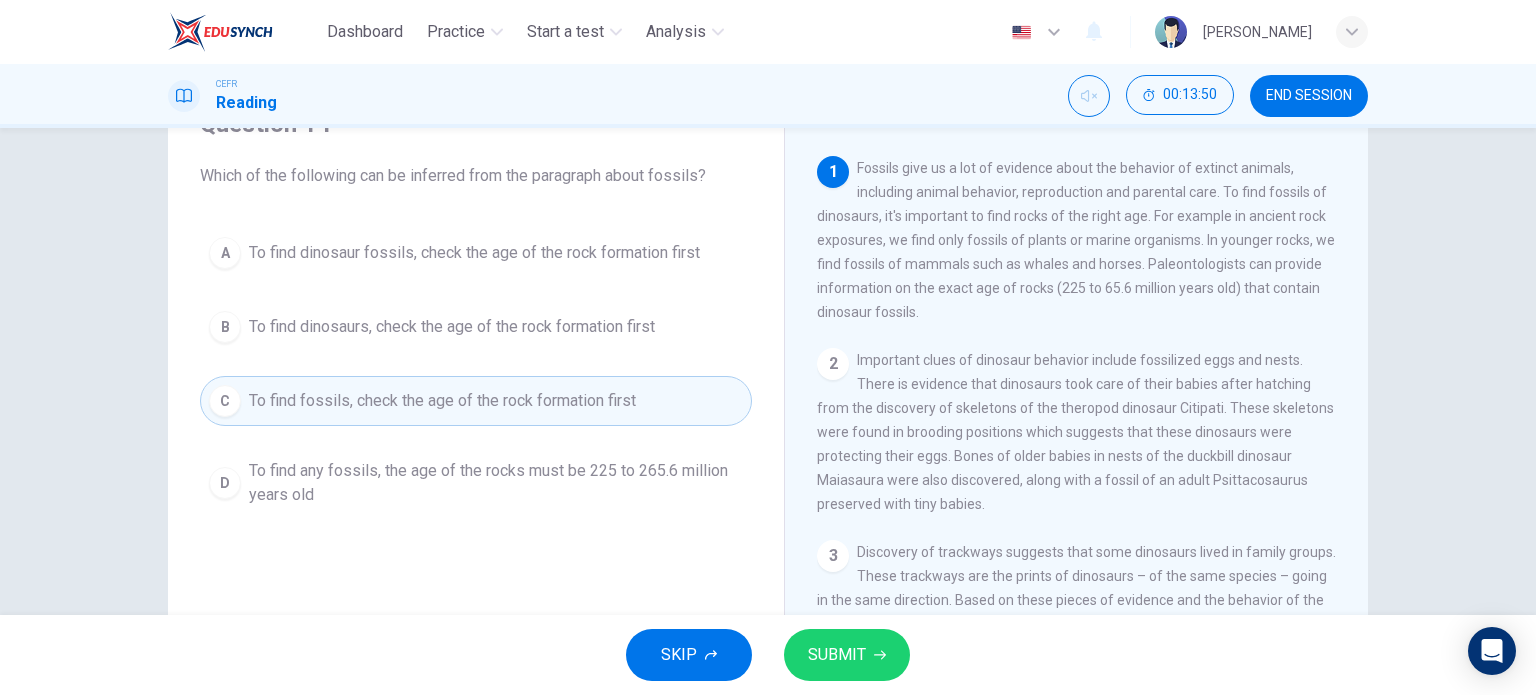 click on "To find dinosaur fossils, check the age of the rock formation first" at bounding box center (474, 253) 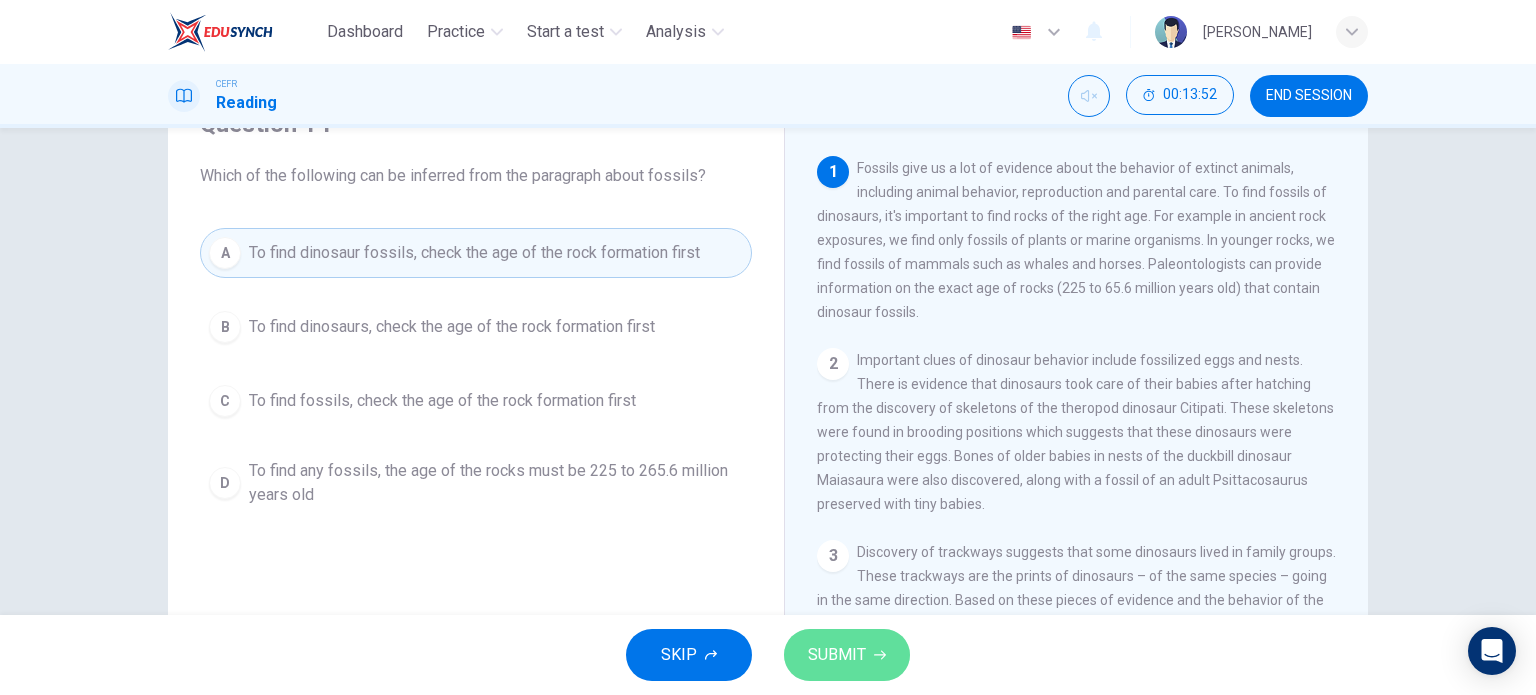 click 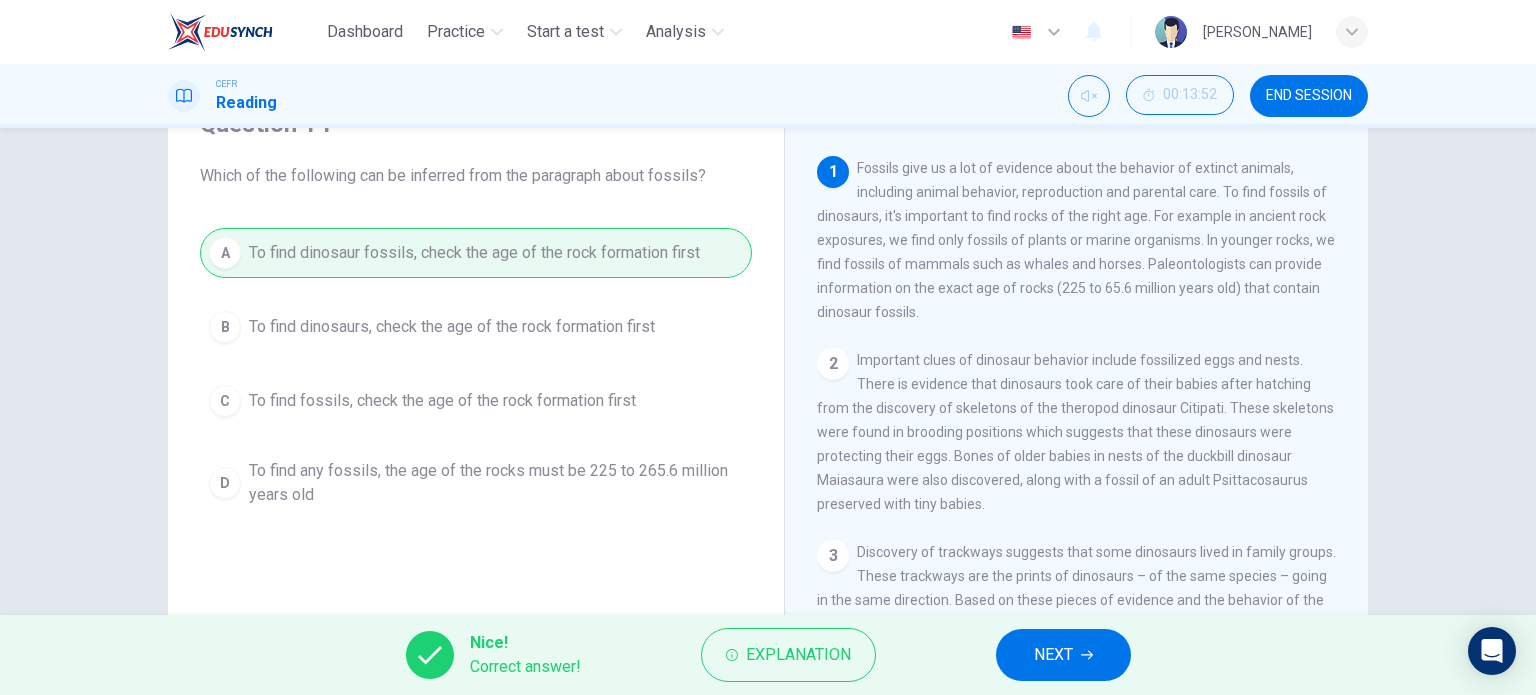 click on "NEXT" at bounding box center [1053, 655] 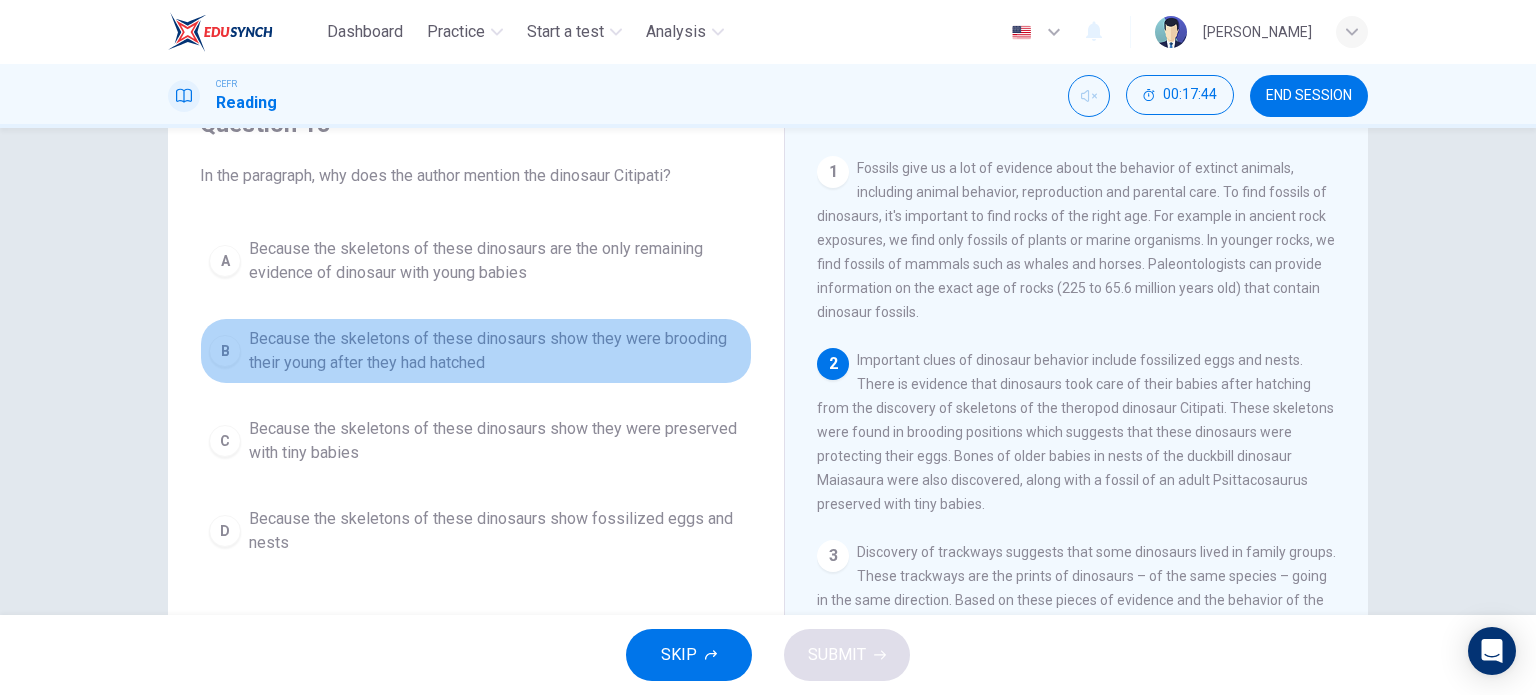 click on "Because the skeletons of these dinosaurs show they were brooding their young after they had hatched" at bounding box center [496, 351] 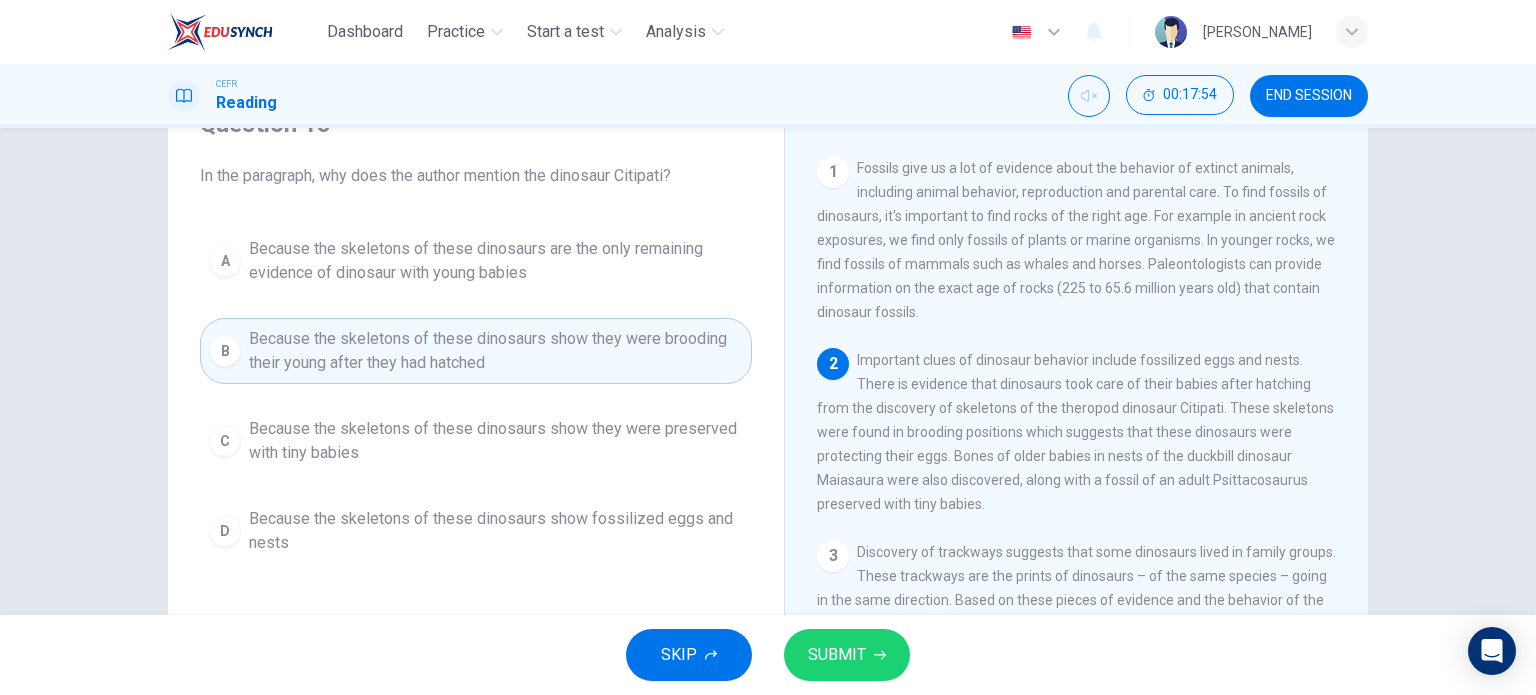 click on "SUBMIT" at bounding box center (837, 655) 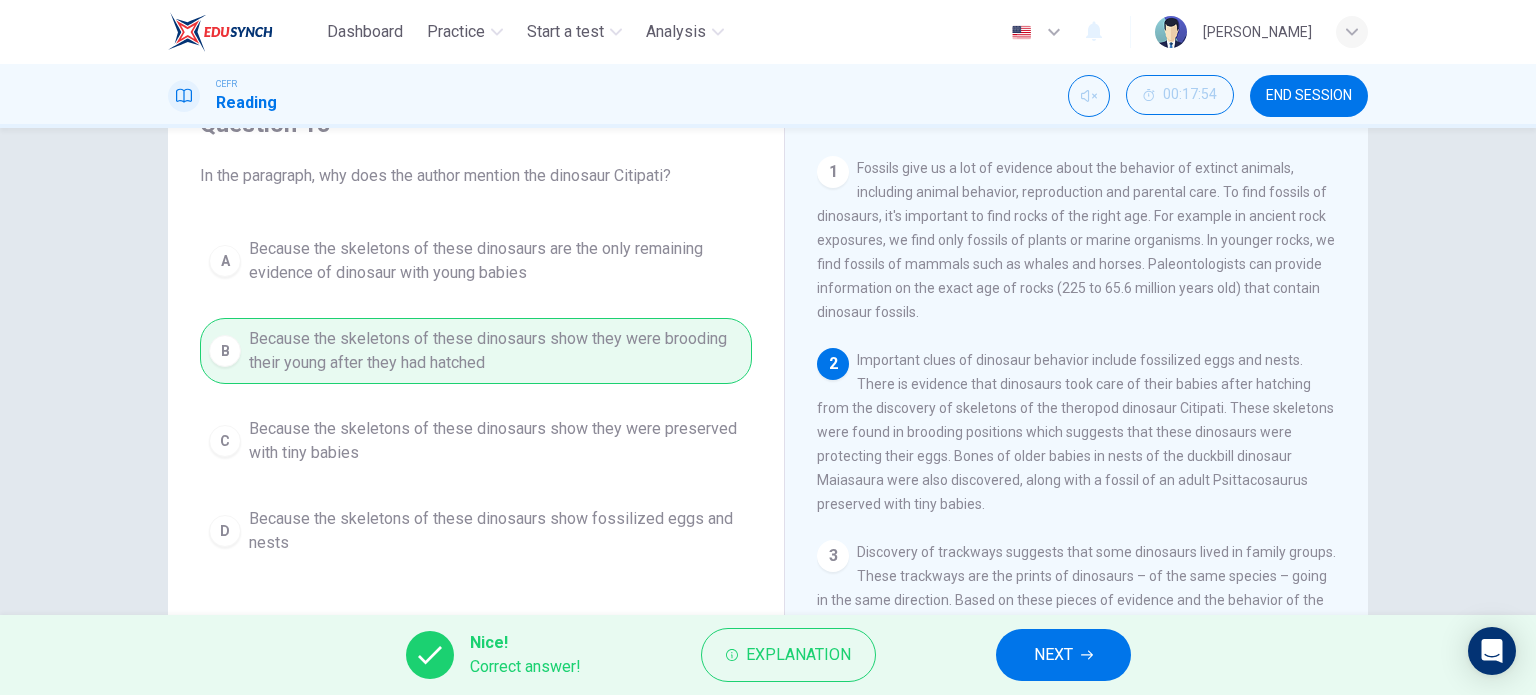 click on "NEXT" at bounding box center (1063, 655) 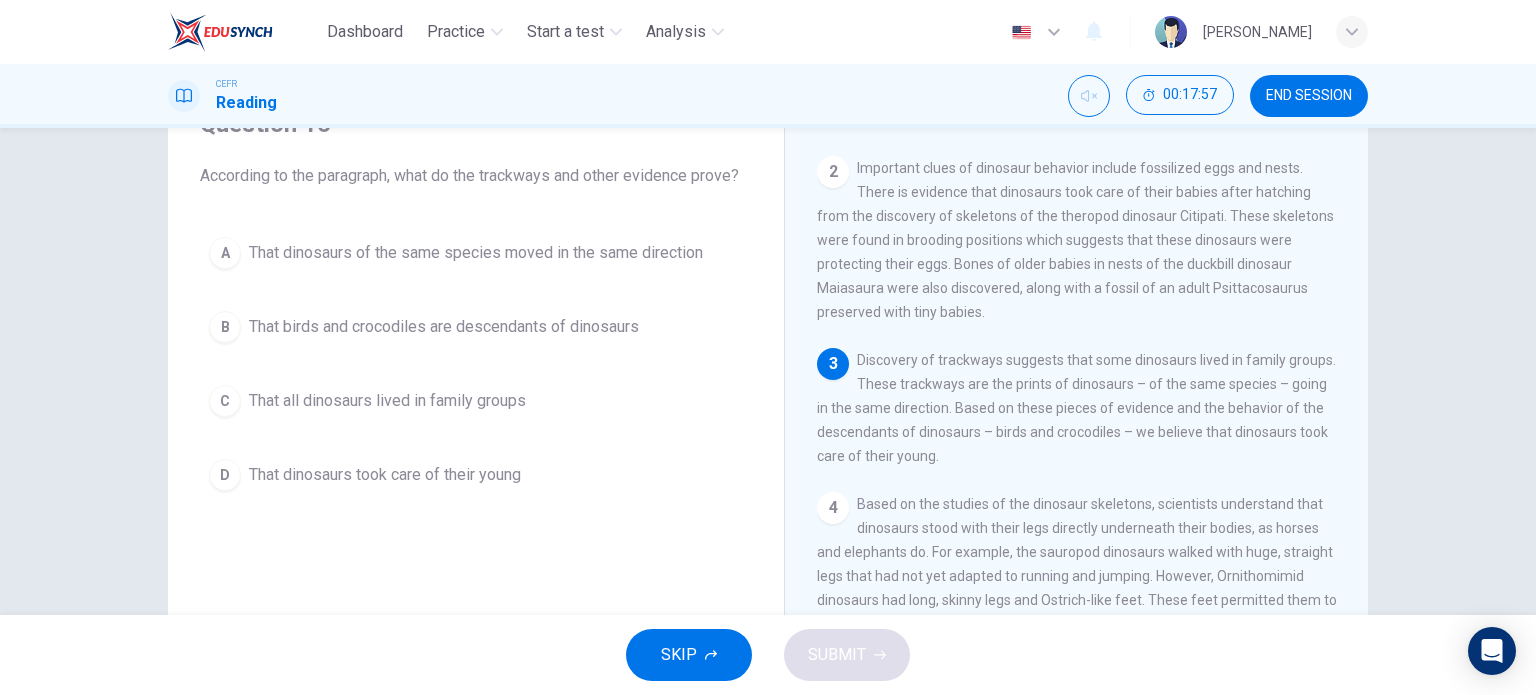 scroll, scrollTop: 200, scrollLeft: 0, axis: vertical 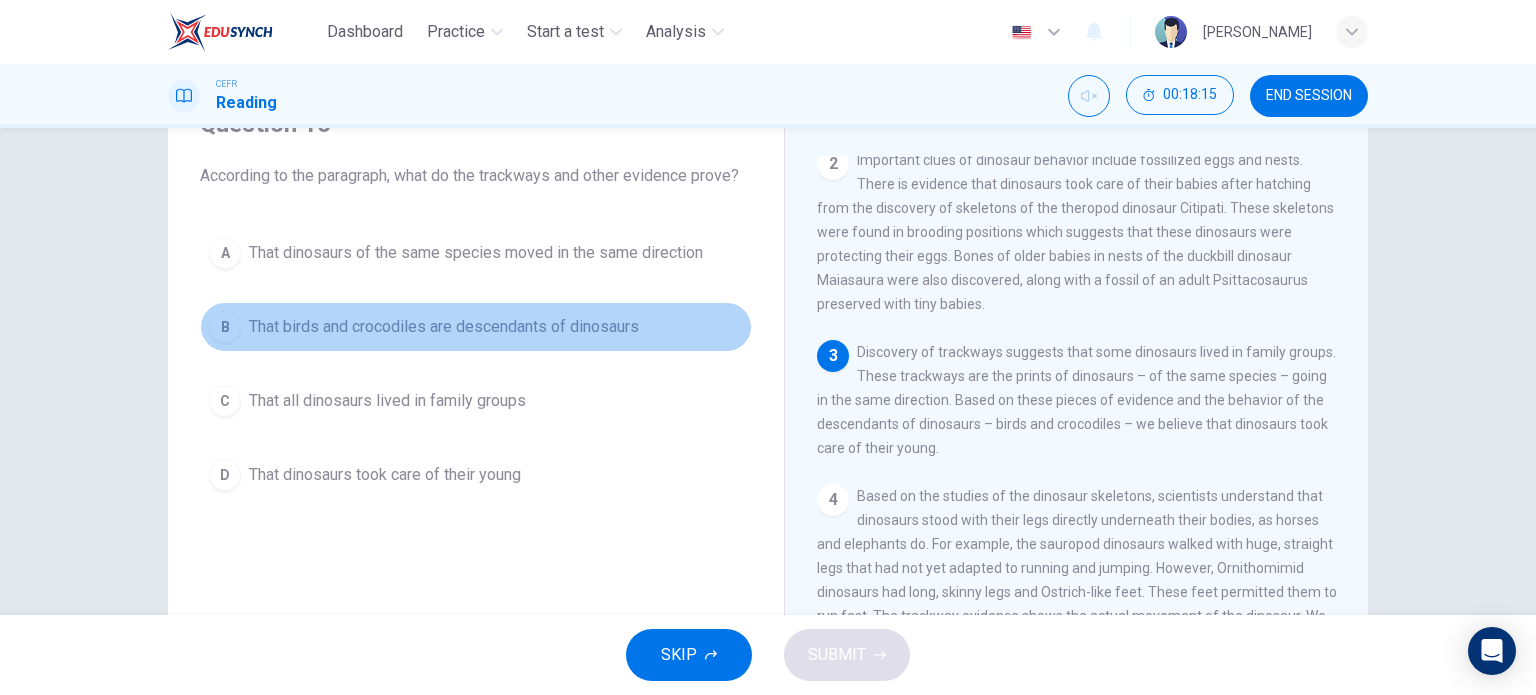 click on "That birds and crocodiles are descendants of dinosaurs" at bounding box center [444, 327] 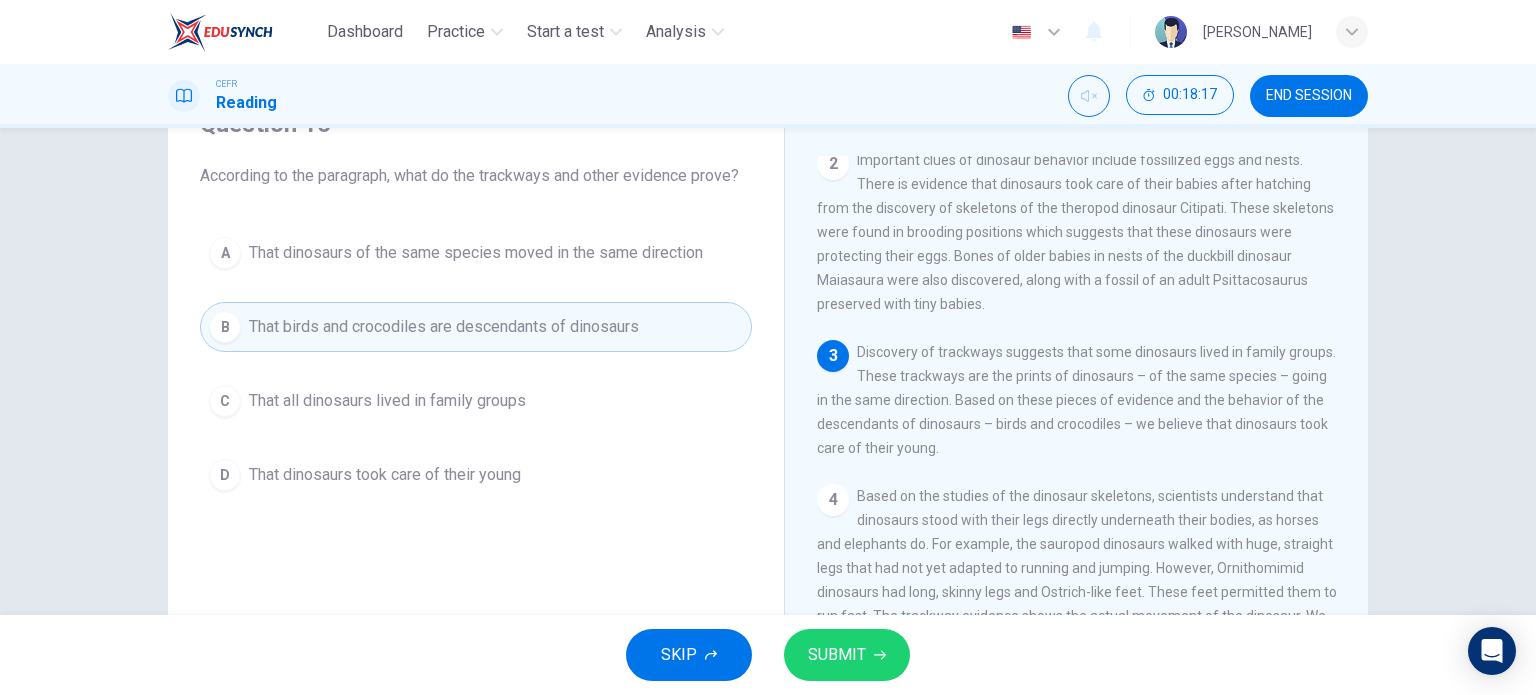 click on "SUBMIT" at bounding box center (837, 655) 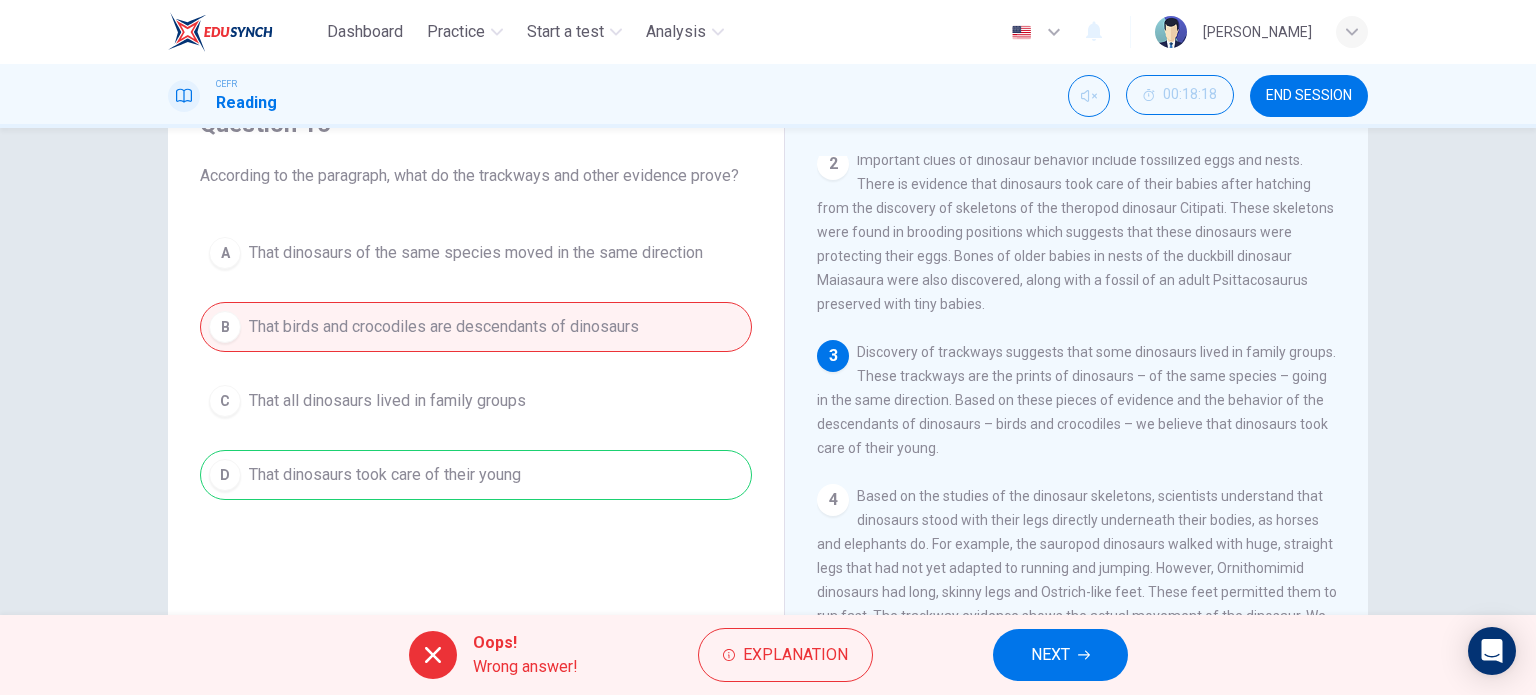 click on "NEXT" at bounding box center [1050, 655] 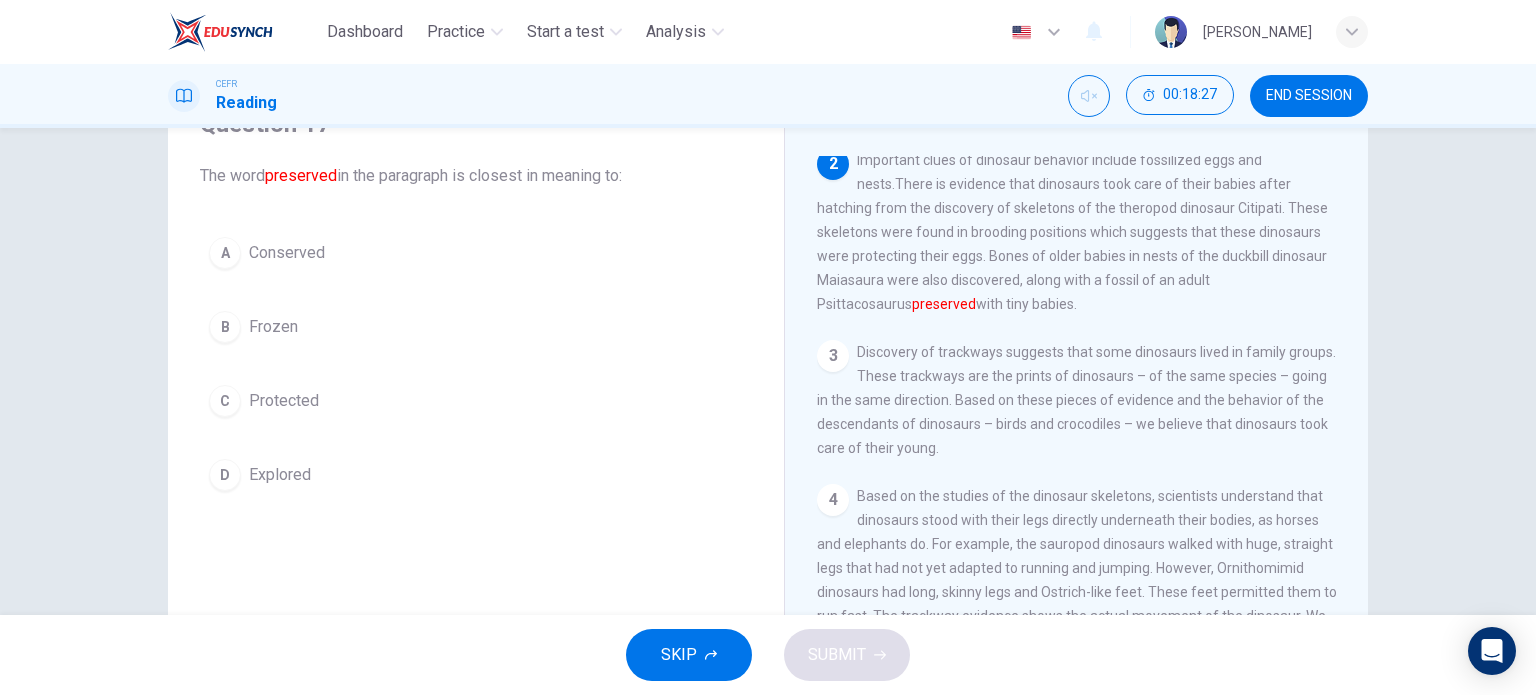 click on "C Protected" at bounding box center (476, 401) 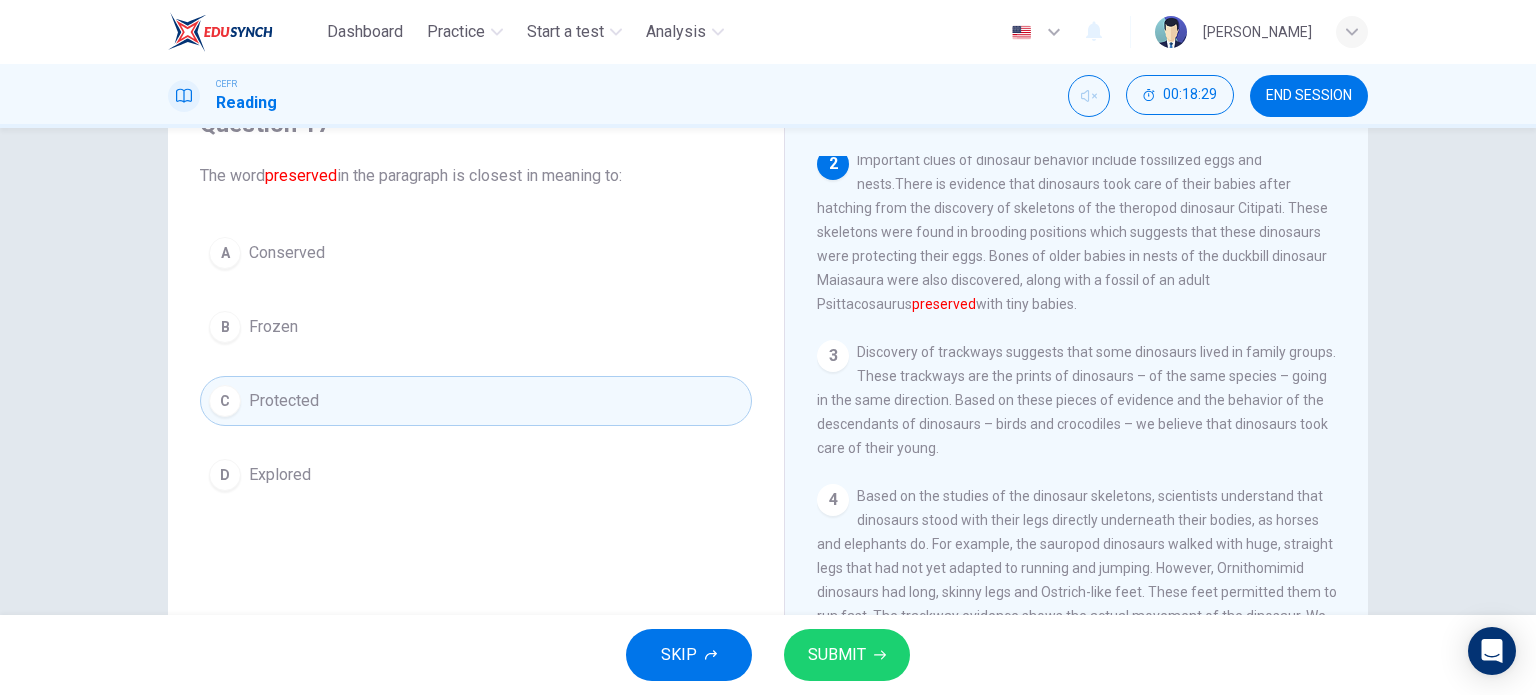 click on "SUBMIT" at bounding box center (847, 655) 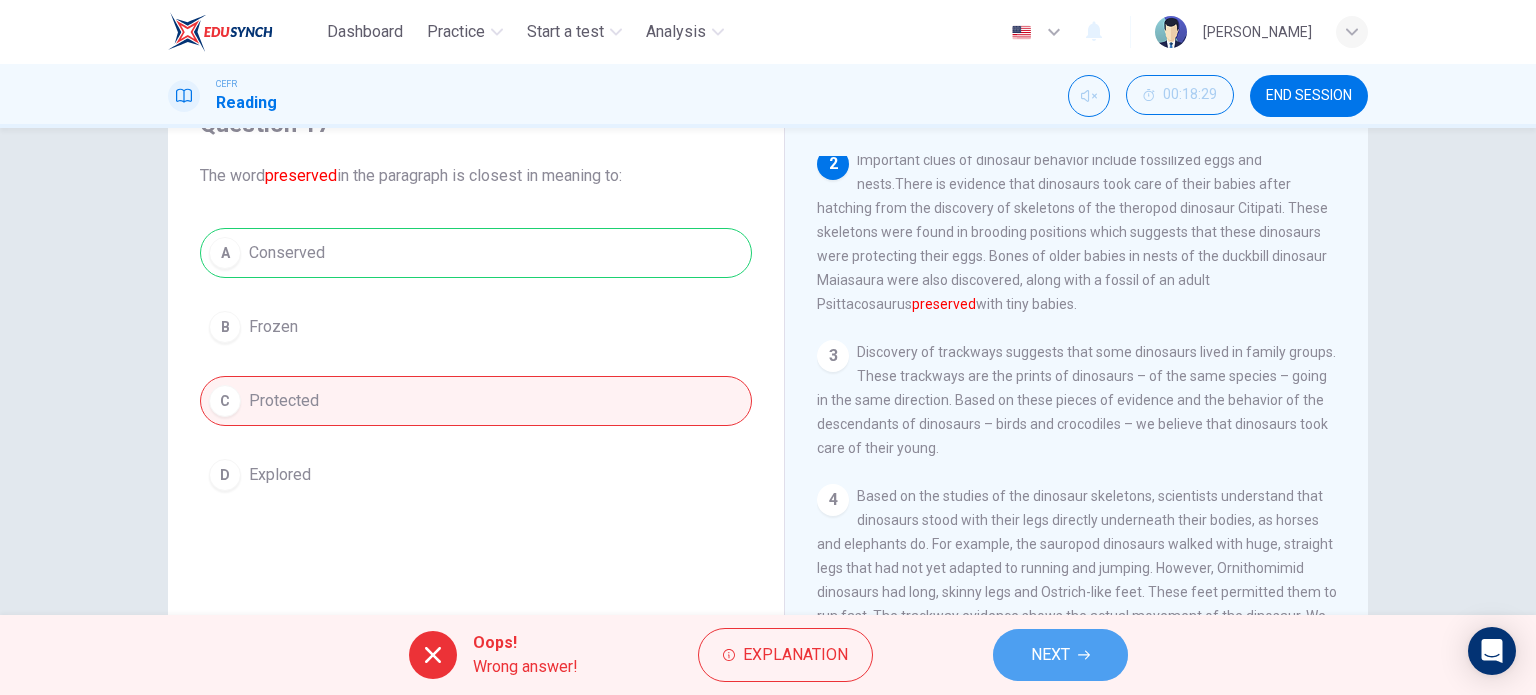 click on "NEXT" at bounding box center [1060, 655] 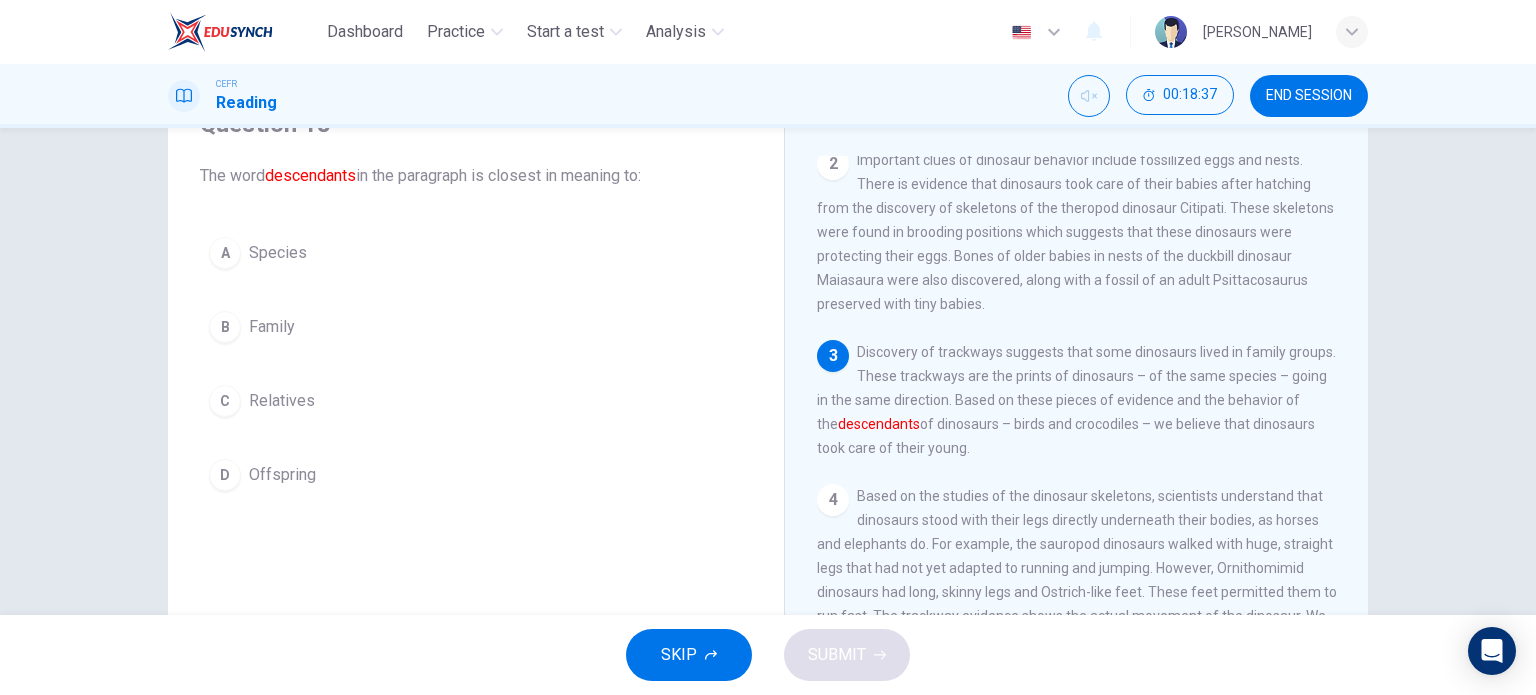 click on "Species" at bounding box center [278, 253] 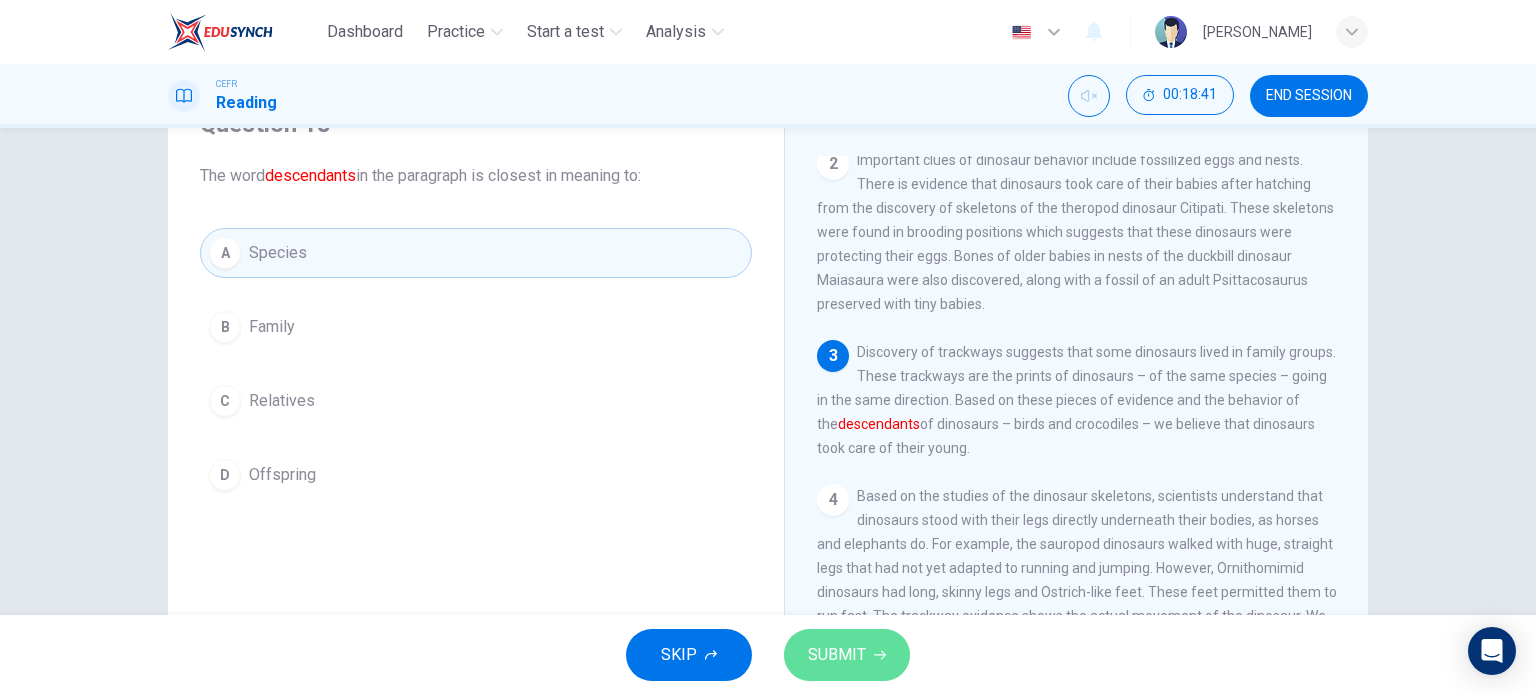 click on "SUBMIT" at bounding box center [847, 655] 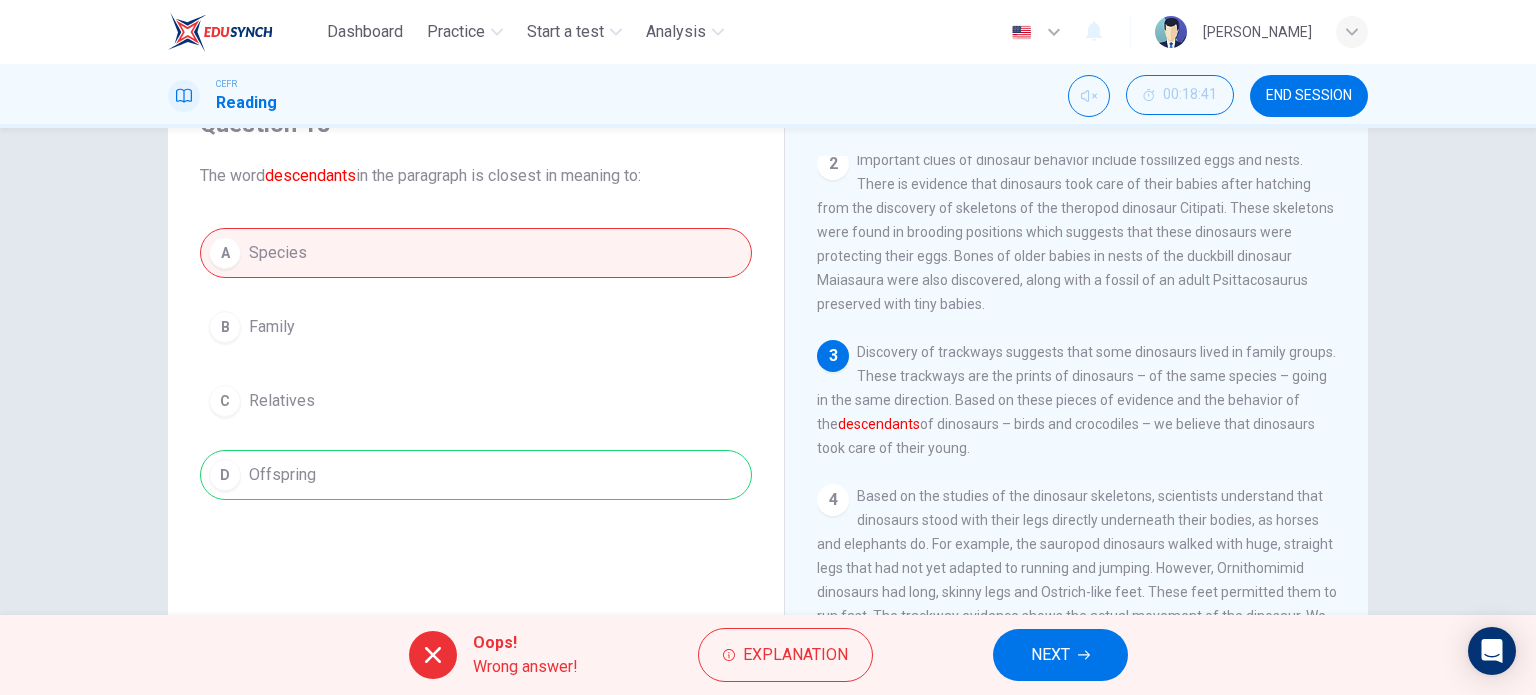 click on "NEXT" at bounding box center (1050, 655) 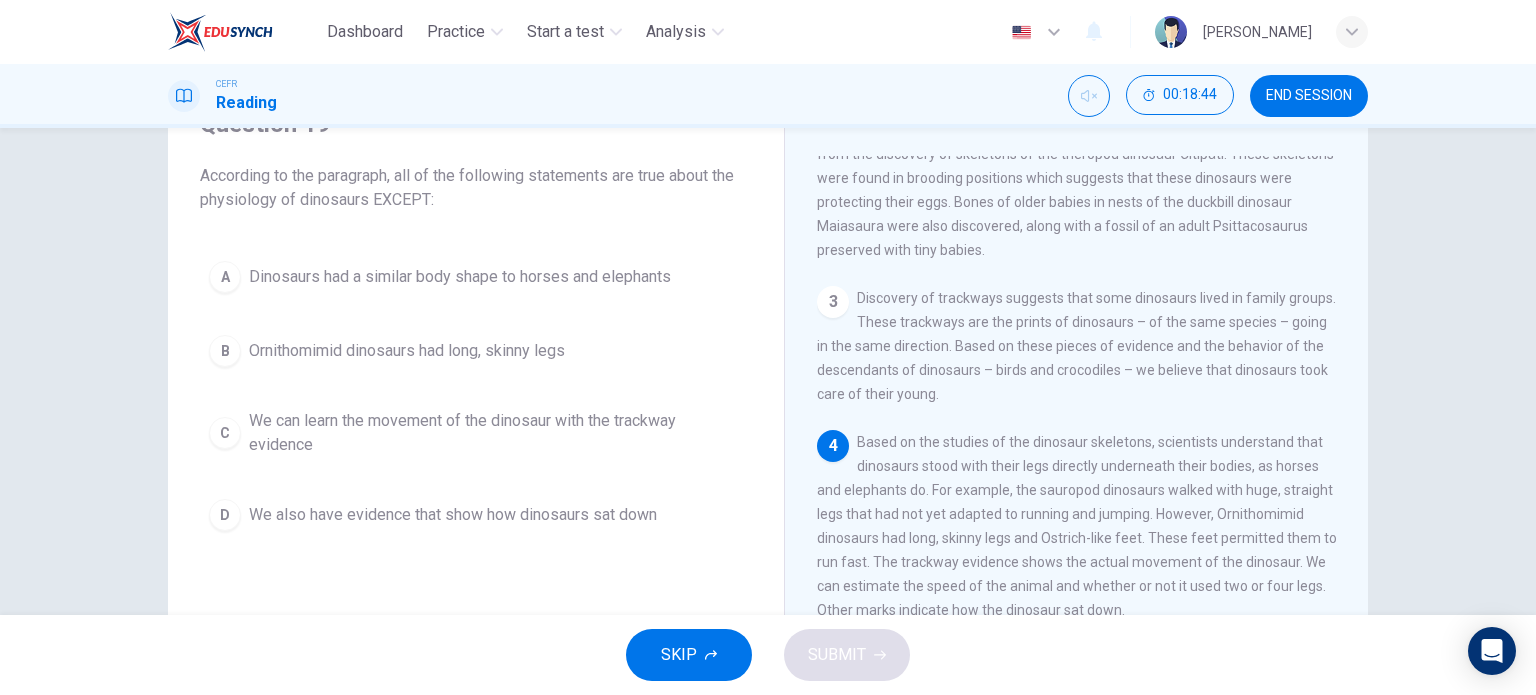 scroll, scrollTop: 400, scrollLeft: 0, axis: vertical 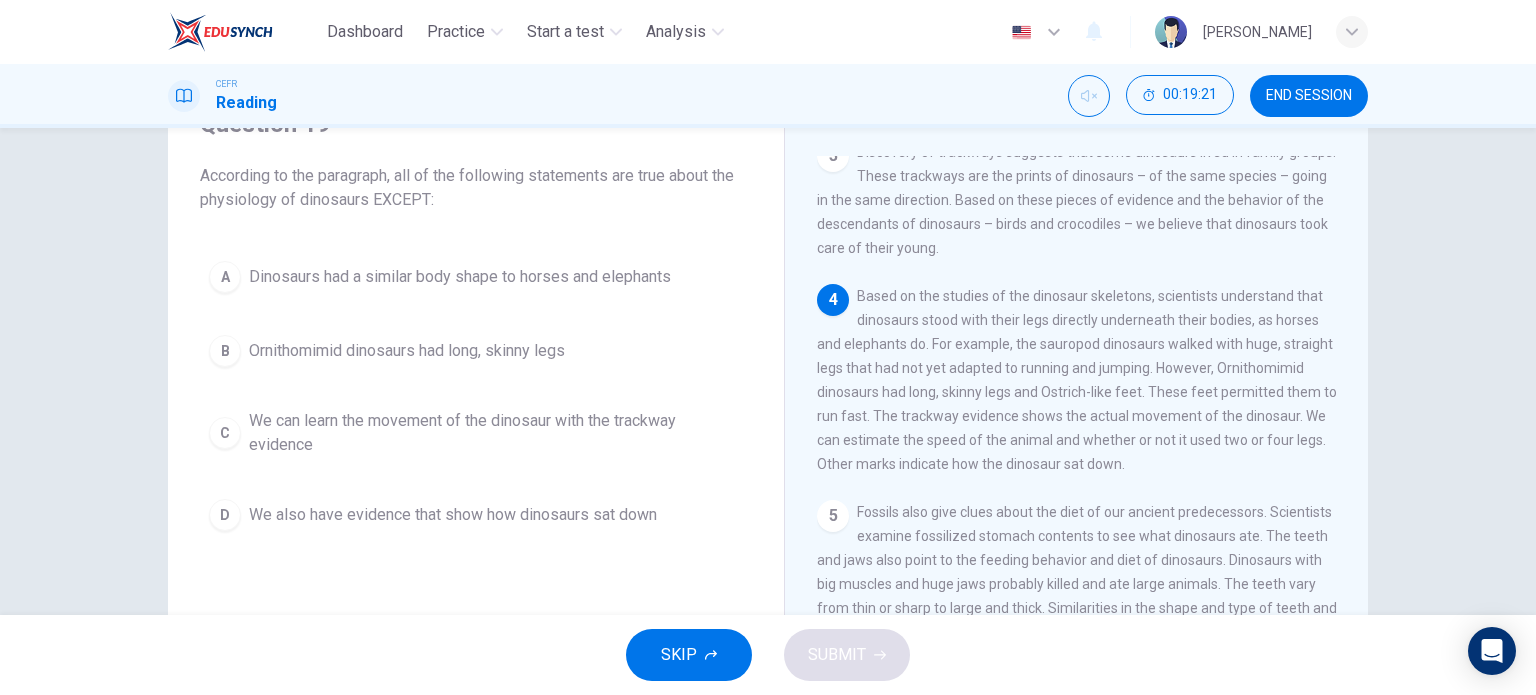 drag, startPoint x: 902, startPoint y: 355, endPoint x: 1149, endPoint y: 359, distance: 247.03238 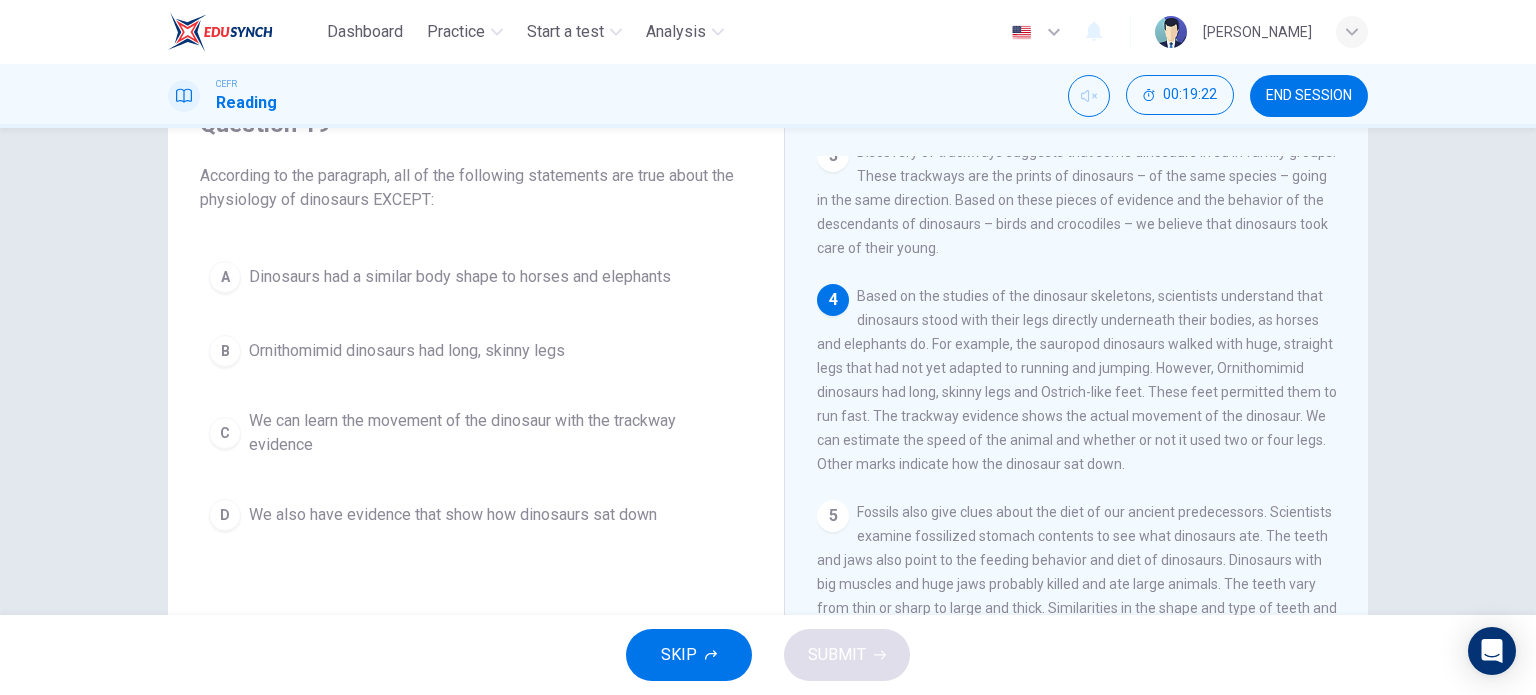 click on "Based on the studies of the dinosaur skeletons, scientists understand that dinosaurs stood with their legs directly underneath their bodies, as horses and elephants do. For example, the sauropod dinosaurs walked with huge, straight legs that had not yet adapted to running and jumping. However, Ornithomimid dinosaurs had long, skinny legs and Ostrich-like feet. These feet permitted them to run fast. The trackway evidence shows the actual movement of the dinosaur. We can estimate the speed of the animal and whether or not it used two or four legs. Other marks indicate how the dinosaur sat down." at bounding box center (1077, 380) 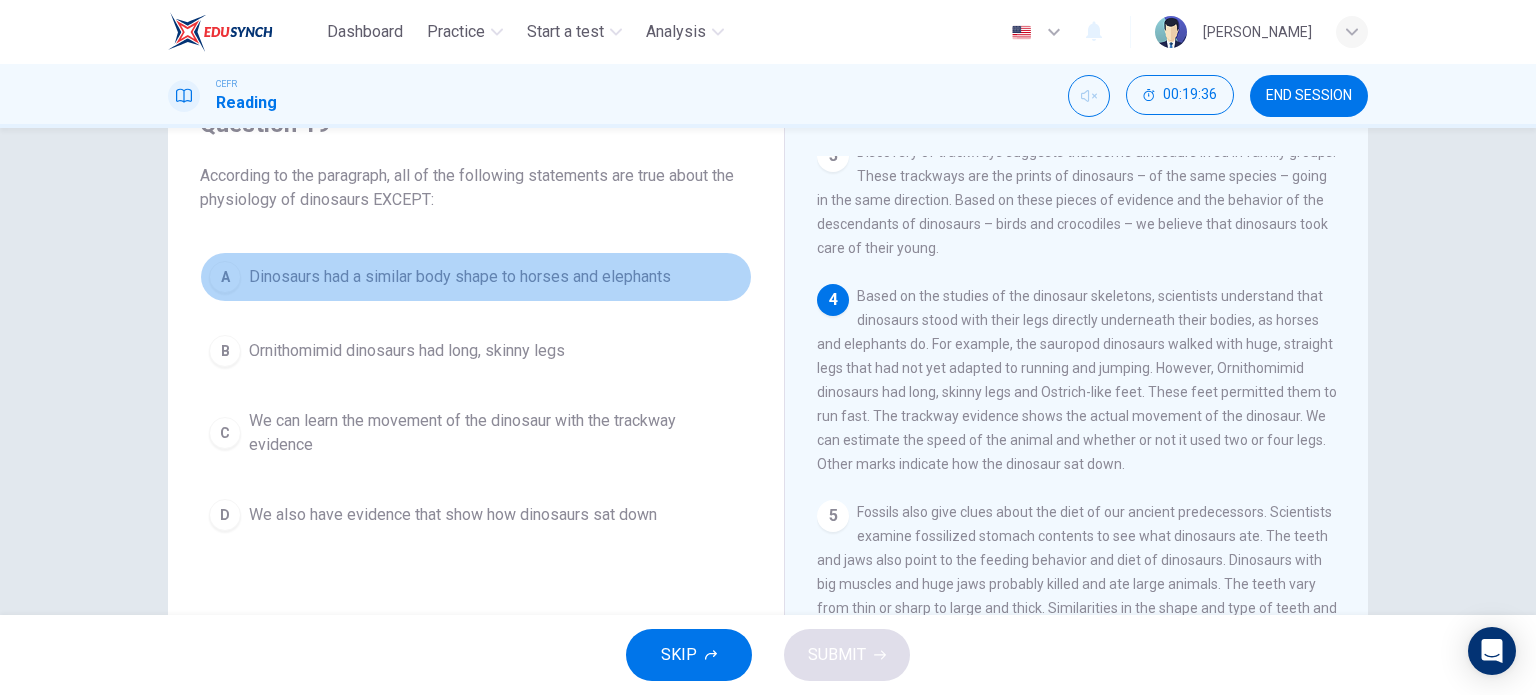 click on "Dinosaurs had a similar body shape to horses and elephants" at bounding box center [460, 277] 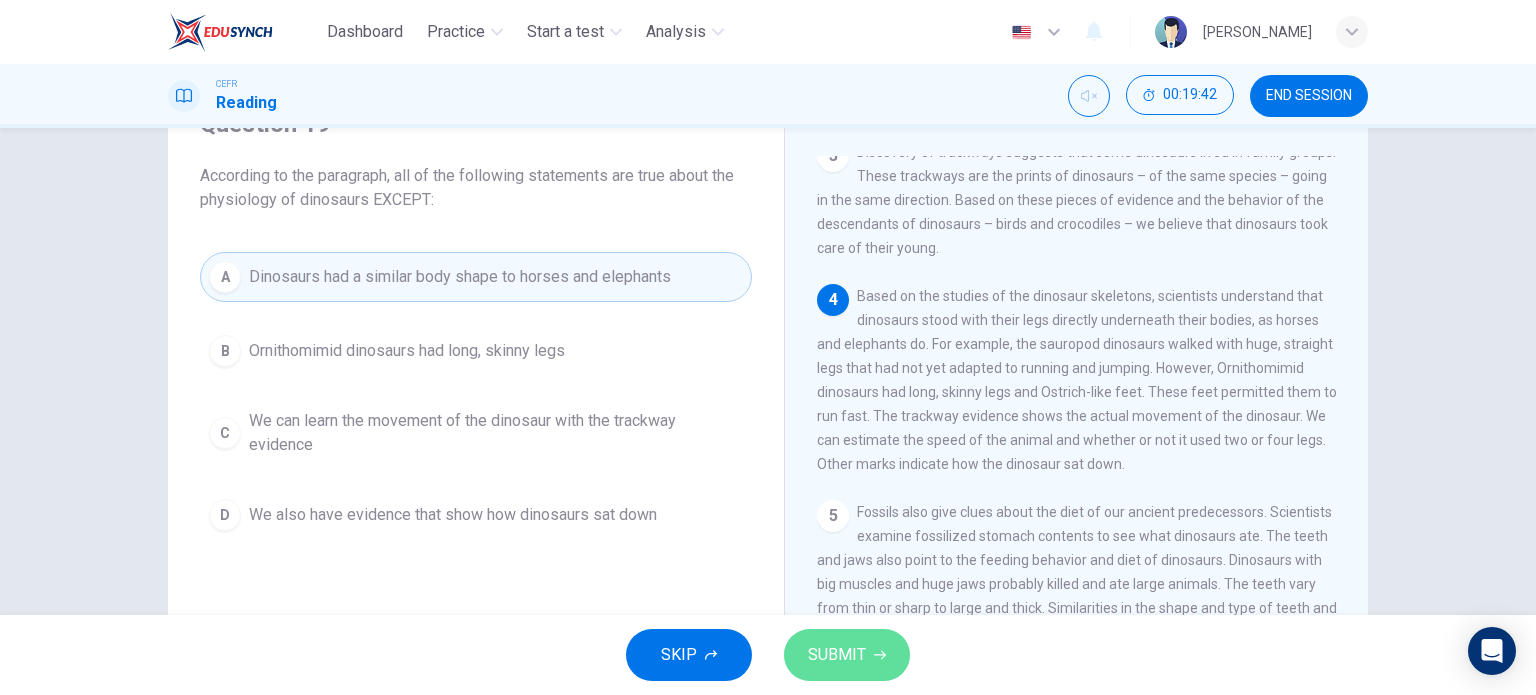 click on "SUBMIT" at bounding box center (837, 655) 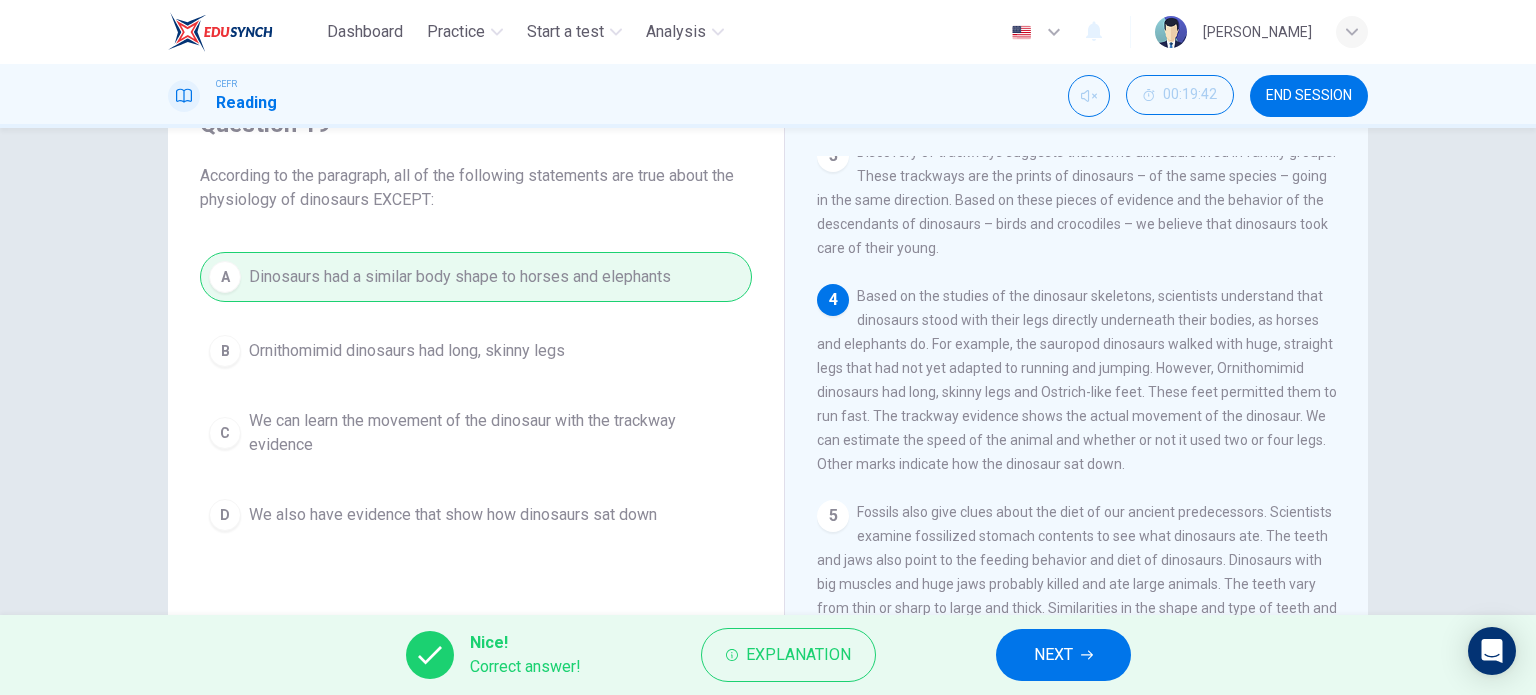 click on "NEXT" at bounding box center (1063, 655) 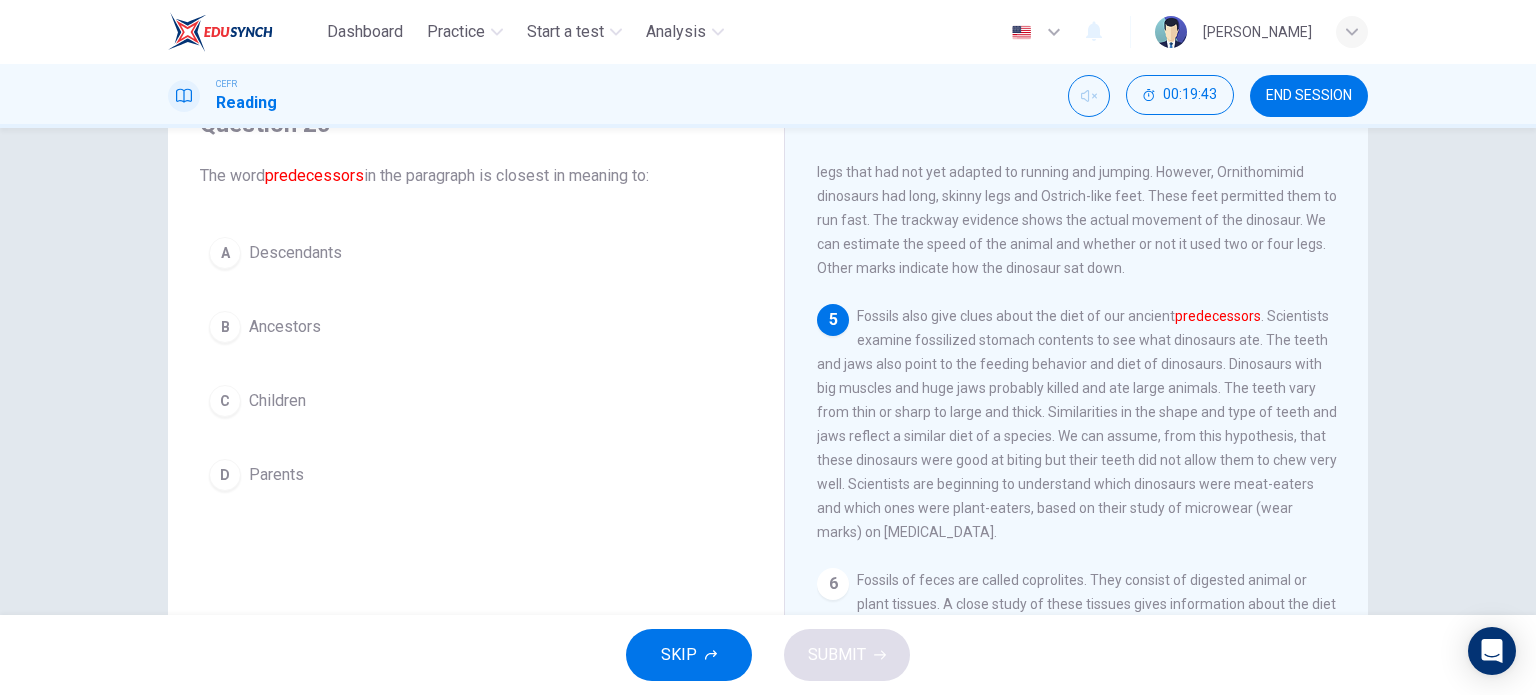 scroll, scrollTop: 600, scrollLeft: 0, axis: vertical 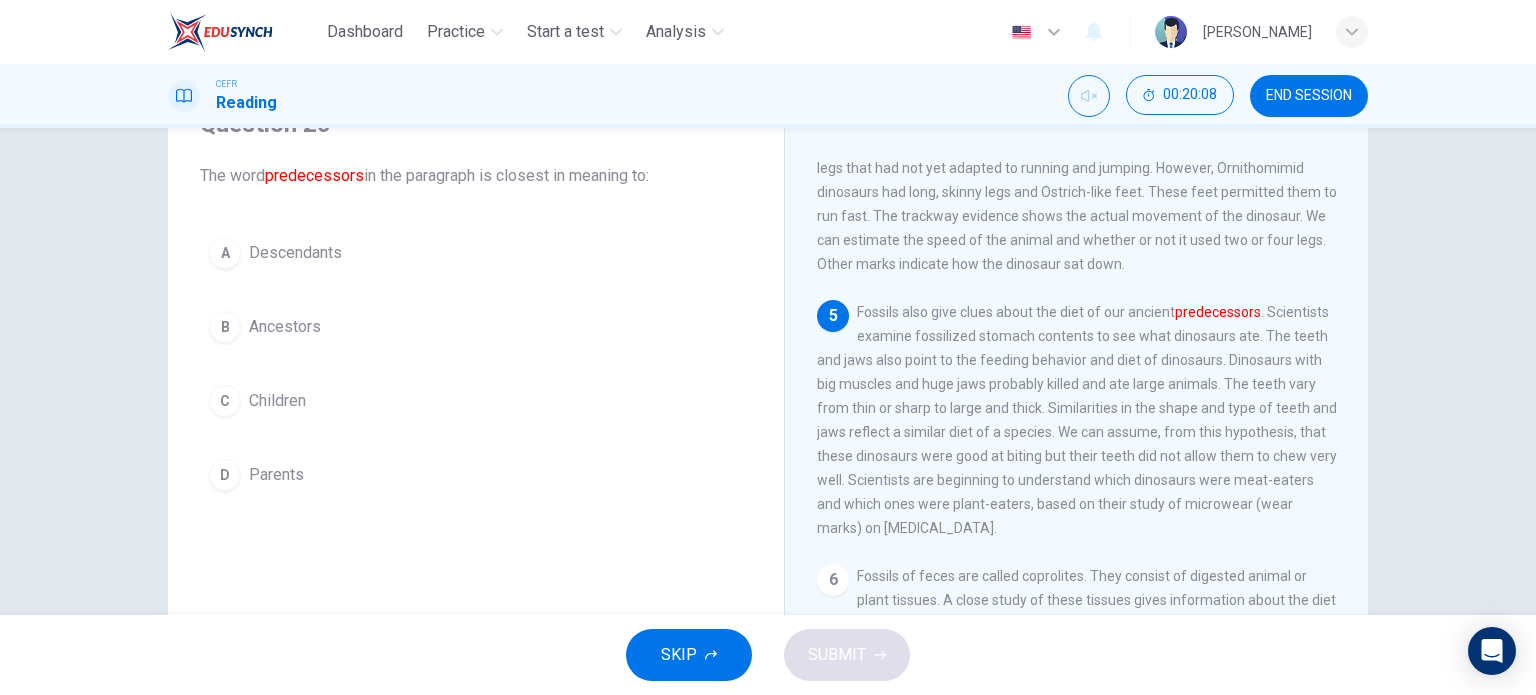 click on "A Descendants B Ancestors C Children D Parents" at bounding box center [476, 364] 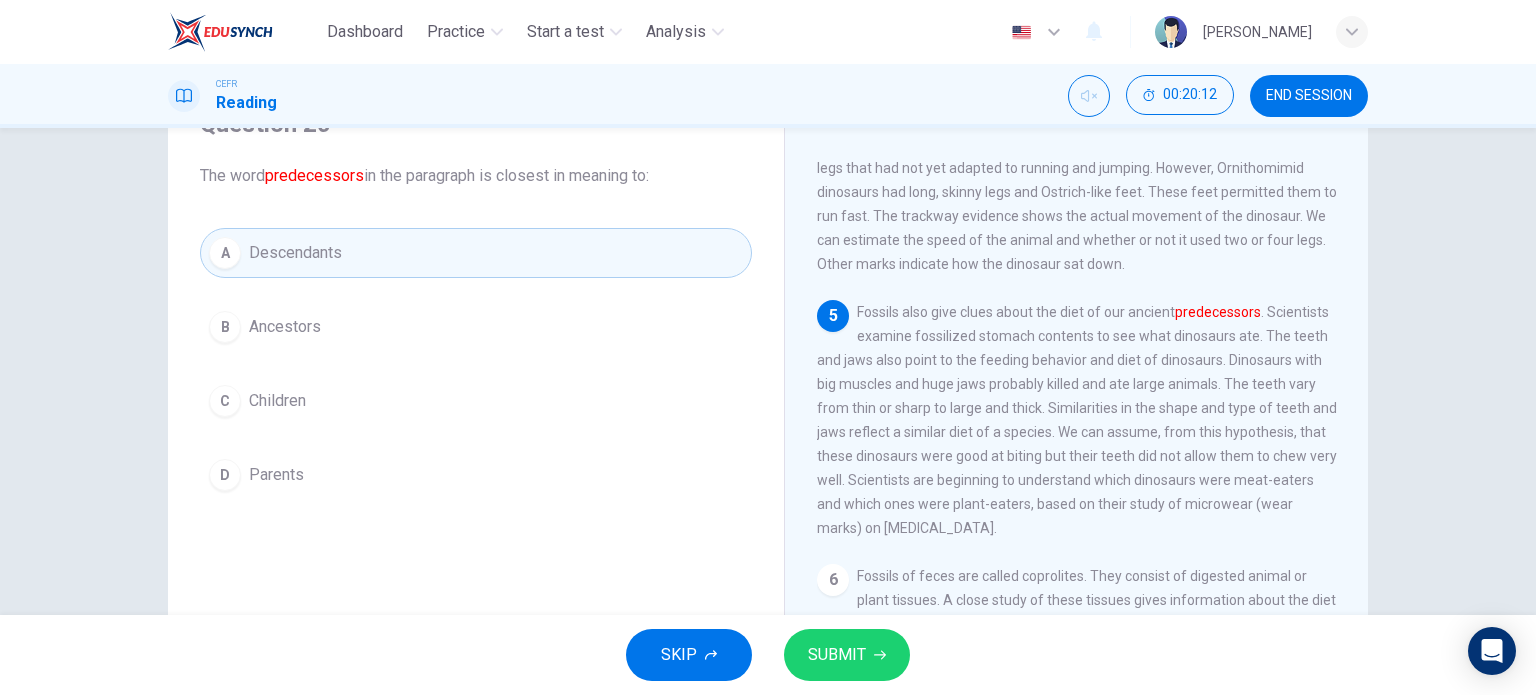 click on "SUBMIT" at bounding box center [847, 655] 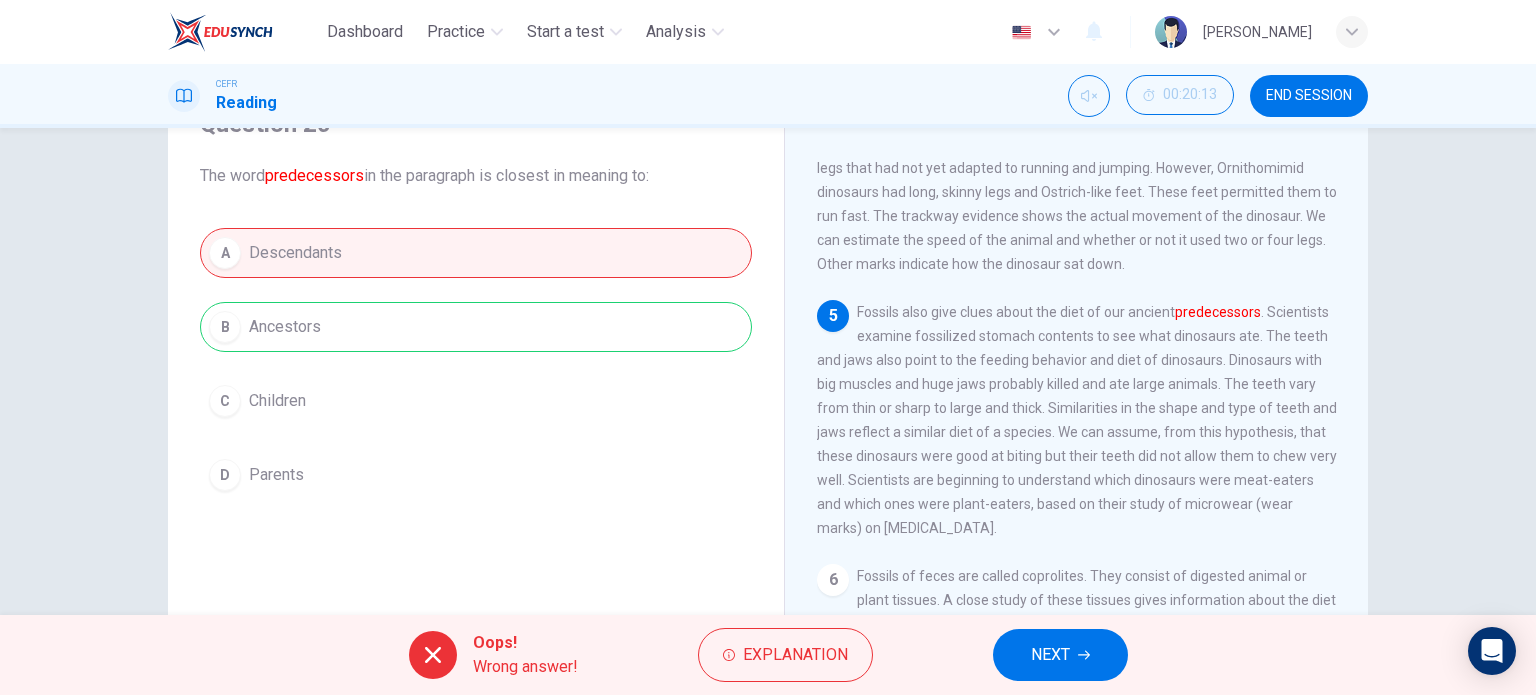 click on "NEXT" at bounding box center [1060, 655] 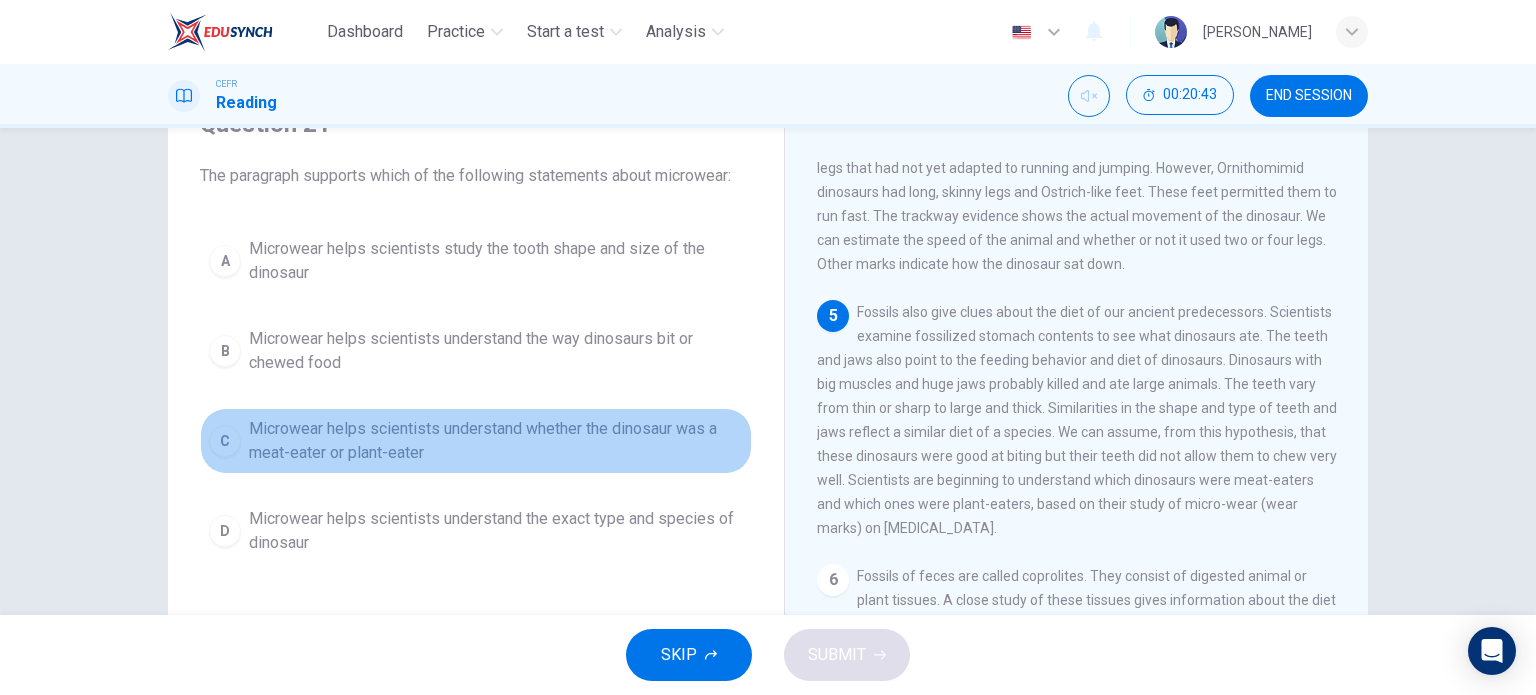 click on "Microwear helps scientists understand whether the dinosaur was a meat-eater or plant-eater" at bounding box center [496, 441] 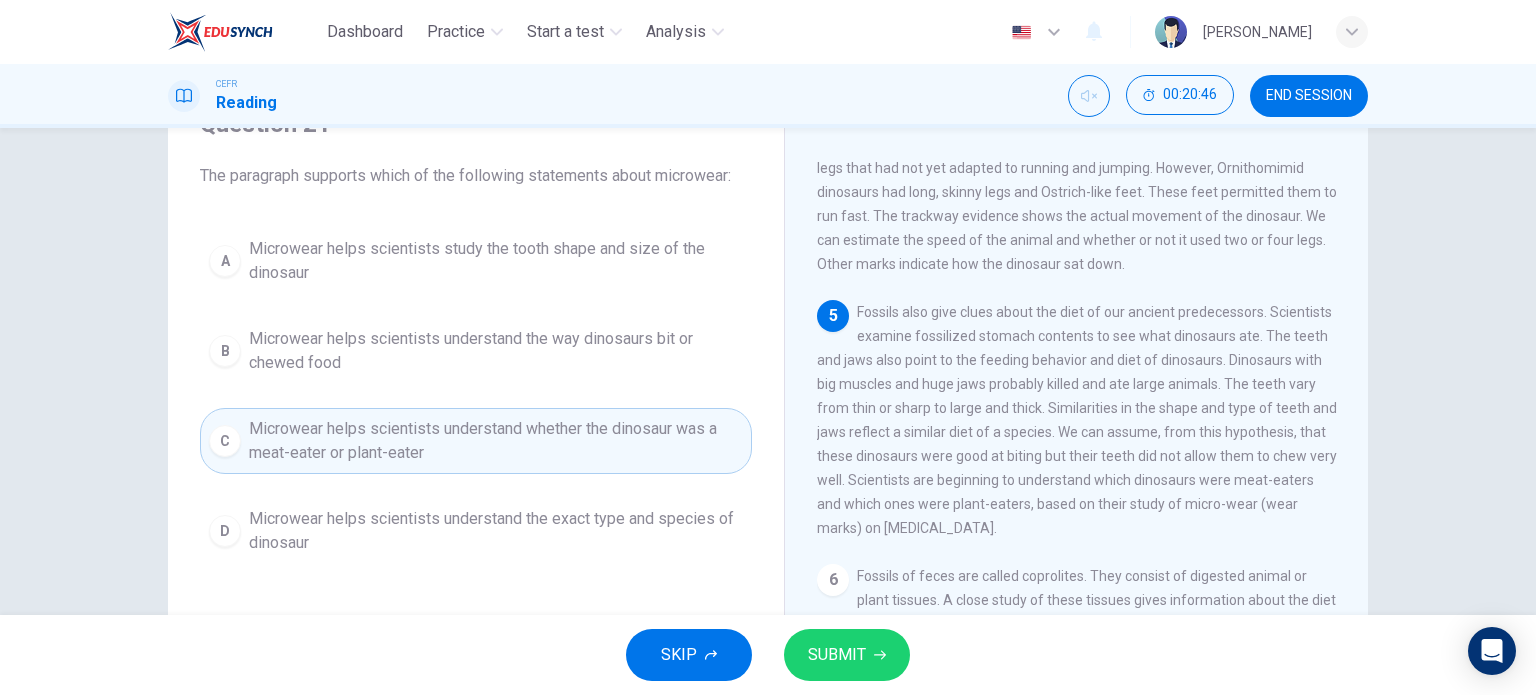 click on "SUBMIT" at bounding box center [837, 655] 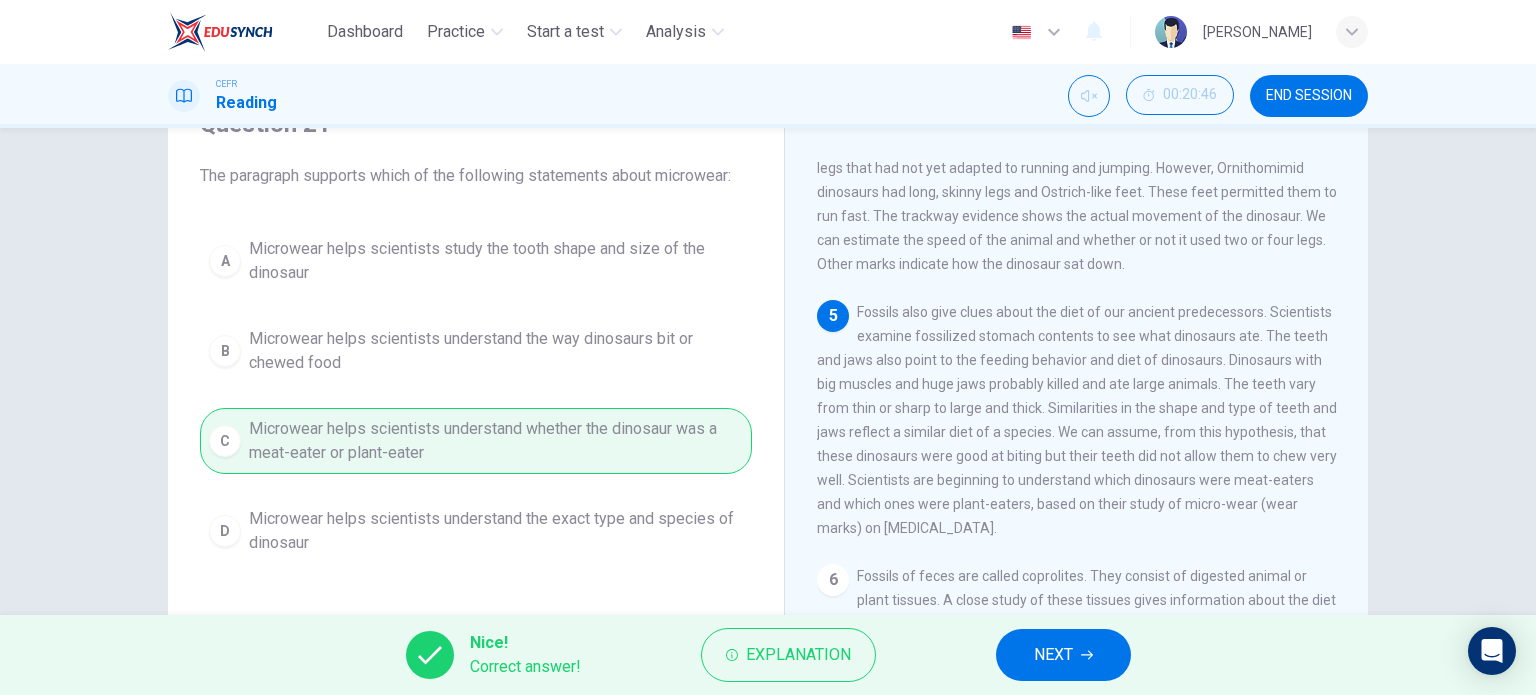 click on "NEXT" at bounding box center [1053, 655] 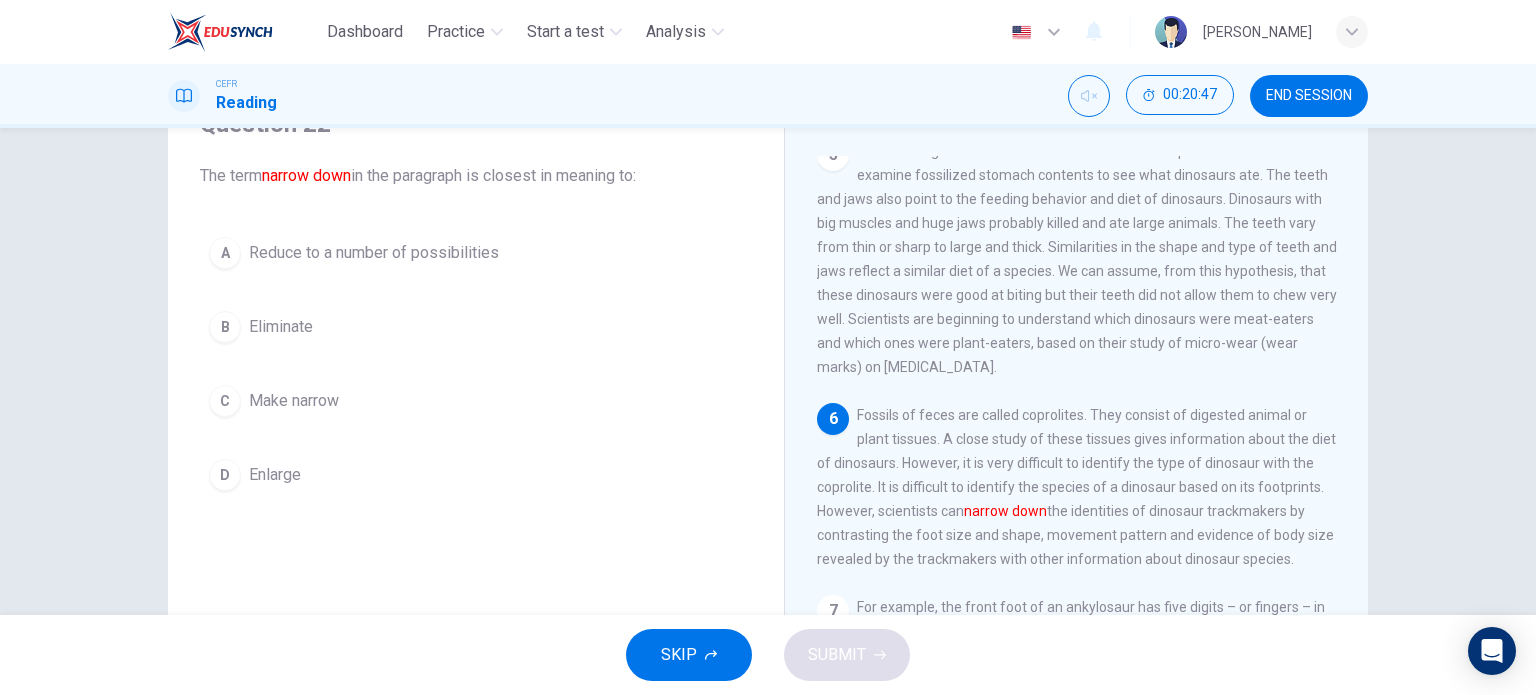 scroll, scrollTop: 825, scrollLeft: 0, axis: vertical 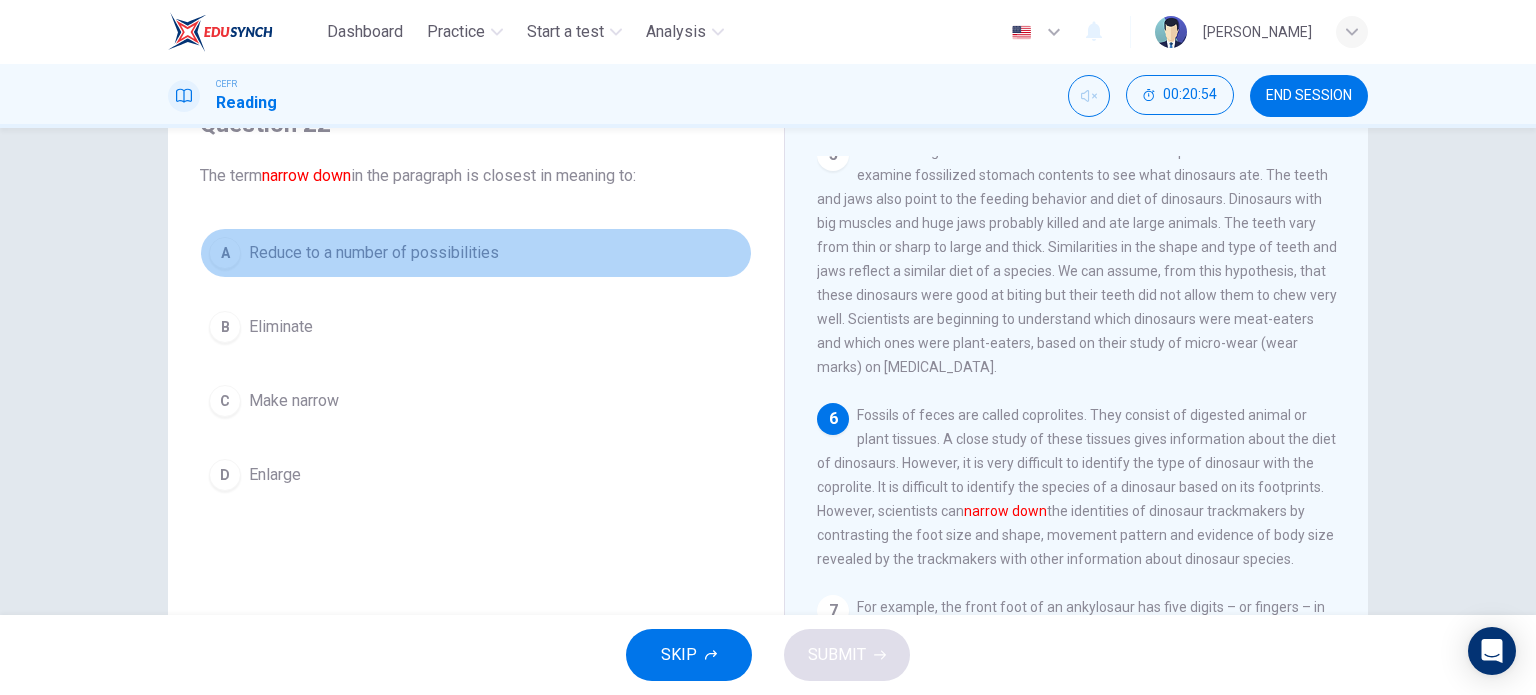 click on "Reduce to a number of possibilities" at bounding box center (374, 253) 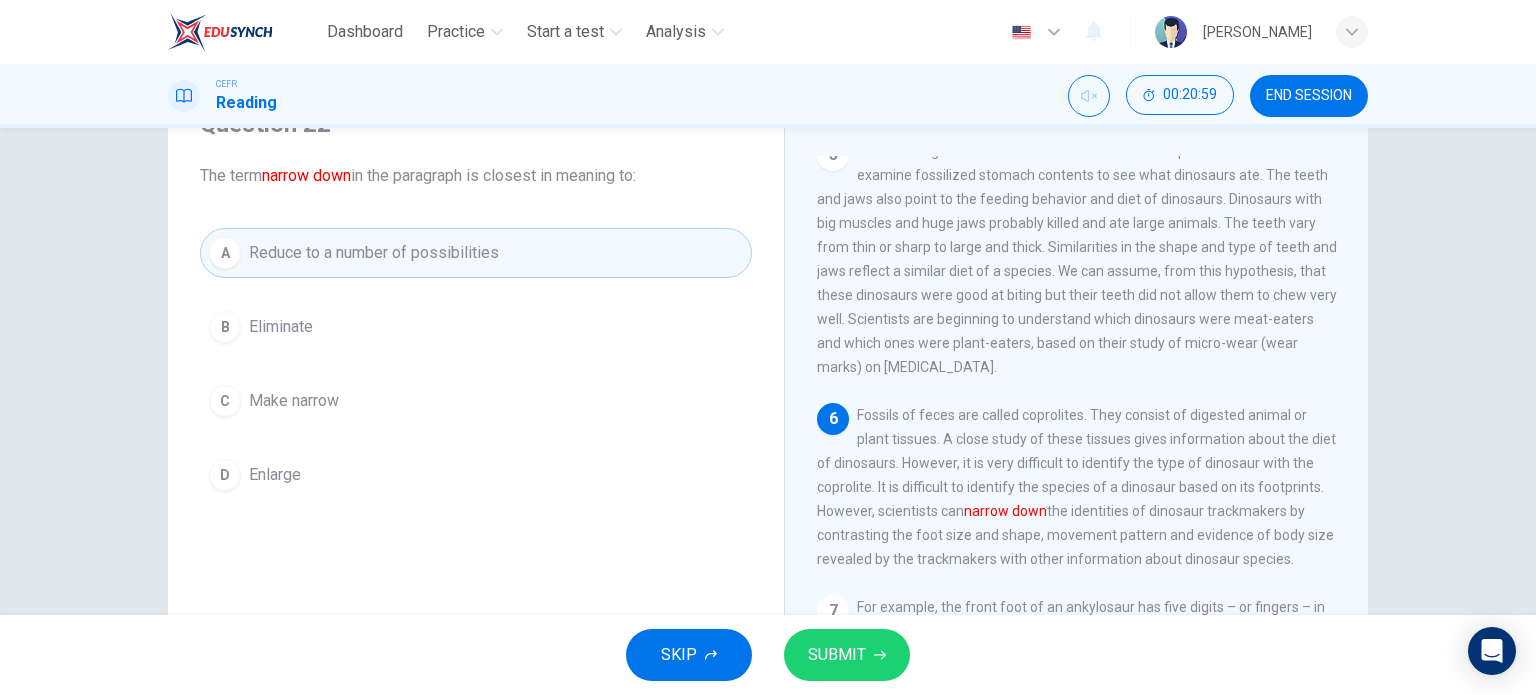 click on "SUBMIT" at bounding box center [847, 655] 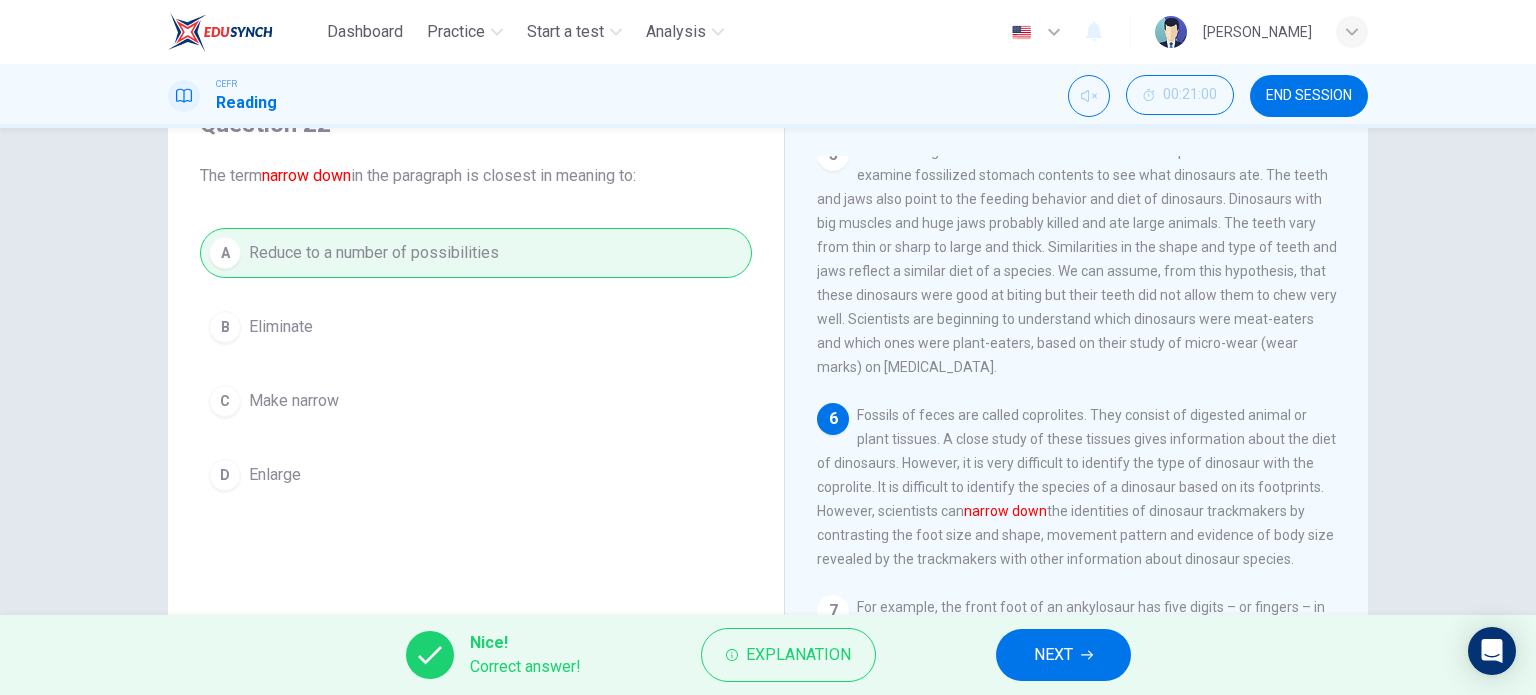 click on "NEXT" at bounding box center [1053, 655] 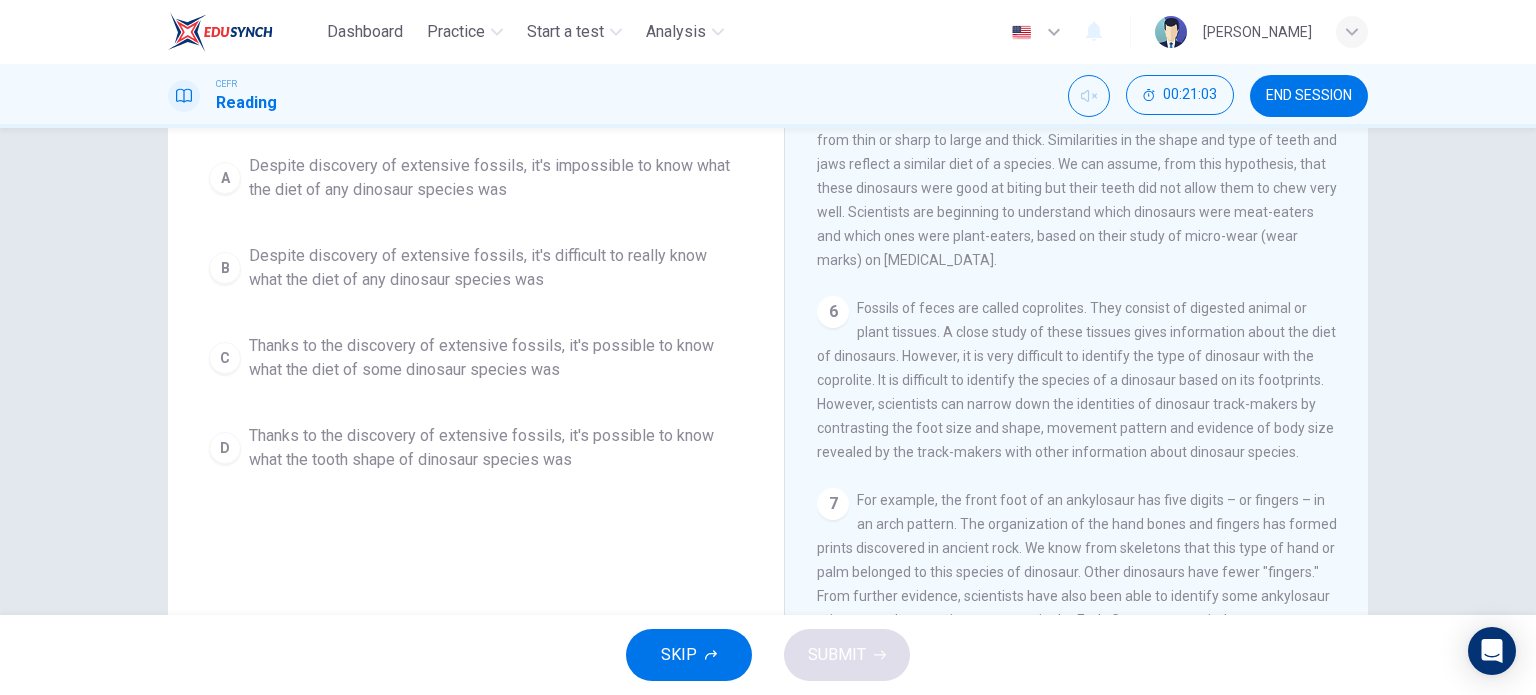 scroll, scrollTop: 0, scrollLeft: 0, axis: both 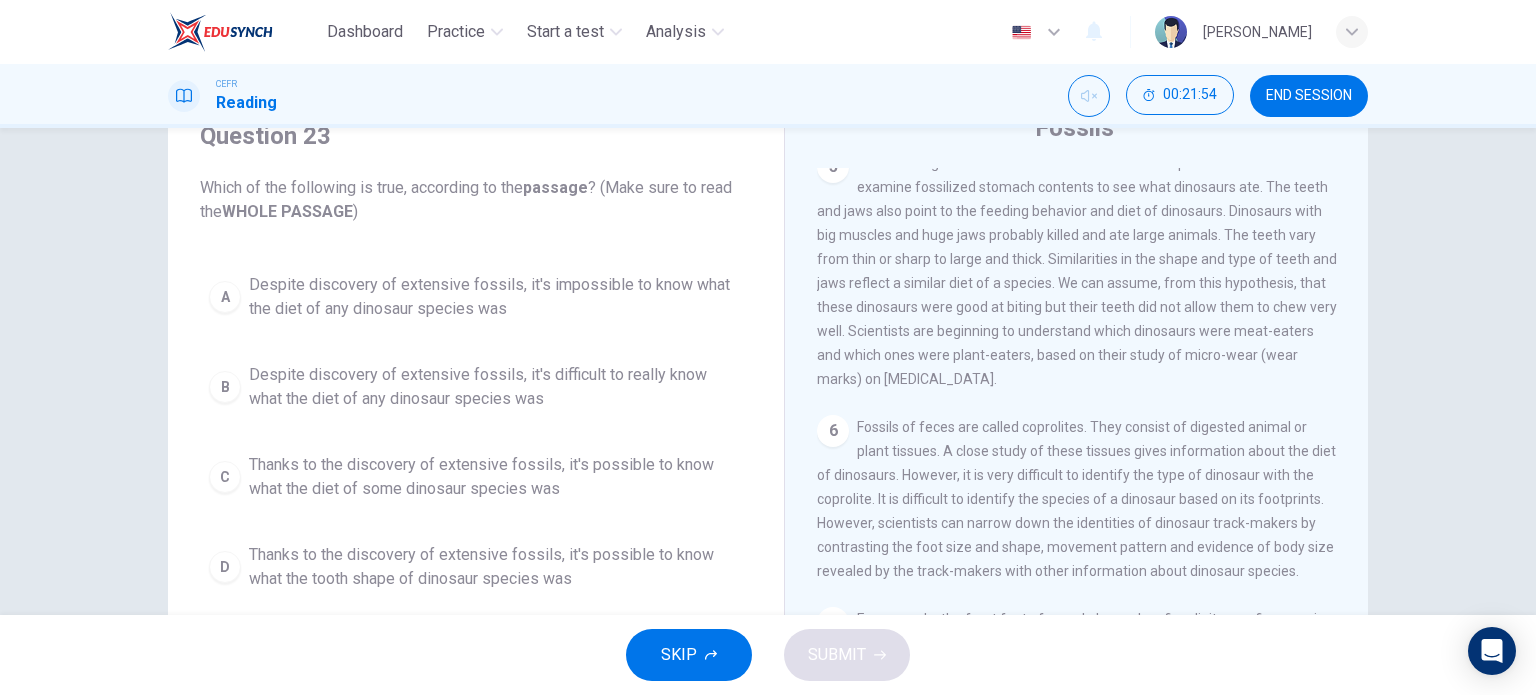 drag, startPoint x: 382, startPoint y: 189, endPoint x: 594, endPoint y: 214, distance: 213.46896 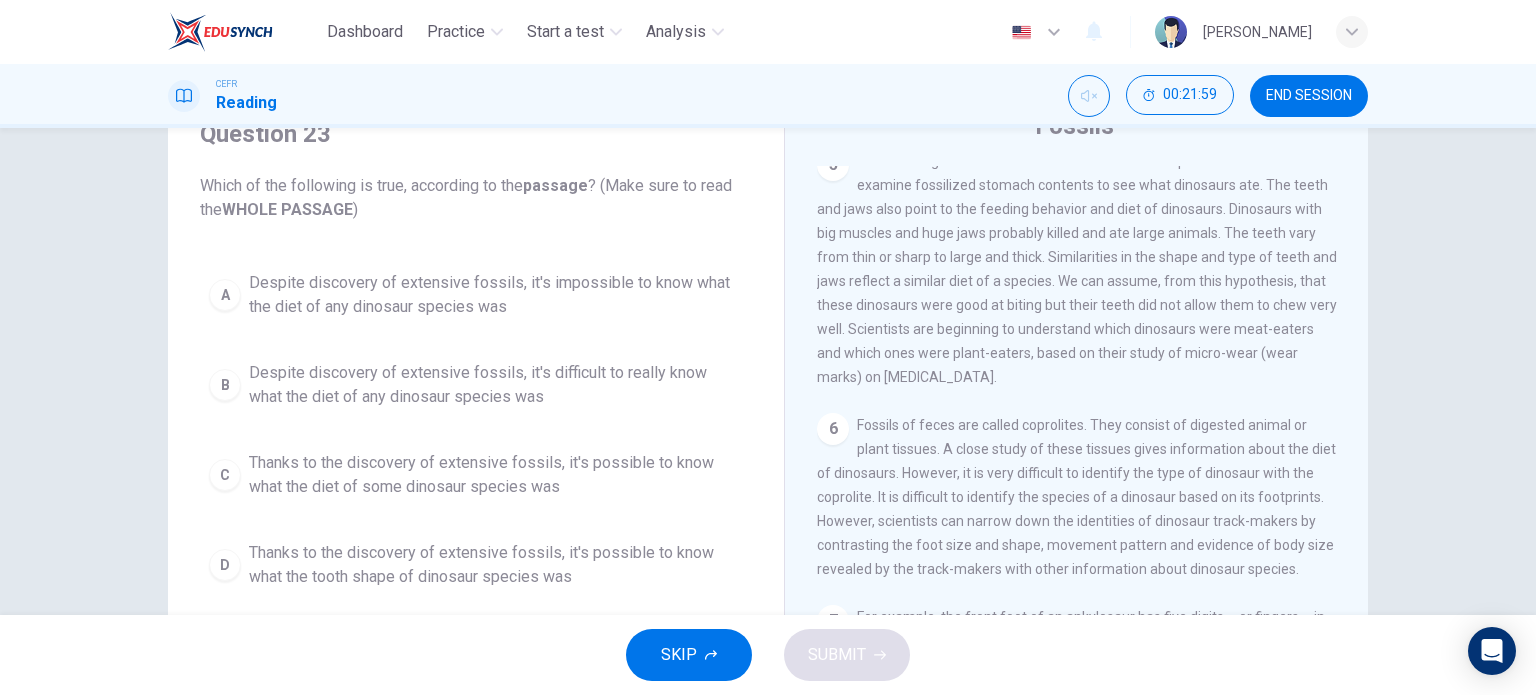 scroll, scrollTop: 88, scrollLeft: 0, axis: vertical 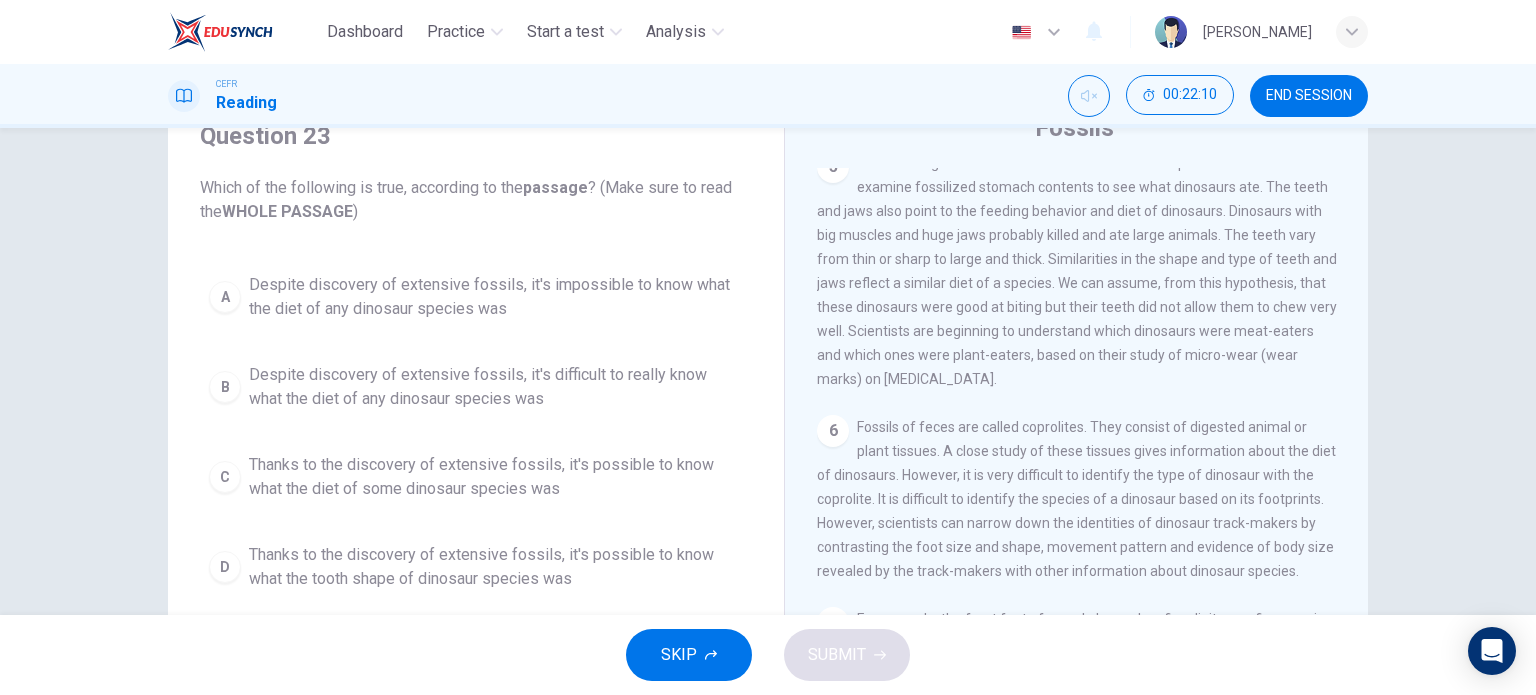 click on "Thanks to the discovery of extensive fossils, it's possible to know what the tooth shape of dinosaur species was" at bounding box center [496, 567] 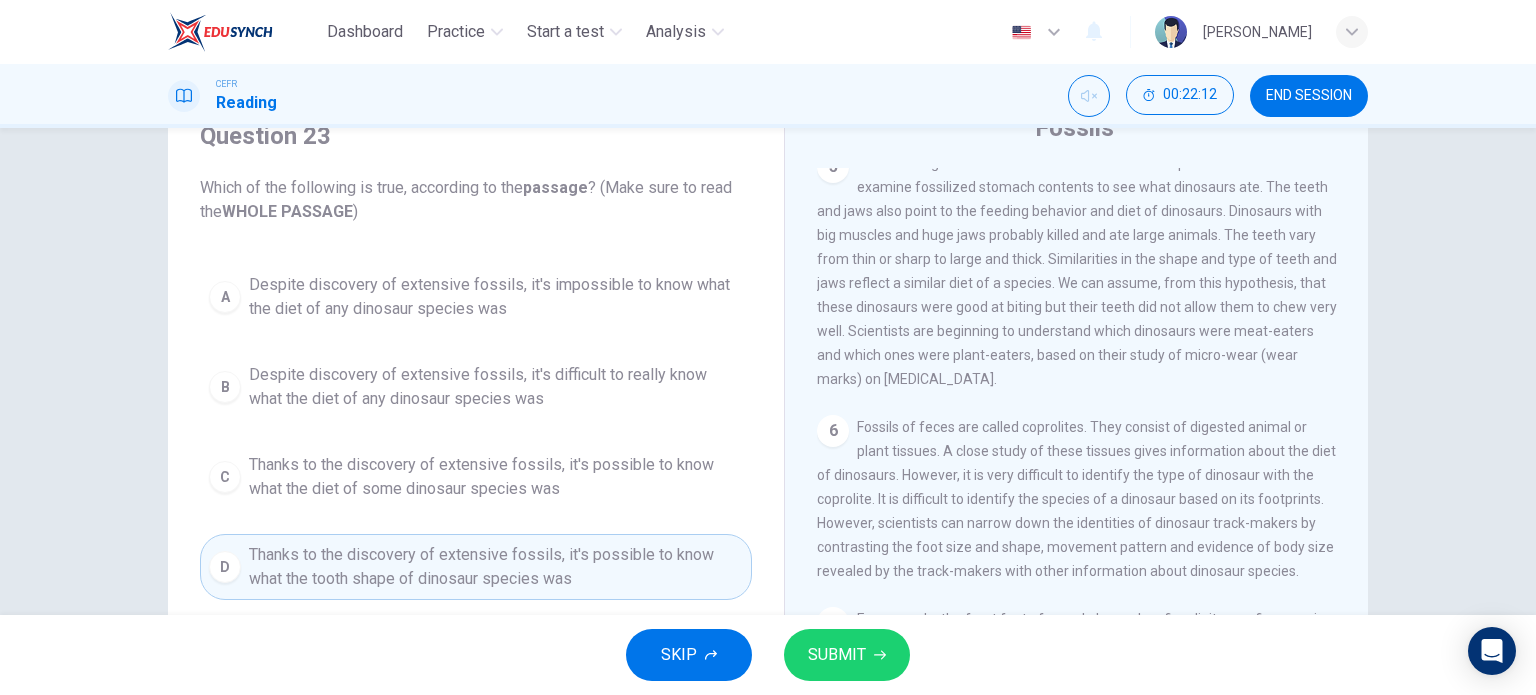 click on "Thanks to the discovery of extensive fossils, it's possible to know what the diet of some dinosaur species was" at bounding box center [496, 477] 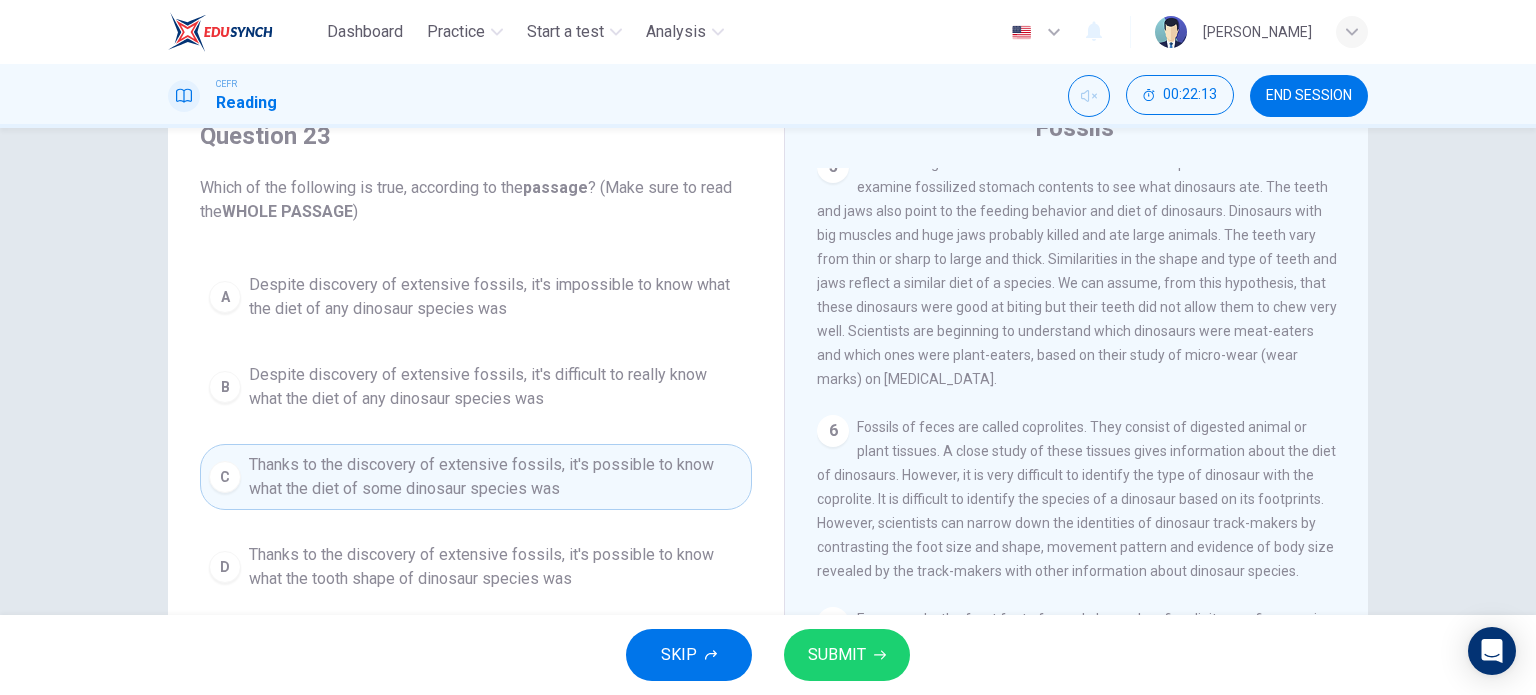 click on "SUBMIT" at bounding box center [837, 655] 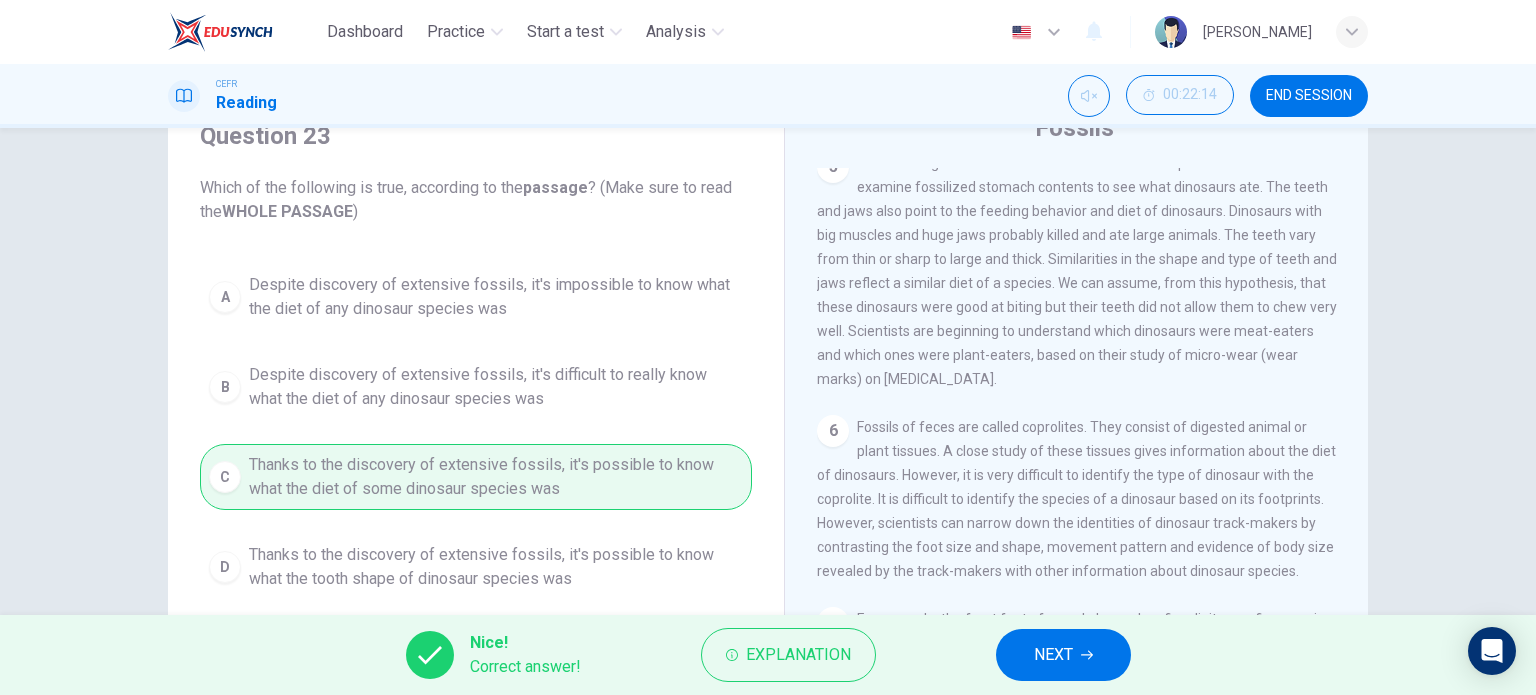 click on "NEXT" at bounding box center (1053, 655) 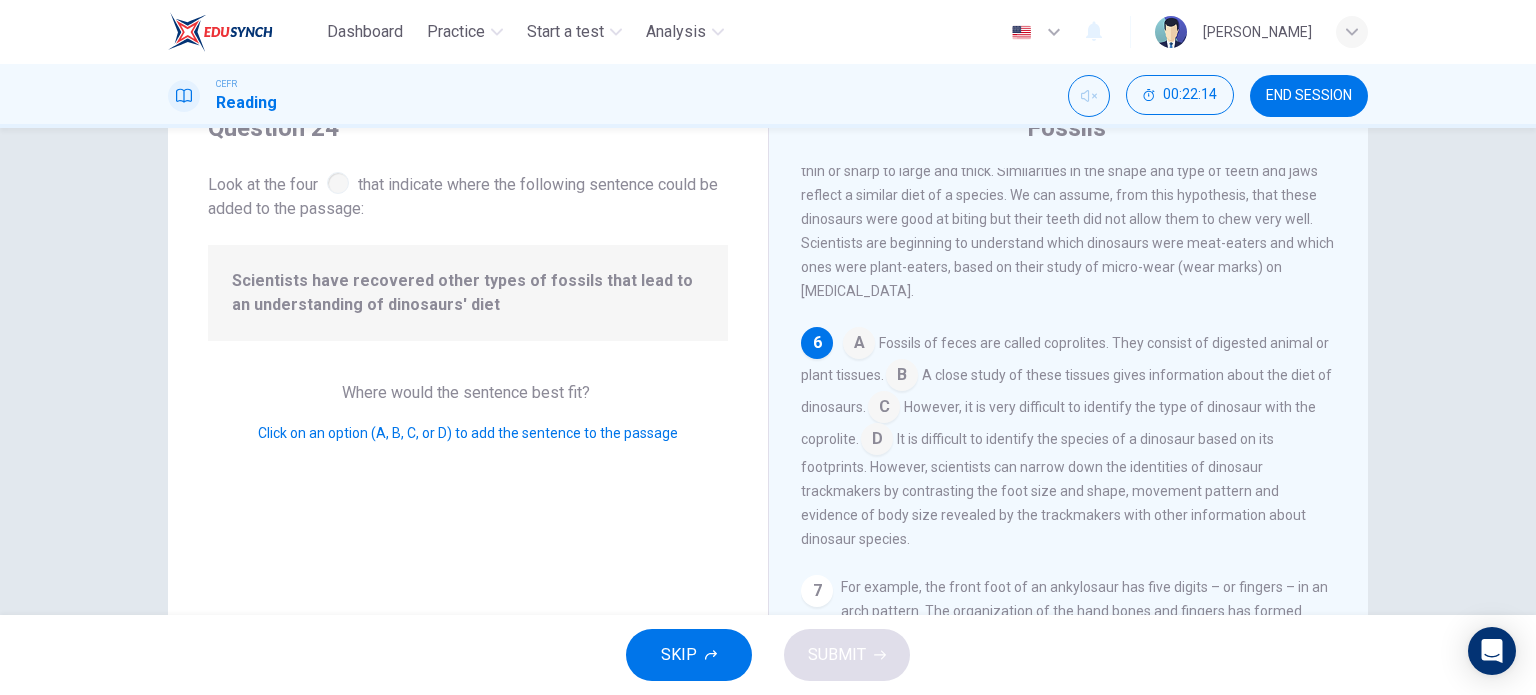 scroll, scrollTop: 858, scrollLeft: 0, axis: vertical 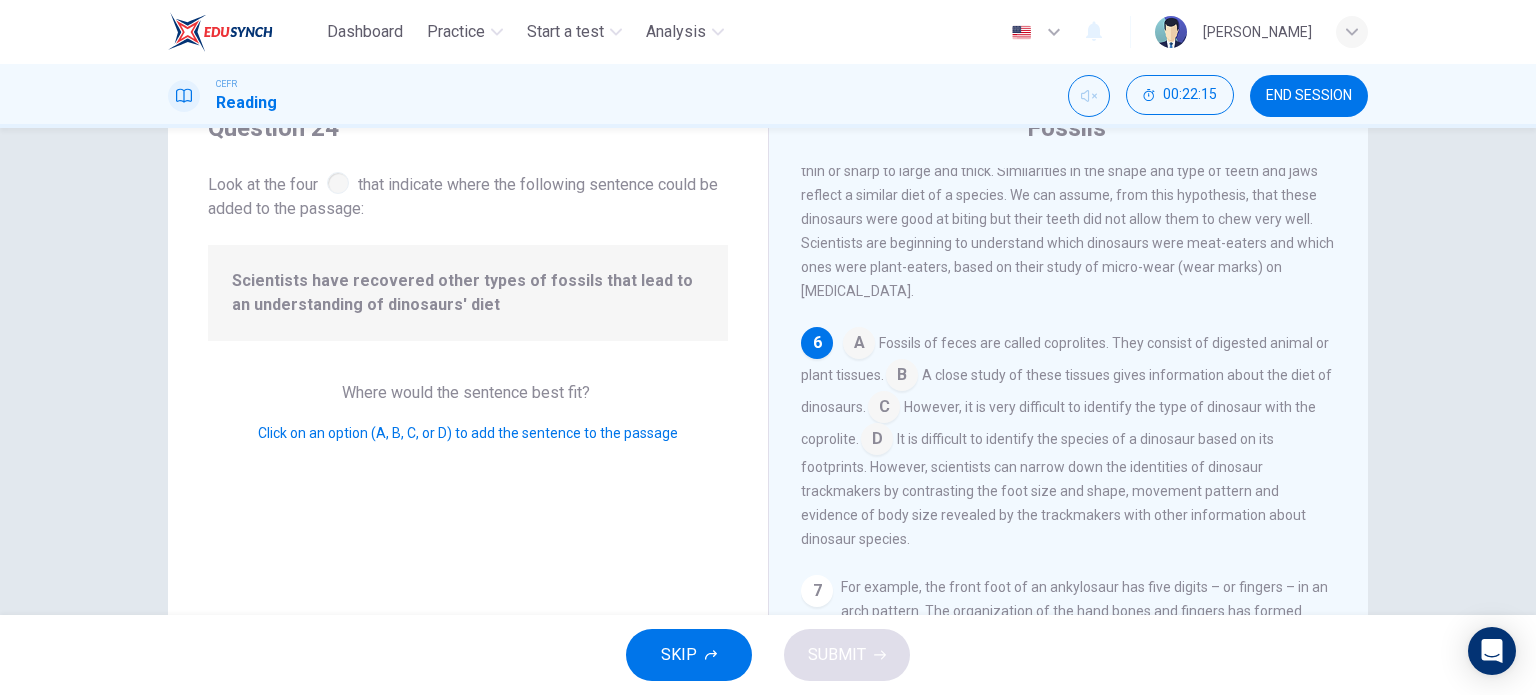 click on "Look at the four     that indicate where the following sentence could be added to the passage:" at bounding box center (468, 194) 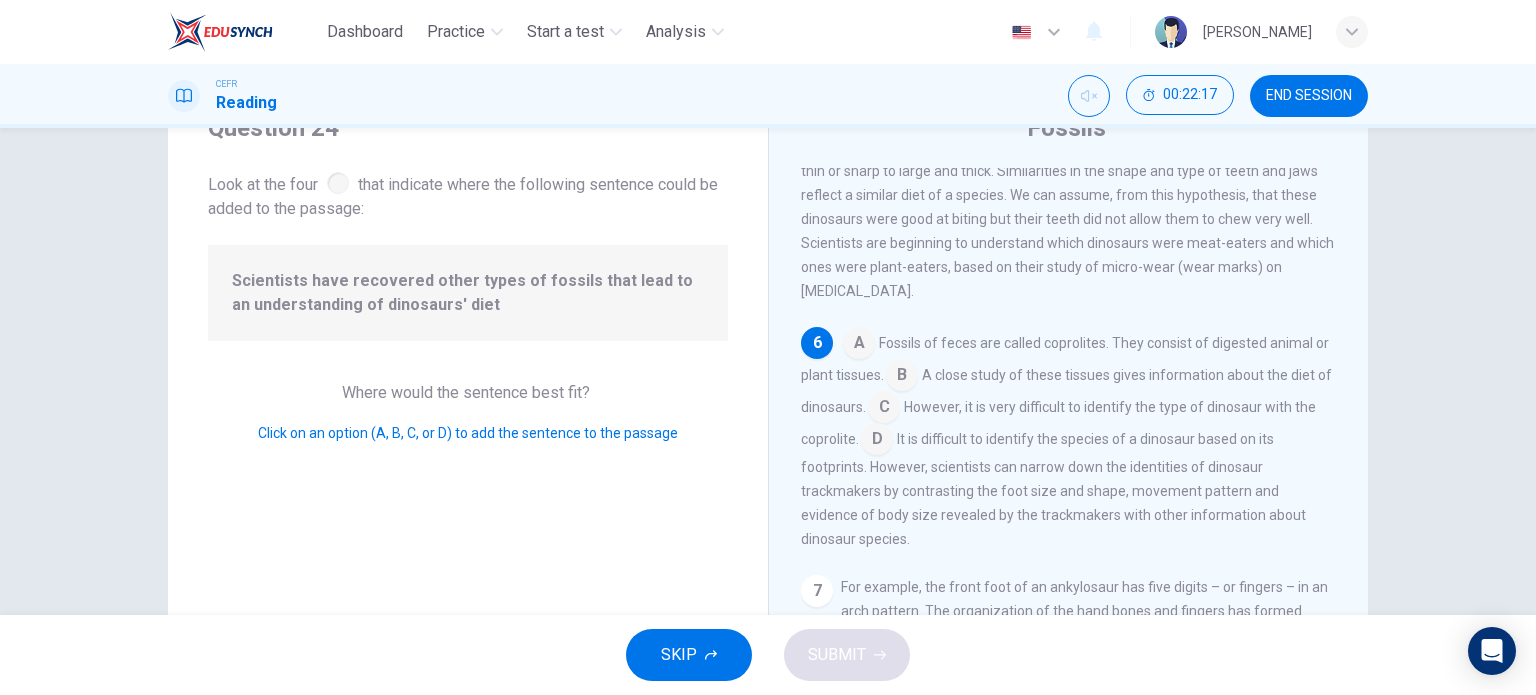 drag, startPoint x: 271, startPoint y: 277, endPoint x: 396, endPoint y: 268, distance: 125.32358 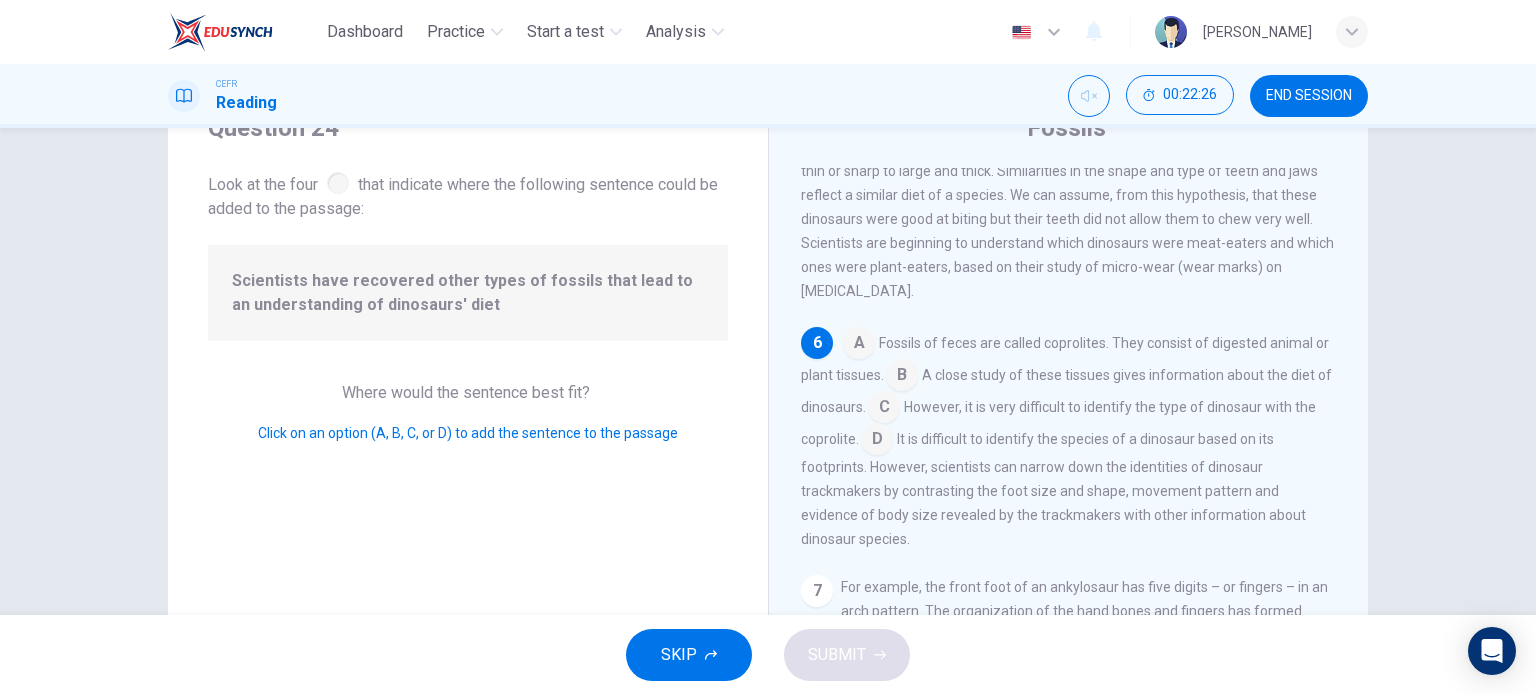 scroll, scrollTop: 188, scrollLeft: 0, axis: vertical 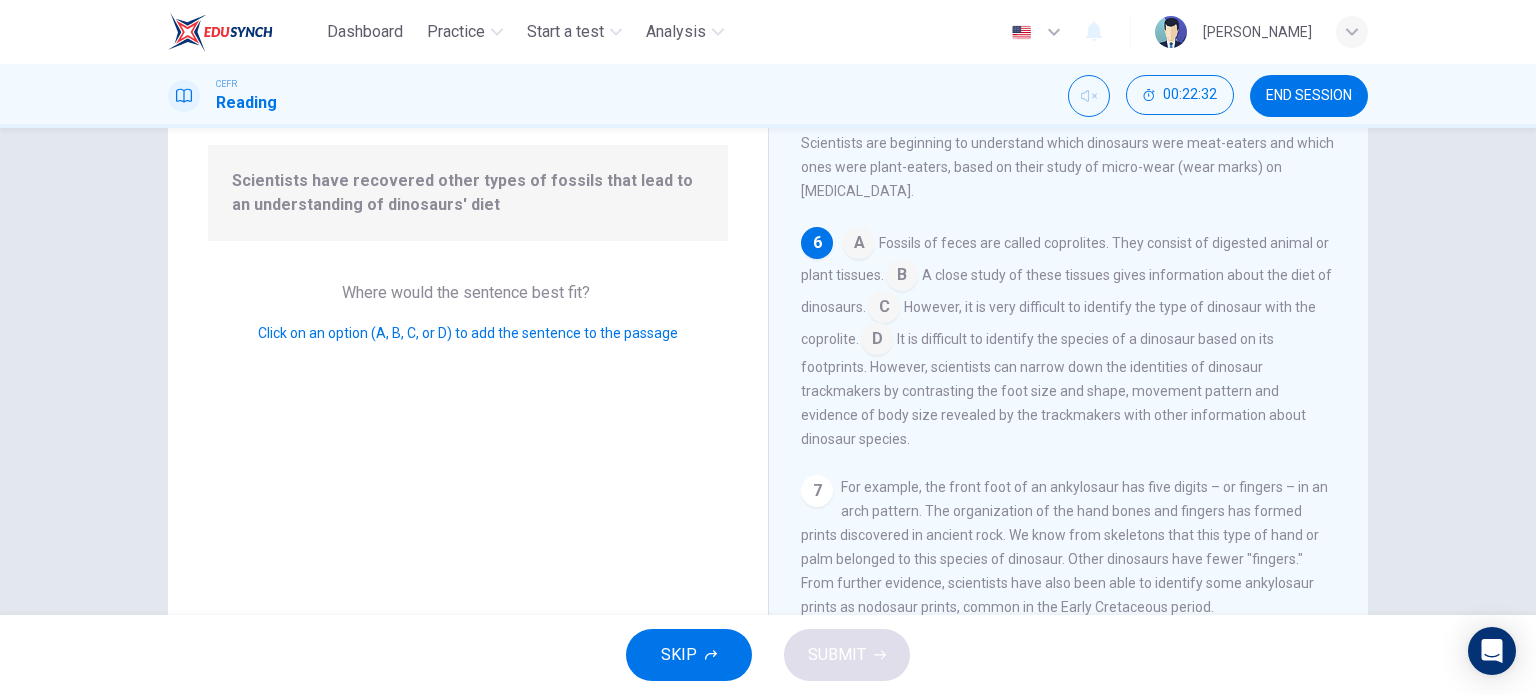 click at bounding box center [877, 341] 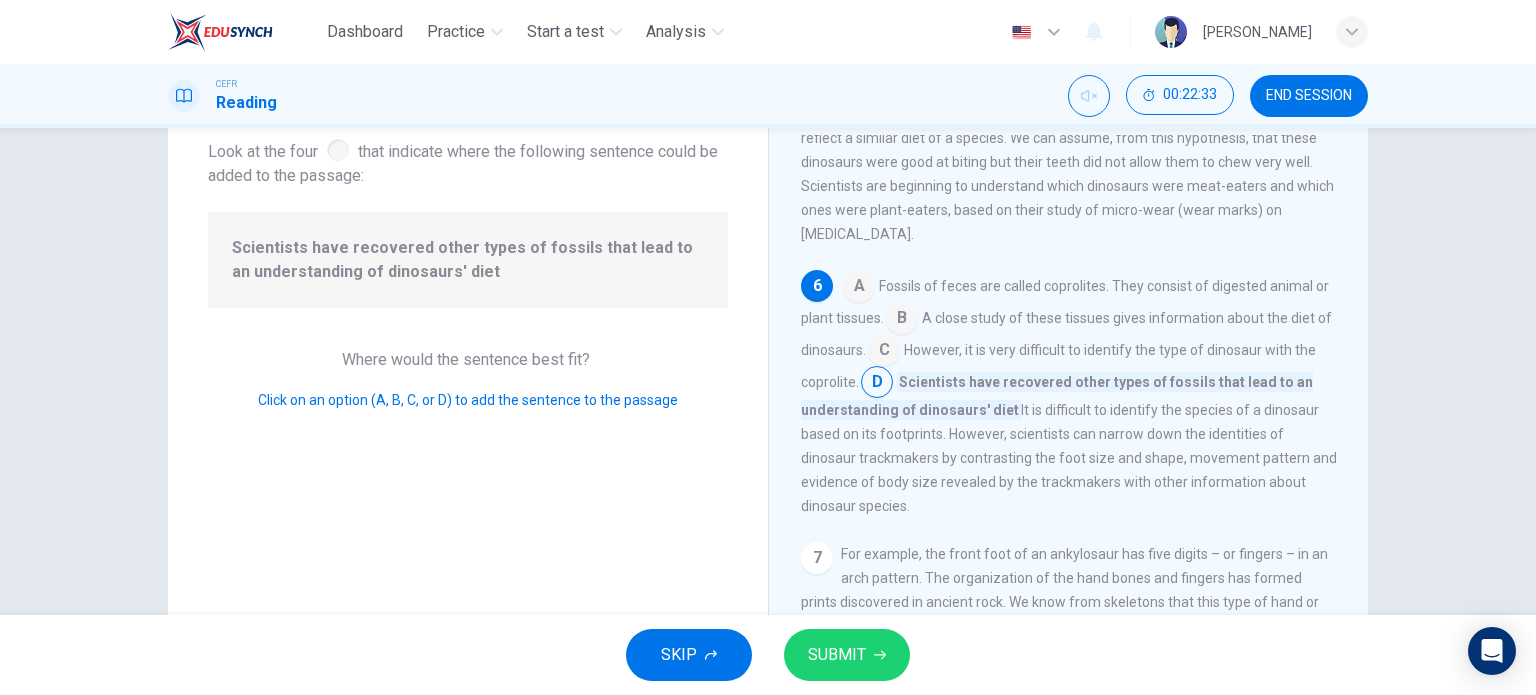 scroll, scrollTop: 88, scrollLeft: 0, axis: vertical 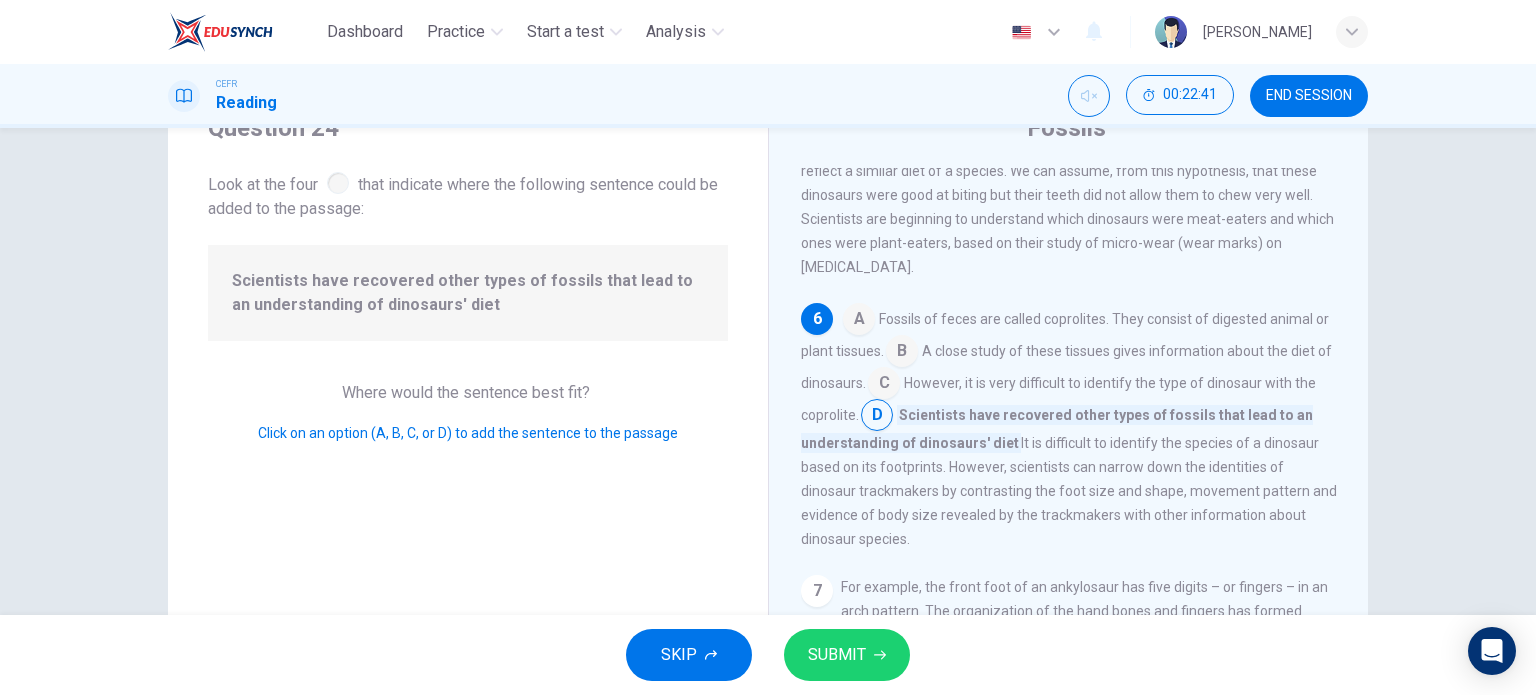 click at bounding box center (859, 321) 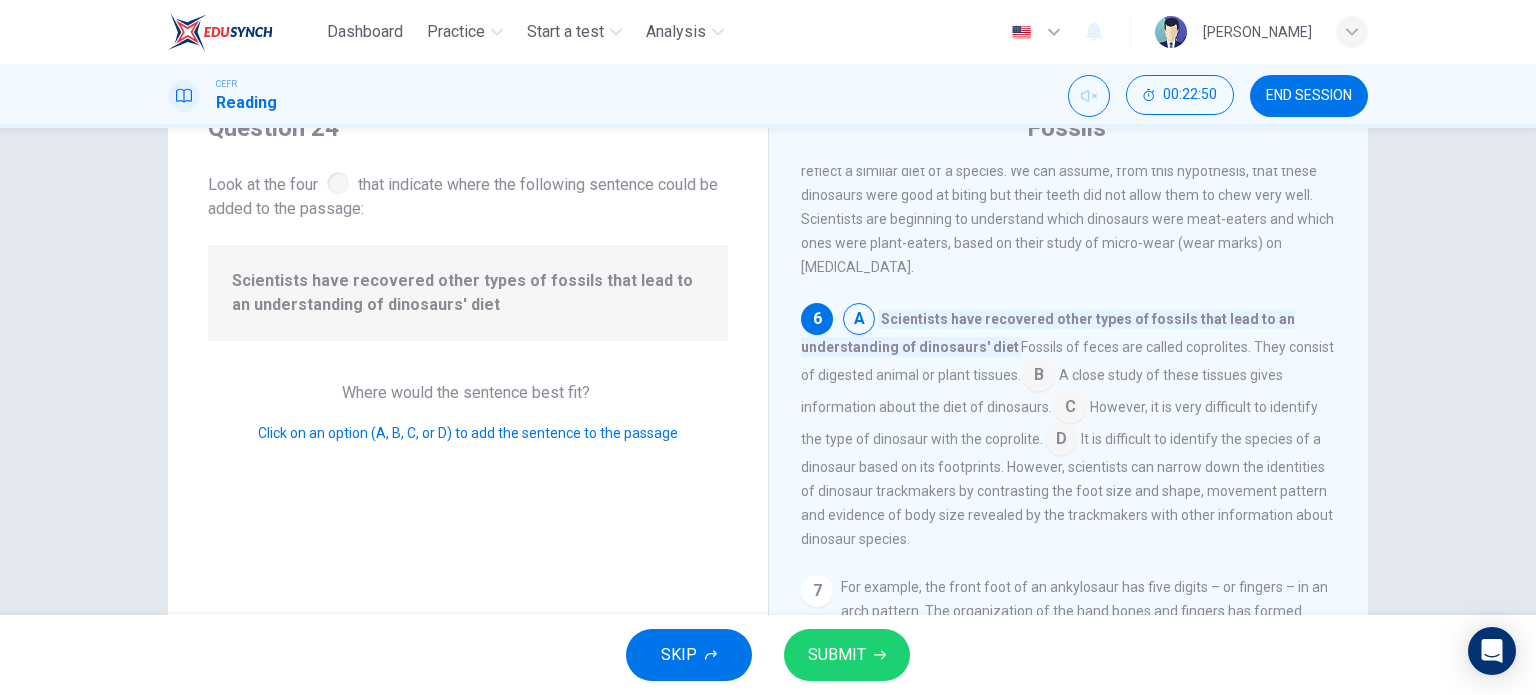 click at bounding box center (1061, 441) 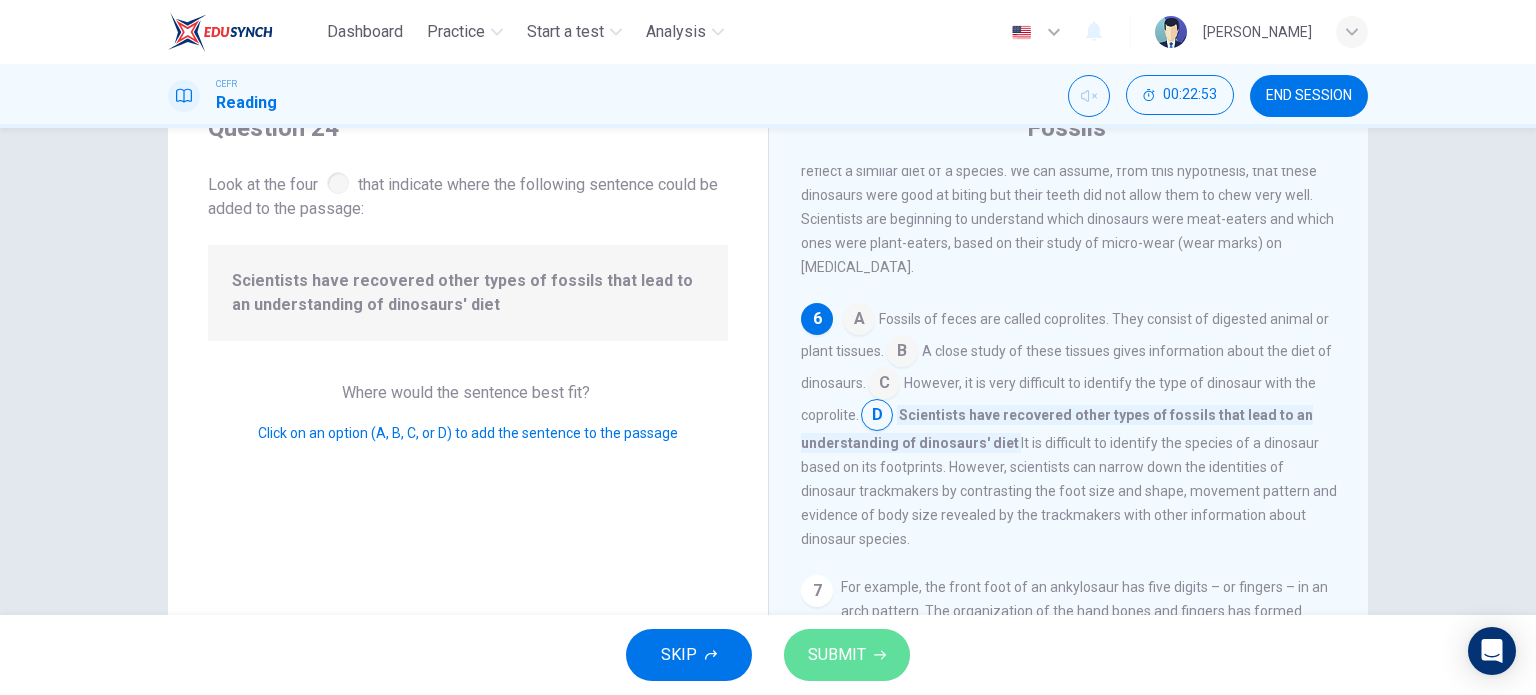 click on "SUBMIT" at bounding box center (837, 655) 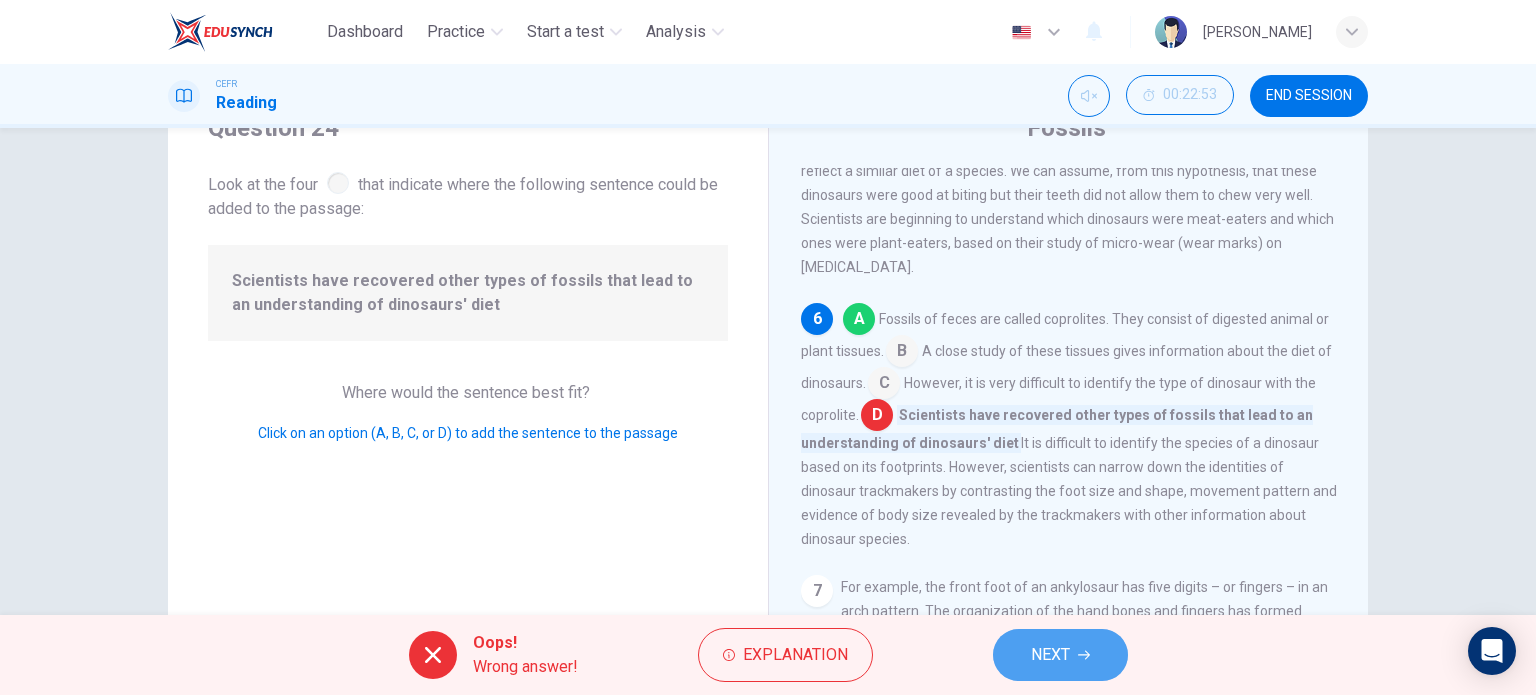click 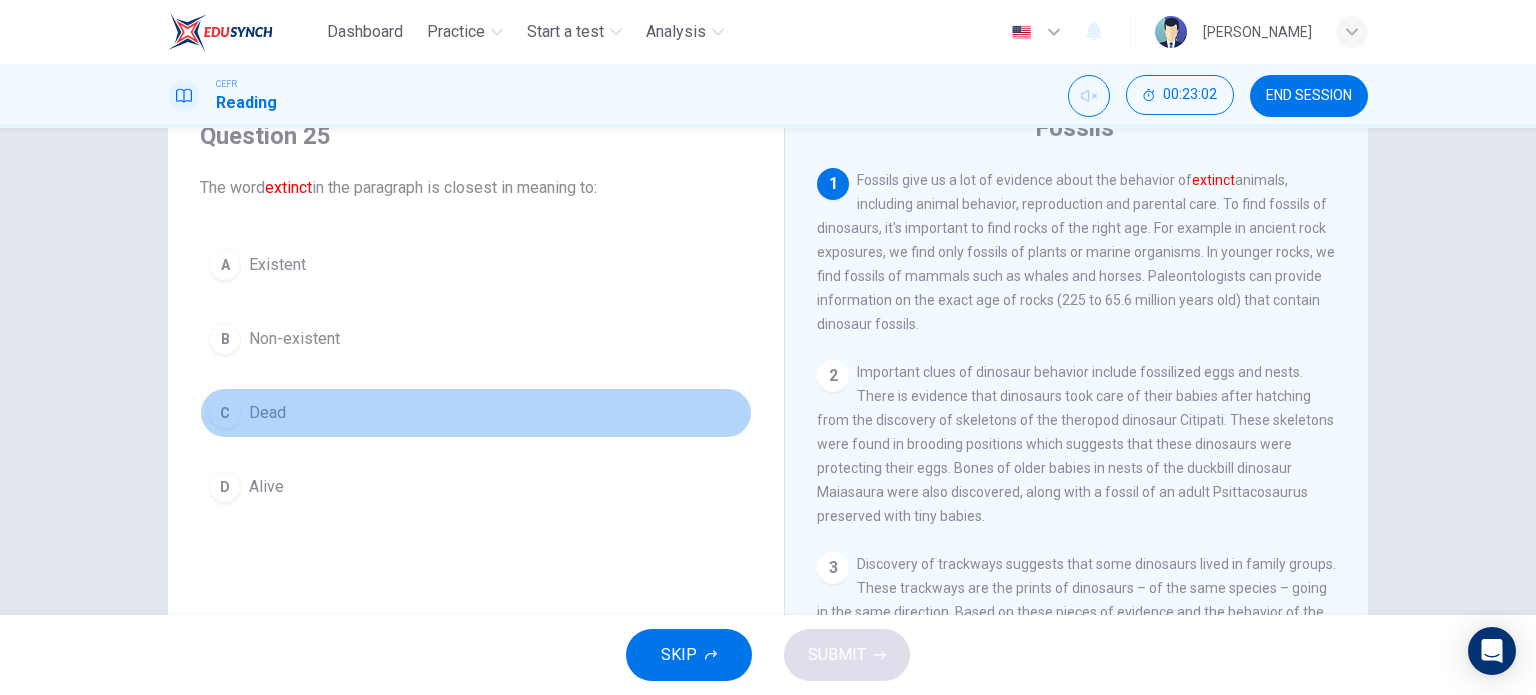 click on "Dead" at bounding box center [267, 413] 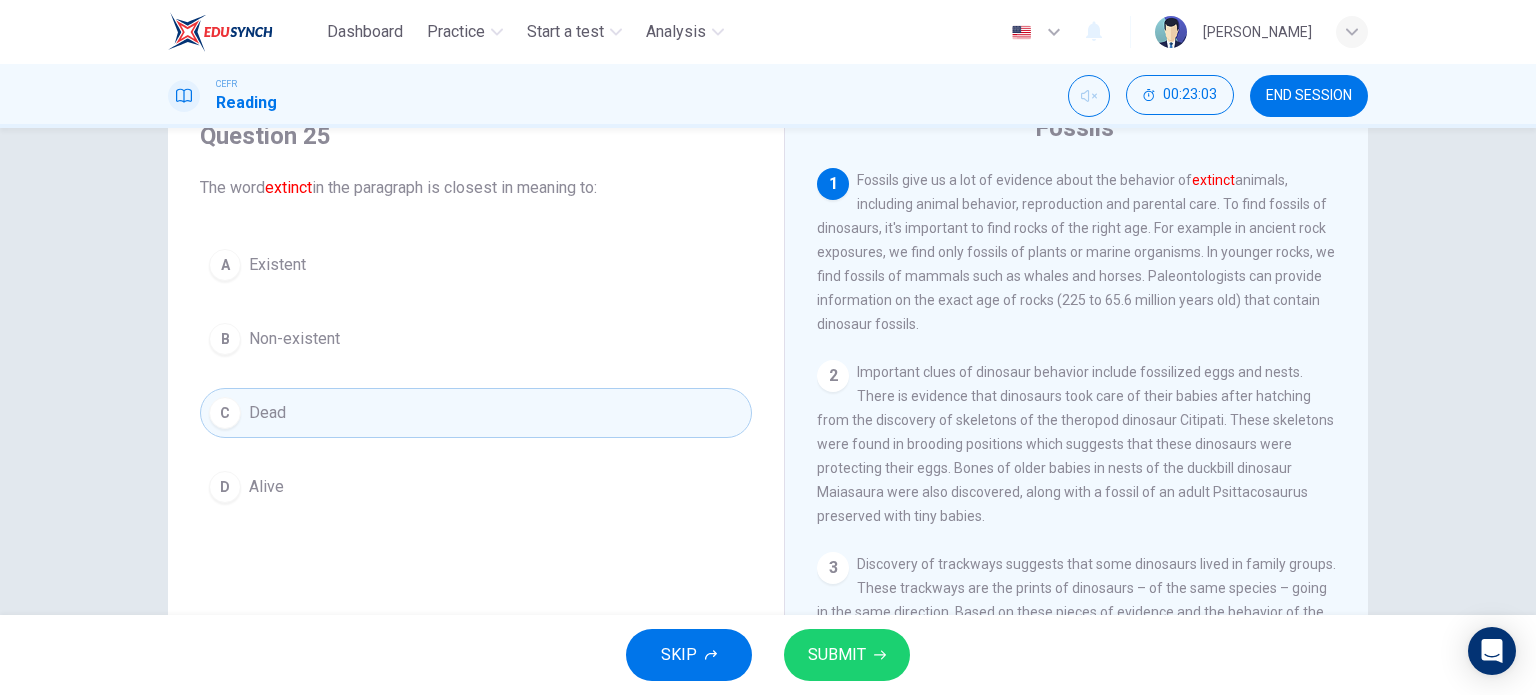 click on "SUBMIT" at bounding box center [847, 655] 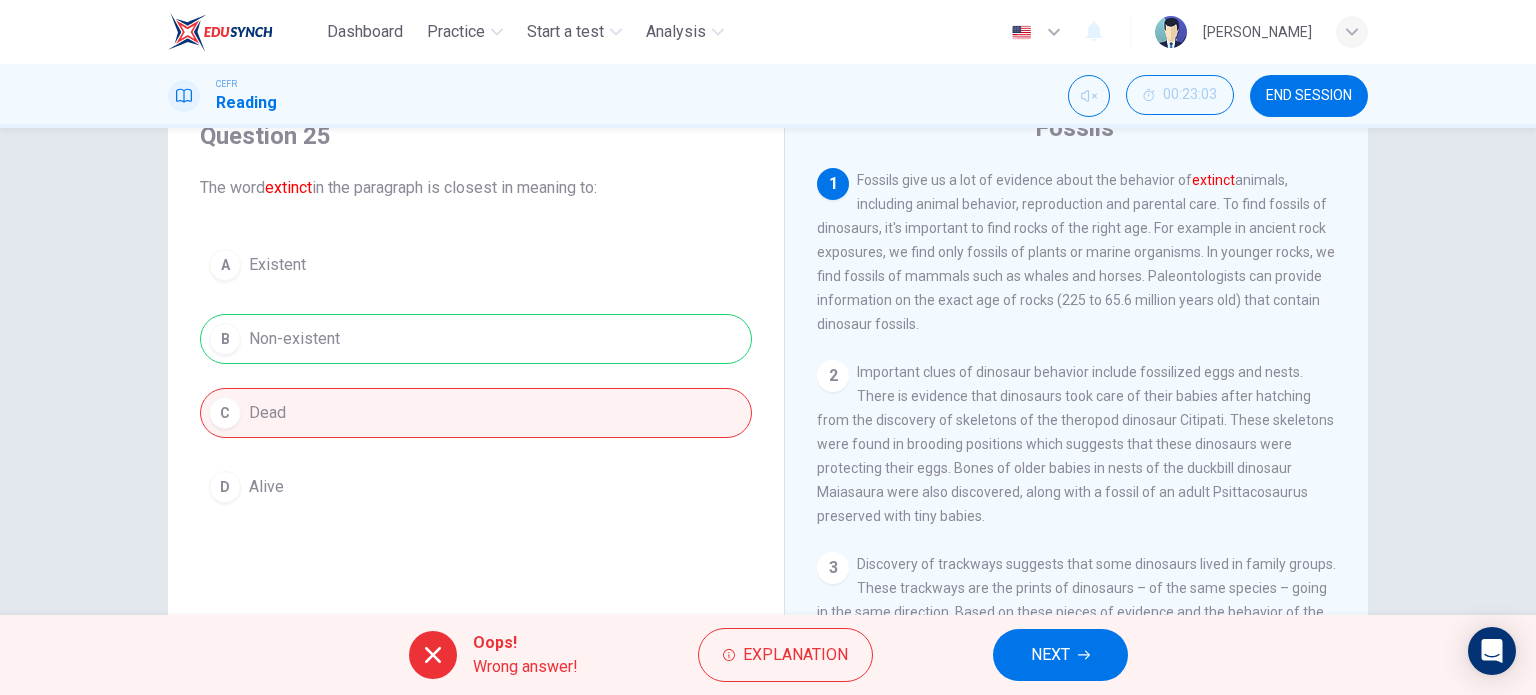 click on "NEXT" at bounding box center (1060, 655) 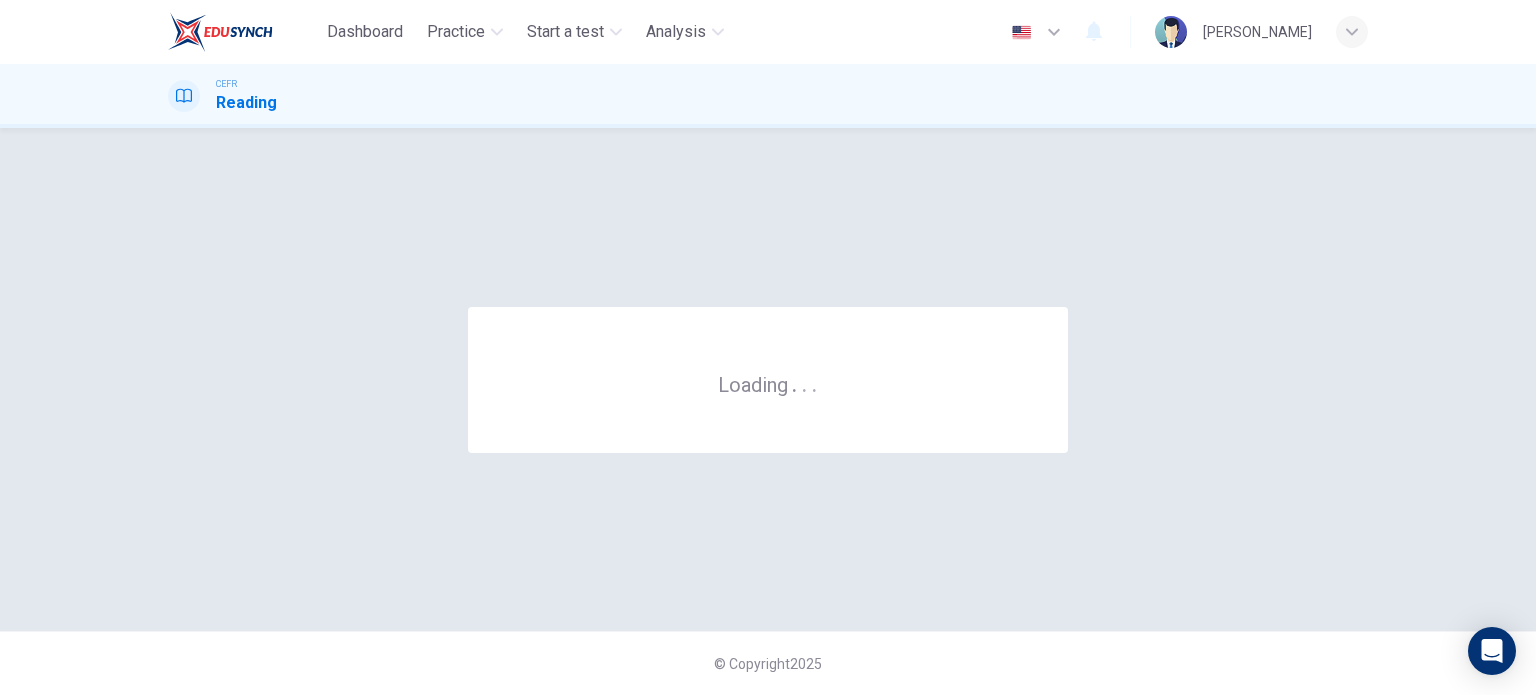 scroll, scrollTop: 0, scrollLeft: 0, axis: both 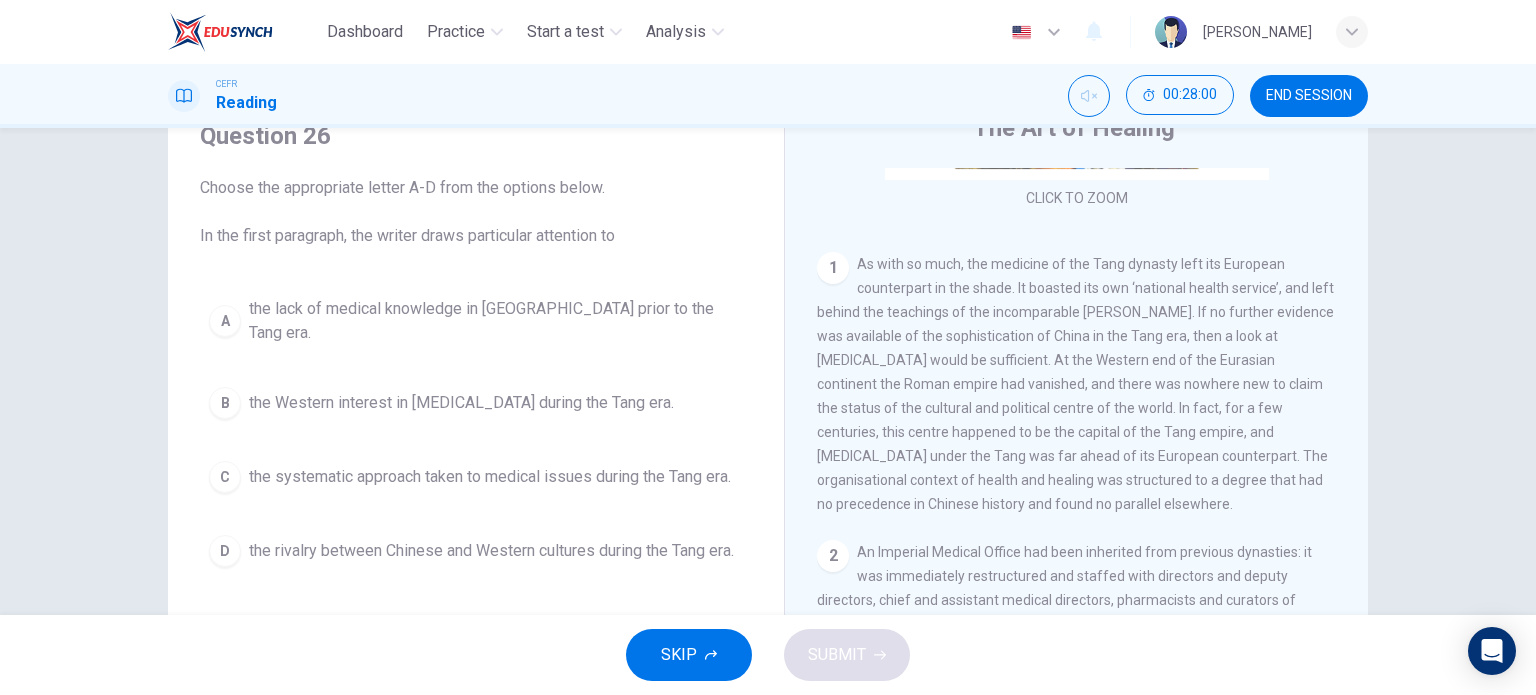 drag, startPoint x: 852, startPoint y: 263, endPoint x: 915, endPoint y: 250, distance: 64.327286 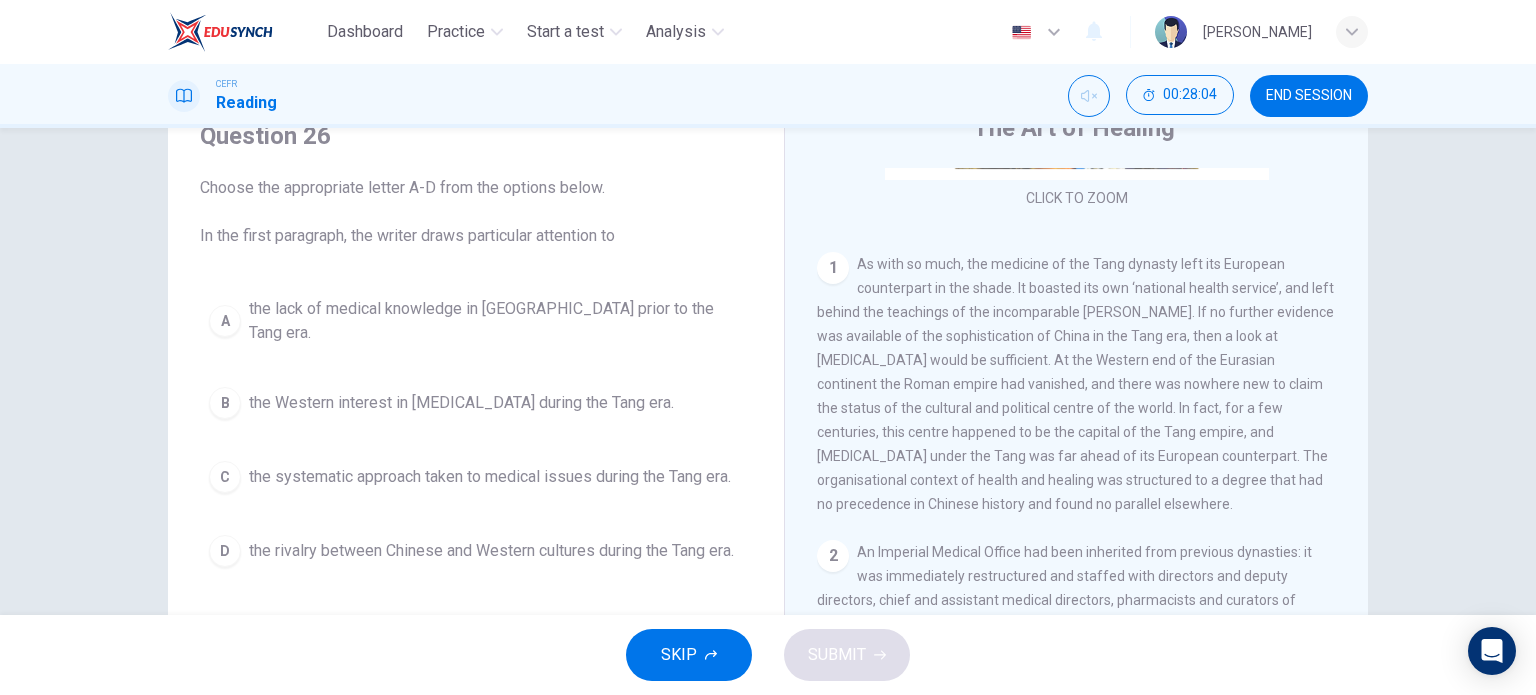 click on "the Western interest in Chinese medicine during the Tang era." at bounding box center [461, 403] 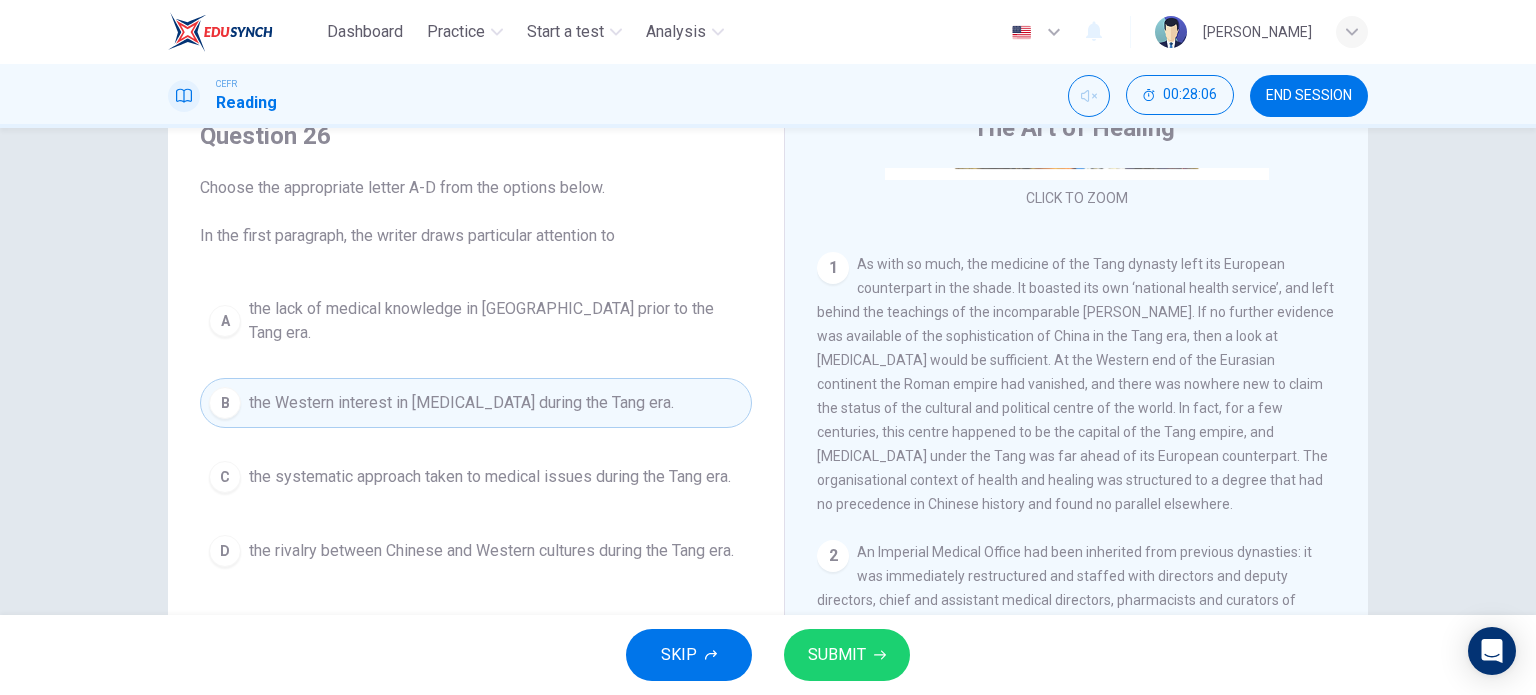 click on "SUBMIT" at bounding box center [847, 655] 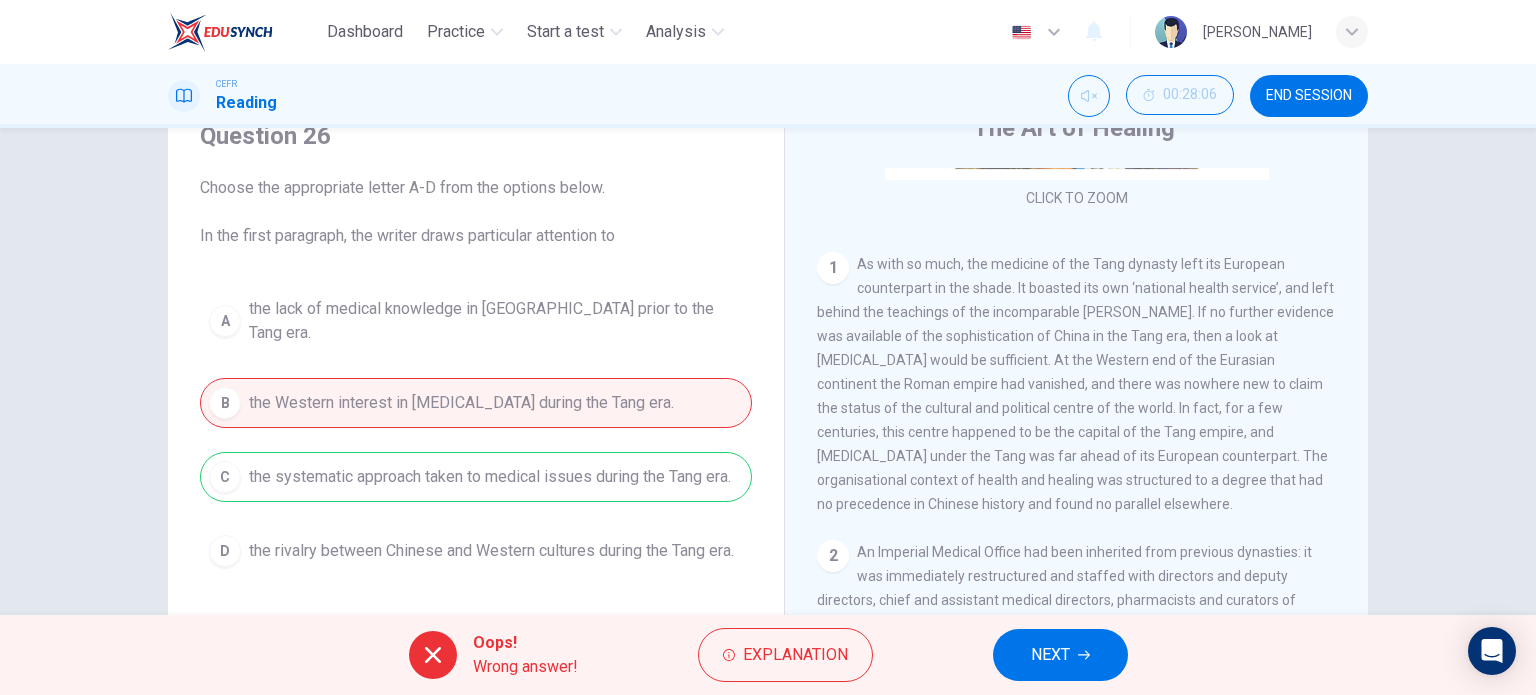 click on "NEXT" at bounding box center [1060, 655] 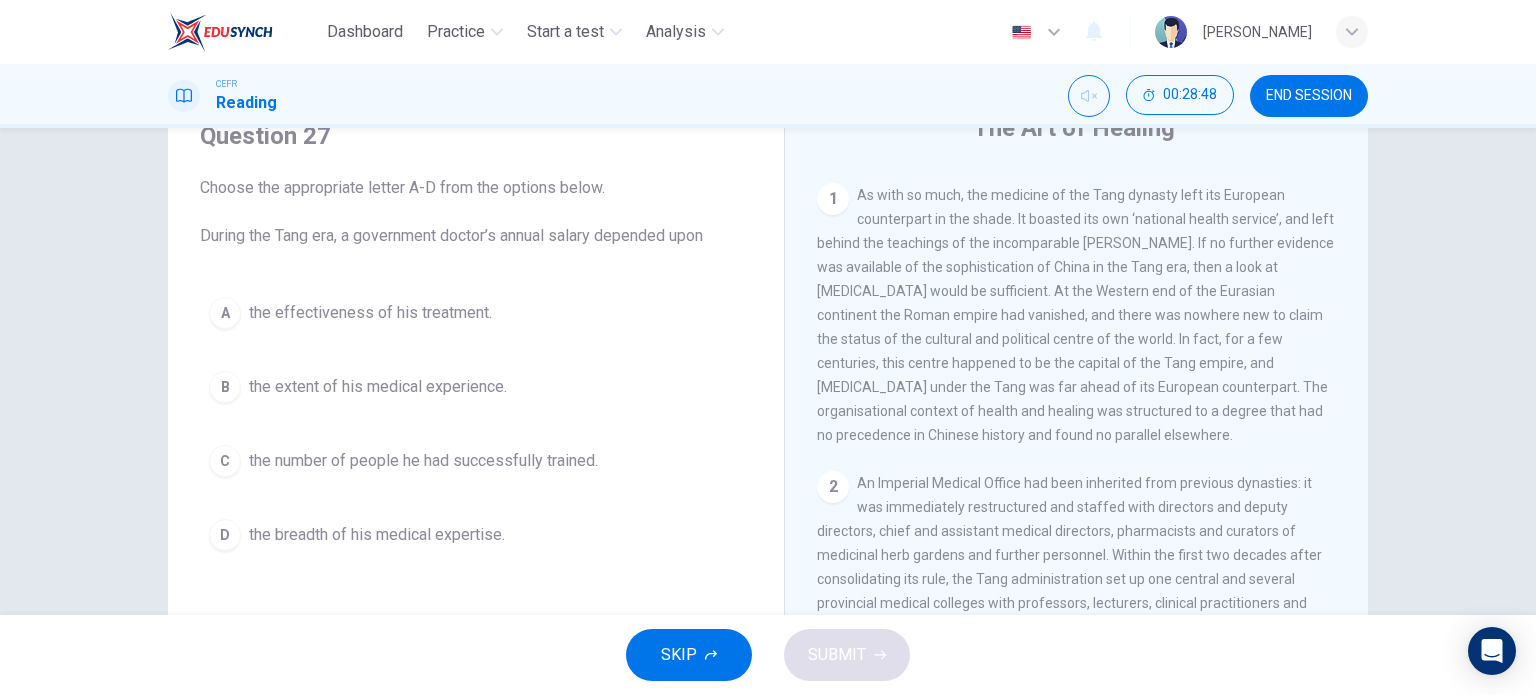 scroll, scrollTop: 437, scrollLeft: 0, axis: vertical 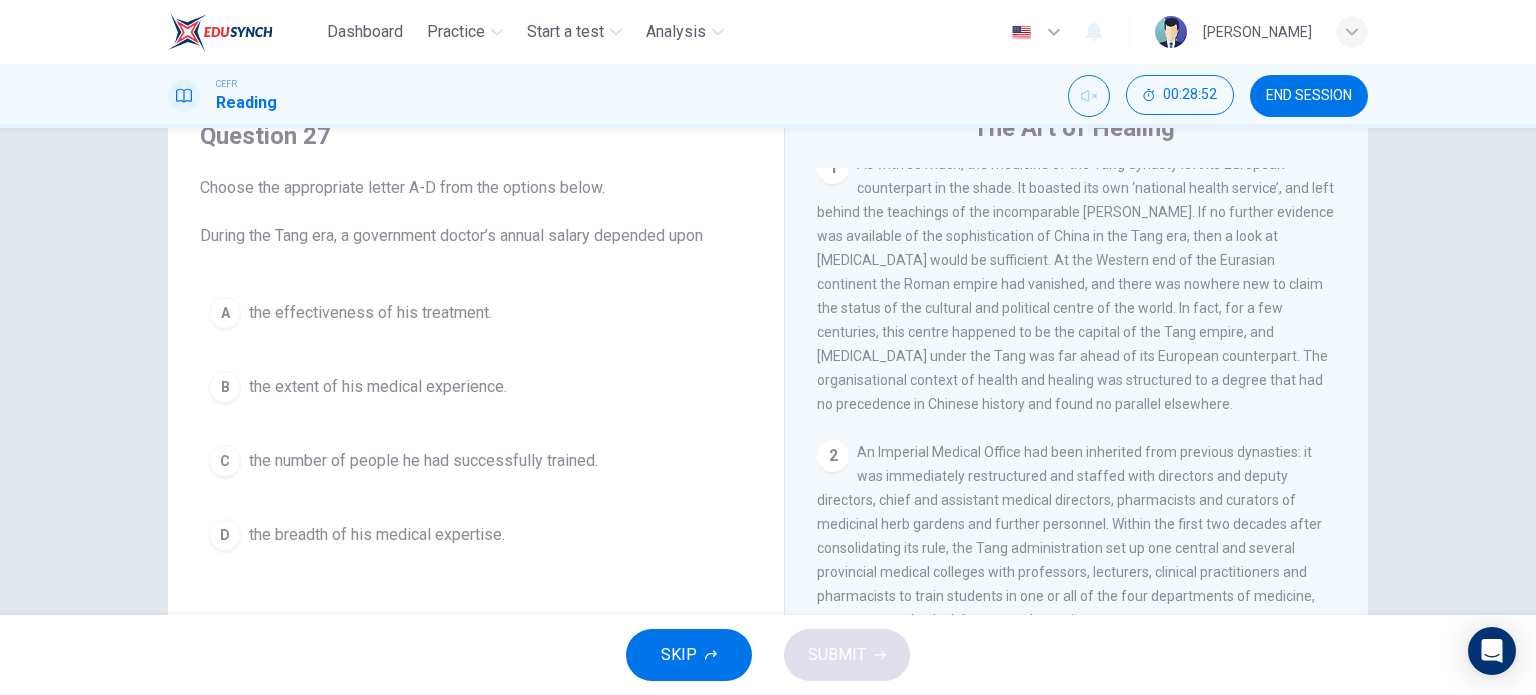 click on "the number of people he had successfully trained." at bounding box center [423, 461] 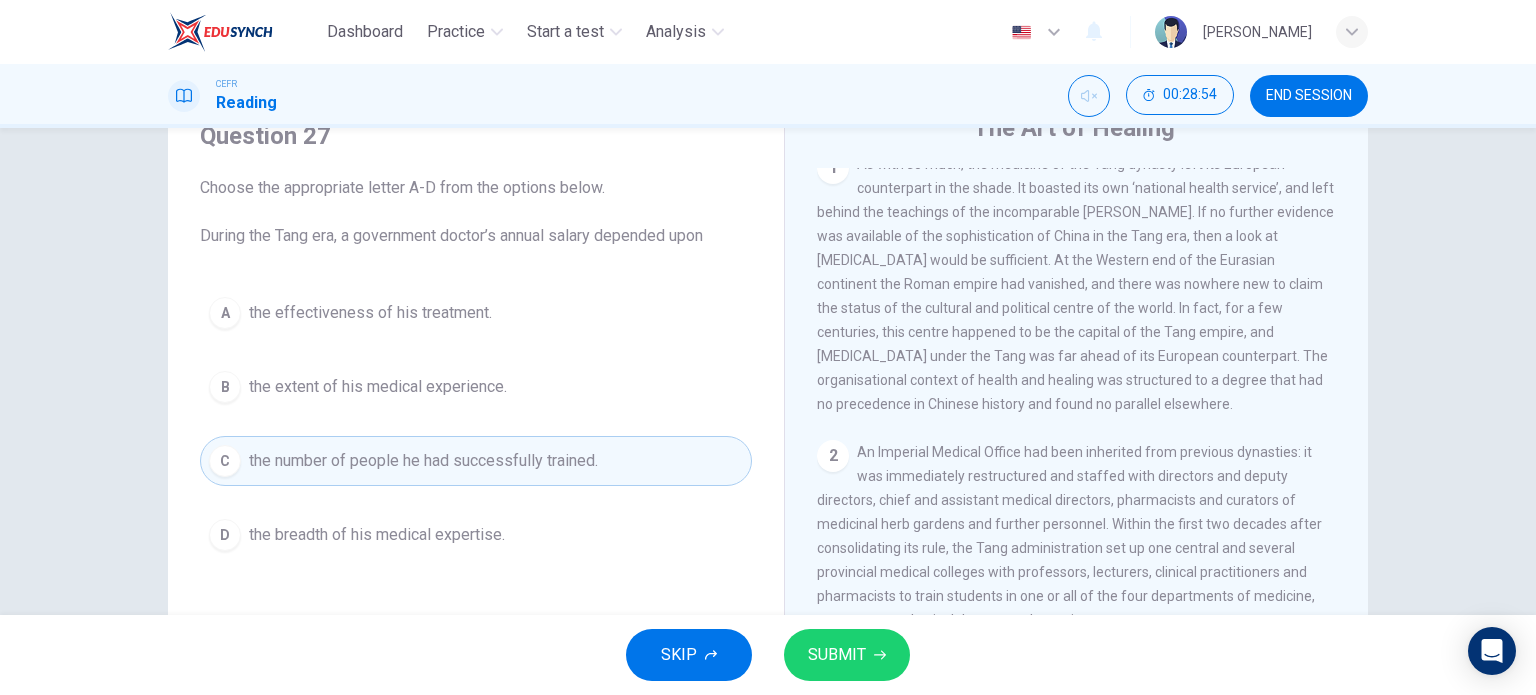 click on "A the effectiveness of his treatment. B the extent of his medical experience. C the number of people he had successfully trained. D the breadth of his medical expertise." at bounding box center (476, 424) 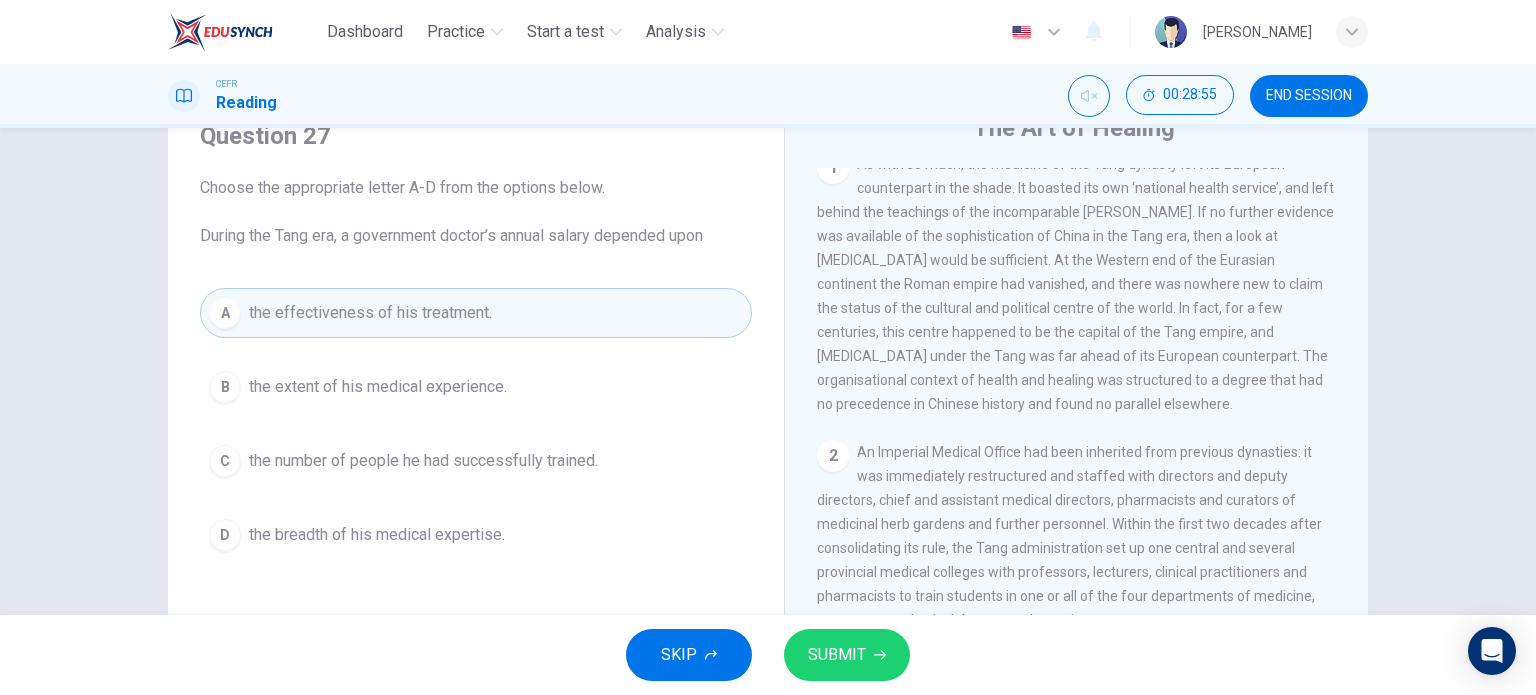 click on "the number of people he had successfully trained." at bounding box center (423, 461) 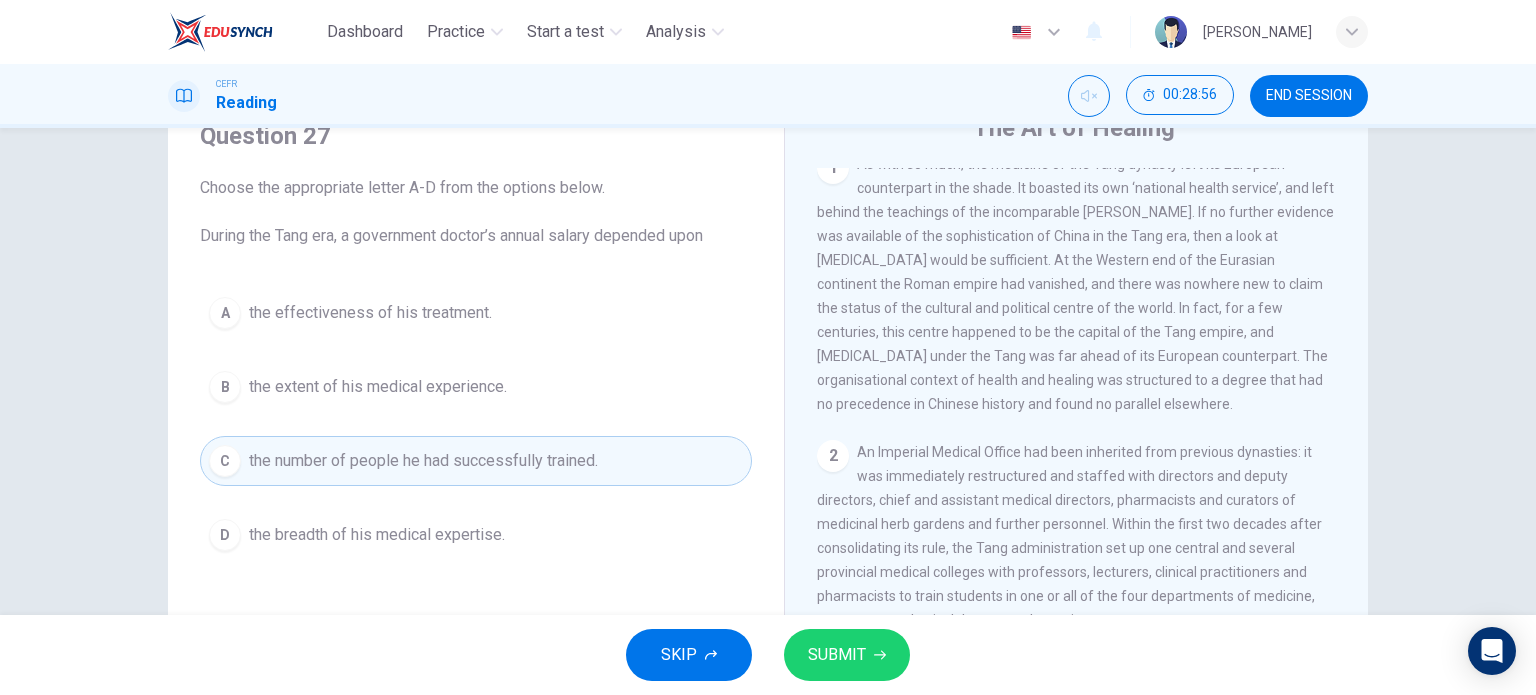click on "SUBMIT" at bounding box center (847, 655) 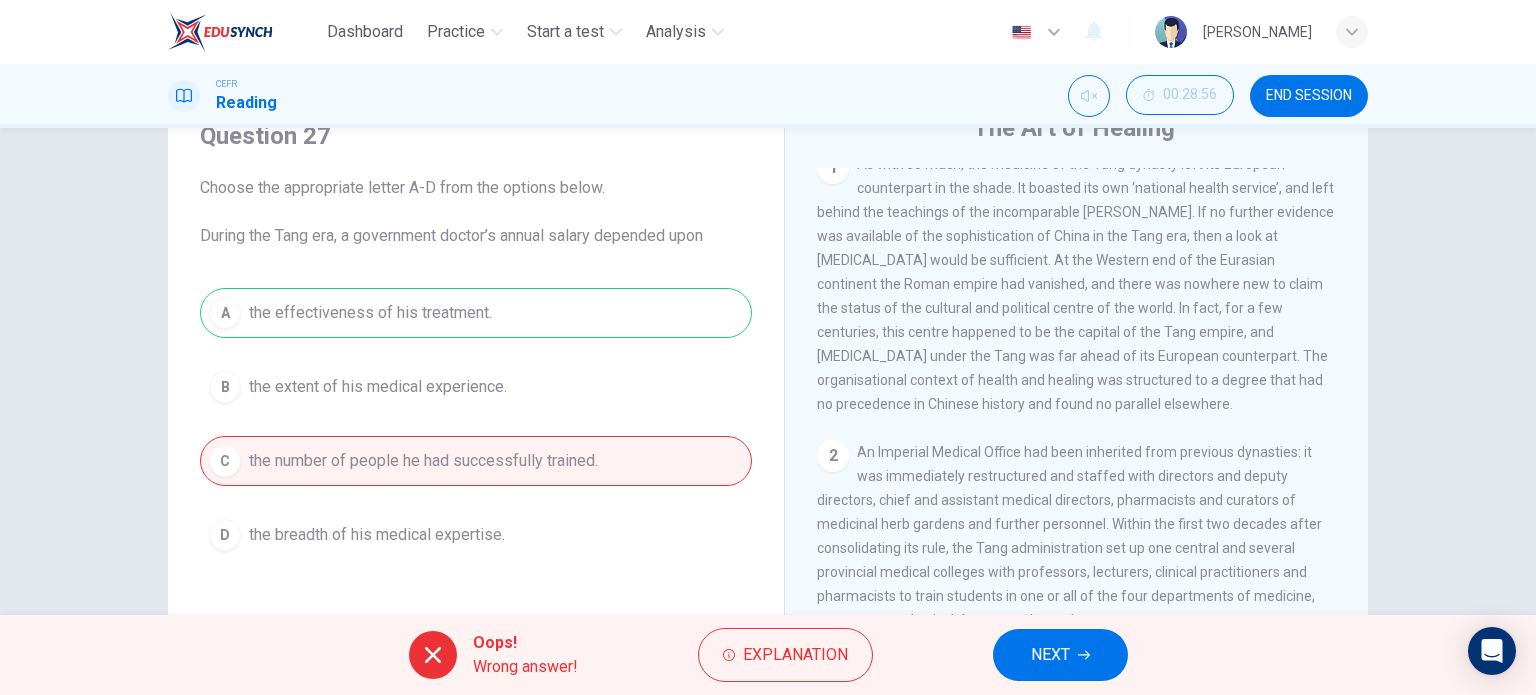 click on "NEXT" at bounding box center [1060, 655] 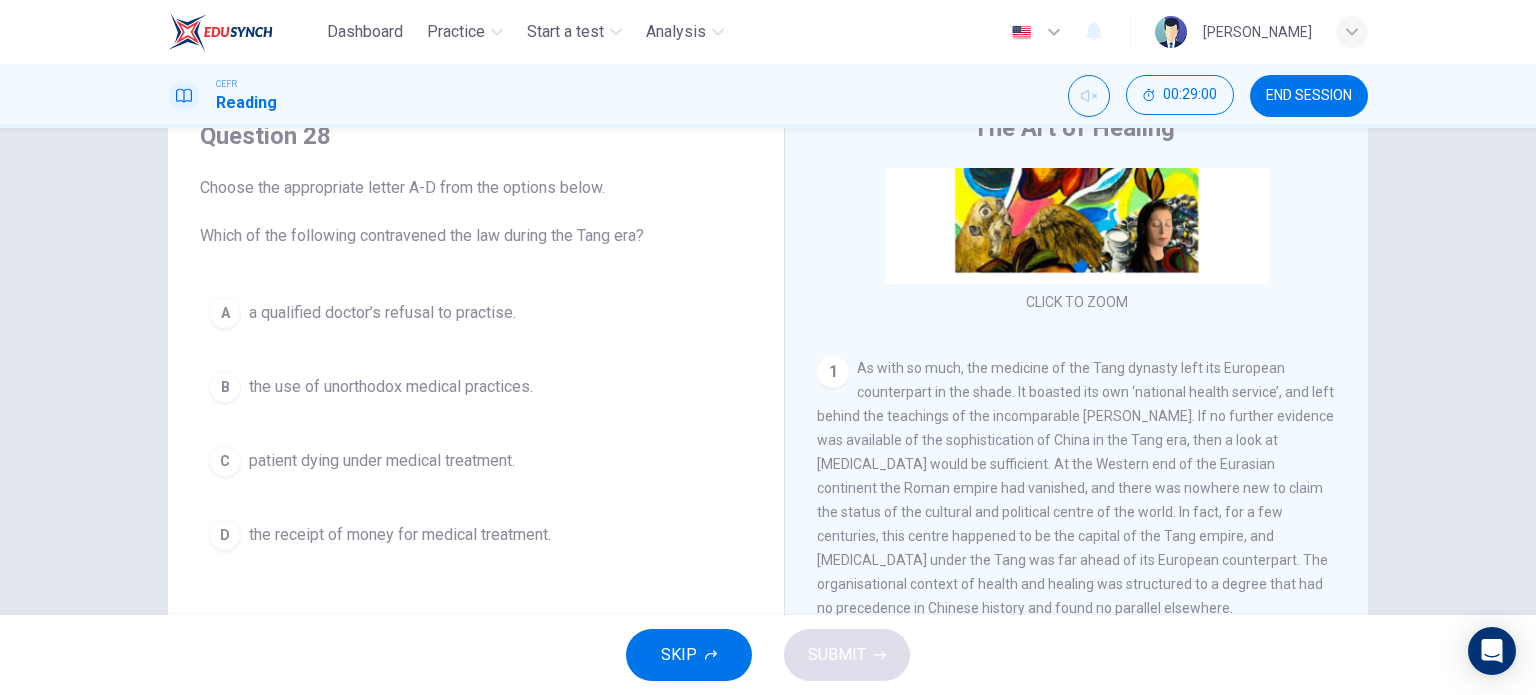scroll, scrollTop: 237, scrollLeft: 0, axis: vertical 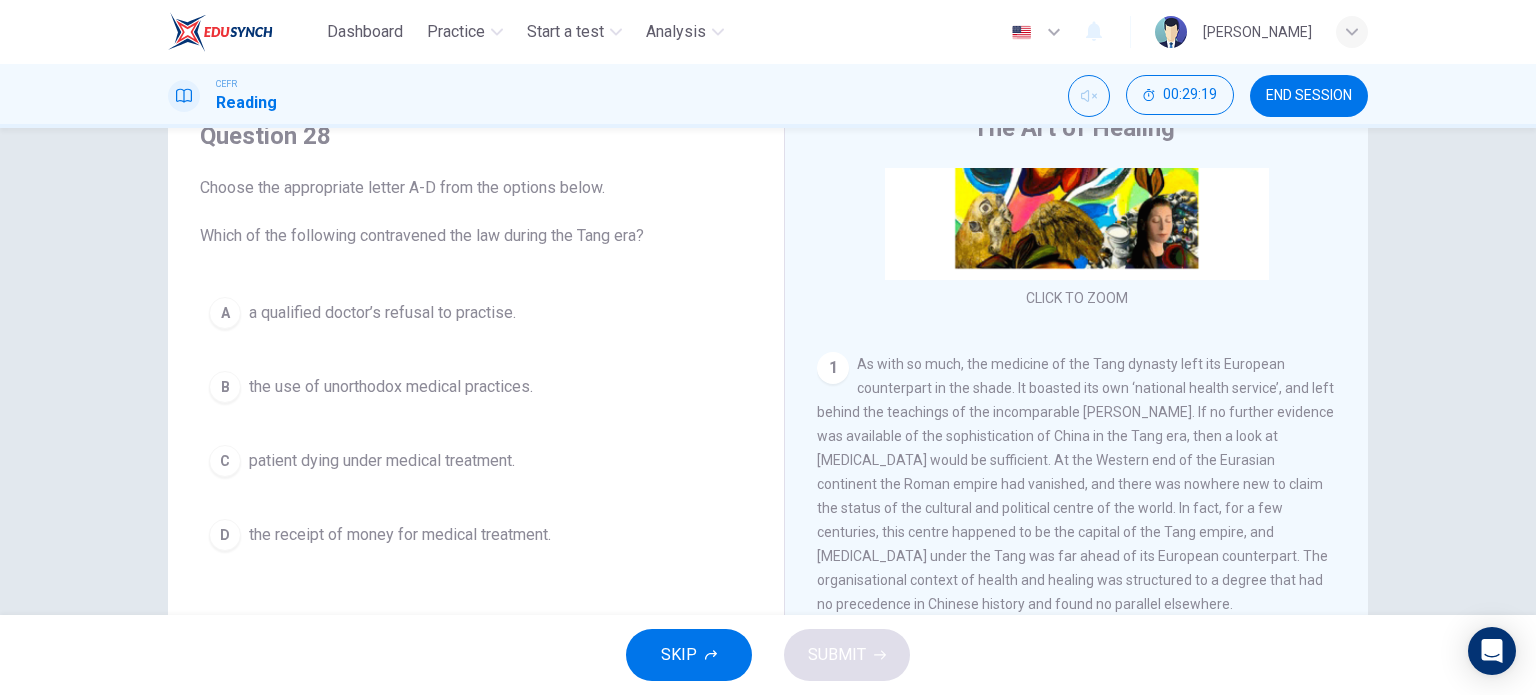 click on "A a qualified doctor’s refusal to practise." at bounding box center (476, 313) 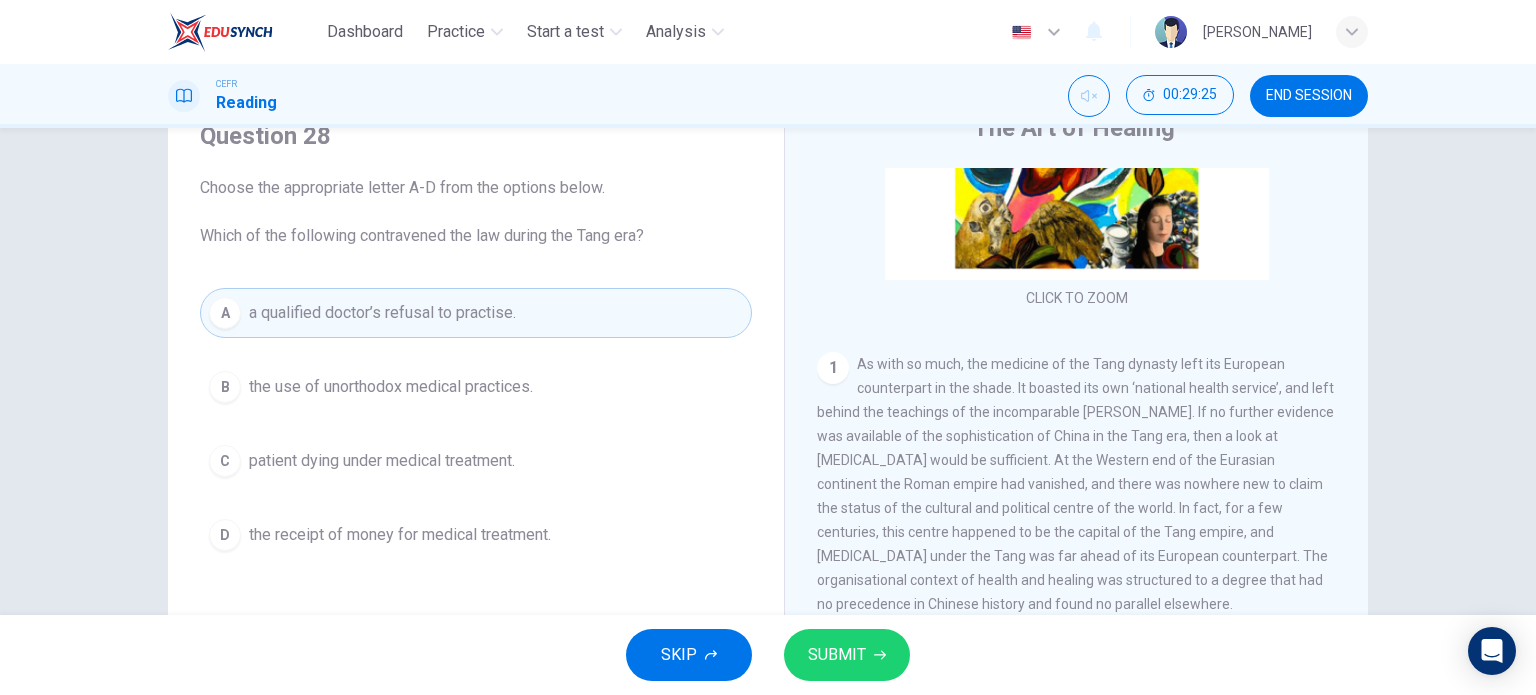 click on "patient dying under medical treatment." at bounding box center [382, 461] 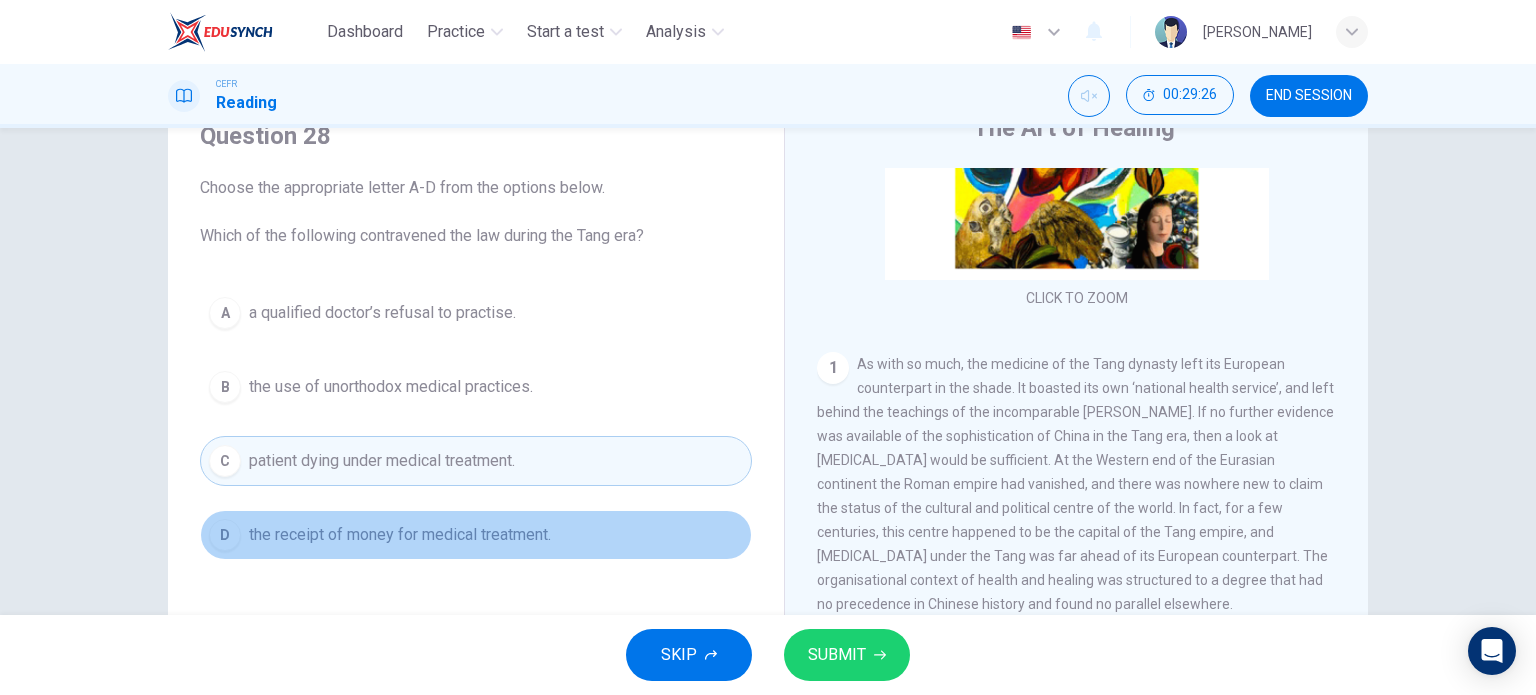 click on "D the receipt of money for medical treatment." at bounding box center [476, 535] 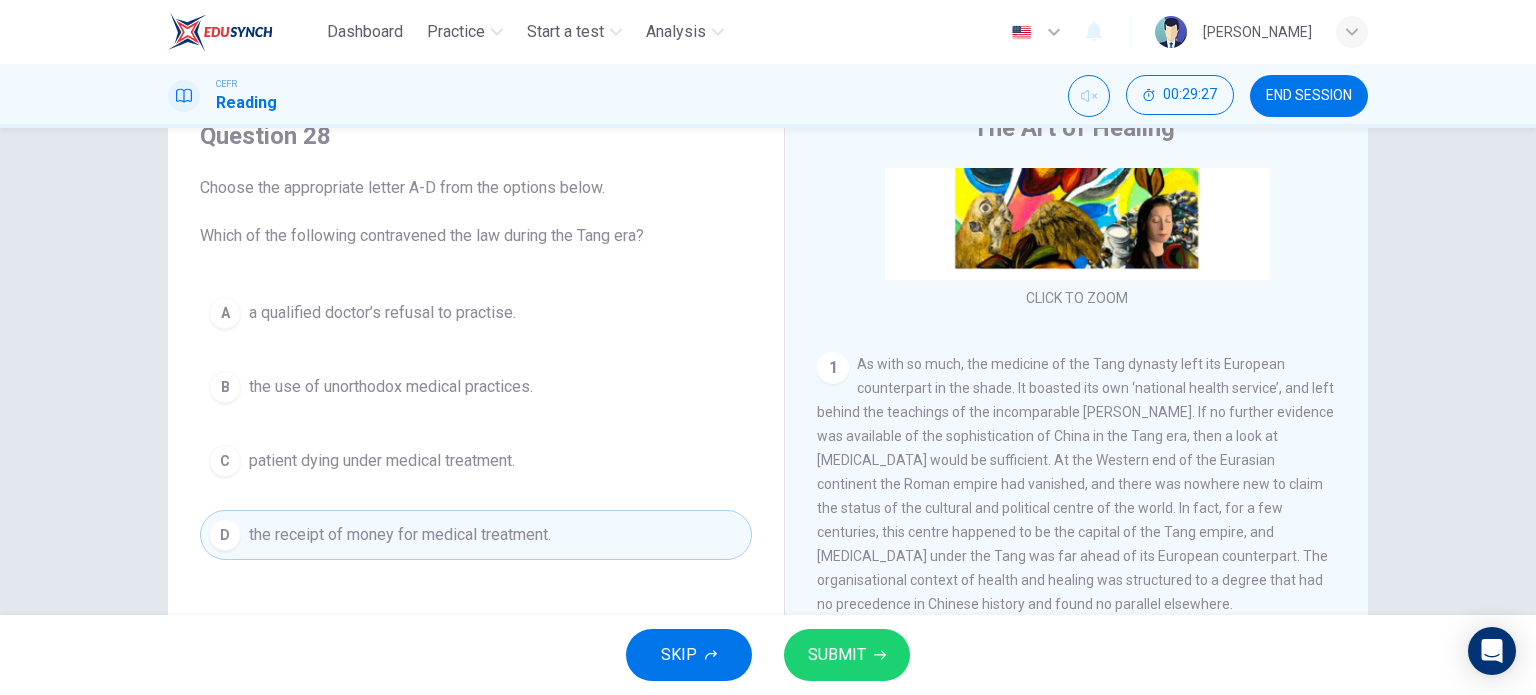 drag, startPoint x: 844, startPoint y: 667, endPoint x: 847, endPoint y: 686, distance: 19.235384 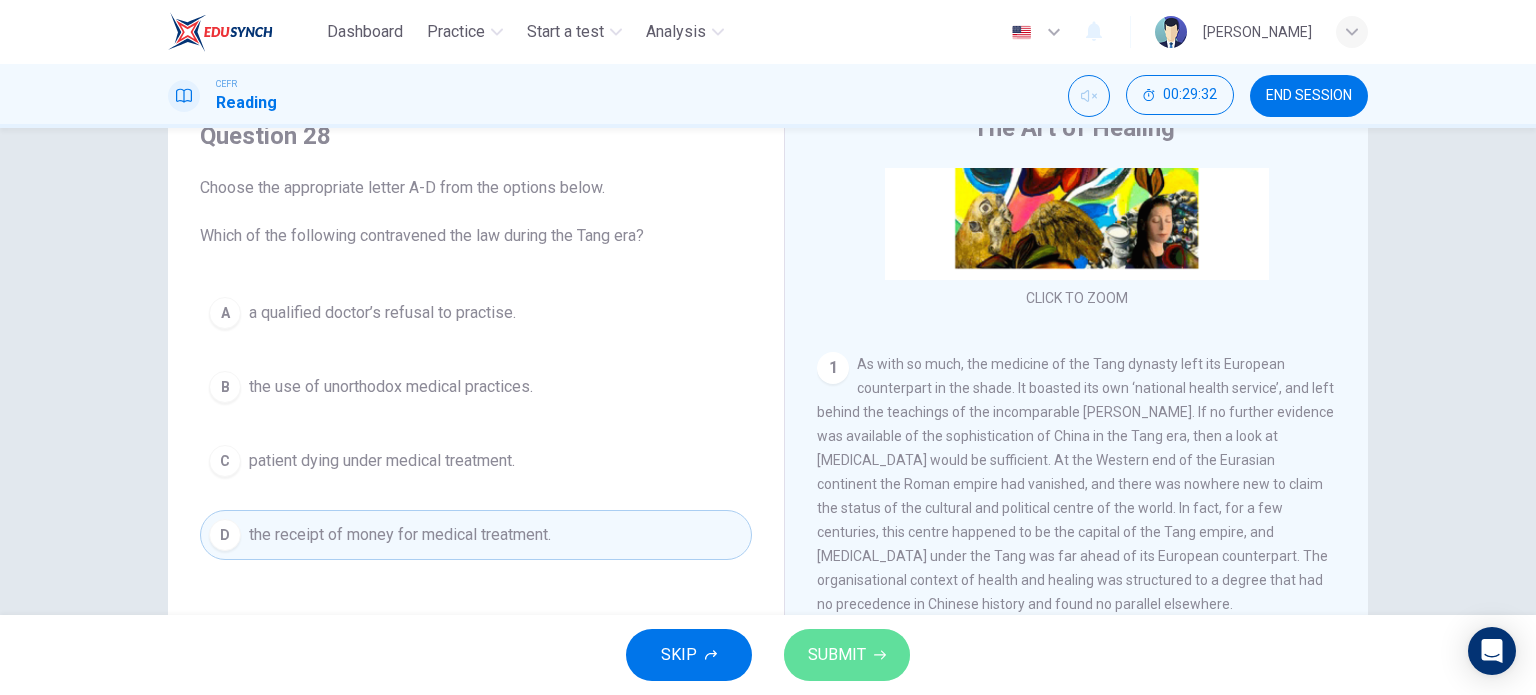 click on "SUBMIT" at bounding box center [847, 655] 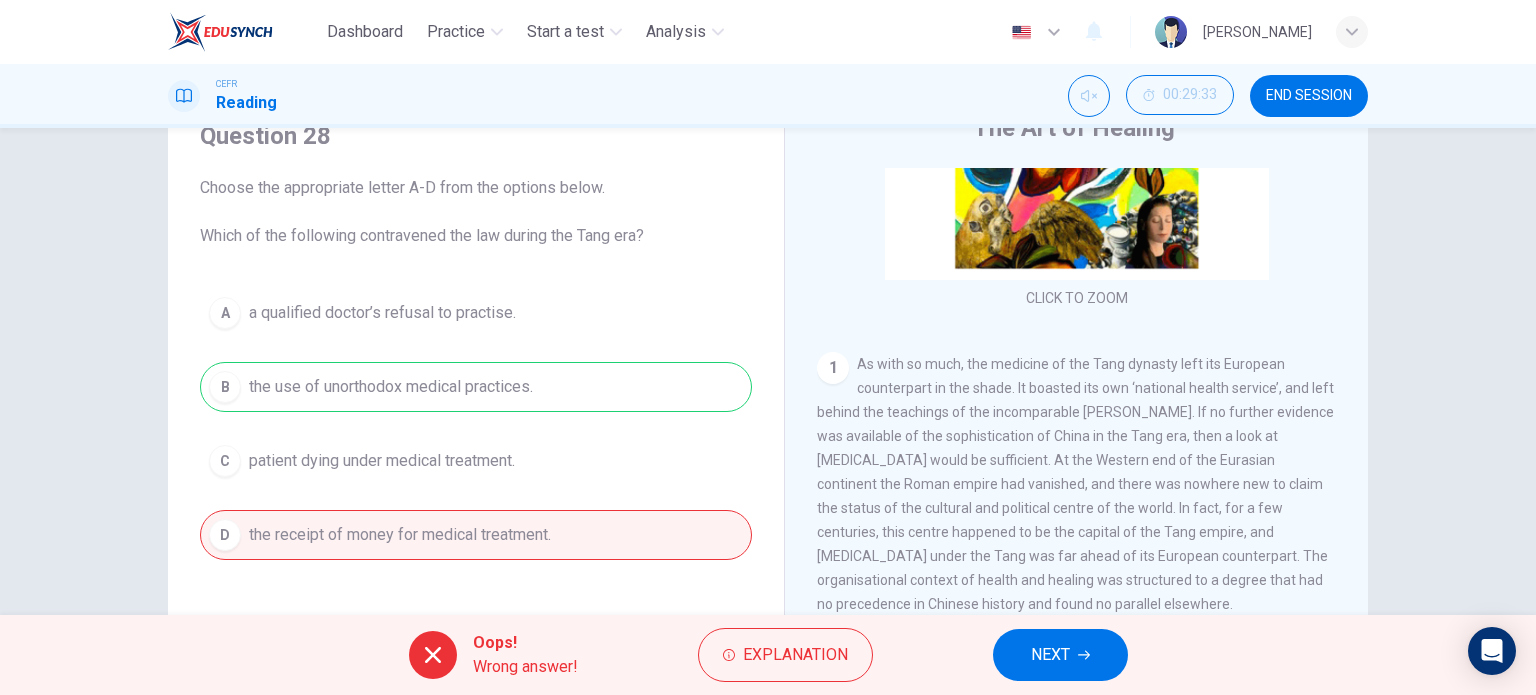 click on "NEXT" at bounding box center (1050, 655) 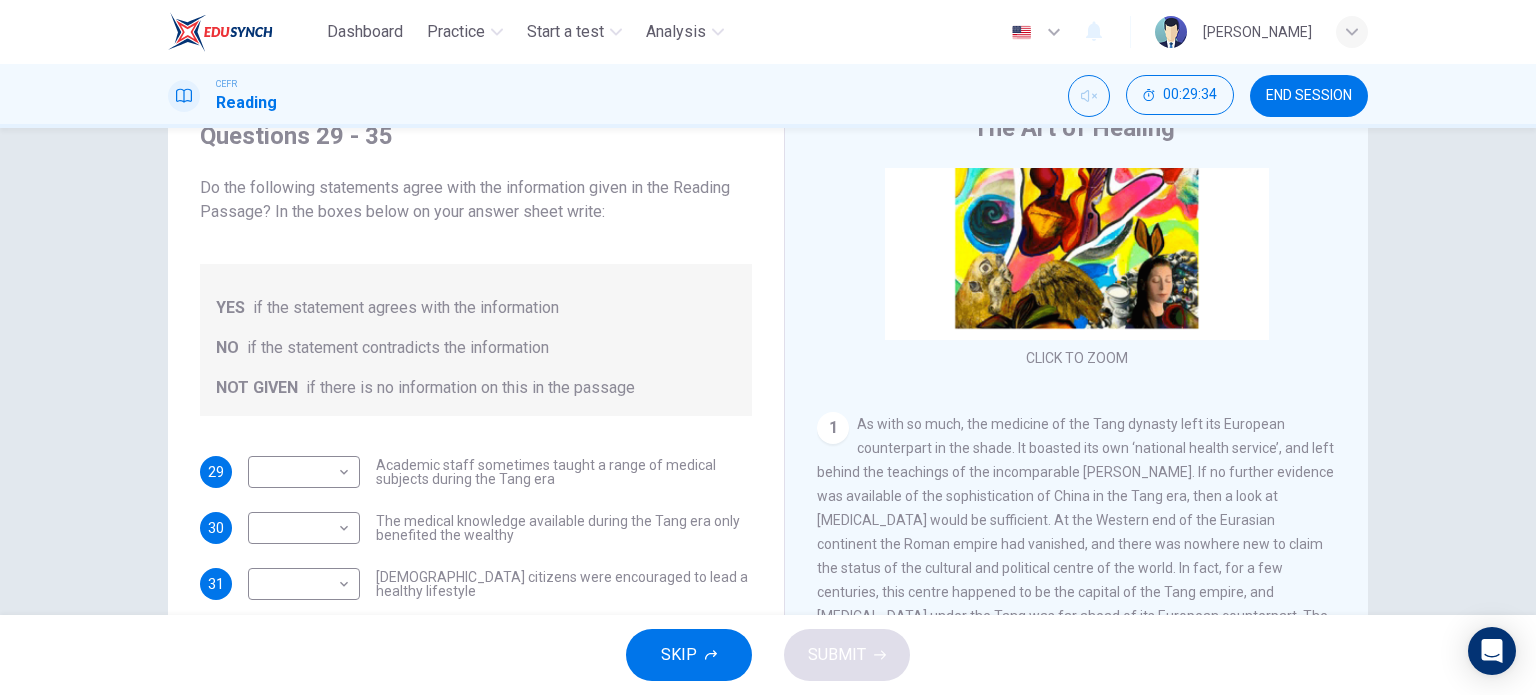 scroll, scrollTop: 200, scrollLeft: 0, axis: vertical 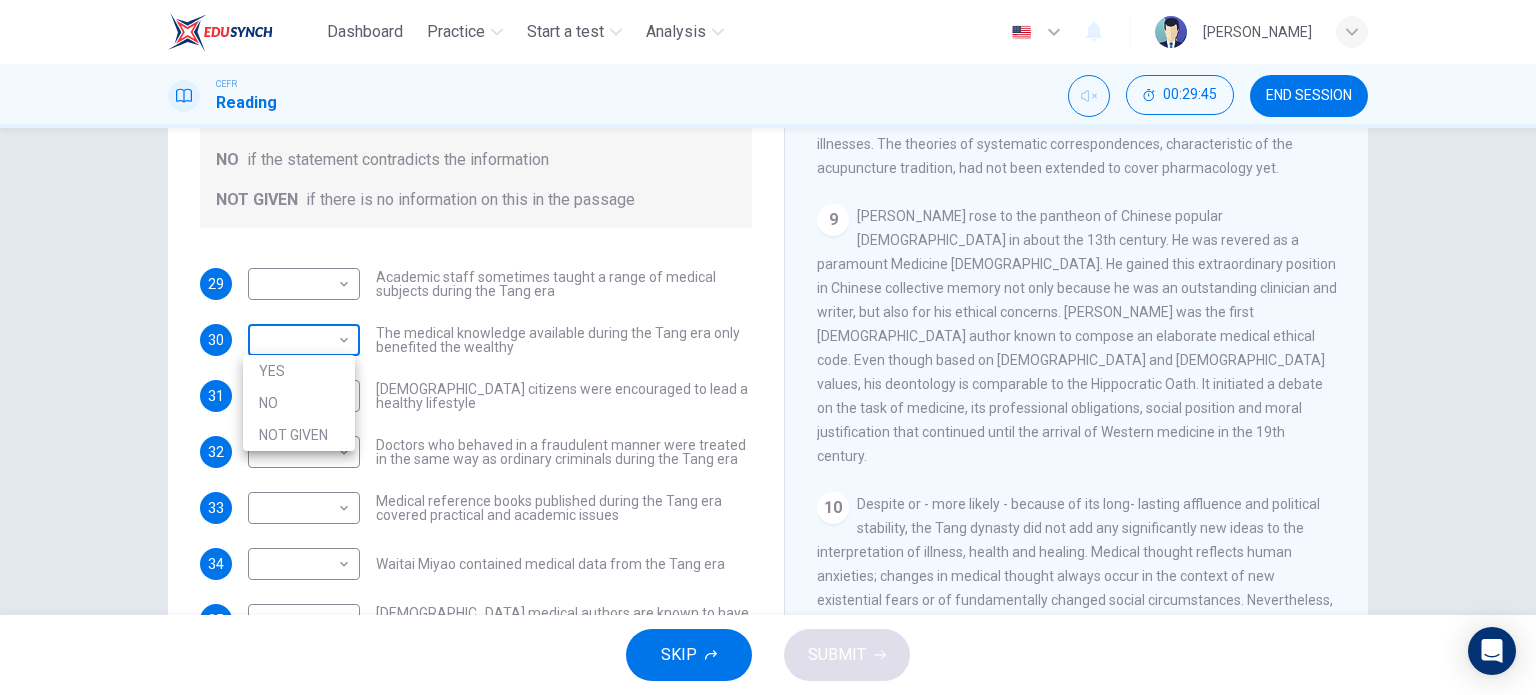 click on "Dashboard Practice Start a test Analysis English en ​ YUSRA KHALILAH BINTI MD AZEZI CEFR Reading 00:29:45 END SESSION Questions 29 - 35 Do the following statements agree with the information given in the Reading Passage?
In the boxes below on your answer sheet write: YES if the statement agrees with the information NO if the statement contradicts the information NOT GIVEN if there is no information on this in the passage 29 ​ ​ Academic staff sometimes taught a range of medical subjects during the Tang era 30 ​ ​ The medical knowledge available during the Tang era only benefited the wealthy 31 ​ ​ Tang citizens were encouraged to lead a healthy lifestyle 32 ​ ​ Doctors who behaved in a fraudulent manner were treated in the same way as ordinary criminals during the Tang era 33 ​ ​ Medical reference books published during the Tang era covered practical and academic issues 34 ​ ​ Waitai Miyao contained medical data from the Tang era 35 ​ ​ The Art of Healing CLICK TO ZOOM 1 2 3 4 5" at bounding box center (768, 347) 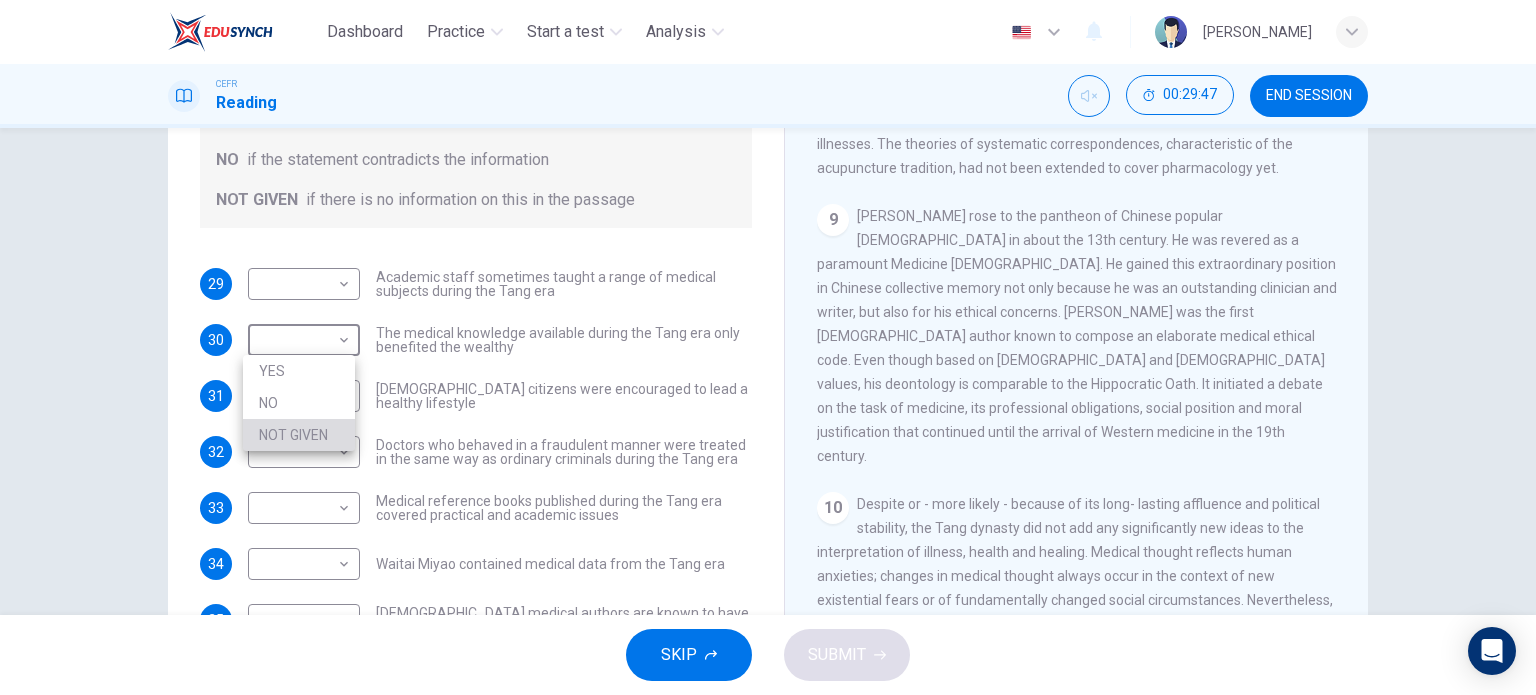 click on "NOT GIVEN" at bounding box center (299, 435) 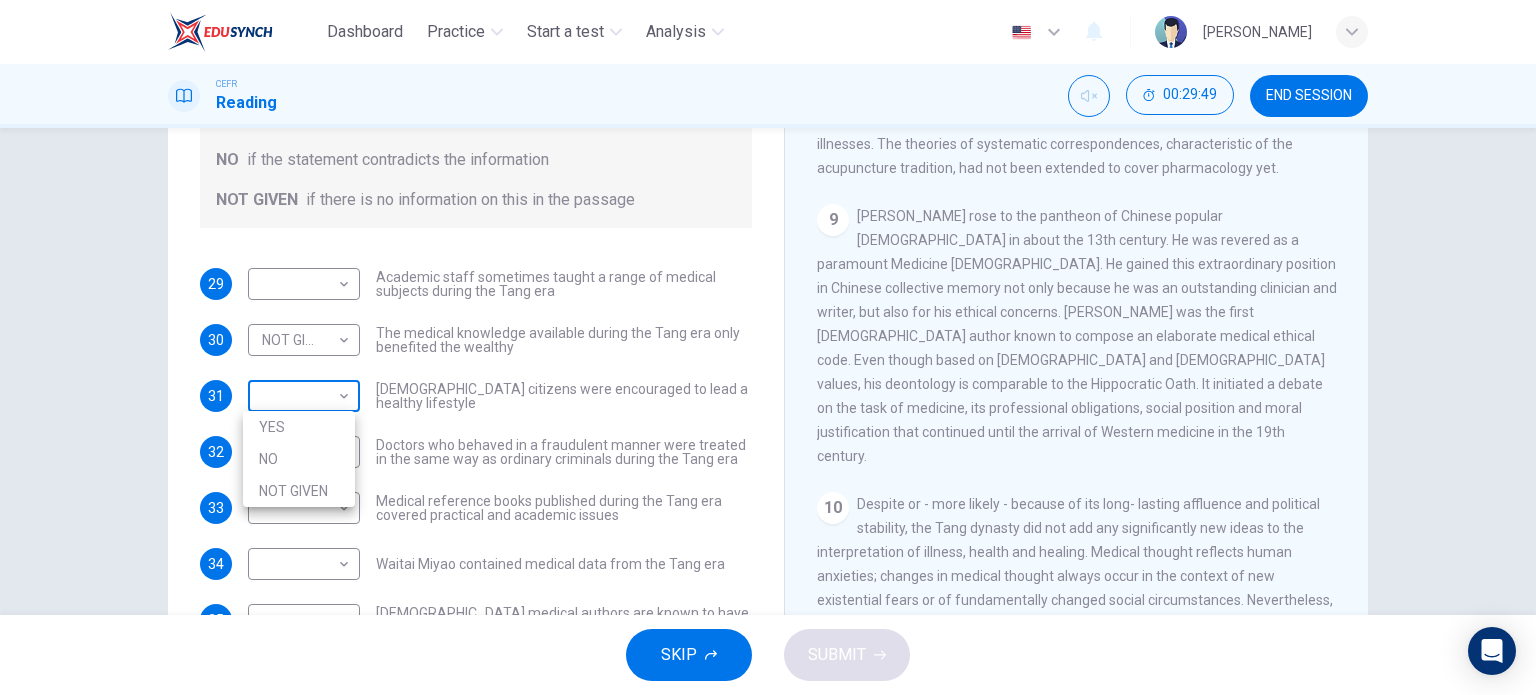 click on "Dashboard Practice Start a test Analysis English en ​ YUSRA KHALILAH BINTI MD AZEZI CEFR Reading 00:29:49 END SESSION Questions 29 - 35 Do the following statements agree with the information given in the Reading Passage?
In the boxes below on your answer sheet write: YES if the statement agrees with the information NO if the statement contradicts the information NOT GIVEN if there is no information on this in the passage 29 ​ ​ Academic staff sometimes taught a range of medical subjects during the Tang era 30 NOT GIVEN NOT GIVEN ​ The medical knowledge available during the Tang era only benefited the wealthy 31 ​ ​ Tang citizens were encouraged to lead a healthy lifestyle 32 ​ ​ Doctors who behaved in a fraudulent manner were treated in the same way as ordinary criminals during the Tang era 33 ​ ​ Medical reference books published during the Tang era covered practical and academic issues 34 ​ ​ Waitai Miyao contained medical data from the Tang era 35 ​ ​ The Art of Healing 1 2 3 4" at bounding box center (768, 347) 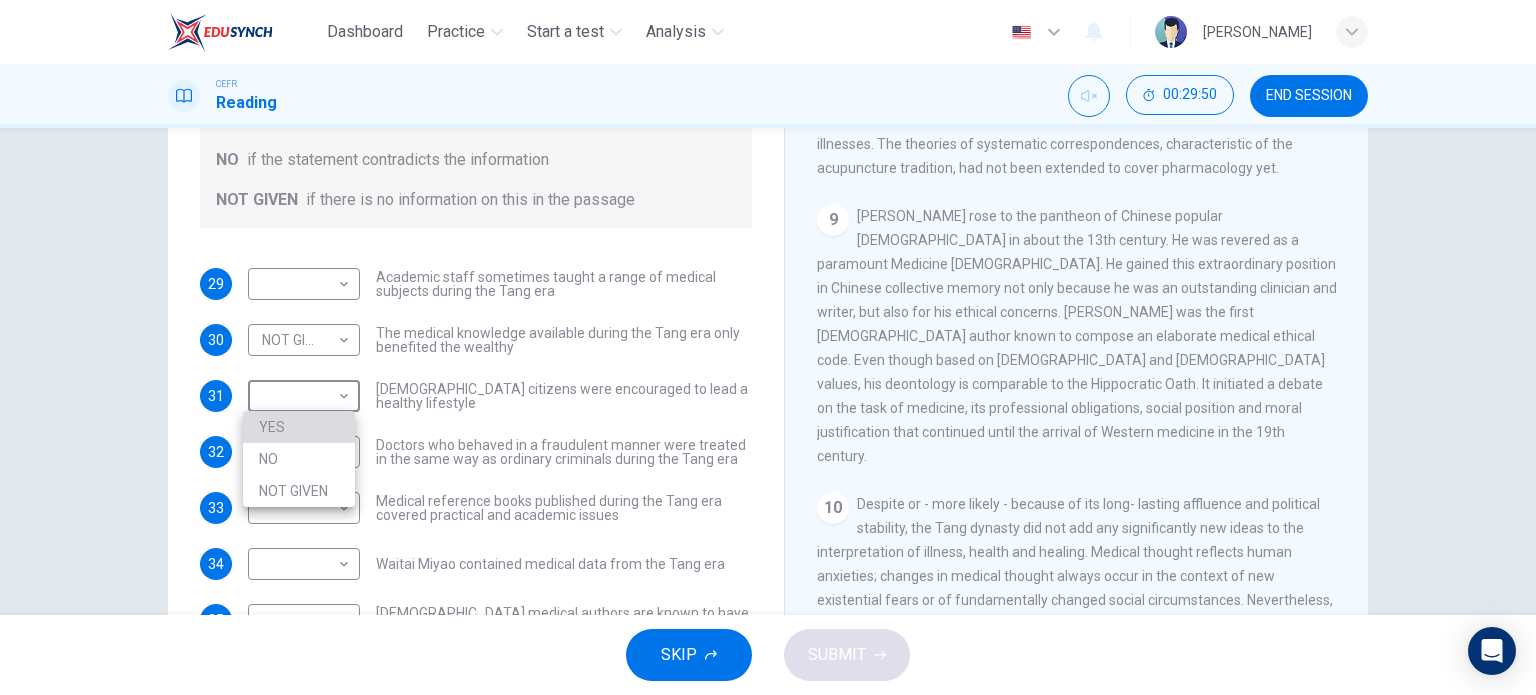 click on "YES" at bounding box center [299, 427] 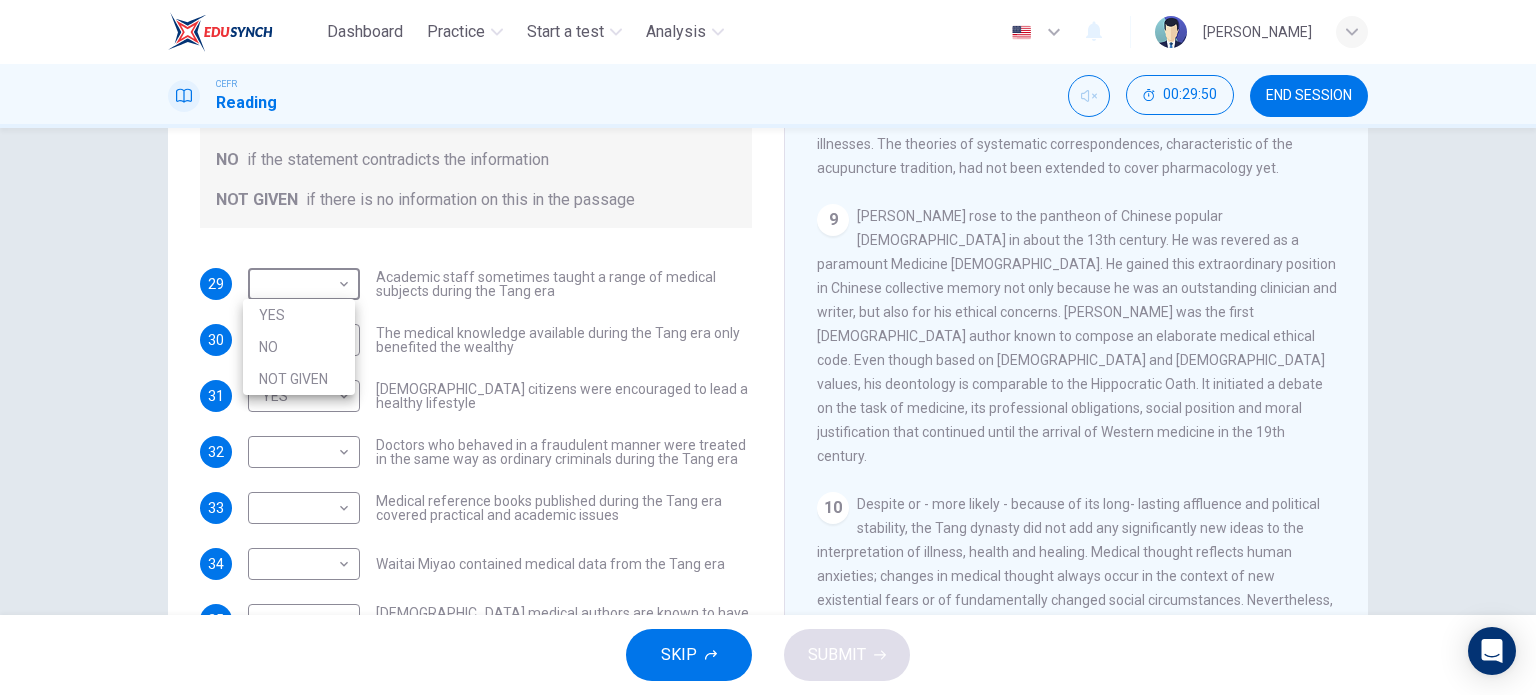 click on "Dashboard Practice Start a test Analysis English en ​ YUSRA KHALILAH BINTI MD AZEZI CEFR Reading 00:29:50 END SESSION Questions 29 - 35 Do the following statements agree with the information given in the Reading Passage?
In the boxes below on your answer sheet write: YES if the statement agrees with the information NO if the statement contradicts the information NOT GIVEN if there is no information on this in the passage 29 ​ ​ Academic staff sometimes taught a range of medical subjects during the Tang era 30 NOT GIVEN NOT GIVEN ​ The medical knowledge available during the Tang era only benefited the wealthy 31 YES YES ​ Tang citizens were encouraged to lead a healthy lifestyle 32 ​ ​ Doctors who behaved in a fraudulent manner were treated in the same way as ordinary criminals during the Tang era 33 ​ ​ Medical reference books published during the Tang era covered practical and academic issues 34 ​ ​ Waitai Miyao contained medical data from the Tang era 35 ​ ​ The Art of Healing 1 2" at bounding box center [768, 347] 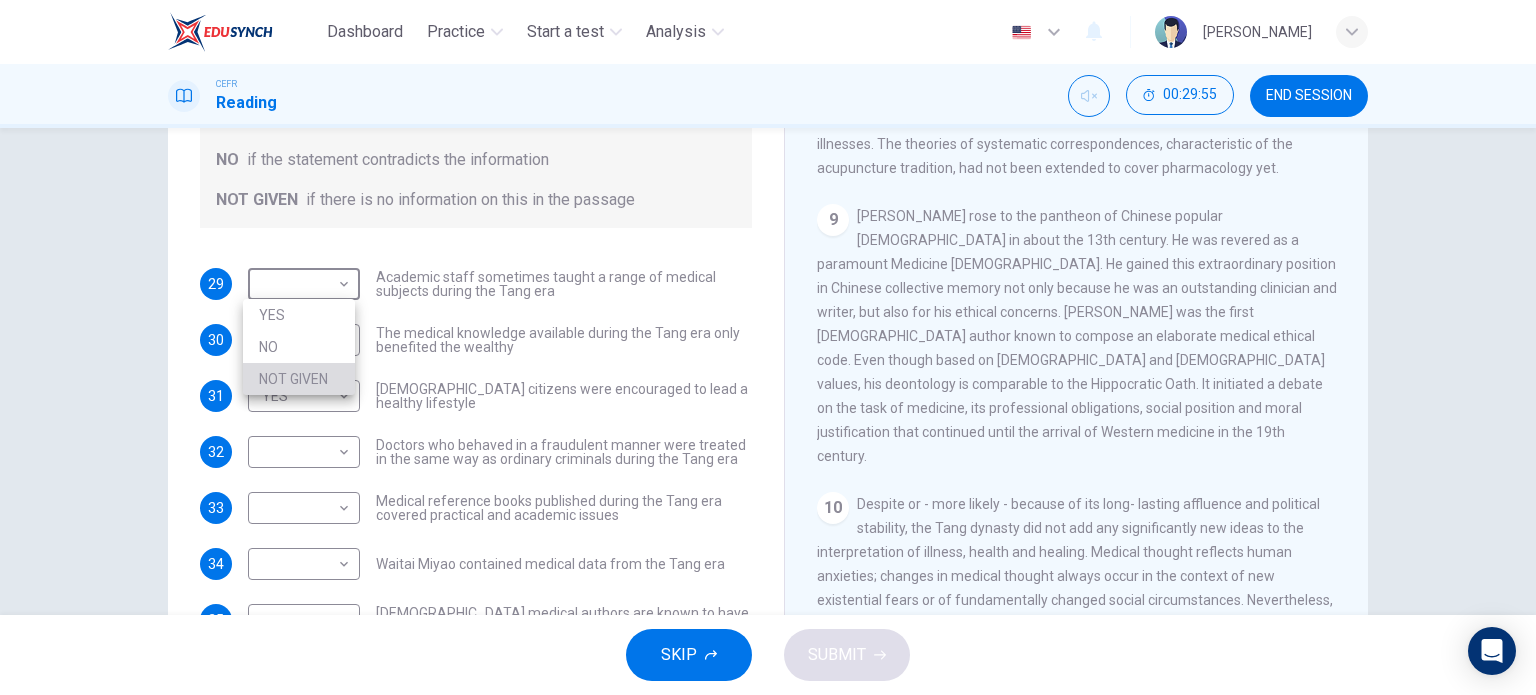 click on "NOT GIVEN" at bounding box center (299, 379) 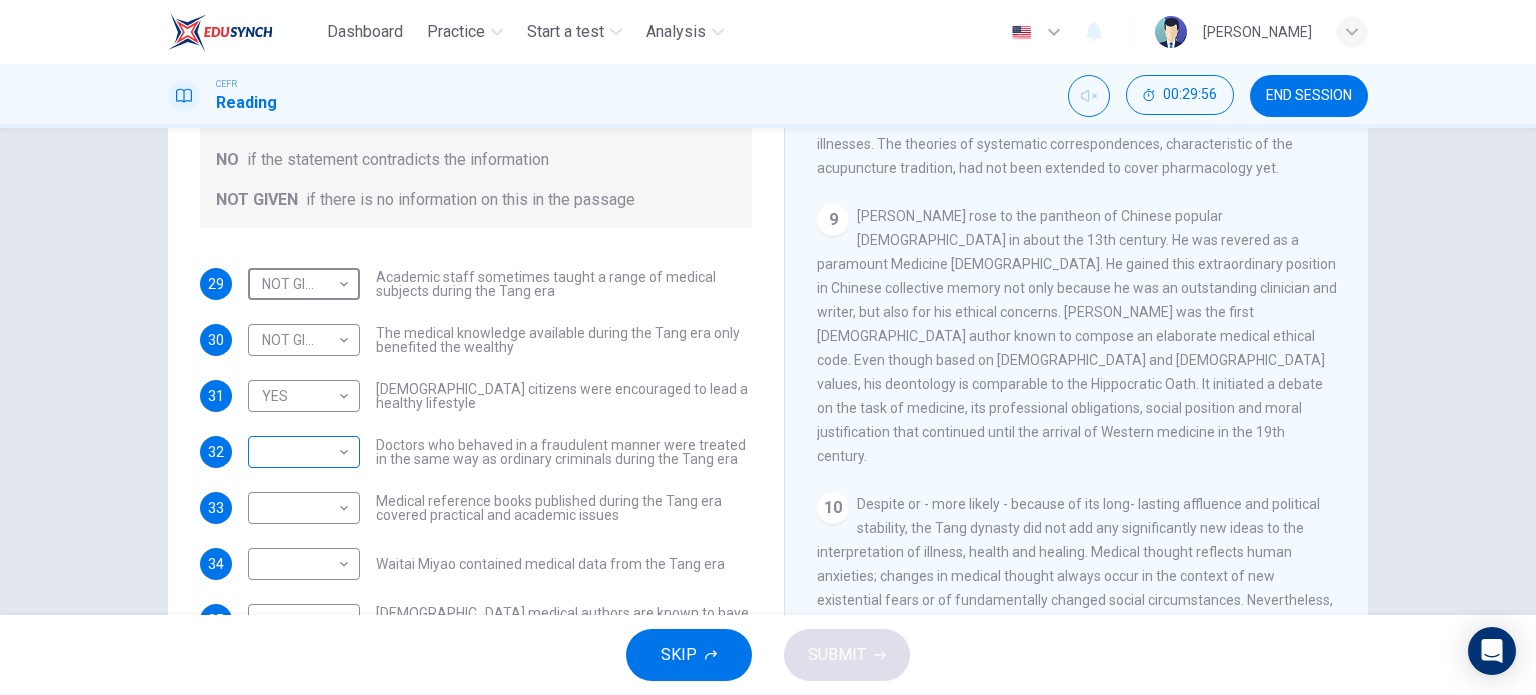 click on "Dashboard Practice Start a test Analysis English en ​ YUSRA KHALILAH BINTI MD AZEZI CEFR Reading 00:29:56 END SESSION Questions 29 - 35 Do the following statements agree with the information given in the Reading Passage?
In the boxes below on your answer sheet write: YES if the statement agrees with the information NO if the statement contradicts the information NOT GIVEN if there is no information on this in the passage 29 NOT GIVEN NOT GIVEN ​ Academic staff sometimes taught a range of medical subjects during the Tang era 30 NOT GIVEN NOT GIVEN ​ The medical knowledge available during the Tang era only benefited the wealthy 31 YES YES ​ Tang citizens were encouraged to lead a healthy lifestyle 32 ​ ​ Doctors who behaved in a fraudulent manner were treated in the same way as ordinary criminals during the Tang era 33 ​ ​ Medical reference books published during the Tang era covered practical and academic issues 34 ​ ​ Waitai Miyao contained medical data from the Tang era 35 ​ ​ 1 2 3" at bounding box center (768, 347) 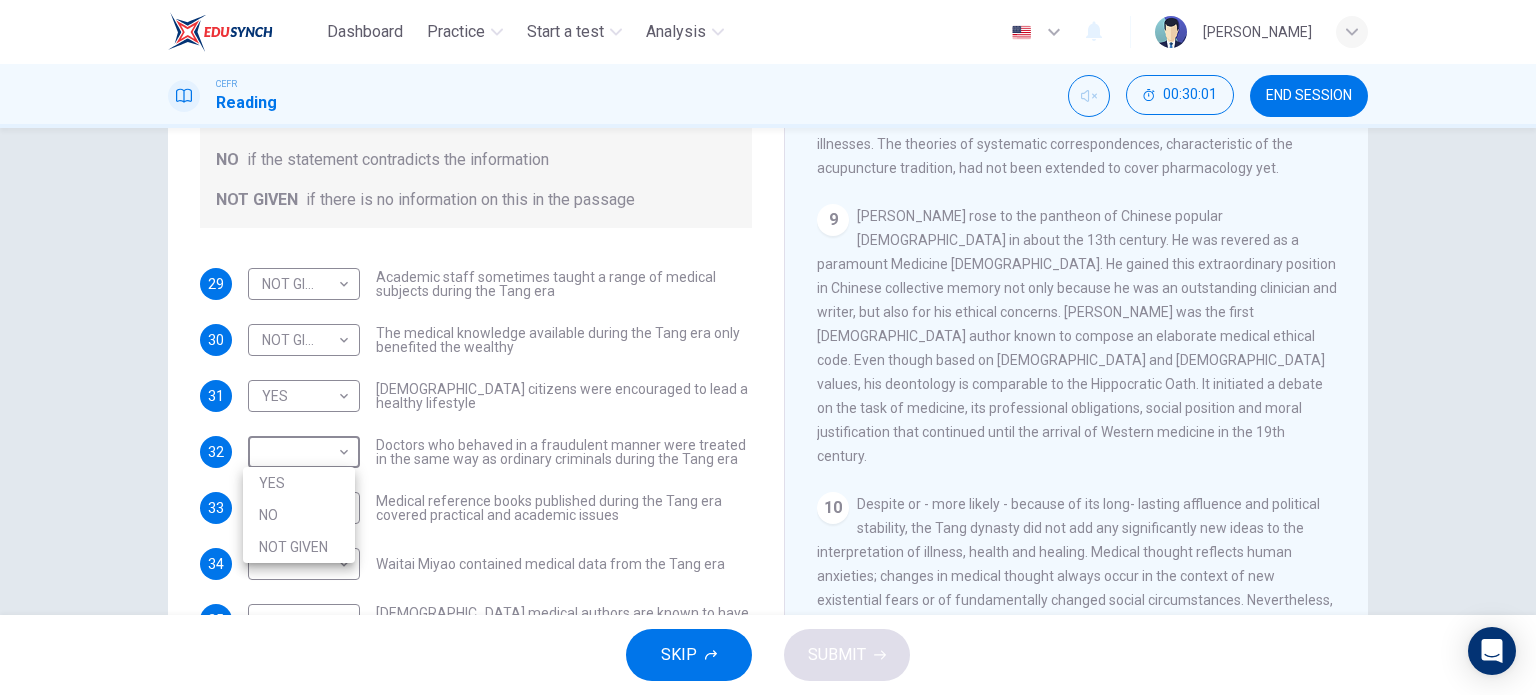 click on "YES" at bounding box center (299, 483) 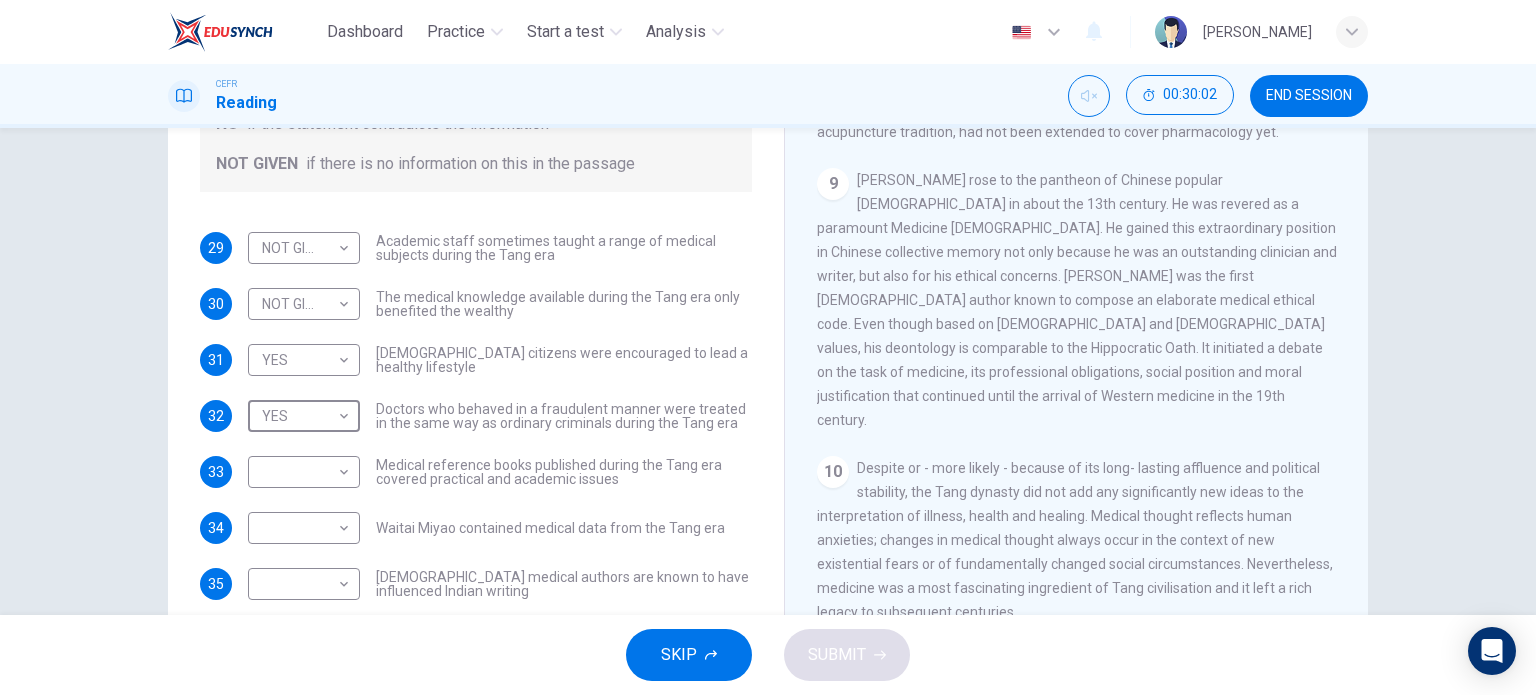 scroll, scrollTop: 288, scrollLeft: 0, axis: vertical 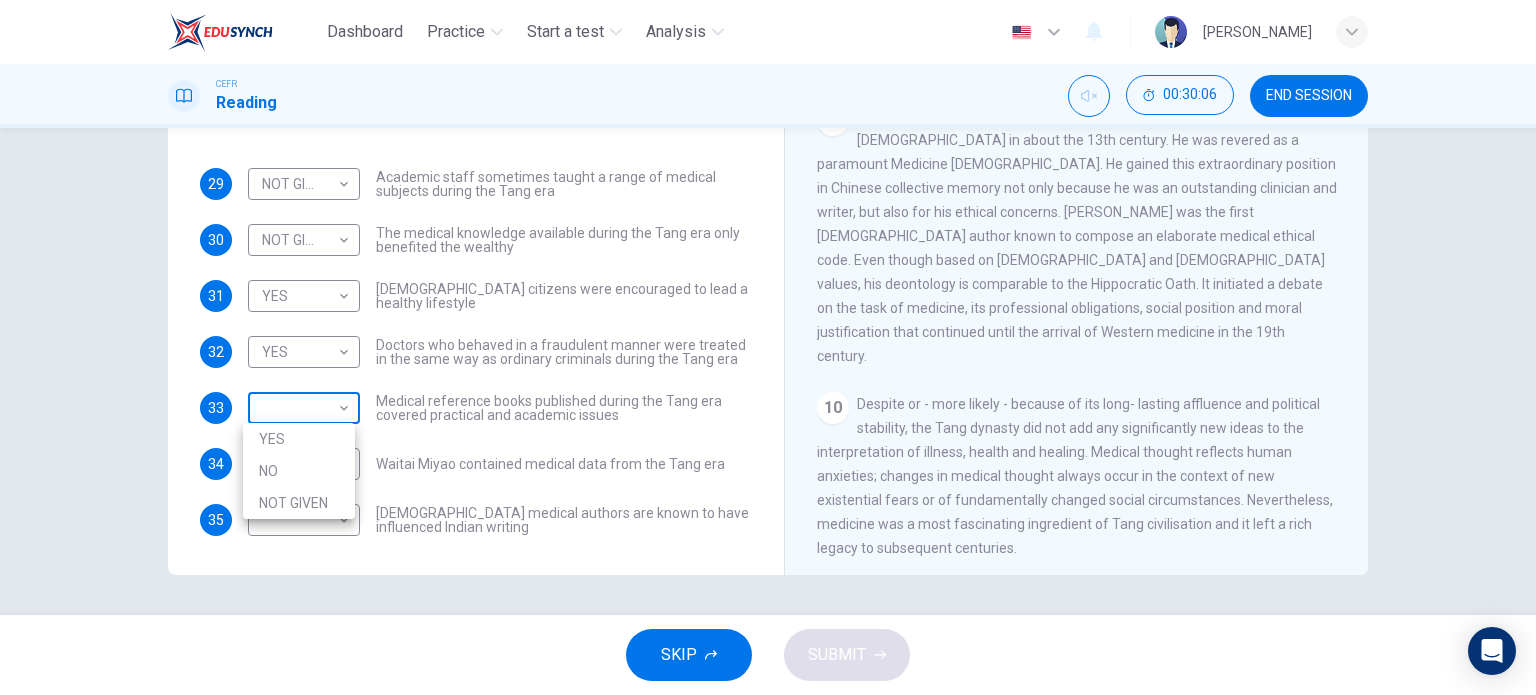 click on "Dashboard Practice Start a test Analysis English en ​ YUSRA KHALILAH BINTI MD AZEZI CEFR Reading 00:30:06 END SESSION Questions 29 - 35 Do the following statements agree with the information given in the Reading Passage?
In the boxes below on your answer sheet write: YES if the statement agrees with the information NO if the statement contradicts the information NOT GIVEN if there is no information on this in the passage 29 NOT GIVEN NOT GIVEN ​ Academic staff sometimes taught a range of medical subjects during the Tang era 30 NOT GIVEN NOT GIVEN ​ The medical knowledge available during the Tang era only benefited the wealthy 31 YES YES ​ Tang citizens were encouraged to lead a healthy lifestyle 32 YES YES ​ Doctors who behaved in a fraudulent manner were treated in the same way as ordinary criminals during the Tang era 33 ​ ​ Medical reference books published during the Tang era covered practical and academic issues 34 ​ ​ Waitai Miyao contained medical data from the Tang era 35 ​ ​ 1" at bounding box center [768, 347] 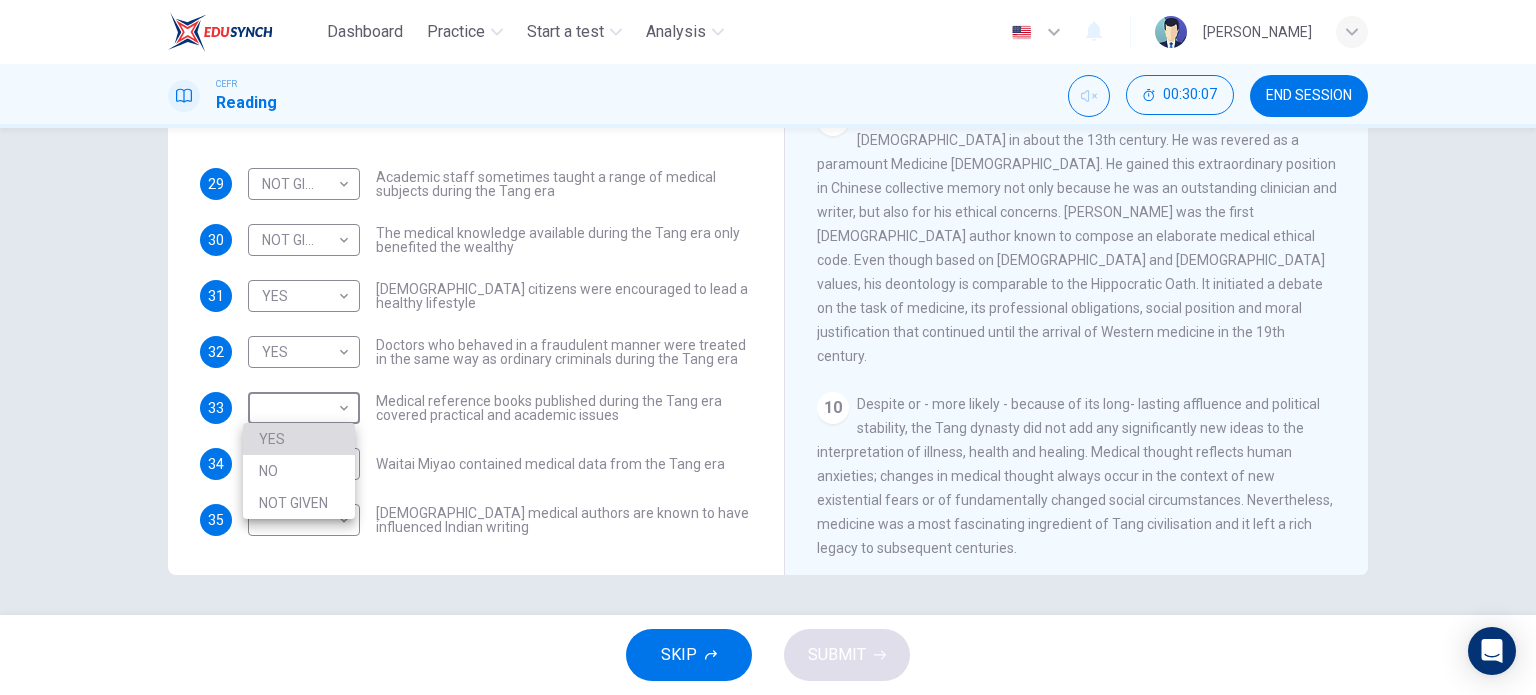click on "YES" at bounding box center [299, 439] 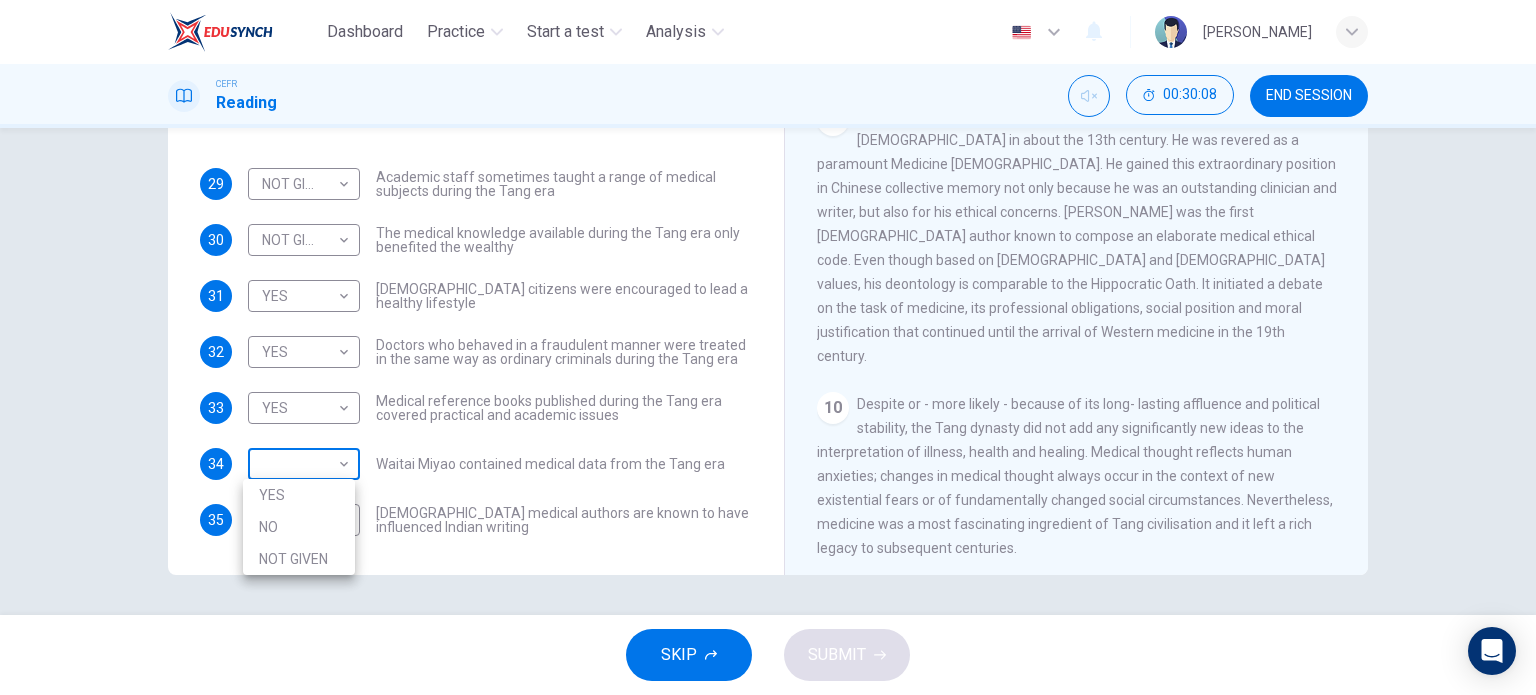 click on "Dashboard Practice Start a test Analysis English en ​ YUSRA KHALILAH BINTI MD AZEZI CEFR Reading 00:30:08 END SESSION Questions 29 - 35 Do the following statements agree with the information given in the Reading Passage?
In the boxes below on your answer sheet write: YES if the statement agrees with the information NO if the statement contradicts the information NOT GIVEN if there is no information on this in the passage 29 NOT GIVEN NOT GIVEN ​ Academic staff sometimes taught a range of medical subjects during the Tang era 30 NOT GIVEN NOT GIVEN ​ The medical knowledge available during the Tang era only benefited the wealthy 31 YES YES ​ Tang citizens were encouraged to lead a healthy lifestyle 32 YES YES ​ Doctors who behaved in a fraudulent manner were treated in the same way as ordinary criminals during the Tang era 33 YES YES ​ Medical reference books published during the Tang era covered practical and academic issues 34 ​ ​ Waitai Miyao contained medical data from the Tang era 35 ​ 1" at bounding box center (768, 347) 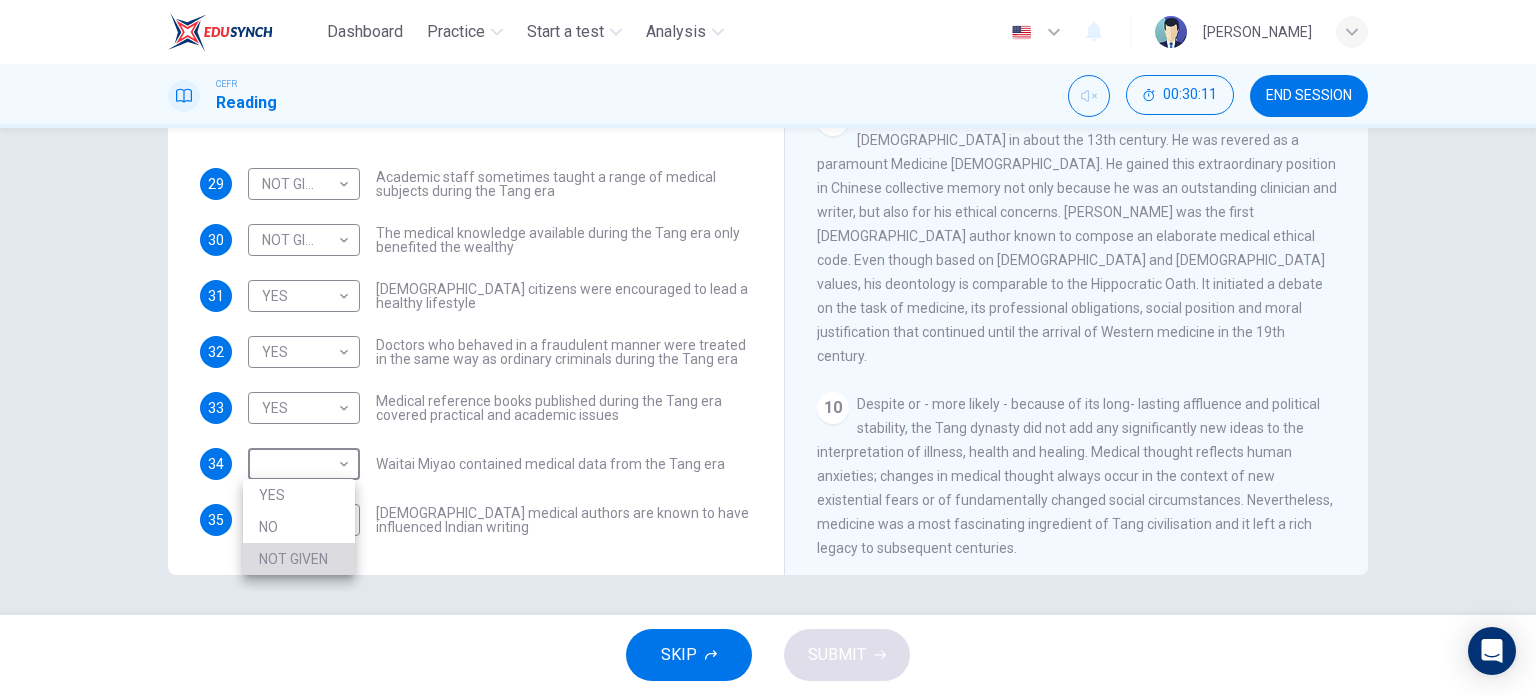 click on "NOT GIVEN" at bounding box center [299, 559] 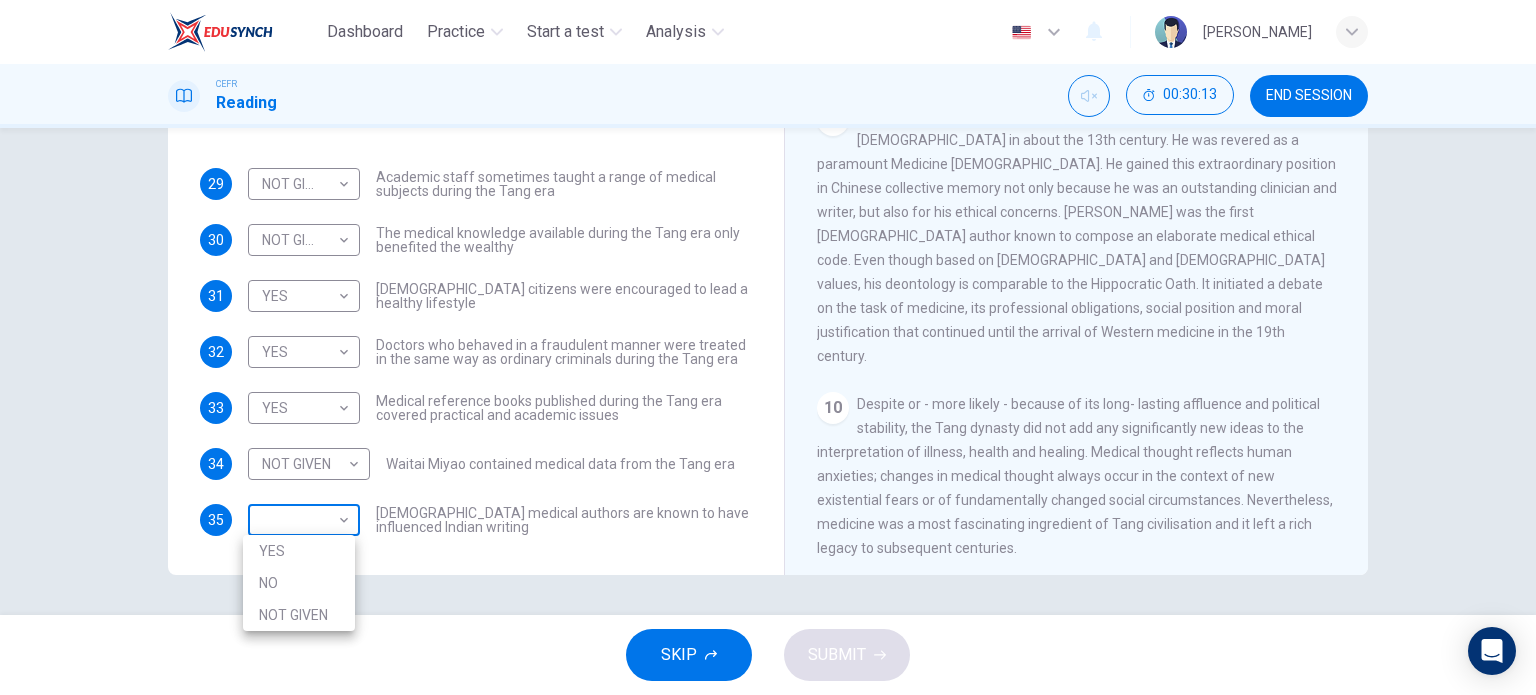 click on "Dashboard Practice Start a test Analysis English en ​ YUSRA KHALILAH BINTI MD AZEZI CEFR Reading 00:30:13 END SESSION Questions 29 - 35 Do the following statements agree with the information given in the Reading Passage?
In the boxes below on your answer sheet write: YES if the statement agrees with the information NO if the statement contradicts the information NOT GIVEN if there is no information on this in the passage 29 NOT GIVEN NOT GIVEN ​ Academic staff sometimes taught a range of medical subjects during the Tang era 30 NOT GIVEN NOT GIVEN ​ The medical knowledge available during the Tang era only benefited the wealthy 31 YES YES ​ Tang citizens were encouraged to lead a healthy lifestyle 32 YES YES ​ Doctors who behaved in a fraudulent manner were treated in the same way as ordinary criminals during the Tang era 33 YES YES ​ Medical reference books published during the Tang era covered practical and academic issues 34 NOT GIVEN NOT GIVEN ​ 35 ​ ​ The Art of Healing CLICK TO ZOOM 1 2" at bounding box center [768, 347] 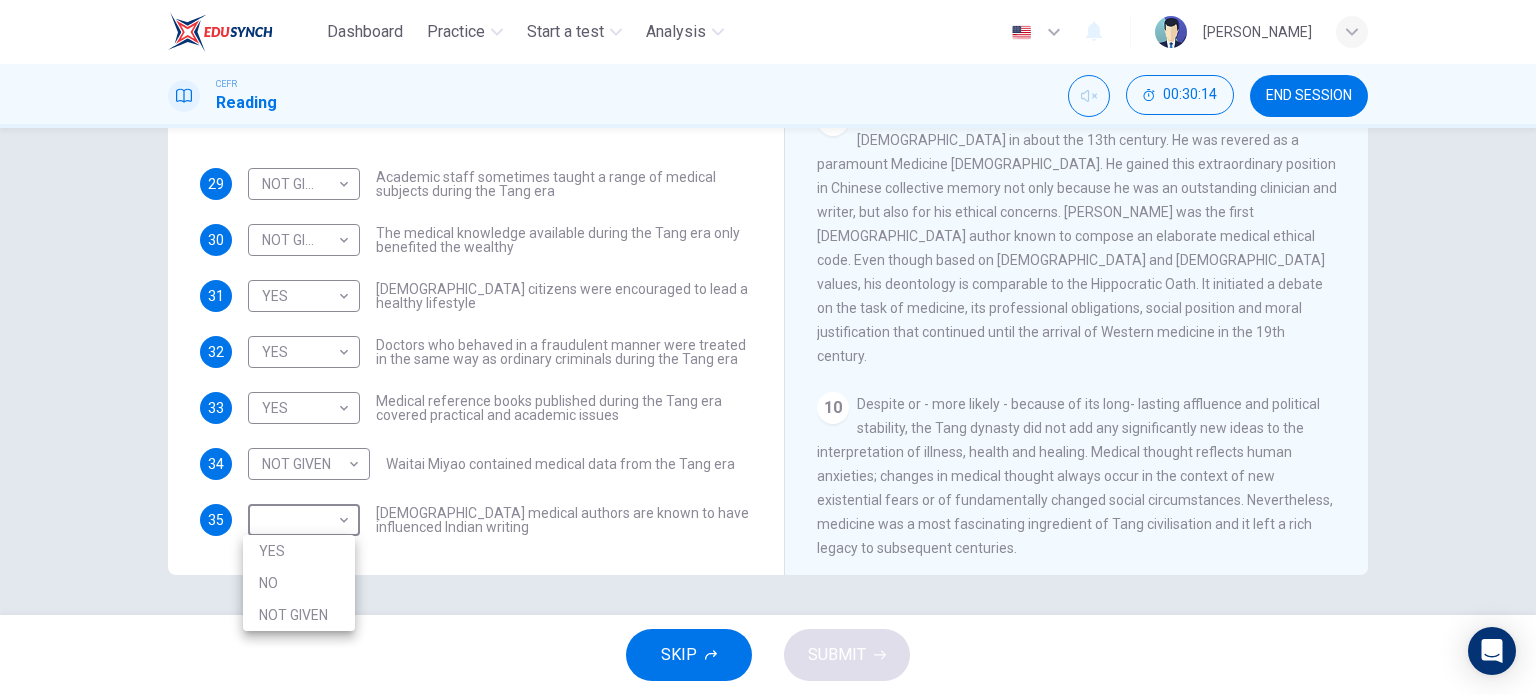 click on "NOT GIVEN" at bounding box center [299, 615] 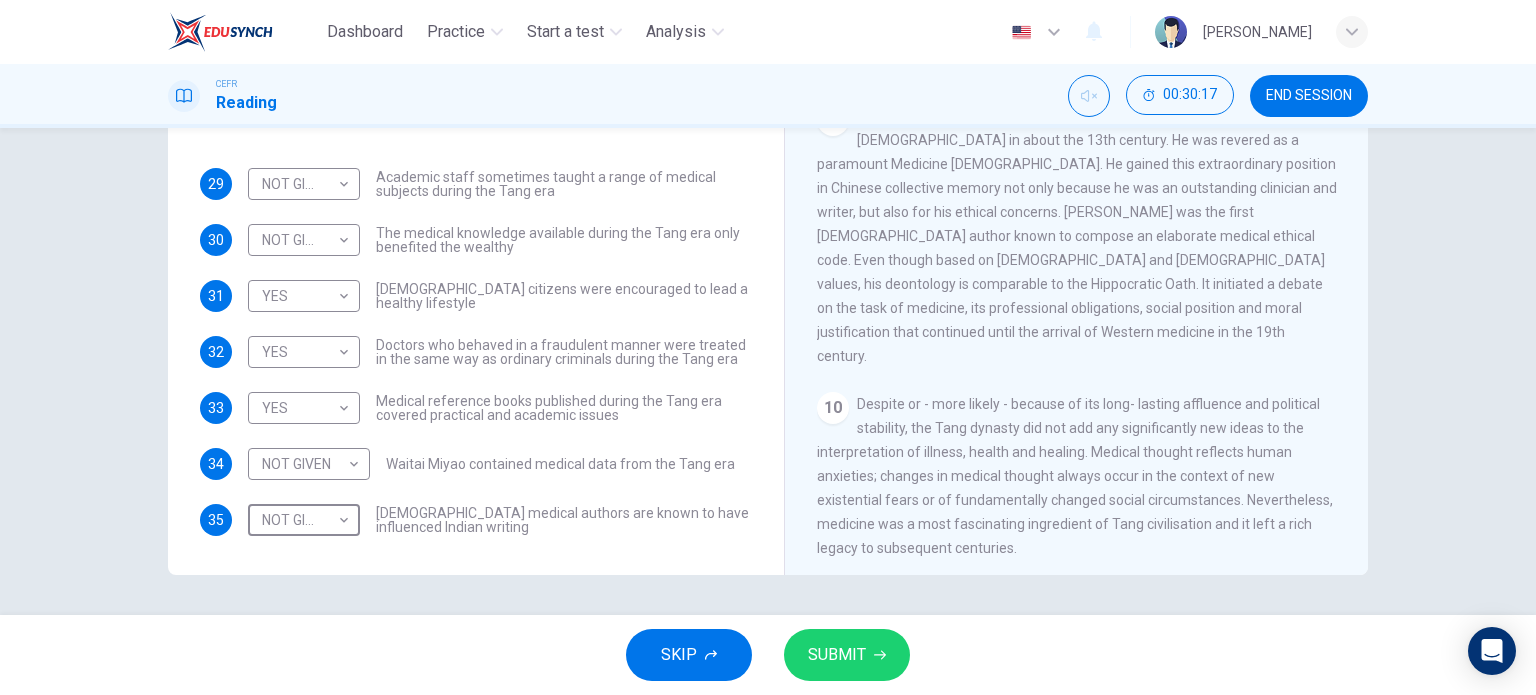 scroll, scrollTop: 88, scrollLeft: 0, axis: vertical 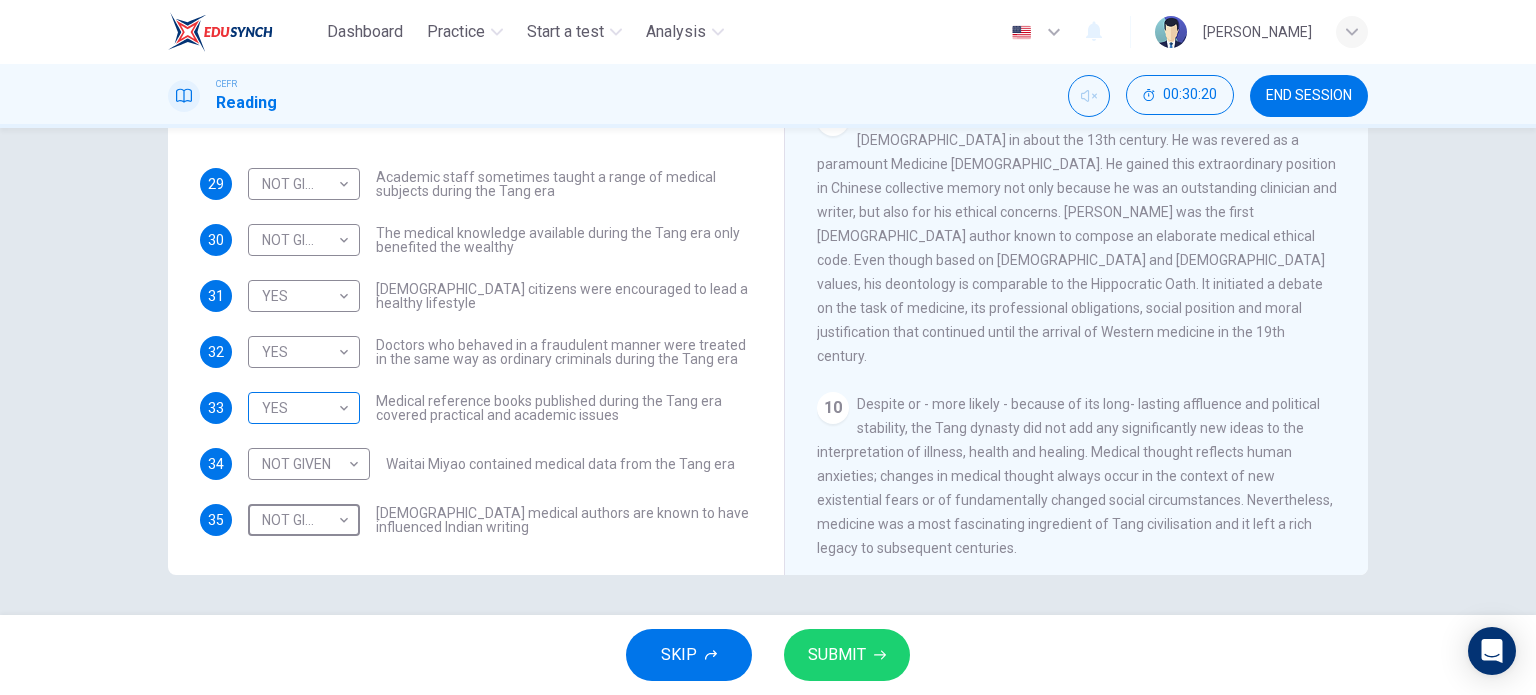 click on "Dashboard Practice Start a test Analysis English en ​ YUSRA KHALILAH BINTI MD AZEZI CEFR Reading 00:30:20 END SESSION Questions 29 - 35 Do the following statements agree with the information given in the Reading Passage?
In the boxes below on your answer sheet write: YES if the statement agrees with the information NO if the statement contradicts the information NOT GIVEN if there is no information on this in the passage 29 NOT GIVEN NOT GIVEN ​ Academic staff sometimes taught a range of medical subjects during the Tang era 30 NOT GIVEN NOT GIVEN ​ The medical knowledge available during the Tang era only benefited the wealthy 31 YES YES ​ Tang citizens were encouraged to lead a healthy lifestyle 32 YES YES ​ Doctors who behaved in a fraudulent manner were treated in the same way as ordinary criminals during the Tang era 33 YES YES ​ Medical reference books published during the Tang era covered practical and academic issues 34 NOT GIVEN NOT GIVEN ​ 35 NOT GIVEN NOT GIVEN ​ The Art of Healing 1" at bounding box center [768, 347] 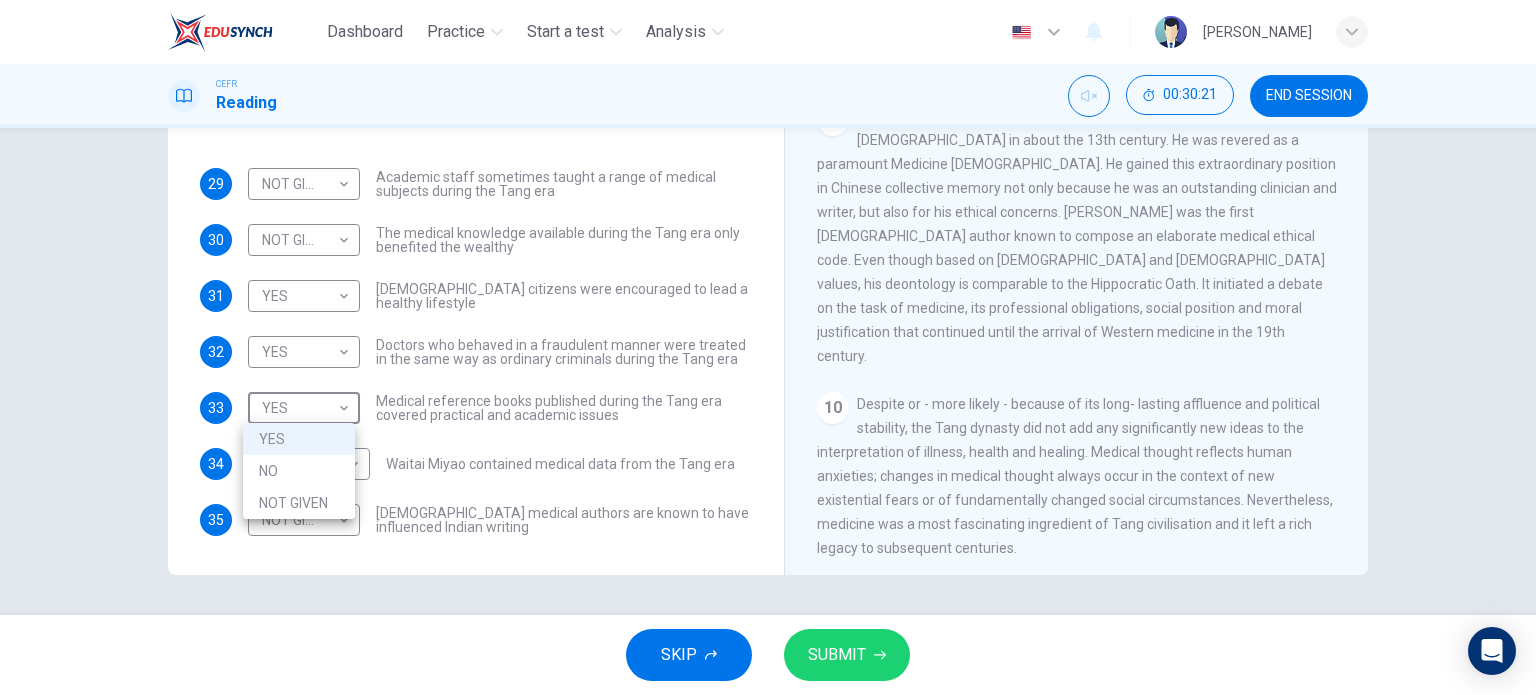 click on "NO" at bounding box center [299, 471] 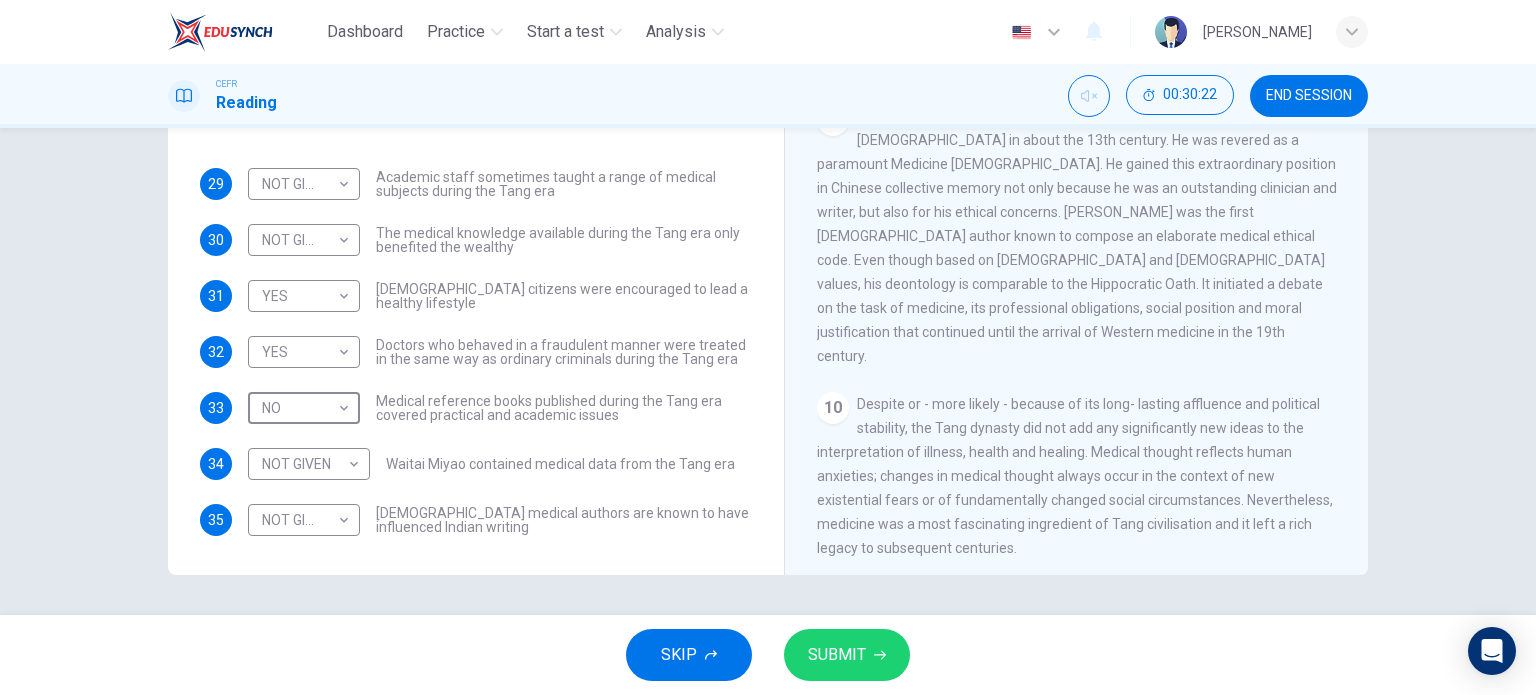 drag, startPoint x: 896, startPoint y: 603, endPoint x: 874, endPoint y: 637, distance: 40.496914 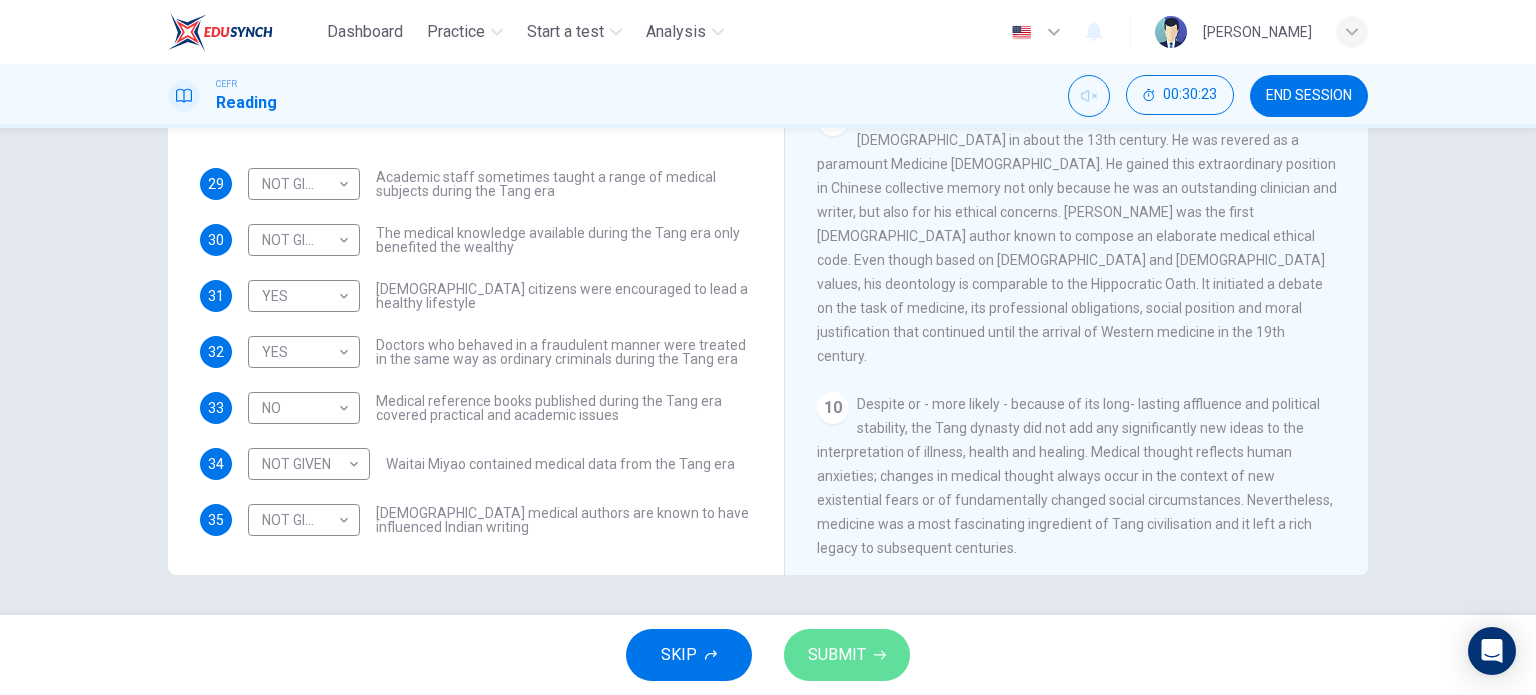 click on "SUBMIT" at bounding box center (847, 655) 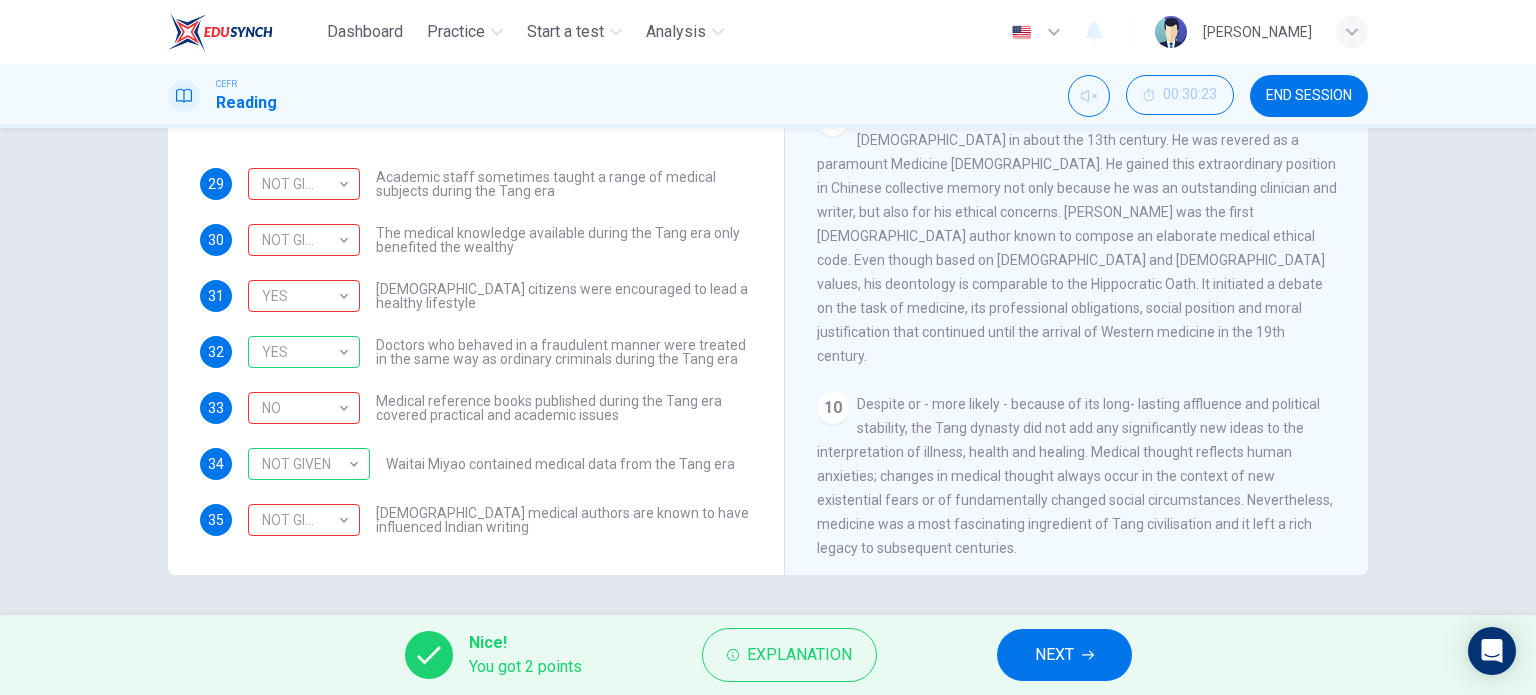 click on "NEXT" at bounding box center (1054, 655) 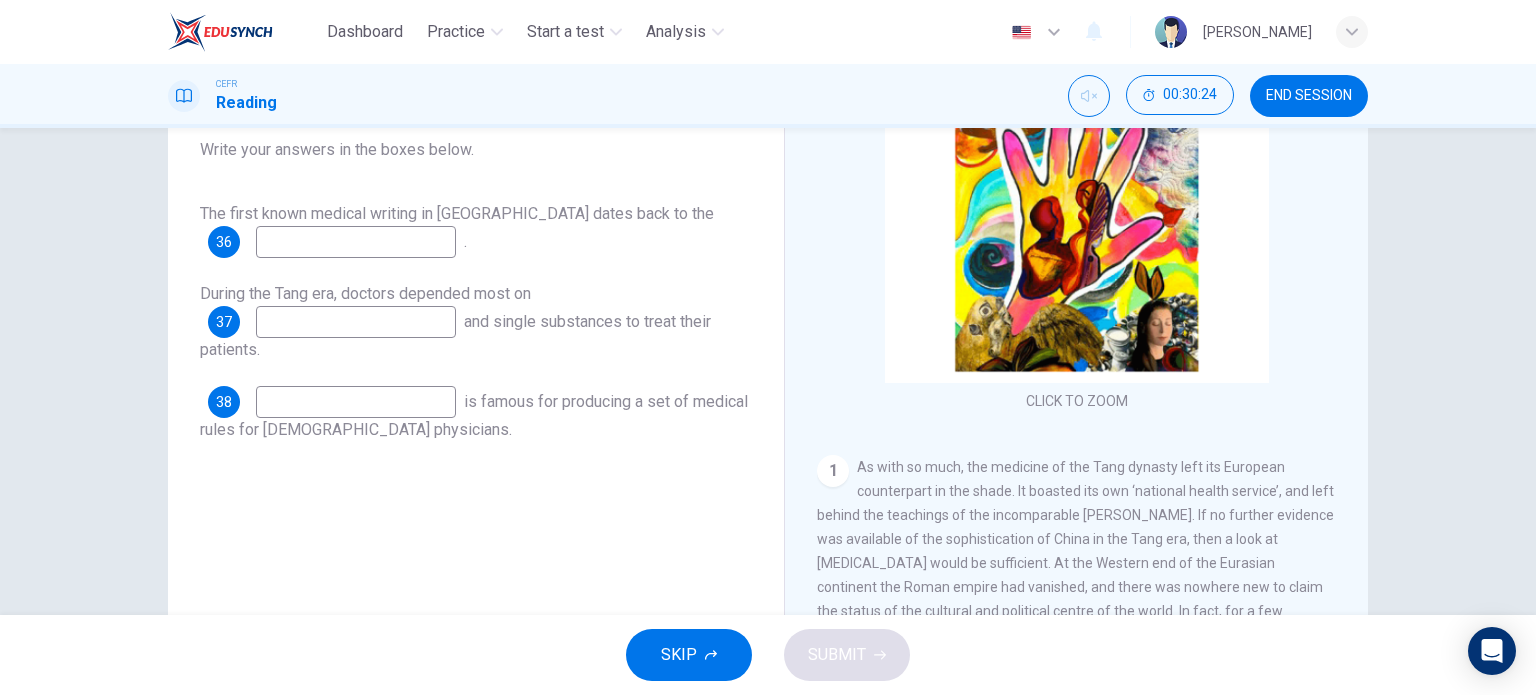 scroll, scrollTop: 188, scrollLeft: 0, axis: vertical 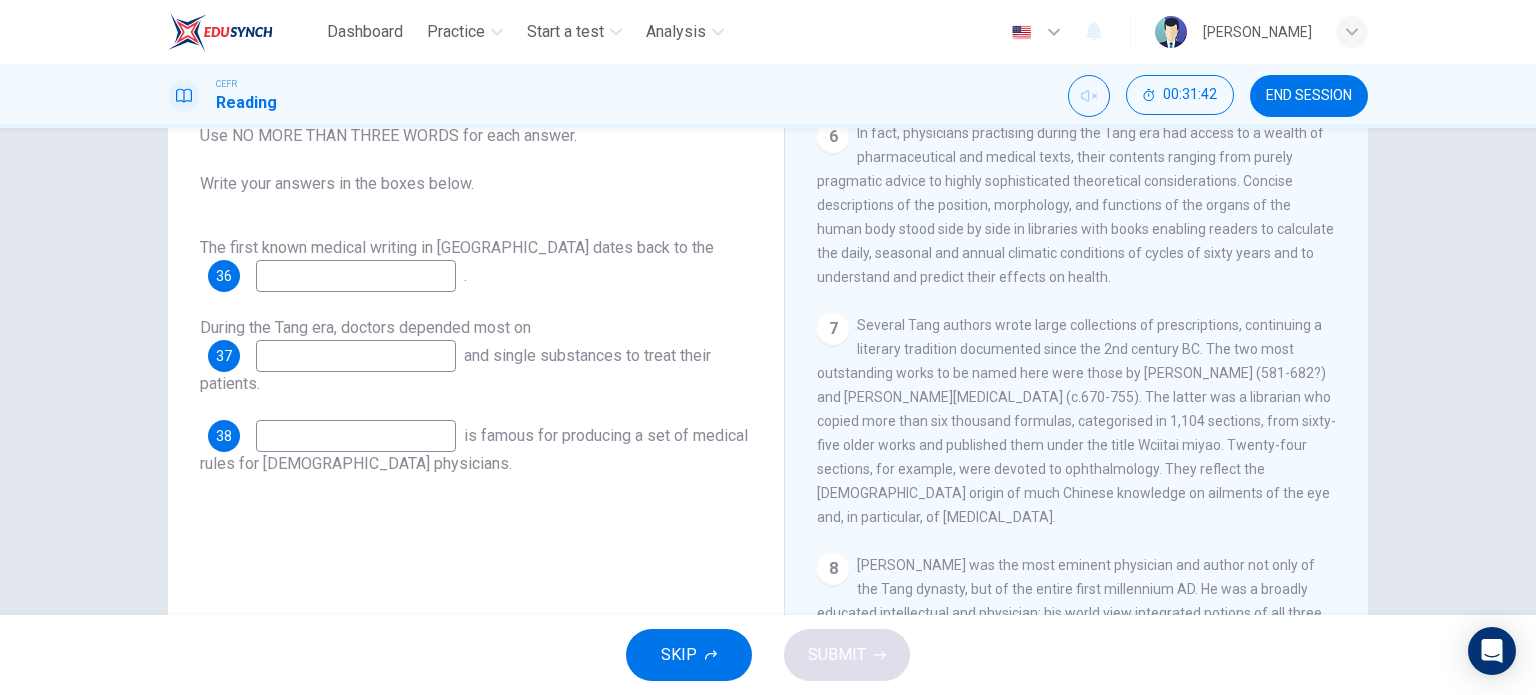 click on "END SESSION" at bounding box center [1309, 96] 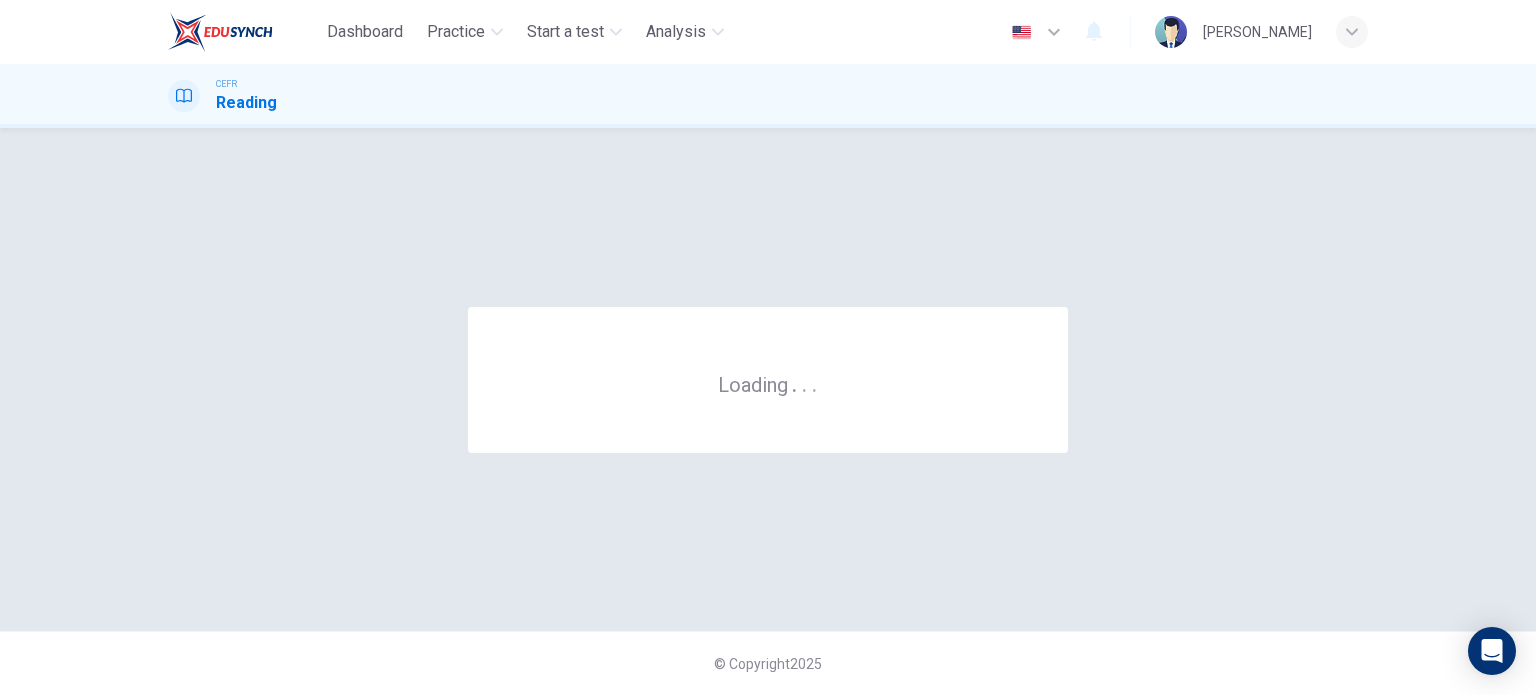 scroll, scrollTop: 0, scrollLeft: 0, axis: both 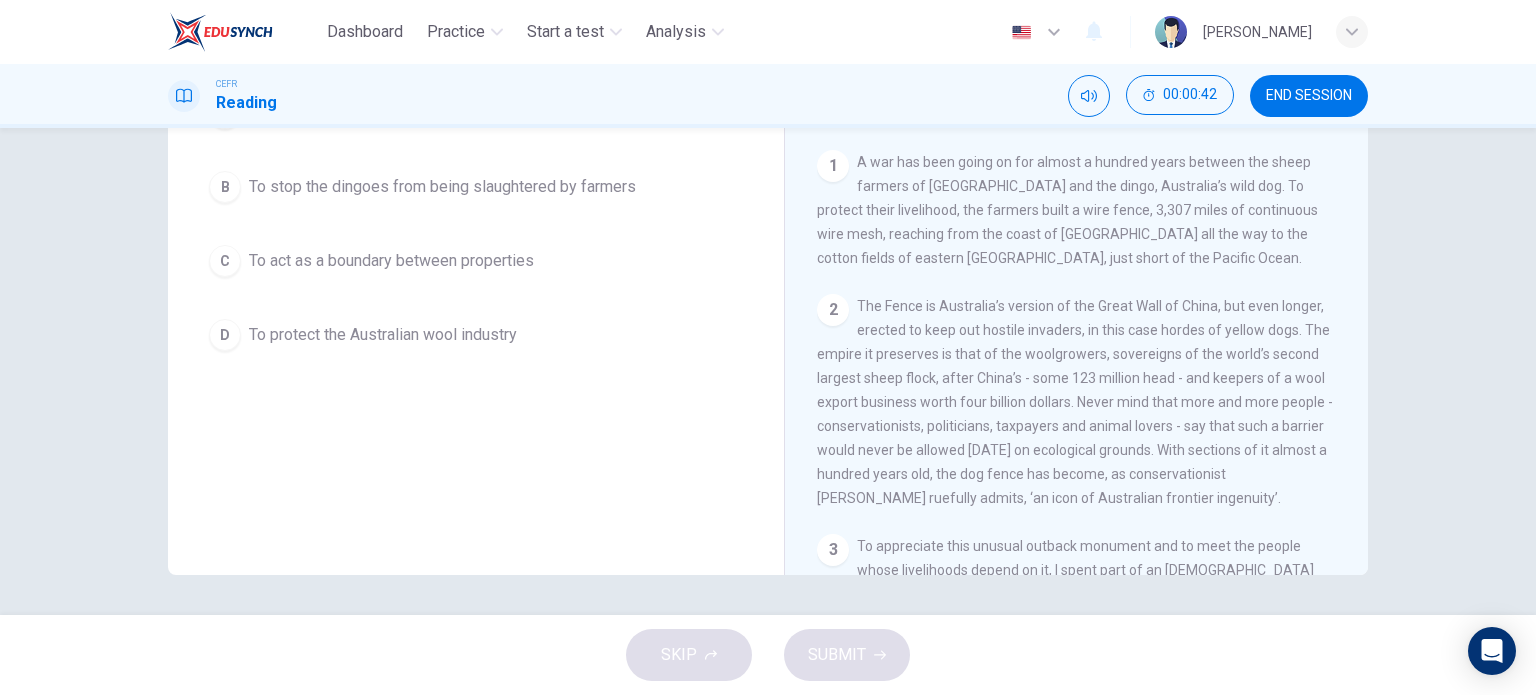 drag, startPoint x: 1168, startPoint y: 215, endPoint x: 1259, endPoint y: 214, distance: 91.00549 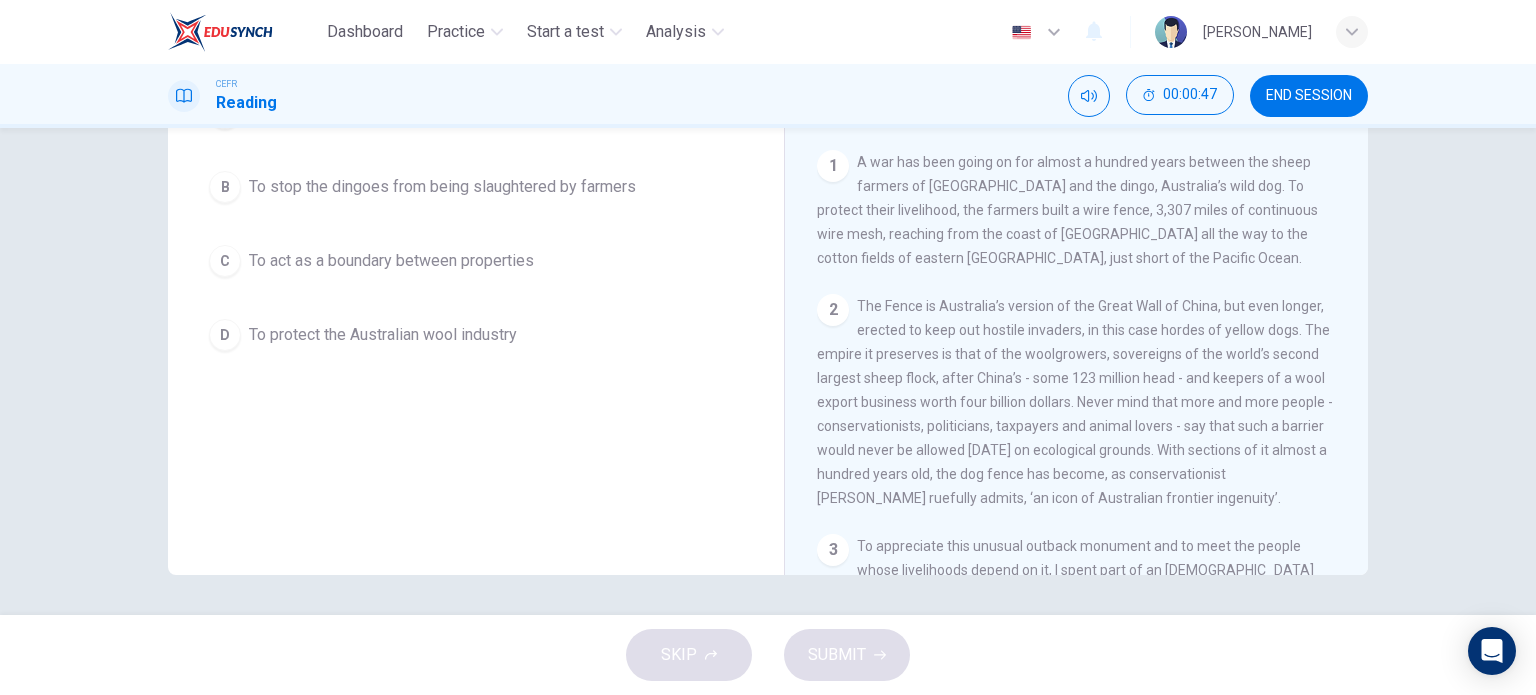 scroll, scrollTop: 188, scrollLeft: 0, axis: vertical 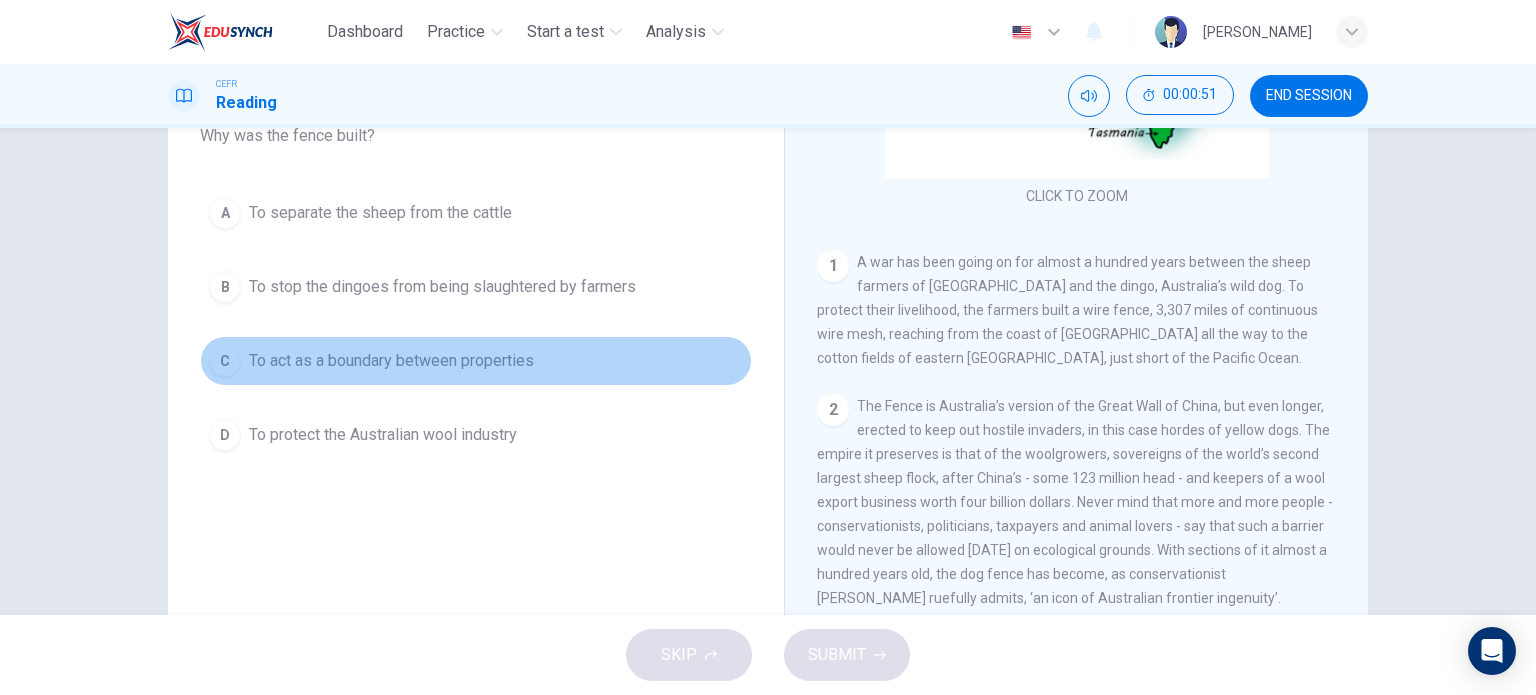 click on "To act as a boundary between properties" at bounding box center (391, 361) 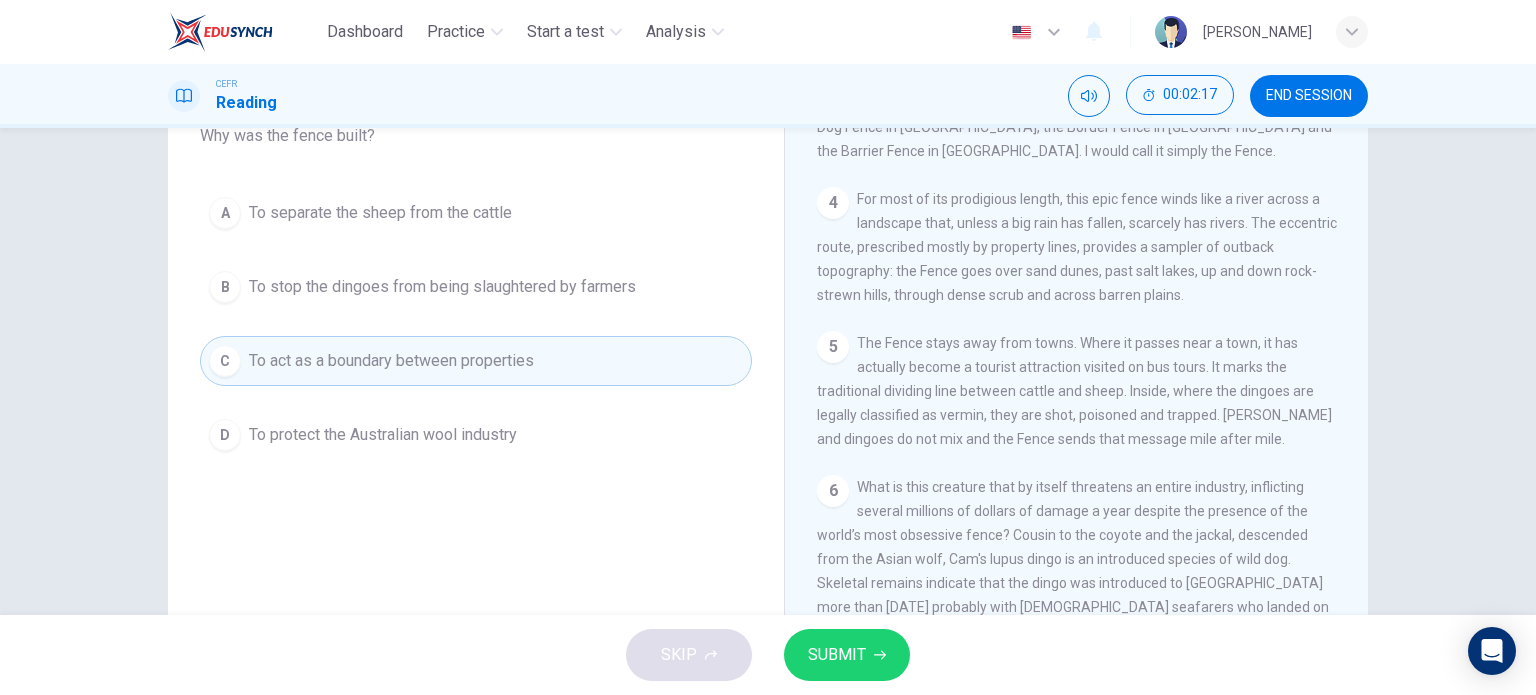 scroll, scrollTop: 839, scrollLeft: 0, axis: vertical 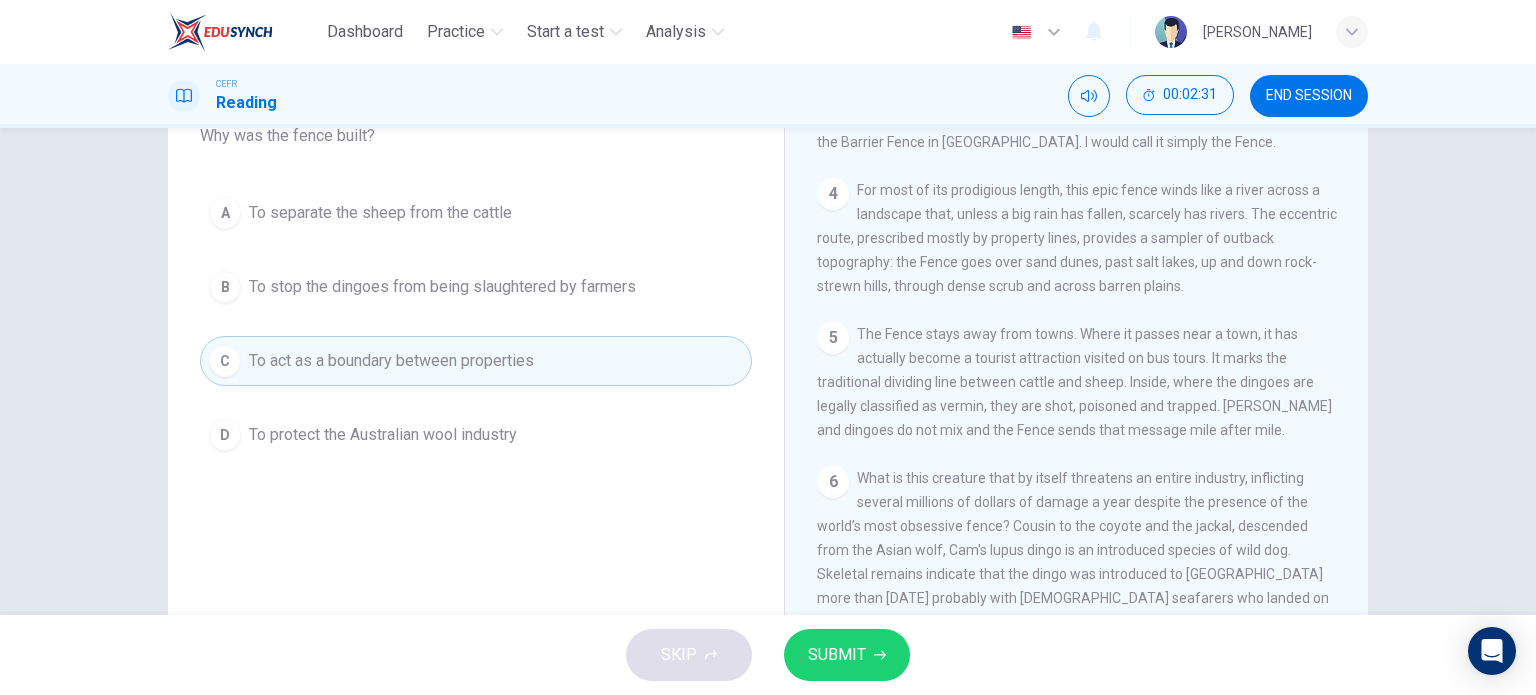 click on "B To stop the dingoes from being slaughtered by farmers" at bounding box center [476, 287] 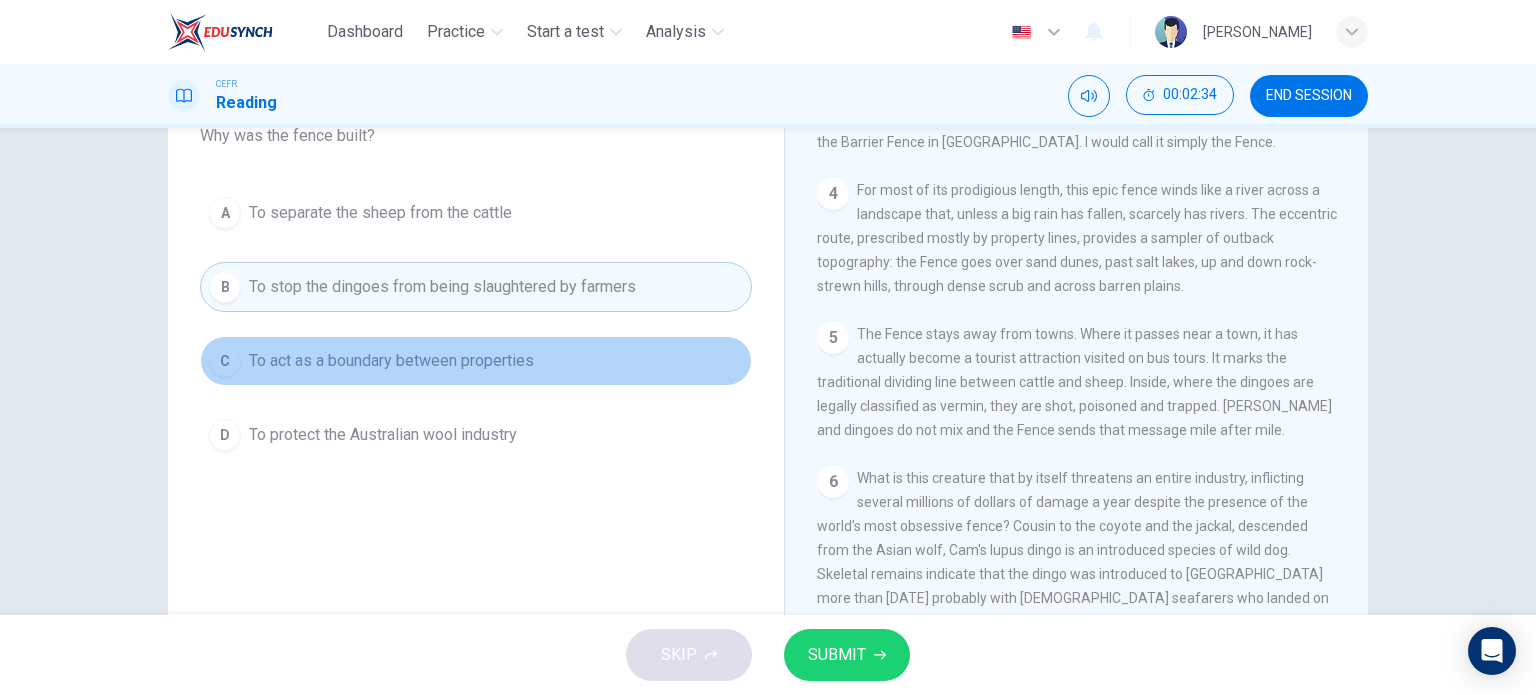 click on "C To act as a boundary between properties" at bounding box center (476, 361) 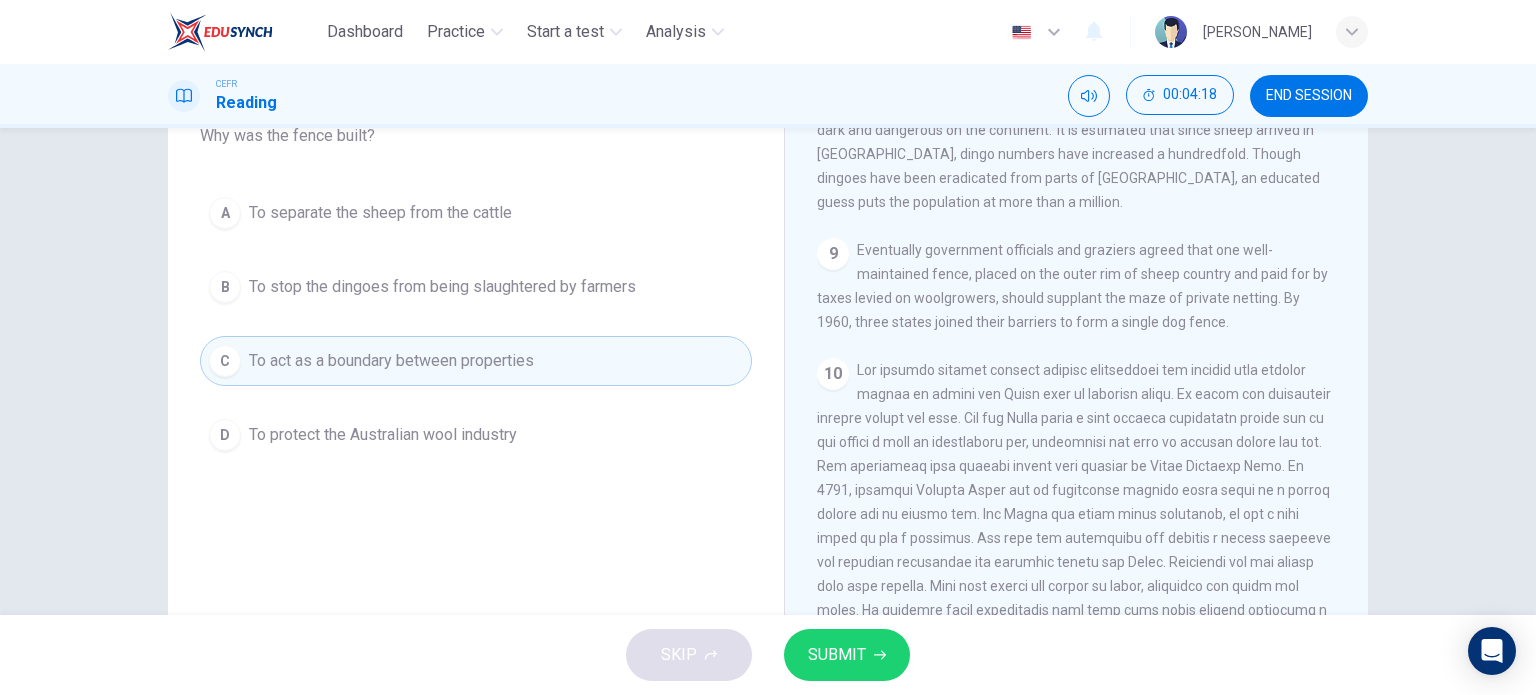 scroll, scrollTop: 1839, scrollLeft: 0, axis: vertical 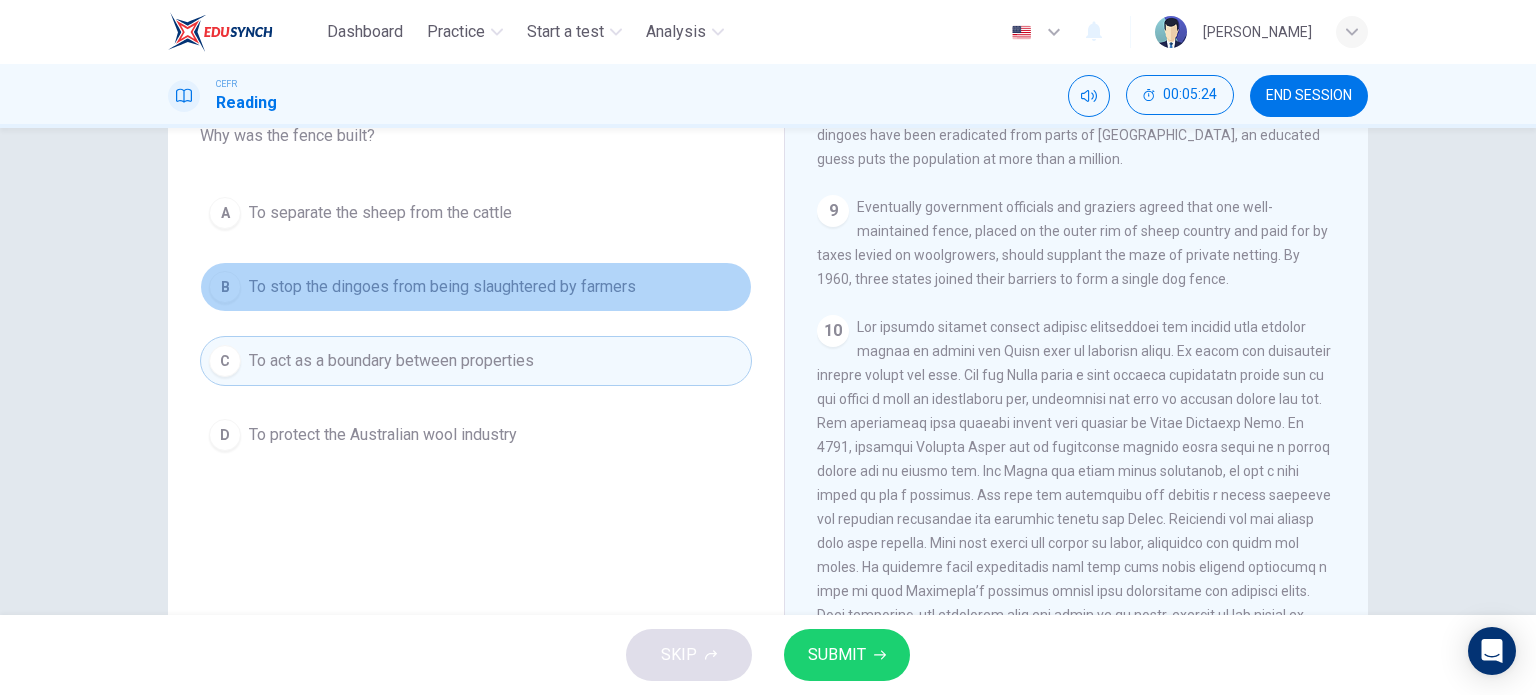 click on "To stop the dingoes from being slaughtered by farmers" at bounding box center (442, 287) 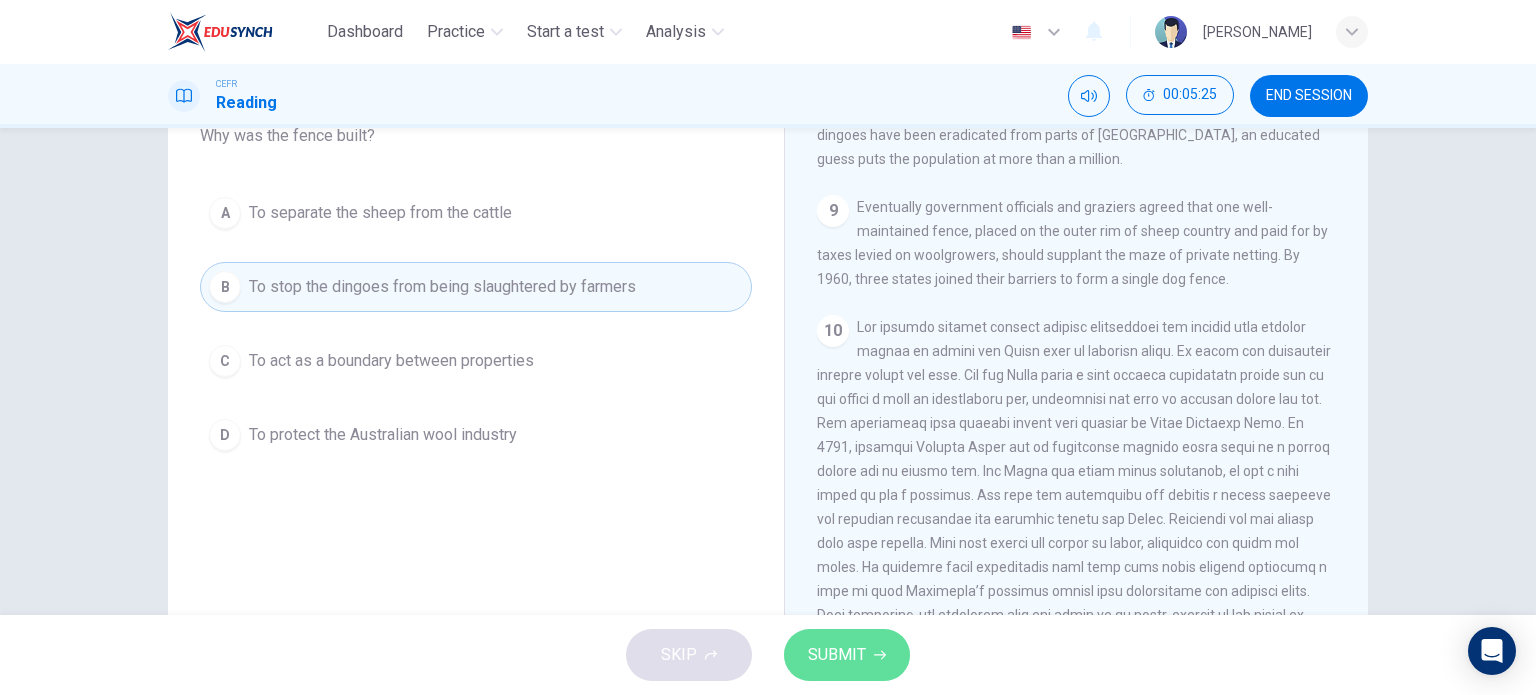 click on "SUBMIT" at bounding box center [847, 655] 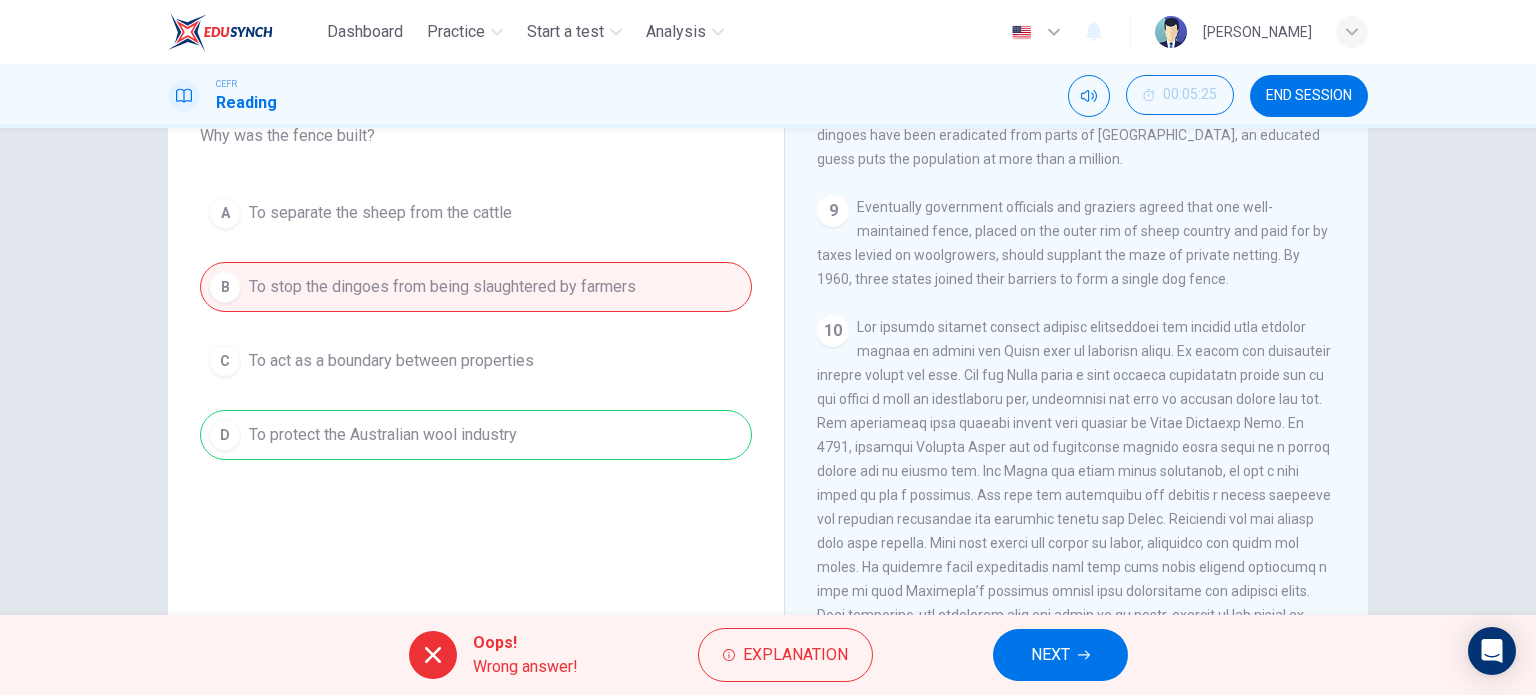 click on "NEXT" at bounding box center [1060, 655] 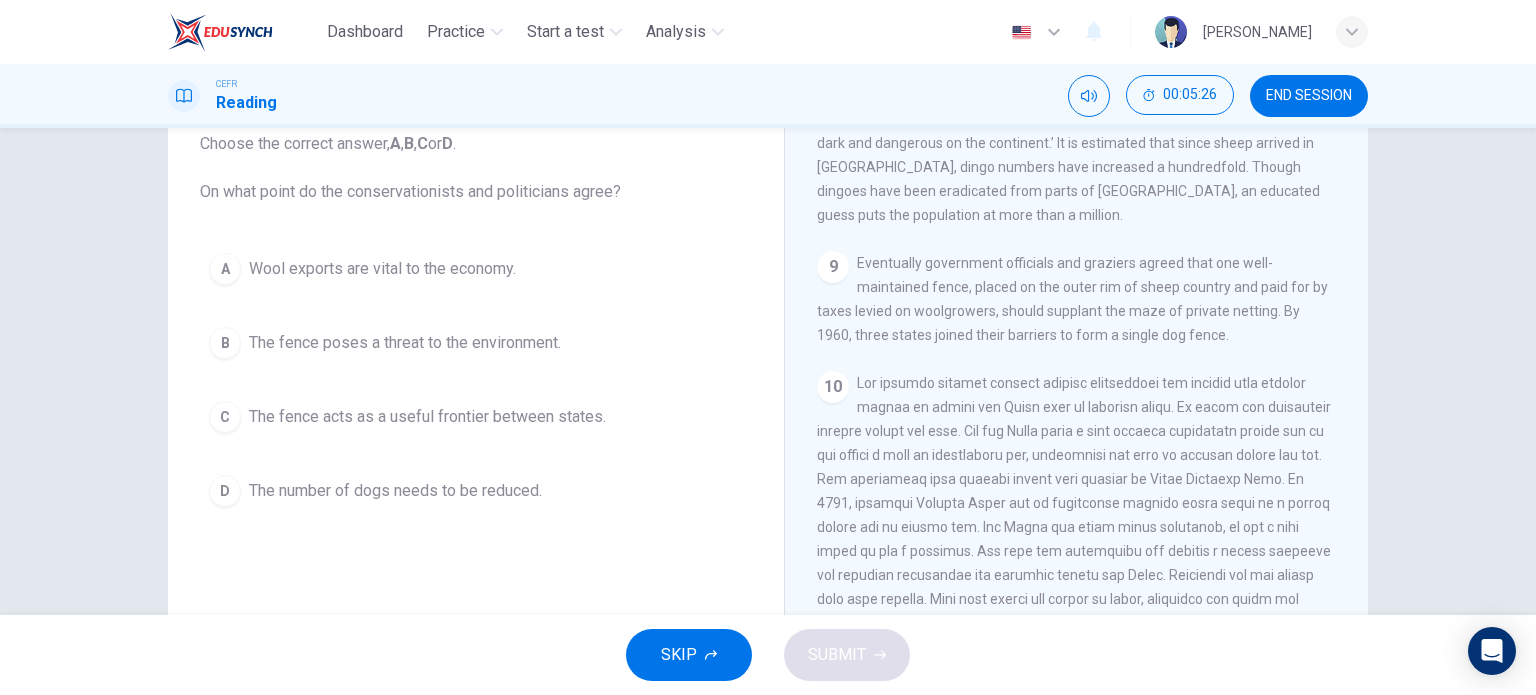 scroll, scrollTop: 88, scrollLeft: 0, axis: vertical 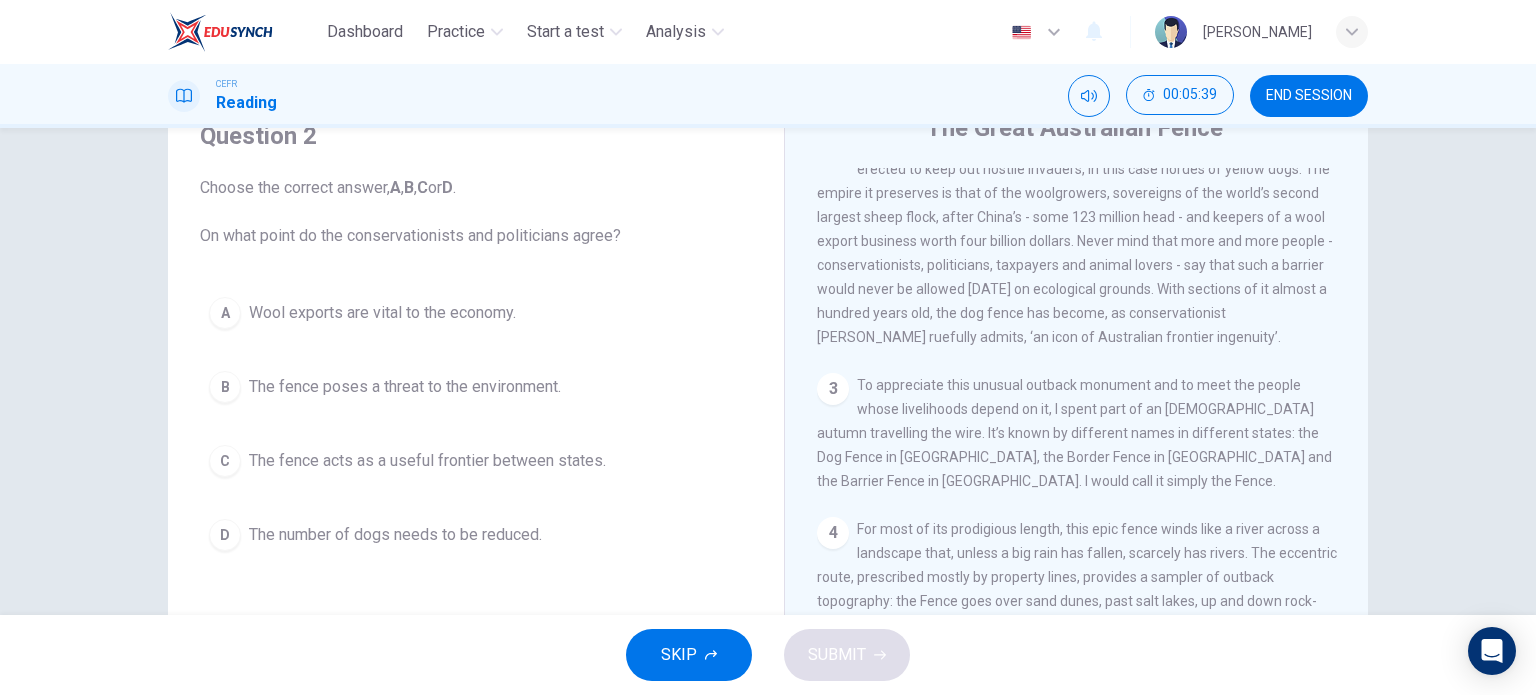 click on "Wool exports are vital to the economy." at bounding box center (382, 313) 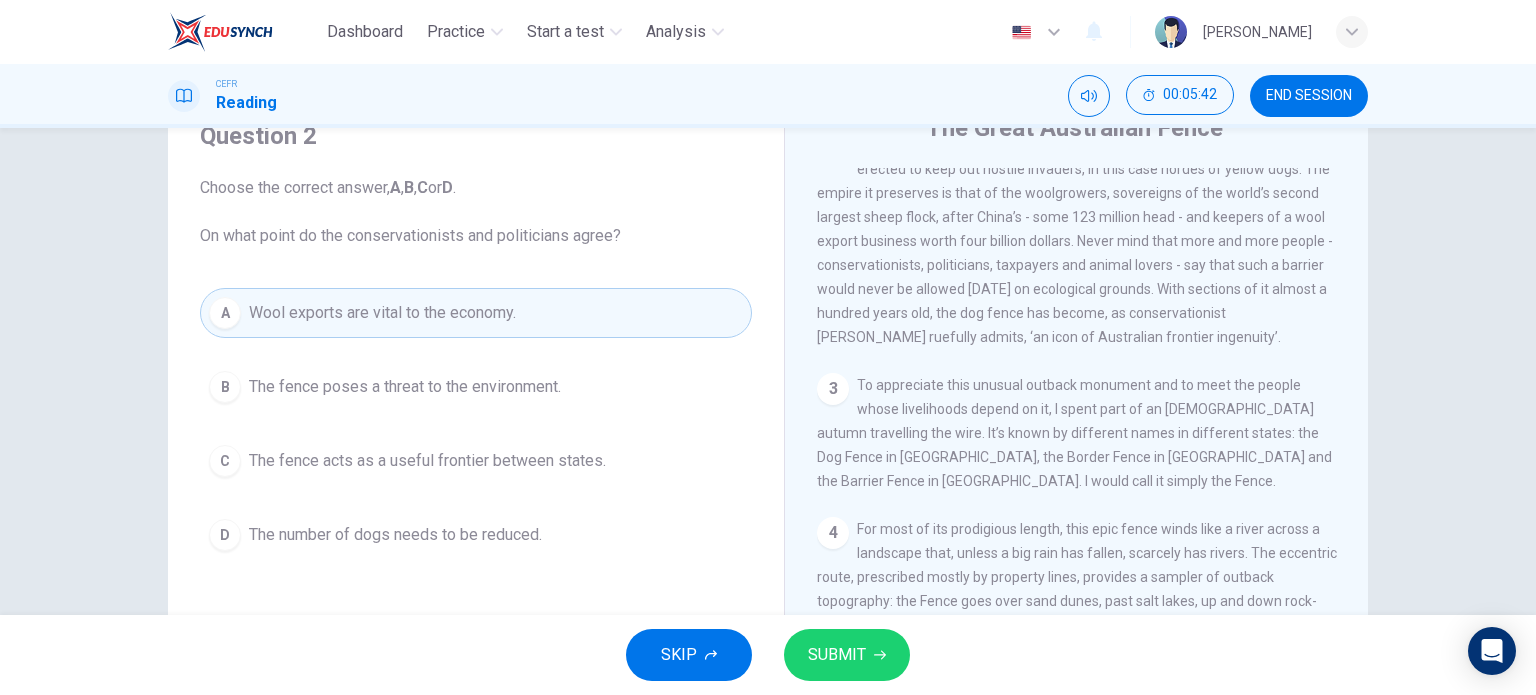 click on "The fence poses a threat to the environment." at bounding box center [405, 387] 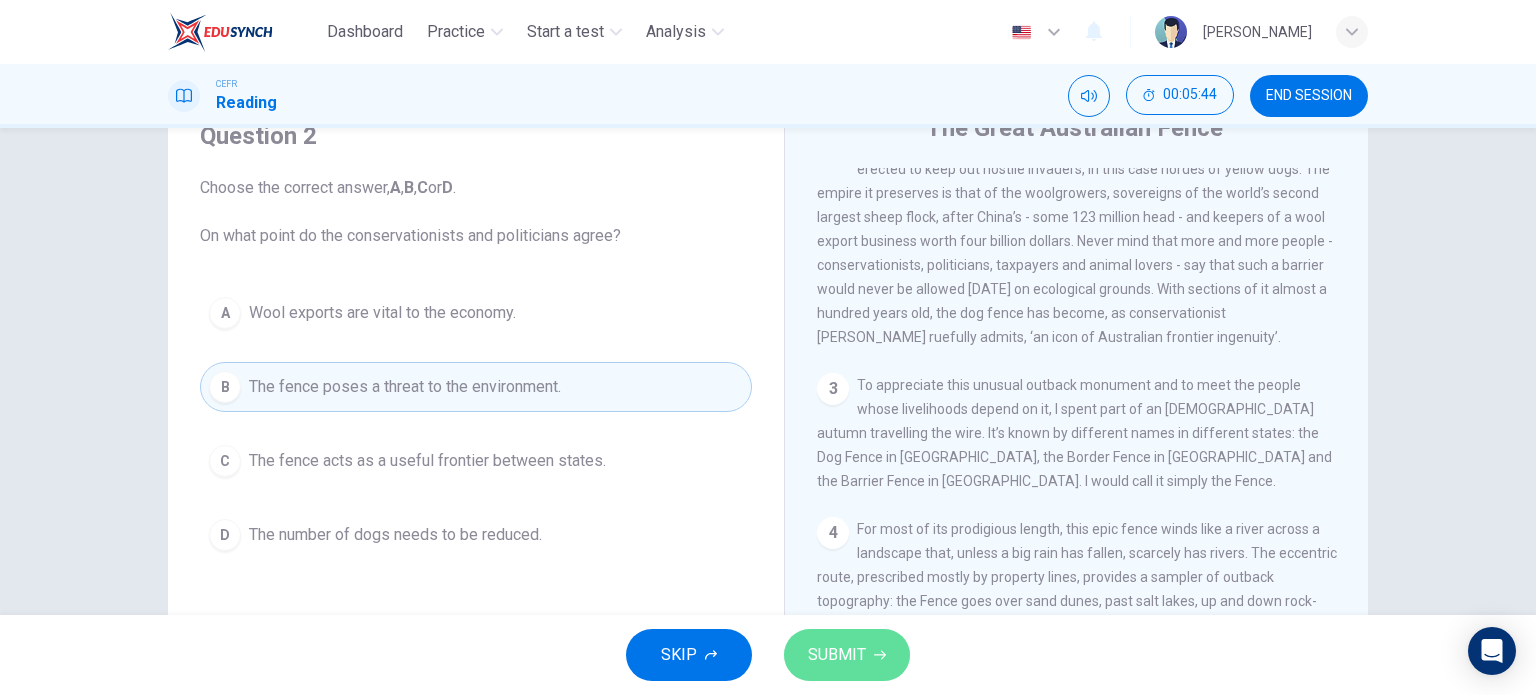 click on "SUBMIT" at bounding box center [847, 655] 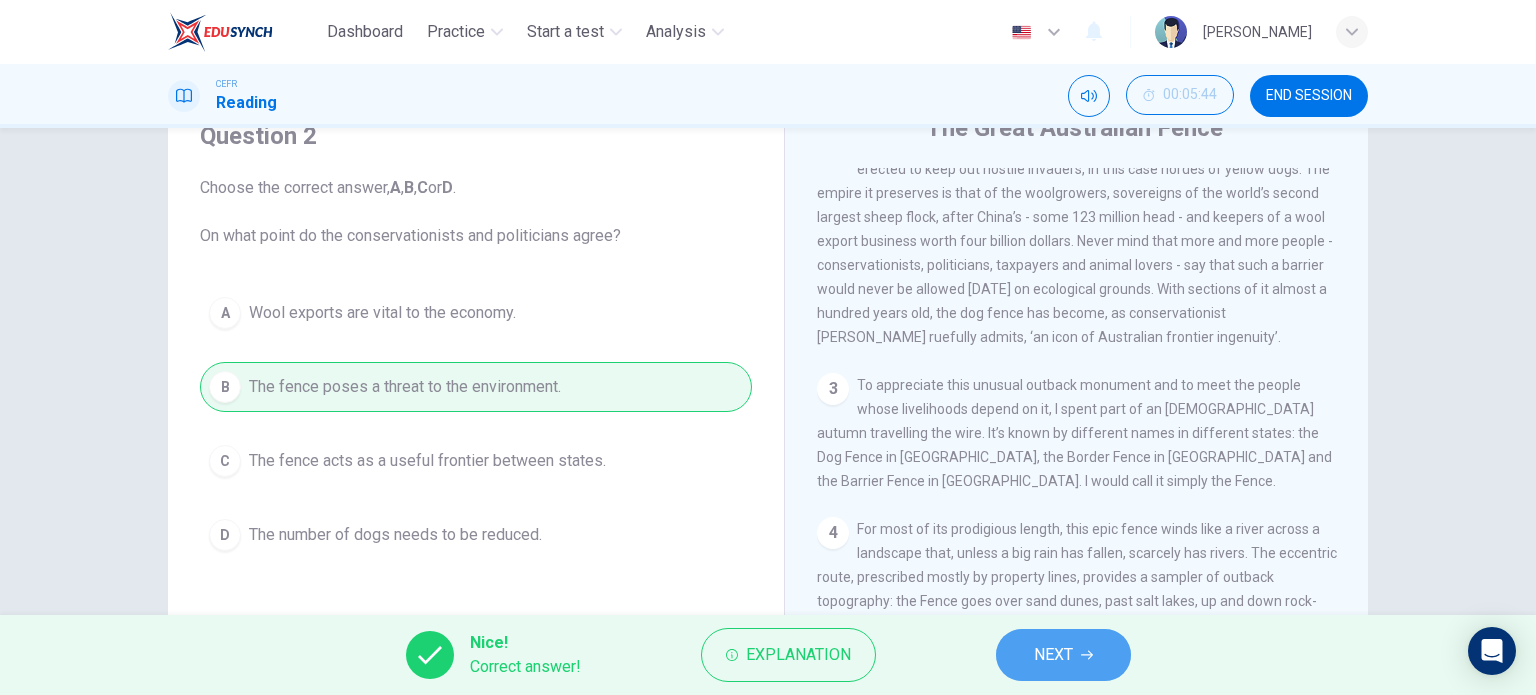 click on "NEXT" at bounding box center (1053, 655) 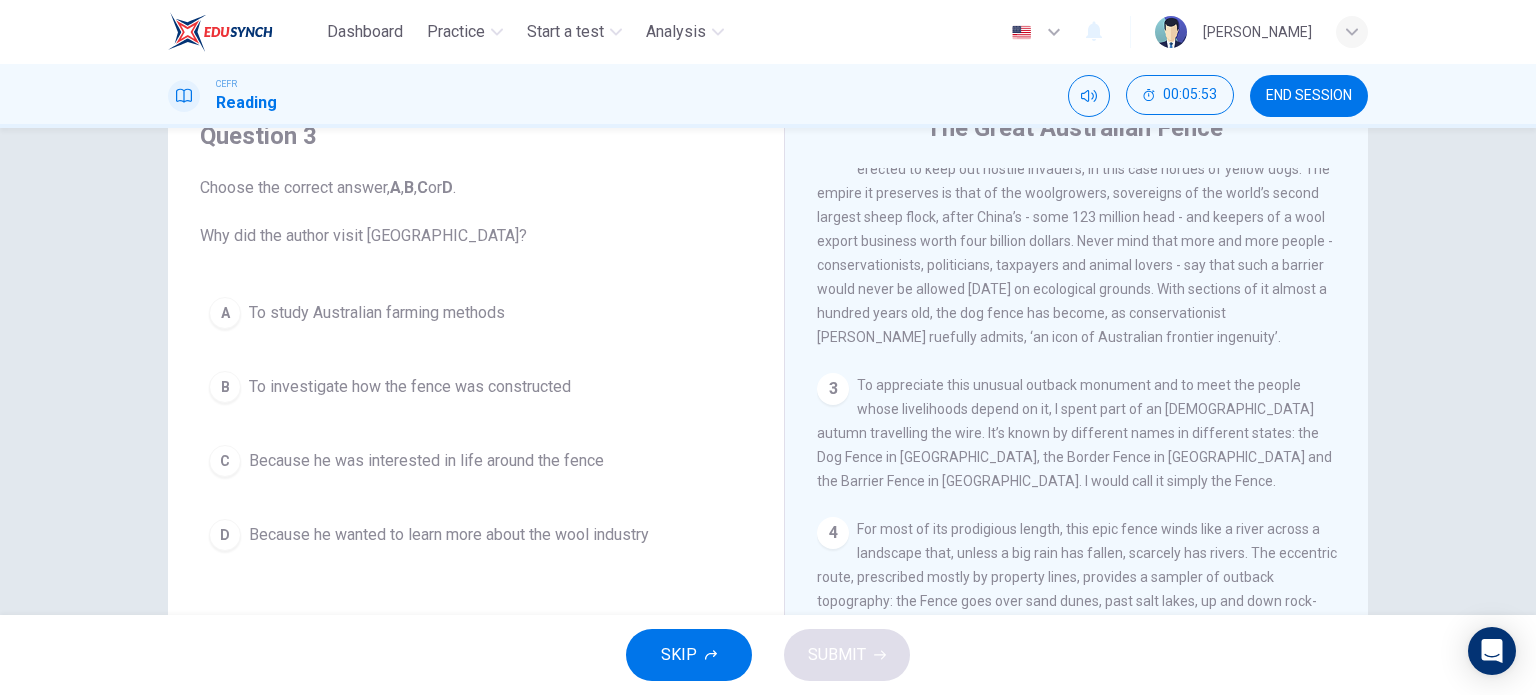 click on "To investigate how the fence was constructed" at bounding box center [410, 387] 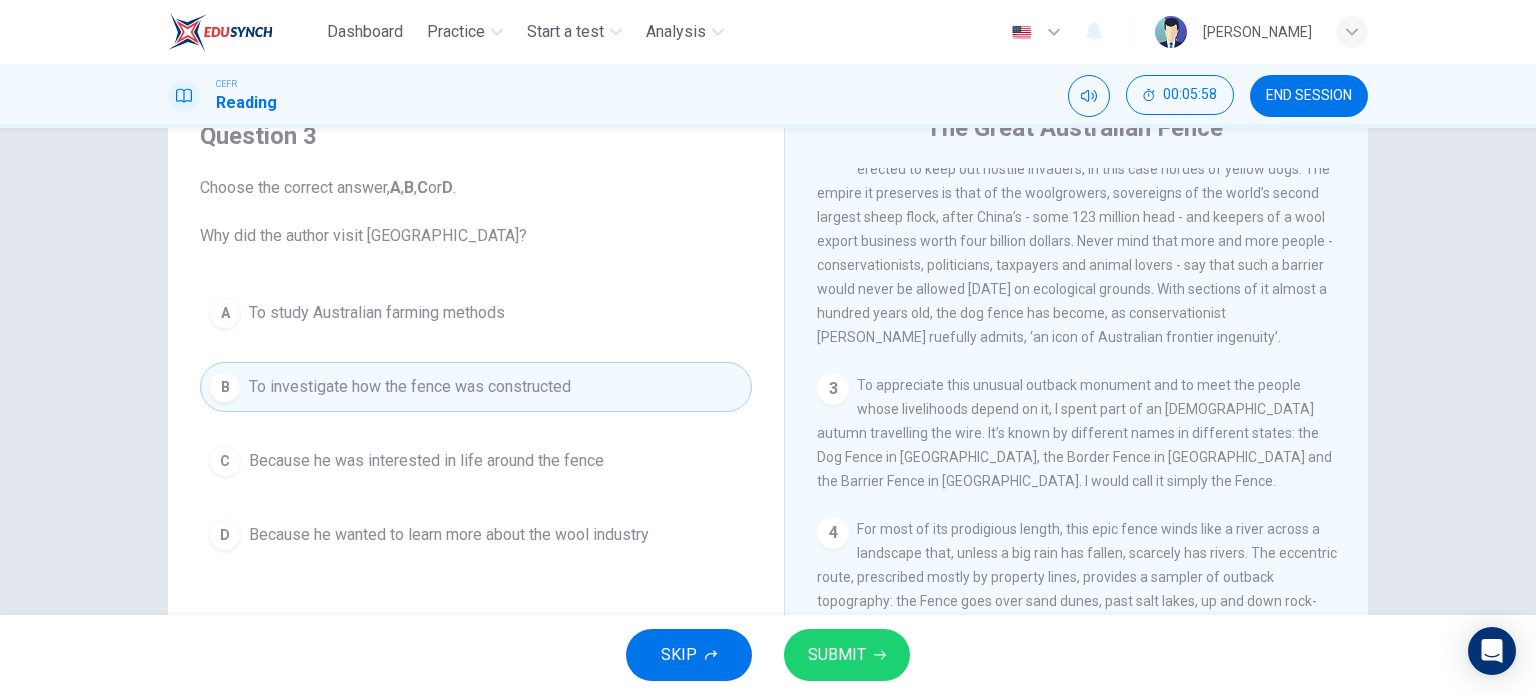 click 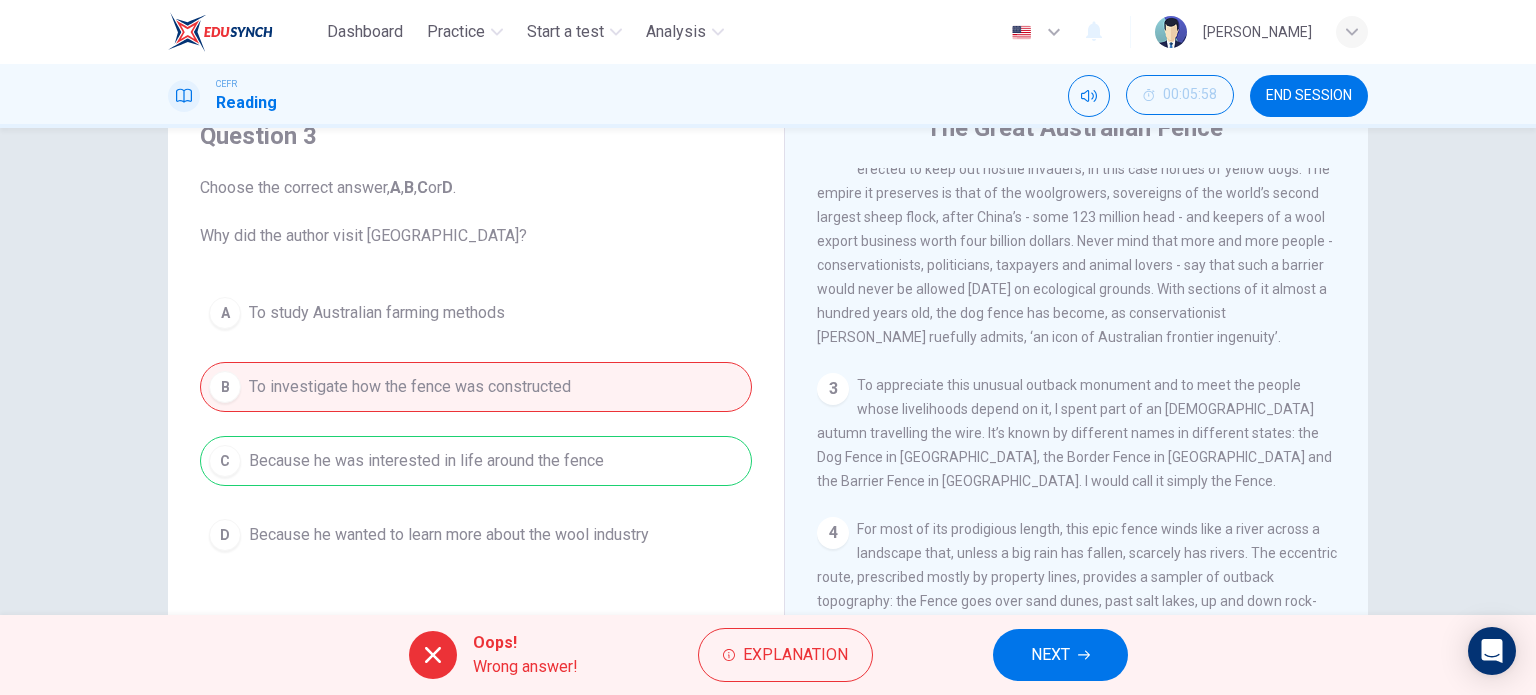 click on "NEXT" at bounding box center [1050, 655] 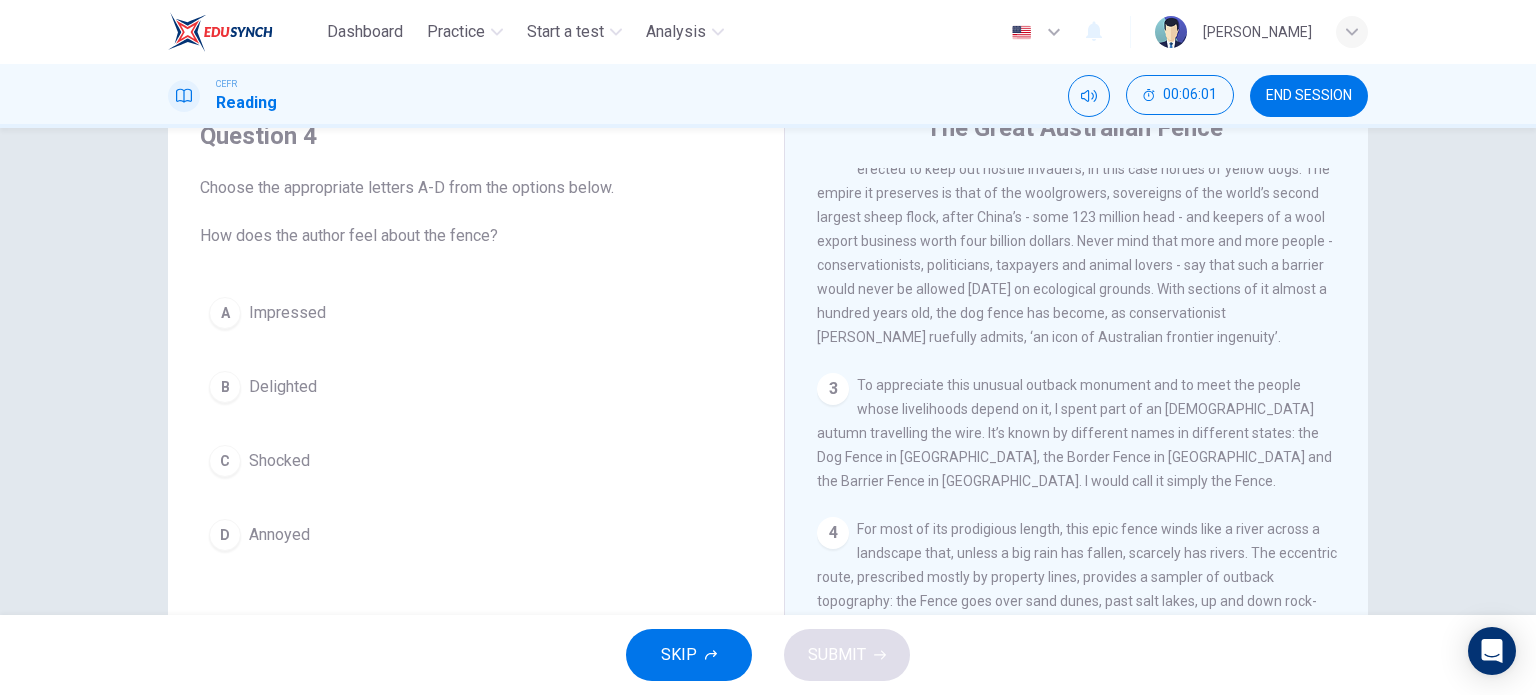 click on "Impressed" at bounding box center [287, 313] 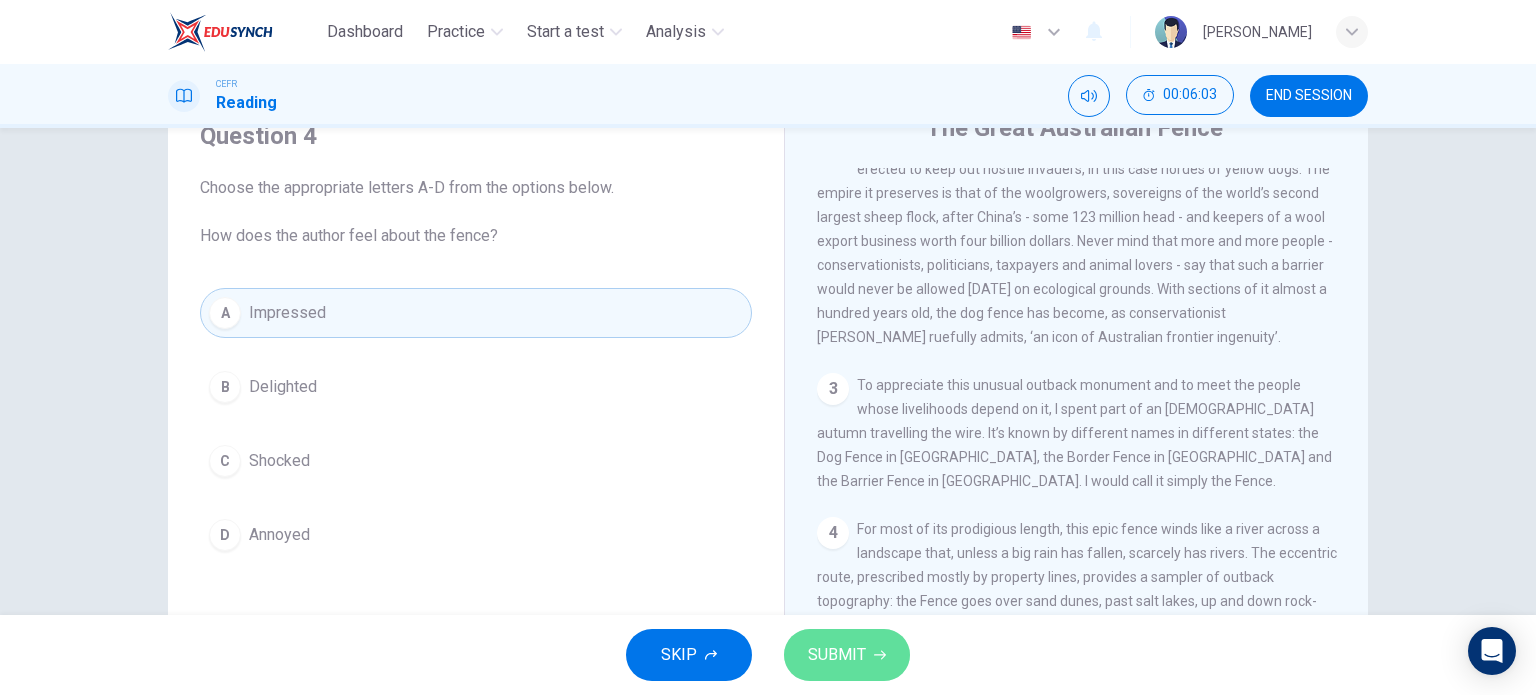 click on "SUBMIT" at bounding box center [837, 655] 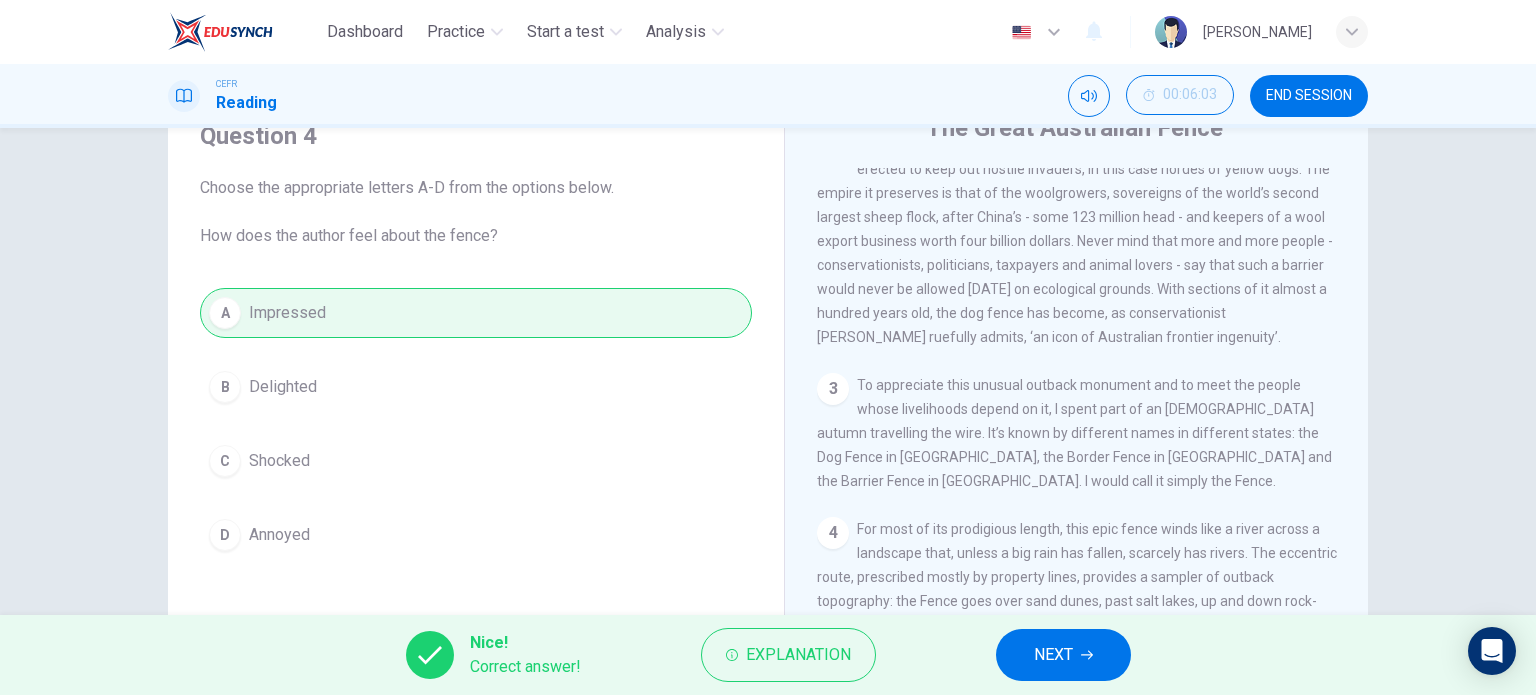 click on "Nice! Correct answer! Explanation NEXT" at bounding box center [768, 655] 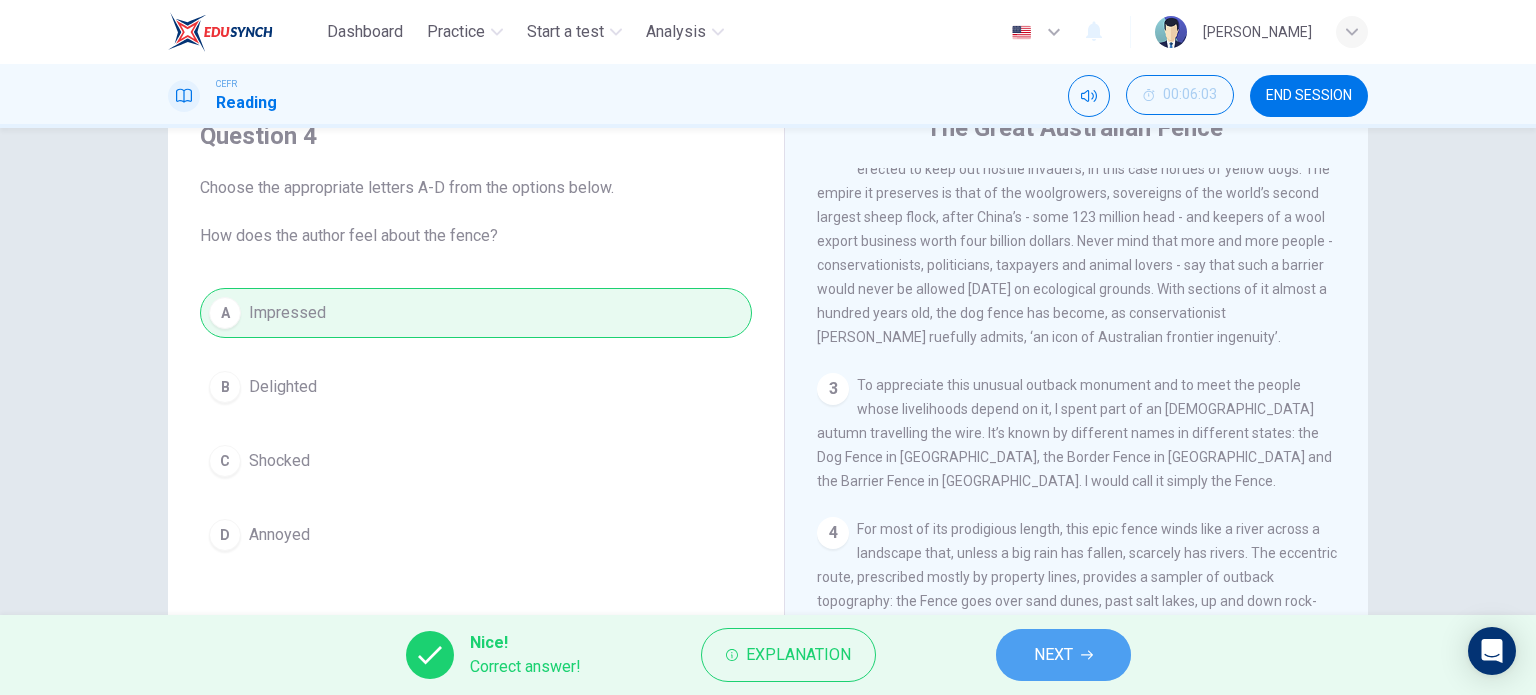 click on "NEXT" at bounding box center (1053, 655) 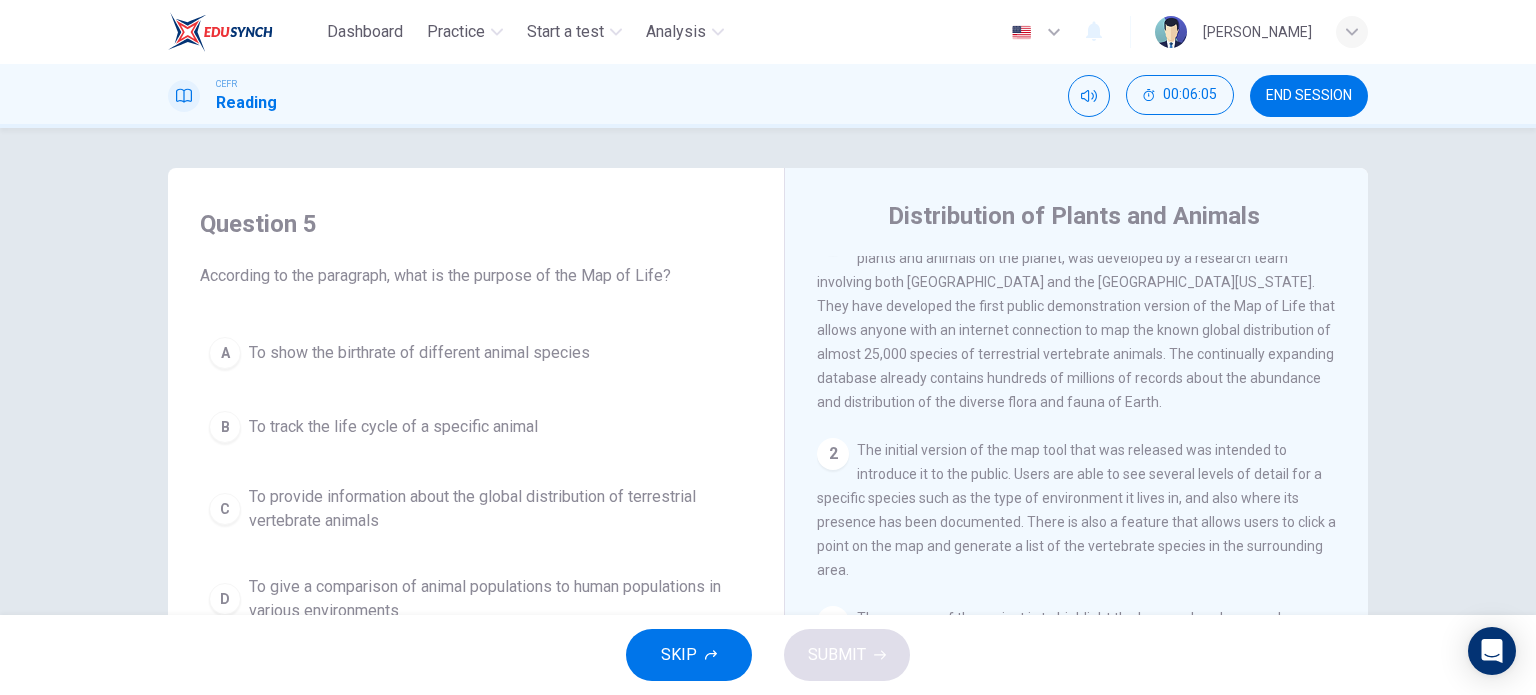 scroll, scrollTop: 0, scrollLeft: 0, axis: both 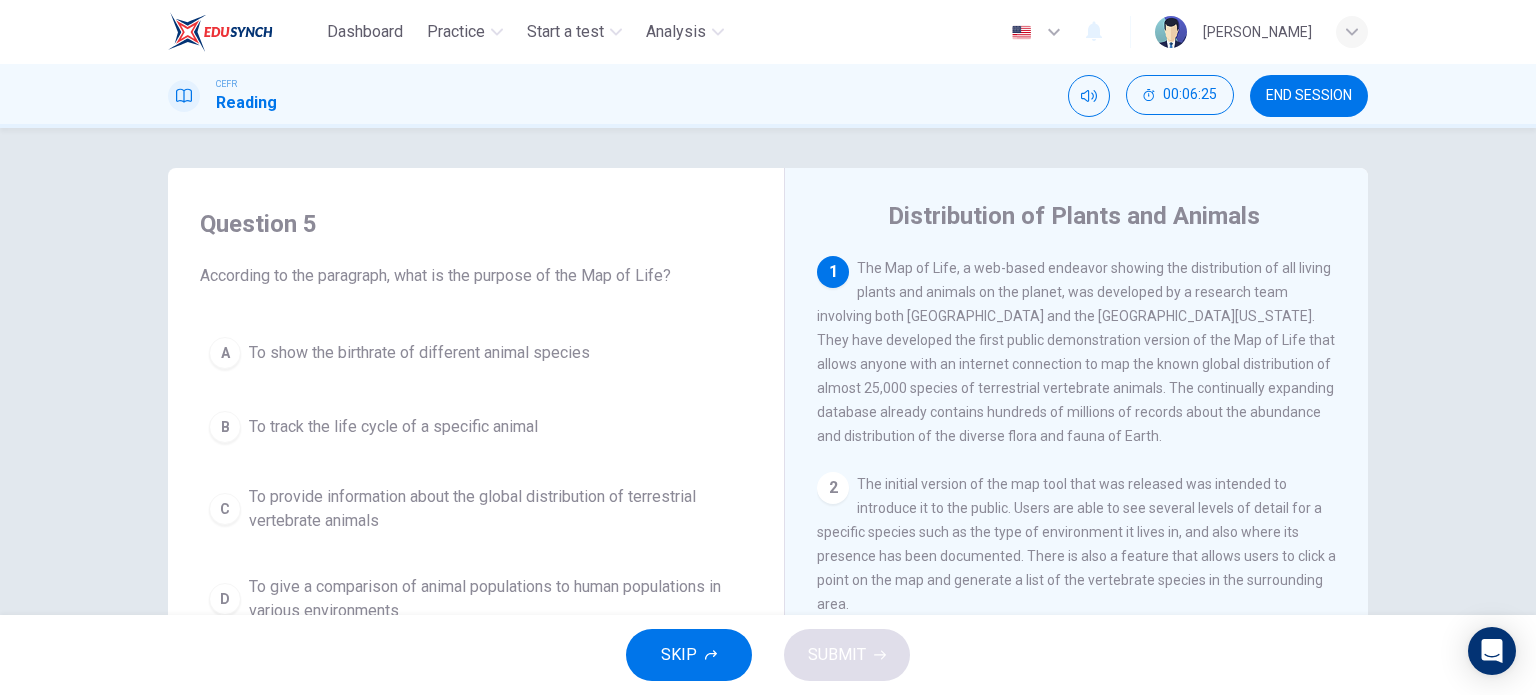 drag, startPoint x: 973, startPoint y: 423, endPoint x: 1056, endPoint y: 422, distance: 83.00603 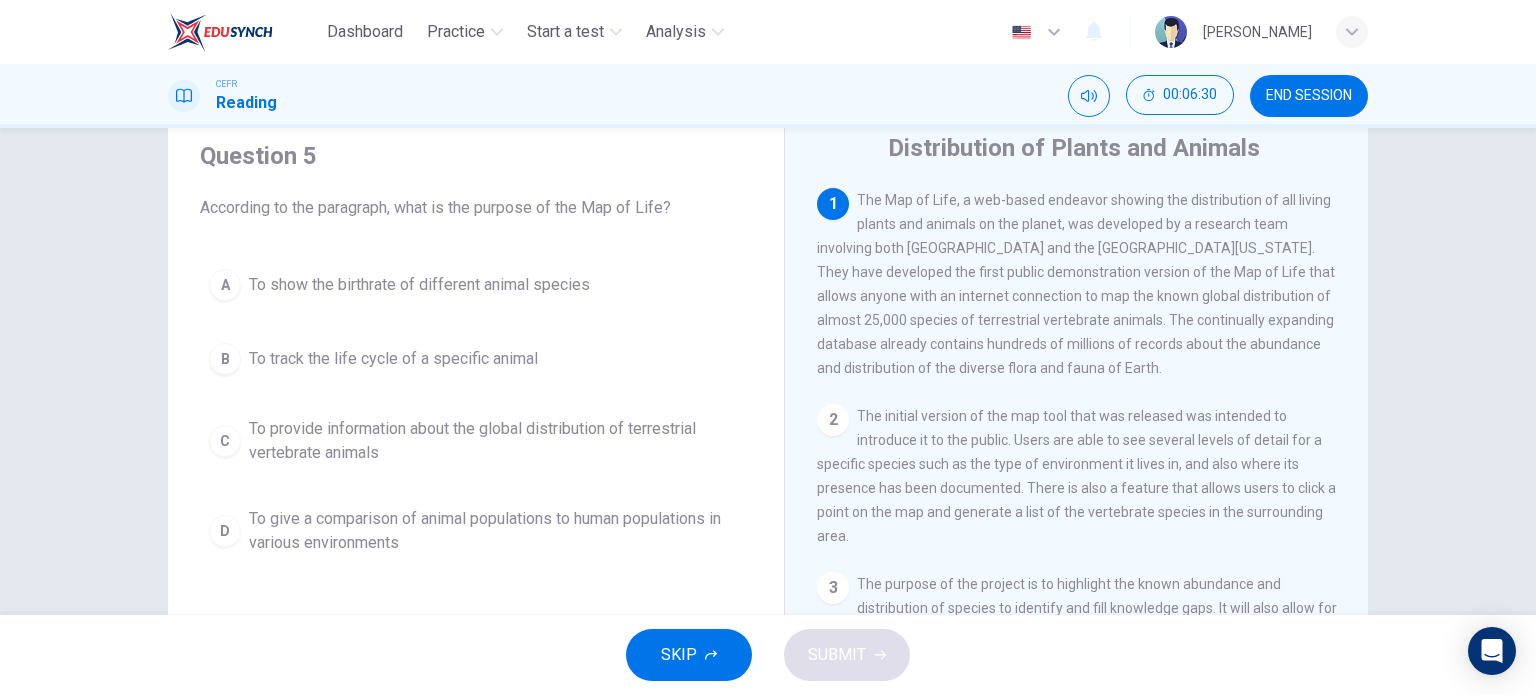 scroll, scrollTop: 100, scrollLeft: 0, axis: vertical 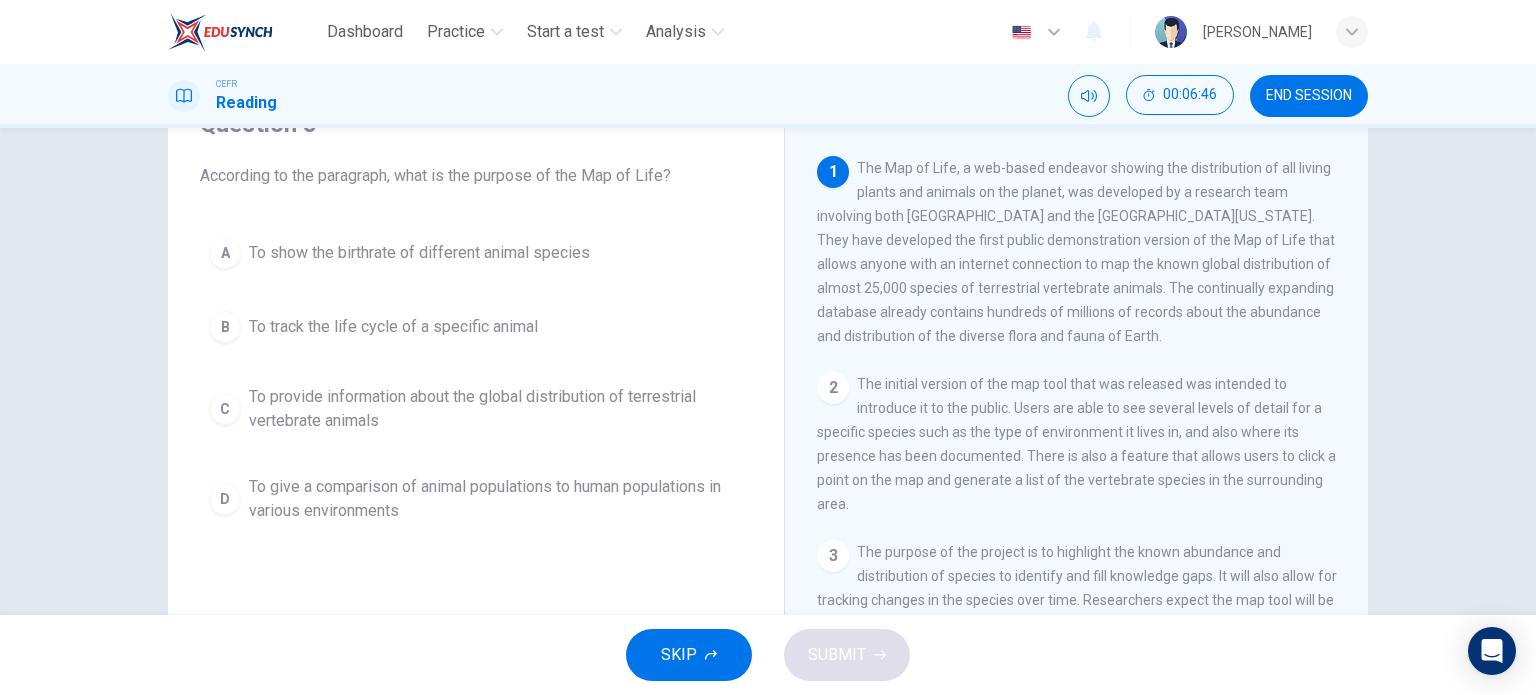 click on "To provide information about the global distribution of terrestrial vertebrate animals" at bounding box center [496, 409] 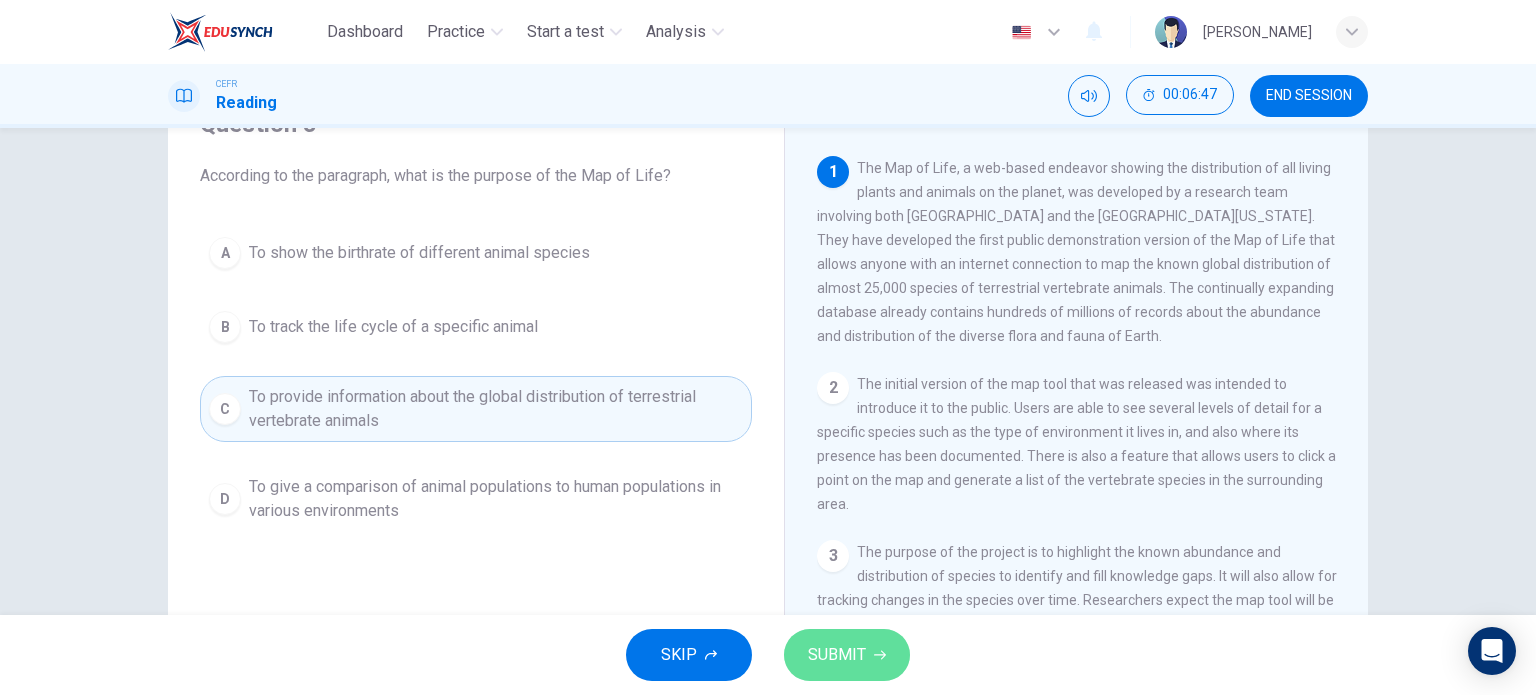 click on "SUBMIT" at bounding box center [837, 655] 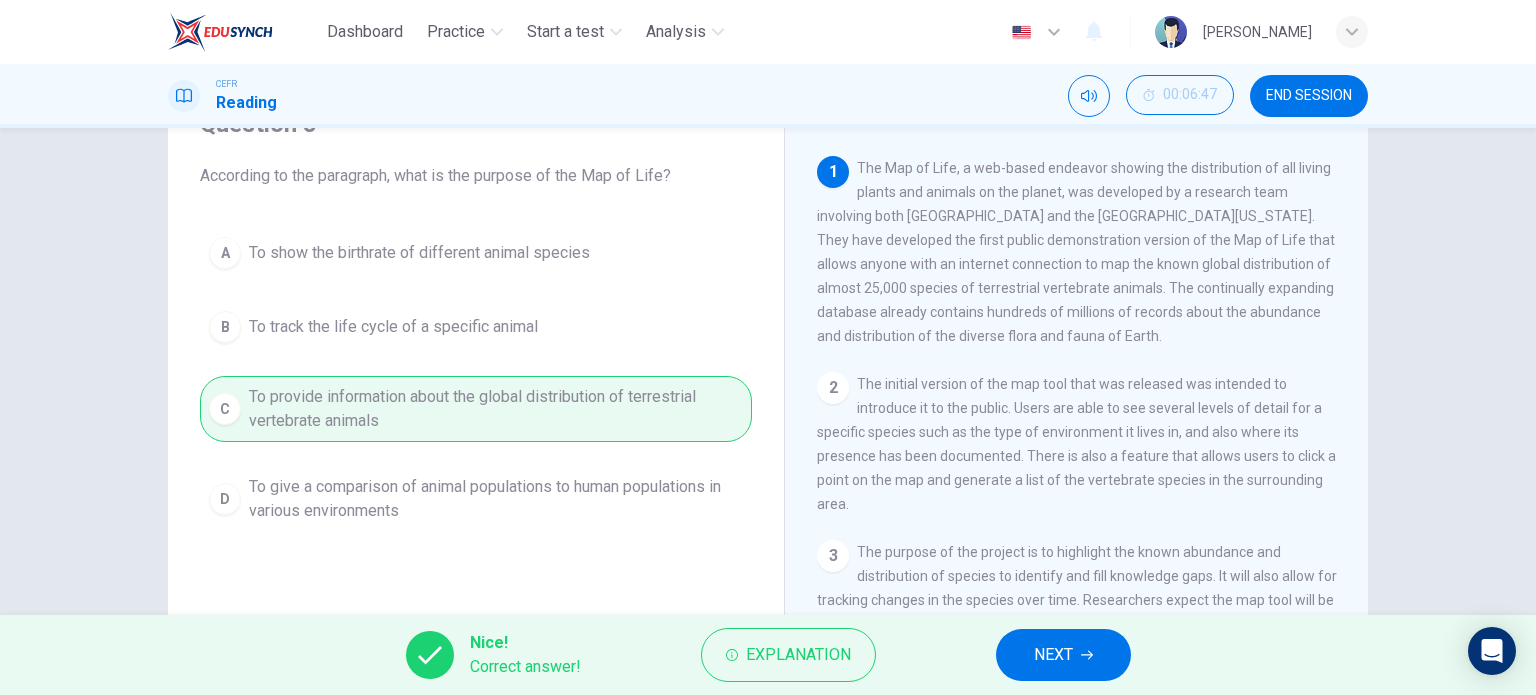click on "NEXT" at bounding box center (1053, 655) 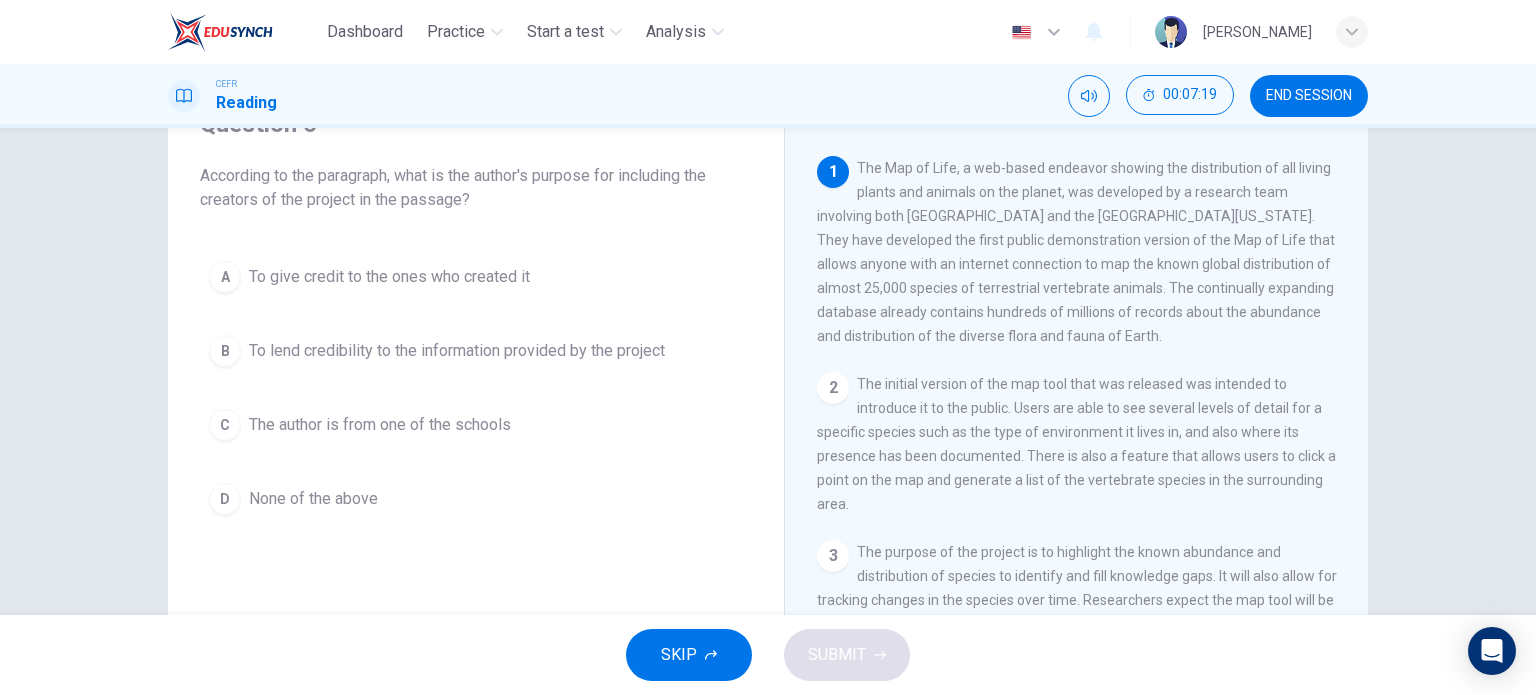 click on "To lend credibility to the information provided by the project" at bounding box center (457, 351) 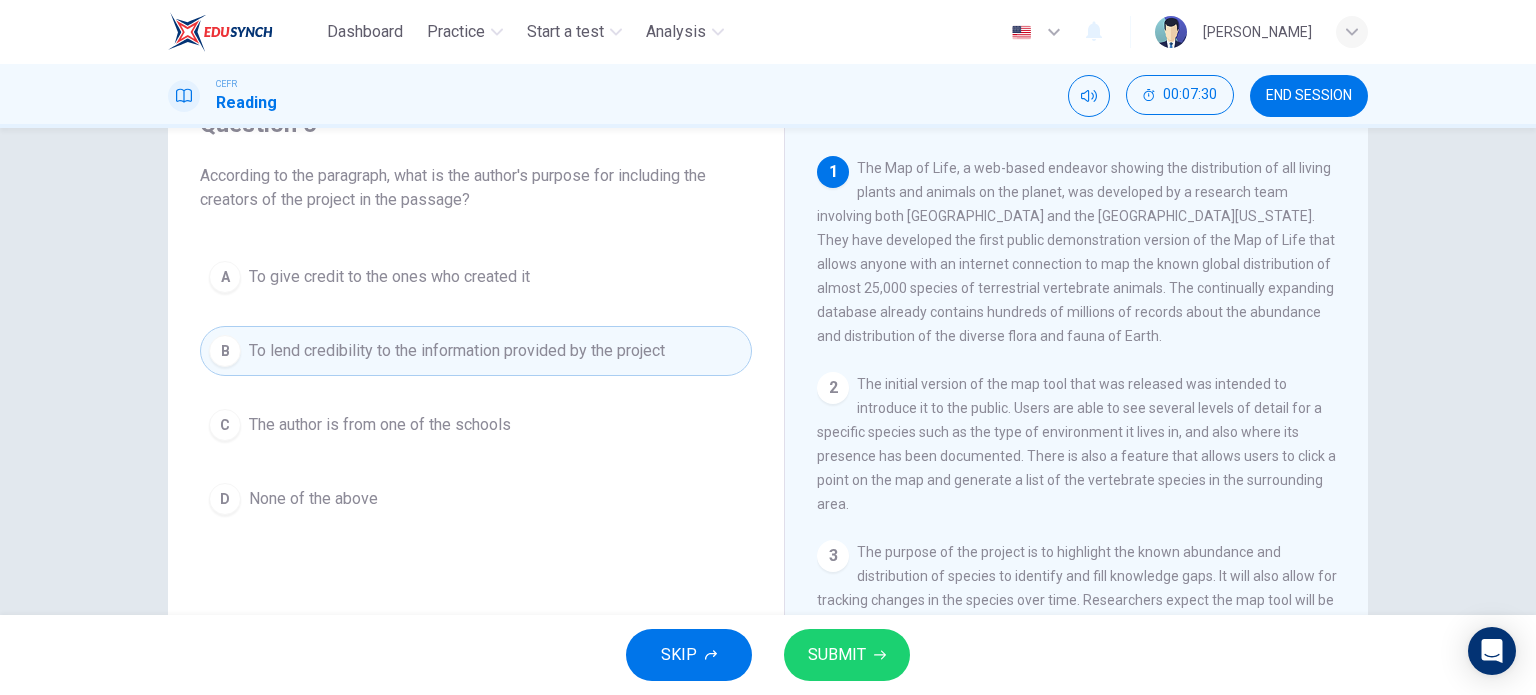 click on "SKIP SUBMIT" at bounding box center [768, 655] 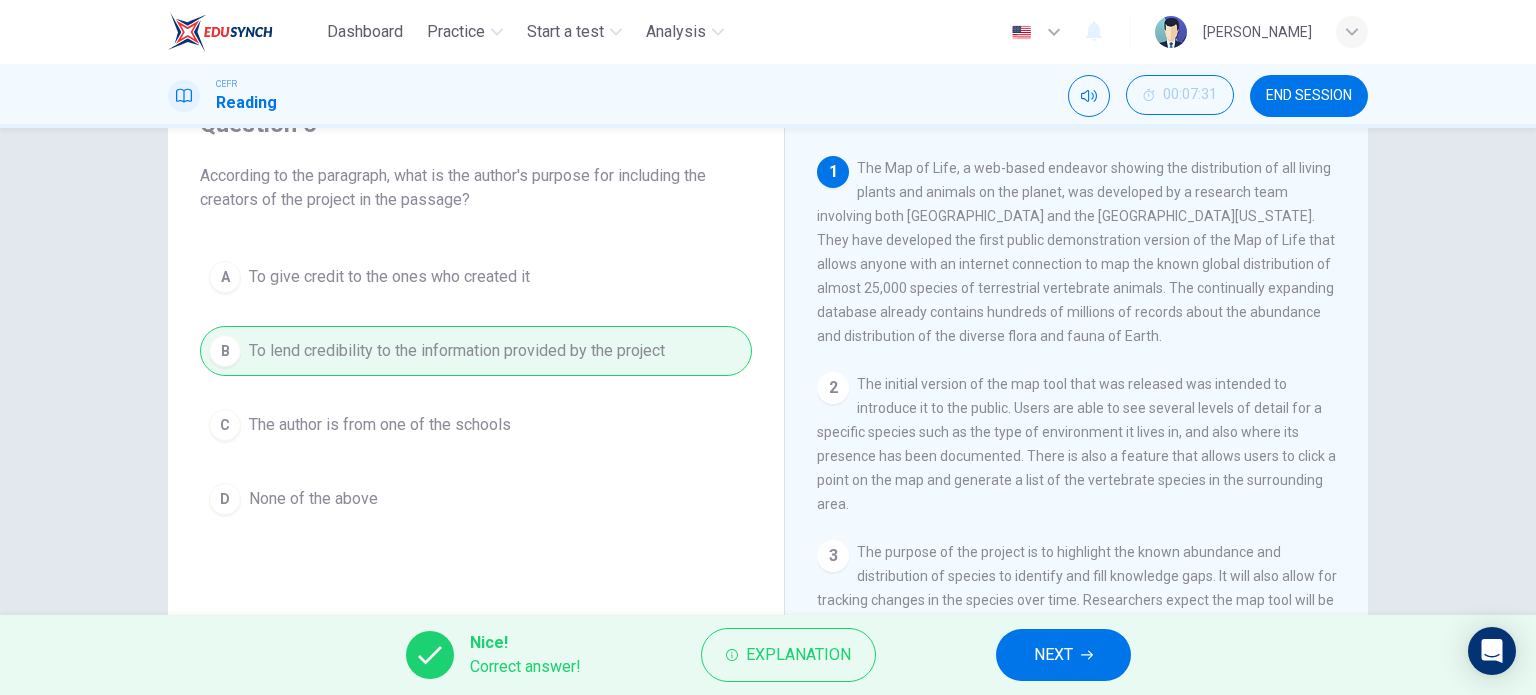 click on "NEXT" at bounding box center (1063, 655) 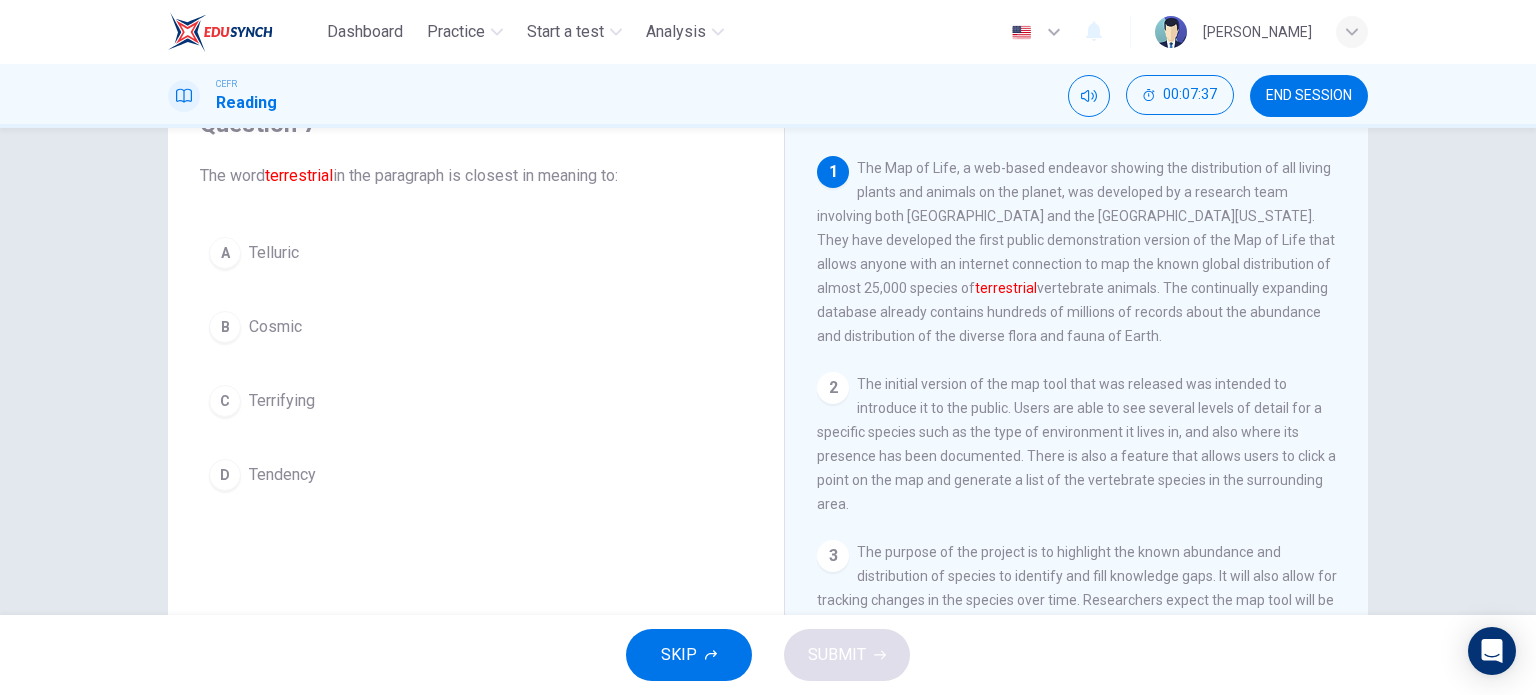 click on "Telluric" at bounding box center (274, 253) 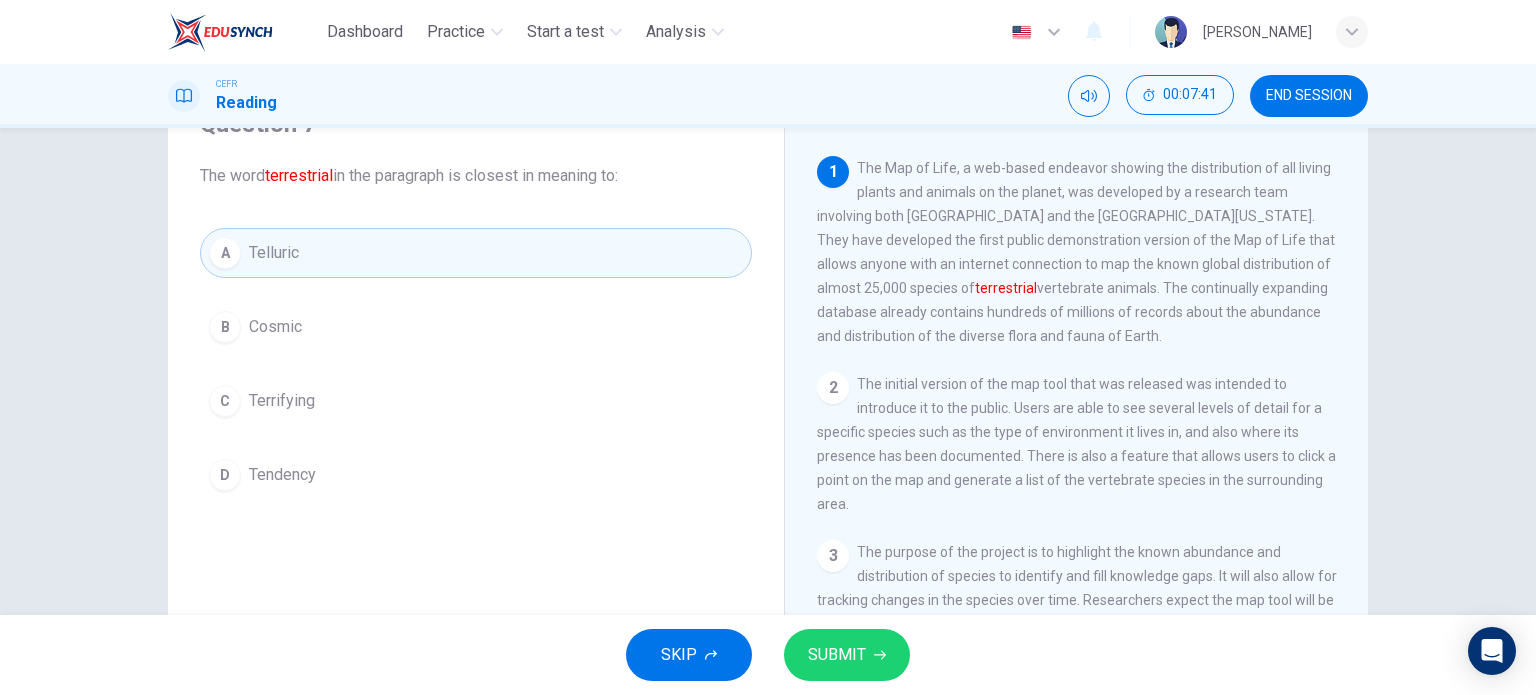 click on "B Cosmic" at bounding box center (476, 327) 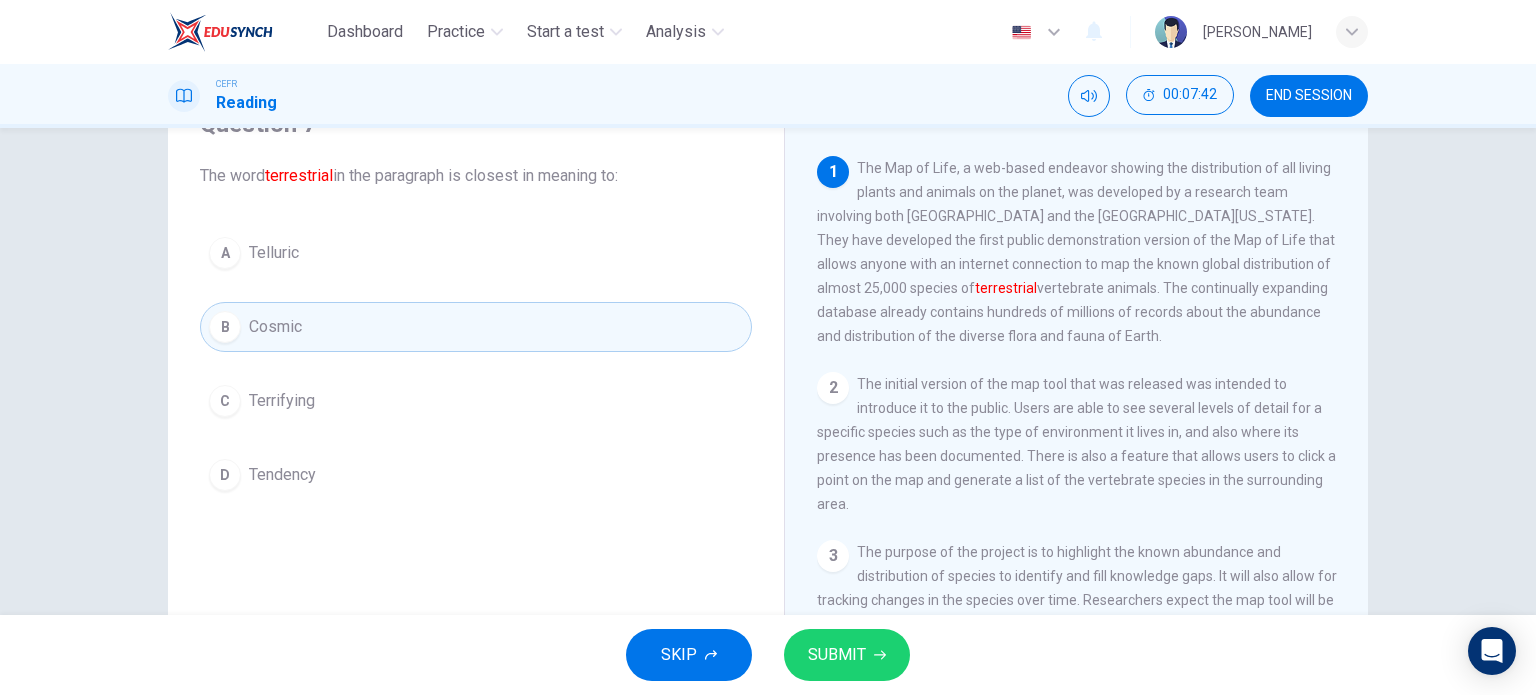 click on "SUBMIT" at bounding box center (837, 655) 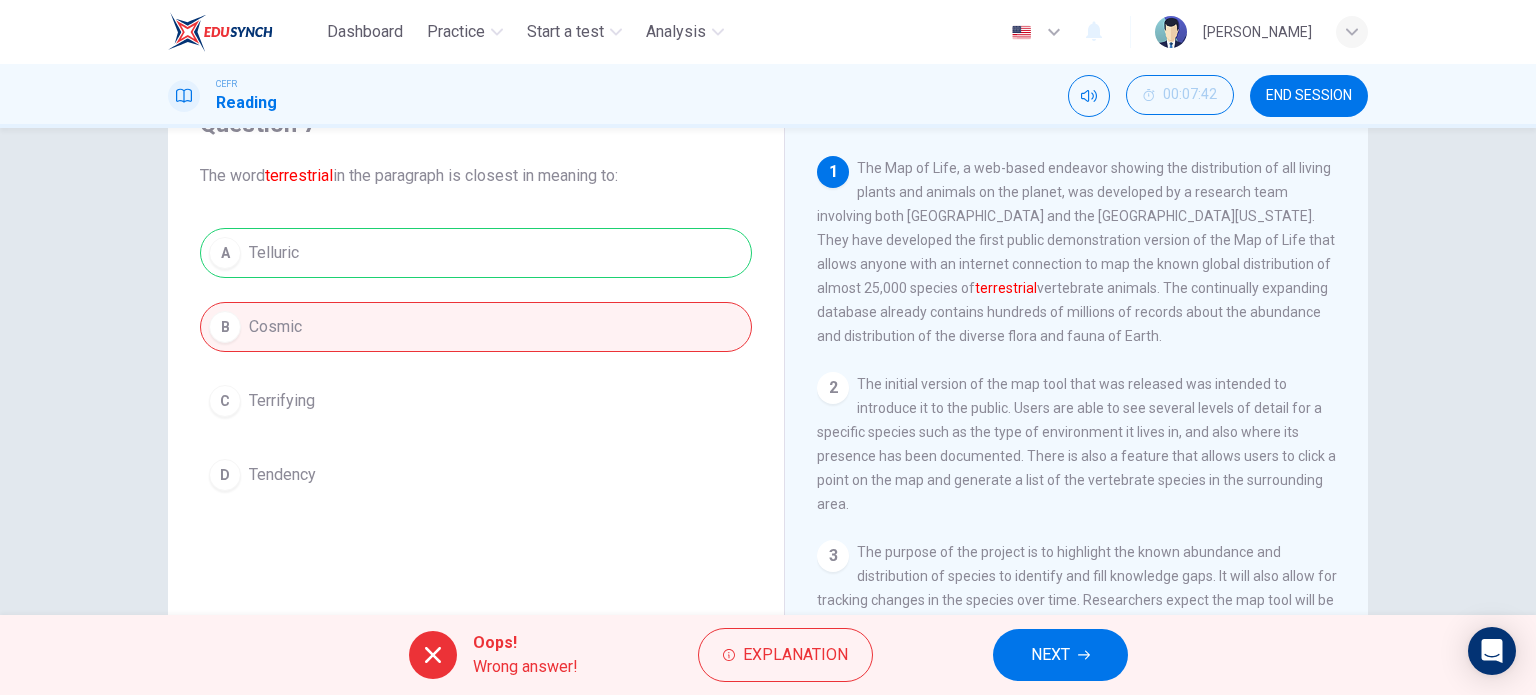 click on "NEXT" at bounding box center (1060, 655) 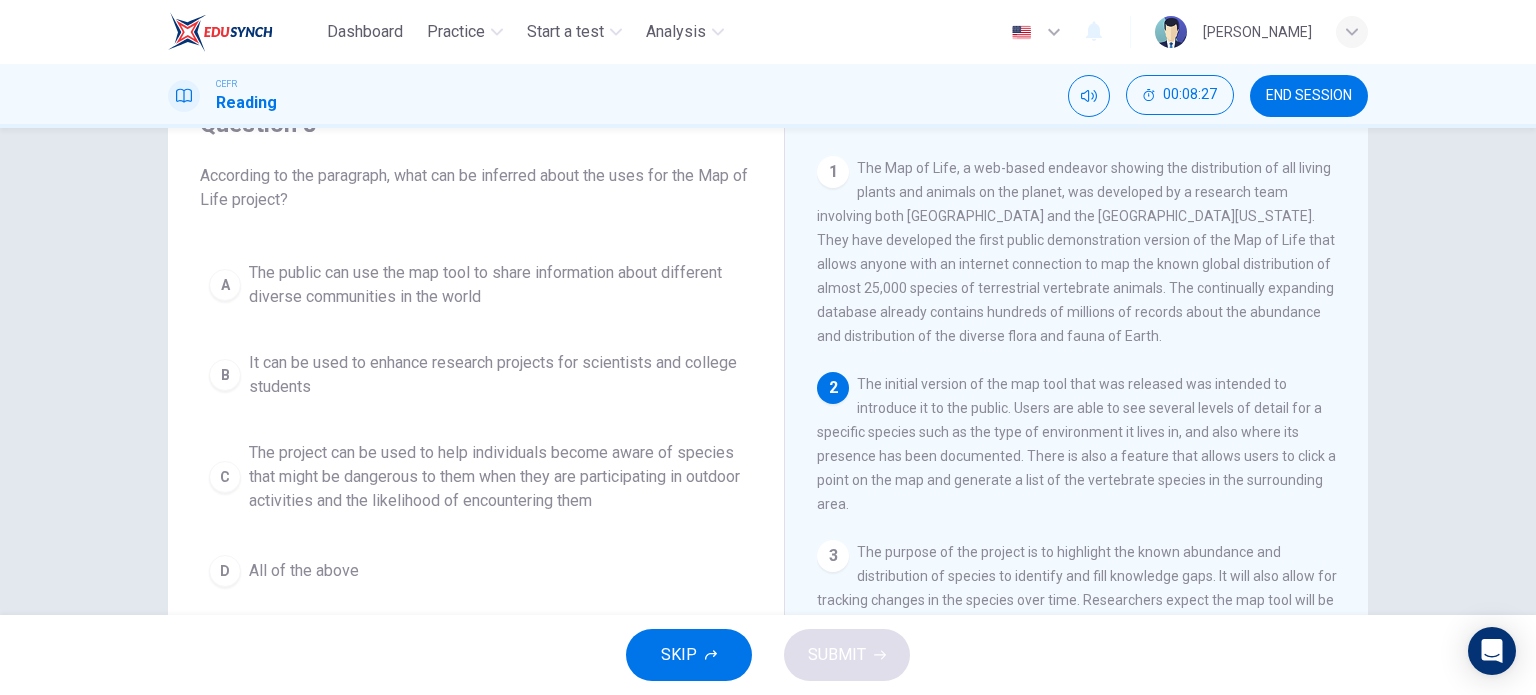 click on "The project can be used to help individuals become aware of species that might be dangerous to them when they are participating in outdoor activities and the likelihood of encountering them" at bounding box center [496, 477] 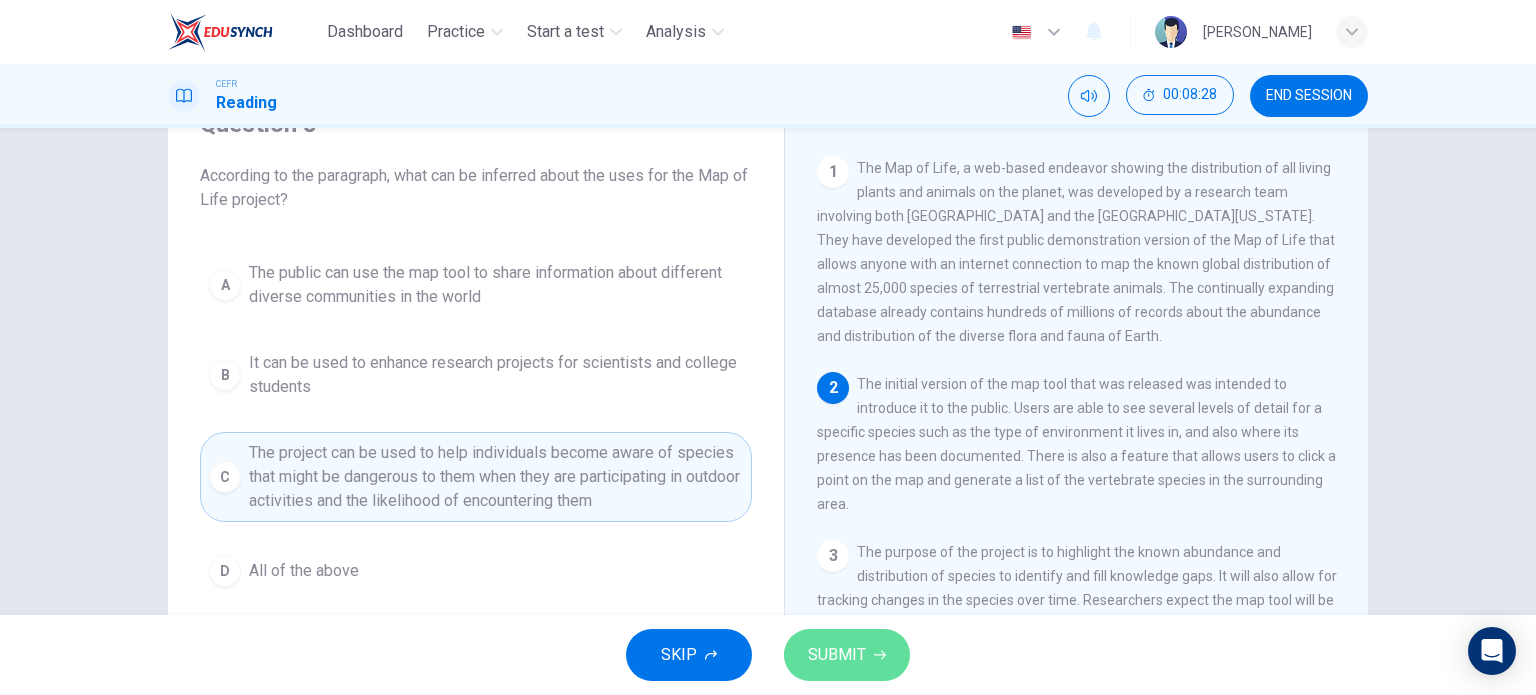 click on "SUBMIT" at bounding box center [847, 655] 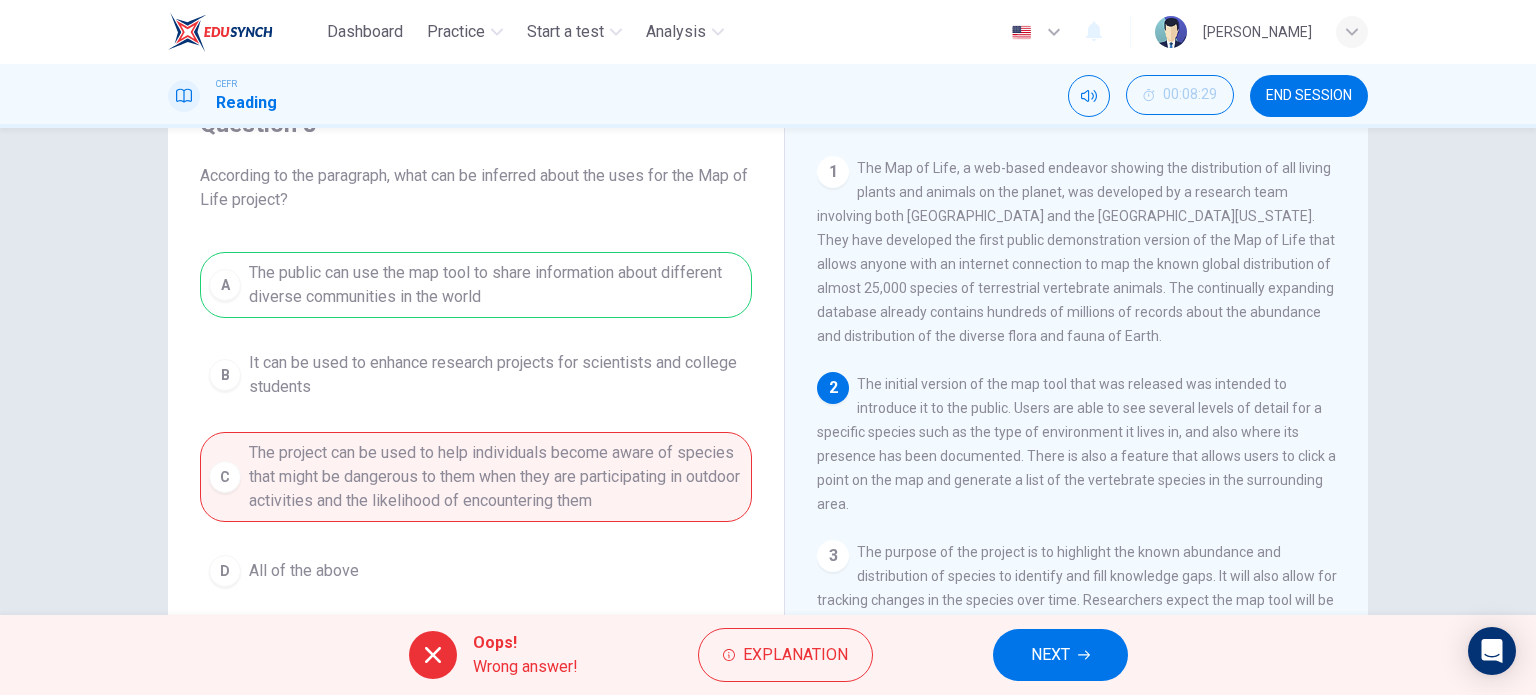 click on "NEXT" at bounding box center (1060, 655) 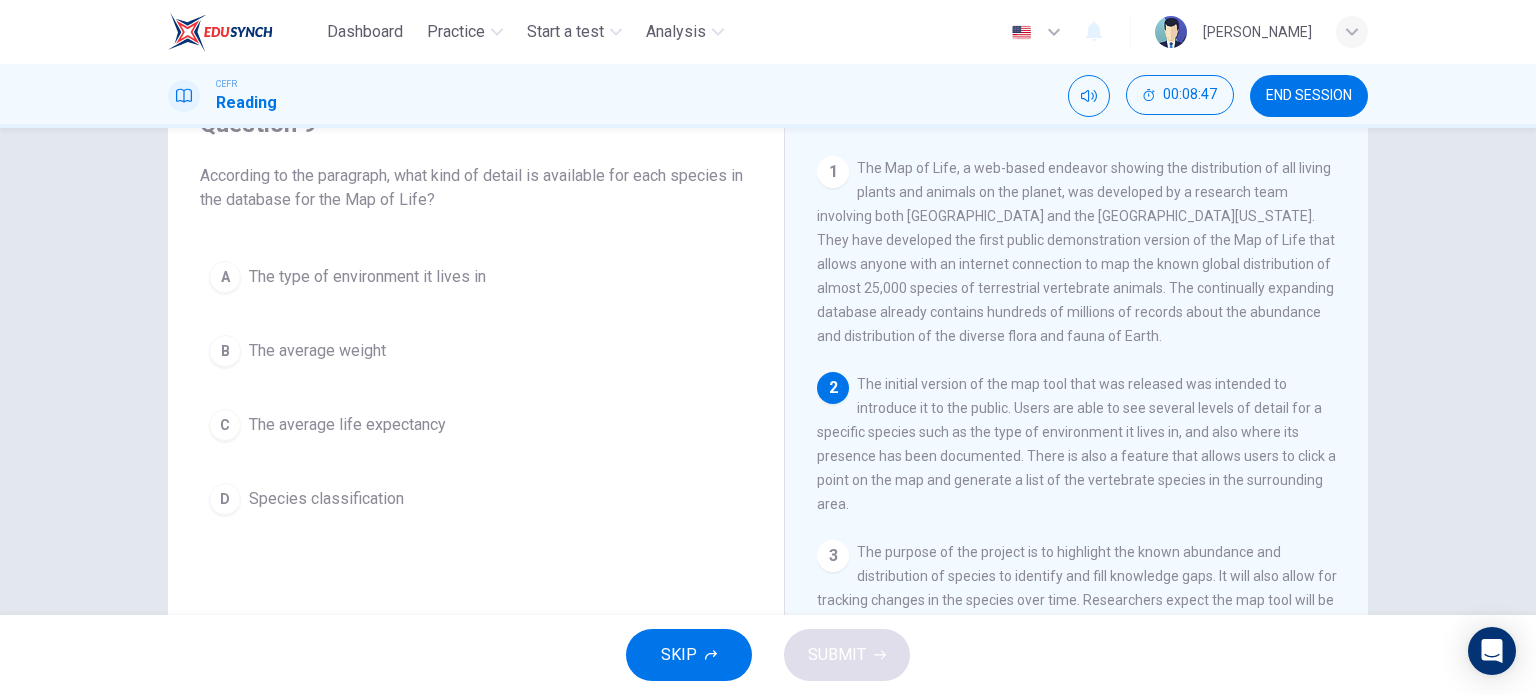 click on "The type of environment it lives in" at bounding box center [367, 277] 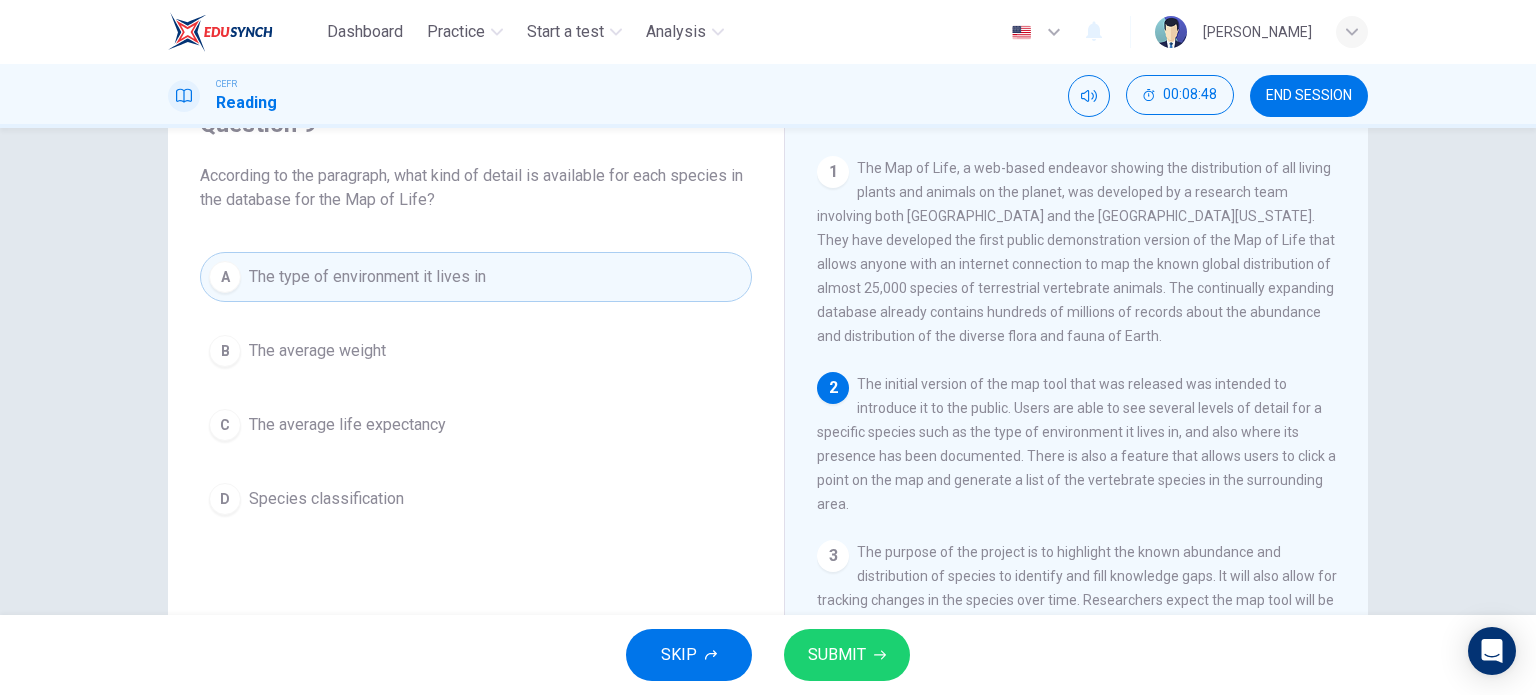 click on "SUBMIT" at bounding box center (847, 655) 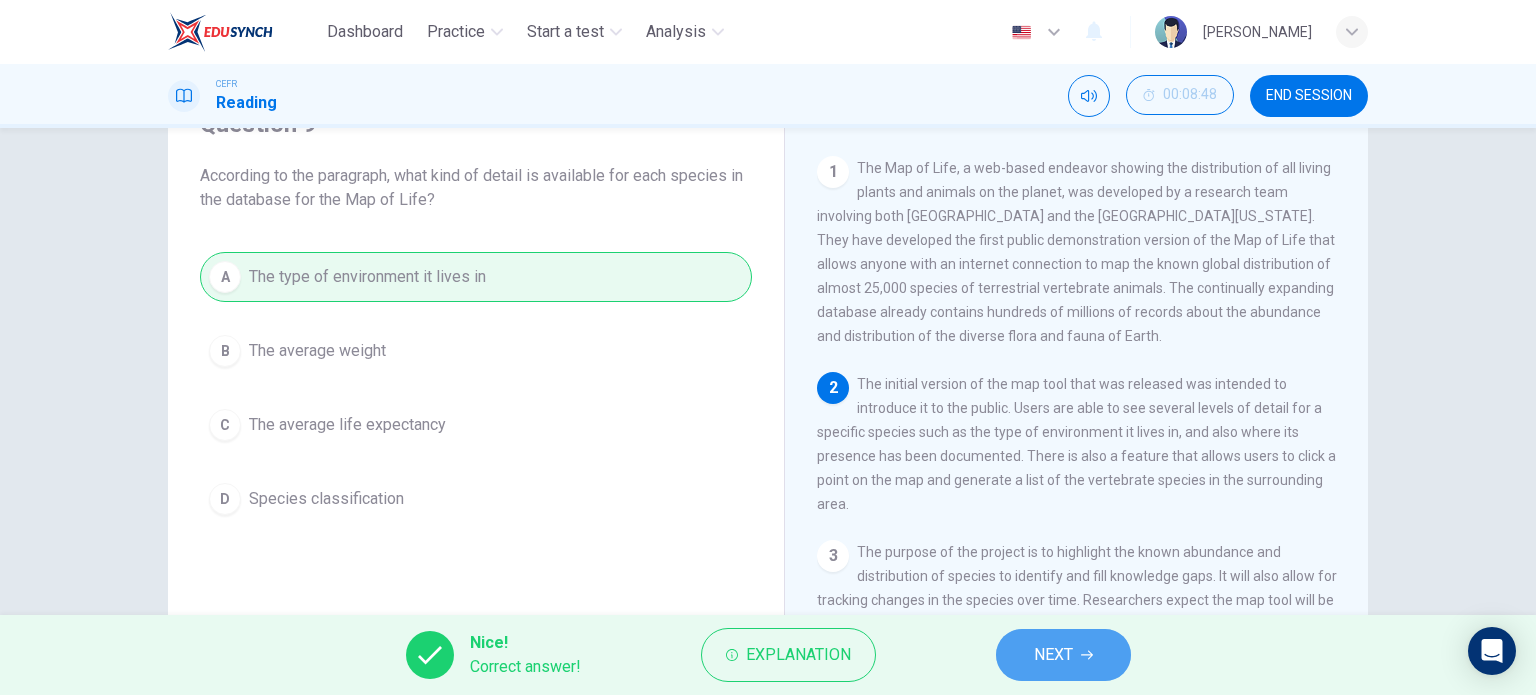 click on "NEXT" at bounding box center [1063, 655] 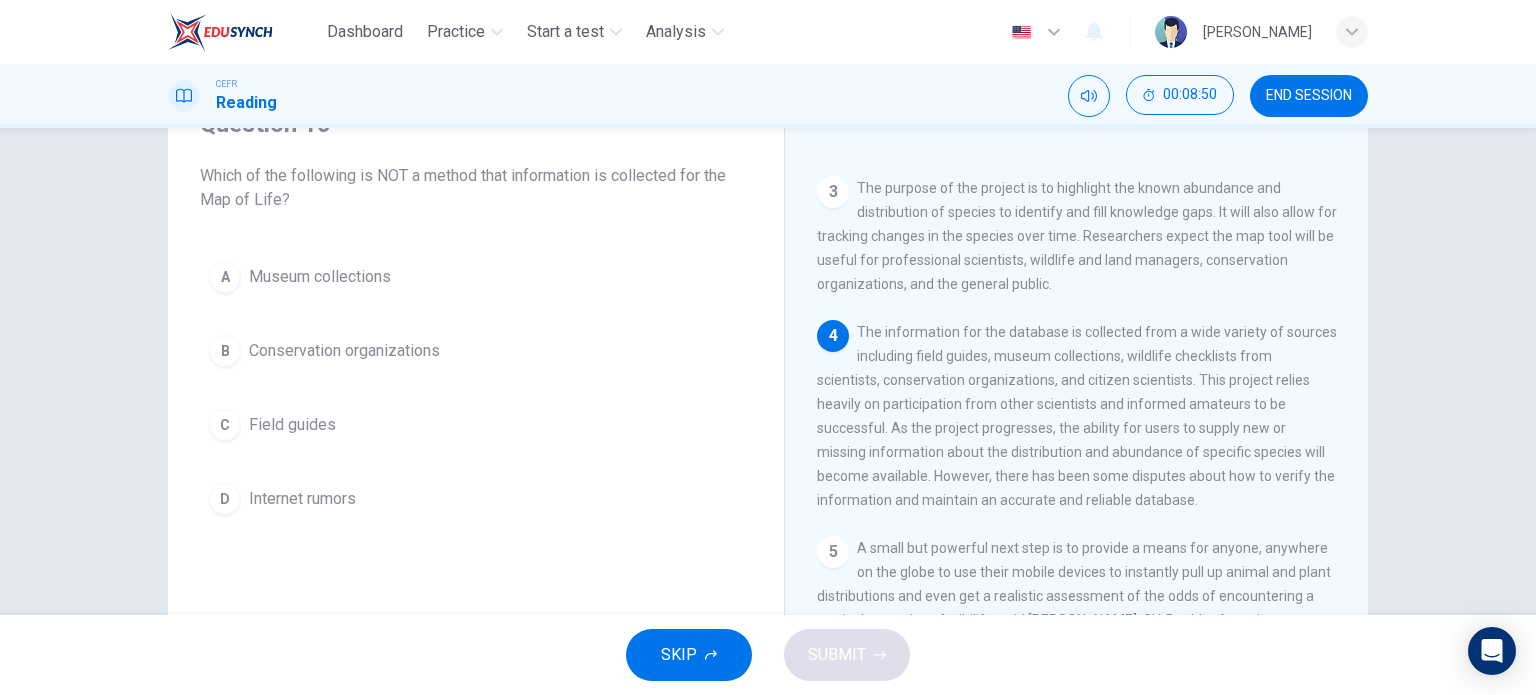 scroll, scrollTop: 400, scrollLeft: 0, axis: vertical 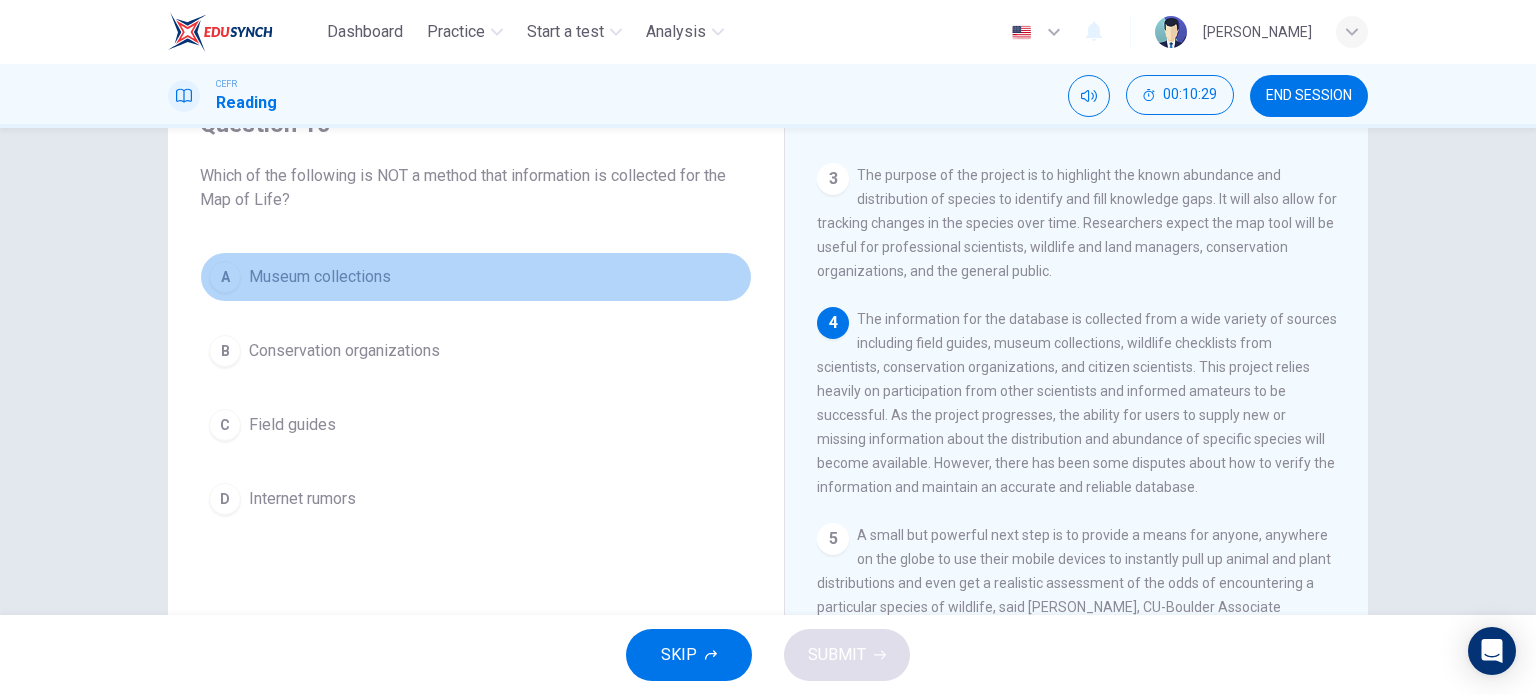 click on "Museum collections" at bounding box center [320, 277] 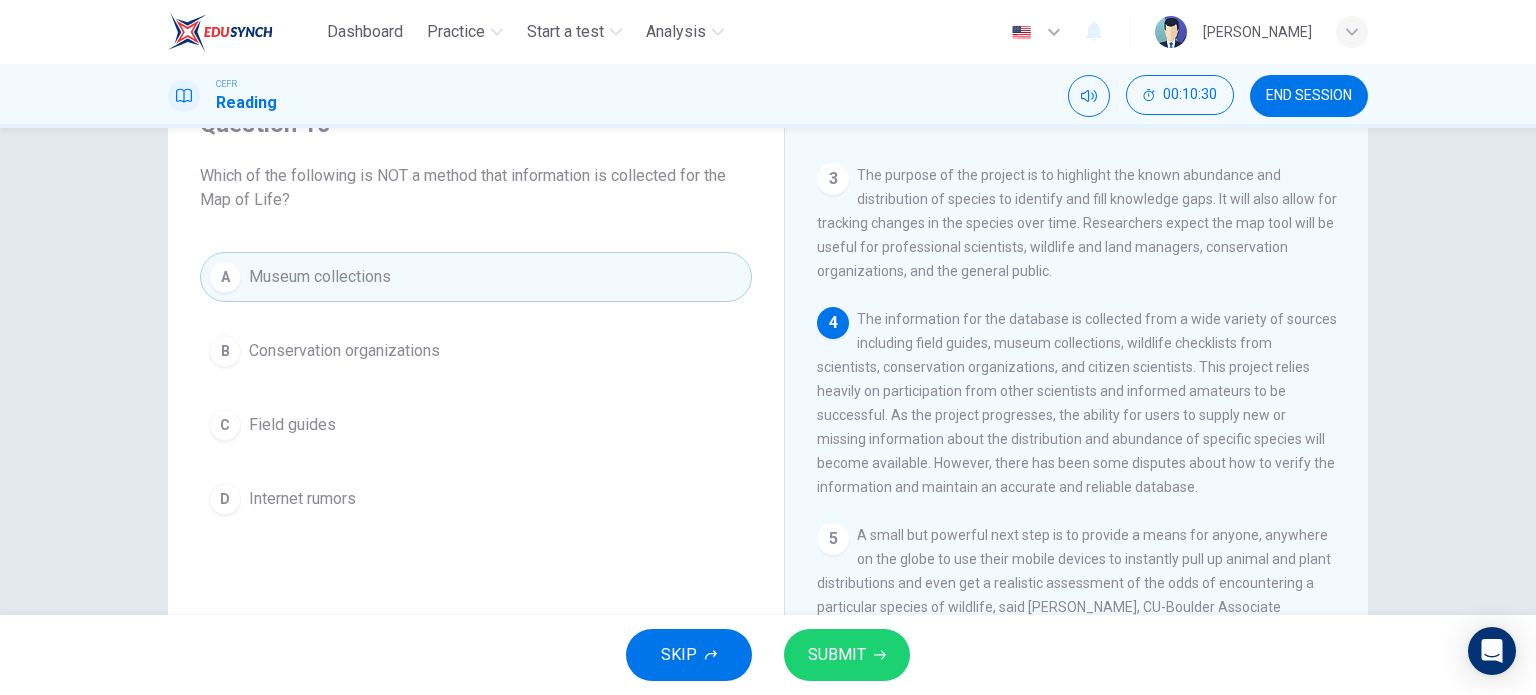 click on "SUBMIT" at bounding box center [847, 655] 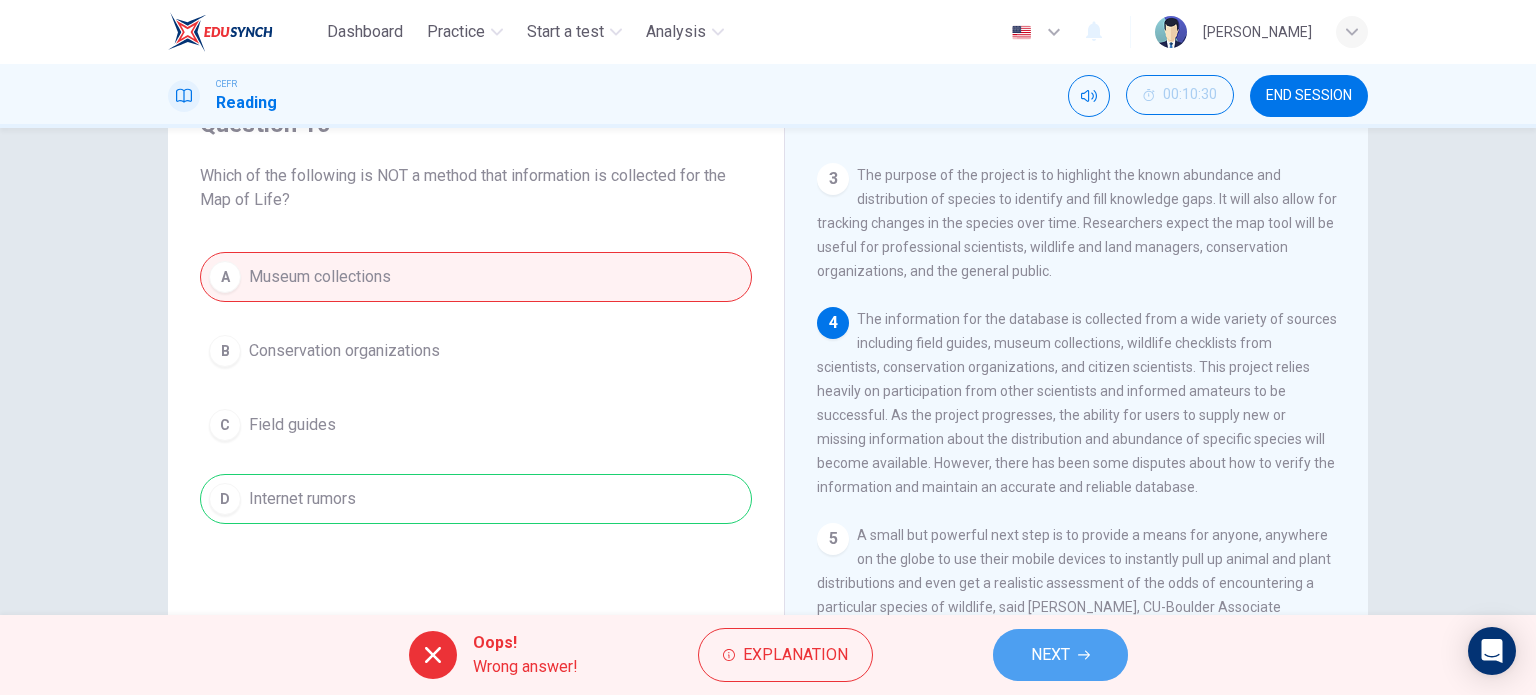 click on "NEXT" at bounding box center [1060, 655] 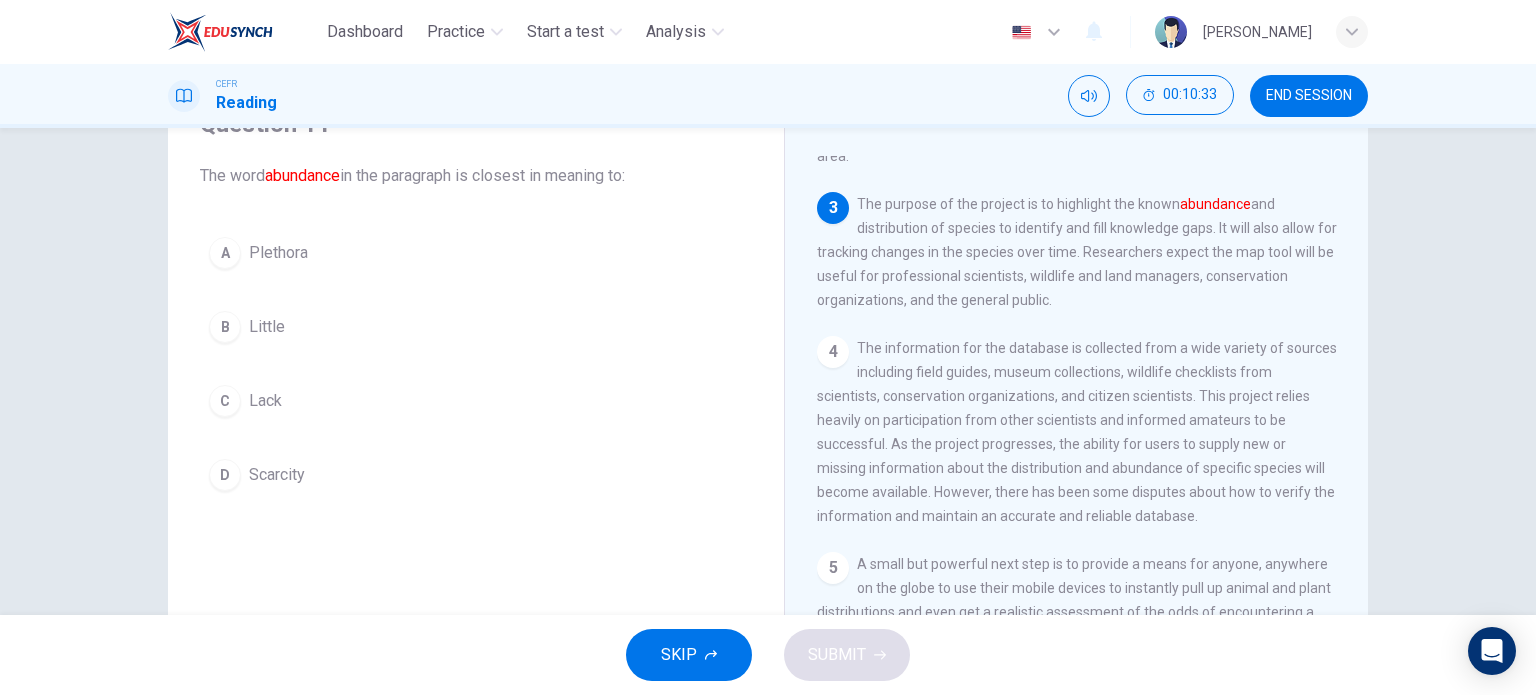 scroll, scrollTop: 300, scrollLeft: 0, axis: vertical 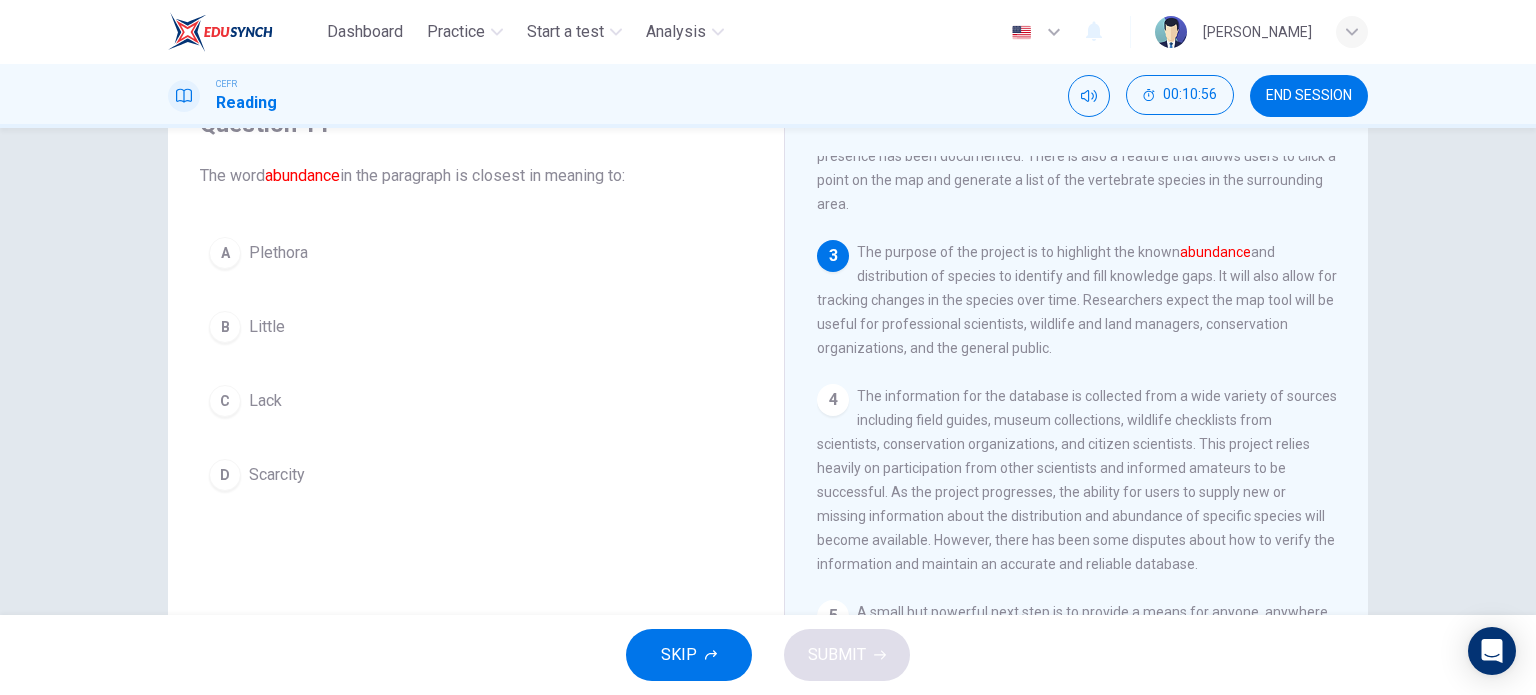 click on "Plethora" at bounding box center [278, 253] 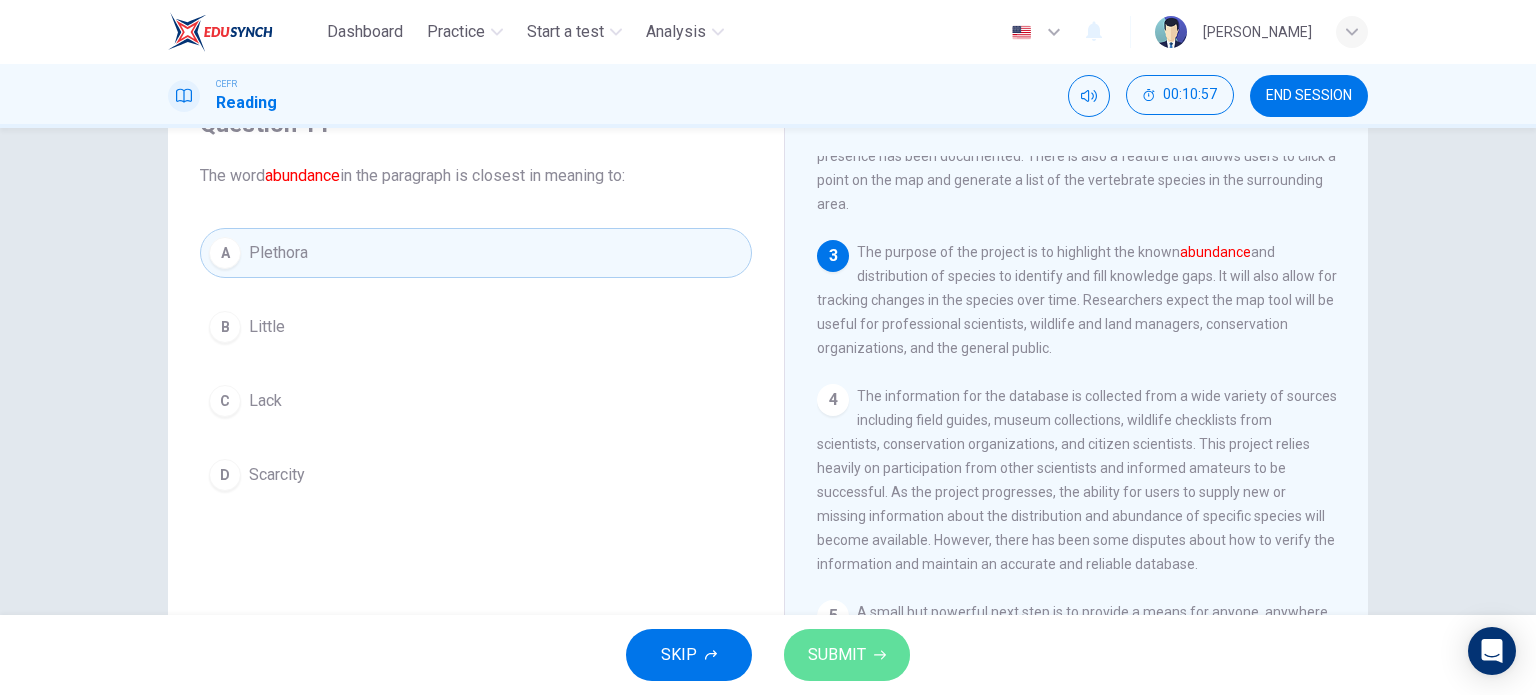 click on "SUBMIT" at bounding box center [837, 655] 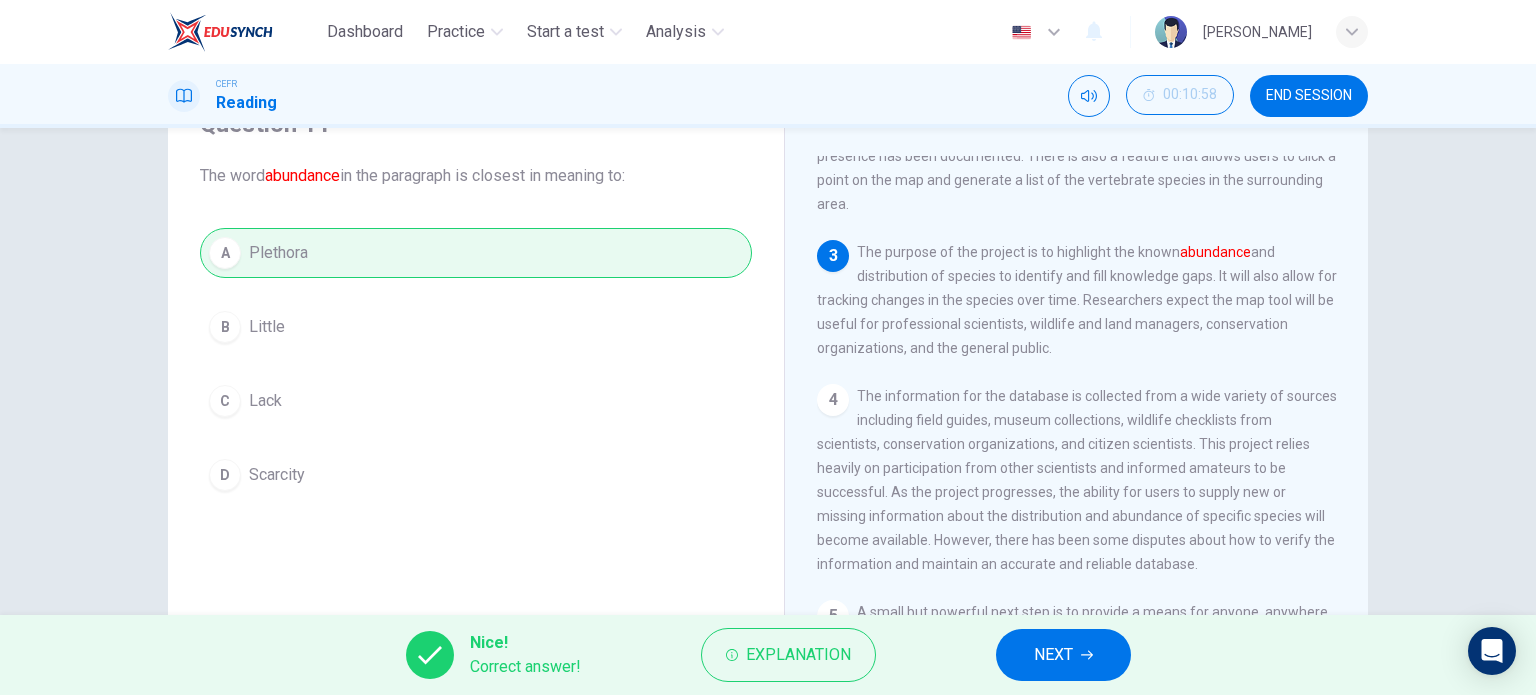 click on "NEXT" at bounding box center [1053, 655] 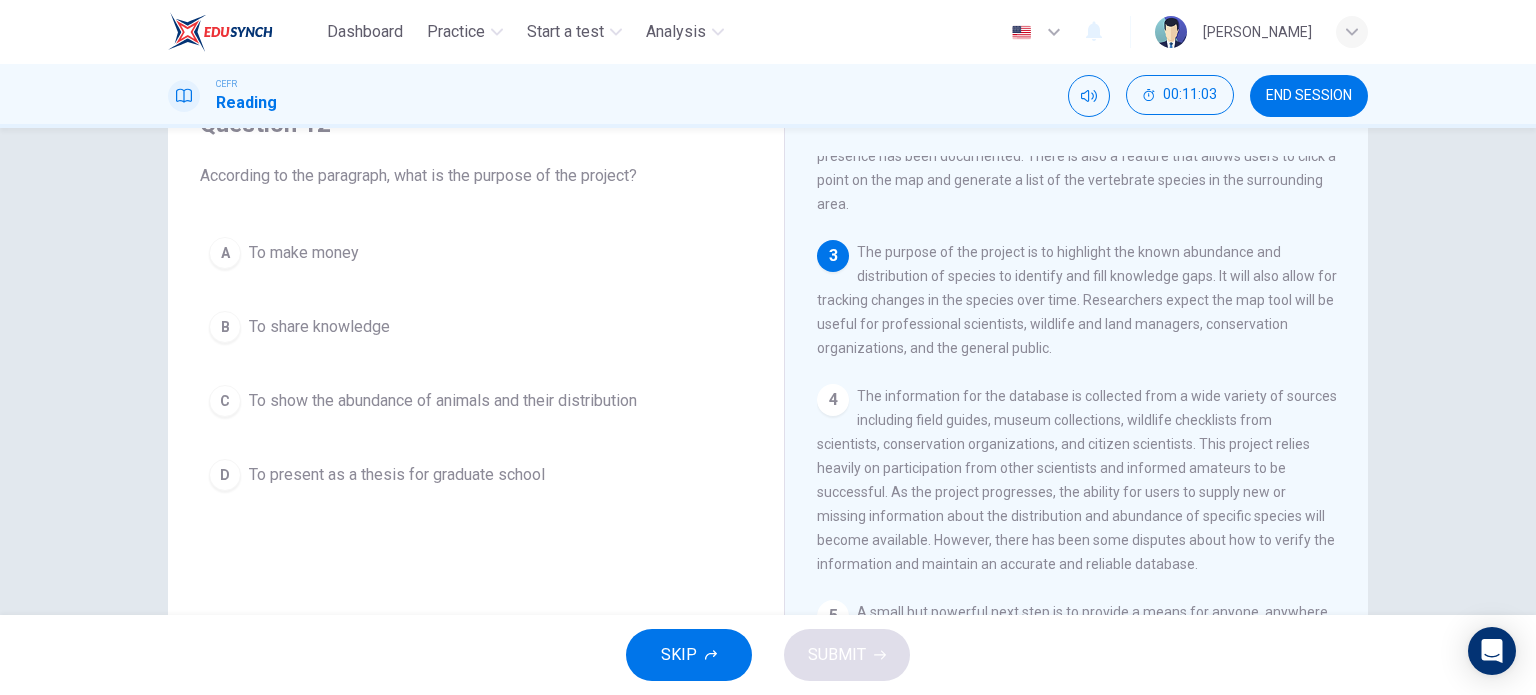 click on "To share knowledge" at bounding box center (319, 327) 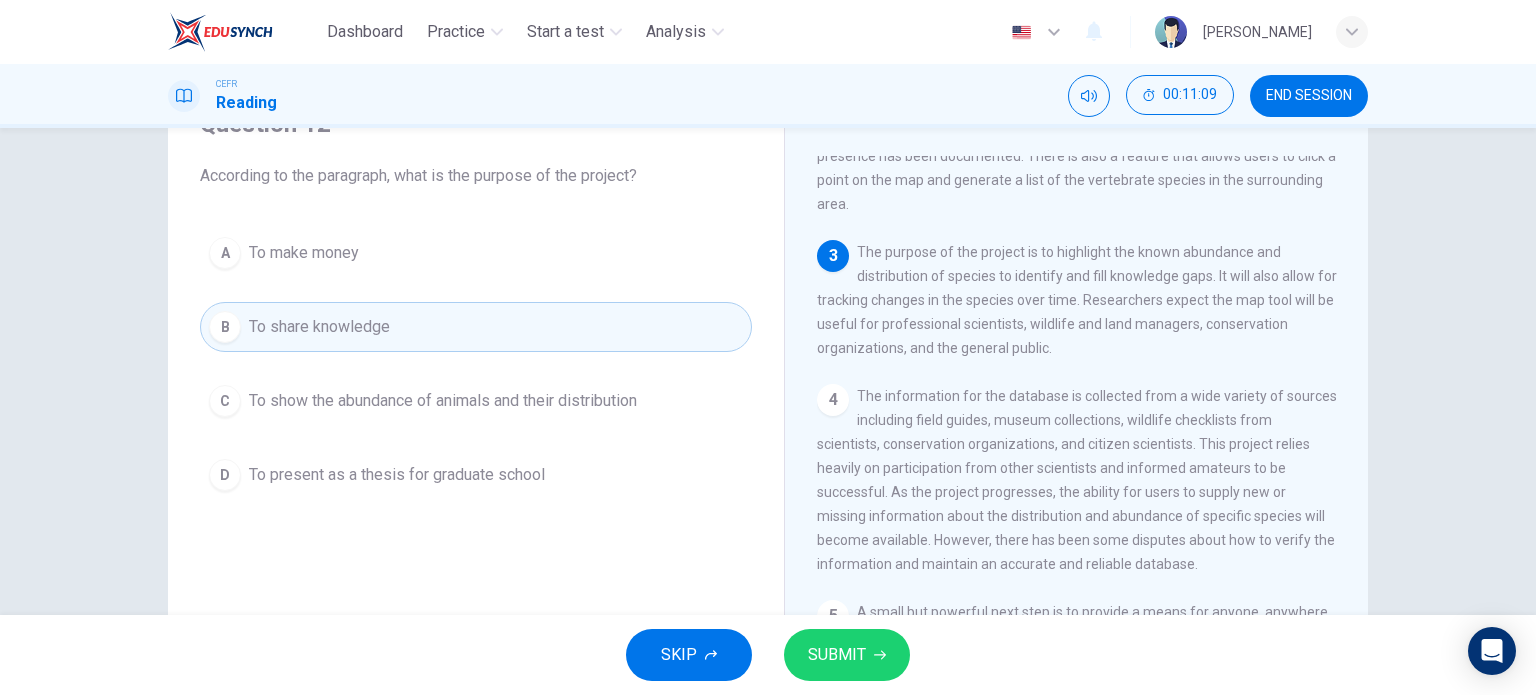 click on "To show the abundance of animals and their distribution" at bounding box center (443, 401) 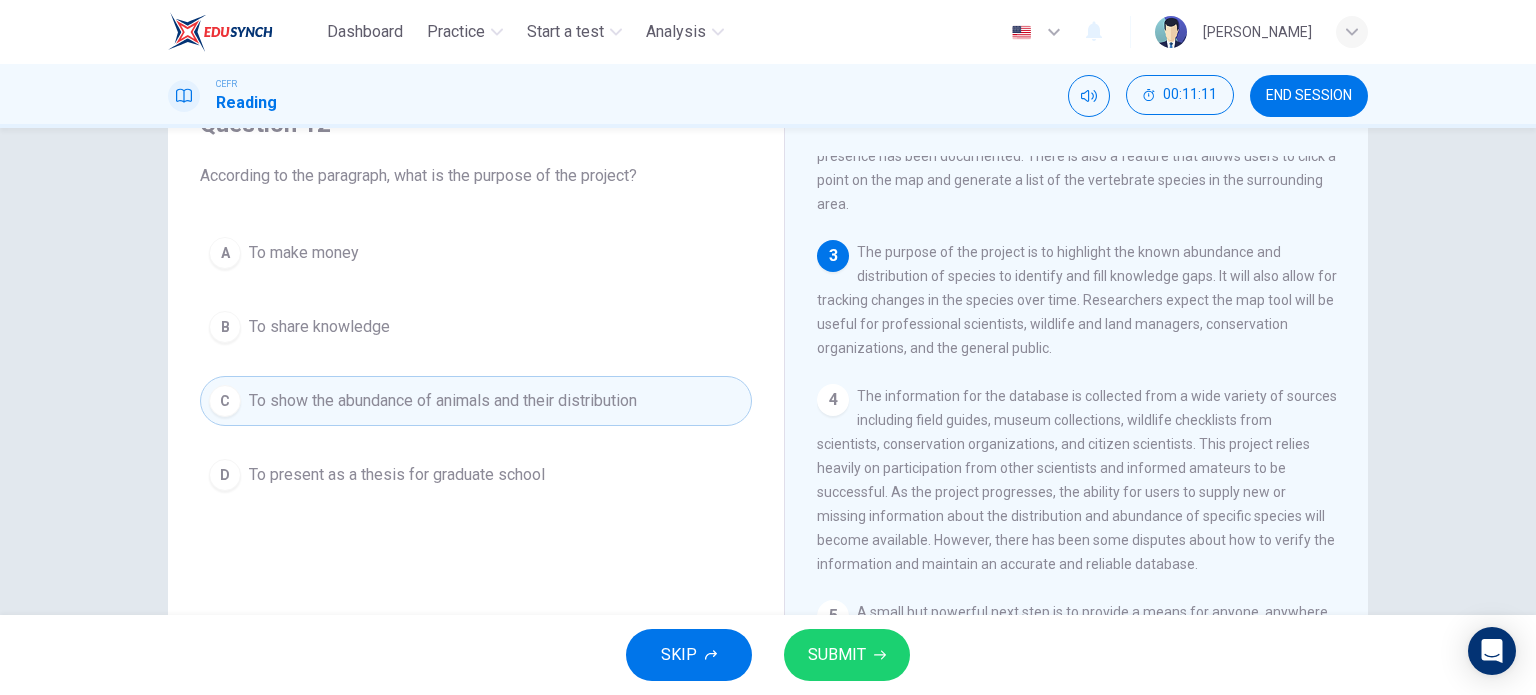 click on "SUBMIT" at bounding box center [837, 655] 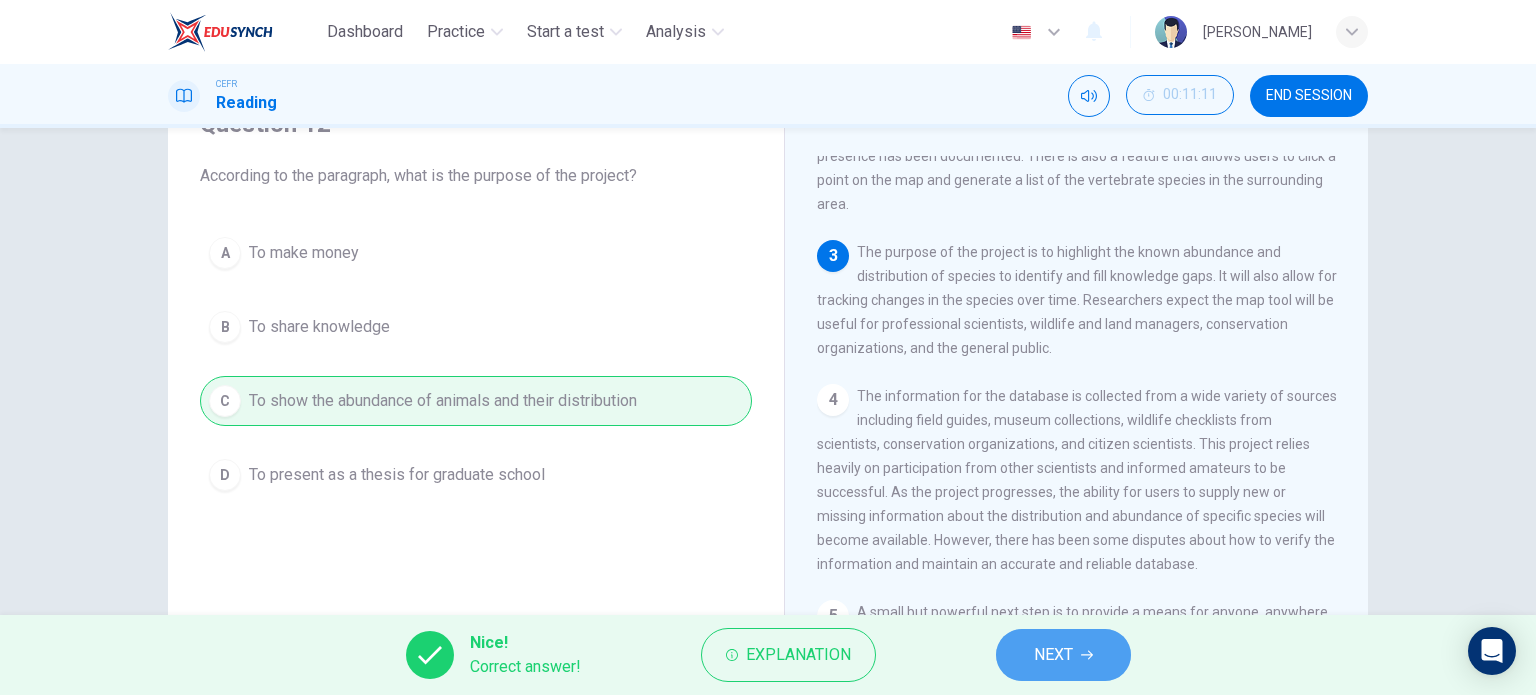 click on "NEXT" at bounding box center [1053, 655] 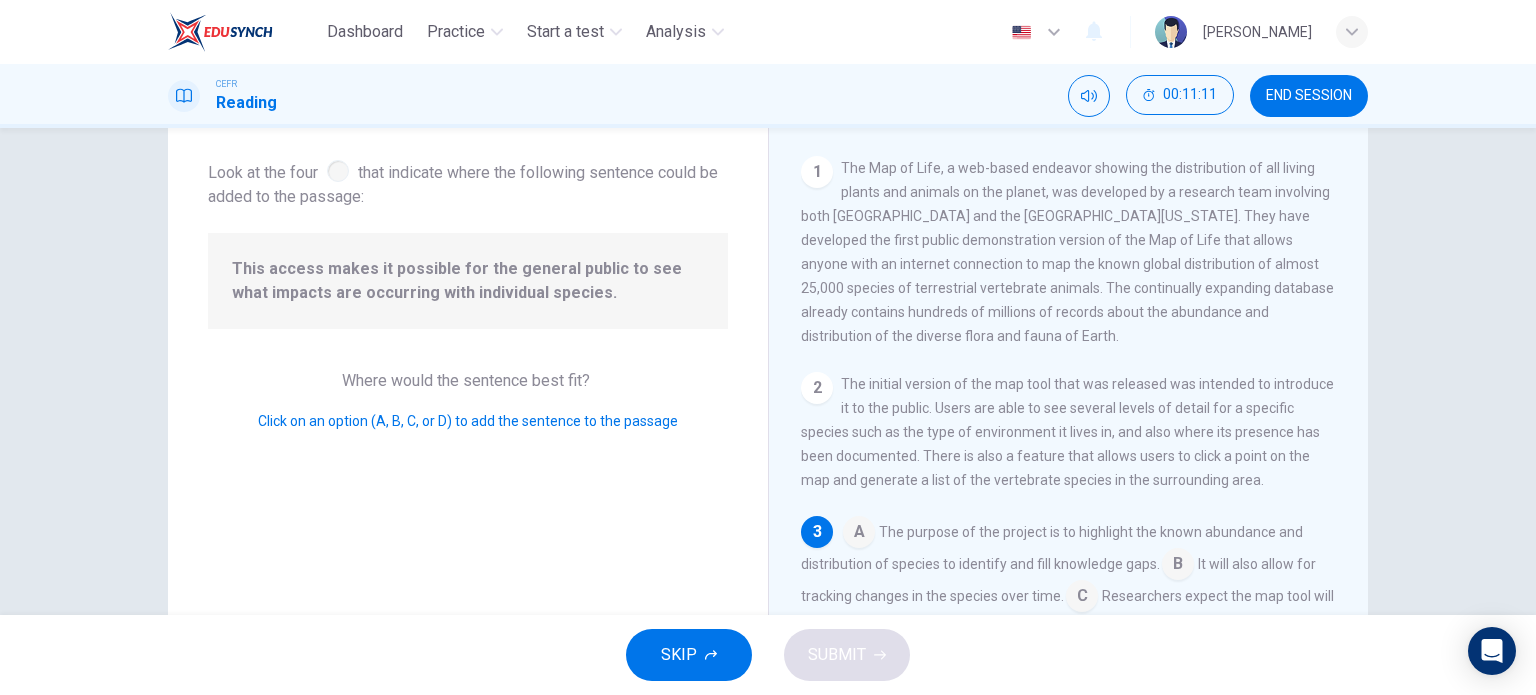 scroll, scrollTop: 147, scrollLeft: 0, axis: vertical 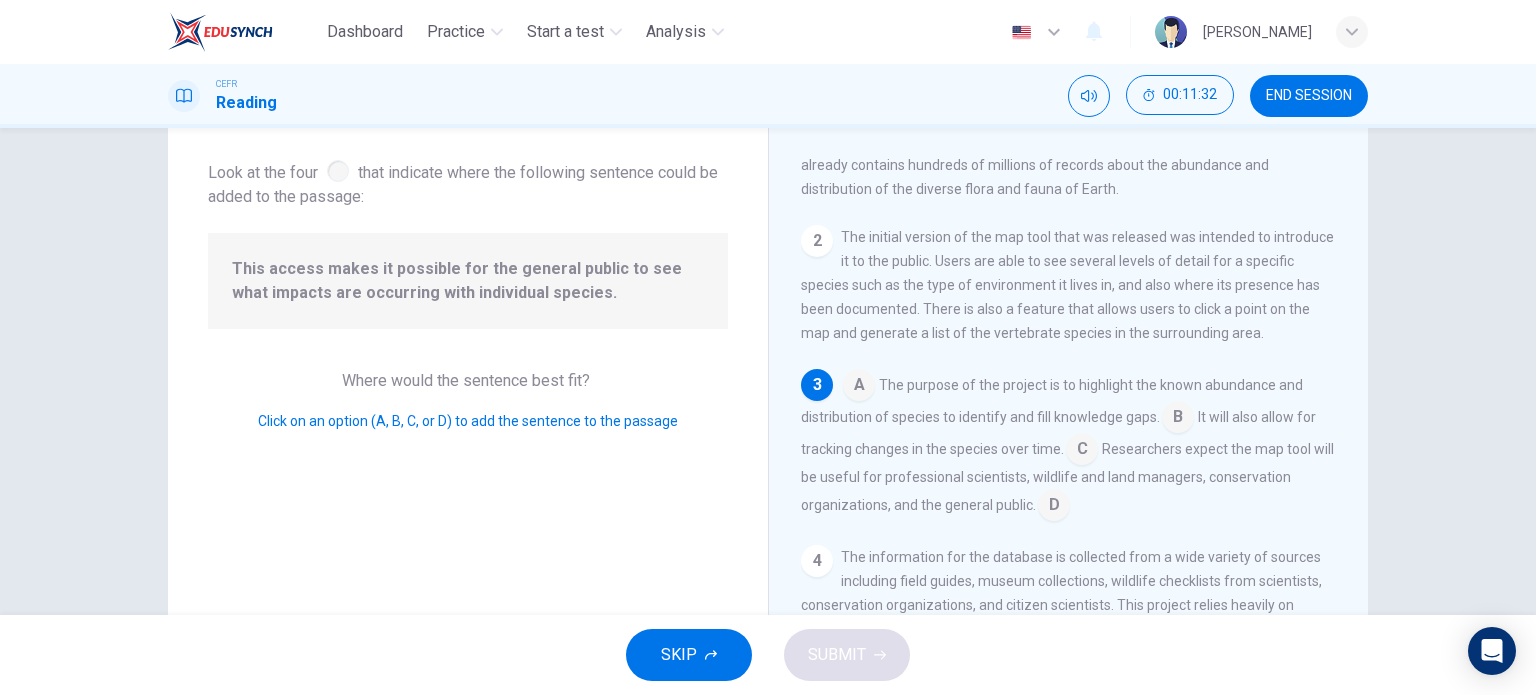 click at bounding box center [1054, 507] 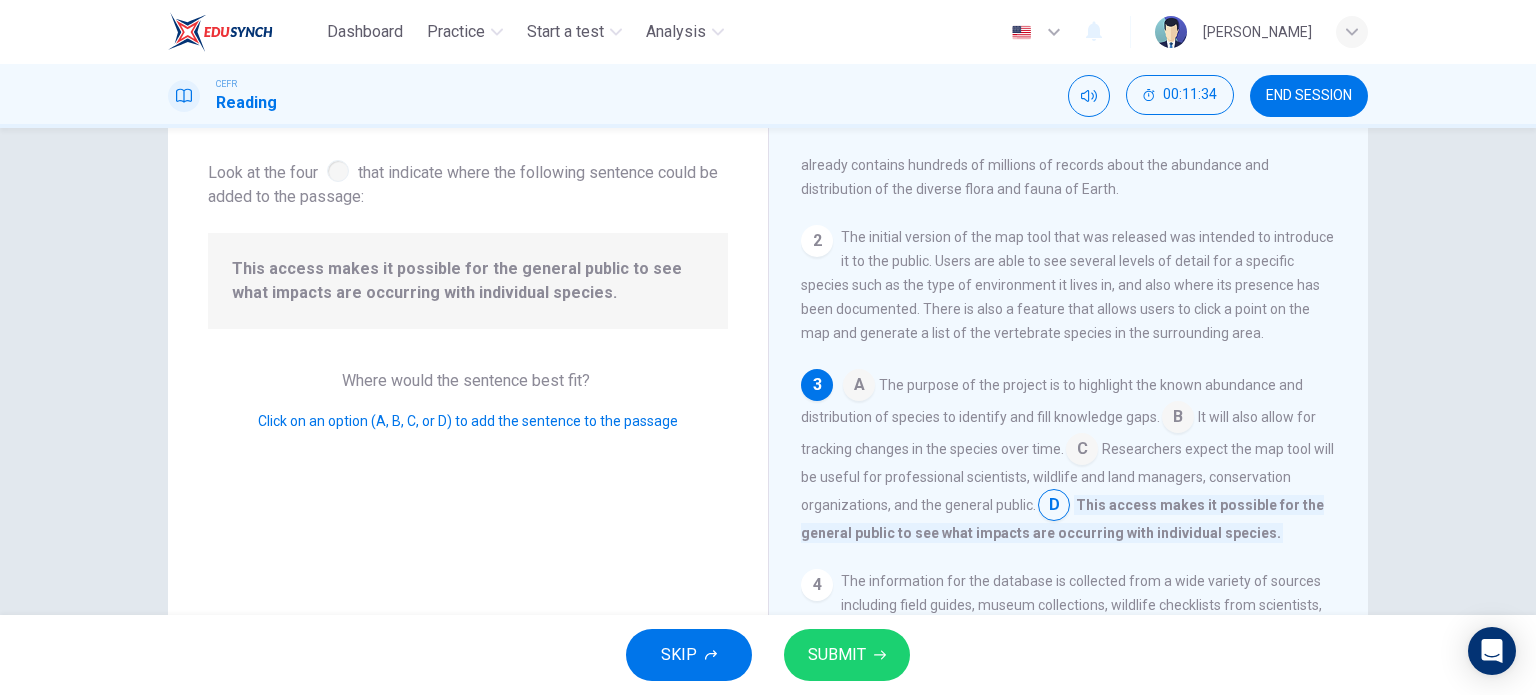 click at bounding box center (1054, 507) 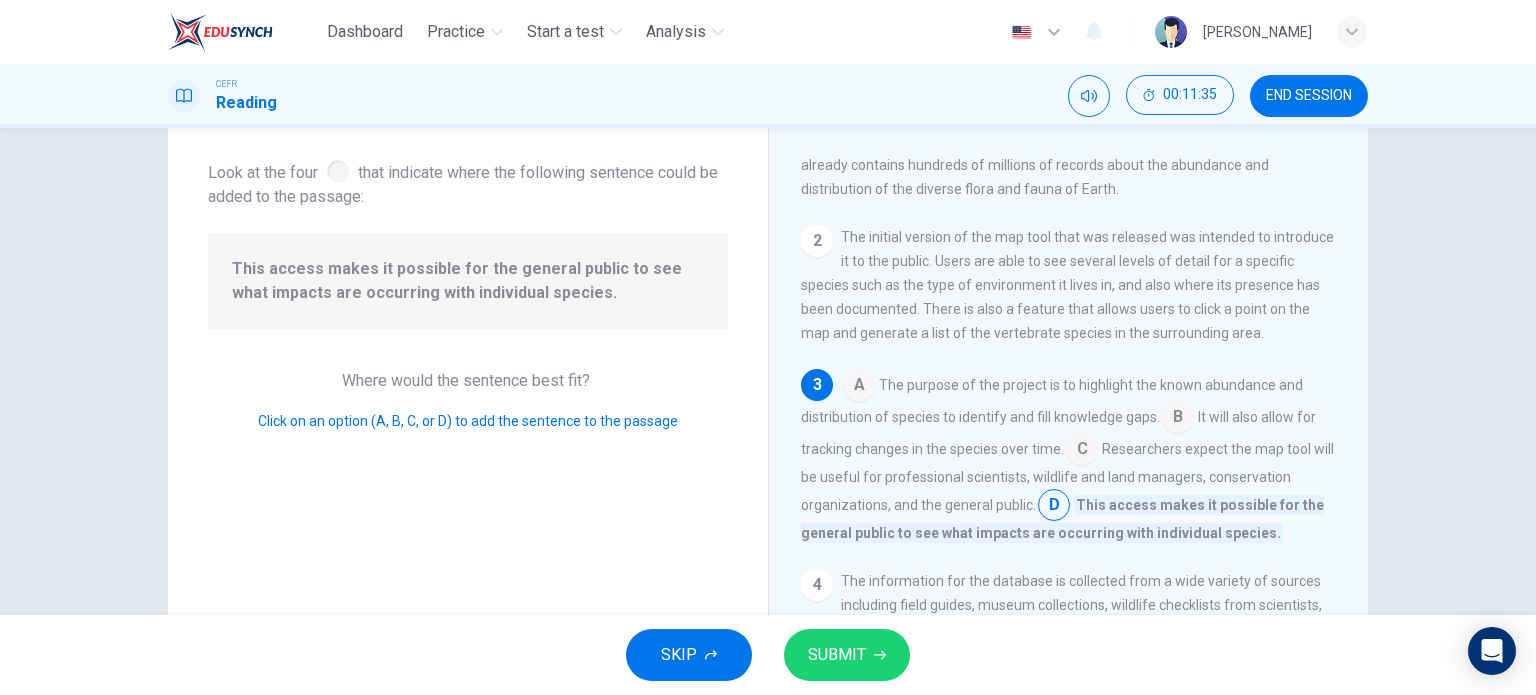 click at bounding box center (1082, 451) 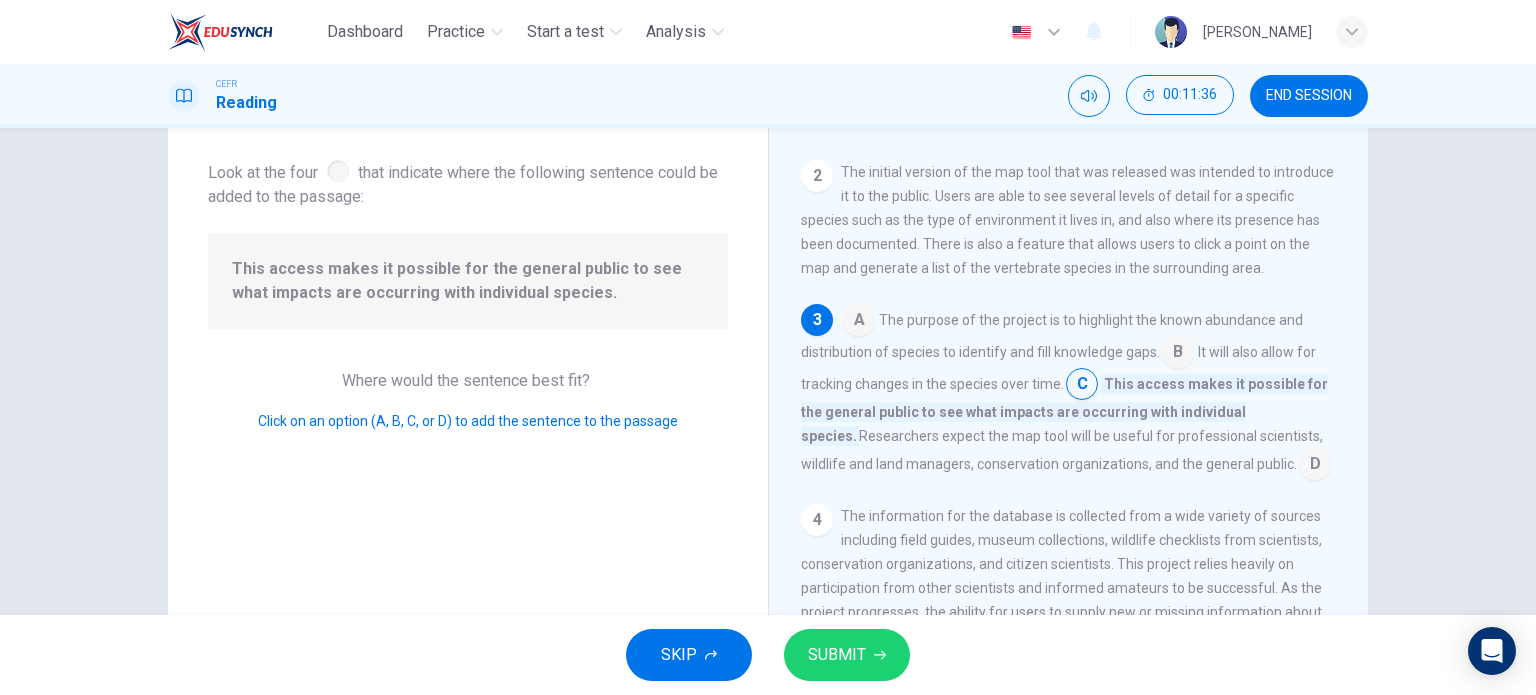 scroll, scrollTop: 247, scrollLeft: 0, axis: vertical 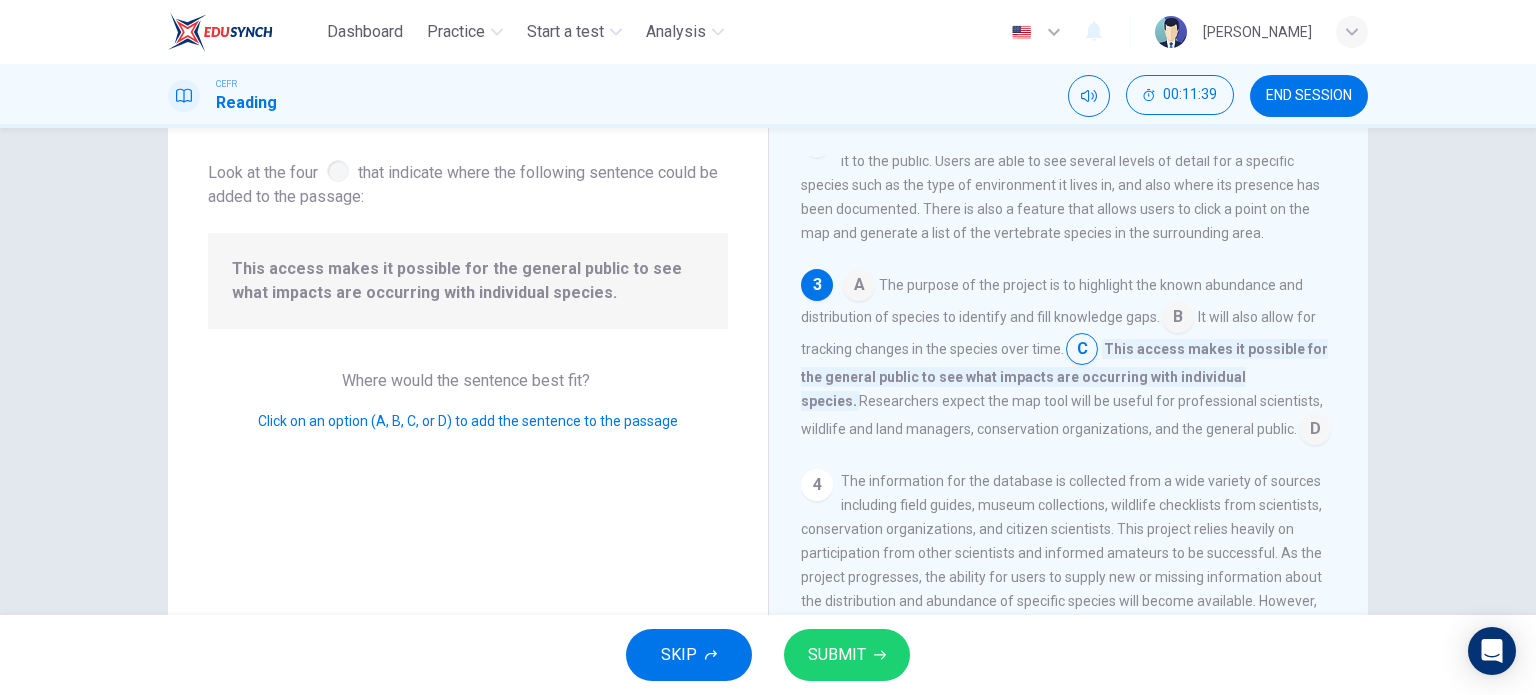 click at bounding box center (1315, 431) 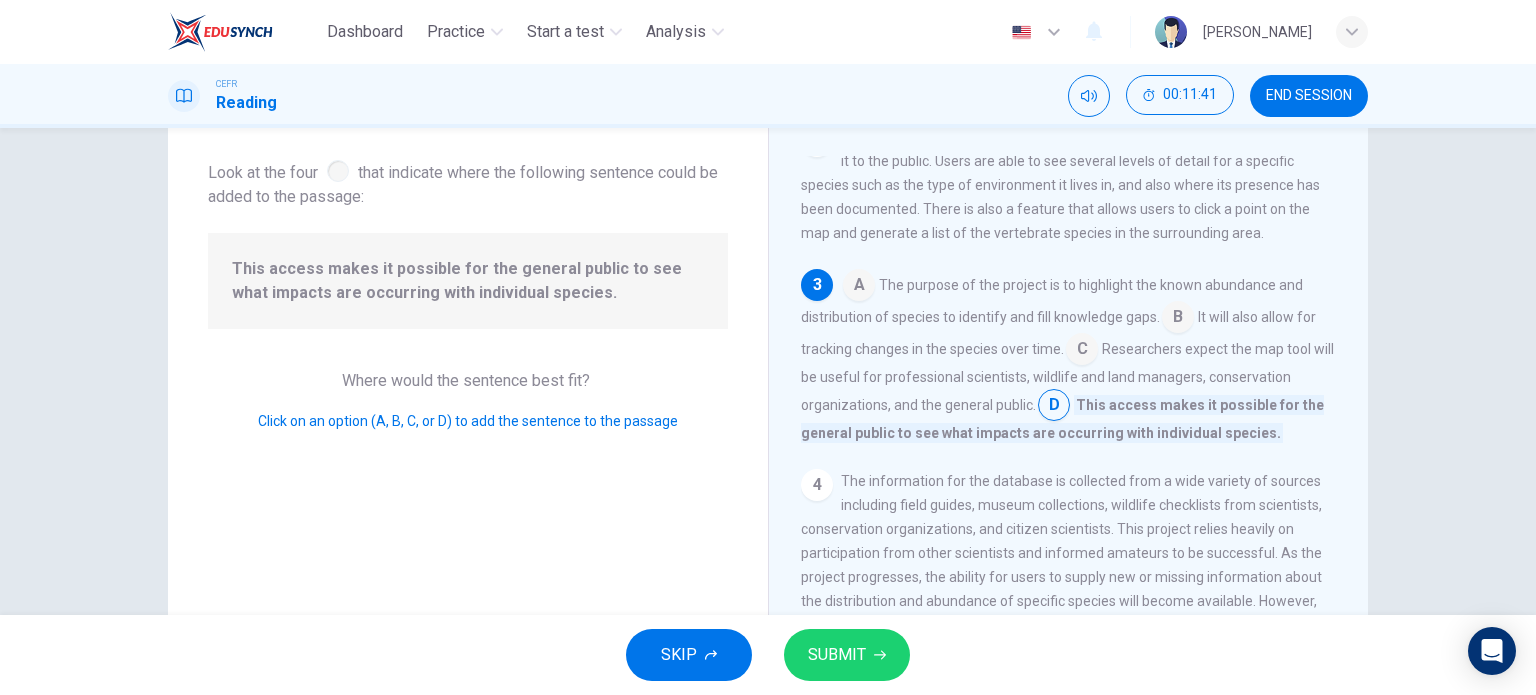 click at bounding box center (859, 287) 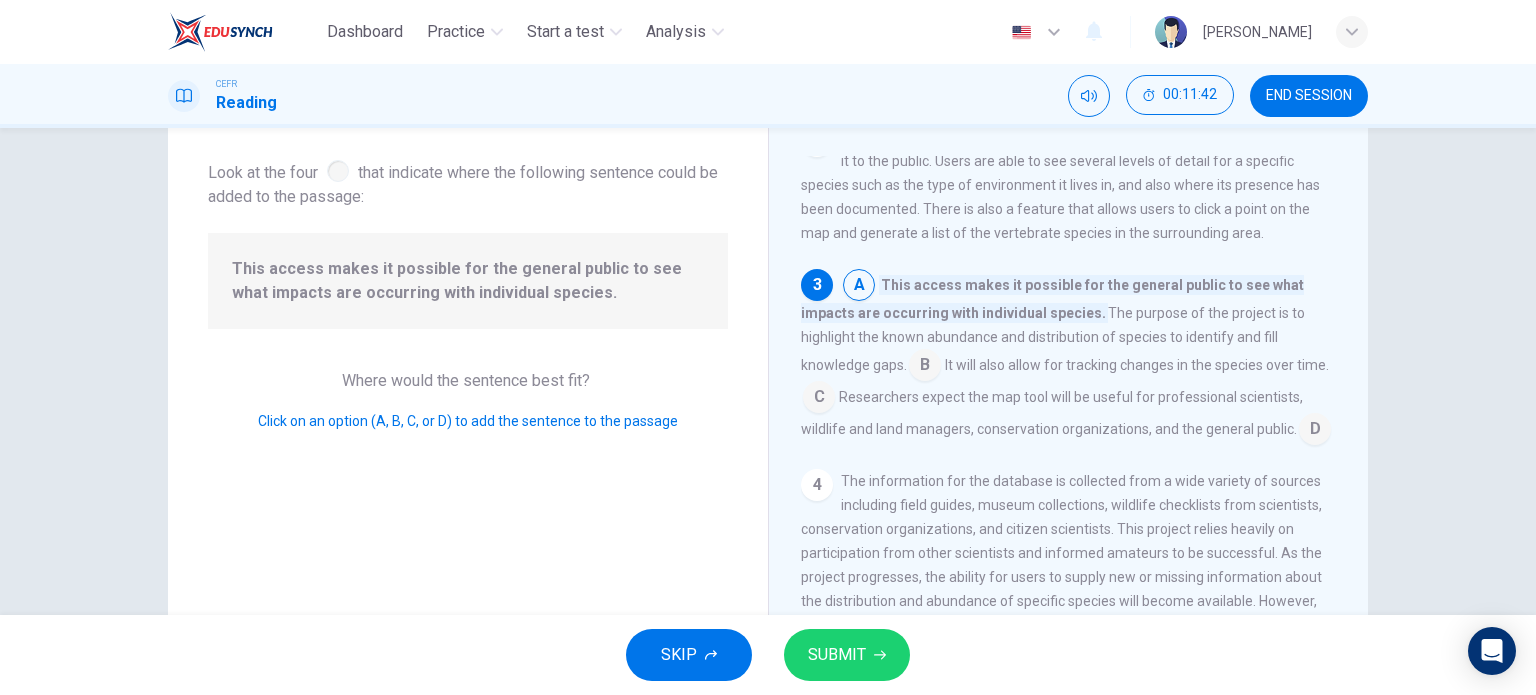 click at bounding box center (859, 287) 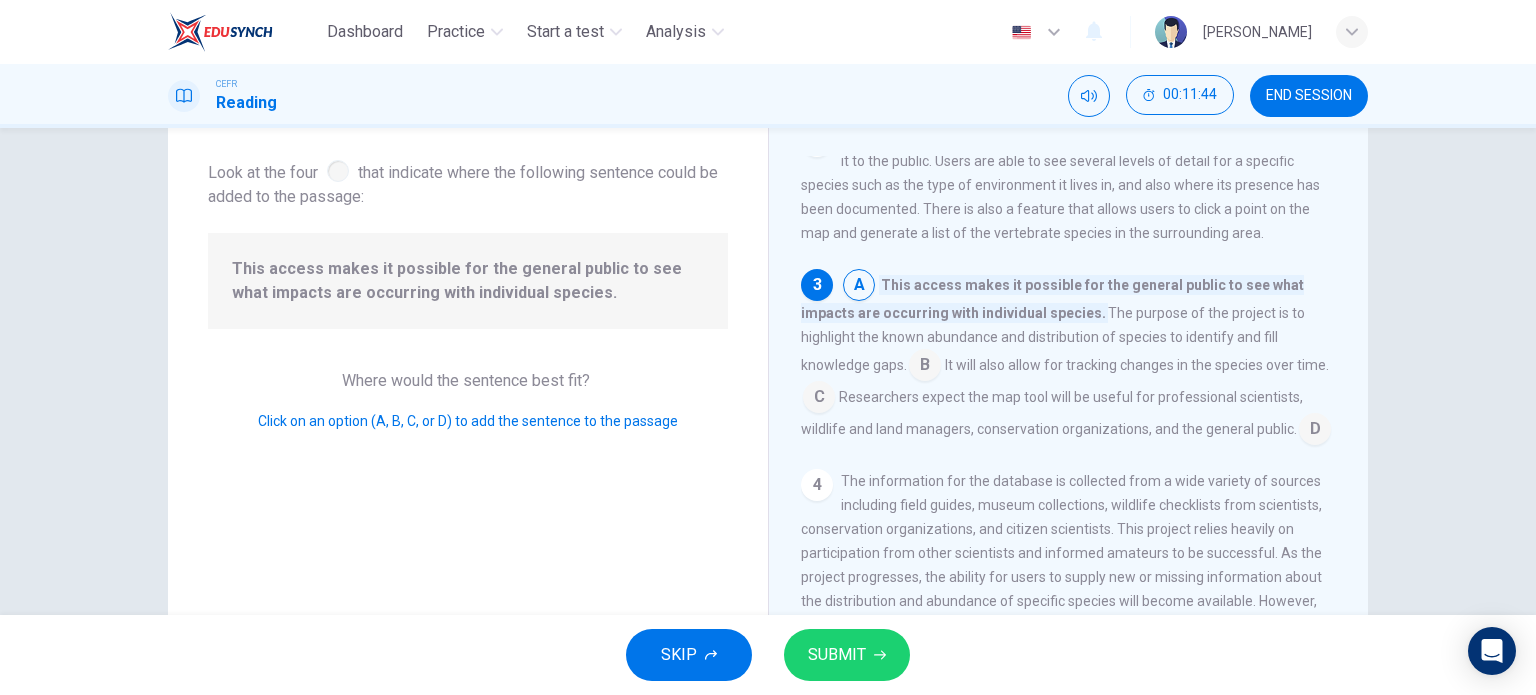 click at bounding box center [925, 367] 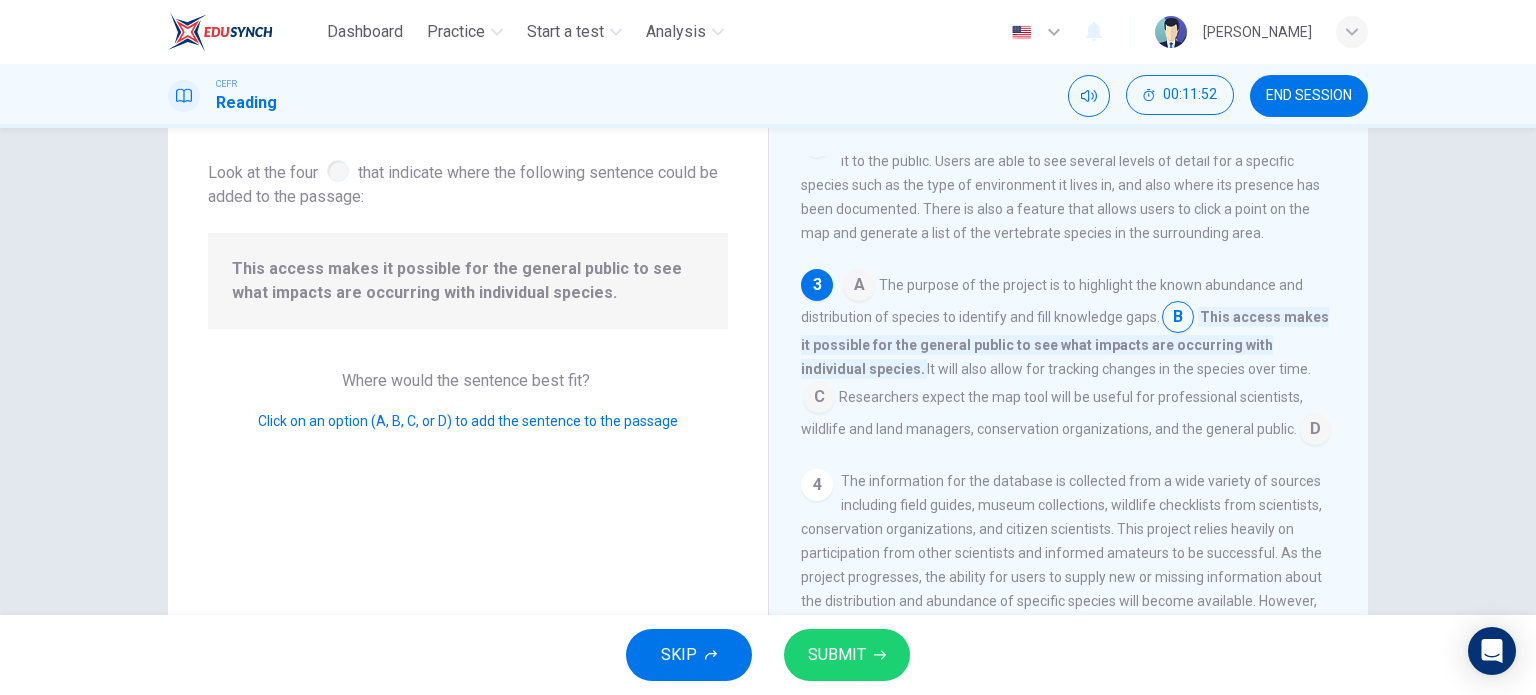 click on "Question 13 Look at the four     that indicate where the following sentence could be added to the passage: This access makes it possible for the general public to see what impacts are occurring with individual species. Where would the sentence best fit?   Click on an option (A, B, C, or D) to add the sentence to the passage Distribution of Plants and Animals 1 The Map of Life, a web-based endeavor showing the distribution of all living plants and animals on the planet, was developed by a research team involving both [GEOGRAPHIC_DATA] and the [GEOGRAPHIC_DATA][US_STATE]. They have developed the first public demonstration version of the Map of Life that allows anyone with an internet connection to map the known global distribution of almost 25,000 species of terrestrial vertebrate animals. The continually expanding database already contains hundreds of millions of records about the abundance and distribution of the diverse flora and fauna of Earth. 2 3 A B C D   4 5" at bounding box center [768, 371] 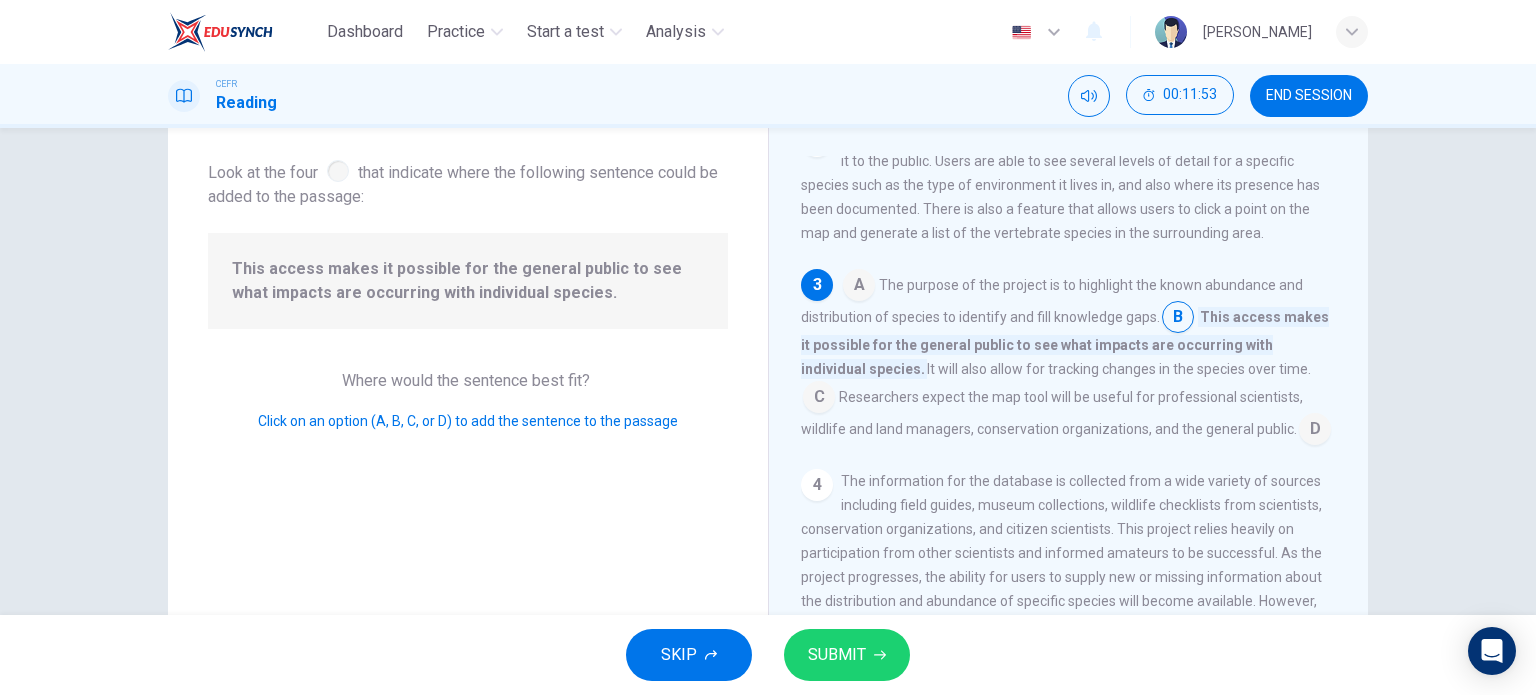 click on "A  The purpose of the project is to highlight the known abundance and distribution of species to identify and fill knowledge gaps.  B This access makes it possible for the general public to see what impacts are occurring with individual species.  It will also allow for tracking changes in the species over time.  C  Researchers expect the map tool will be useful for professional scientists, wildlife and land managers, conservation organizations, and the general public.  D" at bounding box center (1069, 357) 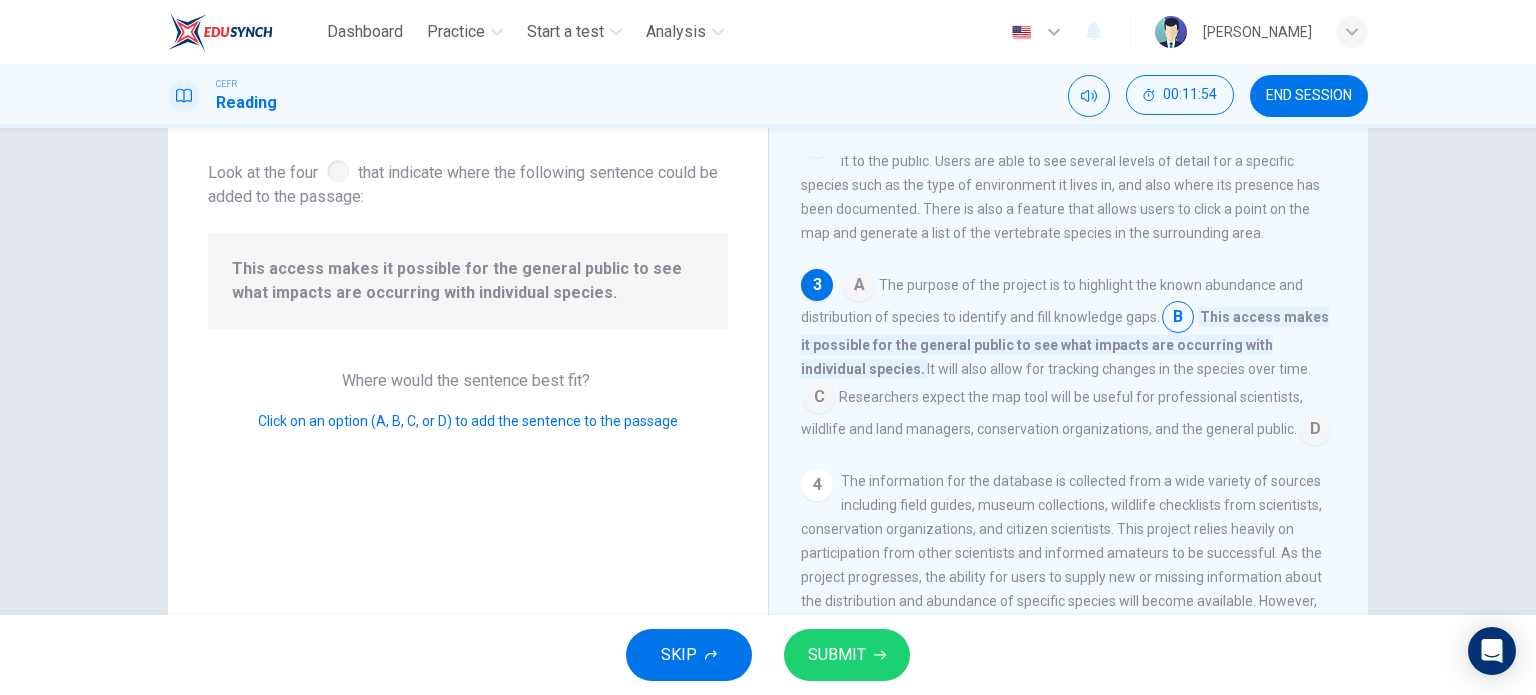 click at bounding box center [819, 399] 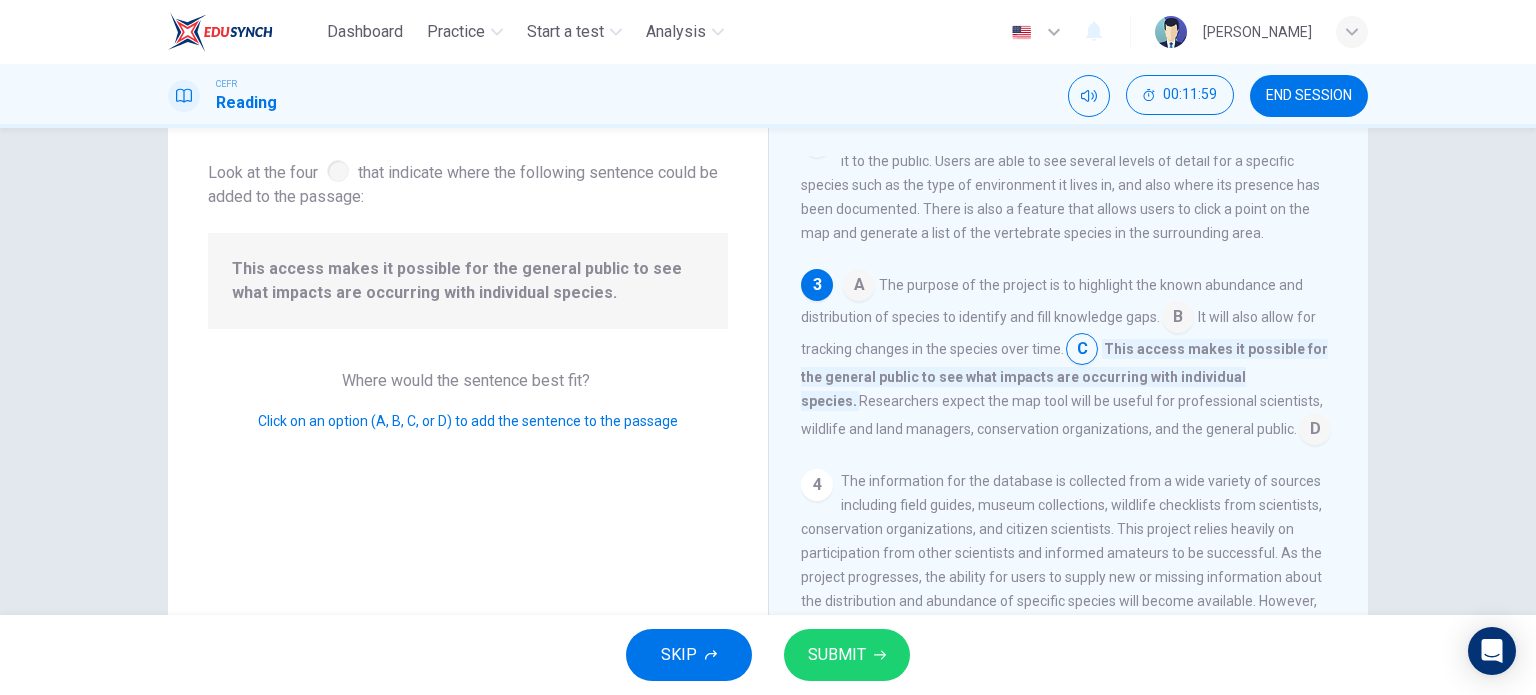 click at bounding box center [1178, 319] 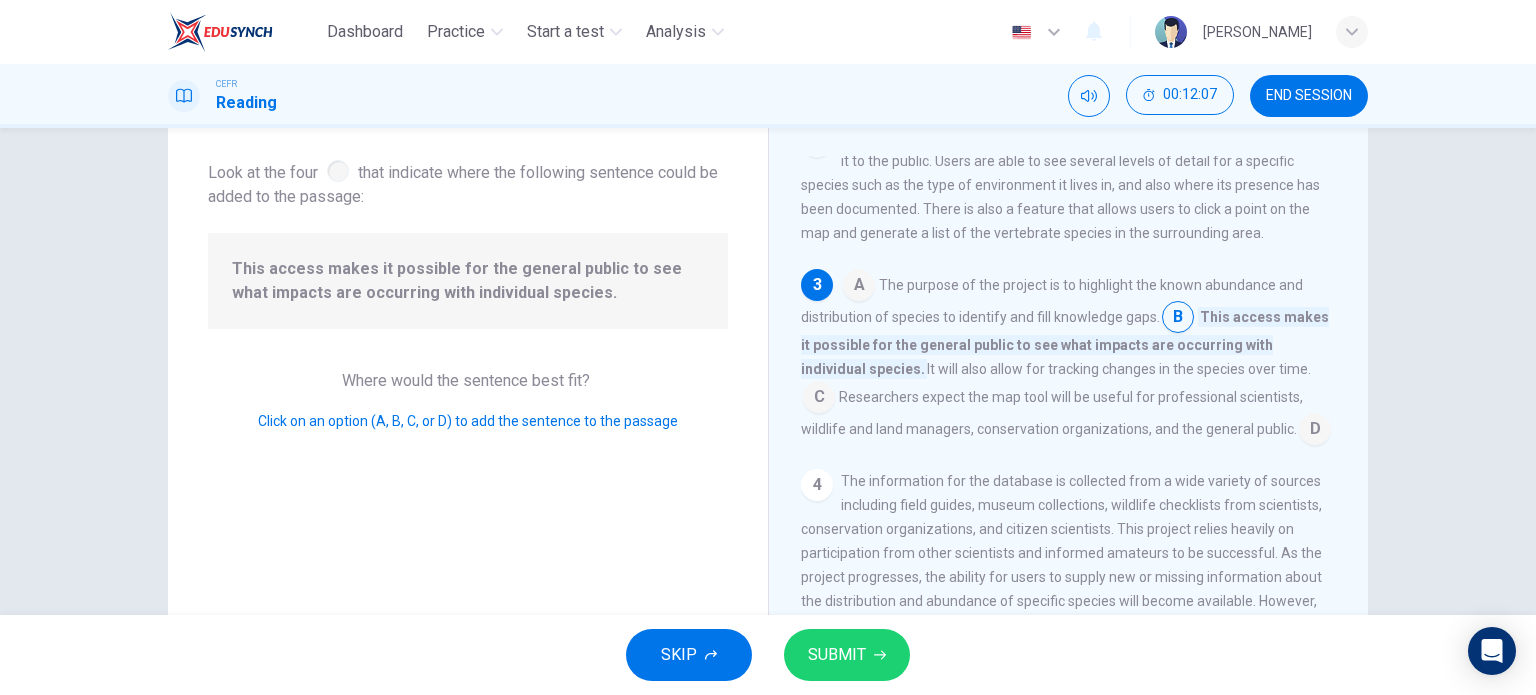 click at bounding box center [819, 399] 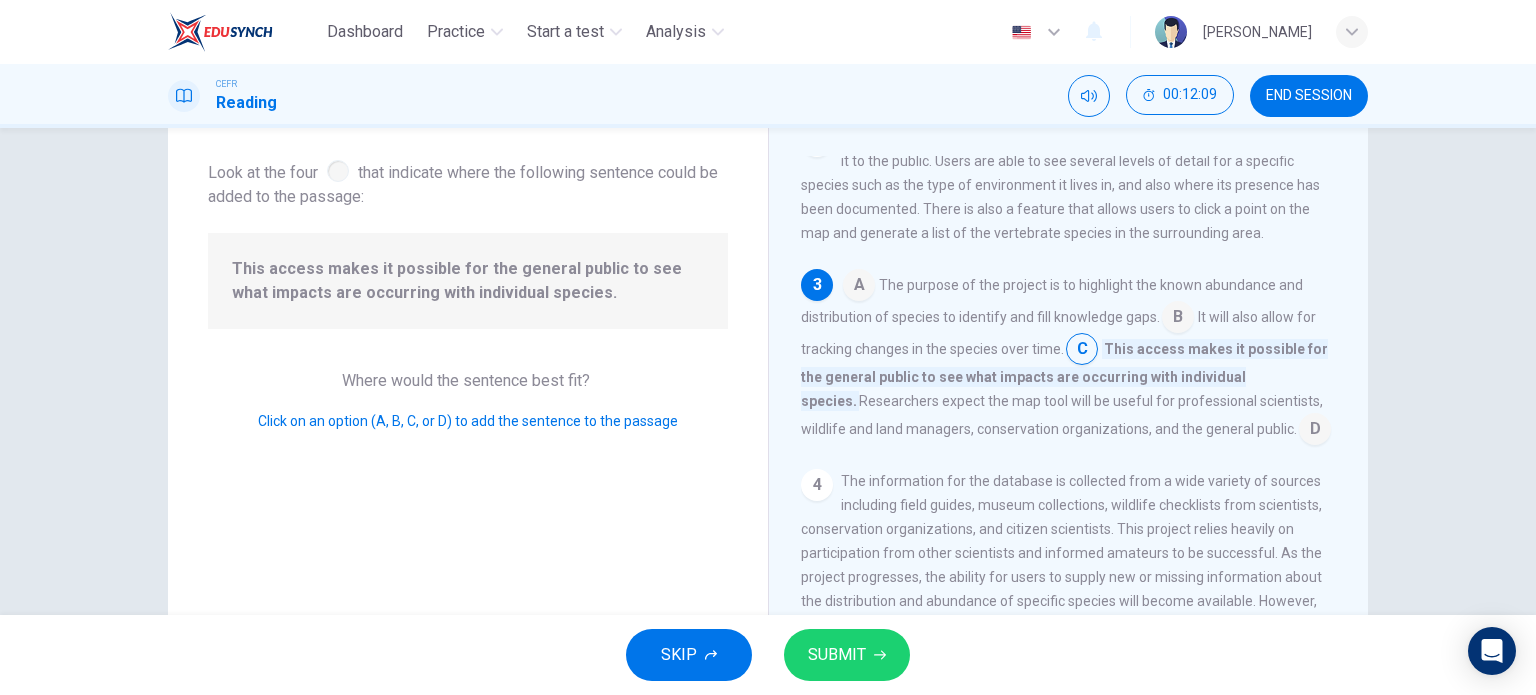 click at bounding box center (1178, 319) 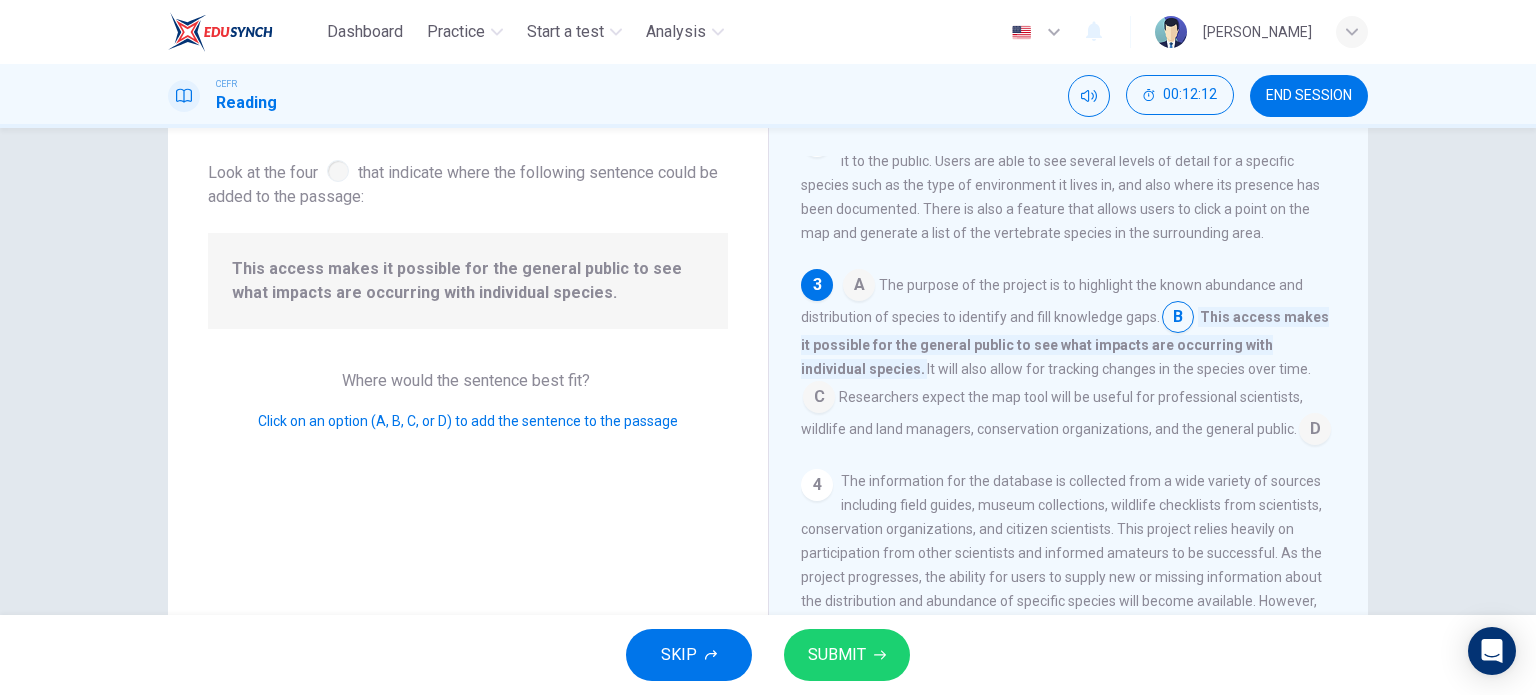 click at bounding box center [819, 399] 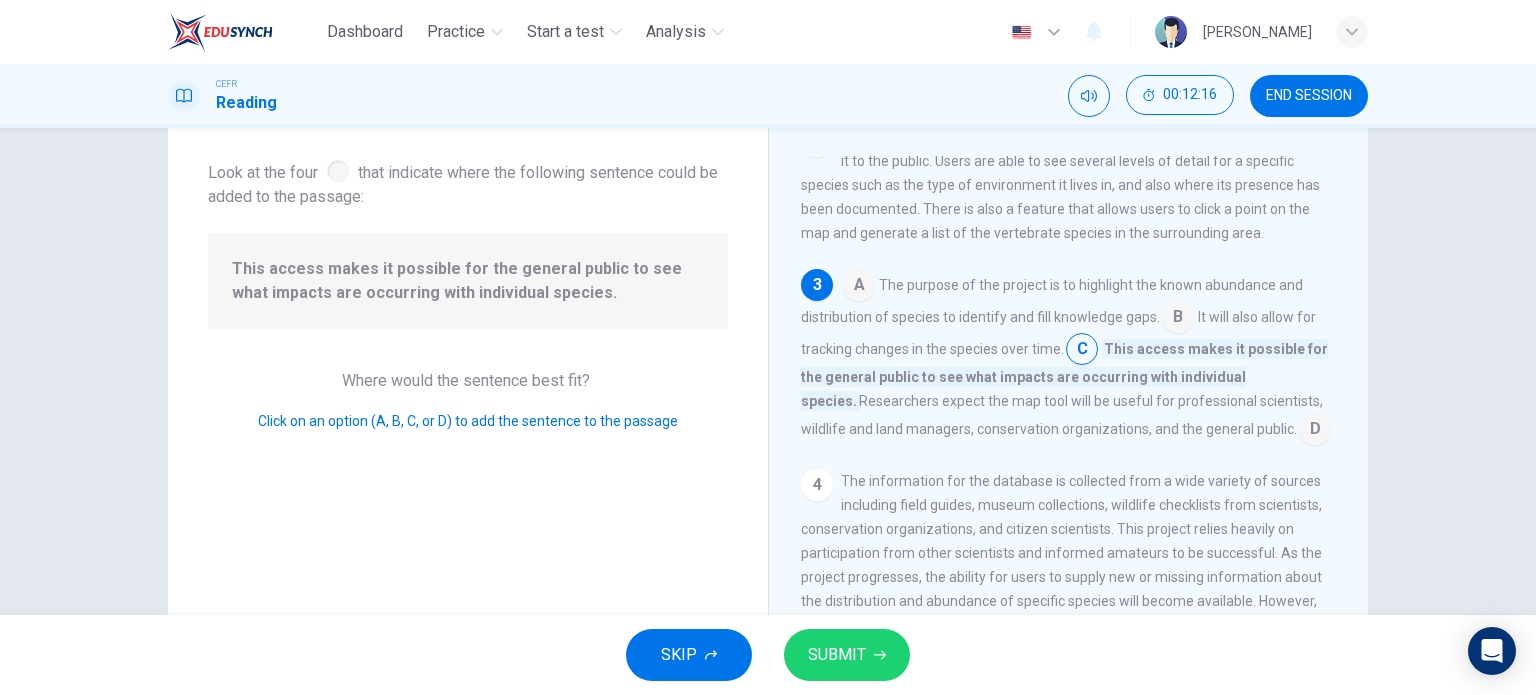 click on "SUBMIT" at bounding box center [847, 655] 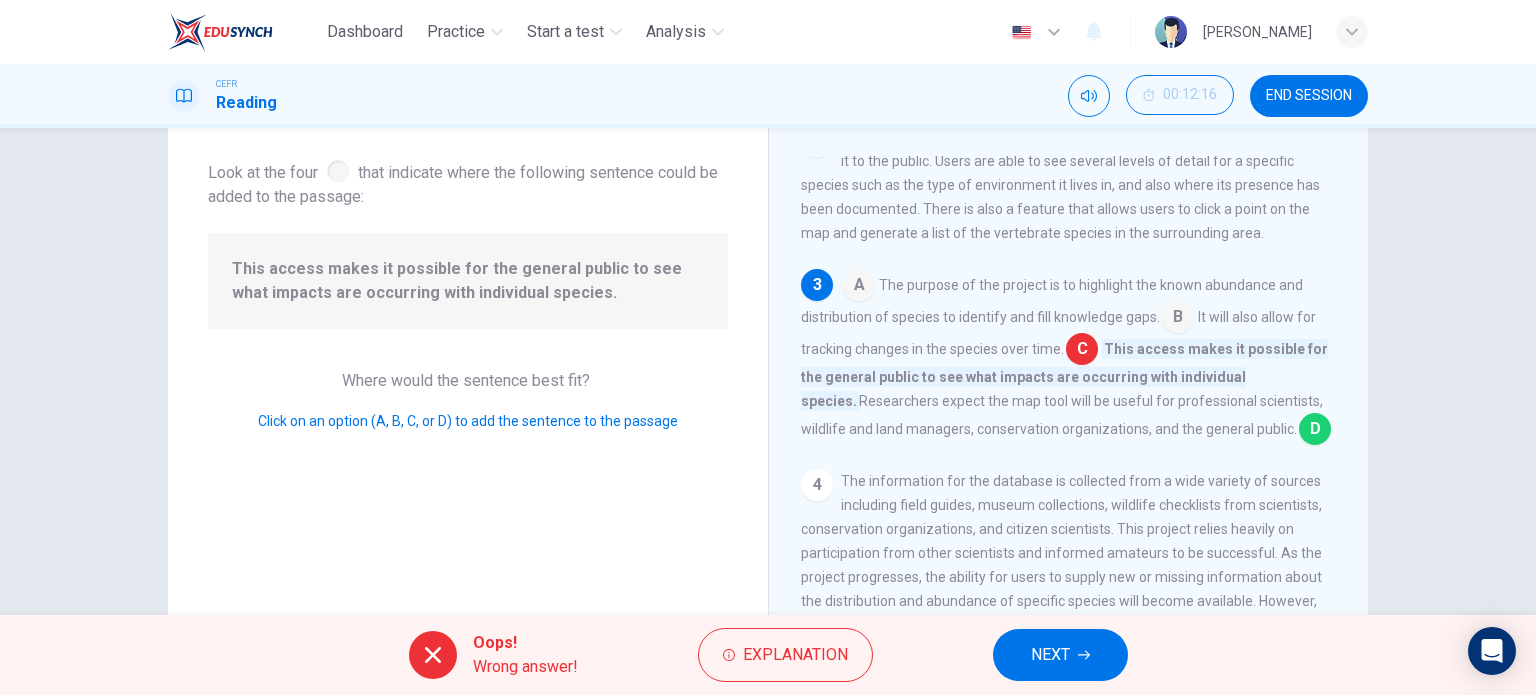 click on "NEXT" at bounding box center (1060, 655) 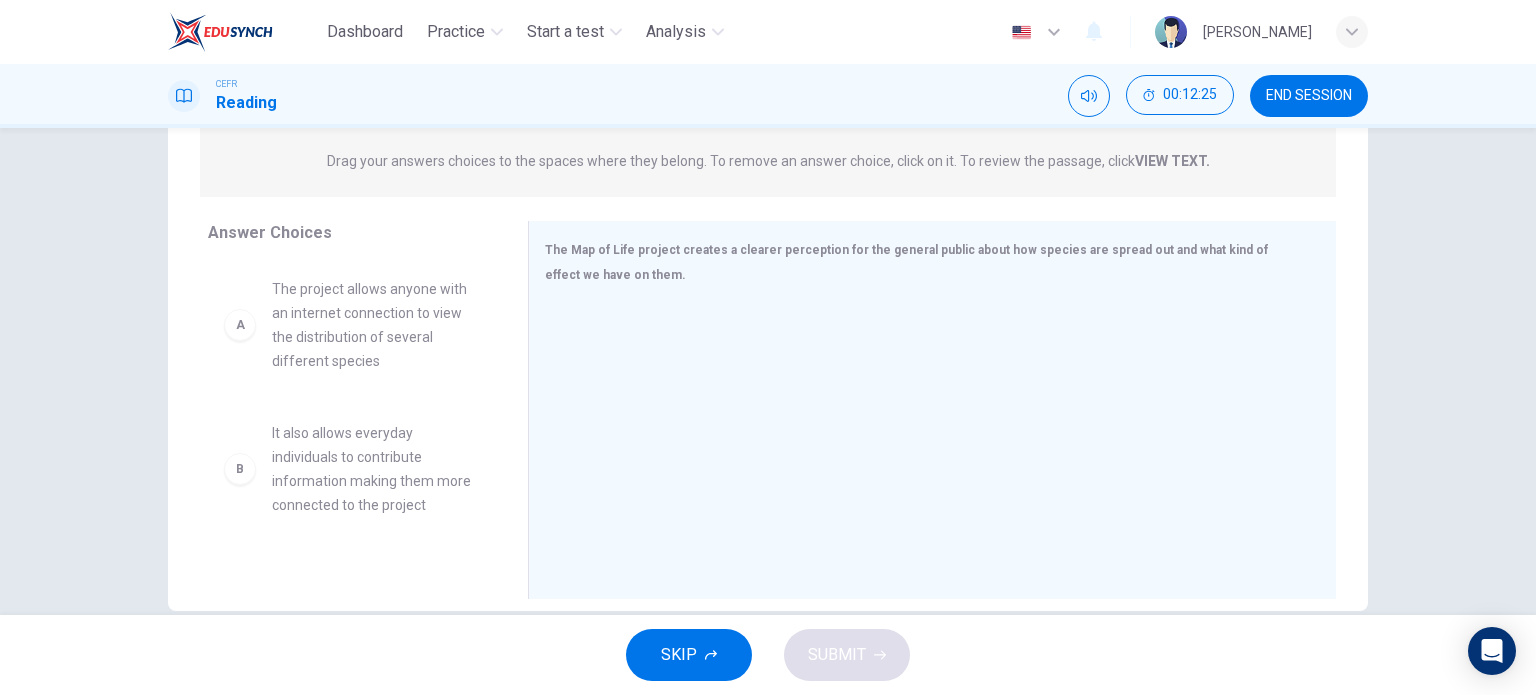 scroll, scrollTop: 288, scrollLeft: 0, axis: vertical 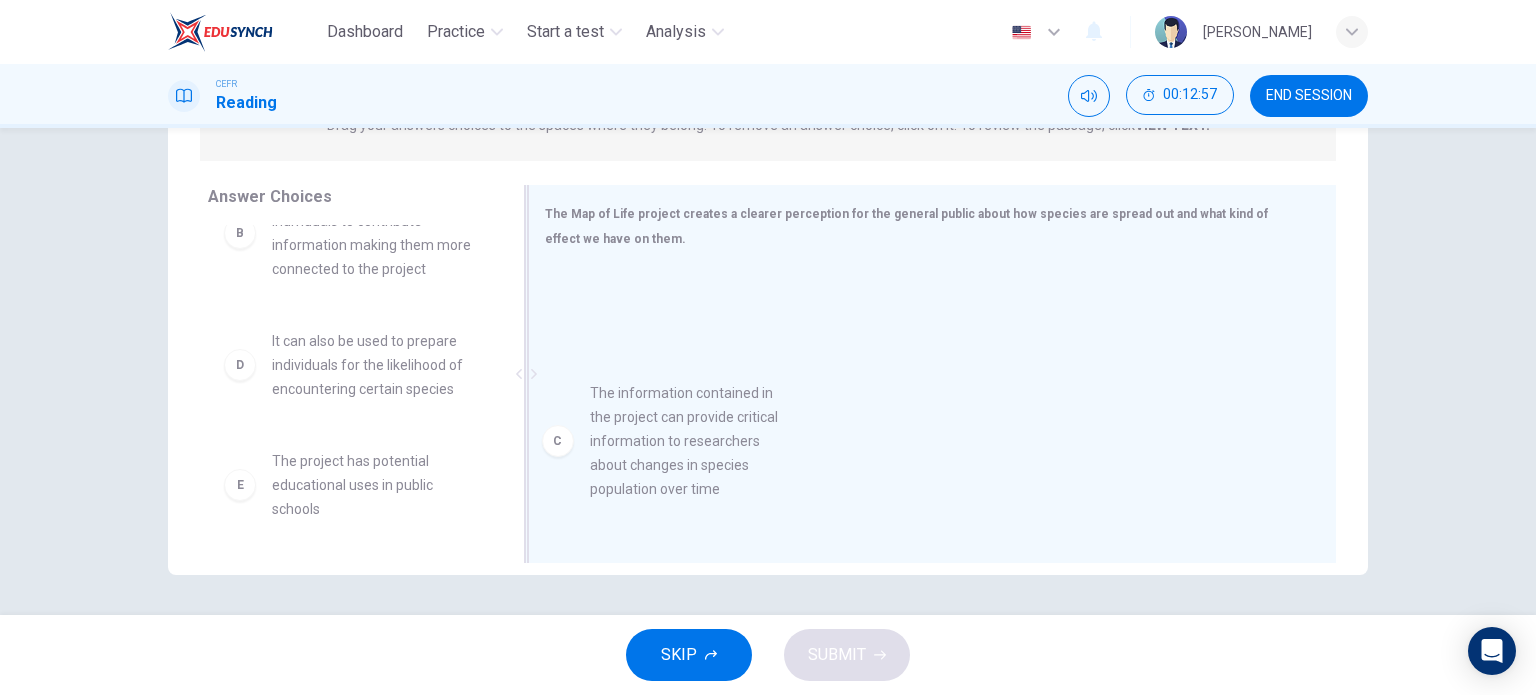 drag, startPoint x: 349, startPoint y: 357, endPoint x: 677, endPoint y: 406, distance: 331.63986 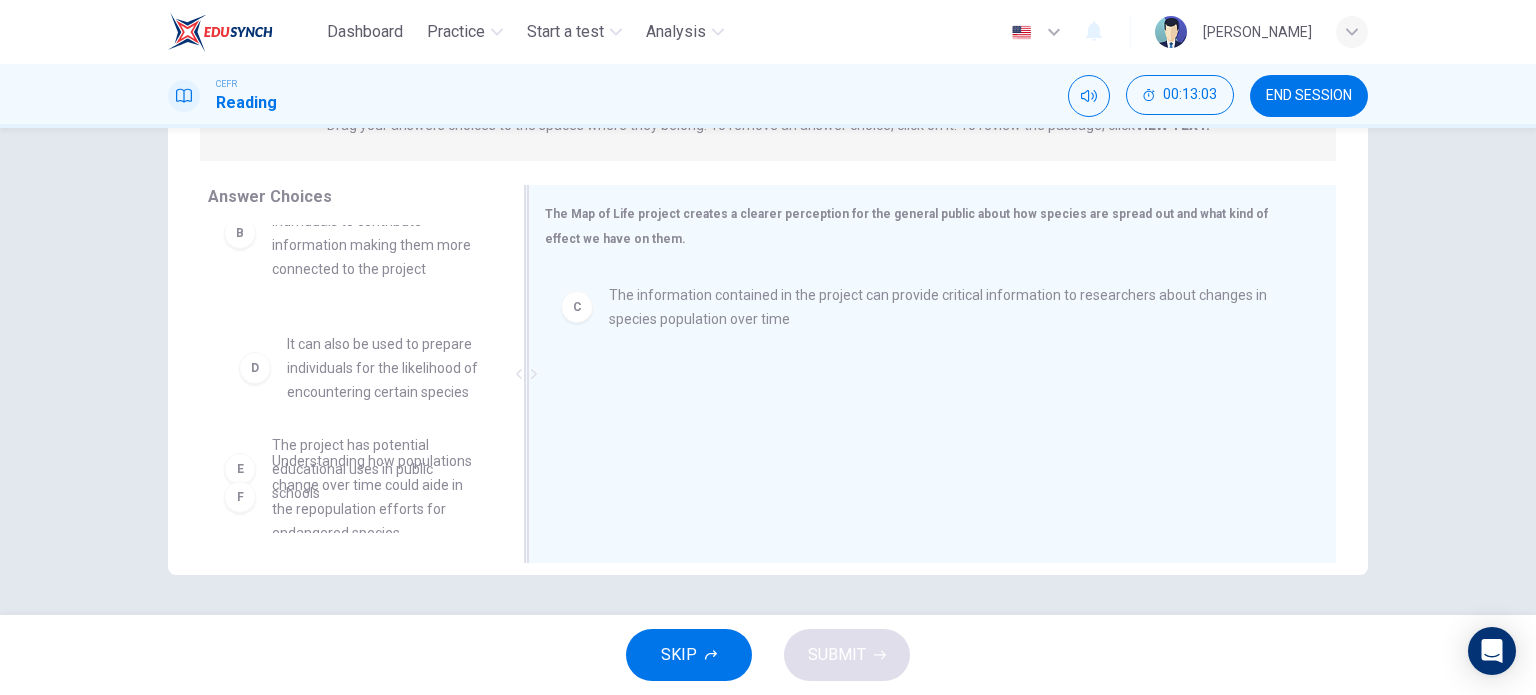 drag, startPoint x: 294, startPoint y: 386, endPoint x: 716, endPoint y: 455, distance: 427.6038 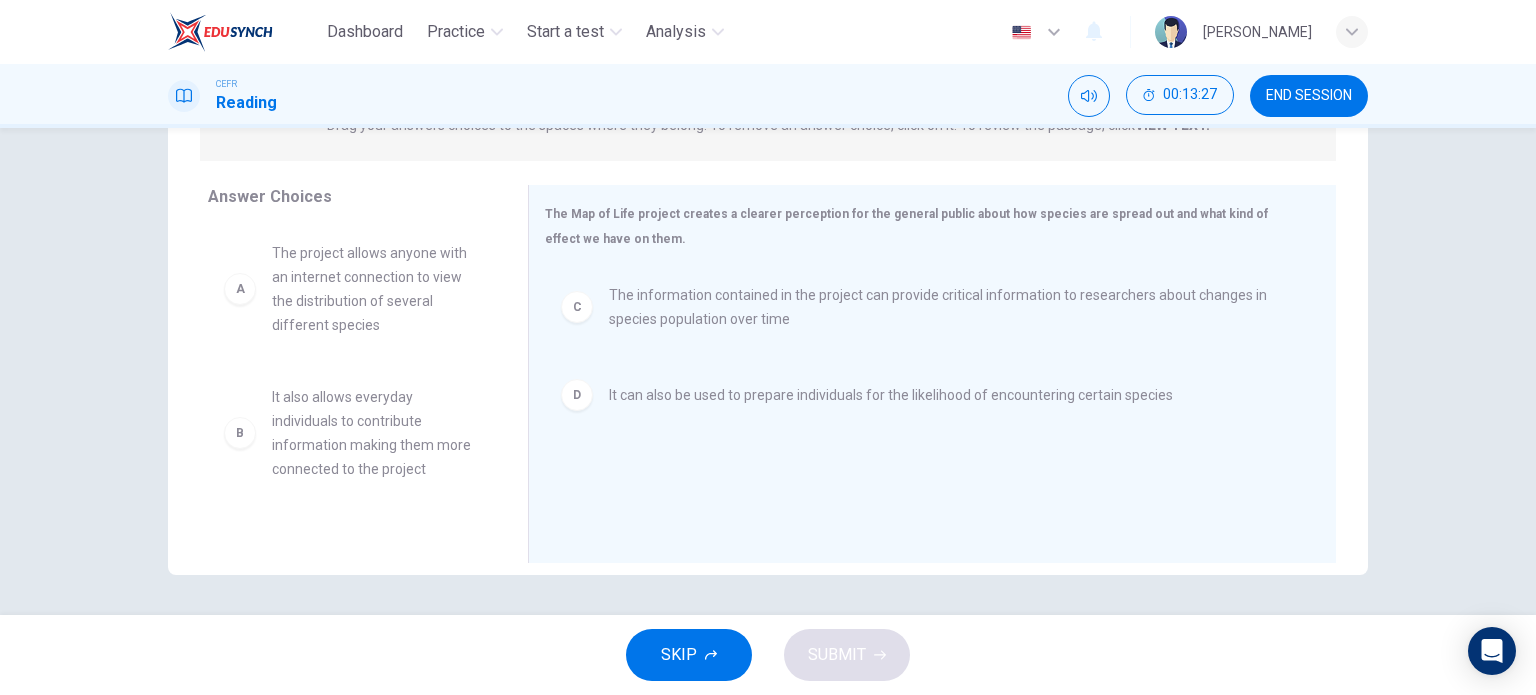 scroll, scrollTop: 228, scrollLeft: 0, axis: vertical 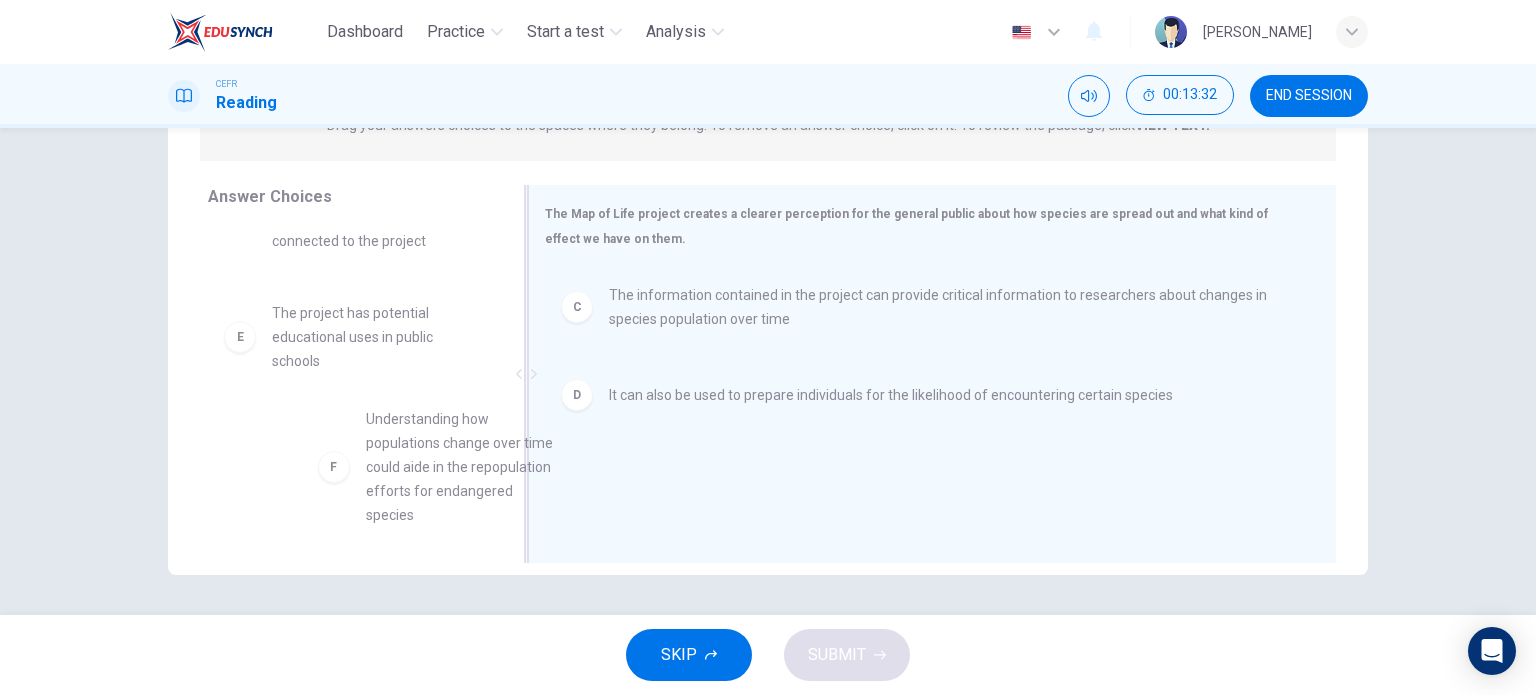 drag, startPoint x: 390, startPoint y: 473, endPoint x: 700, endPoint y: 444, distance: 311.3535 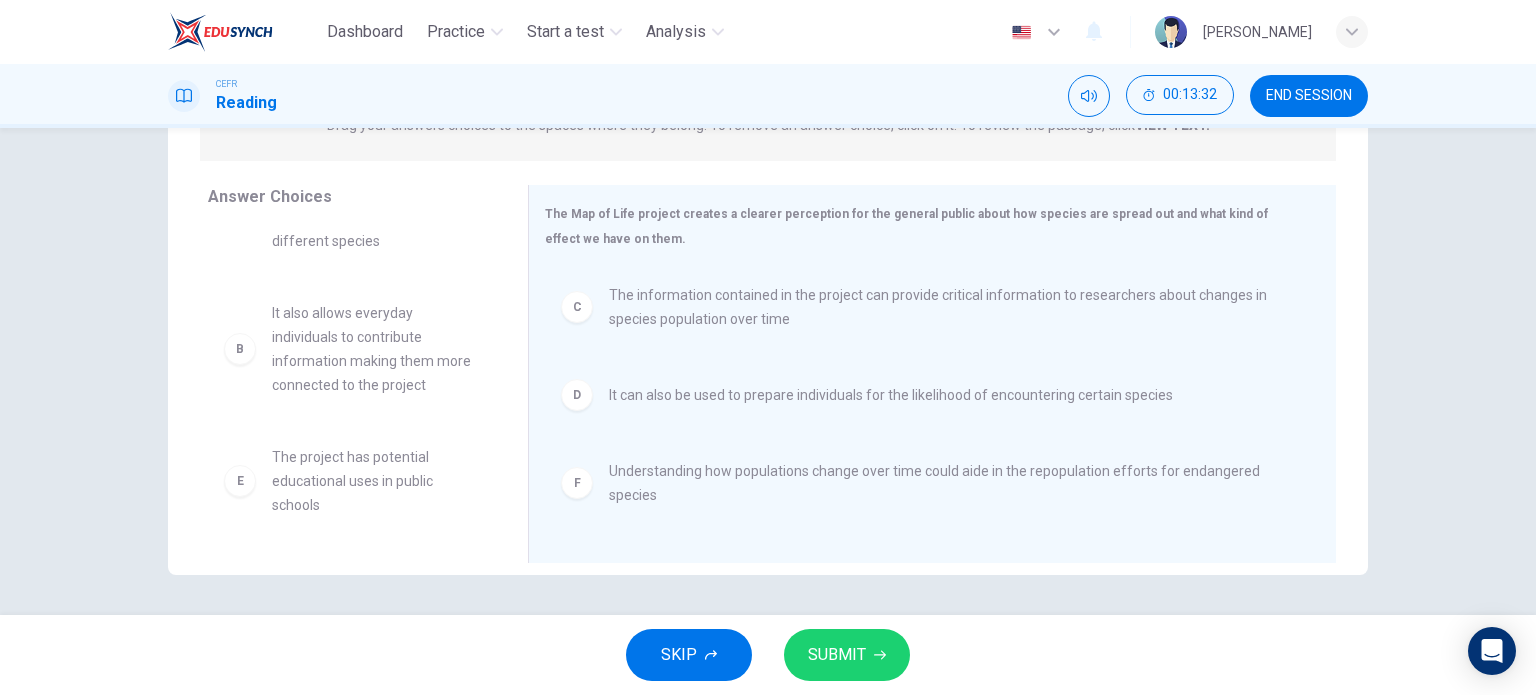 scroll, scrollTop: 84, scrollLeft: 0, axis: vertical 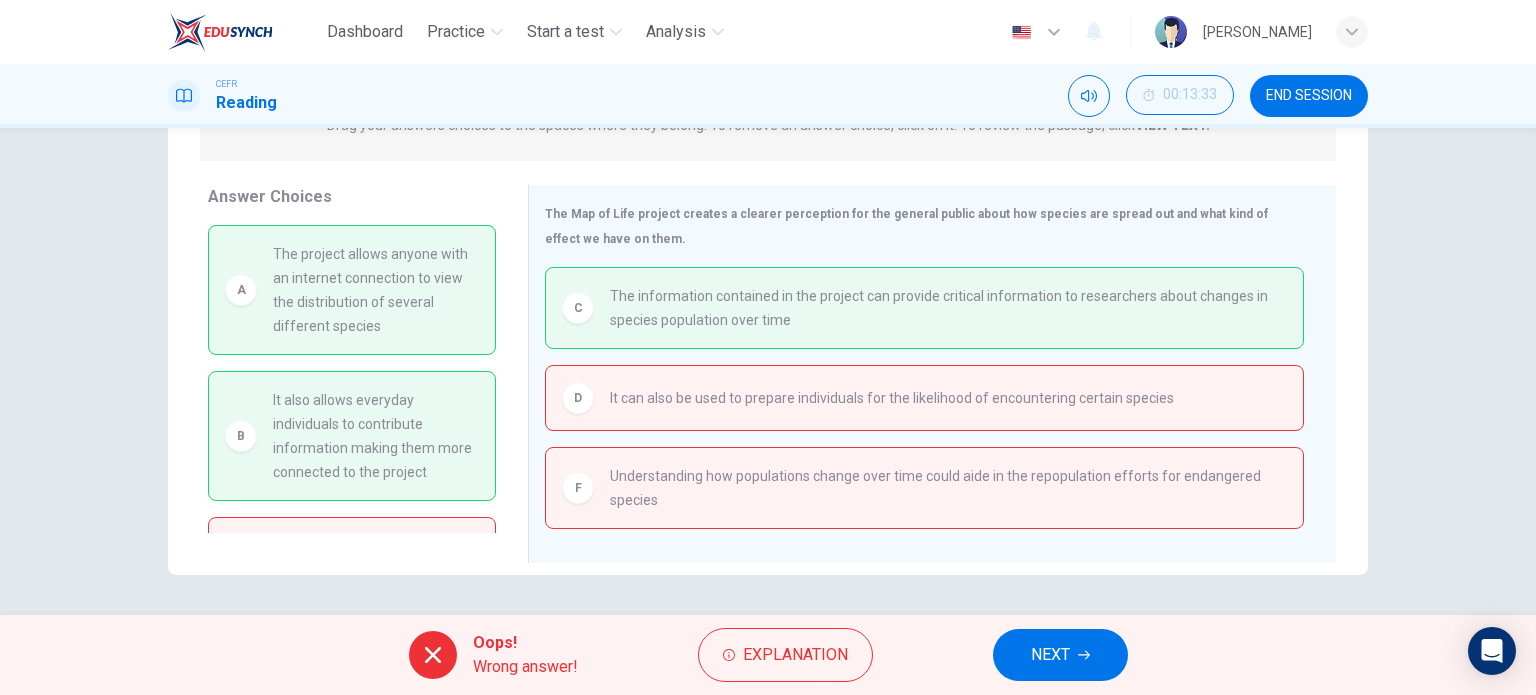 click on "Oops! Wrong answer! Explanation NEXT" at bounding box center (768, 655) 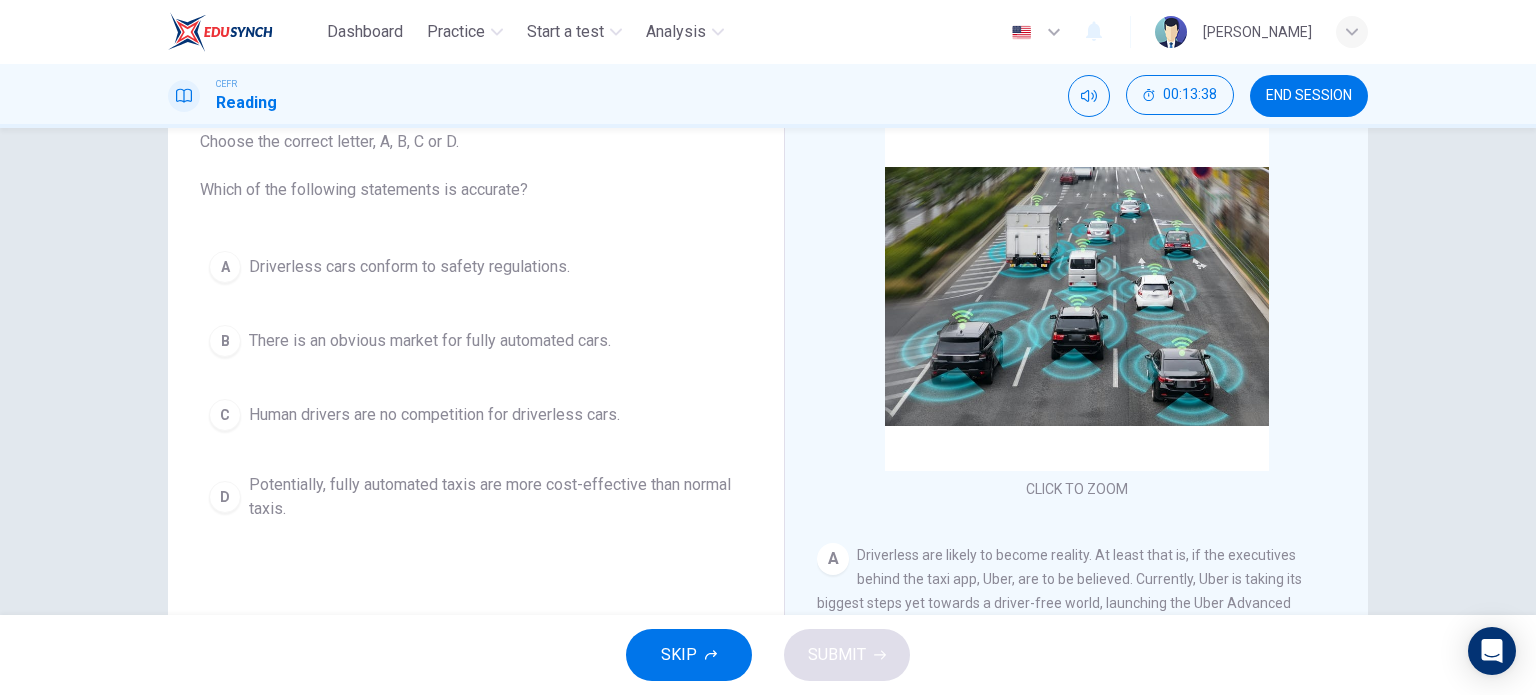 scroll, scrollTop: 100, scrollLeft: 0, axis: vertical 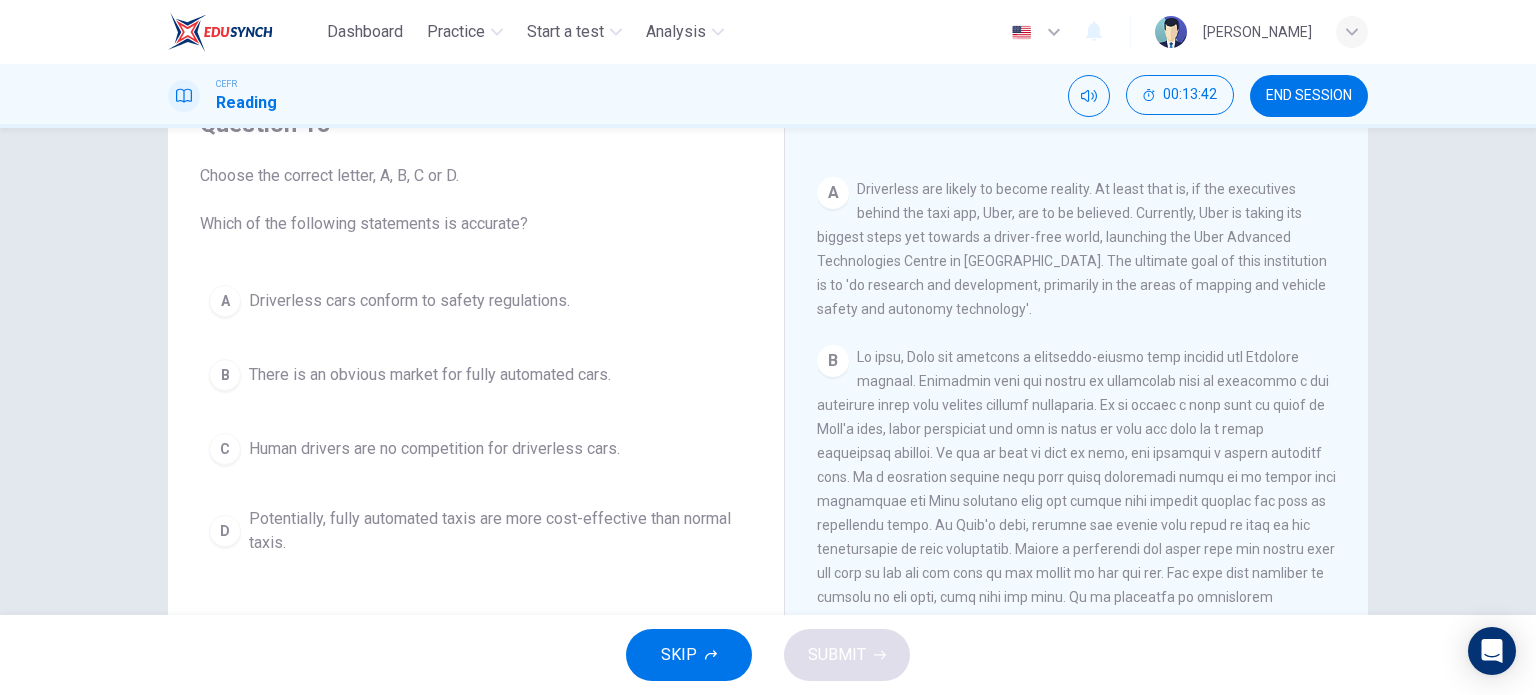 drag, startPoint x: 969, startPoint y: 219, endPoint x: 1100, endPoint y: 220, distance: 131.00381 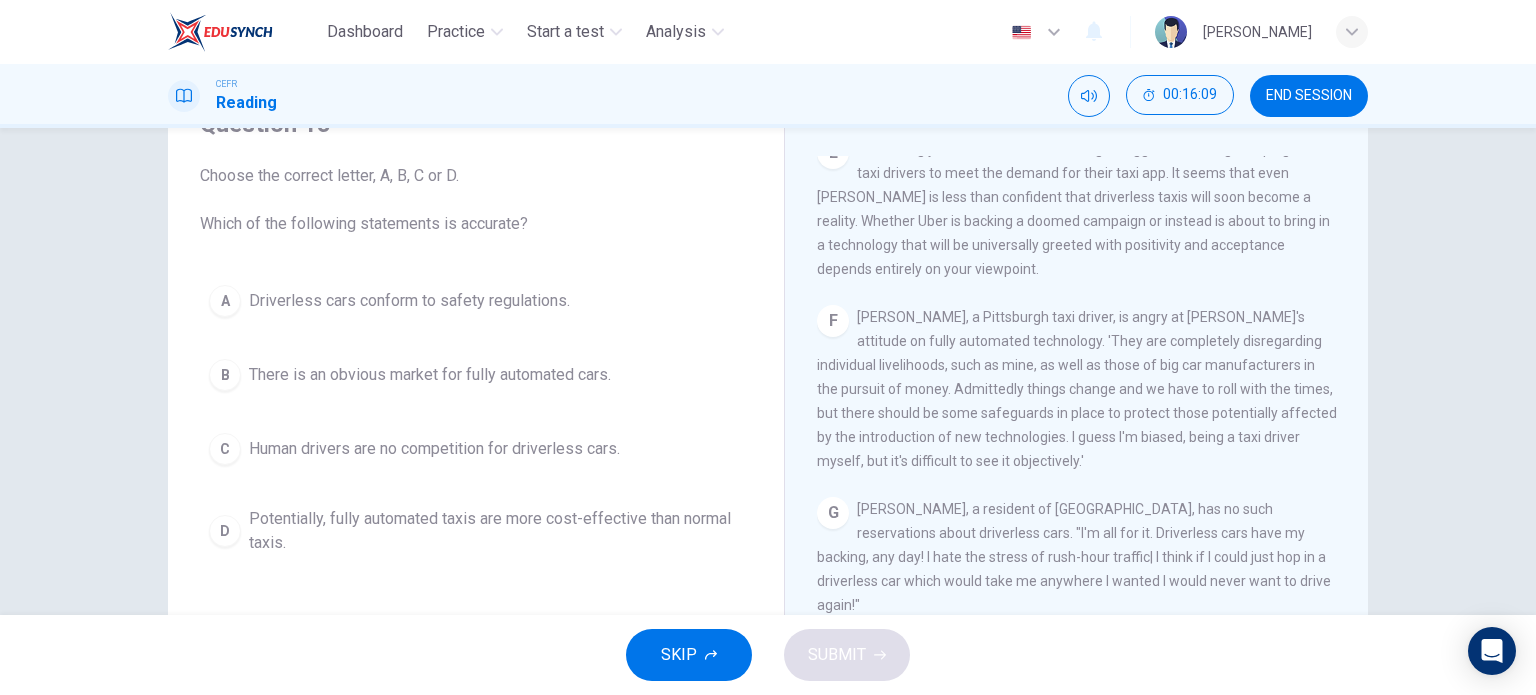 scroll, scrollTop: 1468, scrollLeft: 0, axis: vertical 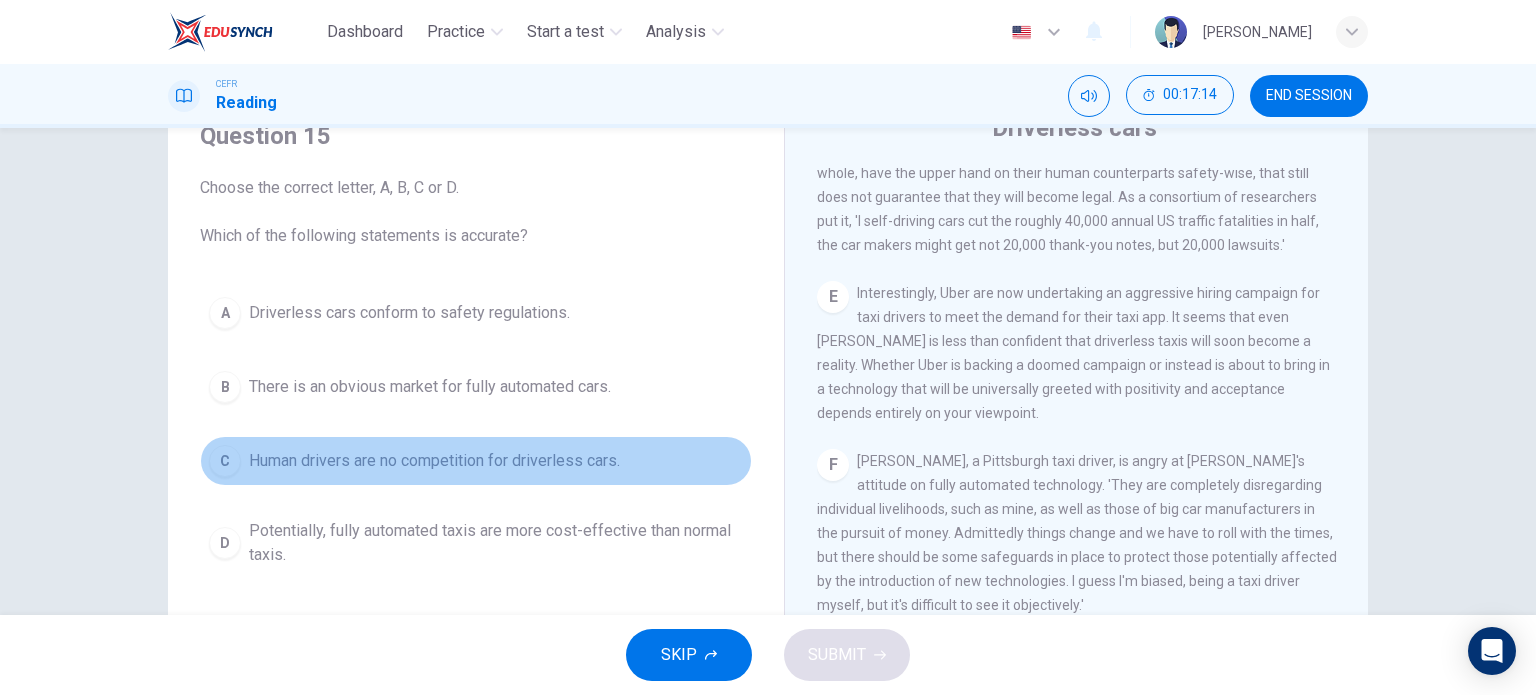 click on "Human drivers are no competition for driverless cars." at bounding box center (434, 461) 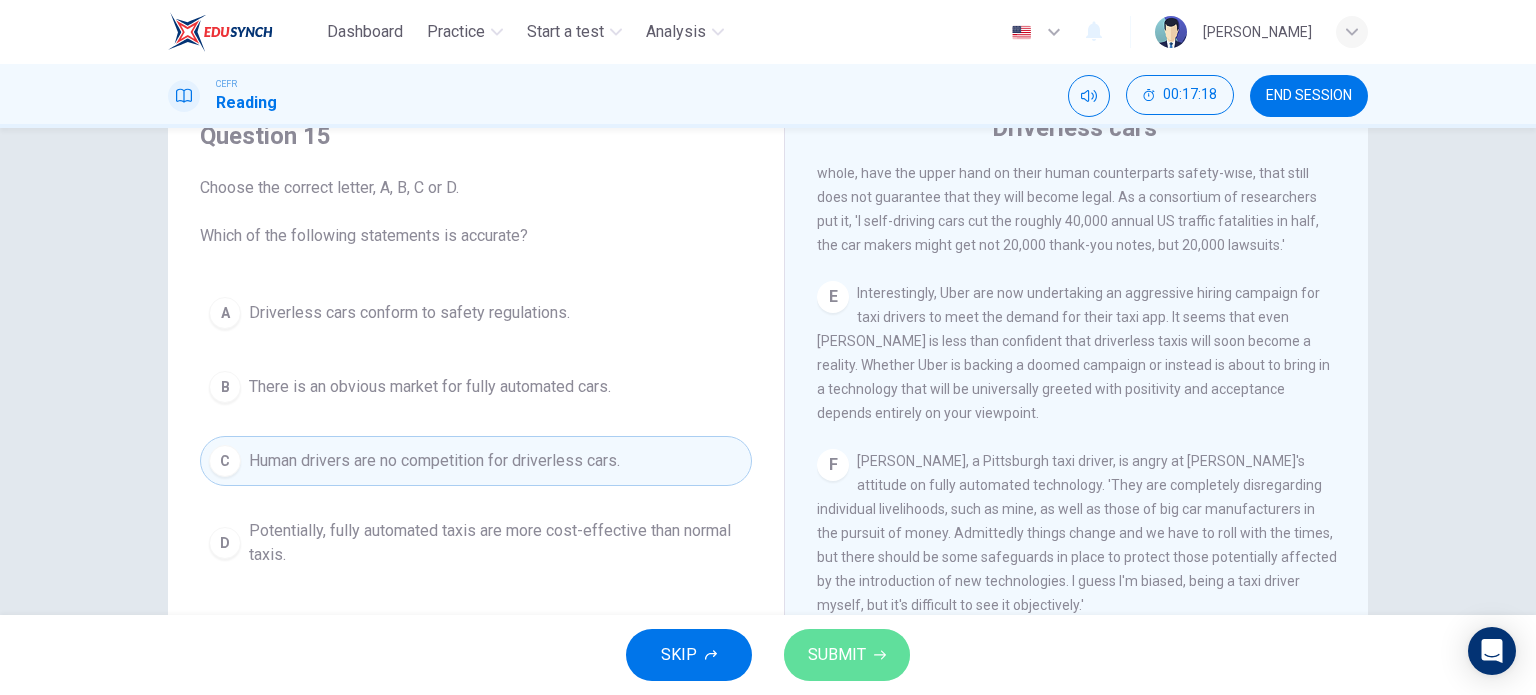 click on "SUBMIT" at bounding box center (847, 655) 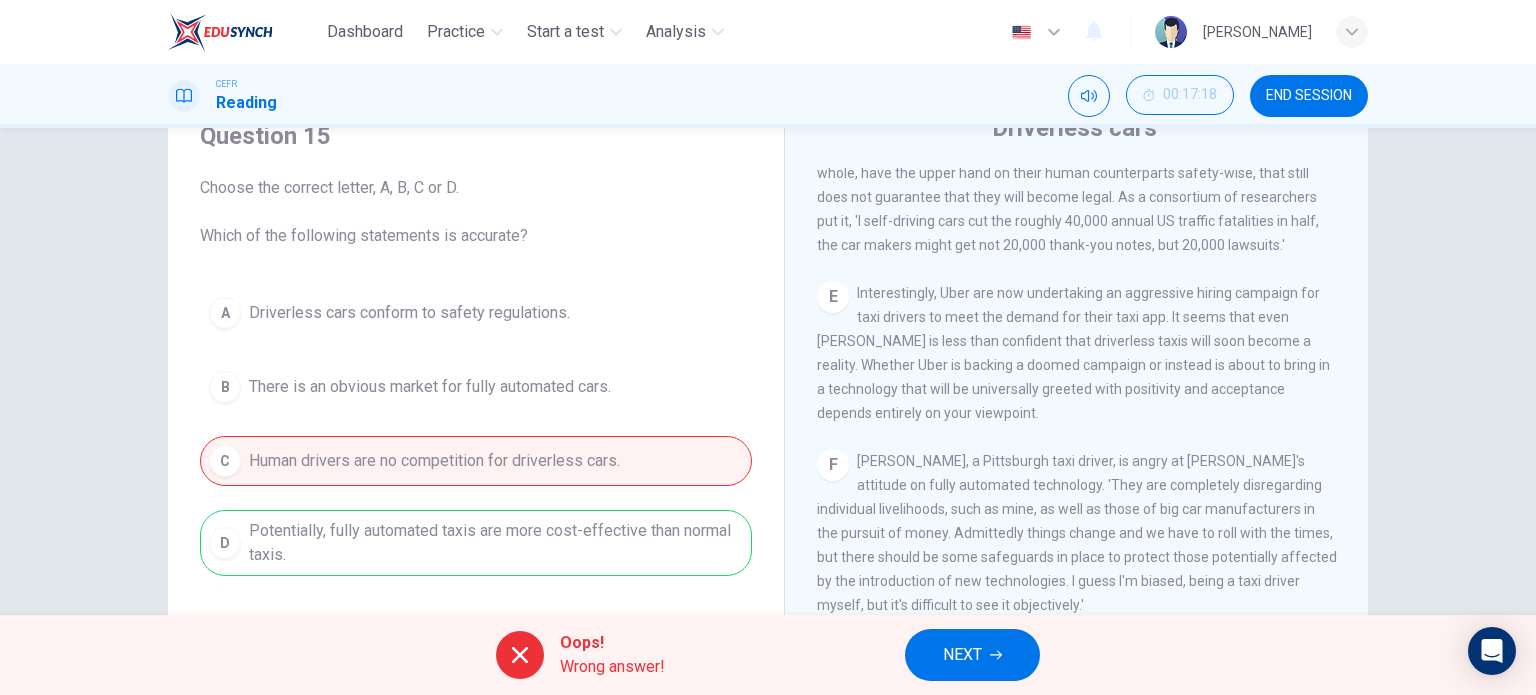 click on "NEXT" at bounding box center [972, 655] 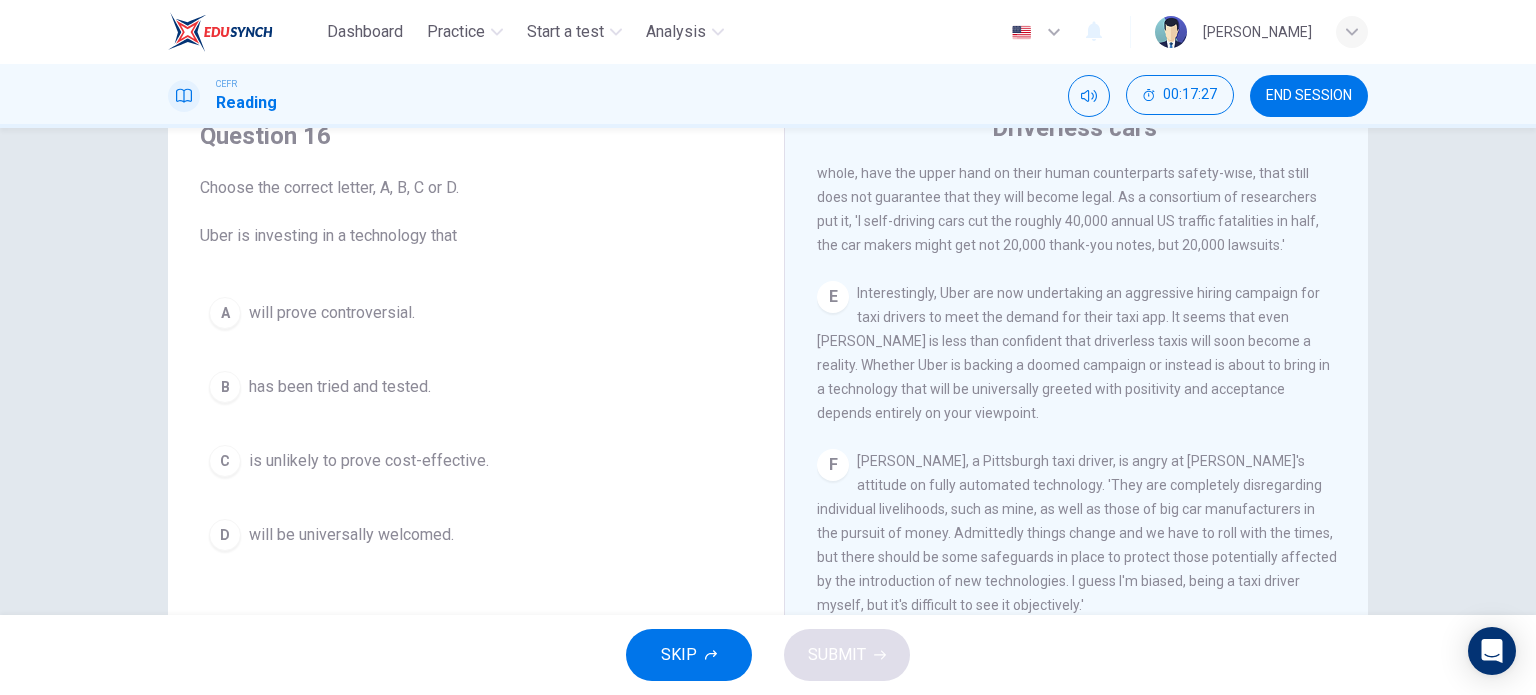 click on "will prove controversial." at bounding box center [332, 313] 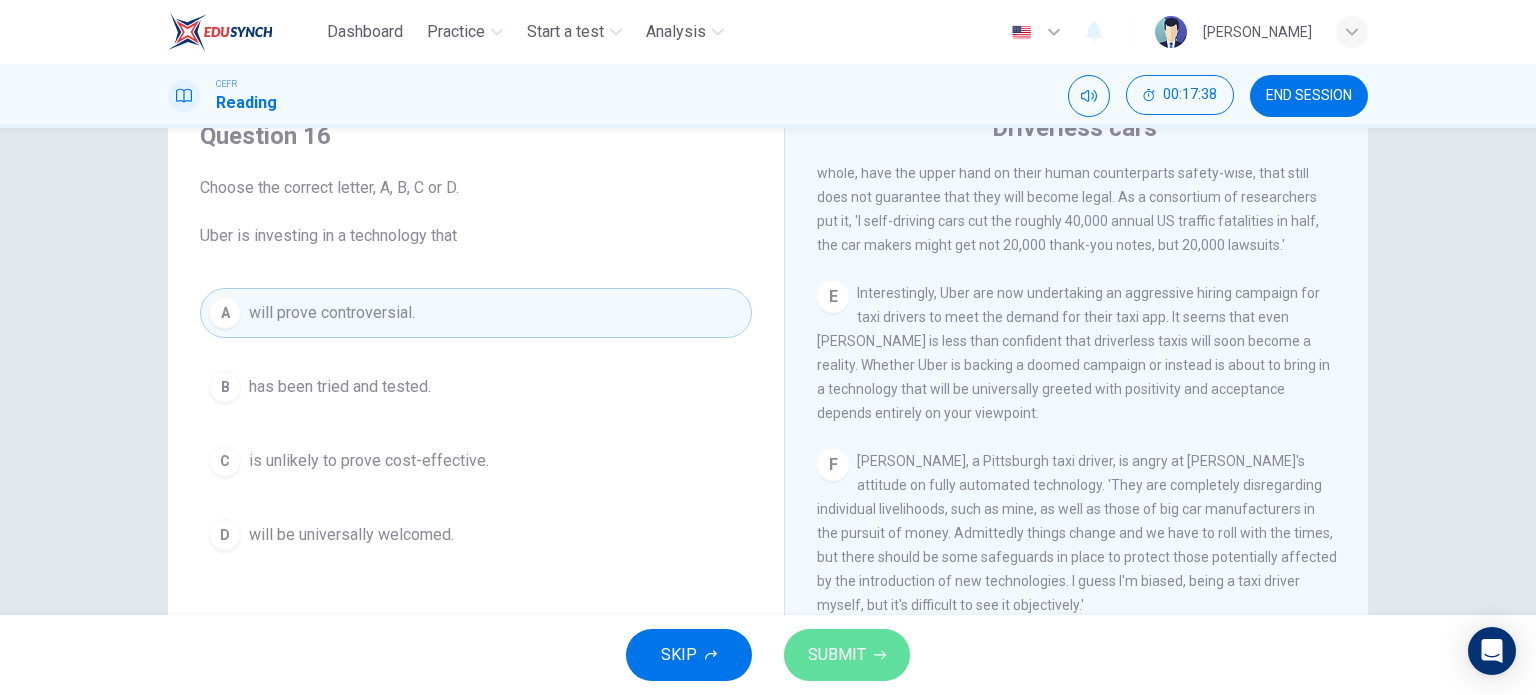click on "SUBMIT" at bounding box center [837, 655] 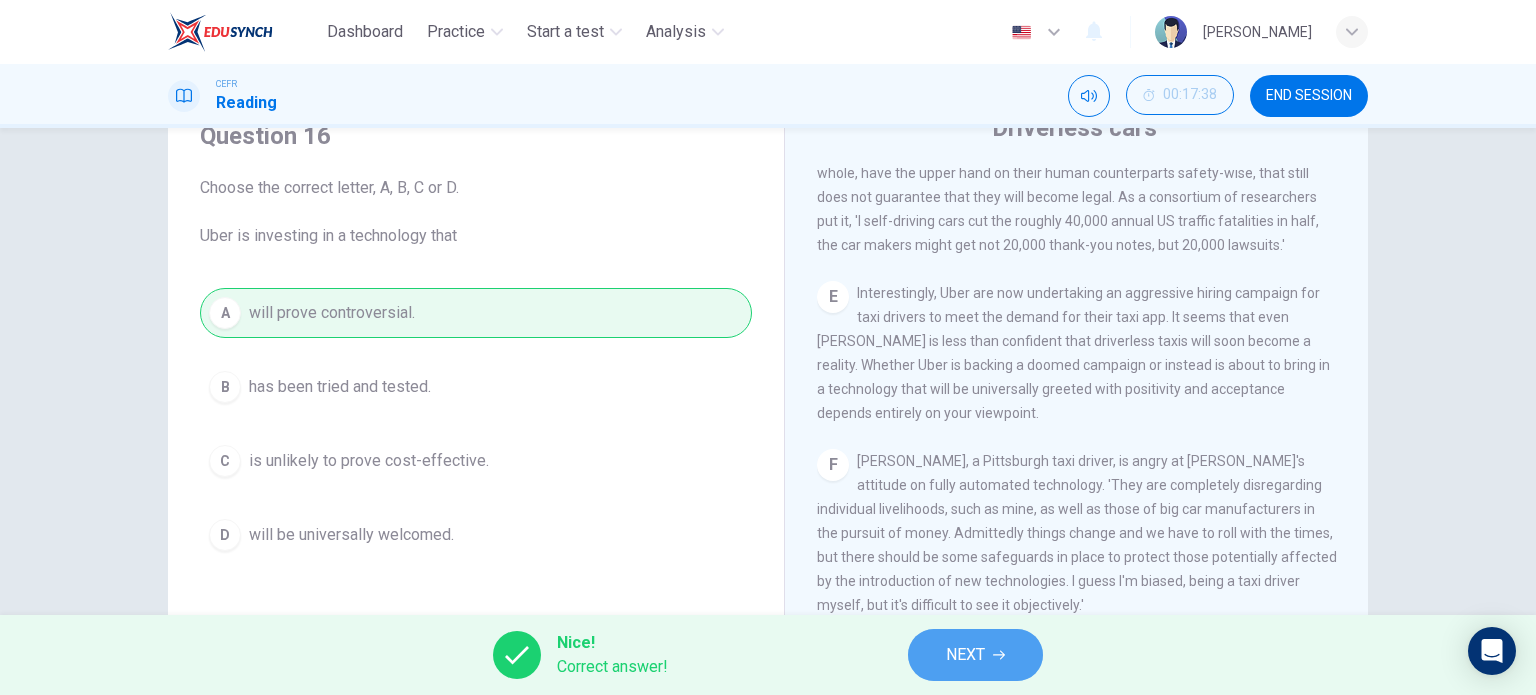 click 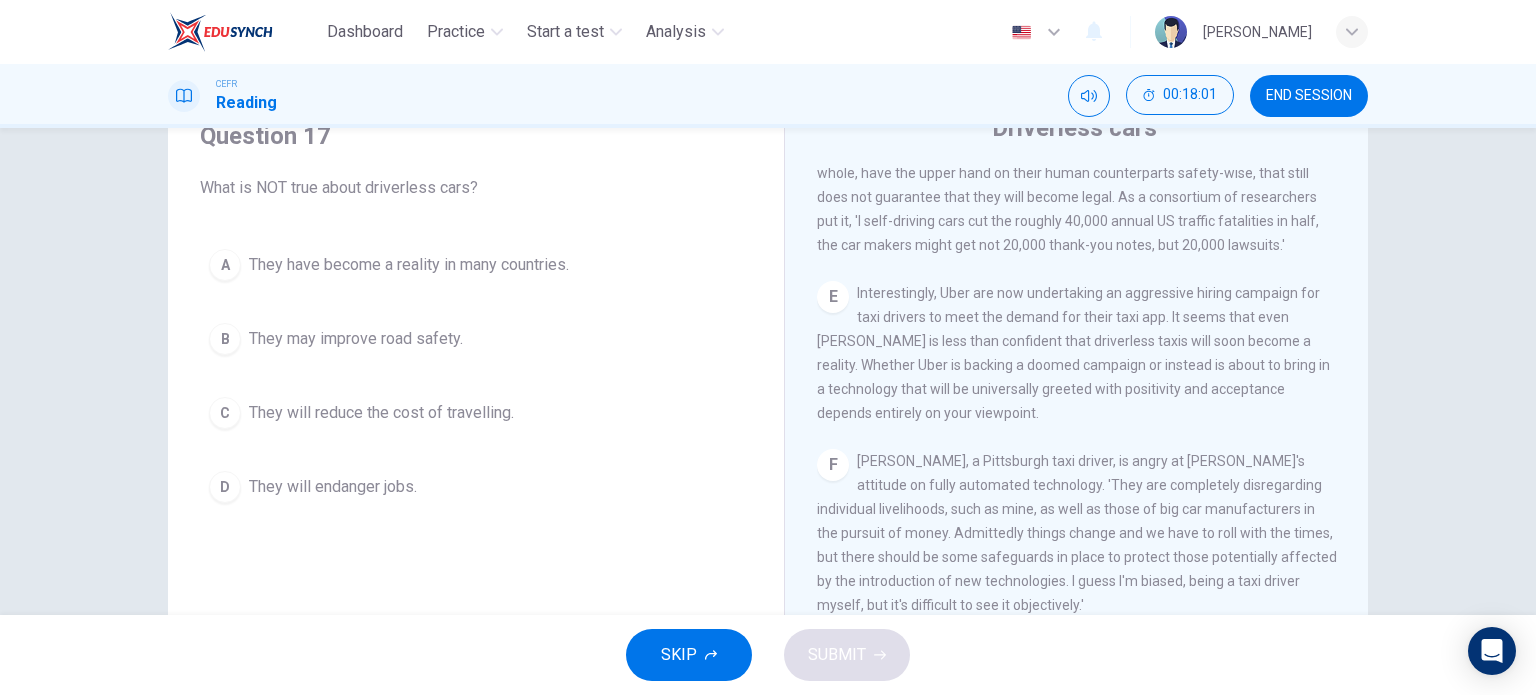 click on "They may improve road safety." at bounding box center (356, 339) 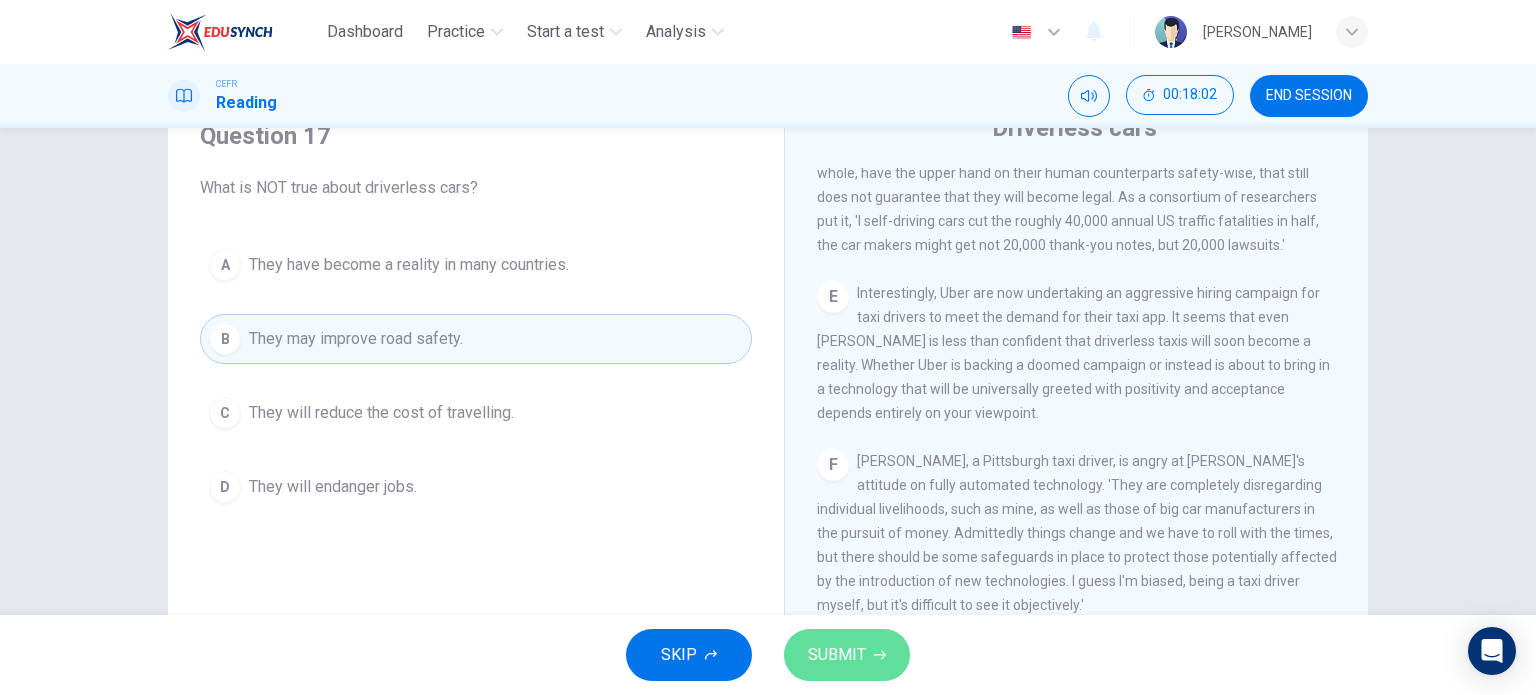 click on "SUBMIT" at bounding box center [837, 655] 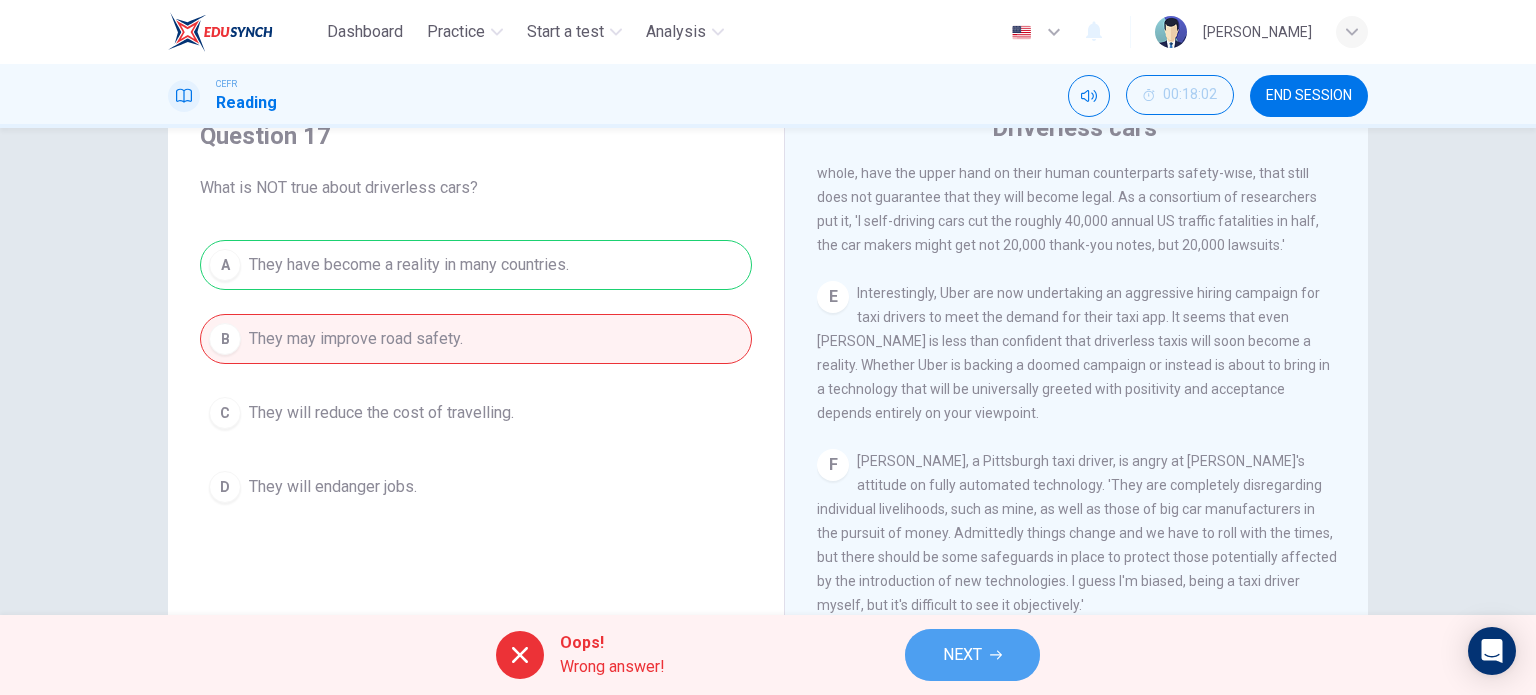 click on "NEXT" at bounding box center (972, 655) 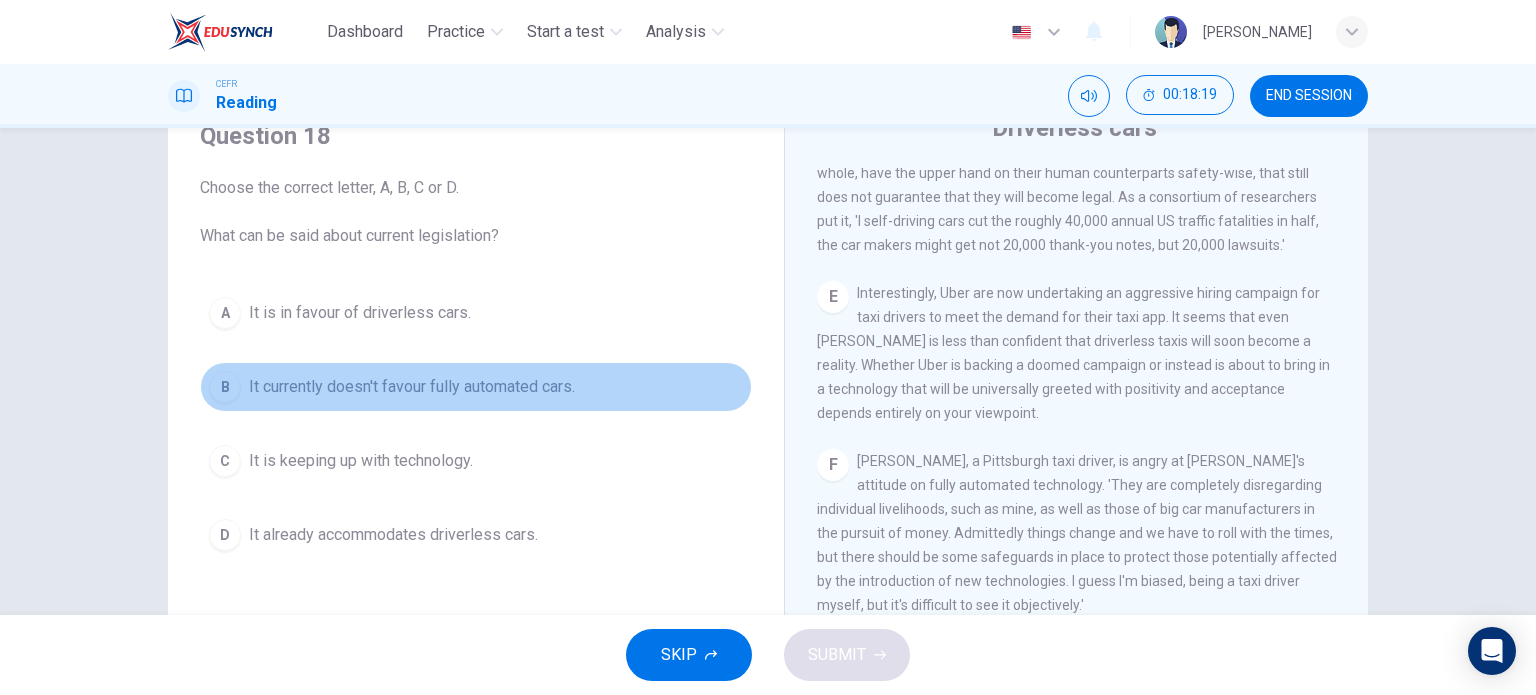 click on "It currently doesn't favour fully automated cars." at bounding box center [412, 387] 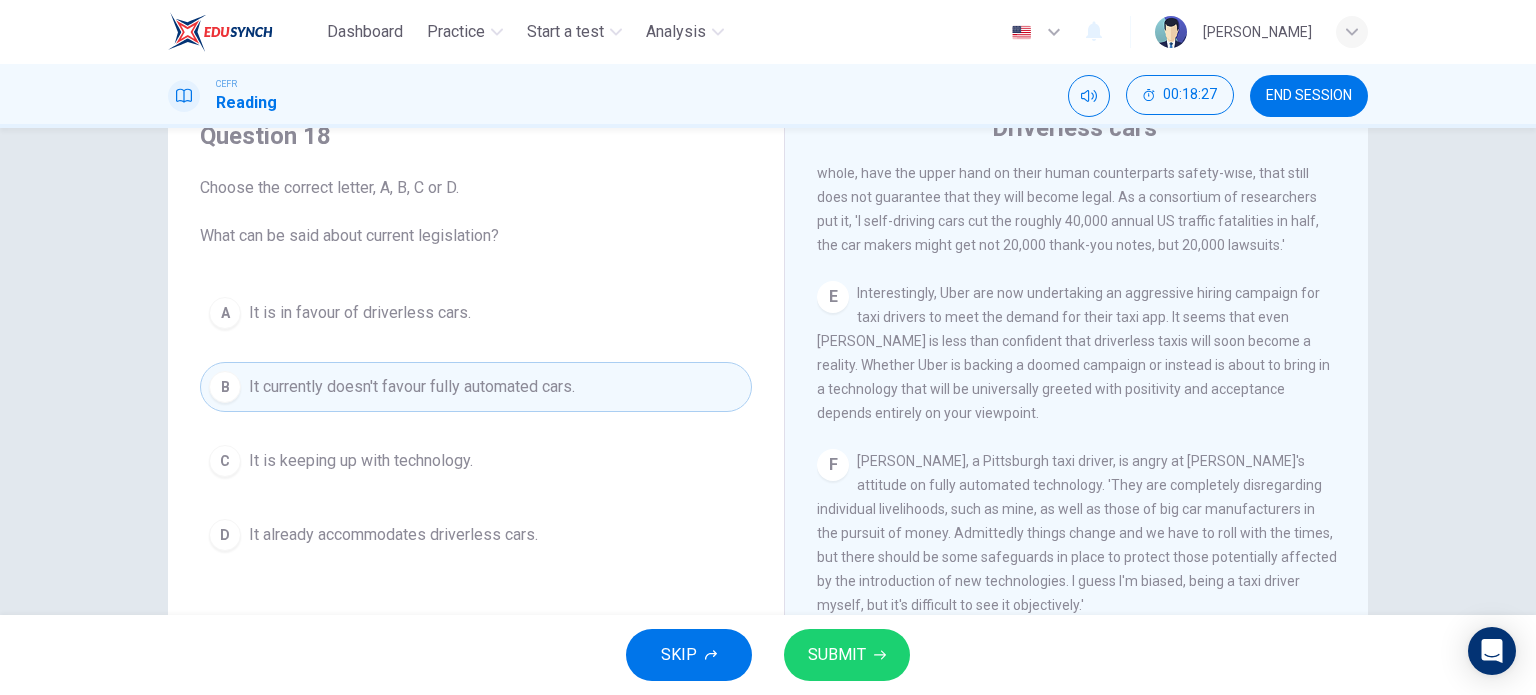 click 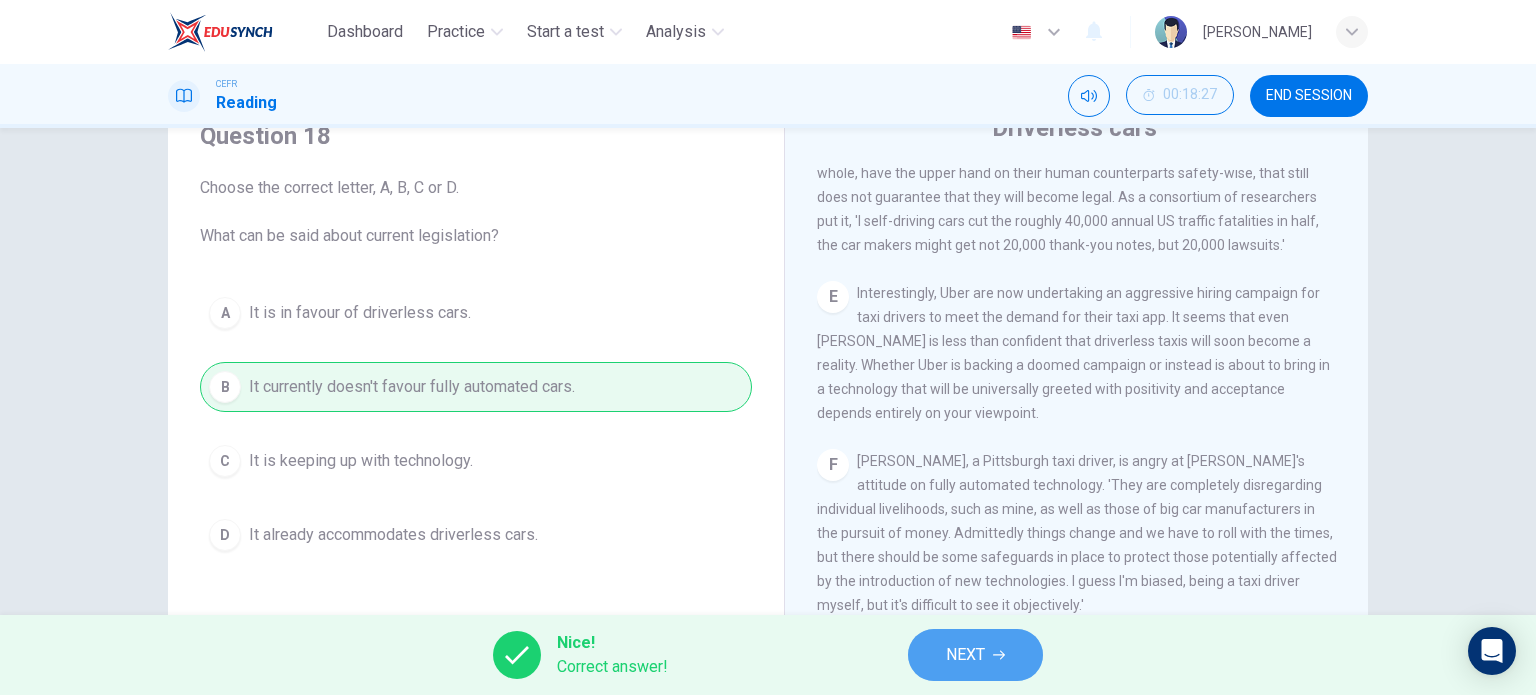 click on "NEXT" at bounding box center [965, 655] 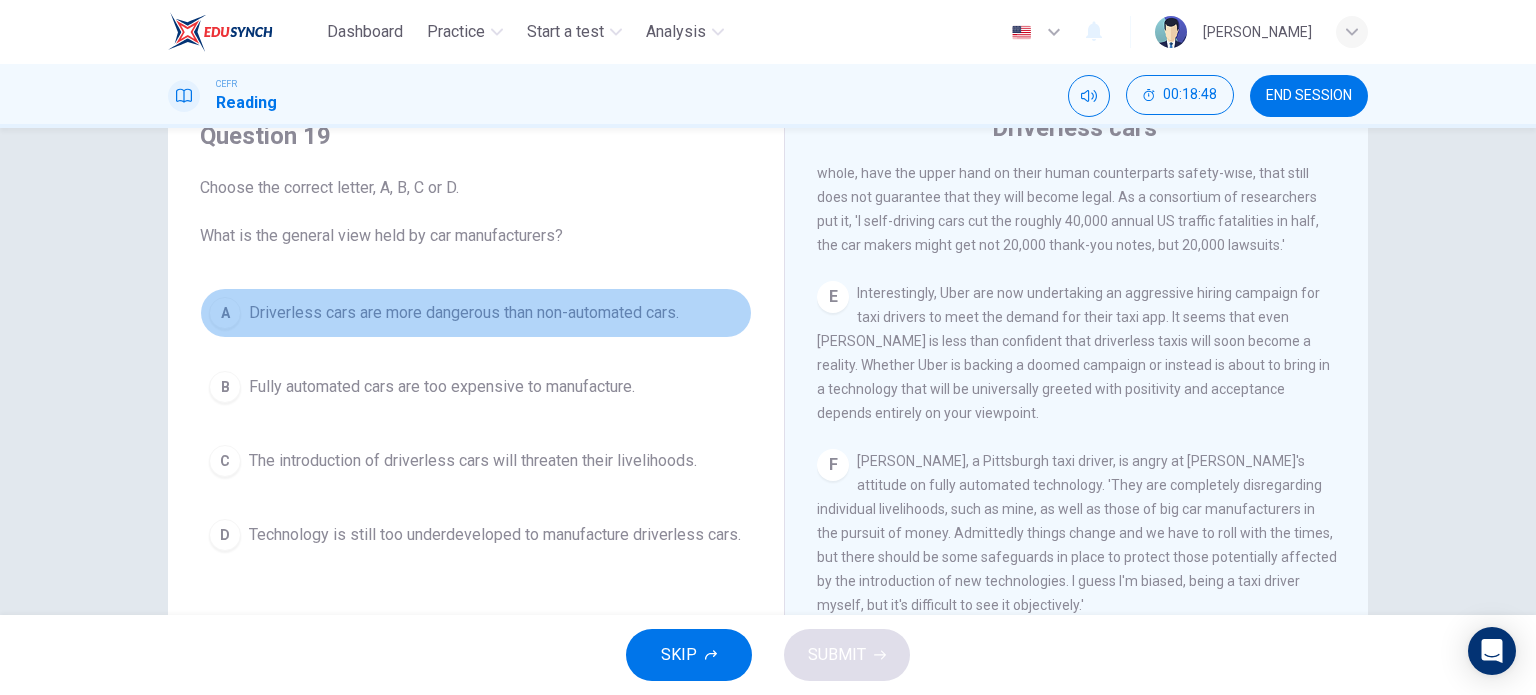 click on "Driverless cars are more dangerous than non-automated cars." at bounding box center [464, 313] 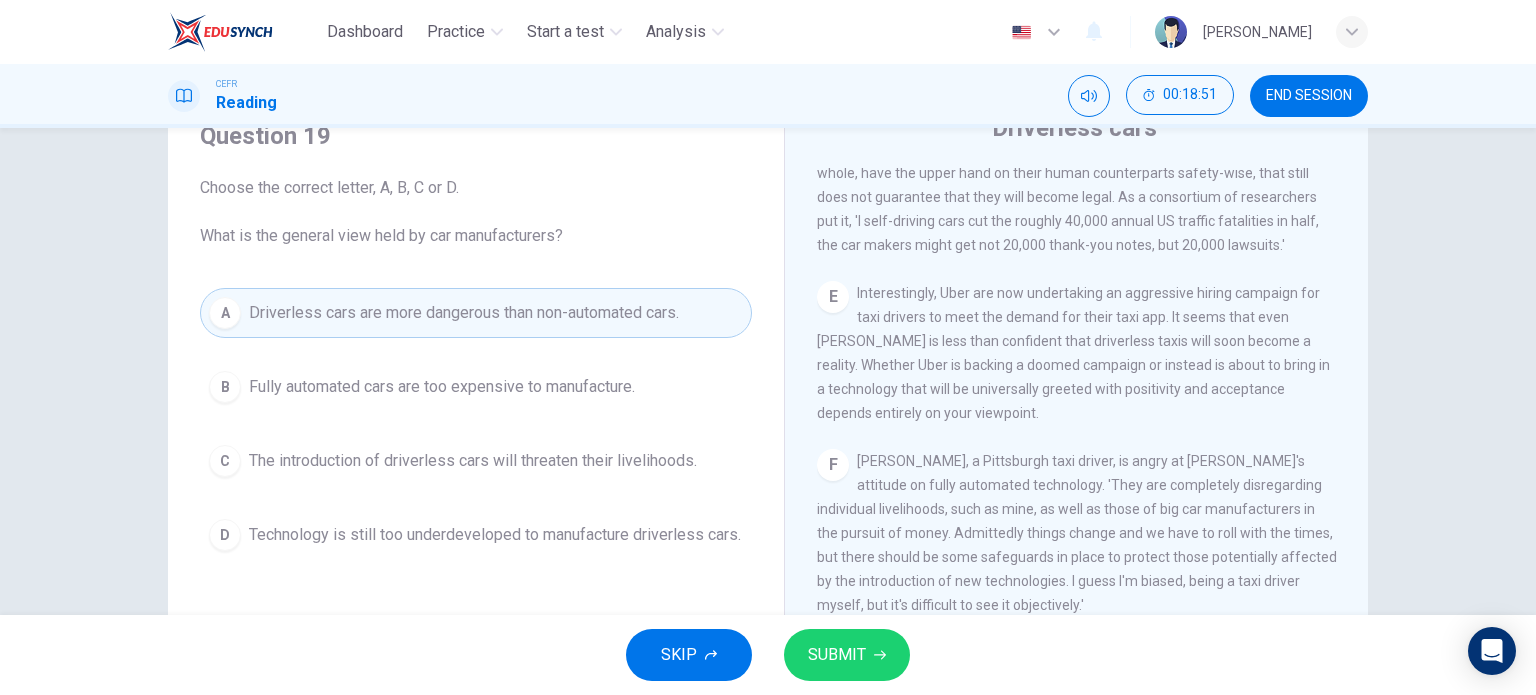 click on "SUBMIT" at bounding box center (837, 655) 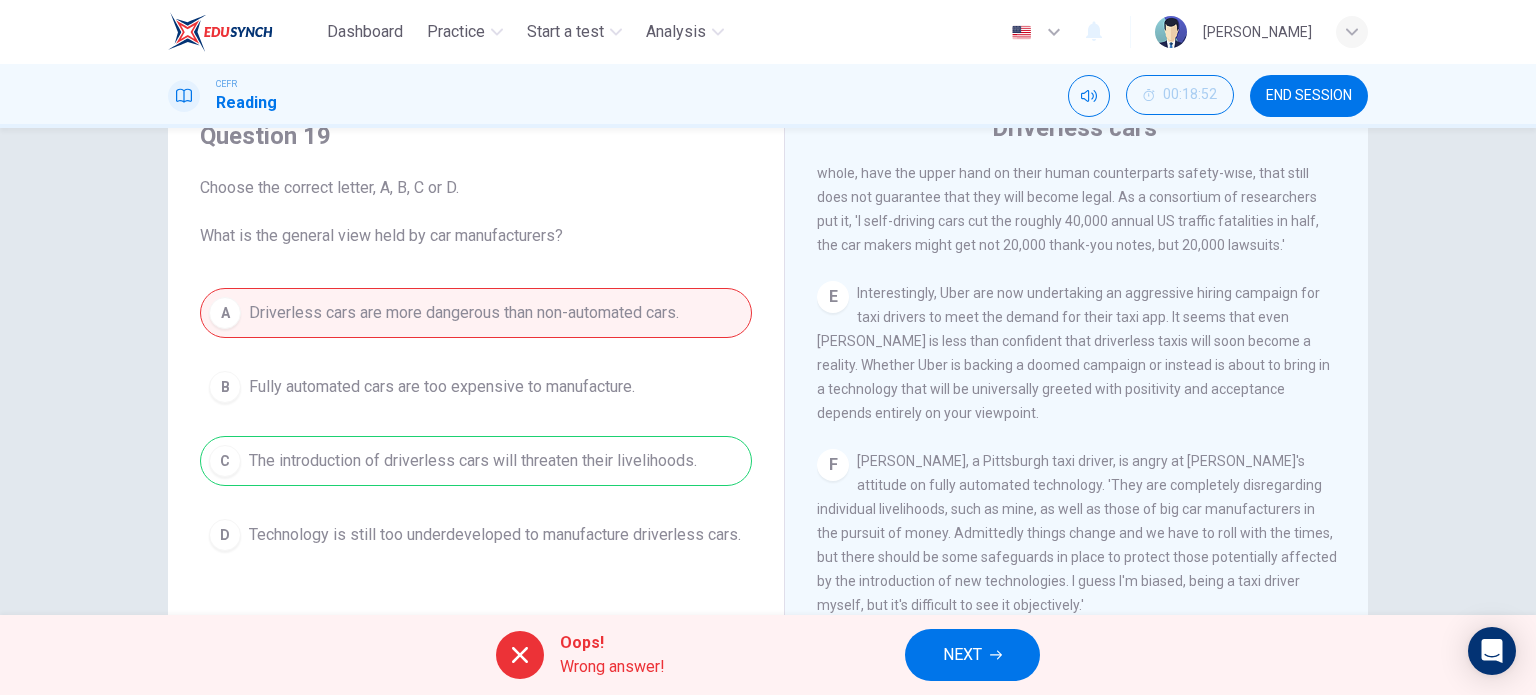 click on "NEXT" at bounding box center [962, 655] 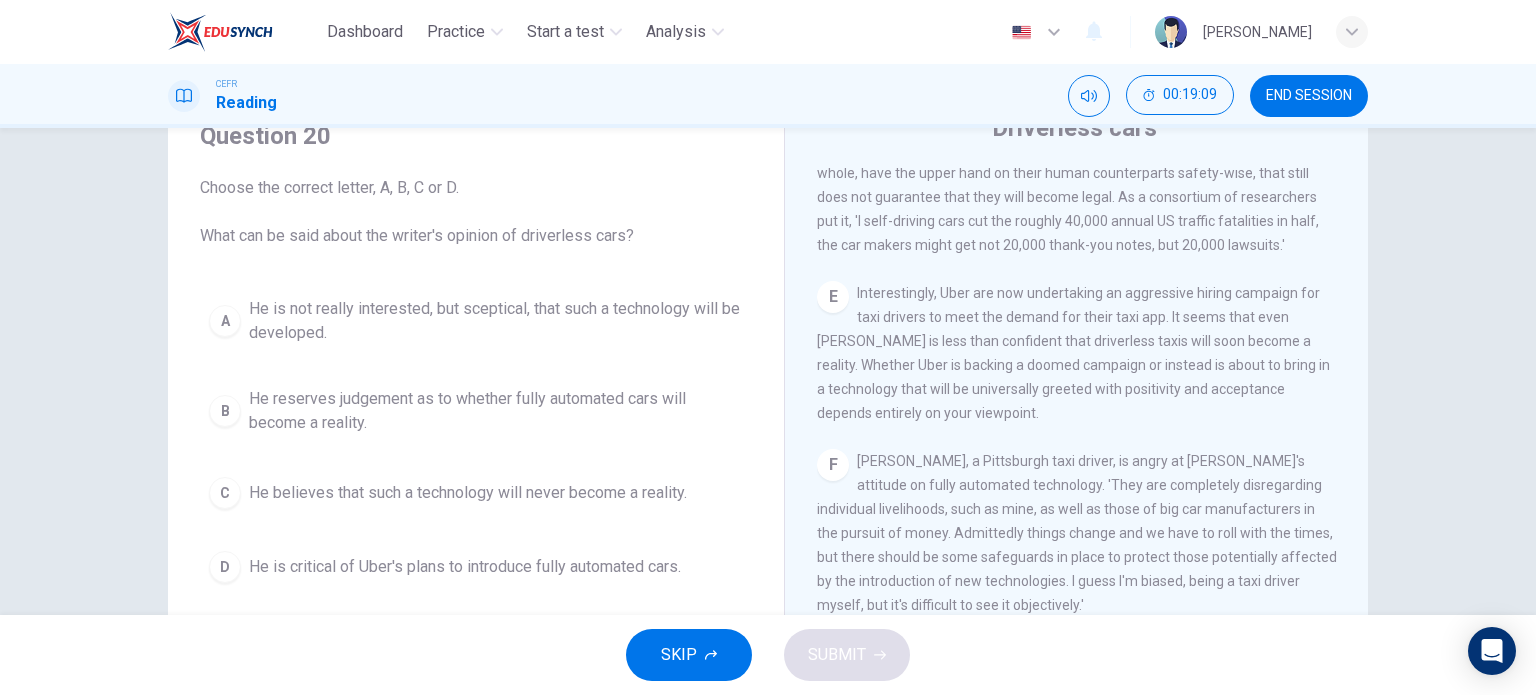 click on "He reserves judgement as to whether fully automated cars will become a reality." at bounding box center [496, 411] 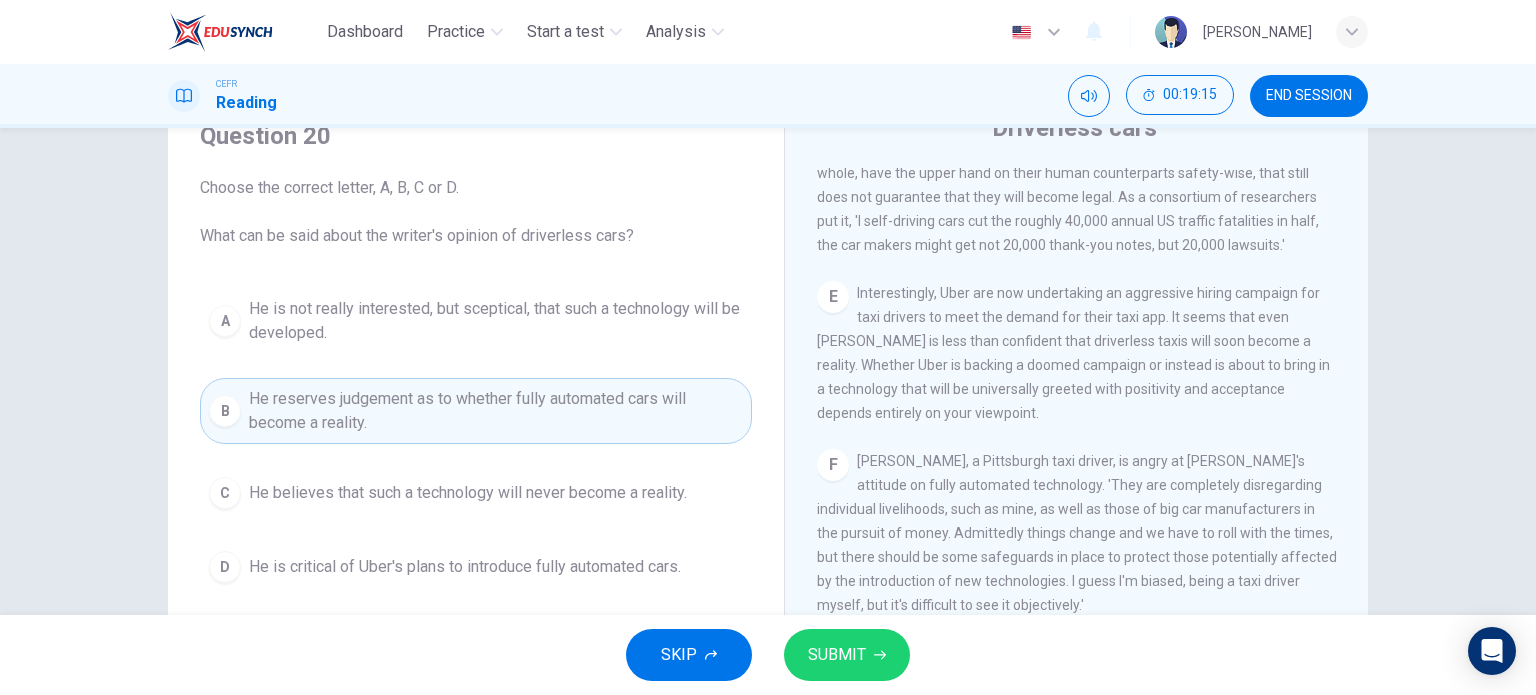 click on "He is critical of Uber's plans to introduce fully automated cars." at bounding box center (465, 567) 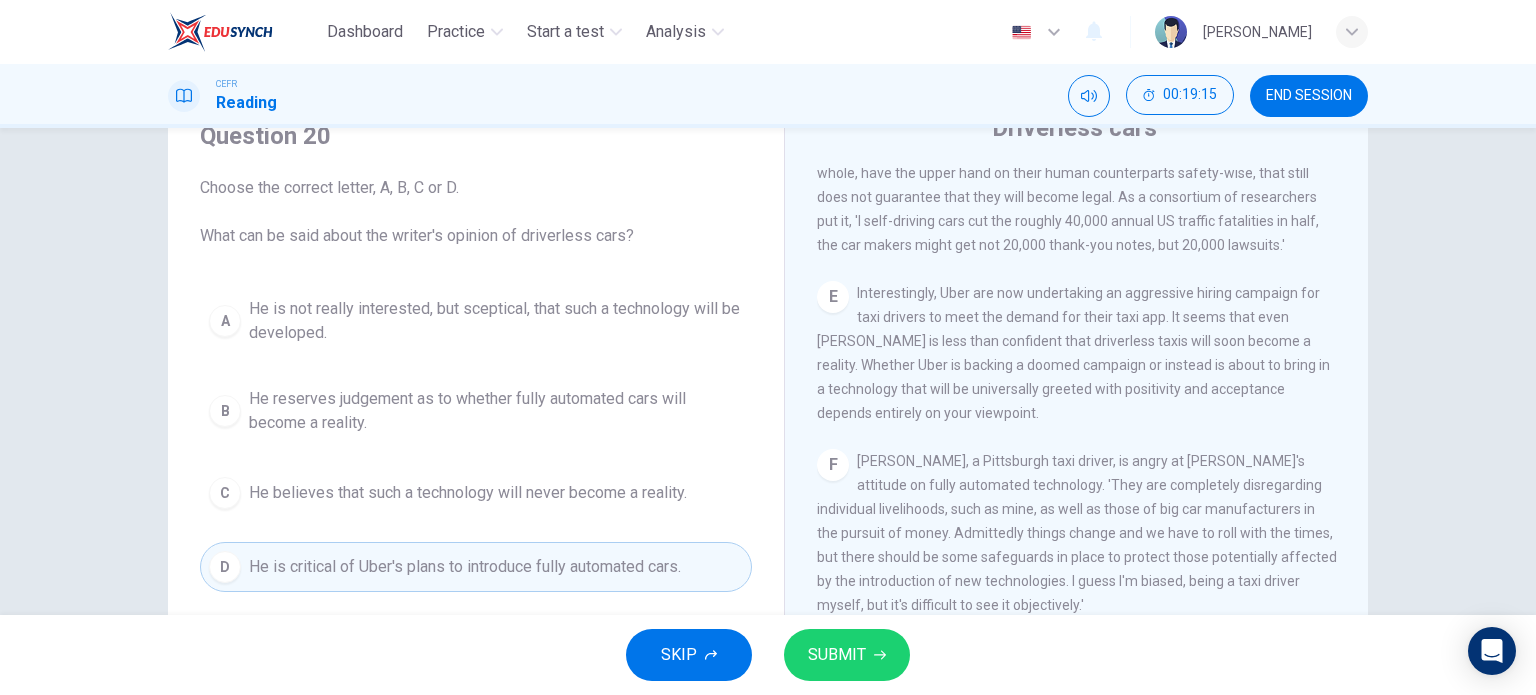 click on "SUBMIT" at bounding box center (847, 655) 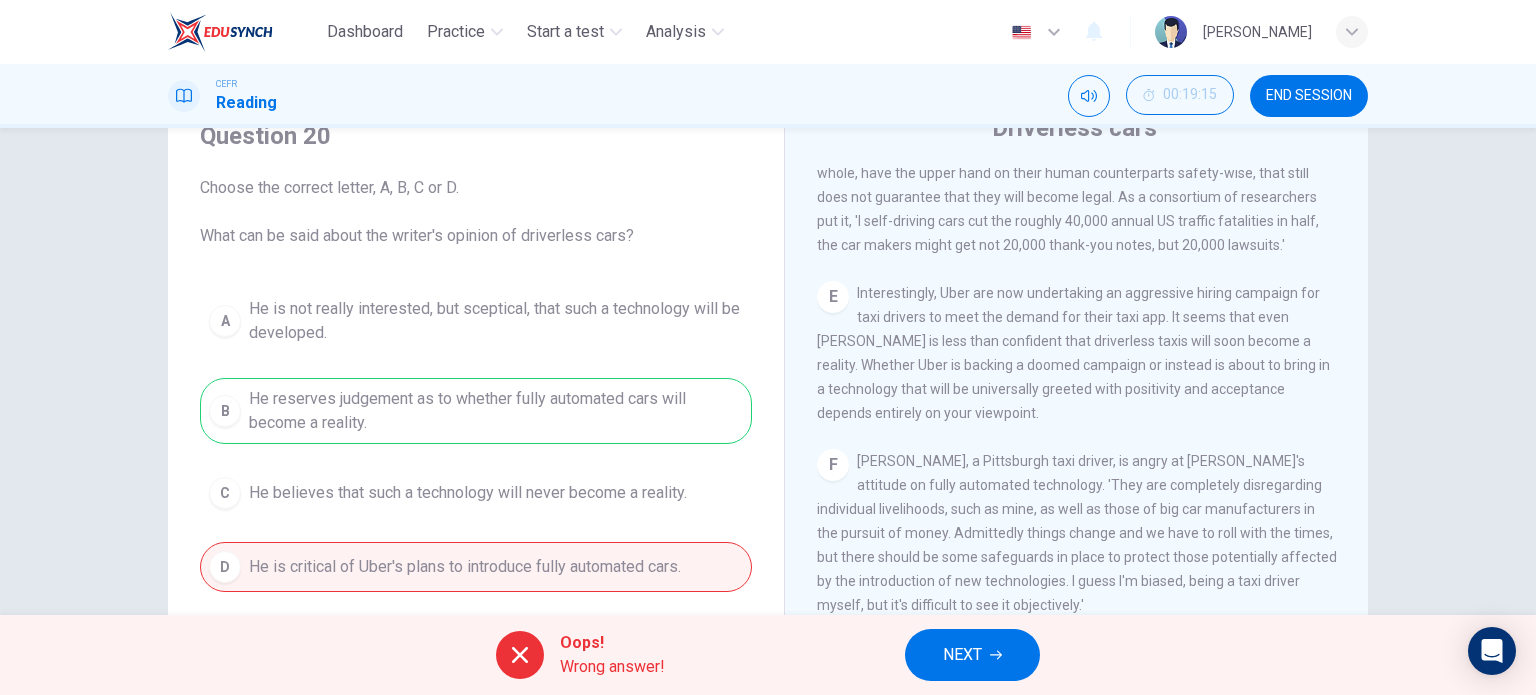 click on "NEXT" at bounding box center (972, 655) 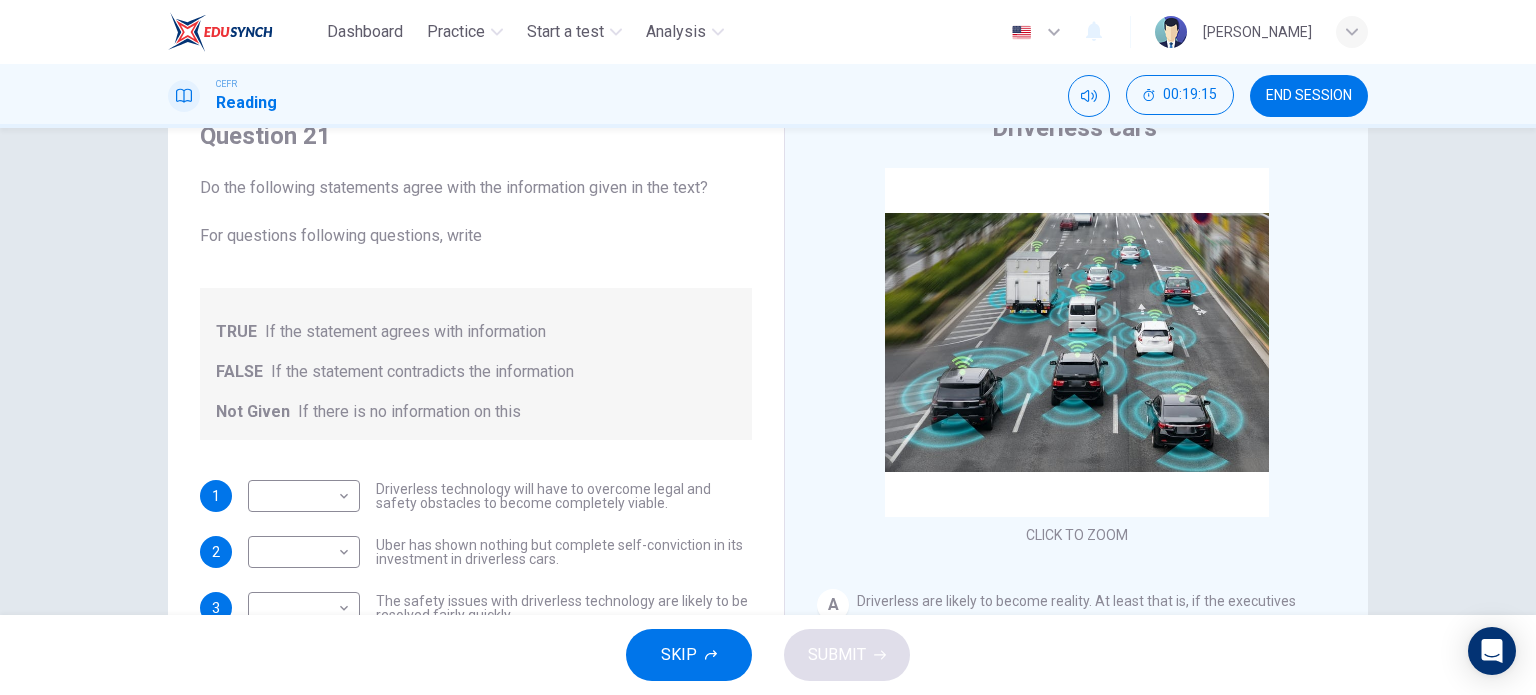 scroll, scrollTop: 188, scrollLeft: 0, axis: vertical 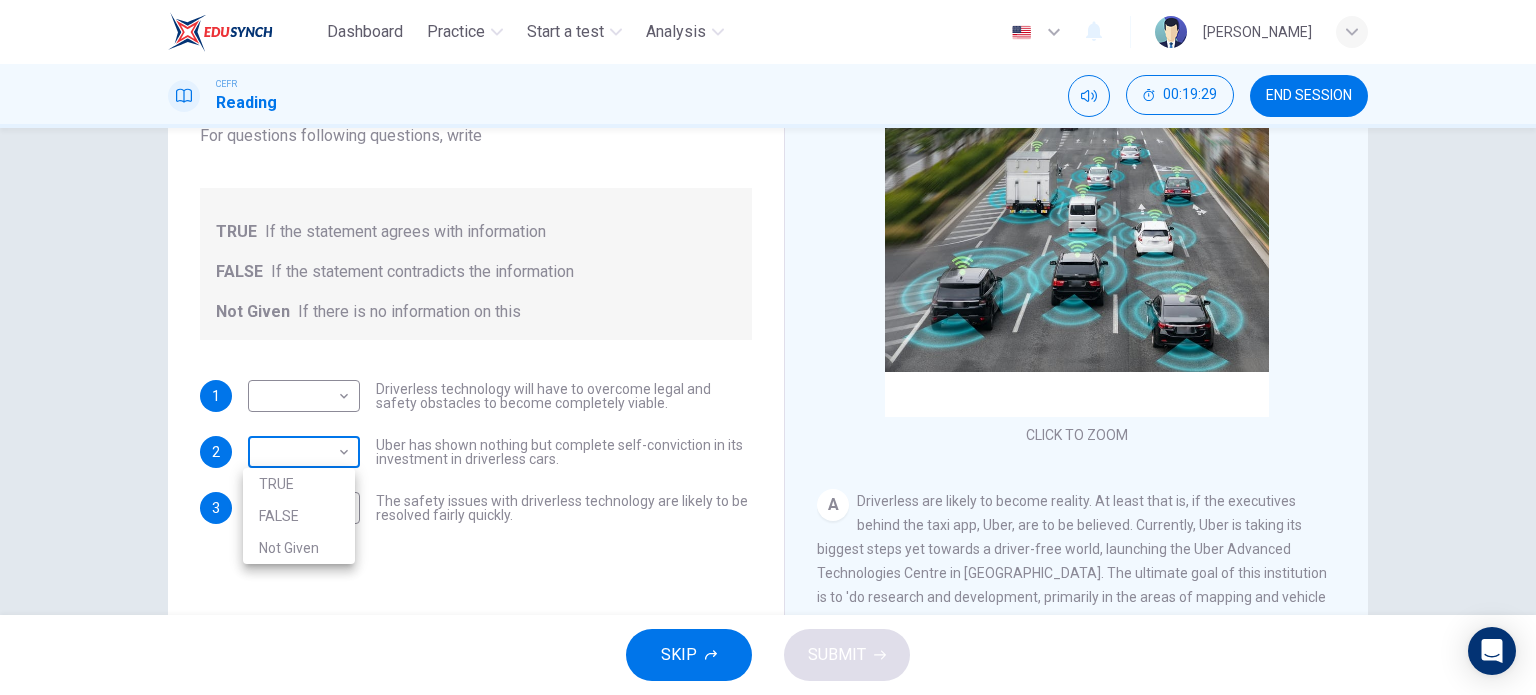 click on "Dashboard Practice Start a test Analysis English en ​ [PERSON_NAME] MD [PERSON_NAME] CEFR Reading 00:19:29 END SESSION Question 21 Do the following statements agree with the information given in the text? For questions following questions, write TRUE If the statement agrees with information FALSE If the statement contradicts the information Not Given If there is no information on this 1 ​ ​ Driverless technology will have to overcome legal and safety obstacles to become completely viable. 2 ​ ​ Uber has shown nothing but complete self-conviction in its investment in driverless cars. 3 ​ ​ The safety issues with driverless technology are likely to be resolved fairly quickly. Driverless cars CLICK TO ZOOM Click to Zoom A B C D E F G H SKIP SUBMIT EduSynch - Online Language Proficiency Testing
Dashboard Practice Start a test Analysis Notifications © Copyright  2025 TRUE FALSE Not Given" at bounding box center [768, 347] 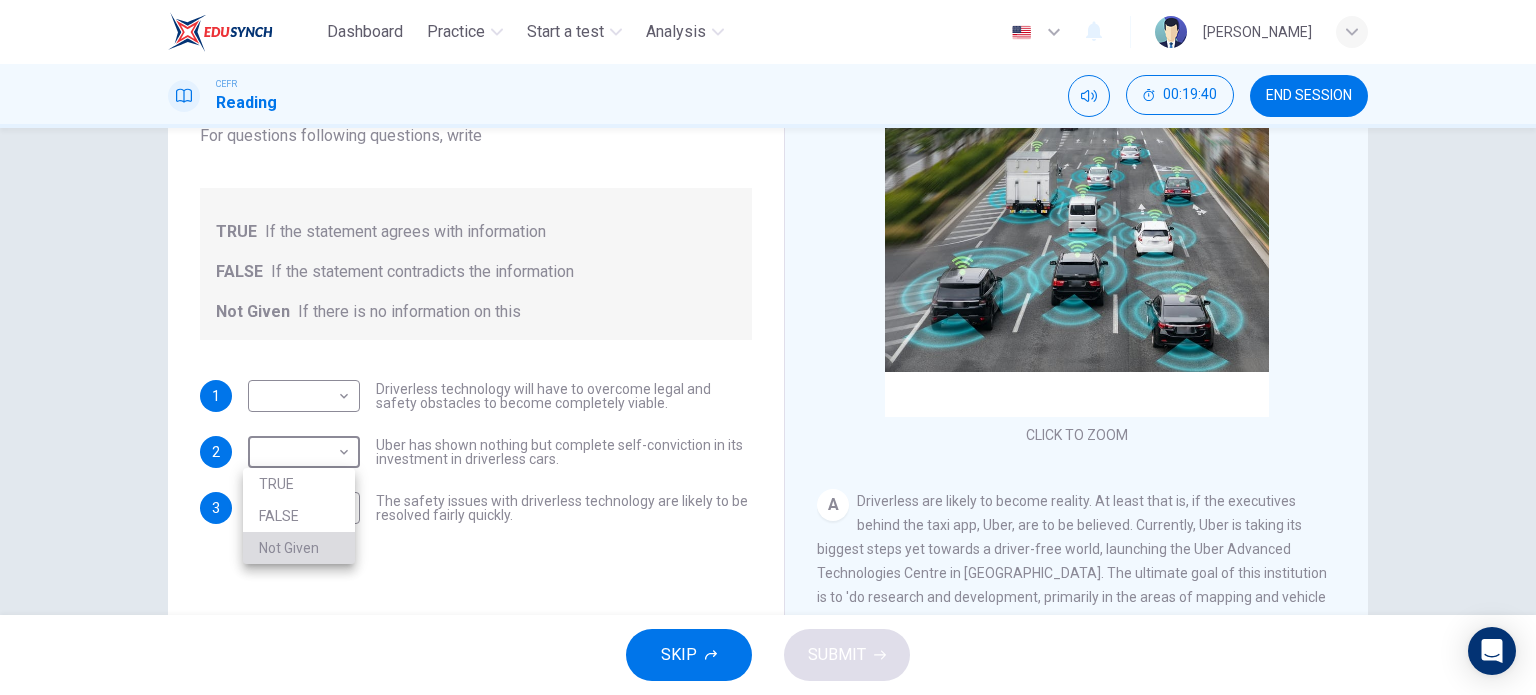click on "Not Given" at bounding box center (299, 548) 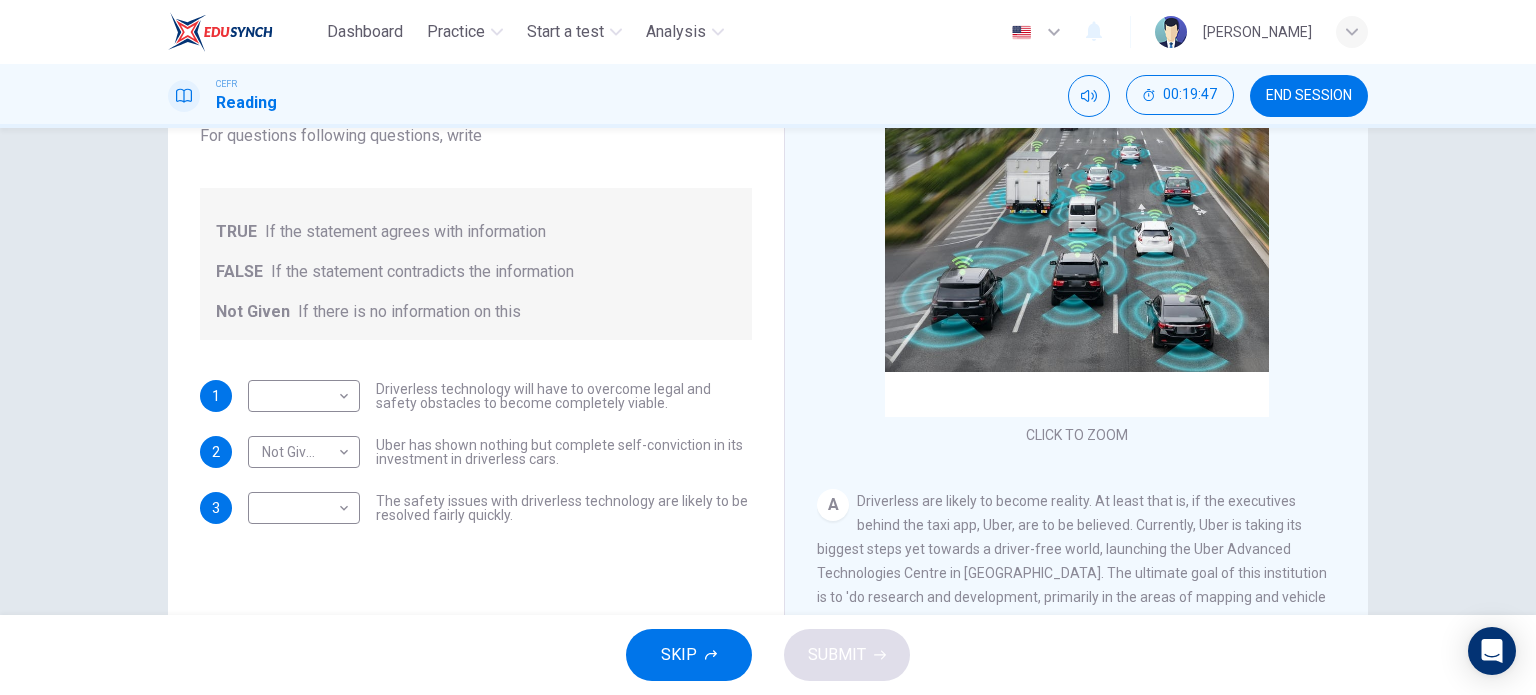 click on "​ ​ Driverless technology will have to overcome legal and safety obstacles to become completely viable." at bounding box center (500, 396) 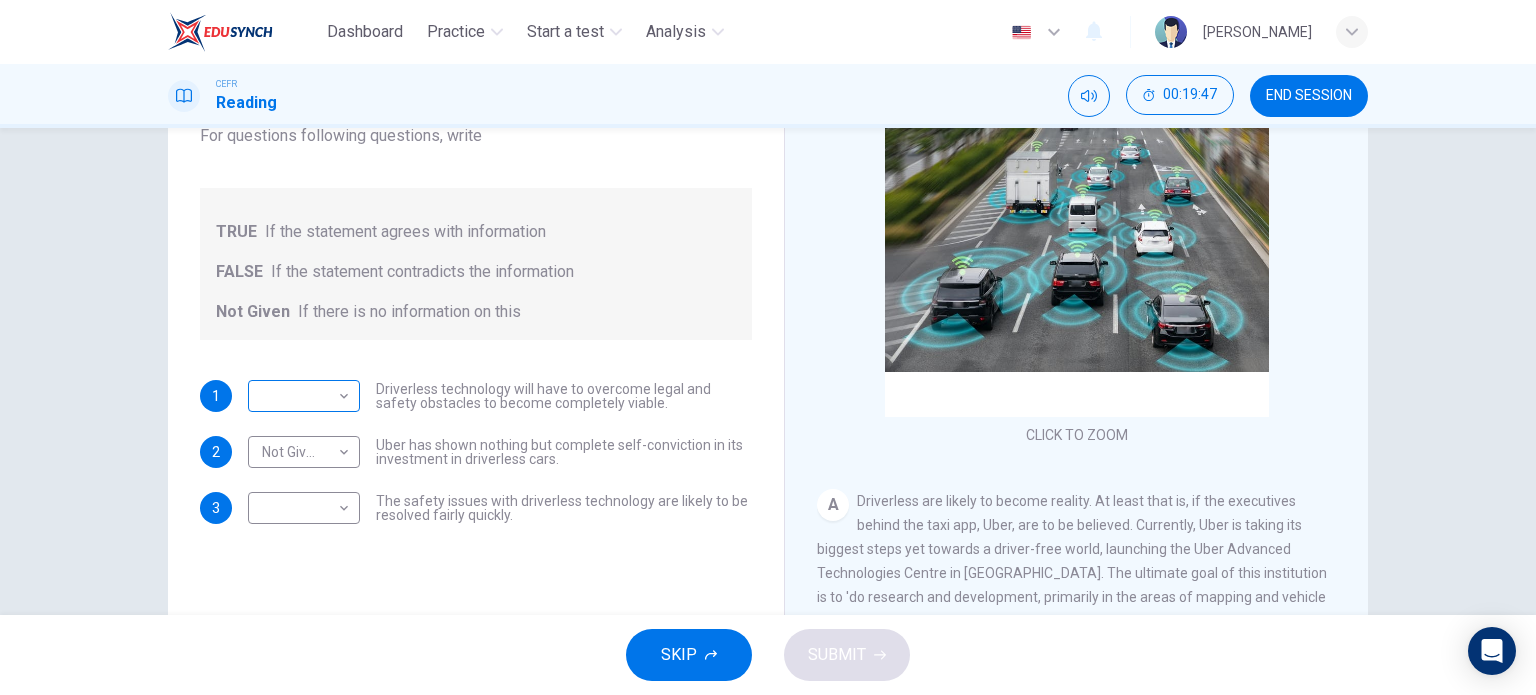 click on "Dashboard Practice Start a test Analysis English en ​ [PERSON_NAME] MD [PERSON_NAME] CEFR Reading 00:19:47 END SESSION Question 21 Do the following statements agree with the information given in the text? For questions following questions, write TRUE If the statement agrees with information FALSE If the statement contradicts the information Not Given If there is no information on this 1 ​ ​ Driverless technology will have to overcome legal and safety obstacles to become completely viable. 2 Not Given Not Given ​ Uber has shown nothing but complete self-conviction in its investment in driverless cars. 3 ​ ​ The safety issues with driverless technology are likely to be resolved fairly quickly. Driverless cars CLICK TO ZOOM Click to Zoom A B C D E F G H SKIP SUBMIT EduSynch - Online Language Proficiency Testing
Dashboard Practice Start a test Analysis Notifications © Copyright  2025" at bounding box center (768, 347) 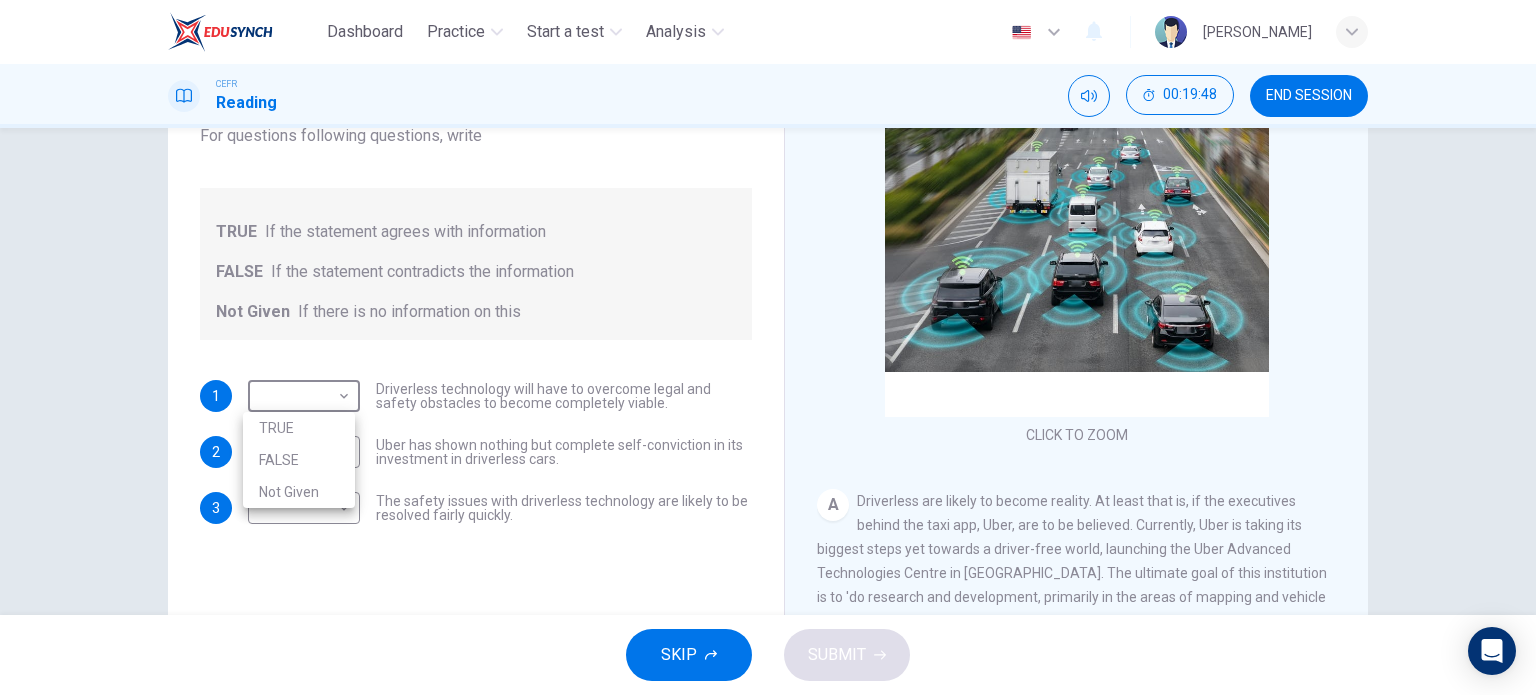 click on "TRUE" at bounding box center (299, 428) 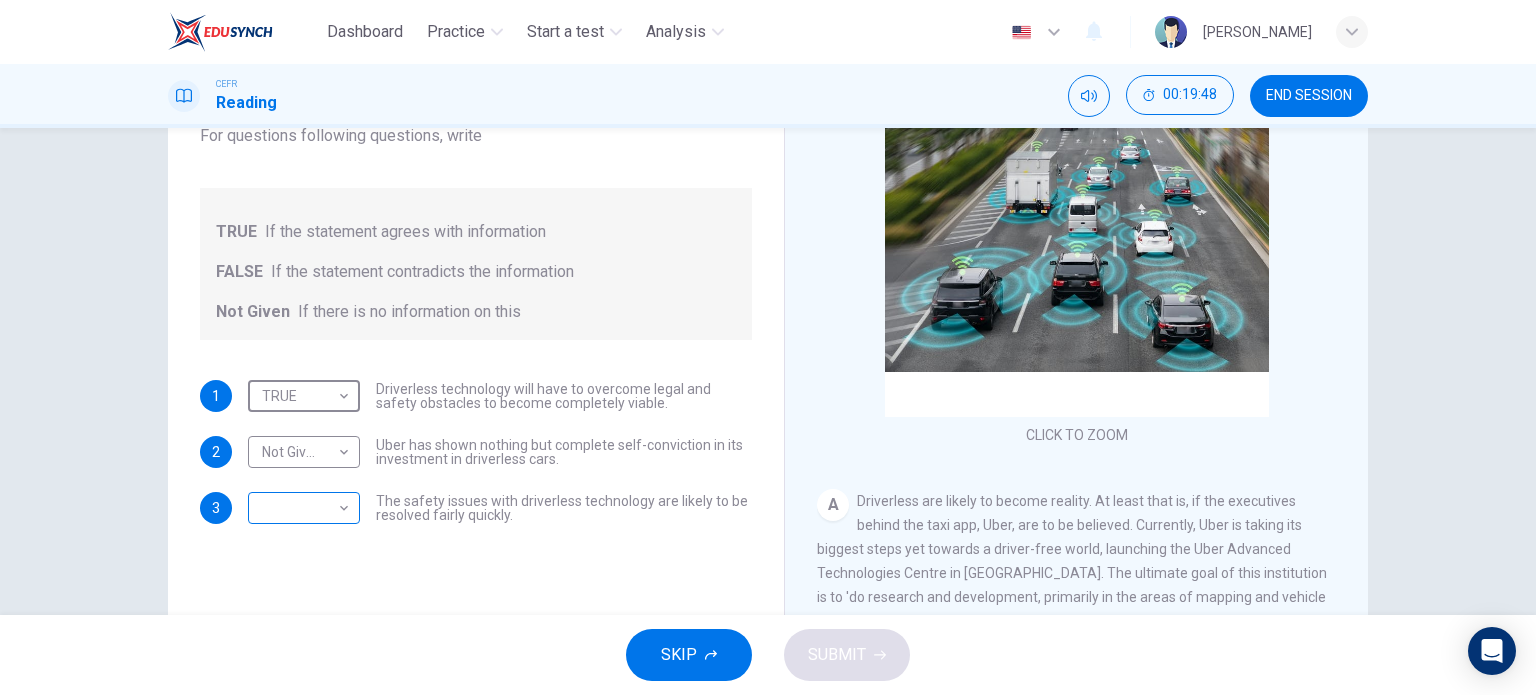 click on "Dashboard Practice Start a test Analysis English en ​ [PERSON_NAME] MD [PERSON_NAME] Reading 00:19:48 END SESSION Question 21 Do the following statements agree with the information given in the text? For questions following questions, write TRUE If the statement agrees with information FALSE If the statement contradicts the information Not Given If there is no information on this 1 TRUE TRUE ​ Driverless technology will have to overcome legal and safety obstacles to become completely viable. 2 Not Given Not Given ​ Uber has shown nothing but complete self-conviction in its investment in driverless cars. 3 ​ ​ The safety issues with driverless technology are likely to be resolved fairly quickly. Driverless cars CLICK TO ZOOM Click to Zoom A B C D E F G H SKIP SUBMIT EduSynch - Online Language Proficiency Testing
Dashboard Practice Start a test Analysis Notifications © Copyright  2025" at bounding box center (768, 347) 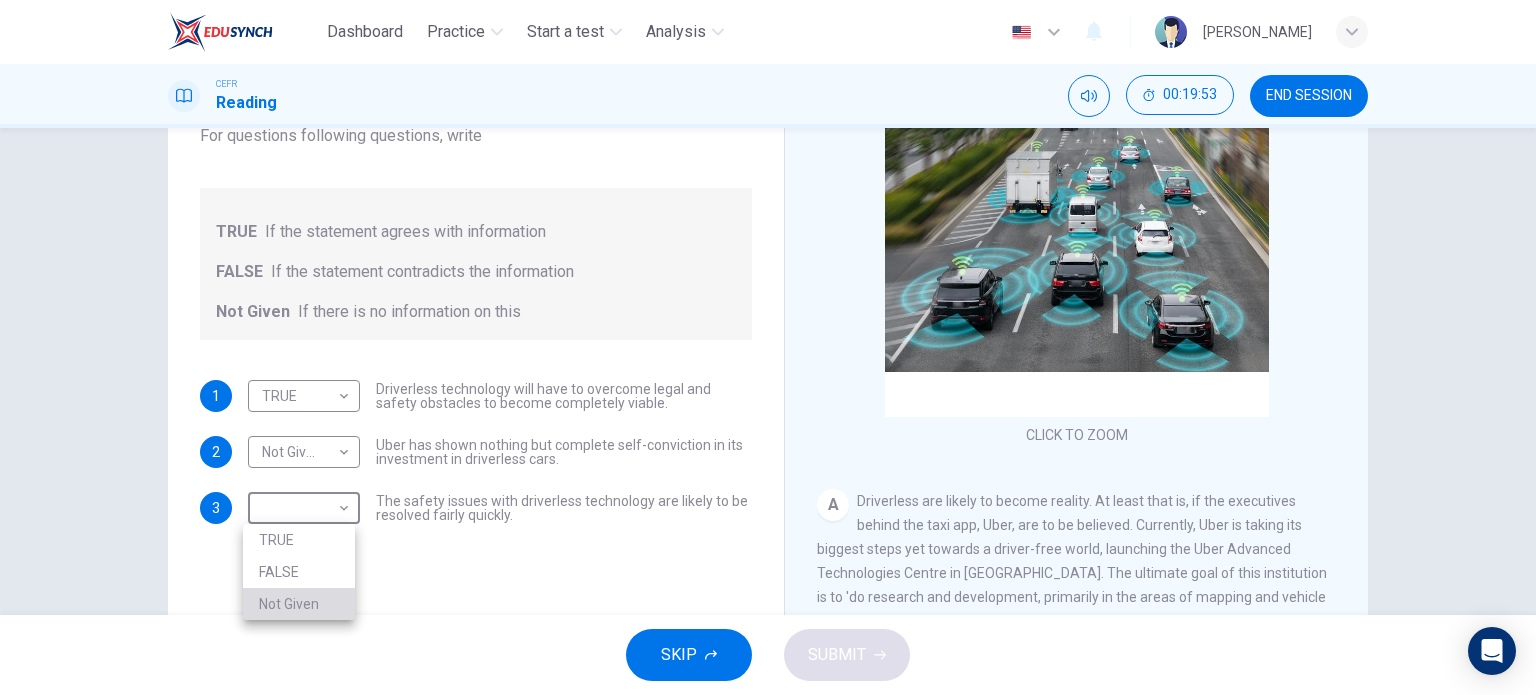 click on "Not Given" at bounding box center (299, 604) 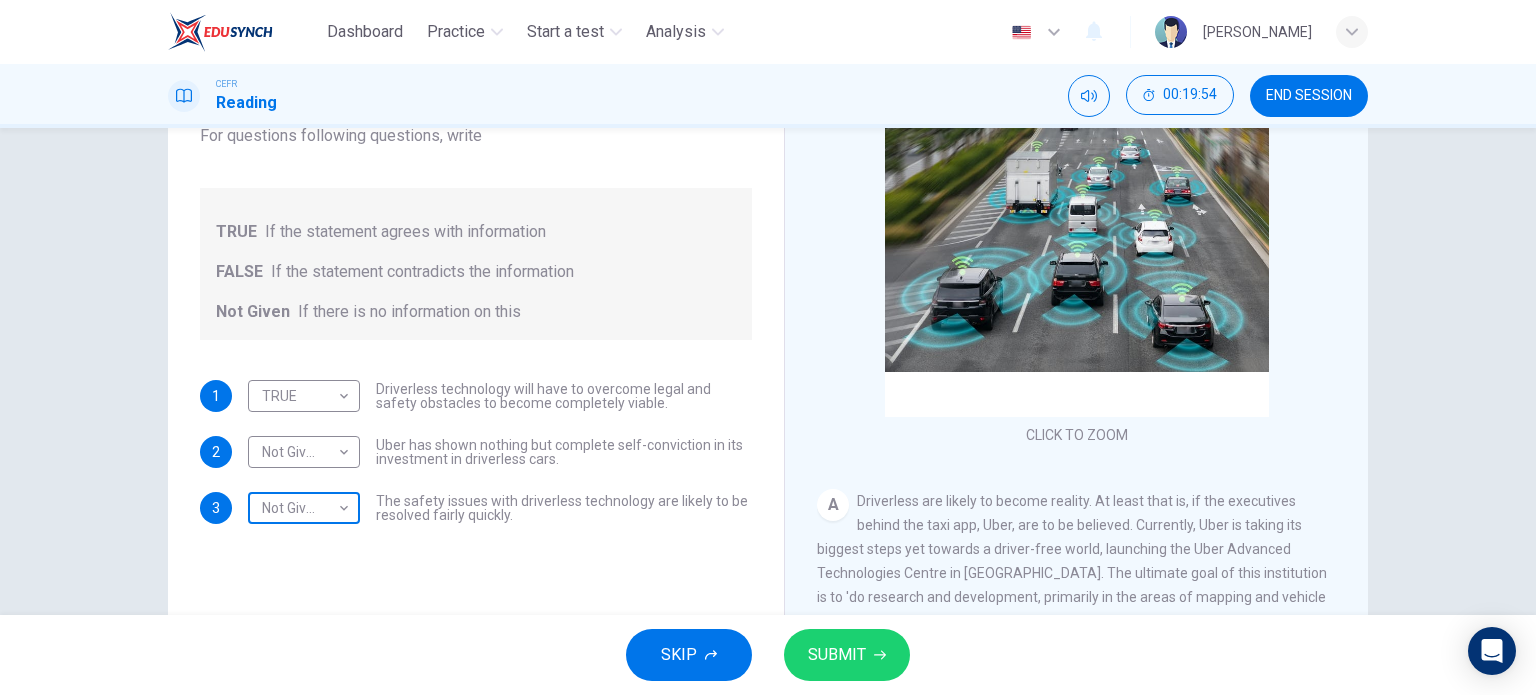click on "Dashboard Practice Start a test Analysis English en ​ [PERSON_NAME] MD [PERSON_NAME] Reading 00:19:54 END SESSION Question 21 Do the following statements agree with the information given in the text? For questions following questions, write TRUE If the statement agrees with information FALSE If the statement contradicts the information Not Given If there is no information on this 1 TRUE TRUE ​ Driverless technology will have to overcome legal and safety obstacles to become completely viable. 2 Not Given Not Given ​ Uber has shown nothing but complete self-conviction in its investment in driverless cars. 3 Not Given Not Given ​ The safety issues with driverless technology are likely to be resolved fairly quickly. Driverless cars CLICK TO ZOOM Click to Zoom A B C D E F G H SKIP SUBMIT EduSynch - Online Language Proficiency Testing
Dashboard Practice Start a test Analysis Notifications © Copyright  2025" at bounding box center (768, 347) 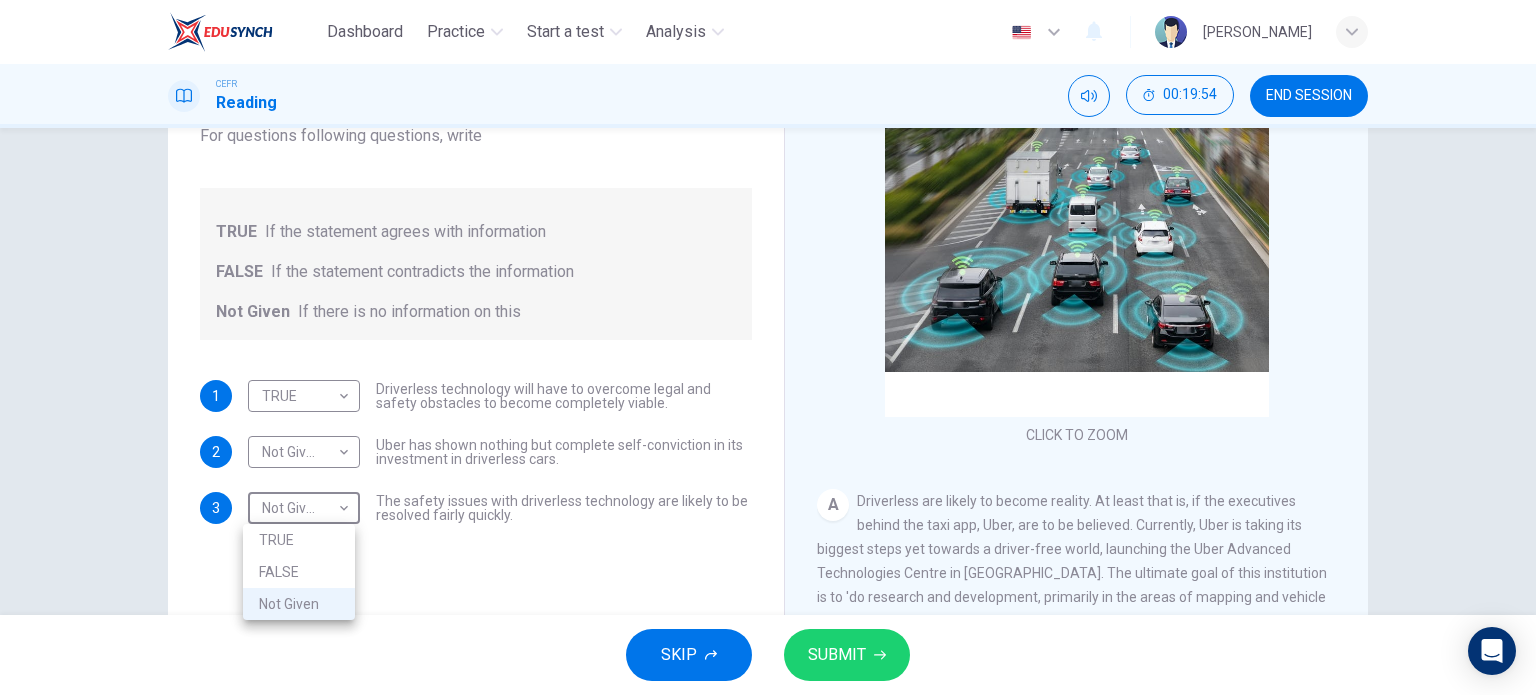 click on "FALSE" at bounding box center (299, 572) 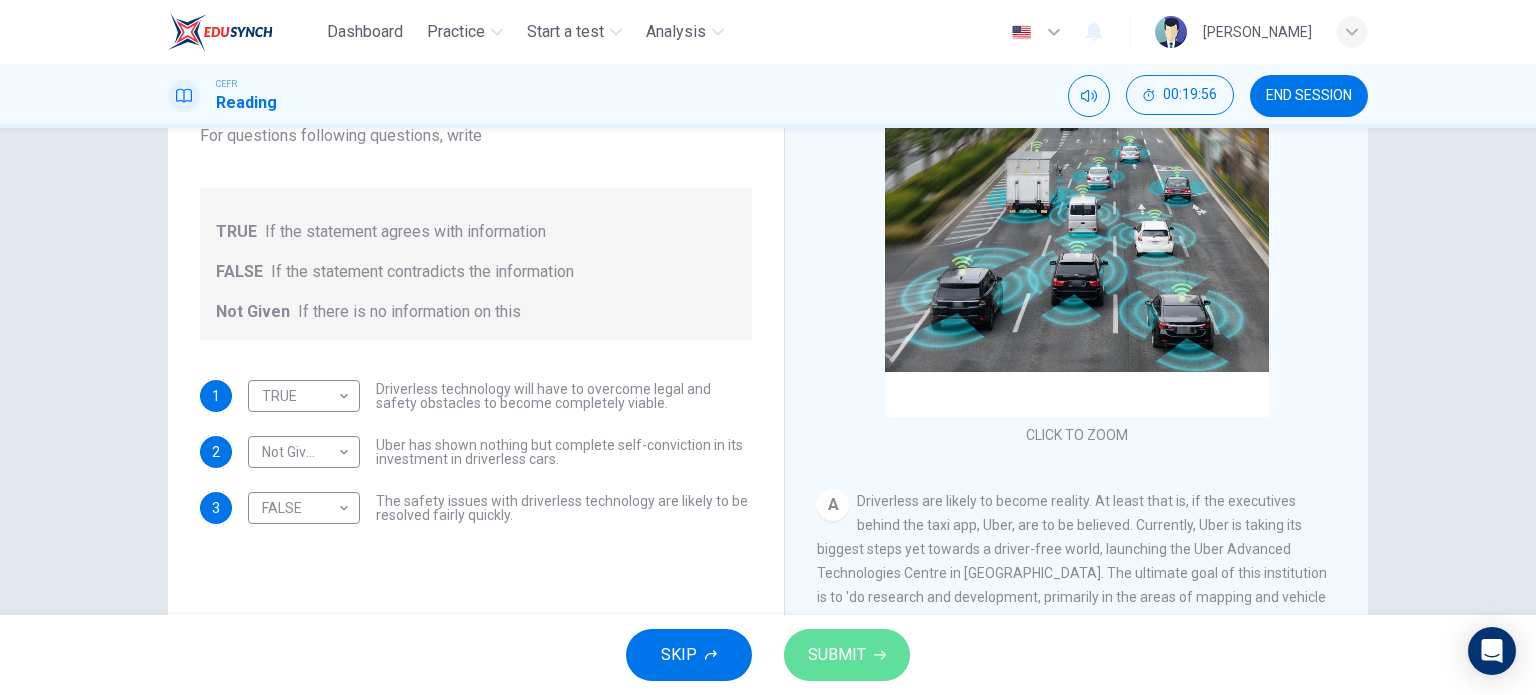 click 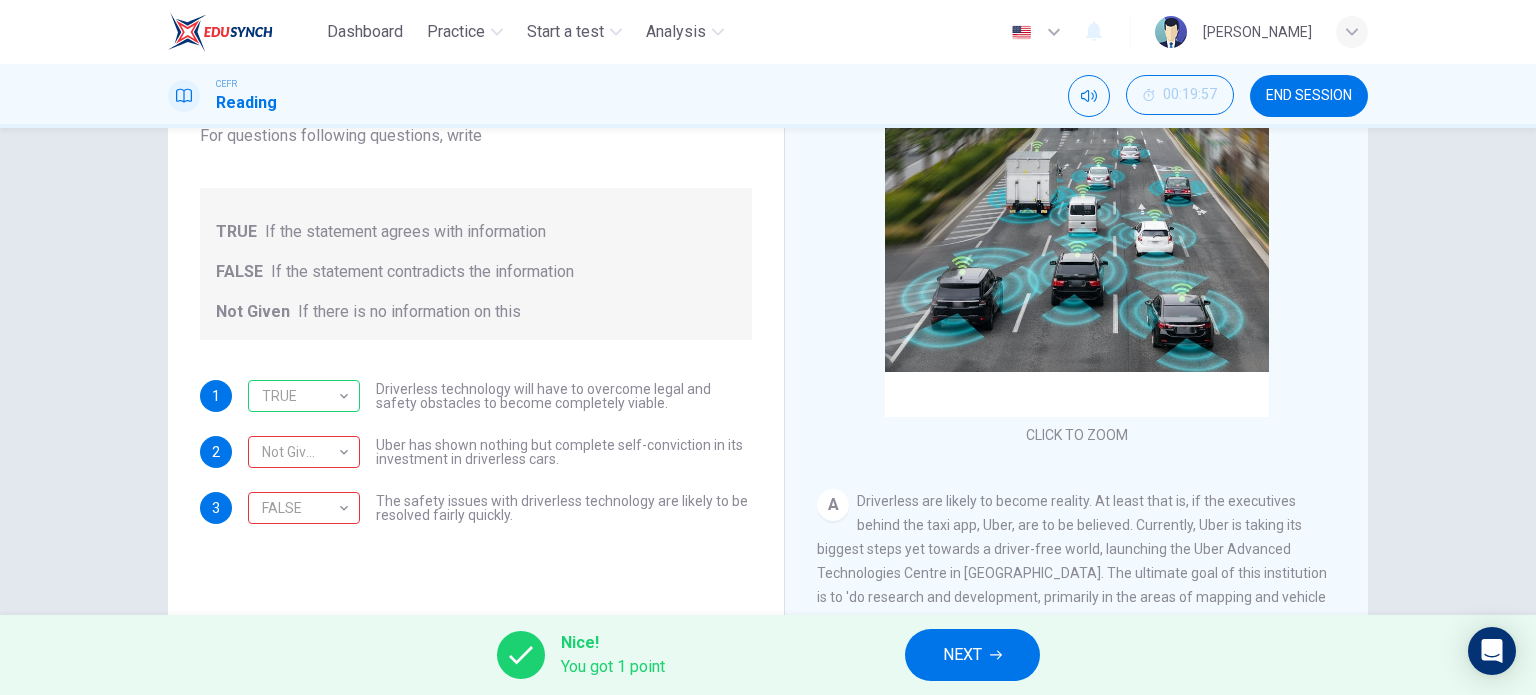 click on "Driverless are likely to become reality. At least that is, if the executives behind the taxi app, Uber, are to be believed. Currently, Uber is taking its biggest steps yet towards a driver-free world, launching the Uber Advanced Technologies Centre in [GEOGRAPHIC_DATA]. The ultimate goal of this institution is to 'do research and development, primarily in the areas of mapping and vehicle safety and autonomy technology'." at bounding box center [1072, 561] 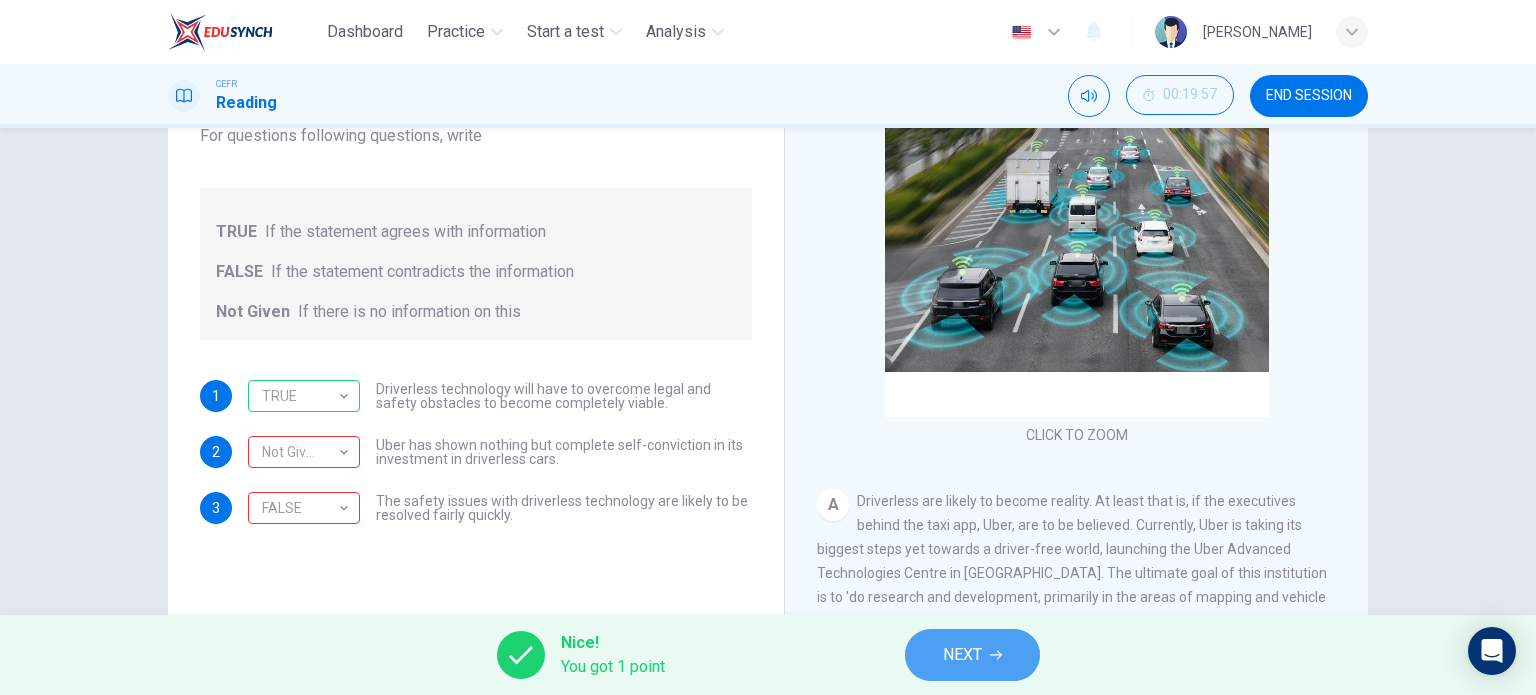 click on "NEXT" at bounding box center [972, 655] 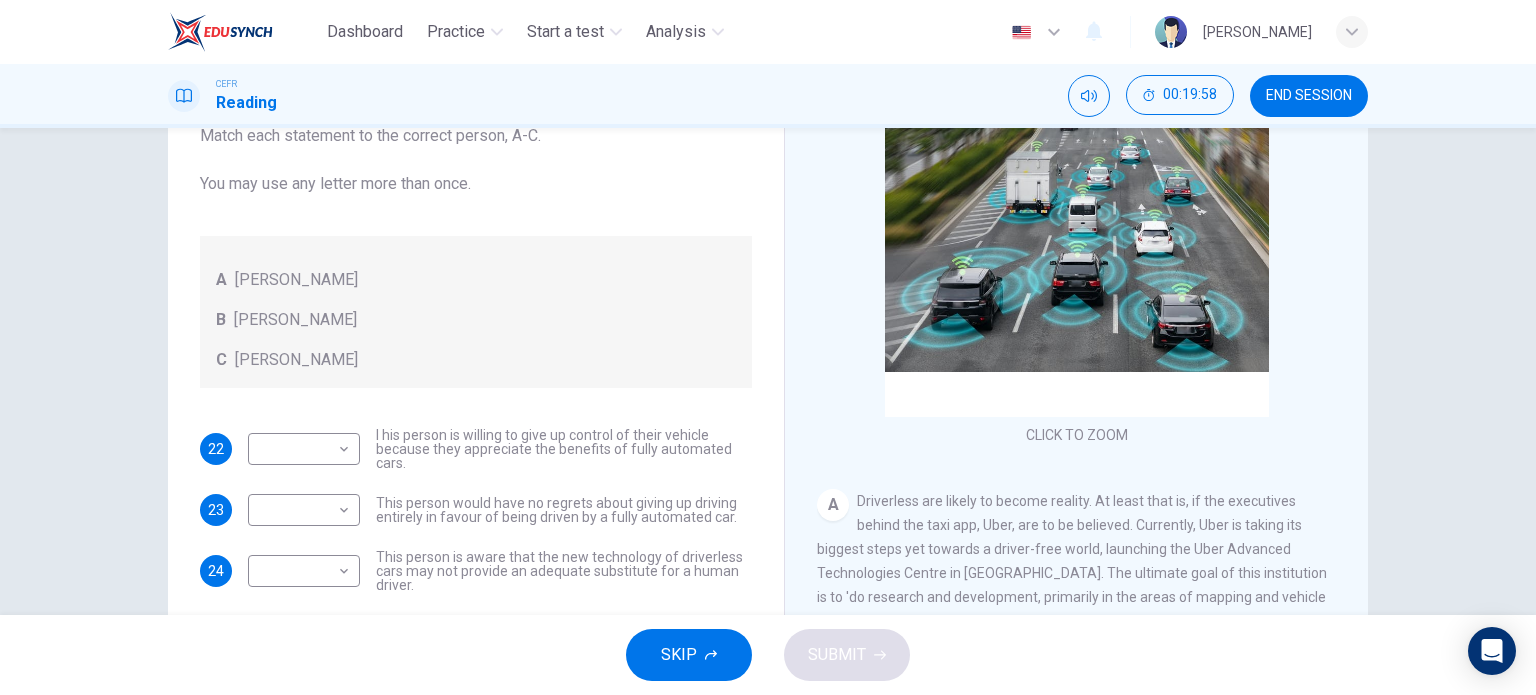 scroll, scrollTop: 68, scrollLeft: 0, axis: vertical 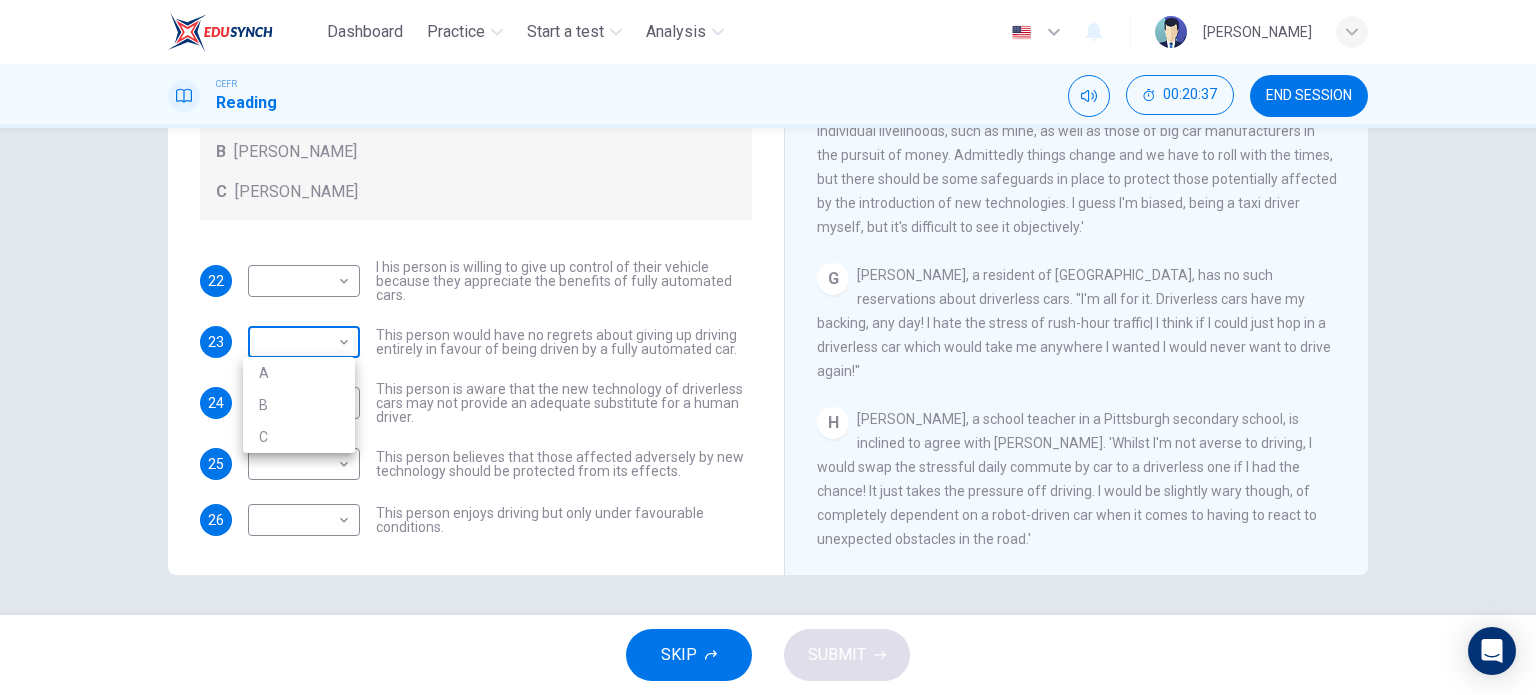 click on "Dashboard Practice Start a test Analysis English en ​ [PERSON_NAME] MD [PERSON_NAME] CEFR Reading 00:20:37 END SESSION Questions 22 - 26 Look at the following statements, and the list of people. Match each statement to the correct person, A-C. You may use any letter more than once.
A [PERSON_NAME] B [PERSON_NAME] C [PERSON_NAME] 22 ​ ​ I his person is willing to give up control of their vehicle because they appreciate the benefits of fully automated cars. 23 ​ ​ This person would have no regrets about giving up driving entirely in favour of being driven by a fully automated car. 24 ​ ​ This person is aware that the new technology of driverless cars may not provide an adequate substitute for a human driver. 25 ​ ​ This person believes that those affected adversely by new technology should be protected from its effects. 26 ​ ​ This person enjoys driving but only under favourable conditions. Driverless cars CLICK TO ZOOM Click to Zoom A B C D E F G H SKIP SUBMIT
Dashboard Practice" at bounding box center [768, 347] 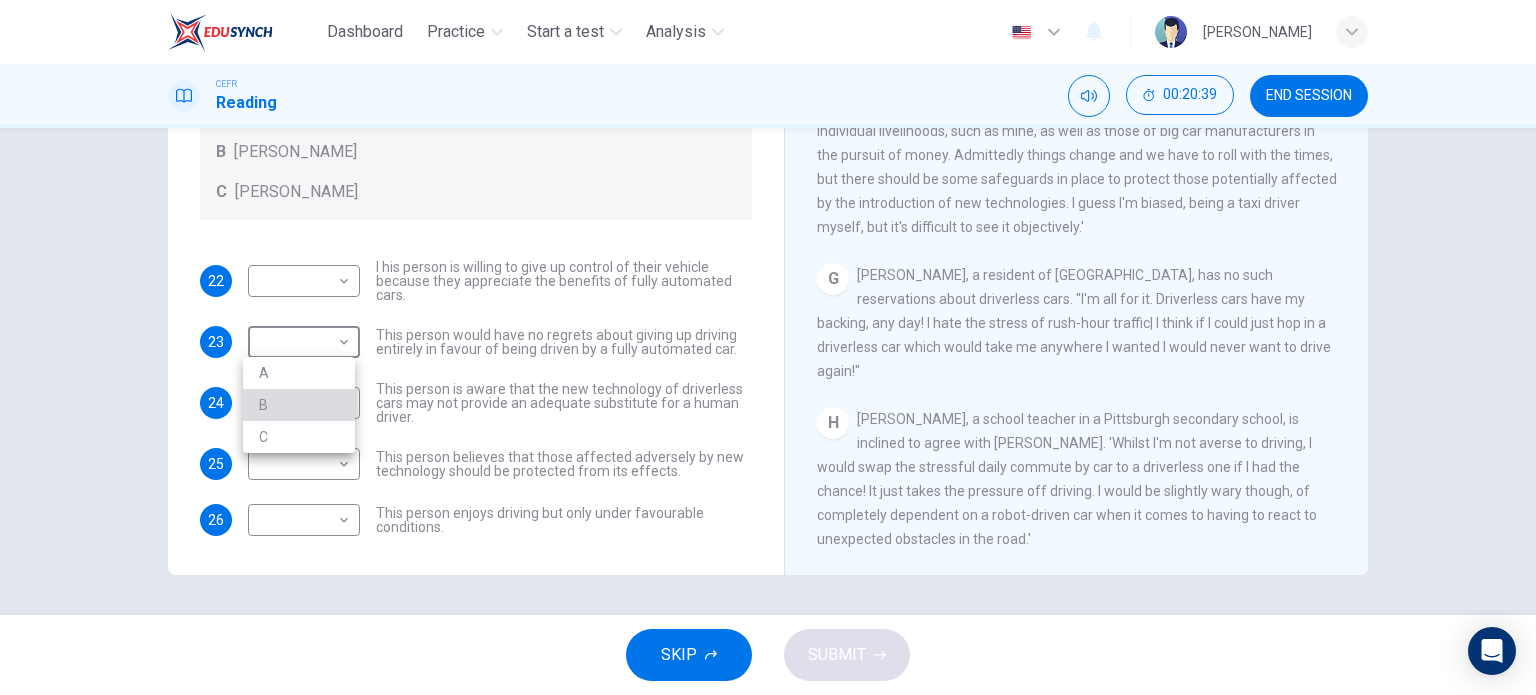 click on "B" at bounding box center (299, 405) 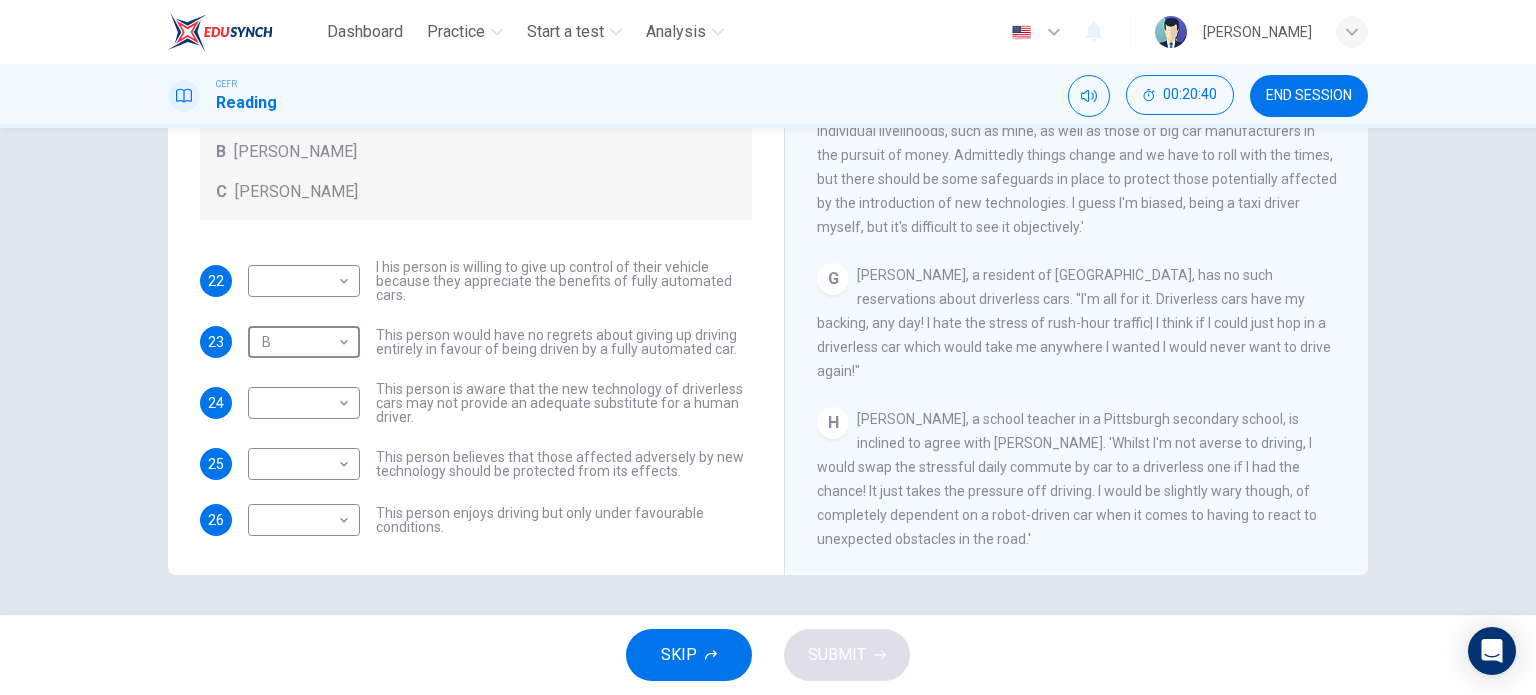 scroll, scrollTop: 1368, scrollLeft: 0, axis: vertical 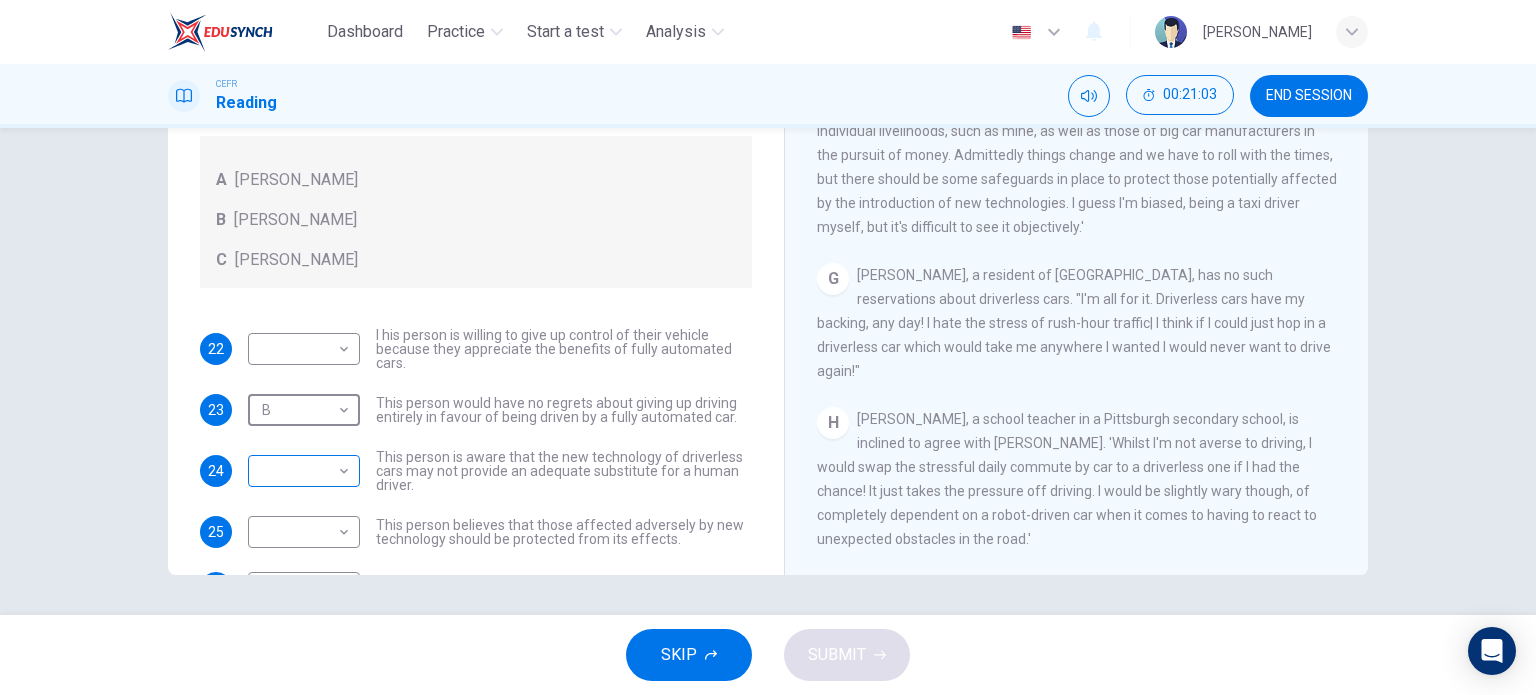 click on "Dashboard Practice Start a test Analysis English en ​ [PERSON_NAME] MD [PERSON_NAME] CEFR Reading 00:21:03 END SESSION Questions 22 - 26 Look at the following statements, and the list of people. Match each statement to the correct person, A-C. You may use any letter more than once.
A [PERSON_NAME] B [PERSON_NAME] C [PERSON_NAME] 22 ​ ​ I his person is willing to give up control of their vehicle because they appreciate the benefits of fully automated cars. 23 B B ​ This person would have no regrets about giving up driving entirely in favour of being driven by a fully automated car. 24 ​ ​ This person is aware that the new technology of driverless cars may not provide an adequate substitute for a human driver. 25 ​ ​ This person believes that those affected adversely by new technology should be protected from its effects. 26 ​ ​ This person enjoys driving but only under favourable conditions. Driverless cars CLICK TO ZOOM Click to Zoom A B C D E F G H SKIP SUBMIT
Dashboard Practice" at bounding box center [768, 347] 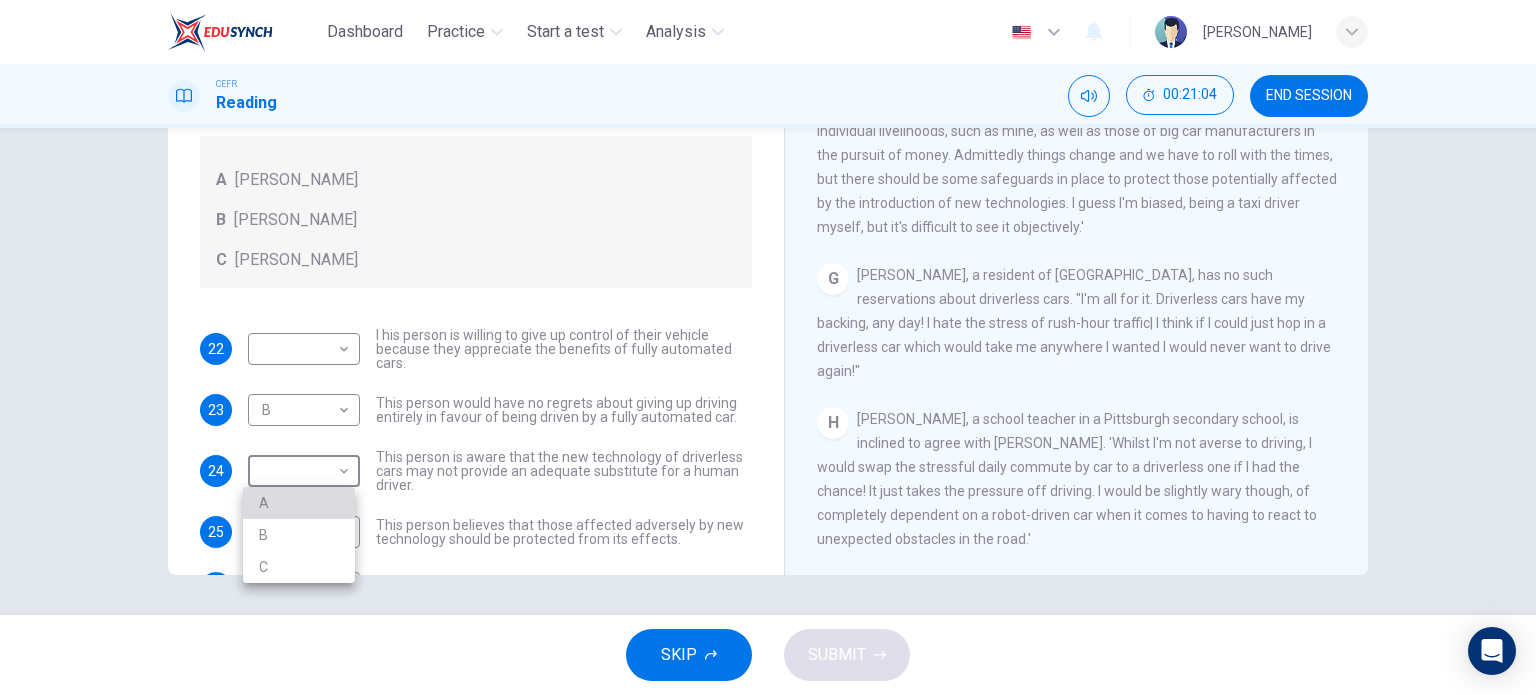 click on "A" at bounding box center [299, 503] 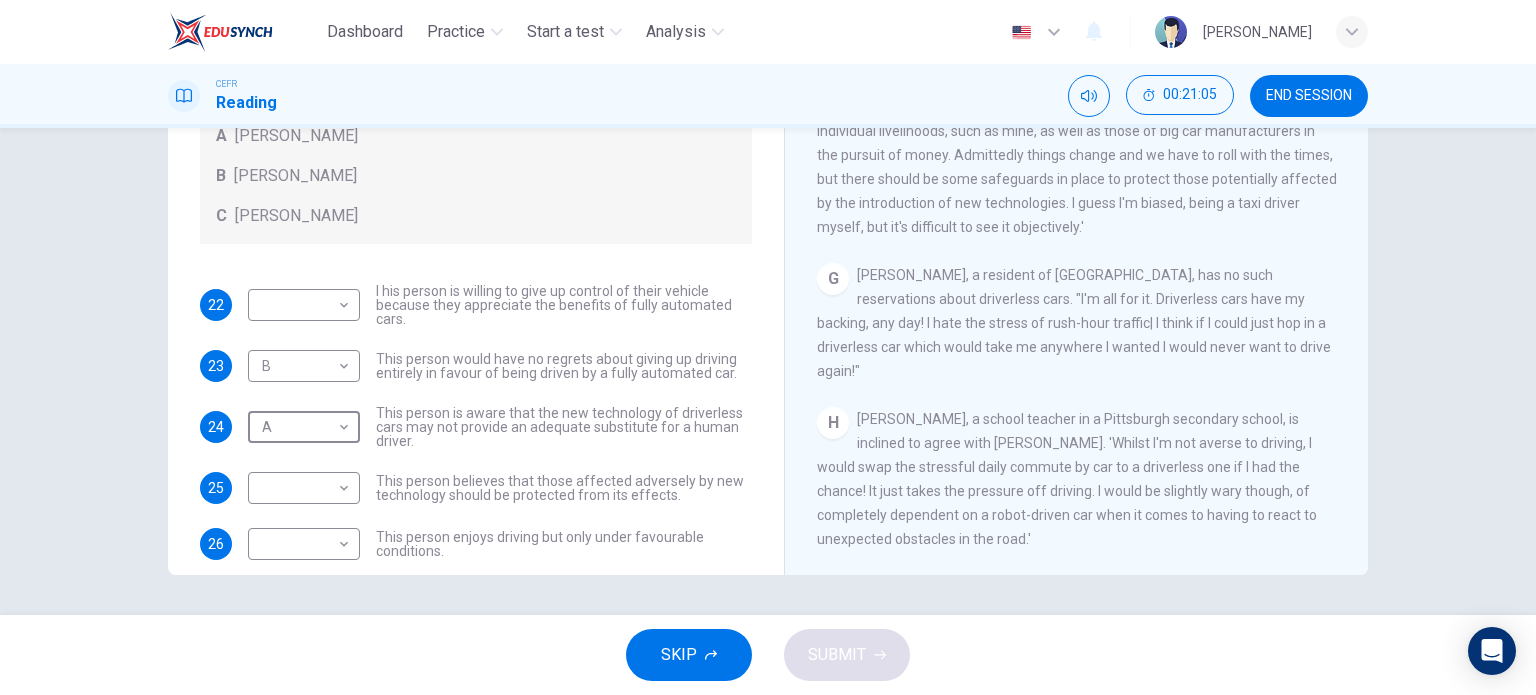 scroll, scrollTop: 68, scrollLeft: 0, axis: vertical 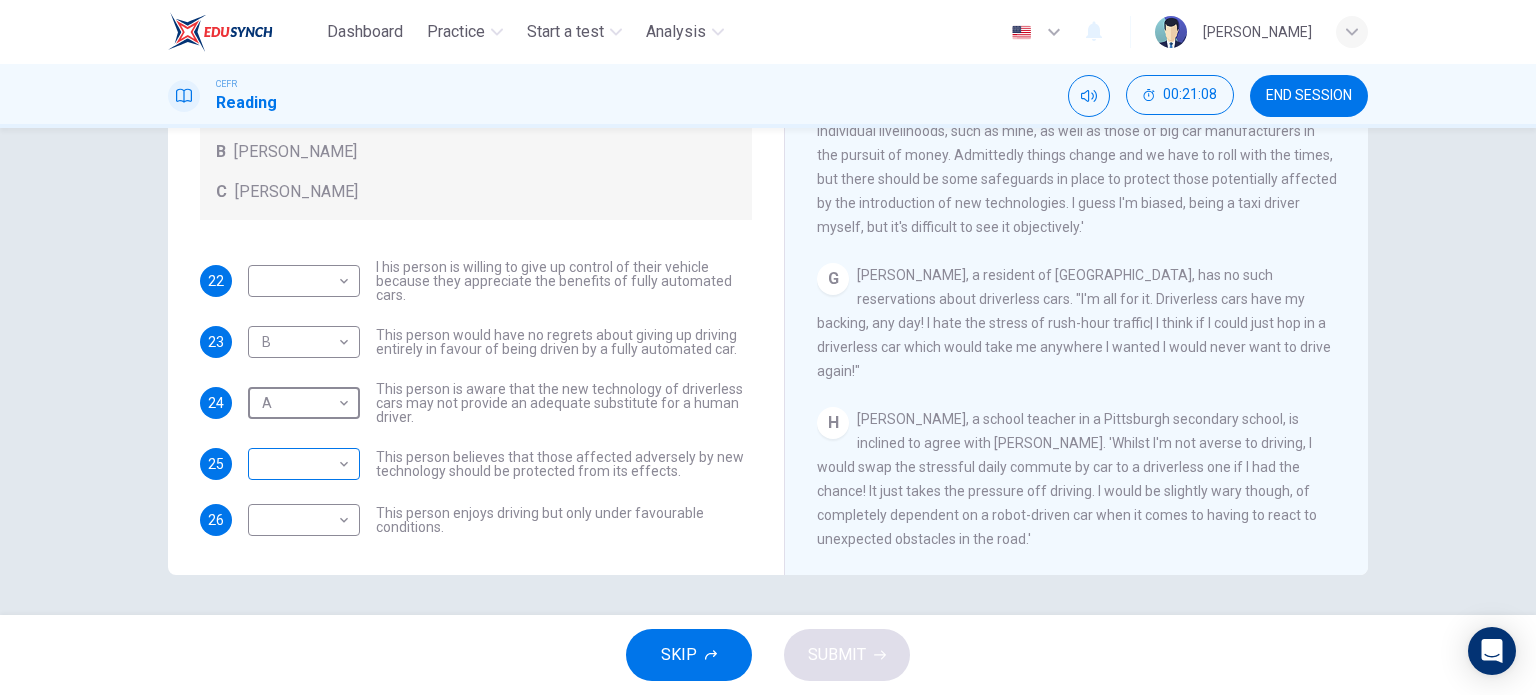click on "Dashboard Practice Start a test Analysis English en ​ [PERSON_NAME] MD [PERSON_NAME] CEFR Reading 00:21:08 END SESSION Questions 22 - 26 Look at the following statements, and the list of people. Match each statement to the correct person, A-C. You may use any letter more than once.
A [PERSON_NAME] B [PERSON_NAME] C [PERSON_NAME] 22 ​ ​ I his person is willing to give up control of their vehicle because they appreciate the benefits of fully automated cars. 23 B B ​ This person would have no regrets about giving up driving entirely in favour of being driven by a fully automated car. 24 A A ​ This person is aware that the new technology of driverless cars may not provide an adequate substitute for a human driver. 25 ​ ​ This person believes that those affected adversely by new technology should be protected from its effects. 26 ​ ​ This person enjoys driving but only under favourable conditions. Driverless cars CLICK TO ZOOM Click to Zoom A B C D E F G H SKIP SUBMIT
Dashboard Practice" at bounding box center [768, 347] 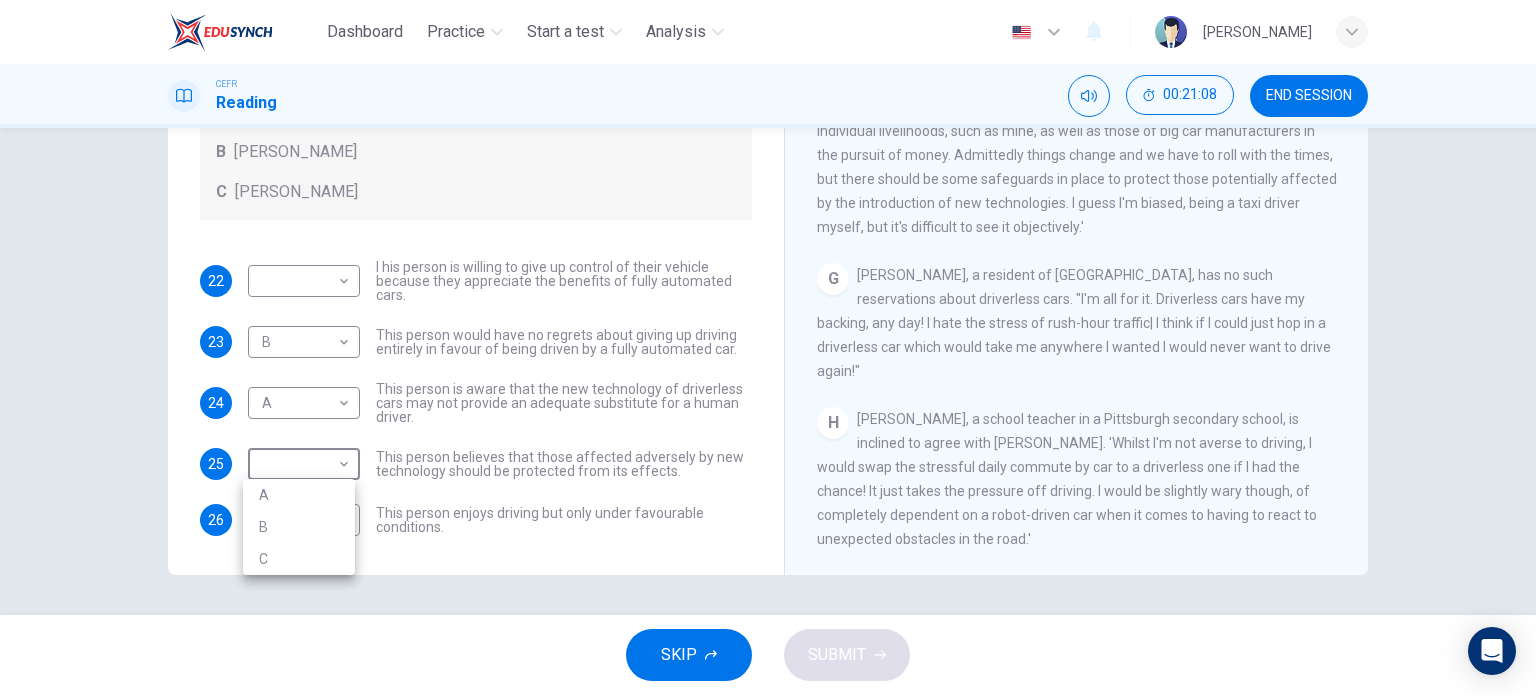 click on "A" at bounding box center [299, 495] 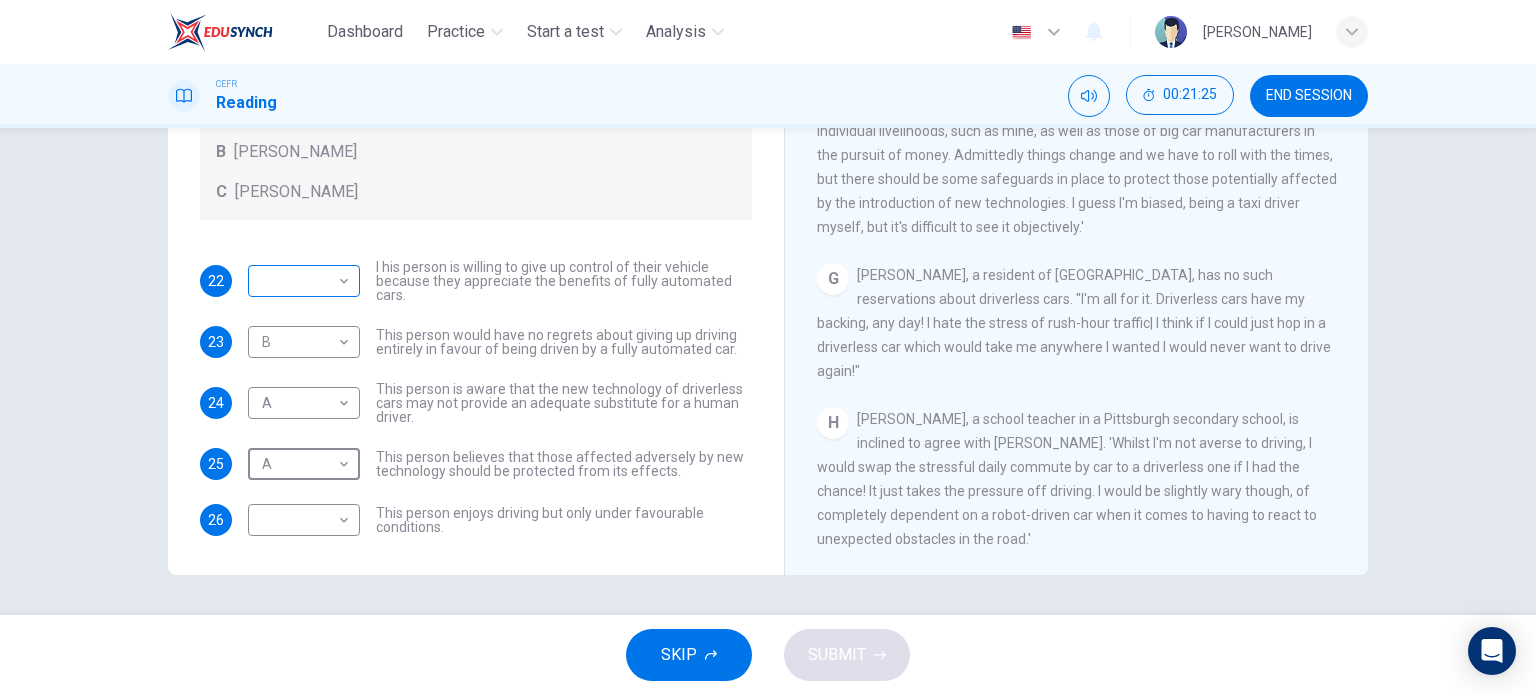 click on "Dashboard Practice Start a test Analysis English en ​ [PERSON_NAME] MD [PERSON_NAME] CEFR Reading 00:21:25 END SESSION Questions 22 - 26 Look at the following statements, and the list of people. Match each statement to the correct person, A-C. You may use any letter more than once.
A [PERSON_NAME] B [PERSON_NAME] C [PERSON_NAME] 22 ​ ​ I his person is willing to give up control of their vehicle because they appreciate the benefits of fully automated cars. 23 B B ​ This person would have no regrets about giving up driving entirely in favour of being driven by a fully automated car. 24 A A ​ This person is aware that the new technology of driverless cars may not provide an adequate substitute for a human driver. 25 A A ​ This person believes that those affected adversely by new technology should be protected from its effects. 26 ​ ​ This person enjoys driving but only under favourable conditions. Driverless cars CLICK TO ZOOM Click to Zoom A B C D E F G H SKIP SUBMIT
Dashboard Practice" at bounding box center [768, 347] 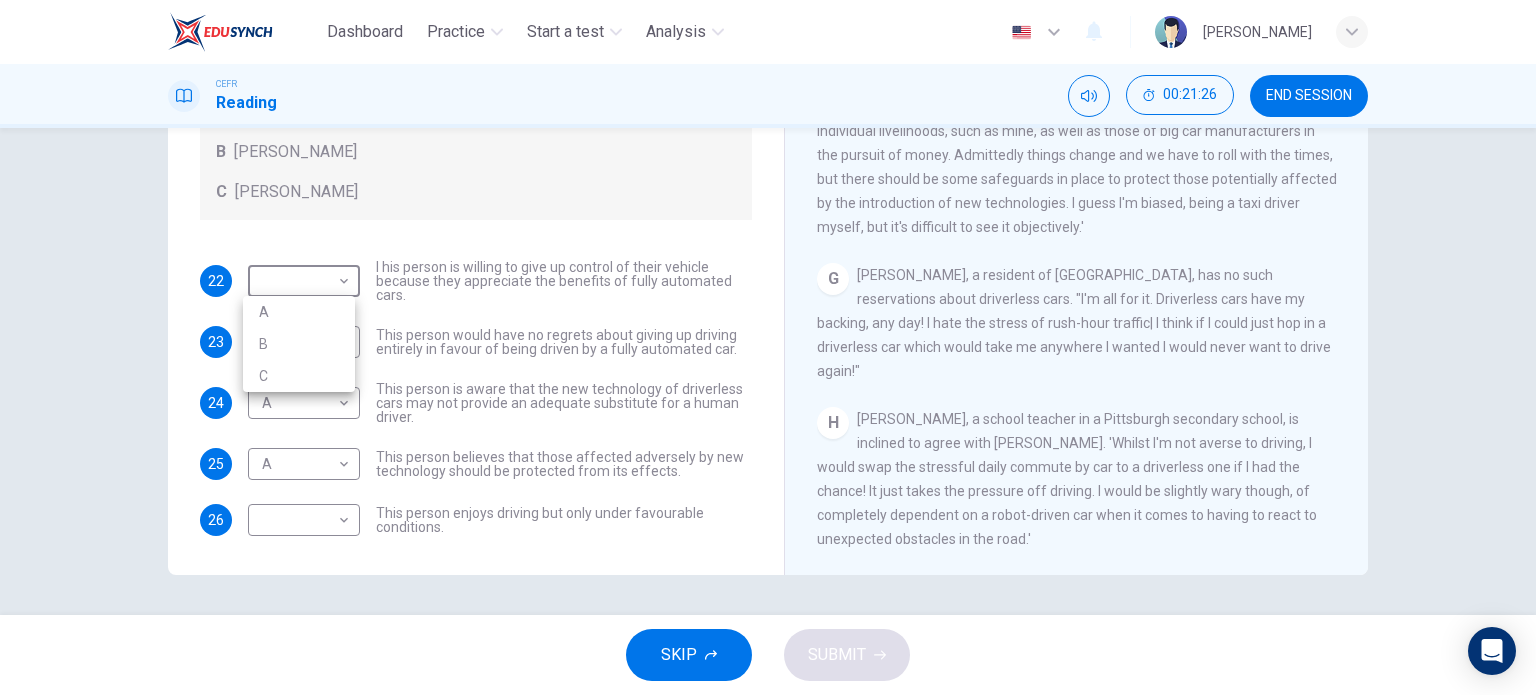 click on "B" at bounding box center [299, 344] 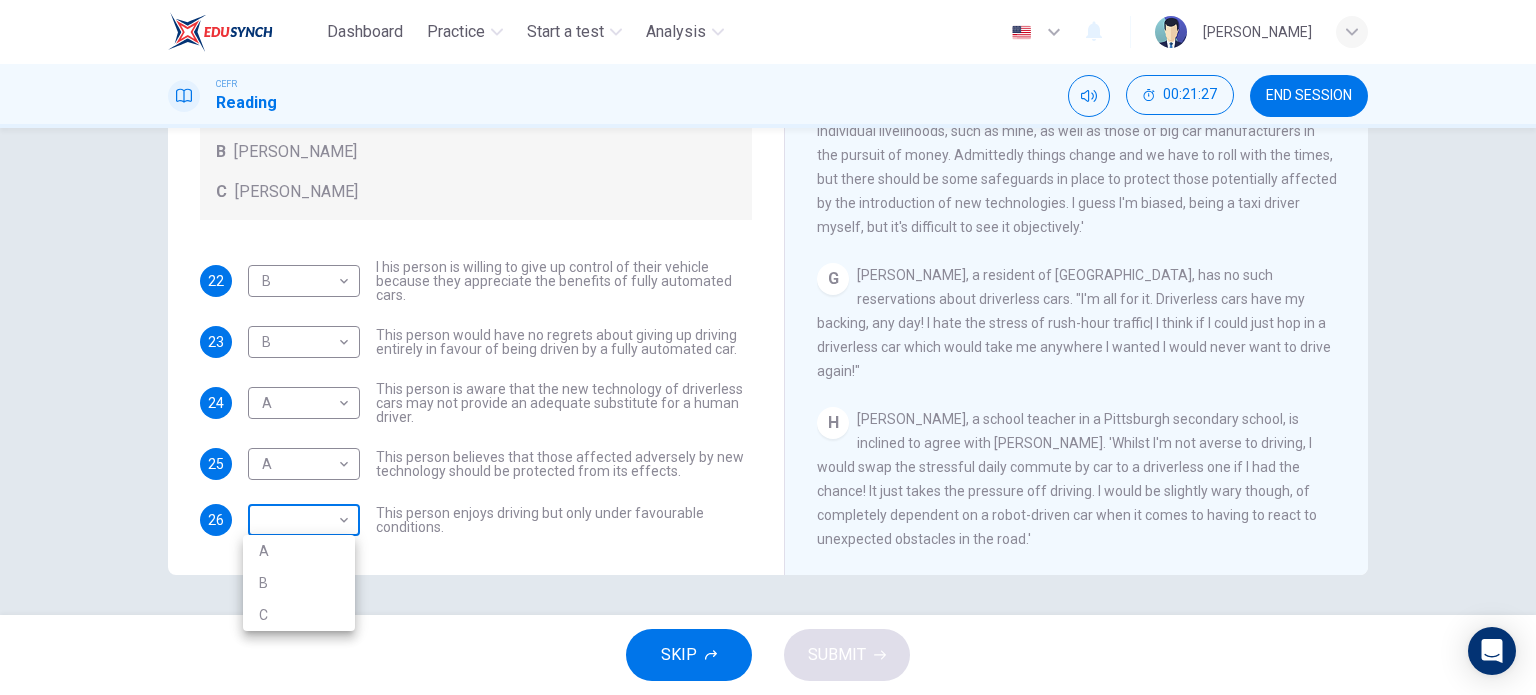 click on "Dashboard Practice Start a test Analysis English en ​ [PERSON_NAME] MD [PERSON_NAME] CEFR Reading 00:21:27 END SESSION Questions 22 - 26 Look at the following statements, and the list of people. Match each statement to the correct person, A-C. You may use any letter more than once.
A [PERSON_NAME] B [PERSON_NAME] C [PERSON_NAME] 22 B B ​ I his person is willing to give up control of their vehicle because they appreciate the benefits of fully automated cars. 23 B B ​ This person would have no regrets about giving up driving entirely in favour of being driven by a fully automated car. 24 A A ​ This person is aware that the new technology of driverless cars may not provide an adequate substitute for a human driver. 25 A A ​ This person believes that those affected adversely by new technology should be protected from its effects. 26 ​ ​ This person enjoys driving but only under favourable conditions. Driverless cars CLICK TO ZOOM Click to Zoom A B C D E F G H SKIP SUBMIT
Dashboard Practice" at bounding box center (768, 347) 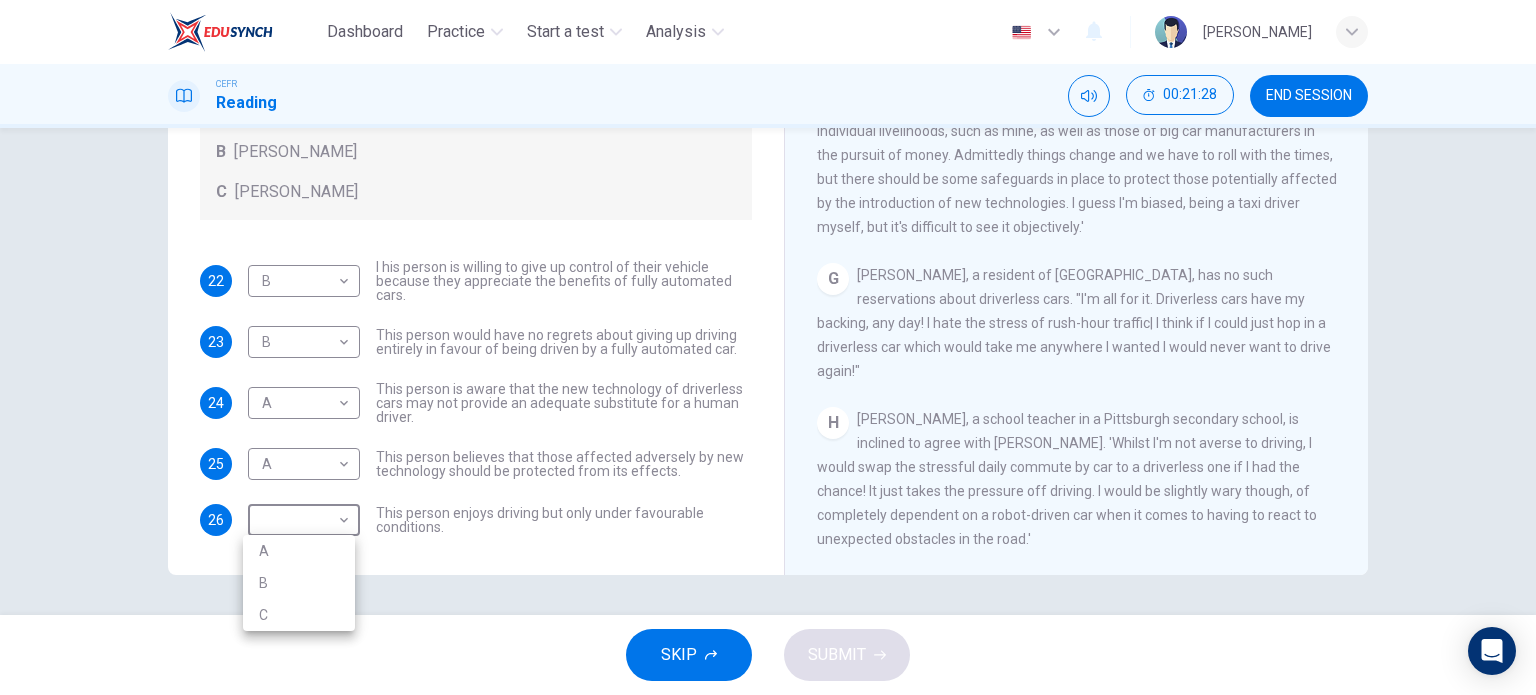 click on "C" at bounding box center (299, 615) 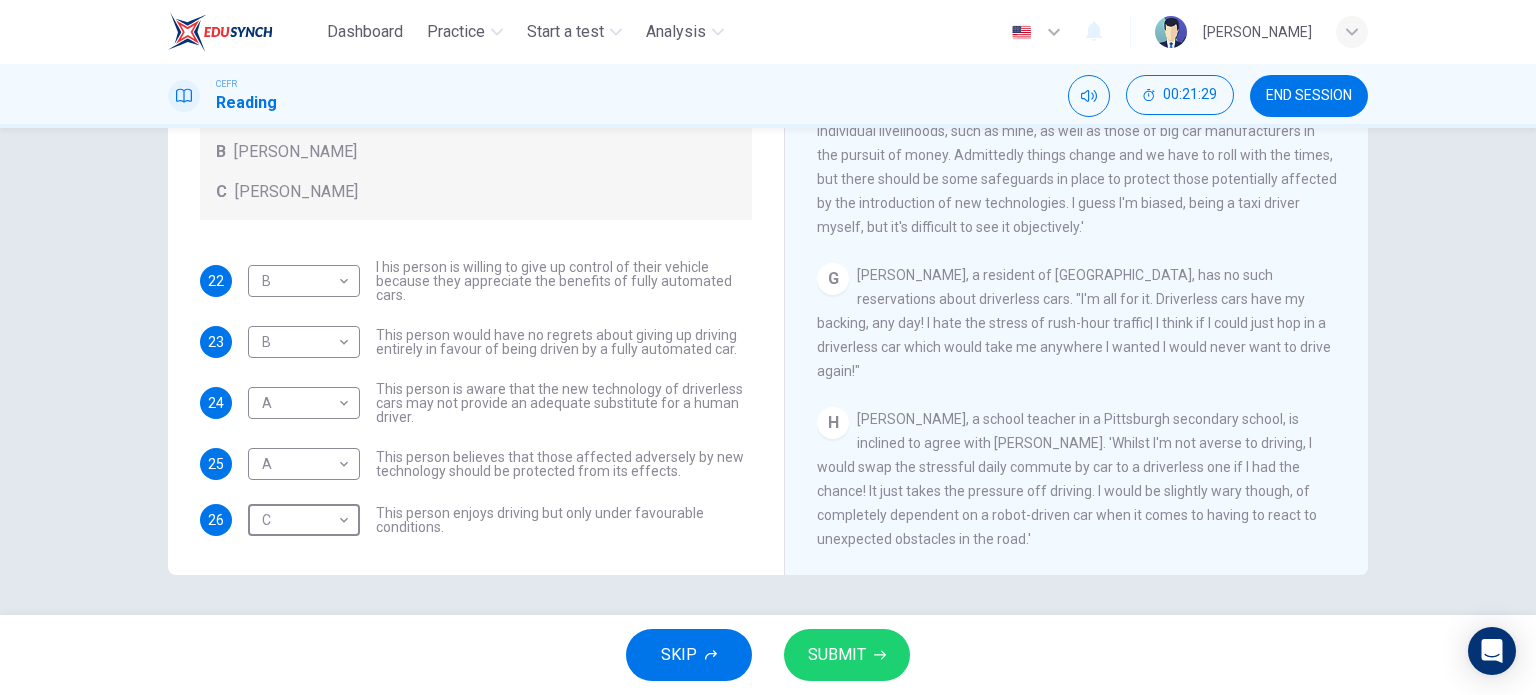click on "SUBMIT" at bounding box center (847, 655) 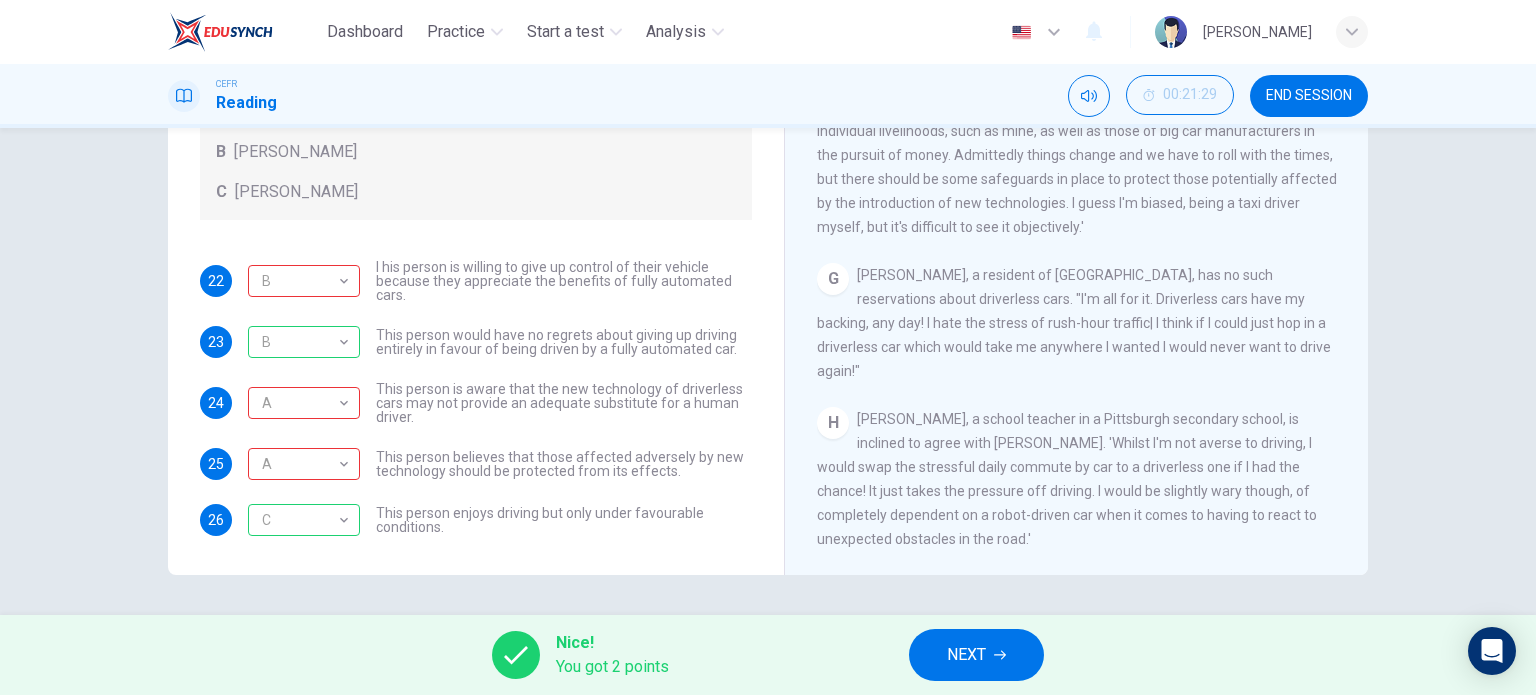 click on "NEXT" at bounding box center [976, 655] 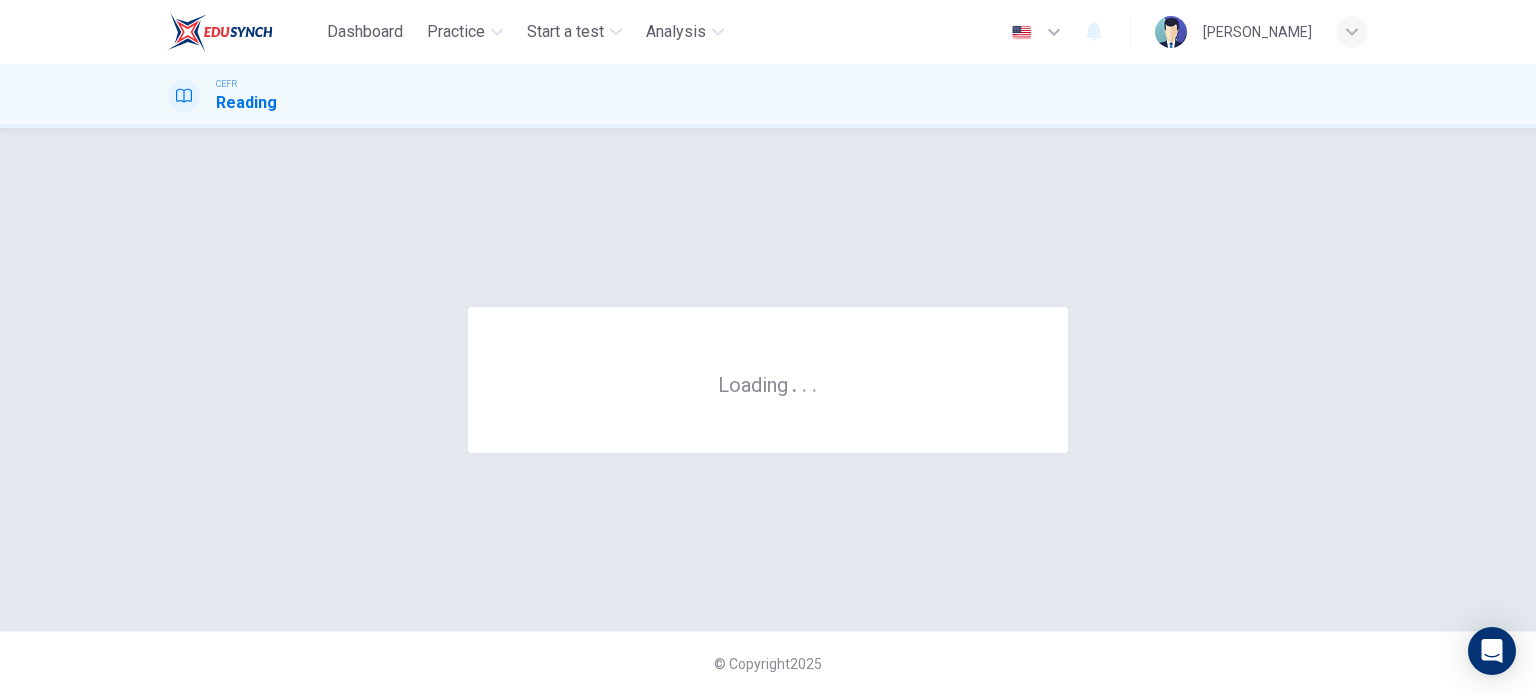 scroll, scrollTop: 0, scrollLeft: 0, axis: both 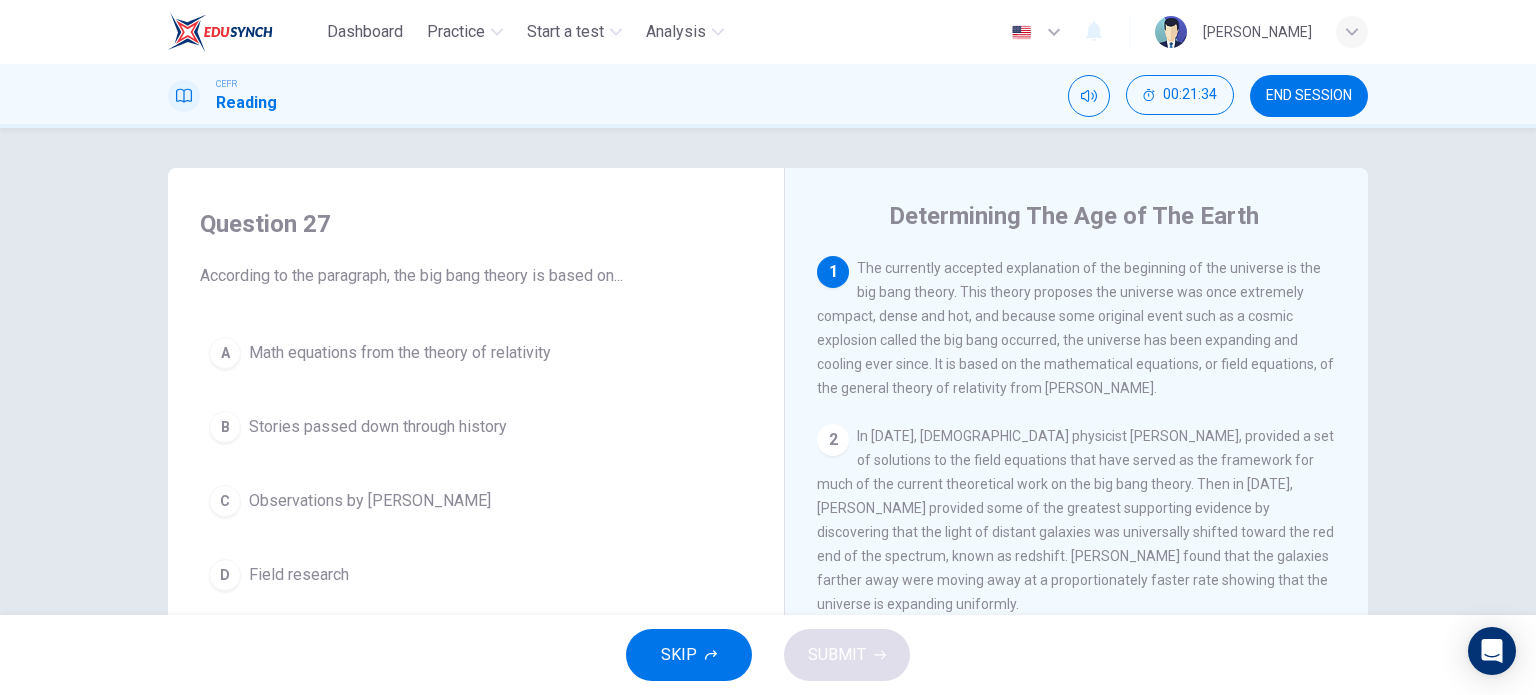 click on "END SESSION" at bounding box center [1309, 96] 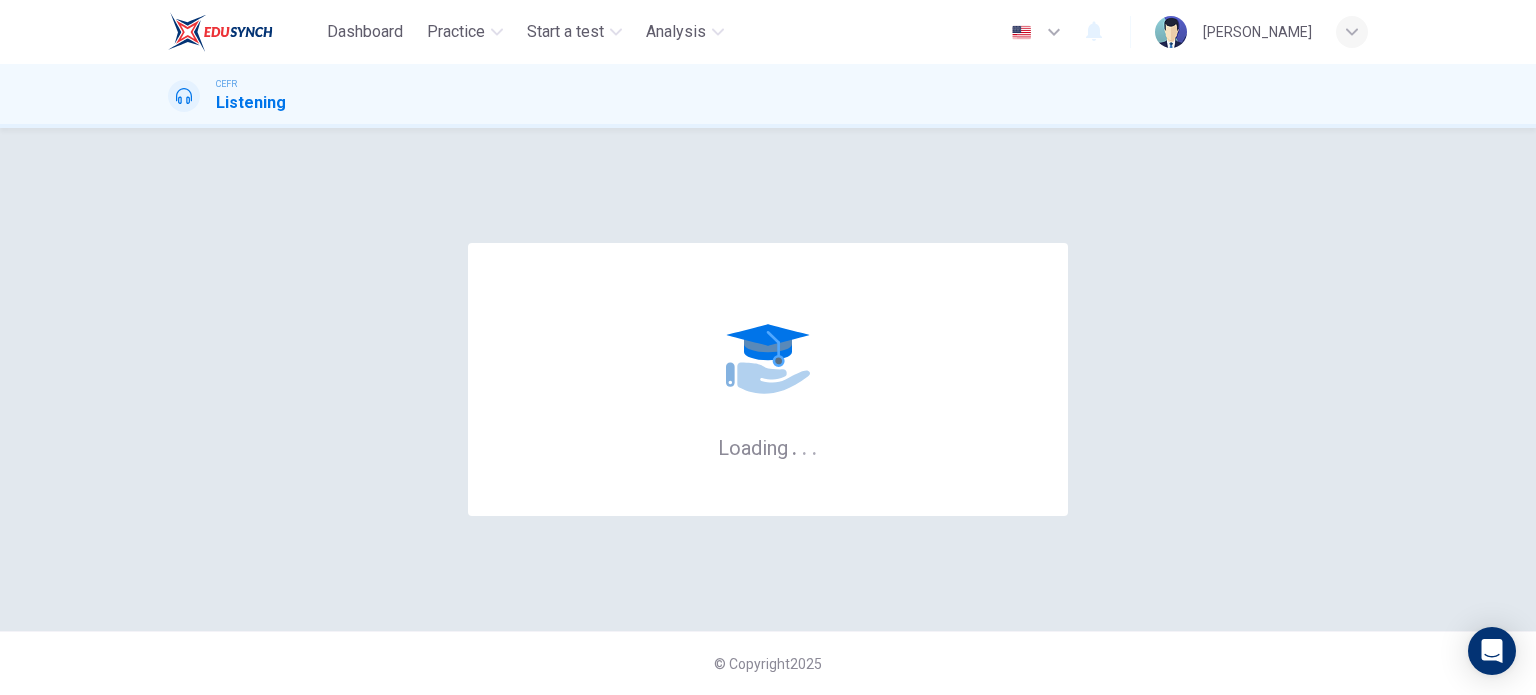 scroll, scrollTop: 0, scrollLeft: 0, axis: both 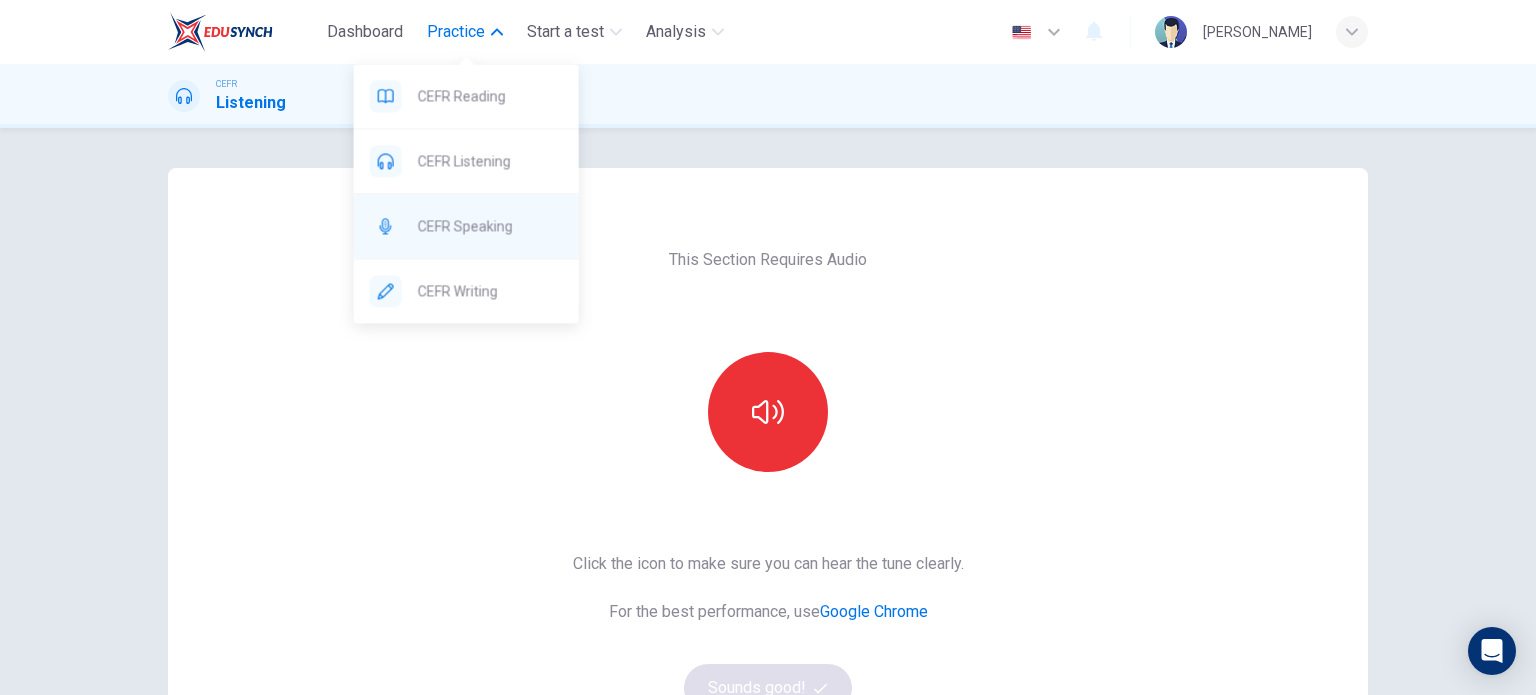 click on "CEFR Speaking" at bounding box center (482, 226) 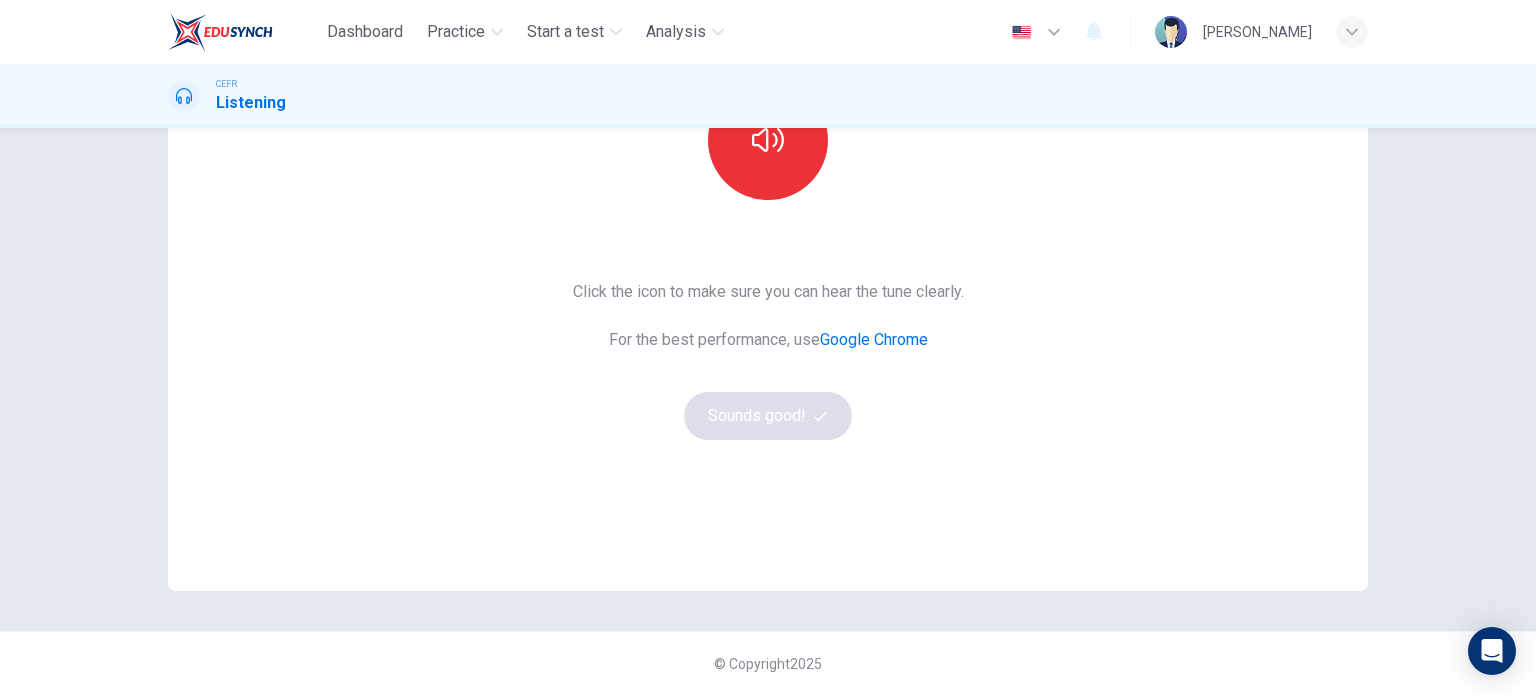 scroll, scrollTop: 172, scrollLeft: 0, axis: vertical 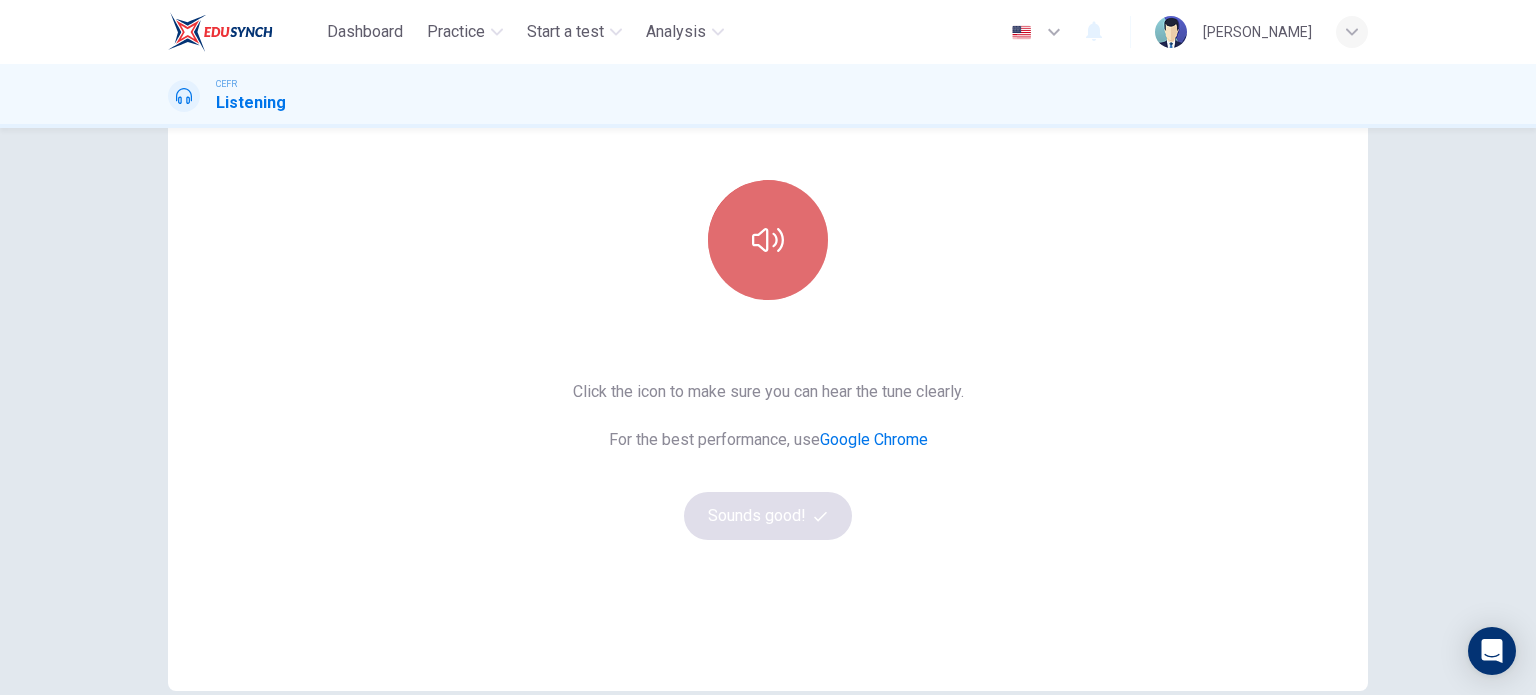 click at bounding box center [768, 240] 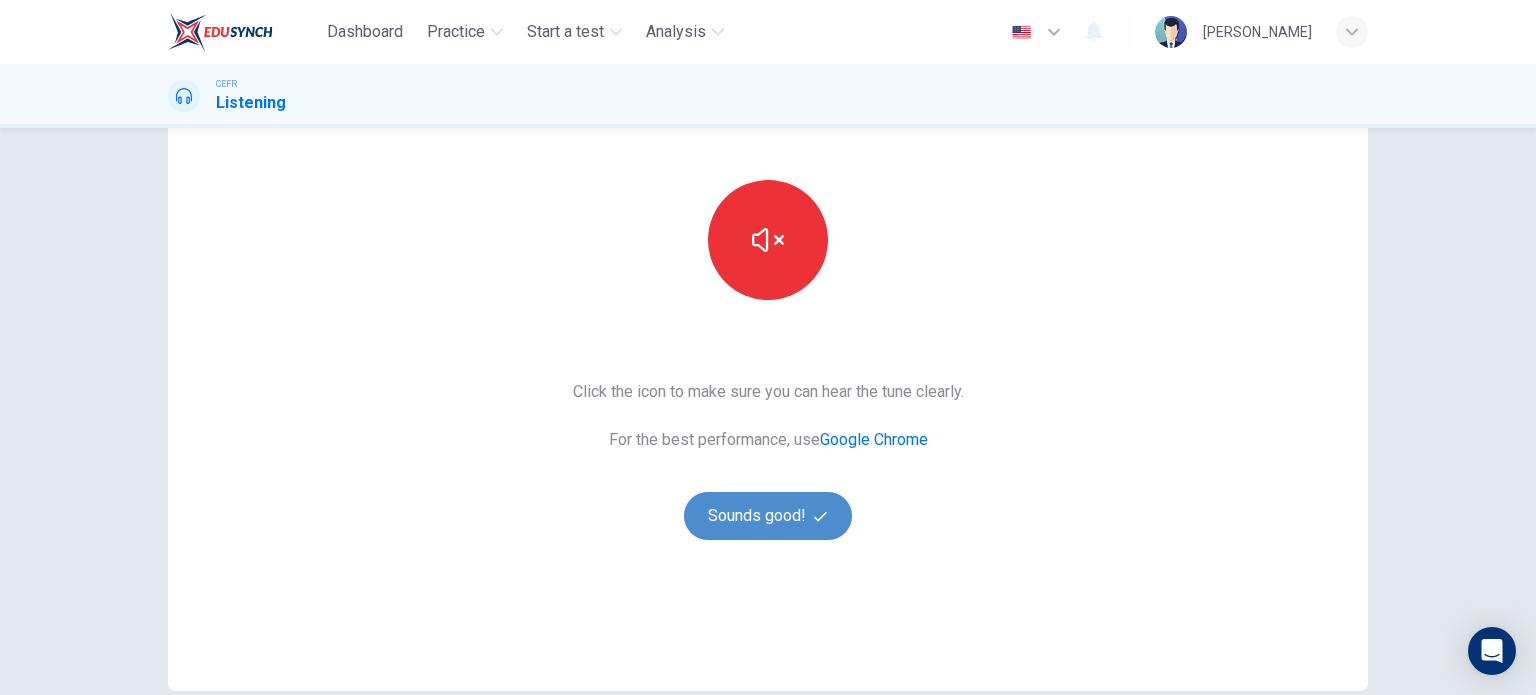click on "Sounds good!" at bounding box center (768, 516) 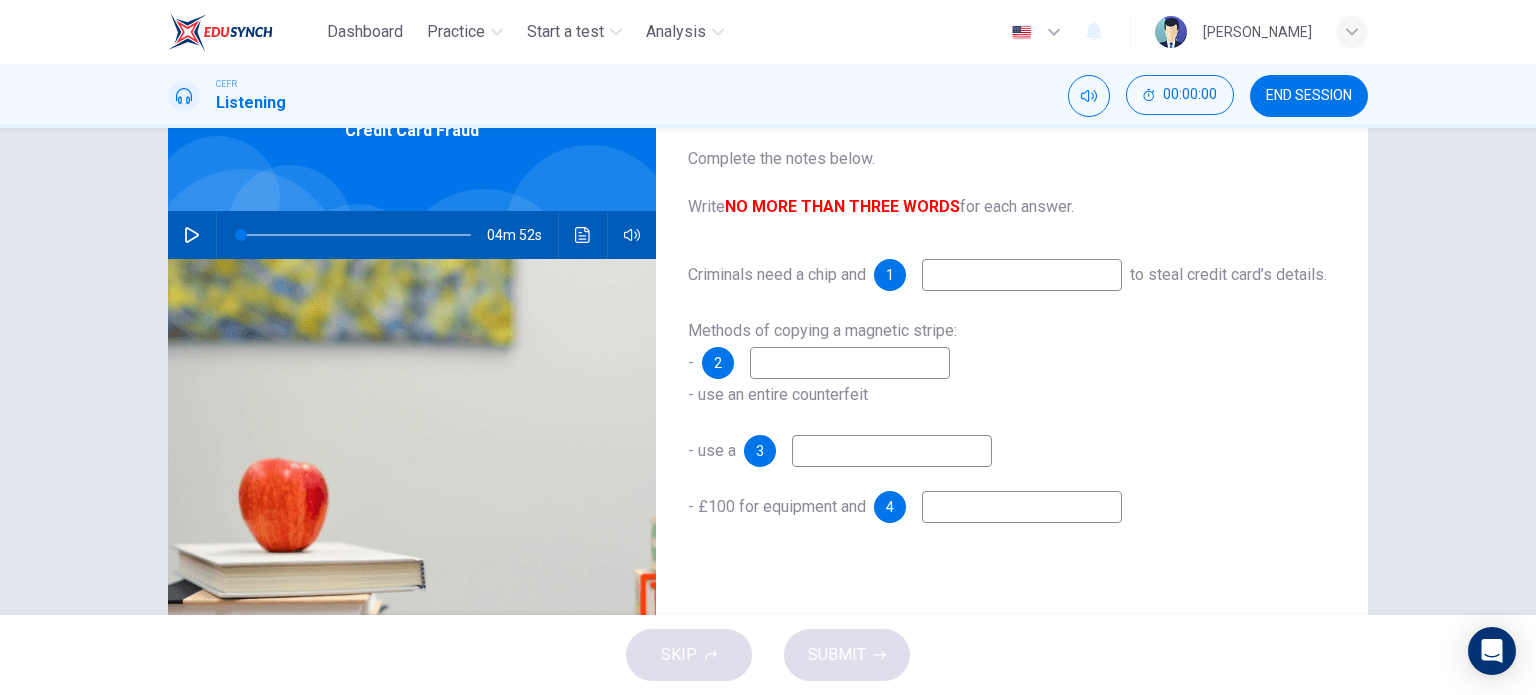 scroll, scrollTop: 72, scrollLeft: 0, axis: vertical 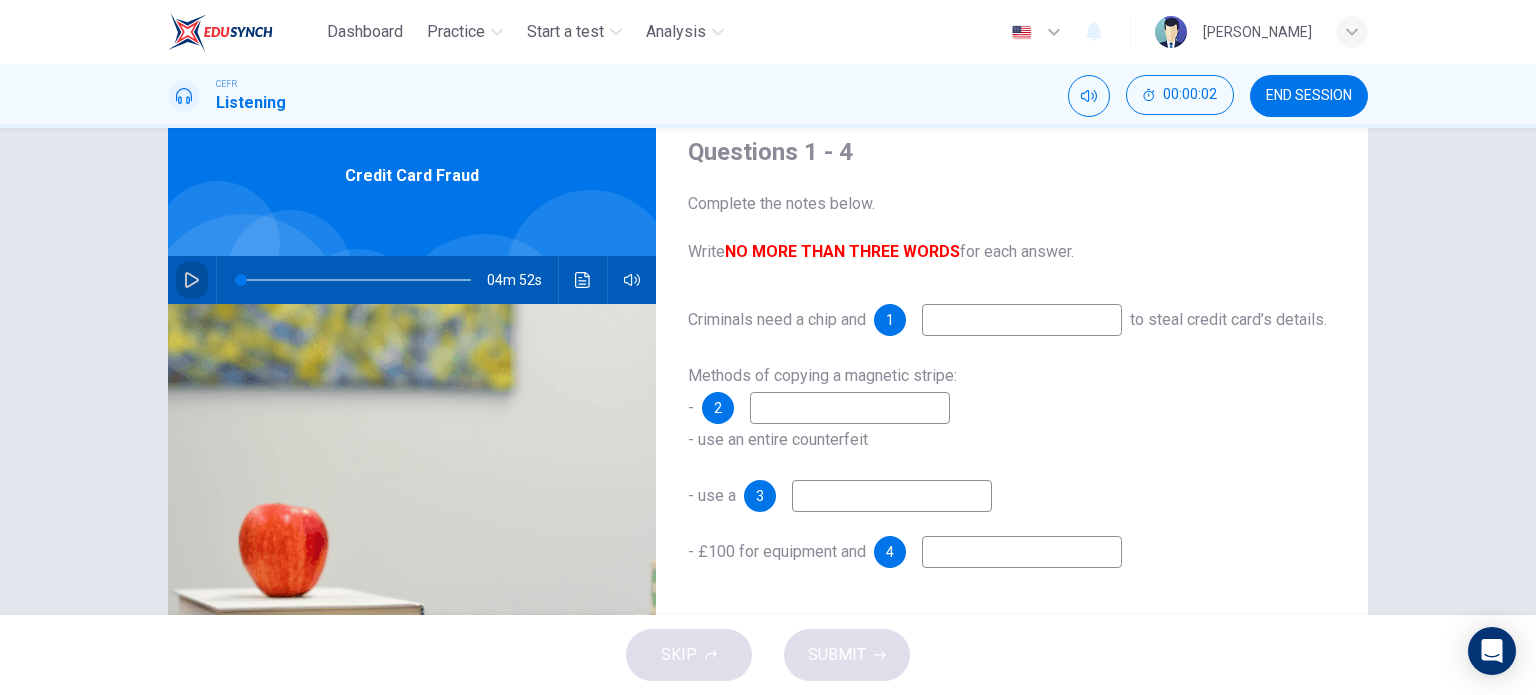 click 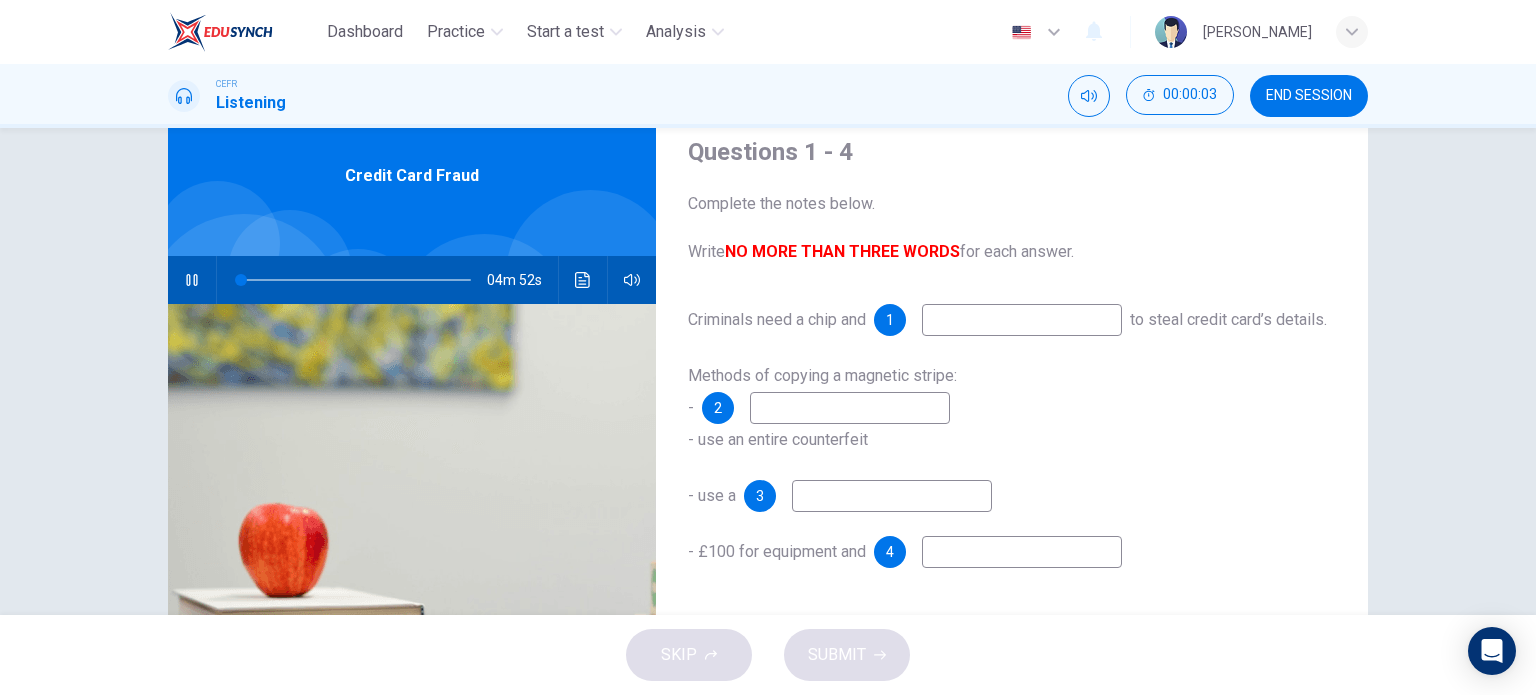 type on "0" 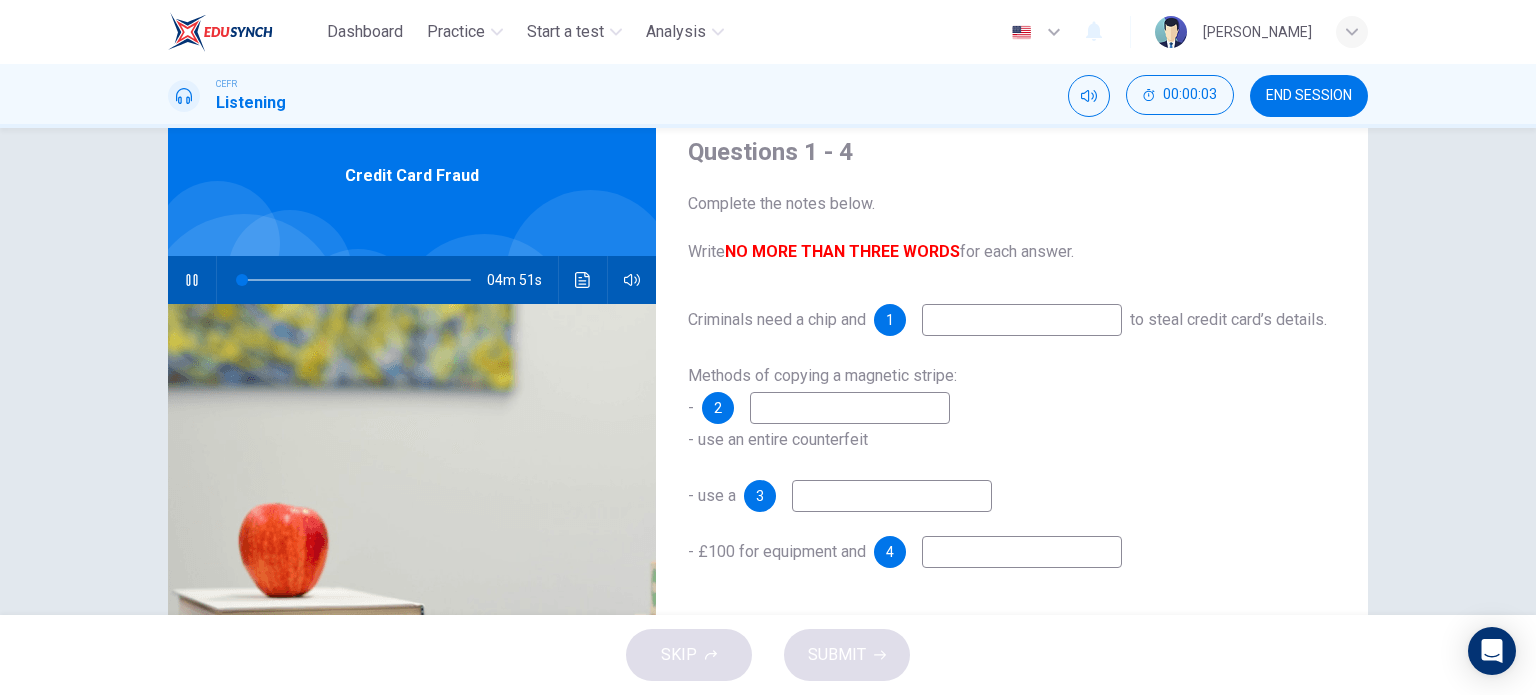 type 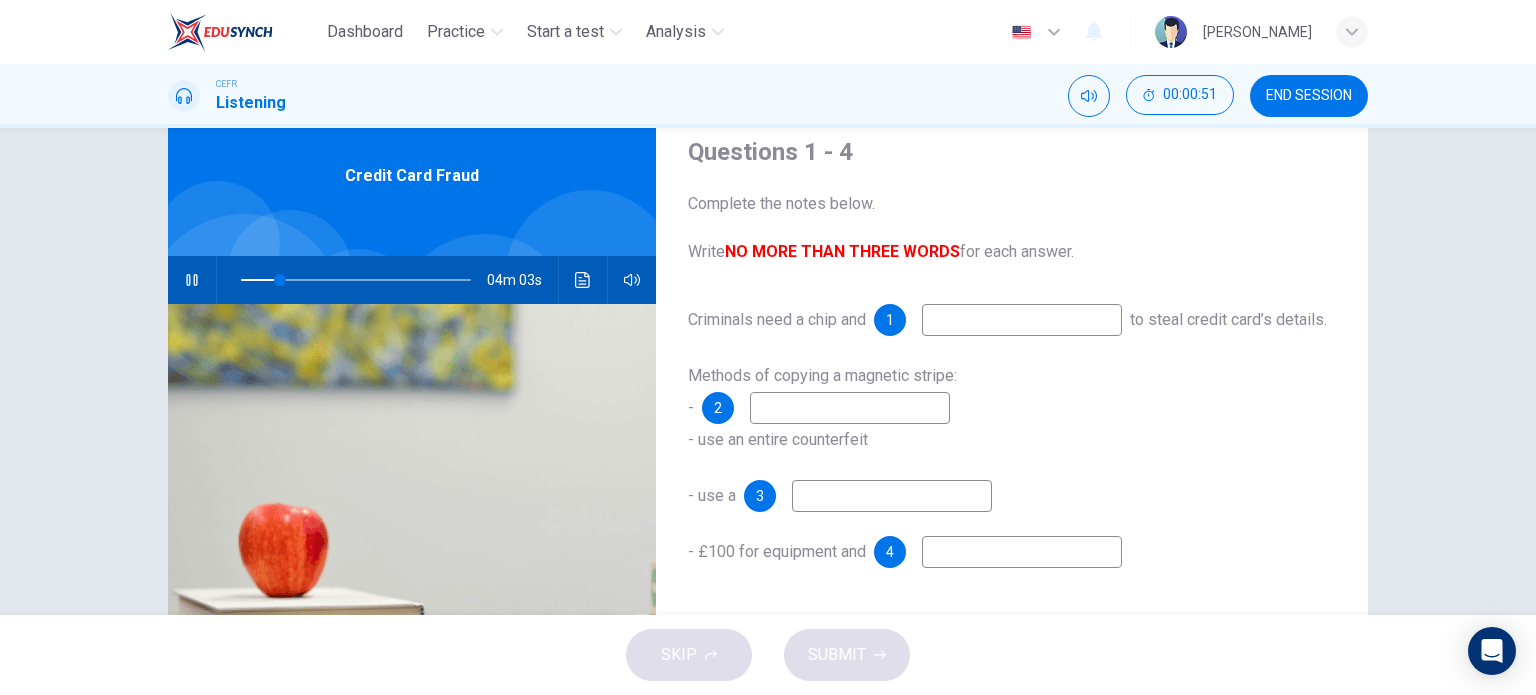 click at bounding box center (1022, 320) 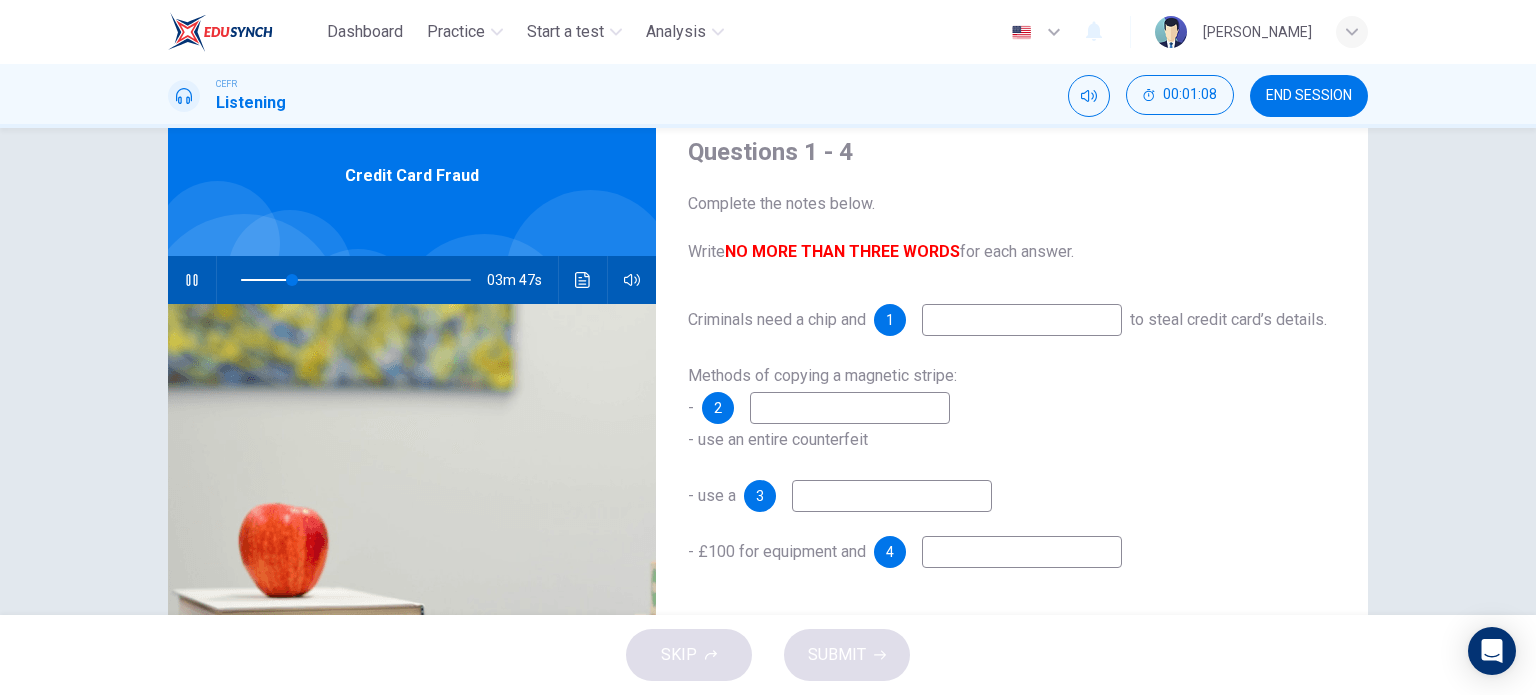 type on "23" 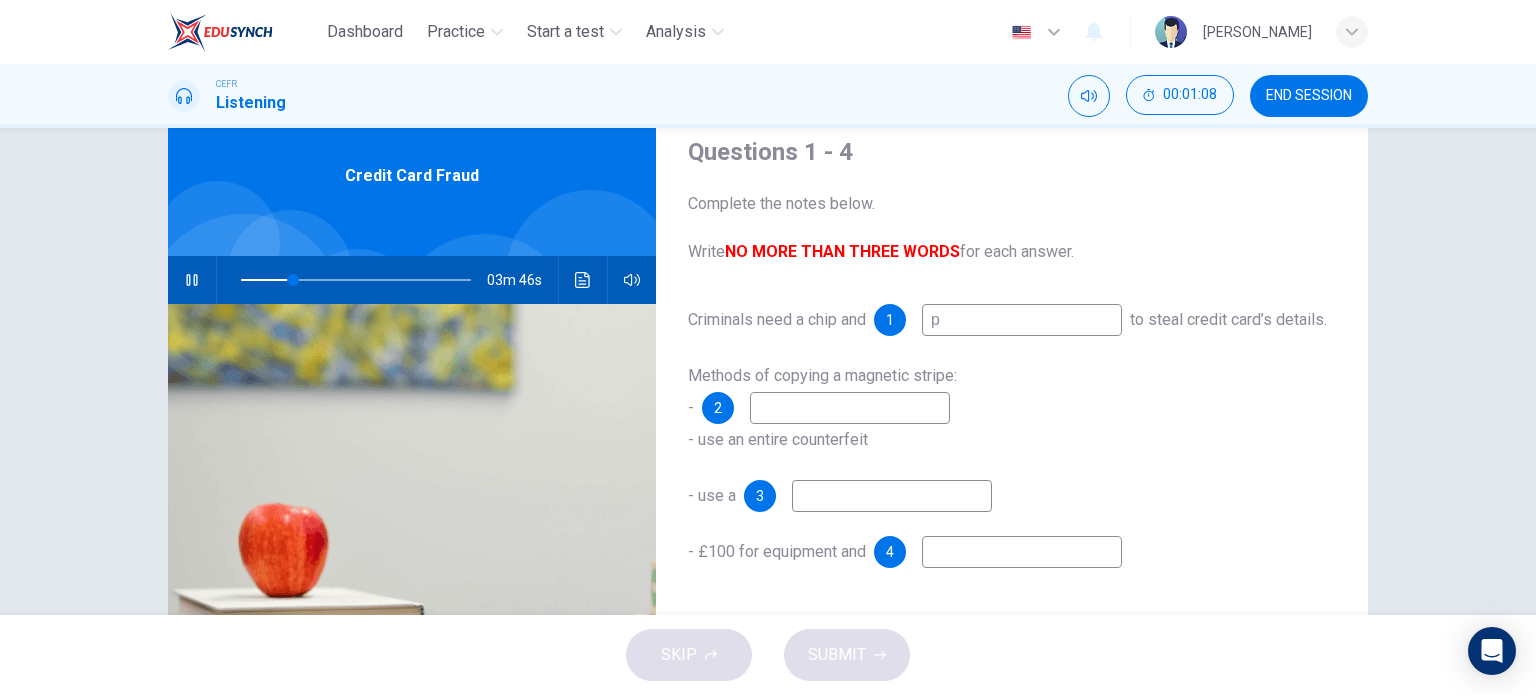 type on "pi" 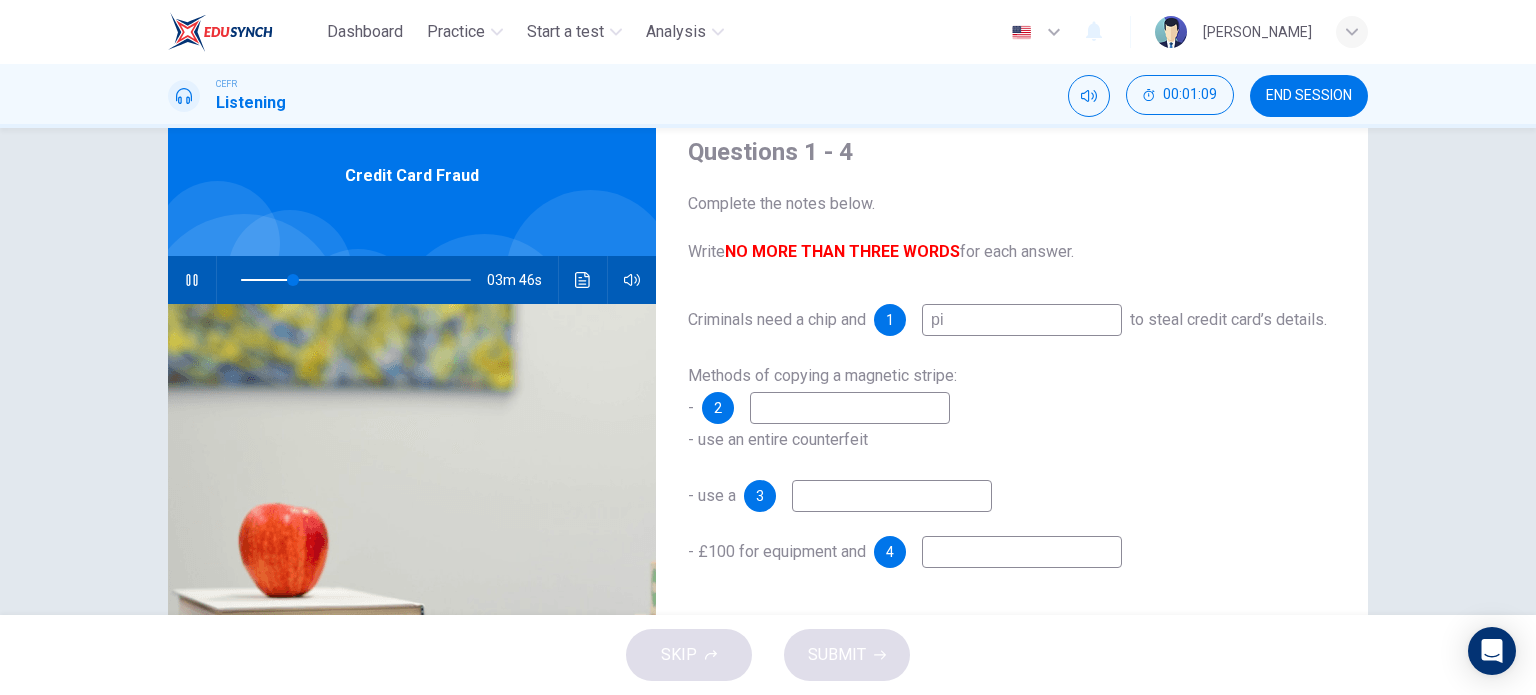 type on "23" 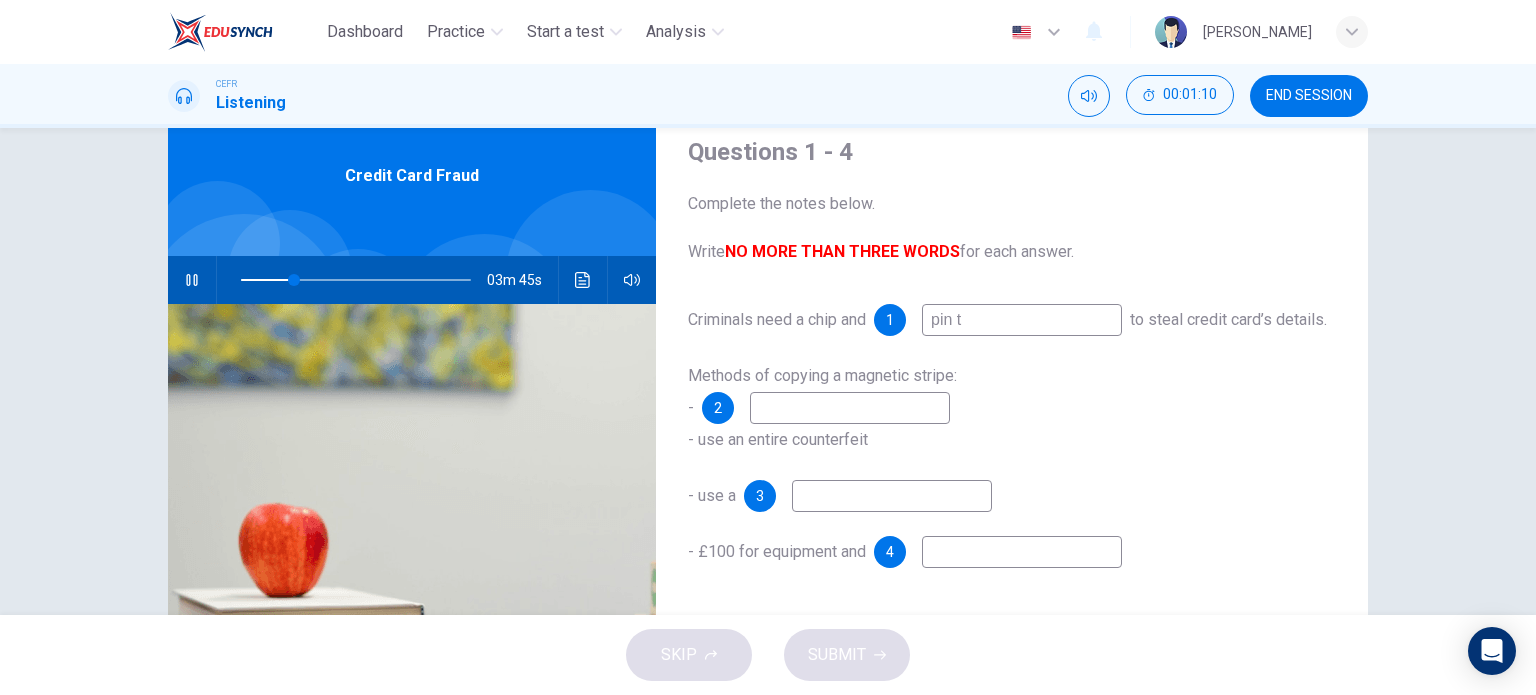 type on "pin te" 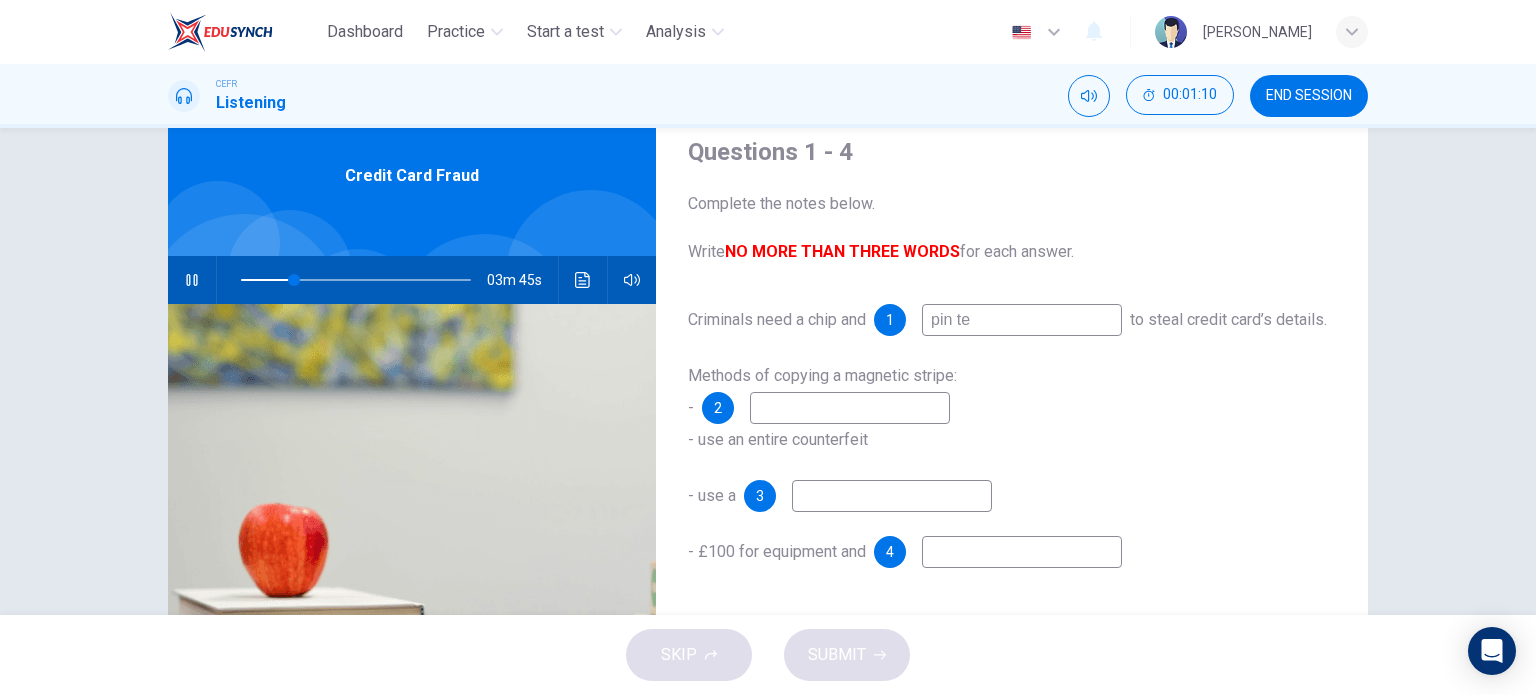 type on "23" 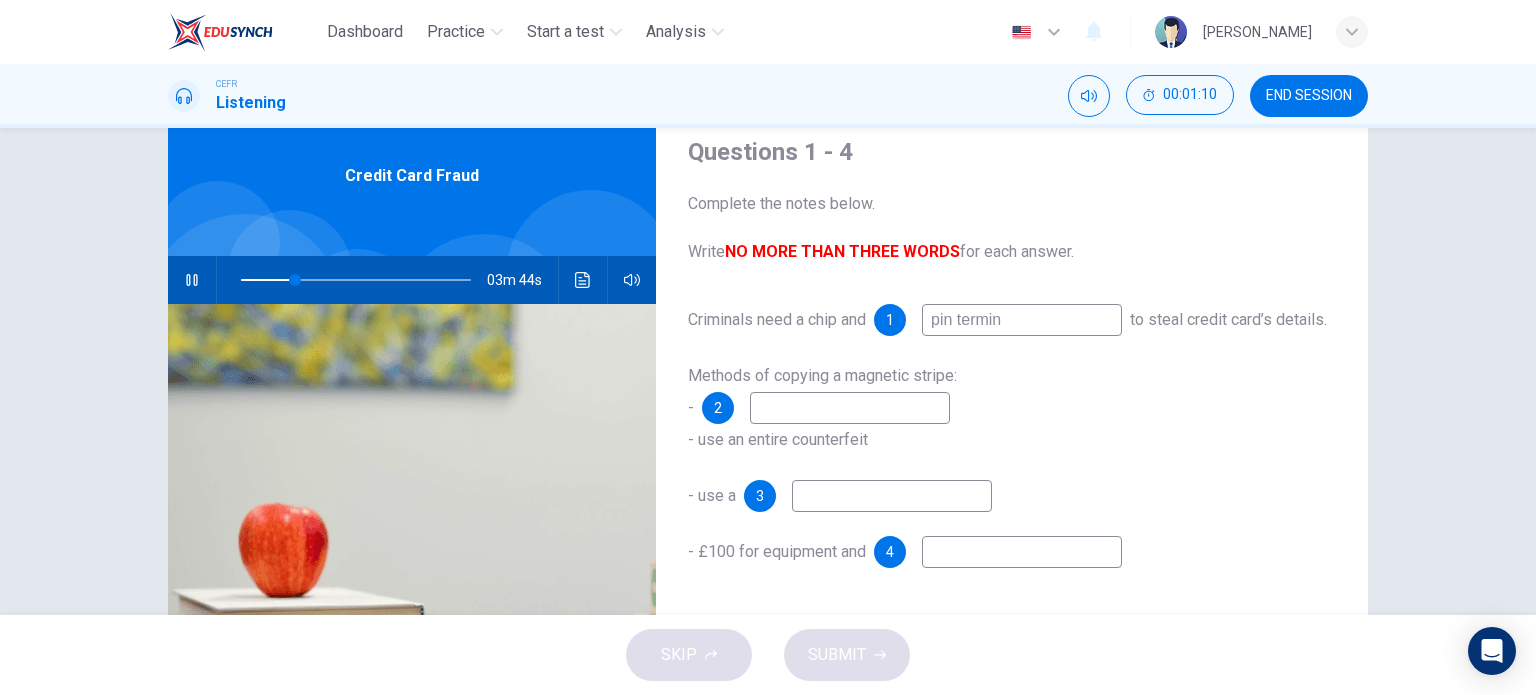 type on "pin termina" 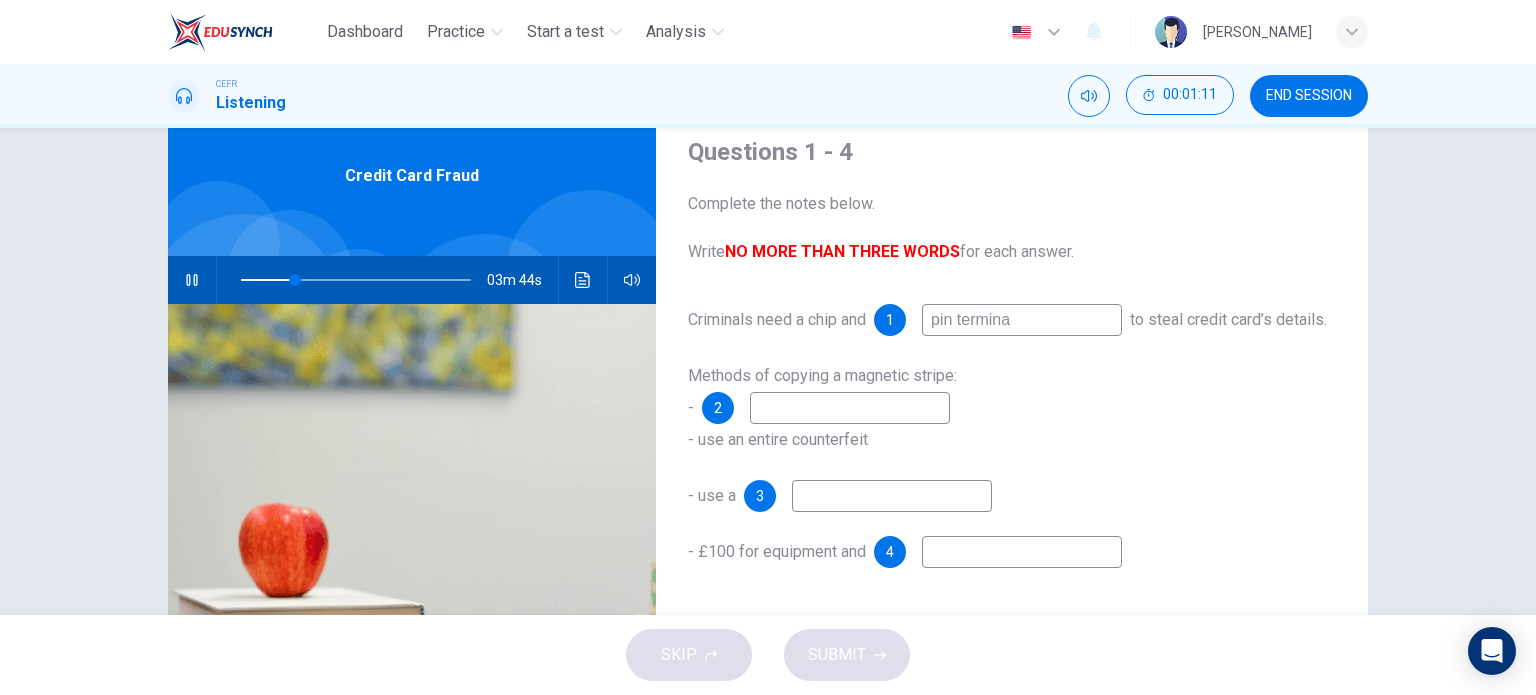 type on "23" 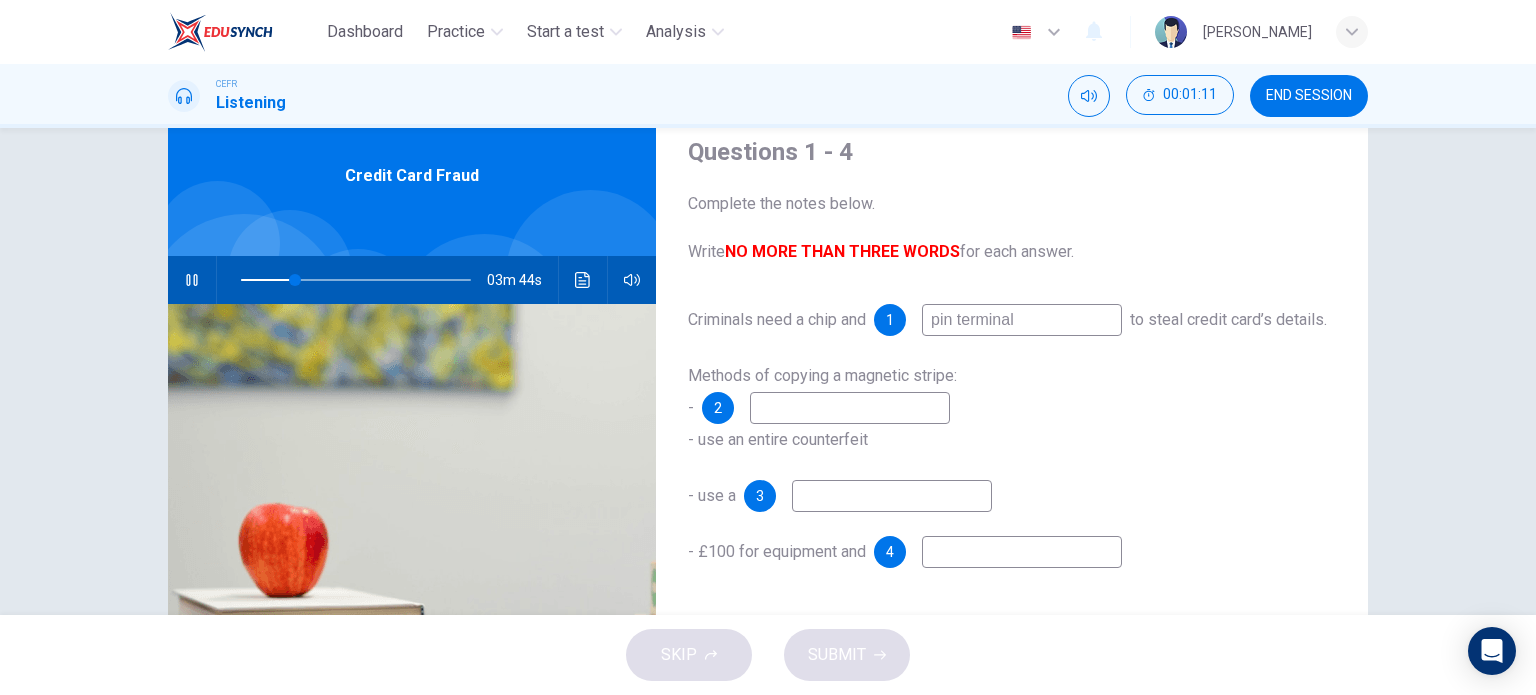 type on "24" 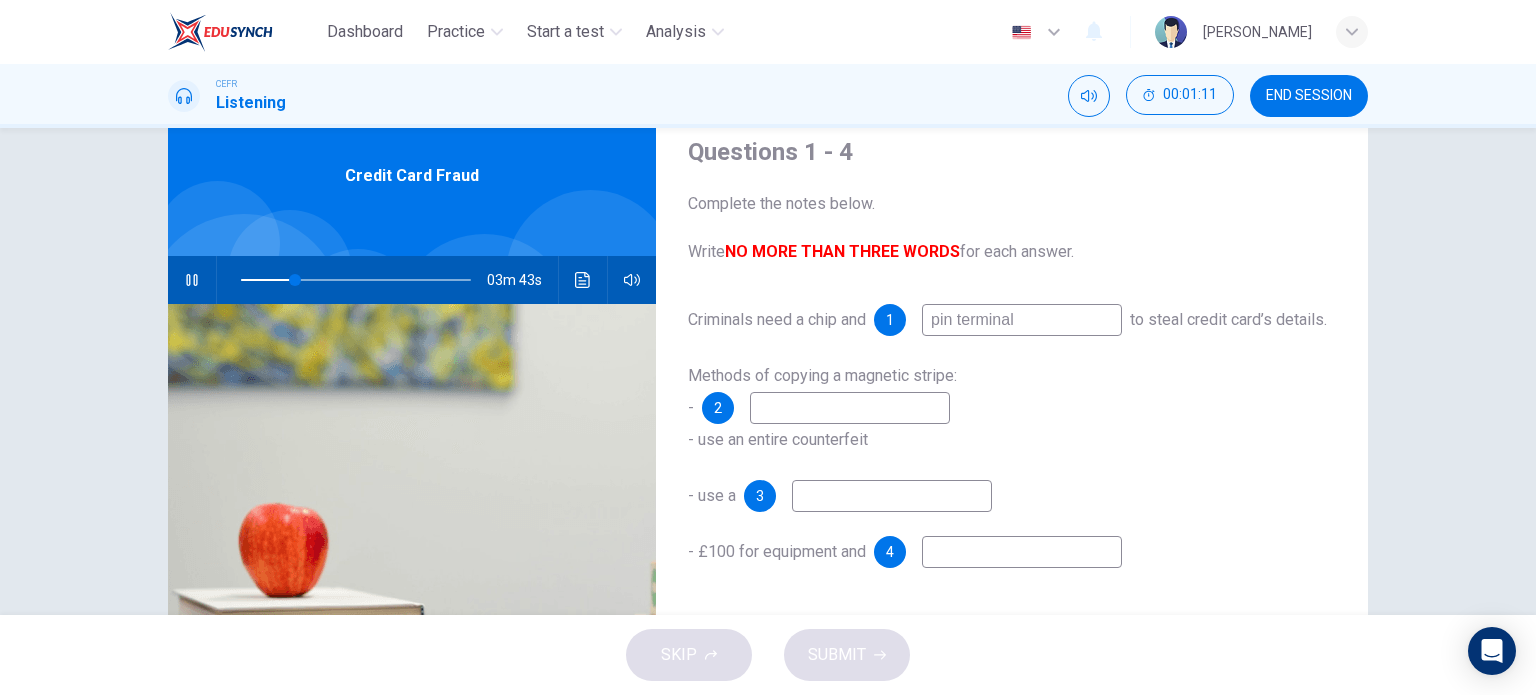 type on "pin terminals" 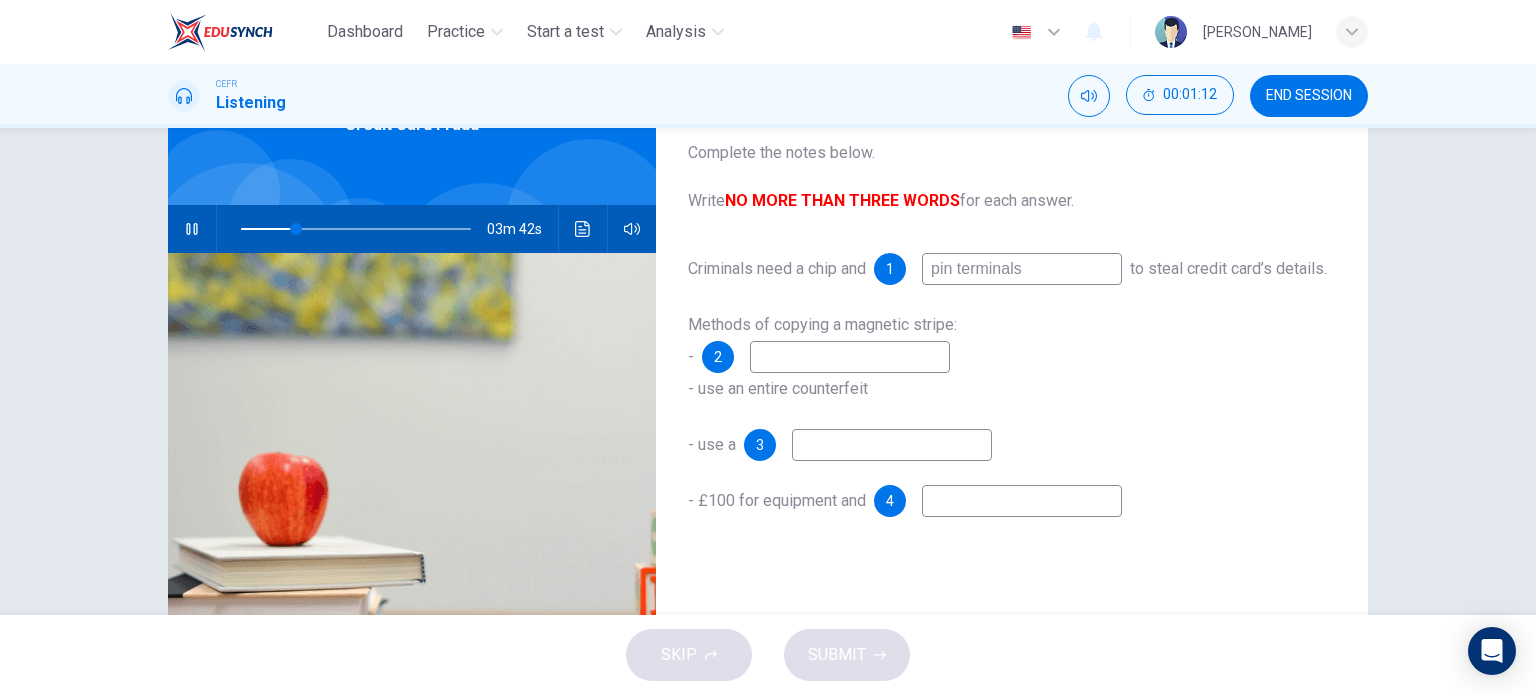 scroll, scrollTop: 124, scrollLeft: 0, axis: vertical 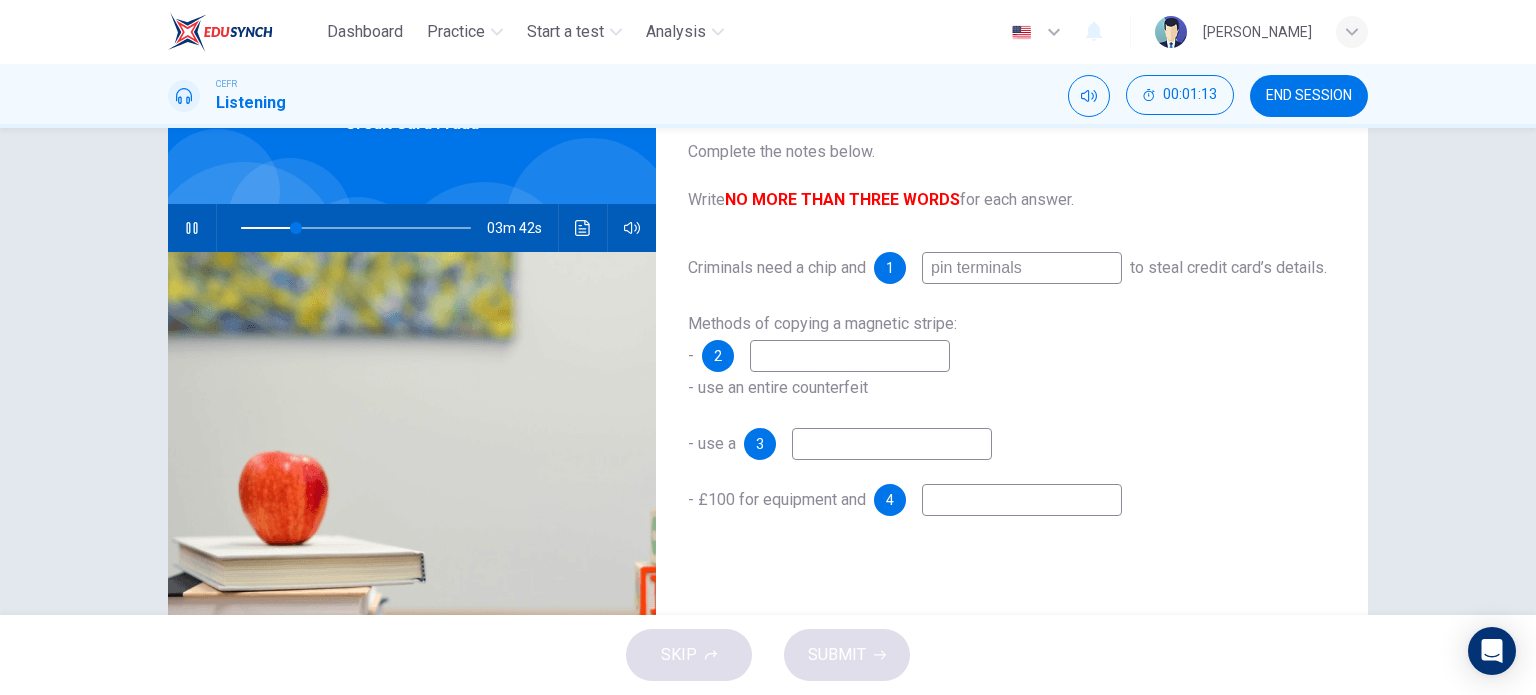 type on "24" 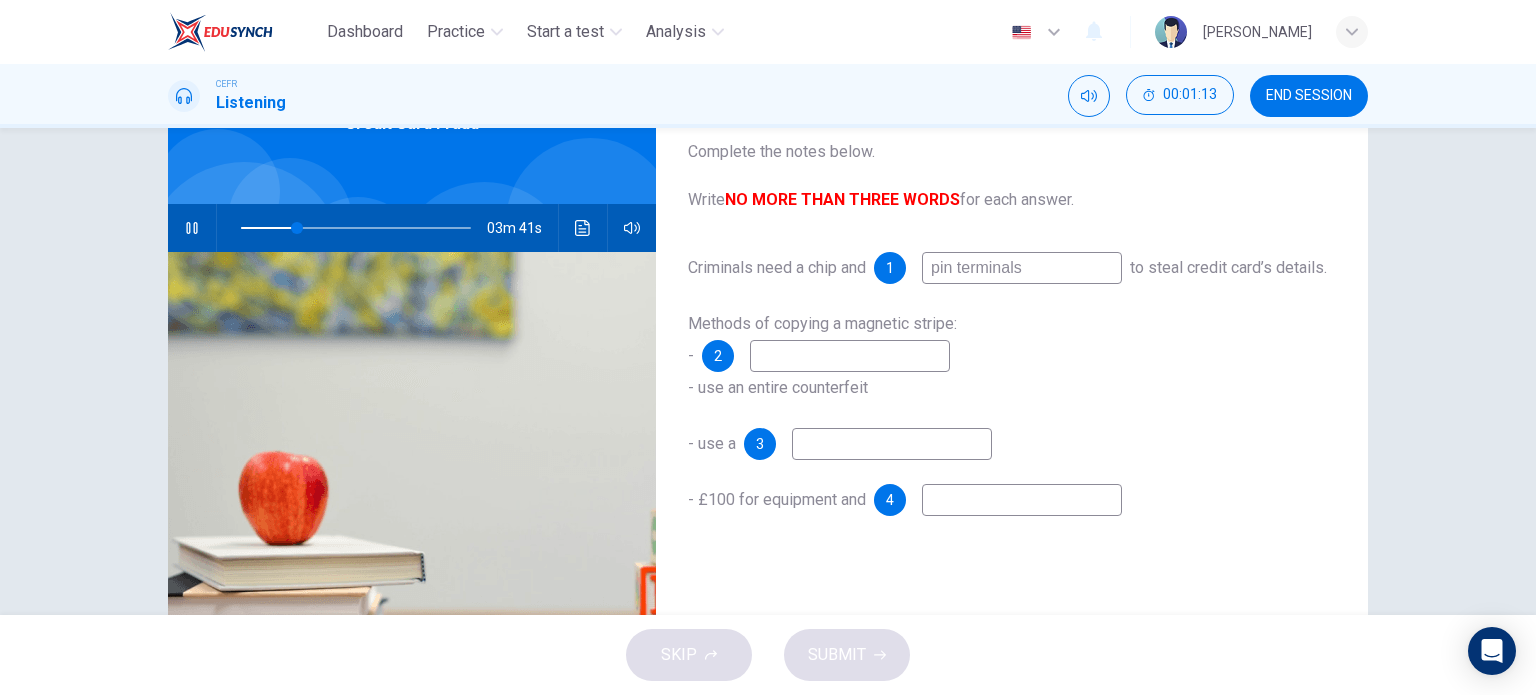 type on "pin terminals" 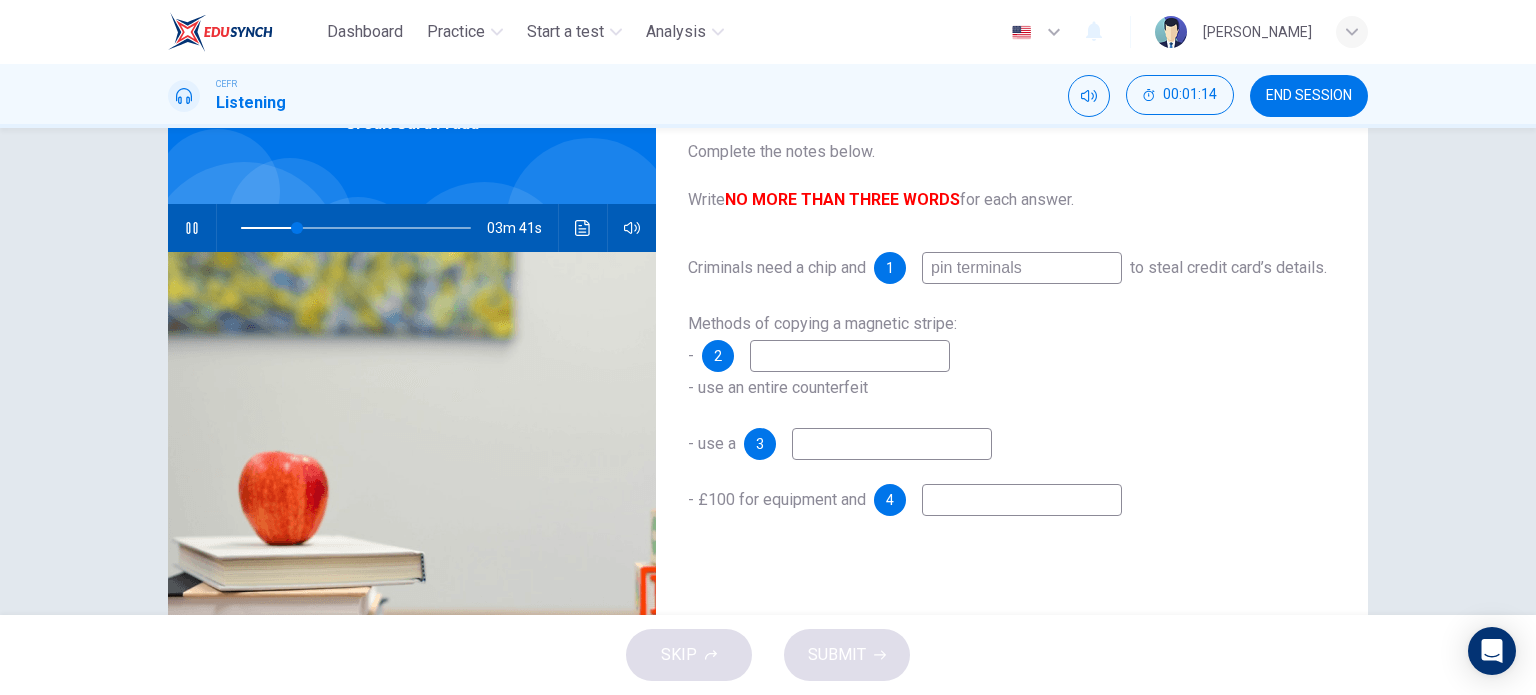 click at bounding box center [850, 356] 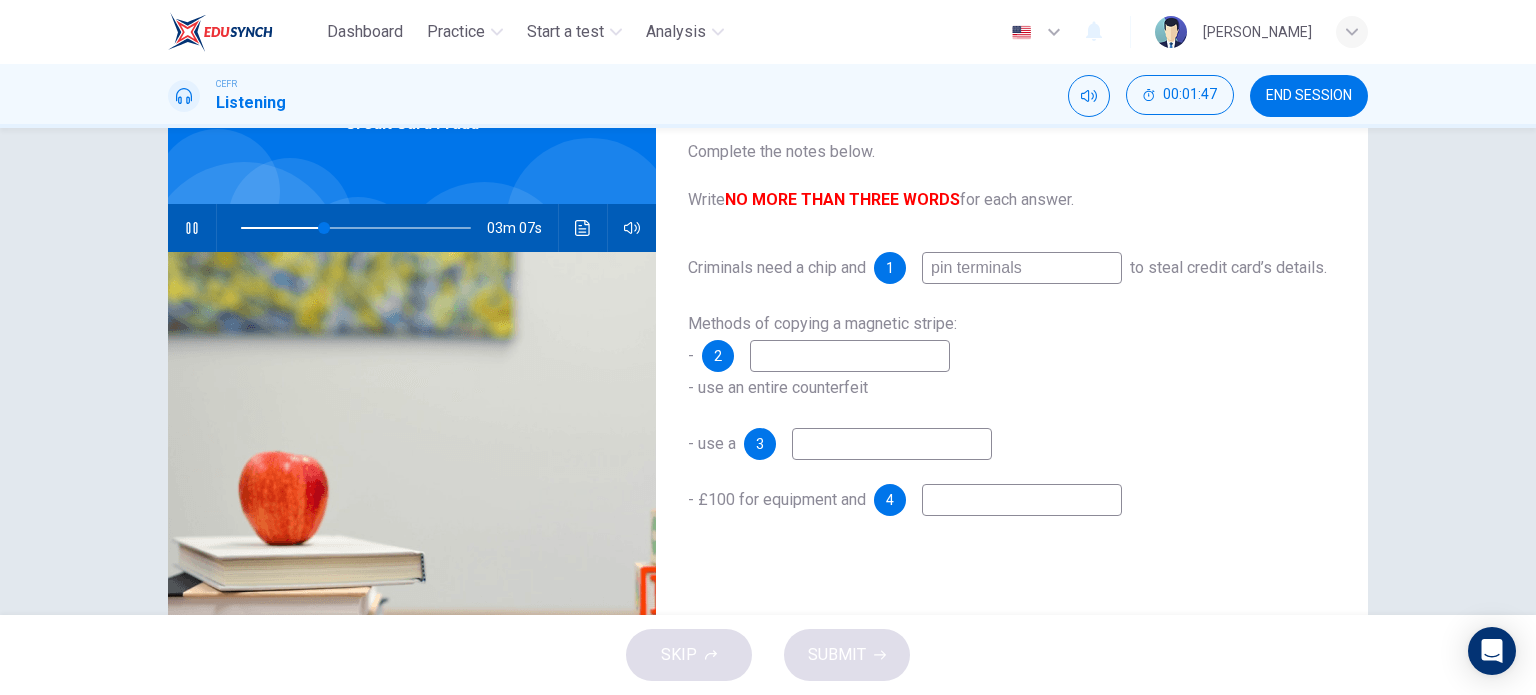 click at bounding box center [1022, 500] 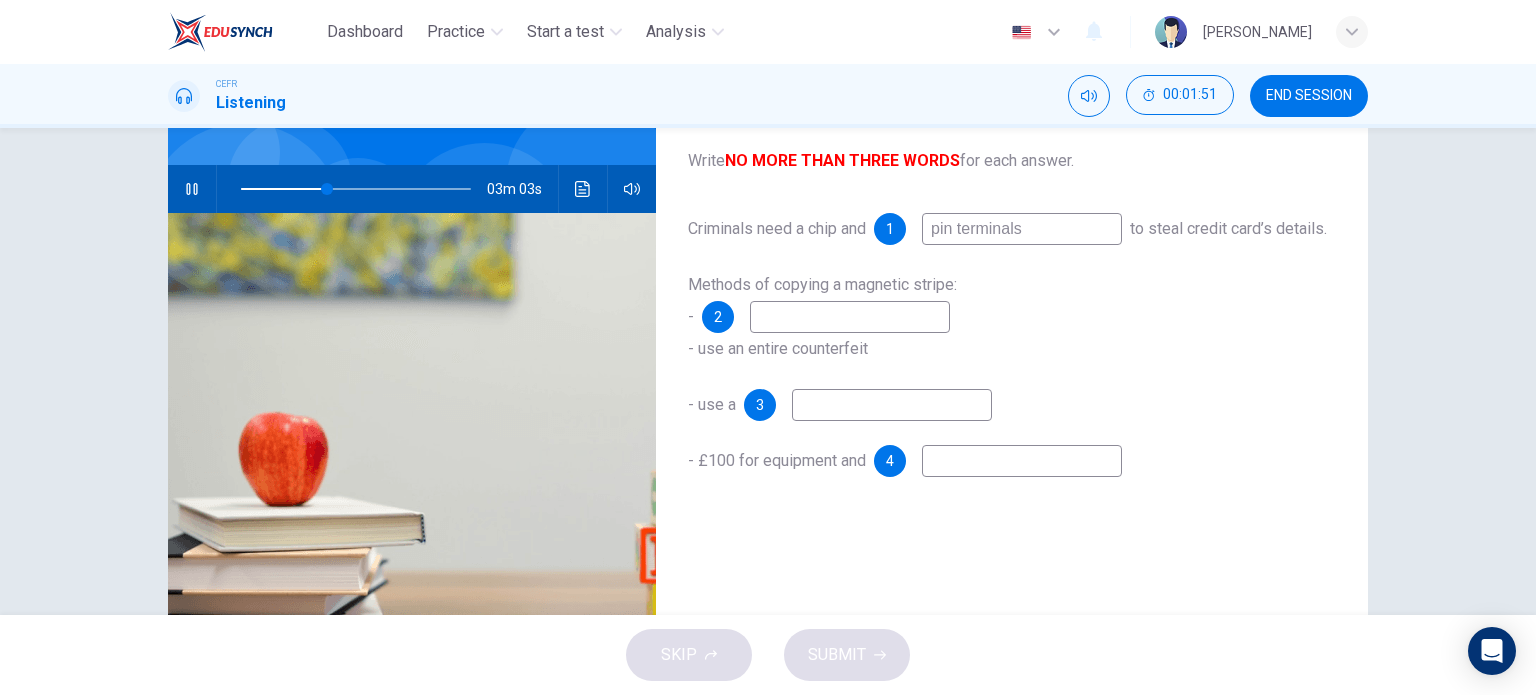 scroll, scrollTop: 164, scrollLeft: 0, axis: vertical 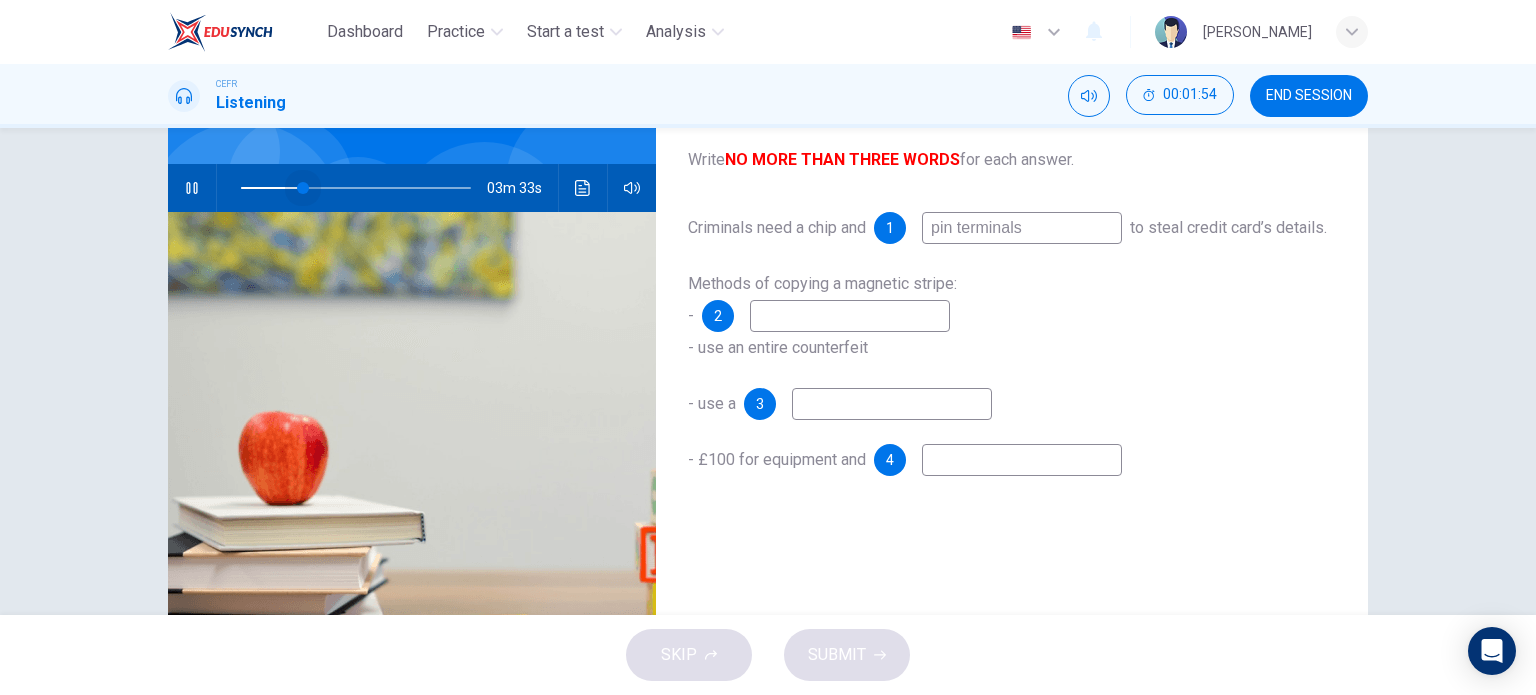 click at bounding box center [356, 188] 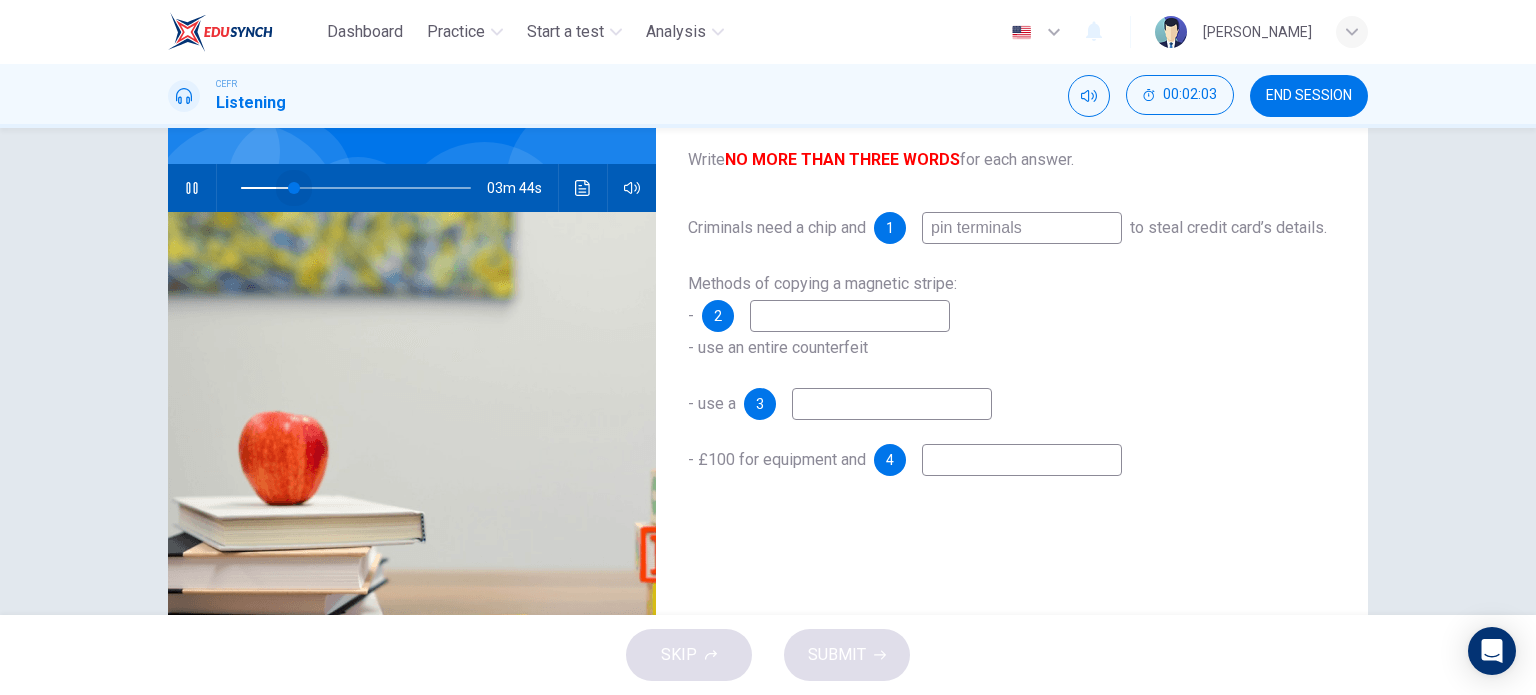 click at bounding box center [294, 188] 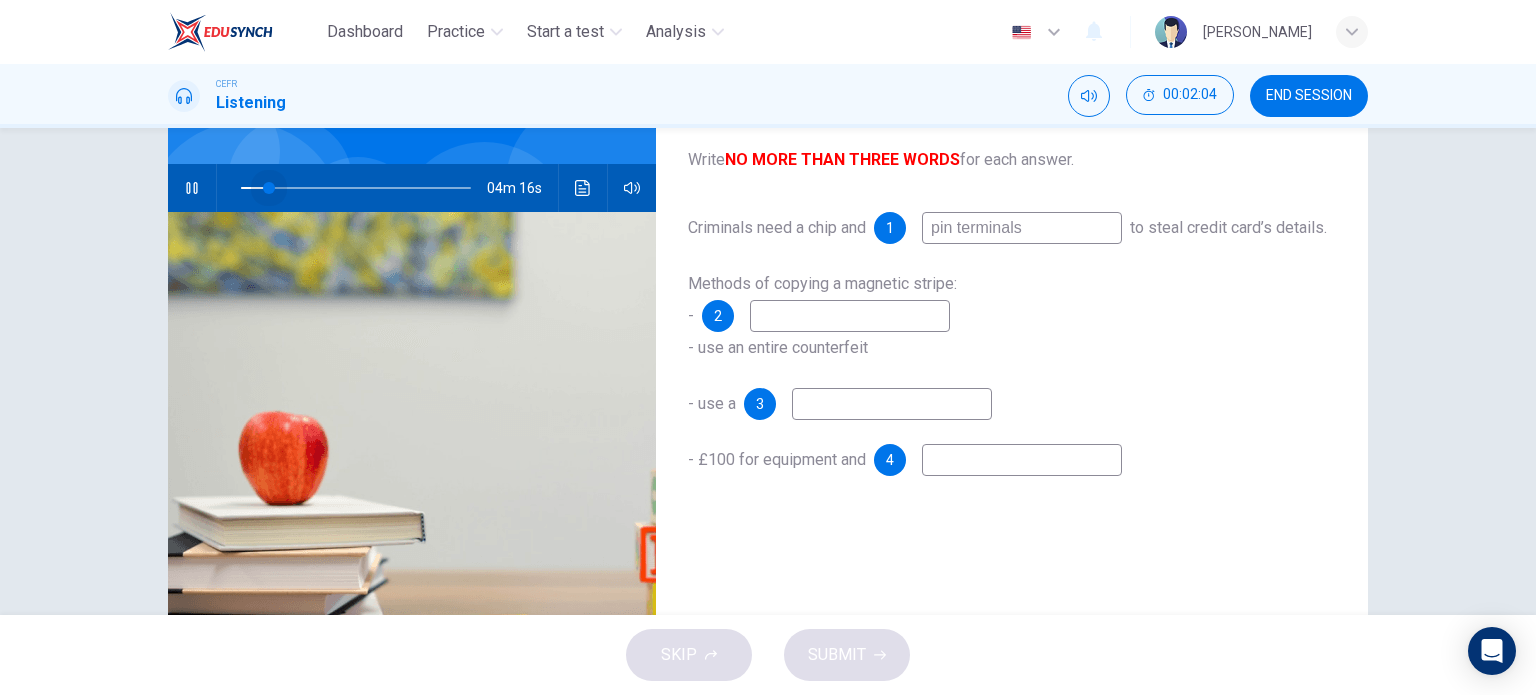 click at bounding box center (356, 188) 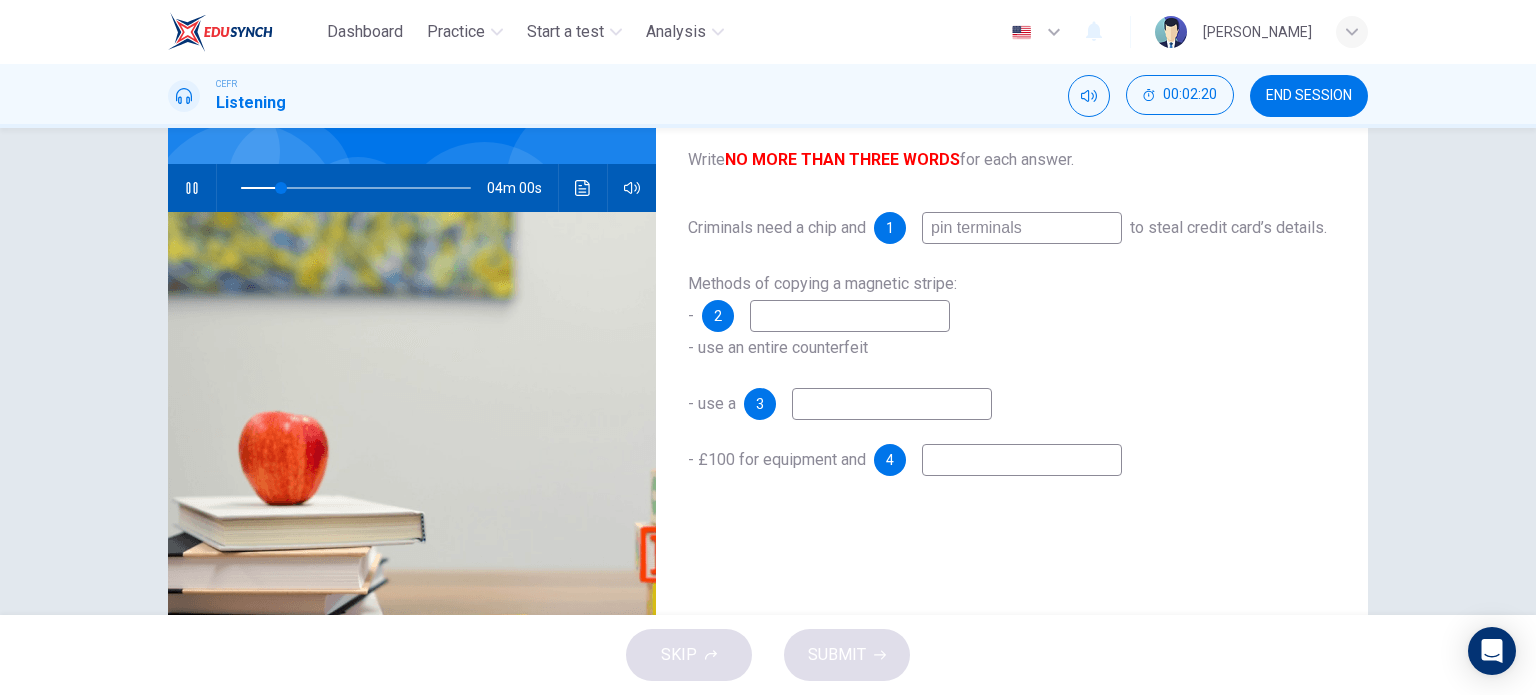 click at bounding box center [850, 316] 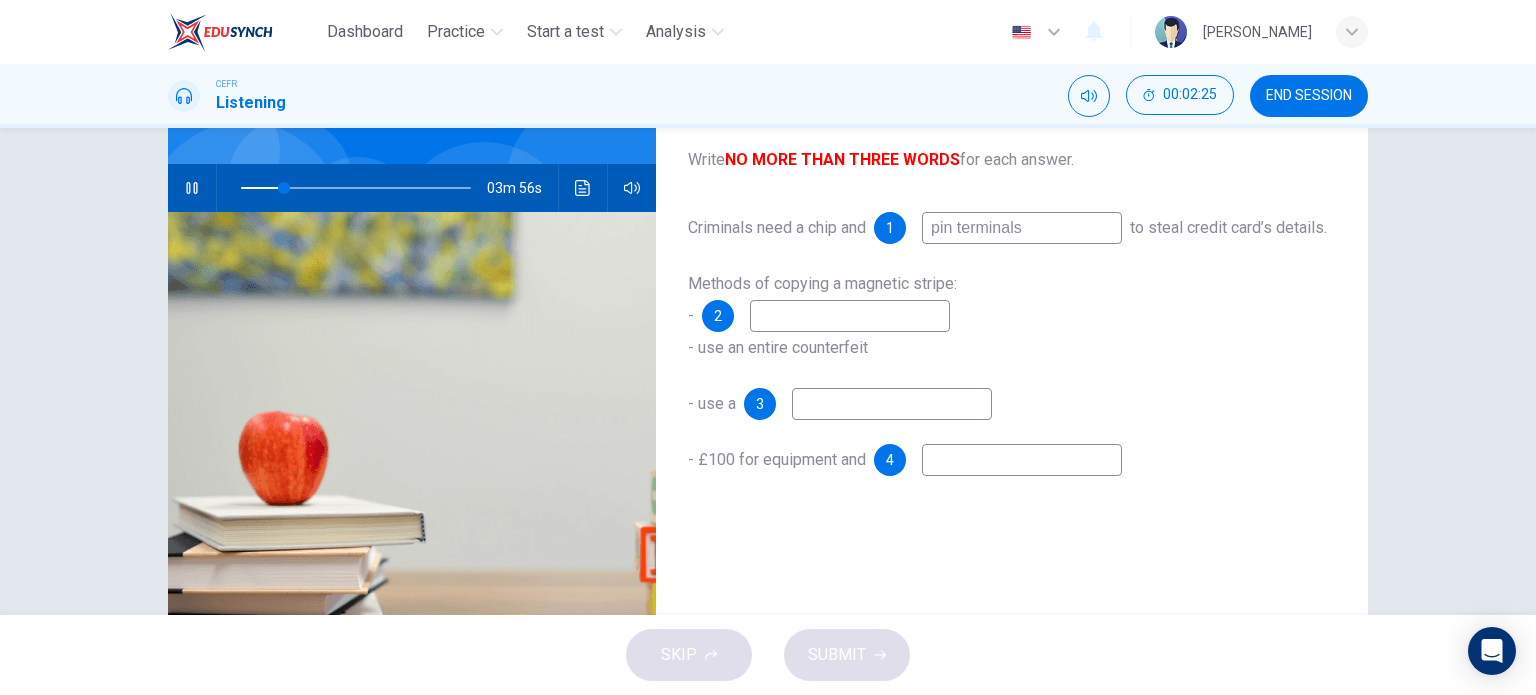 type on "19" 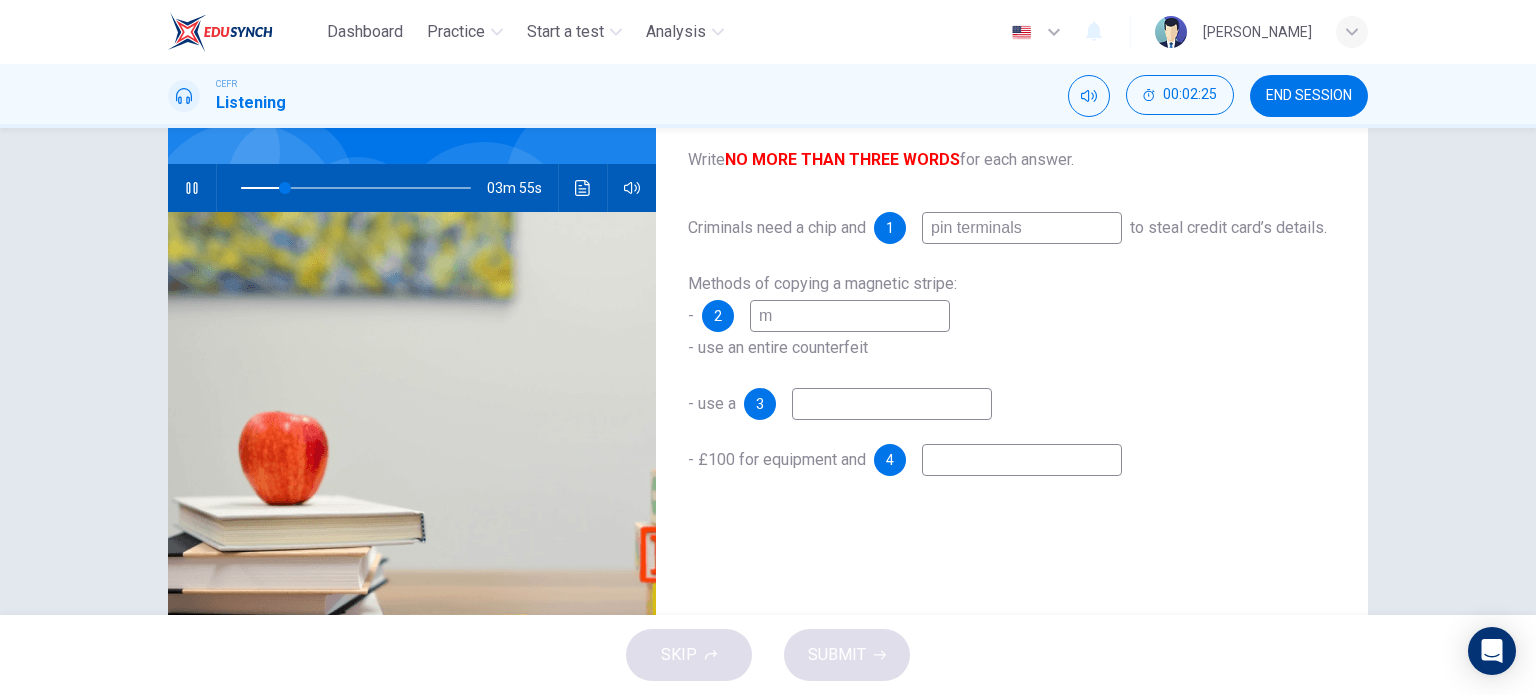 type on "mo" 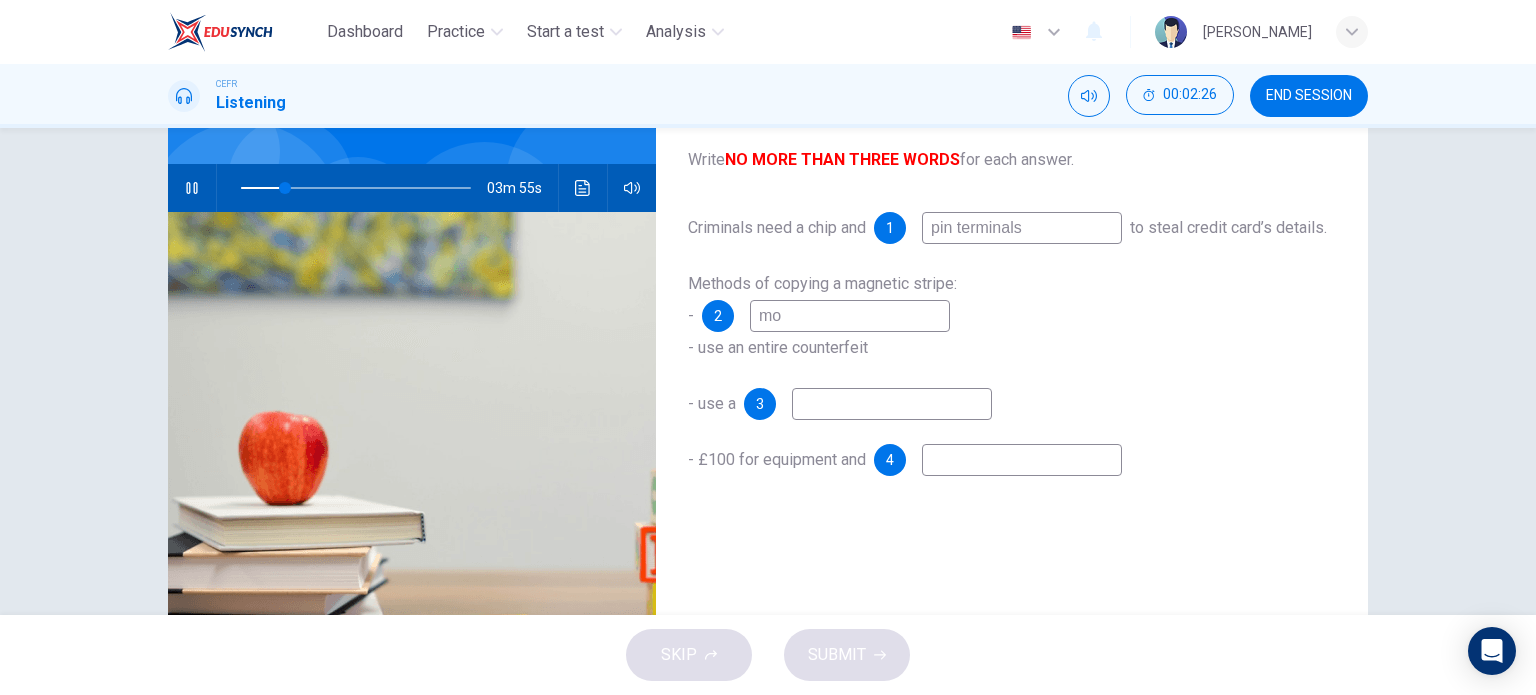 type on "20" 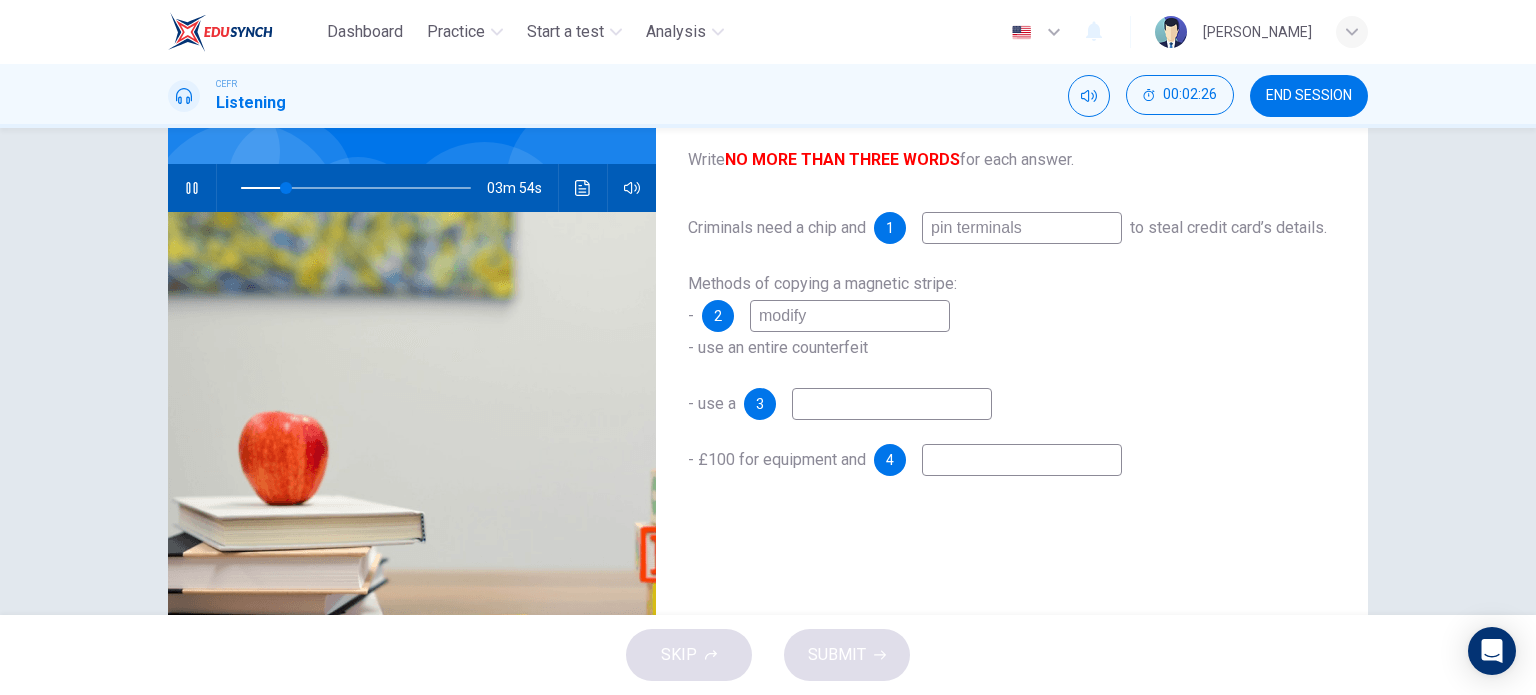 type on "modify" 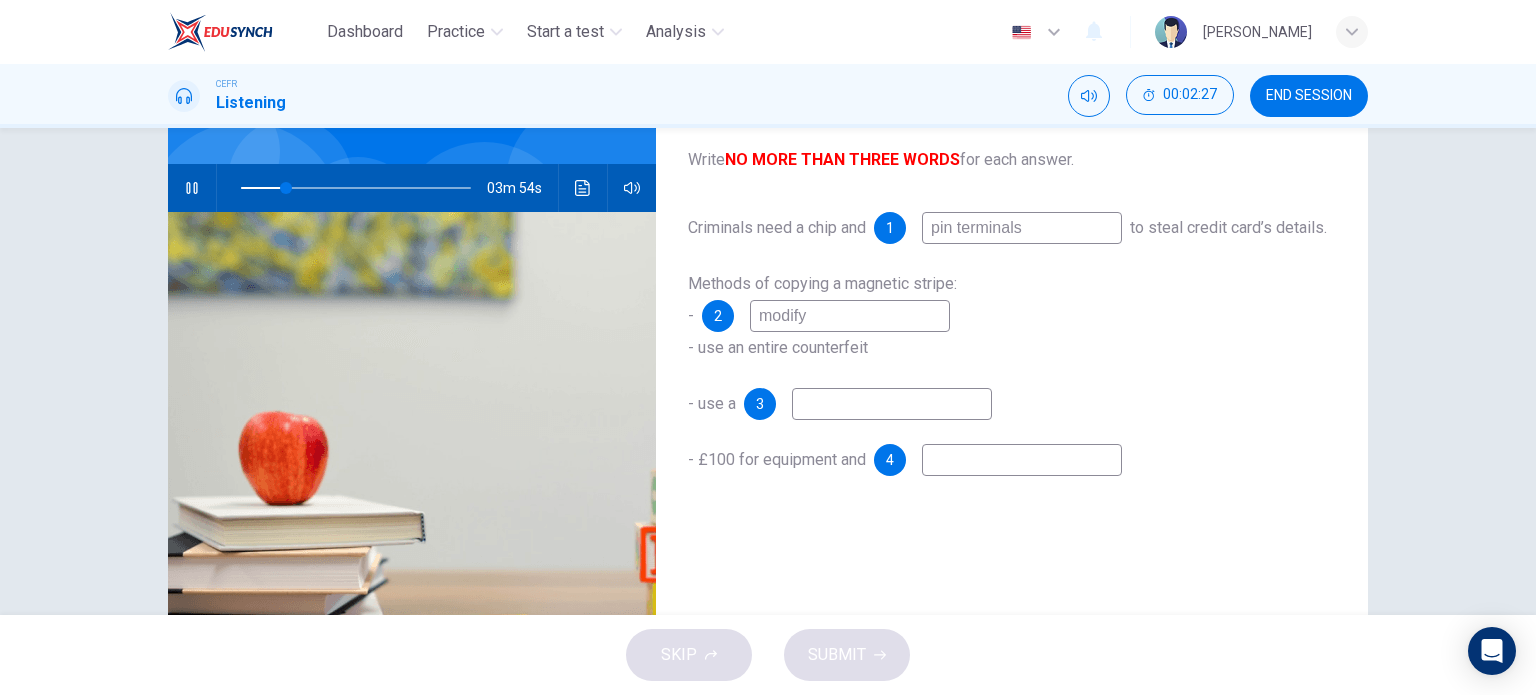 type on "20" 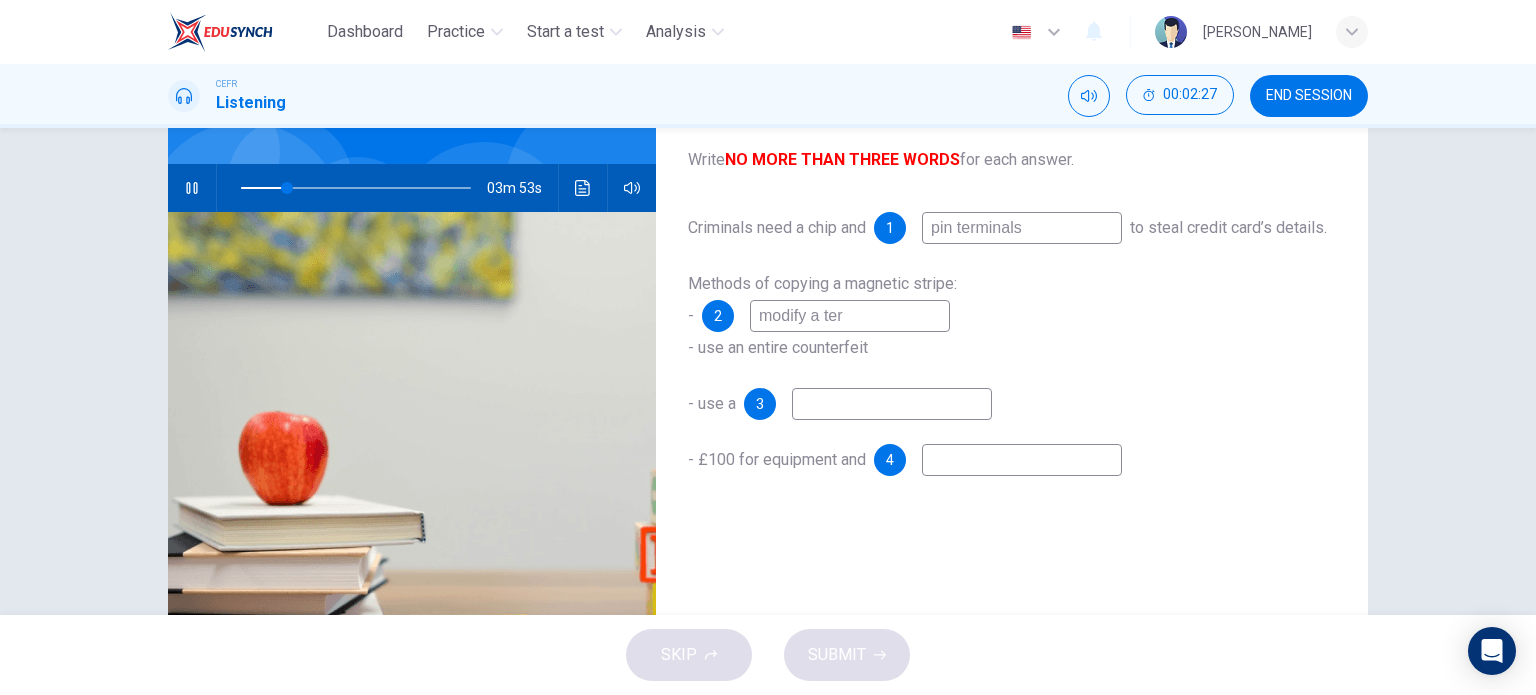 type on "modify a term" 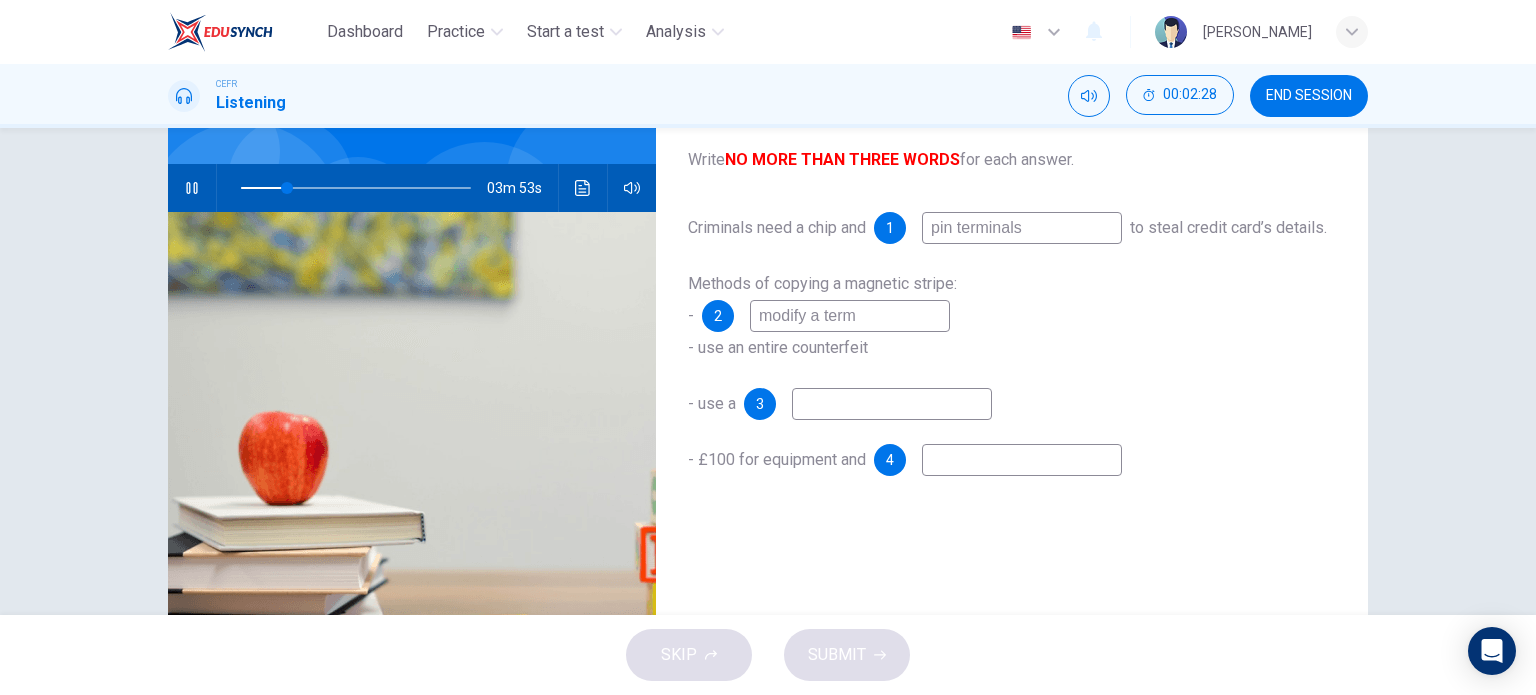 type on "20" 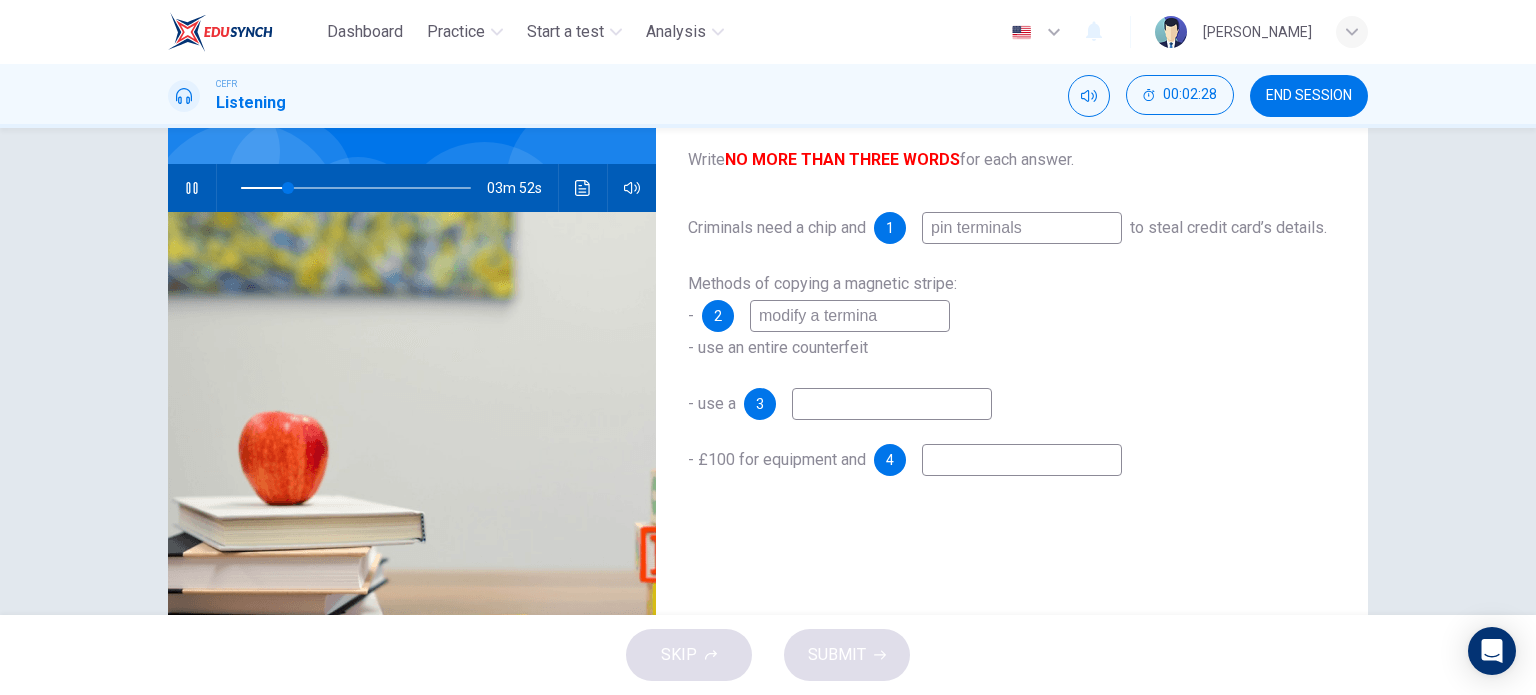 type on "modify a terminal" 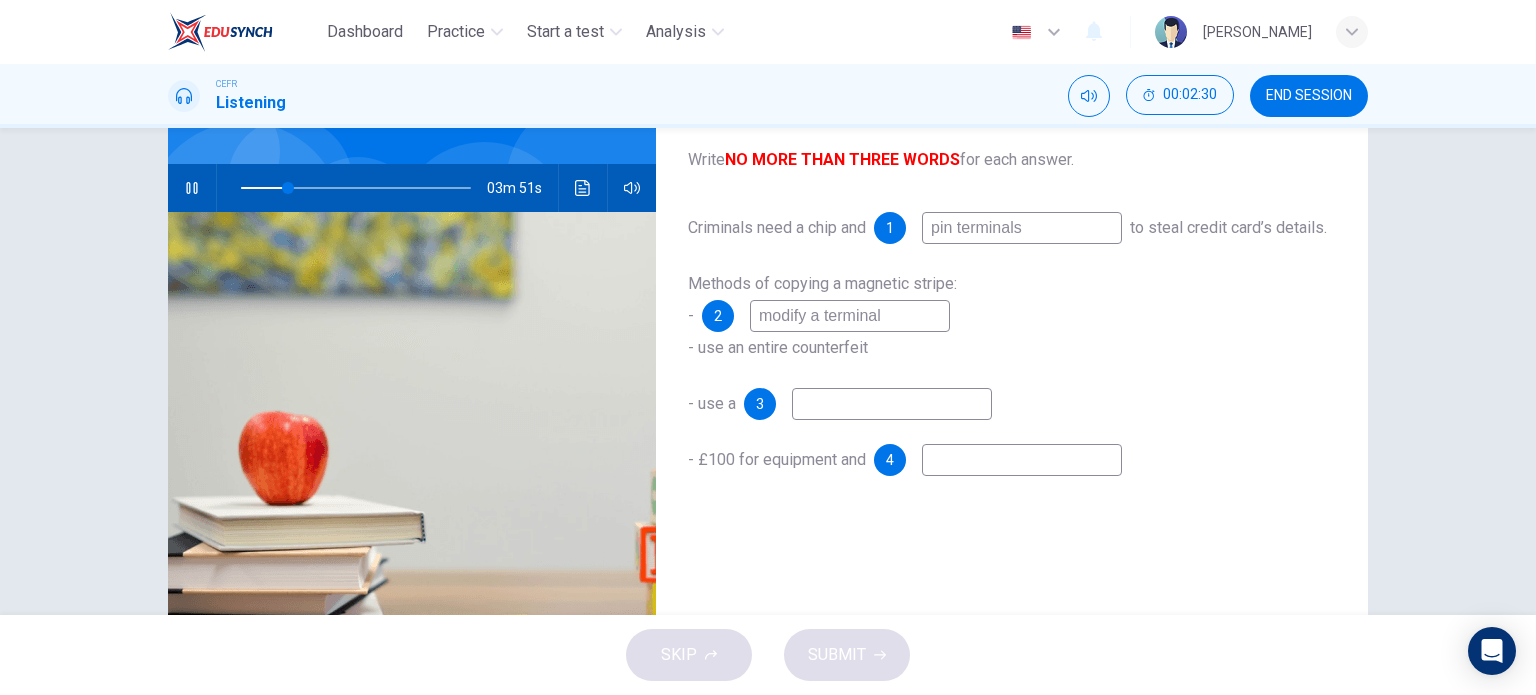 type on "21" 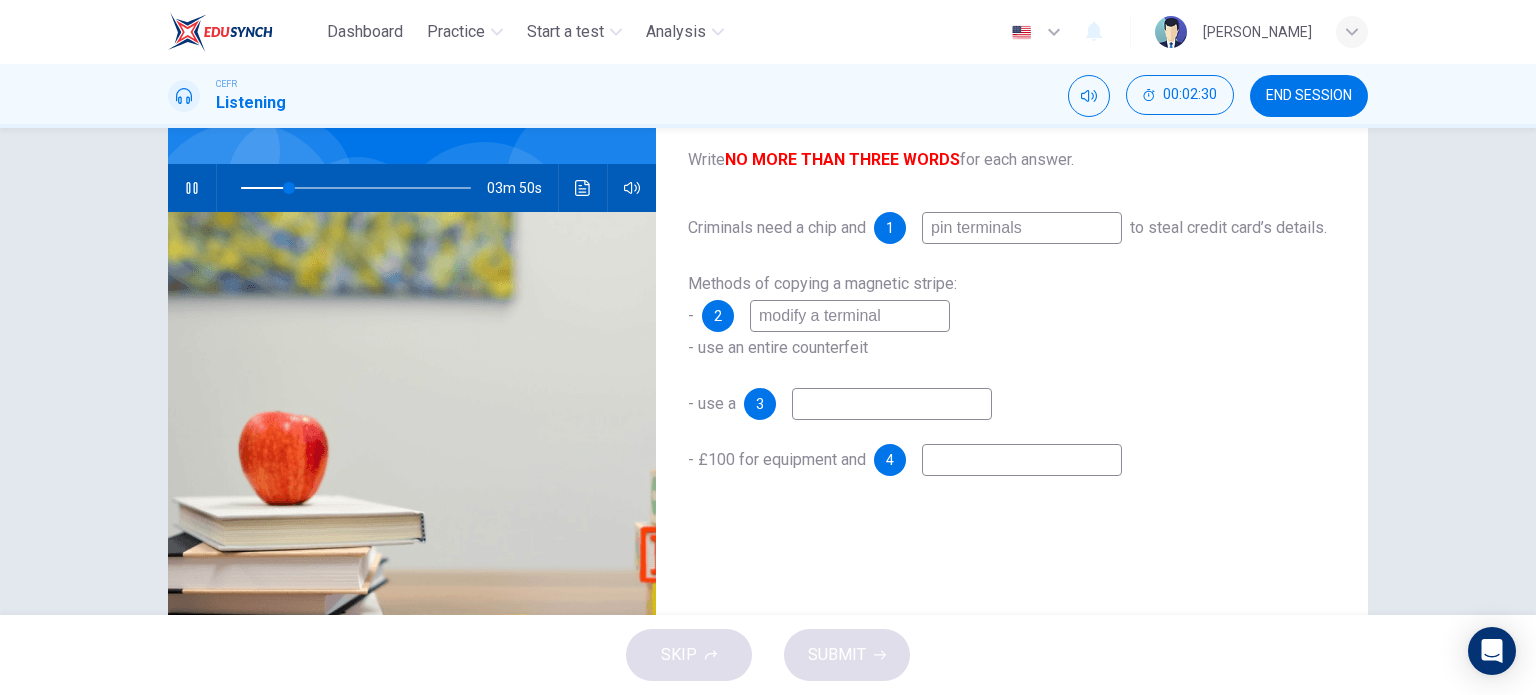 type on "modify a terminal" 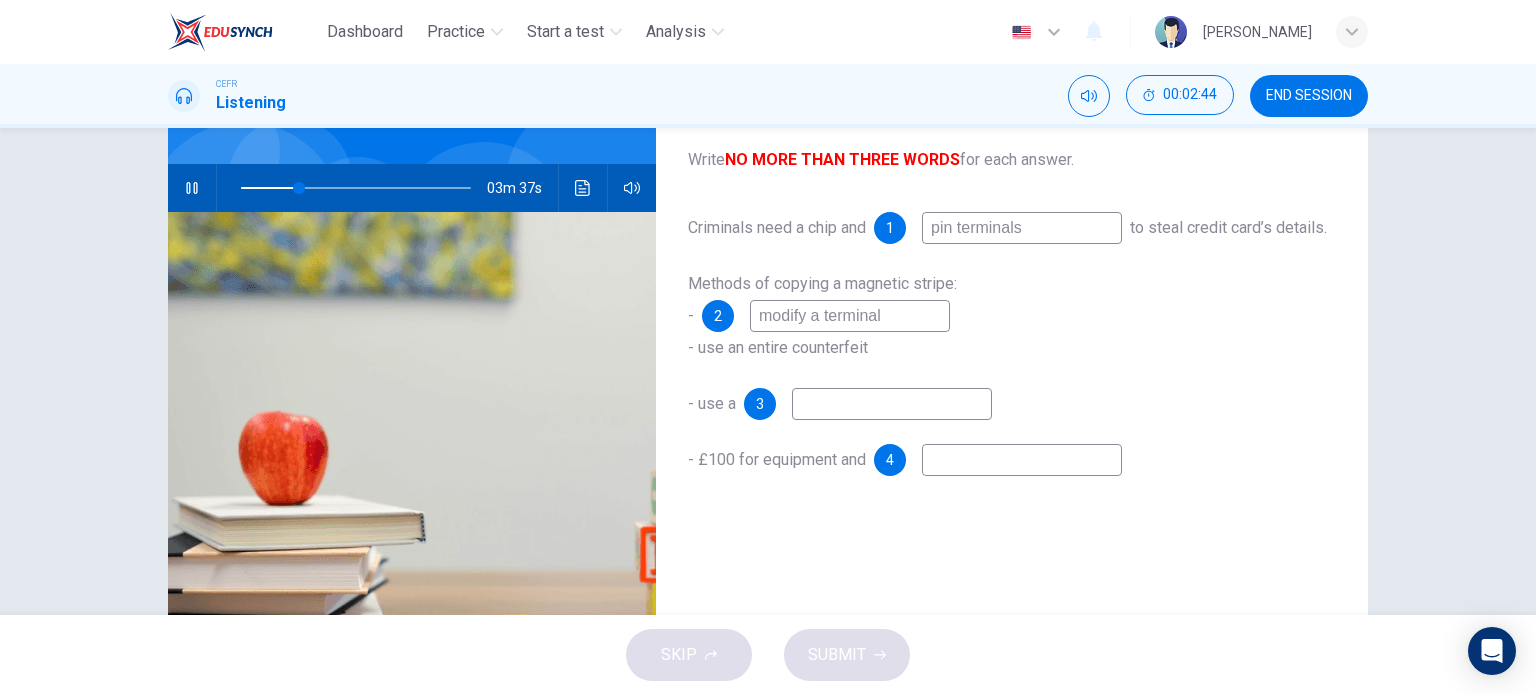 type on "26" 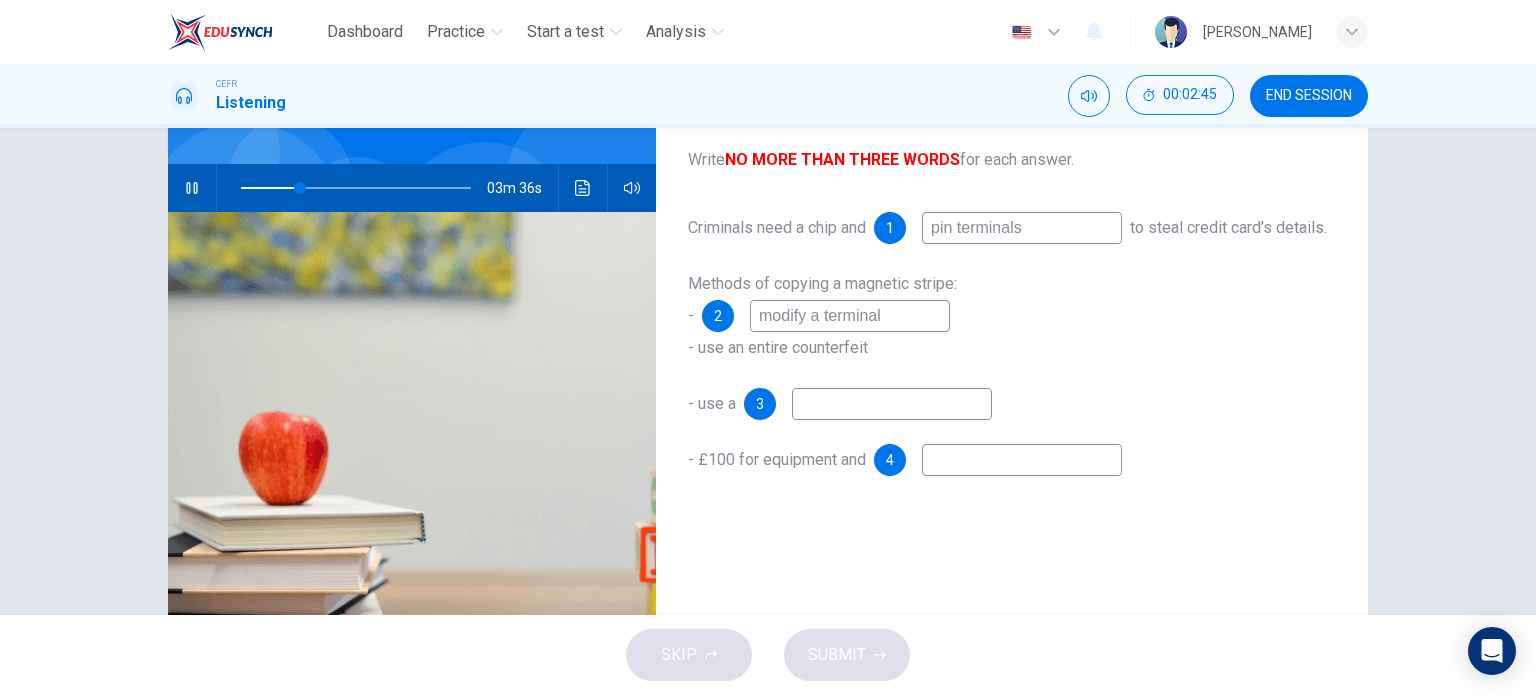 type on "f" 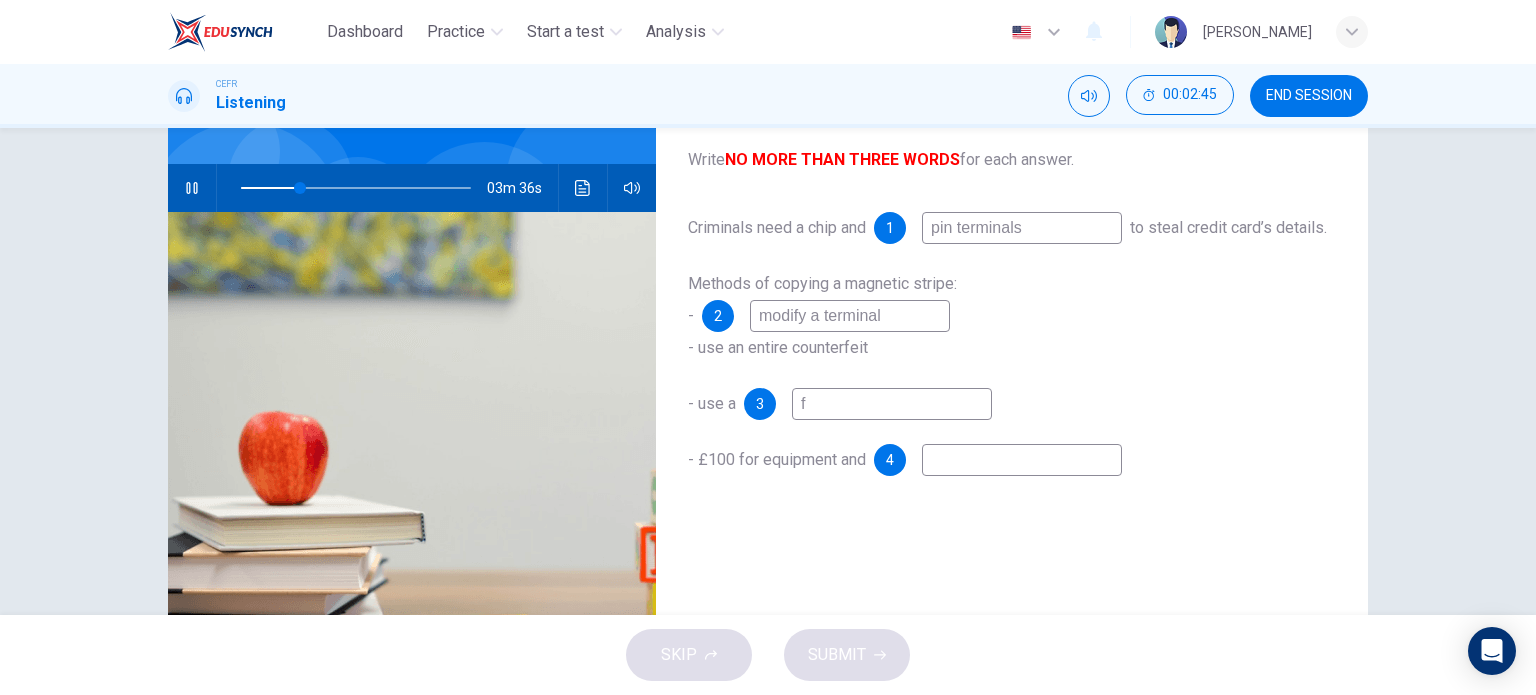 type on "26" 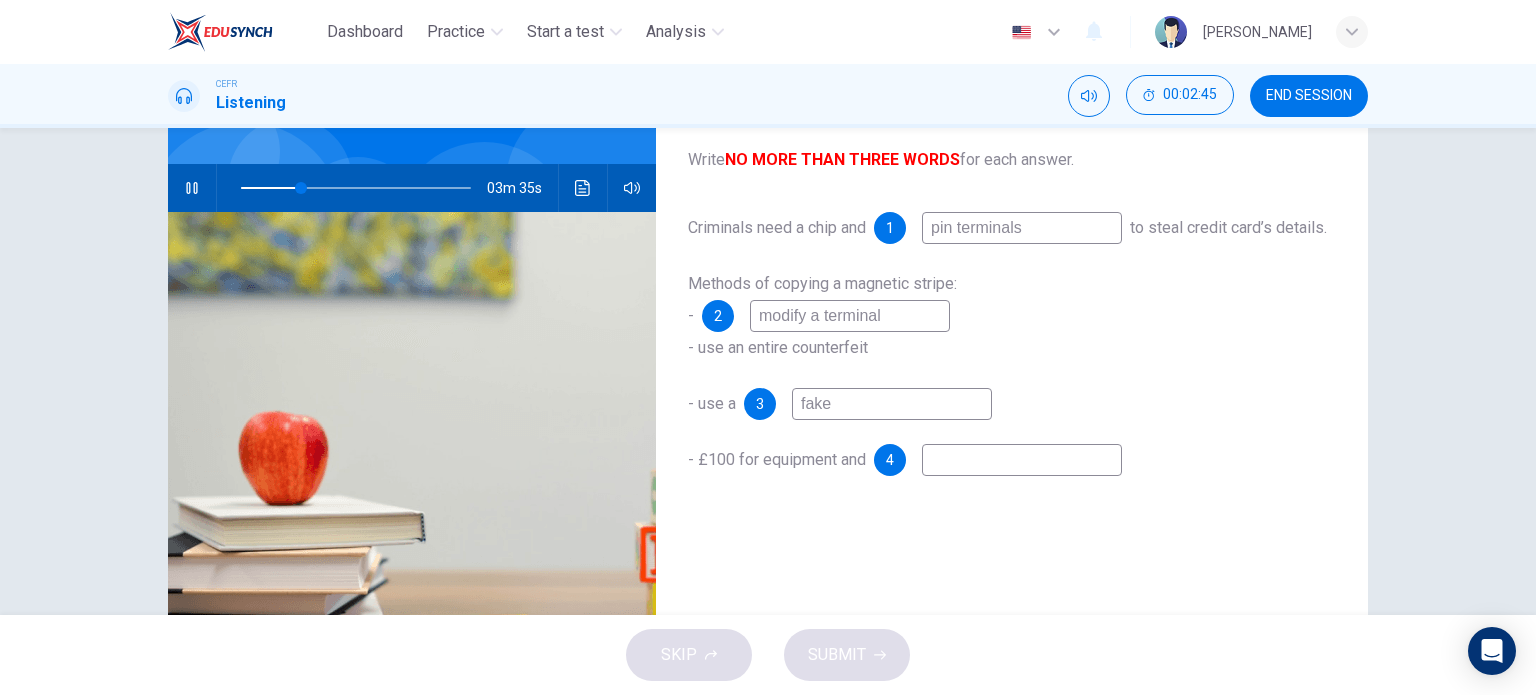 type on "fake A" 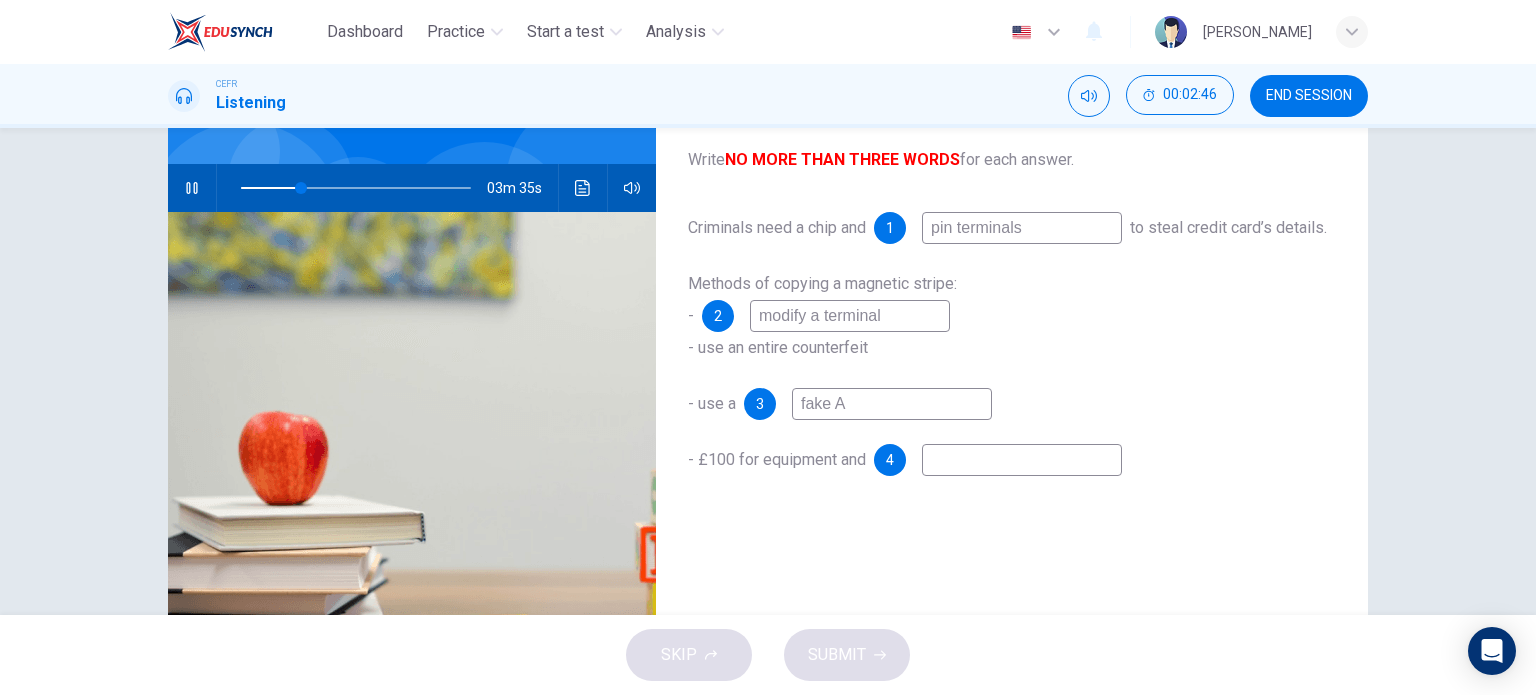 type on "26" 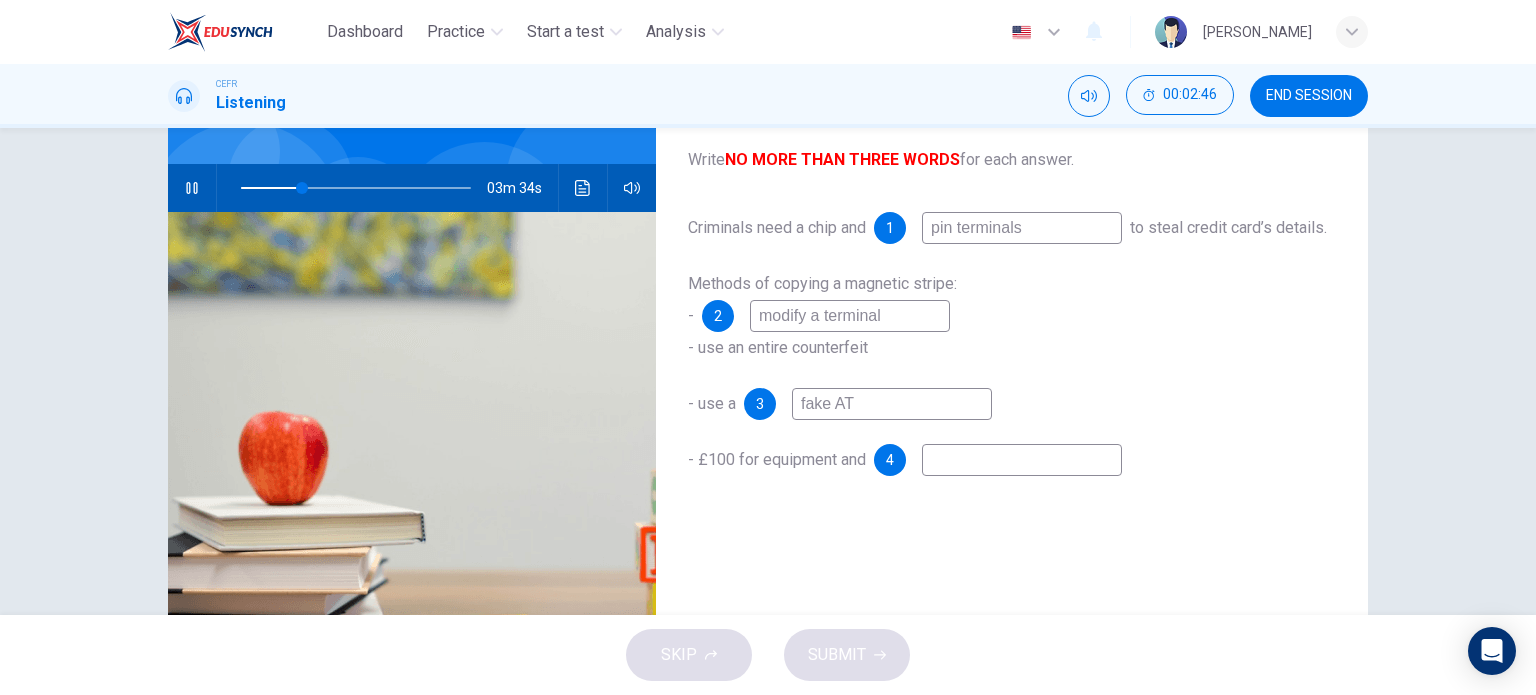 type on "fake ATM" 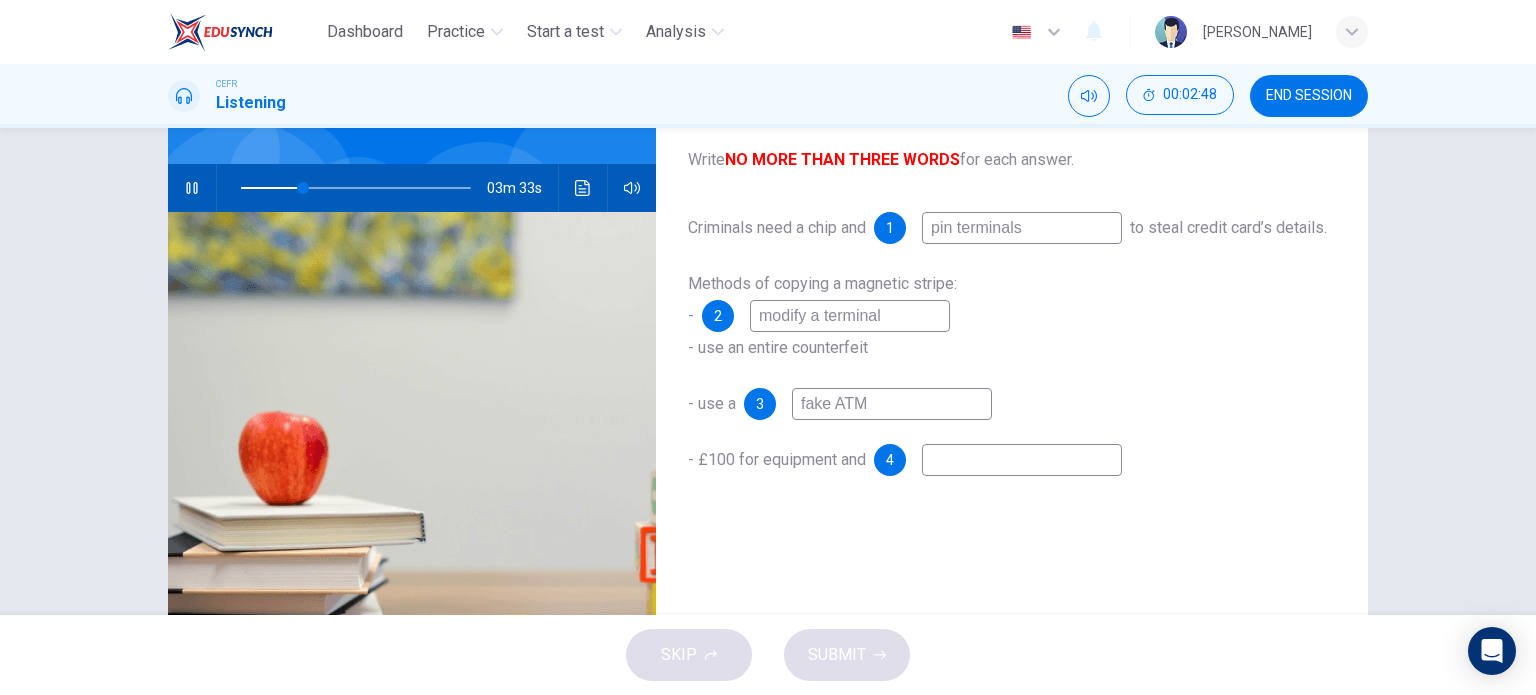 type on "27" 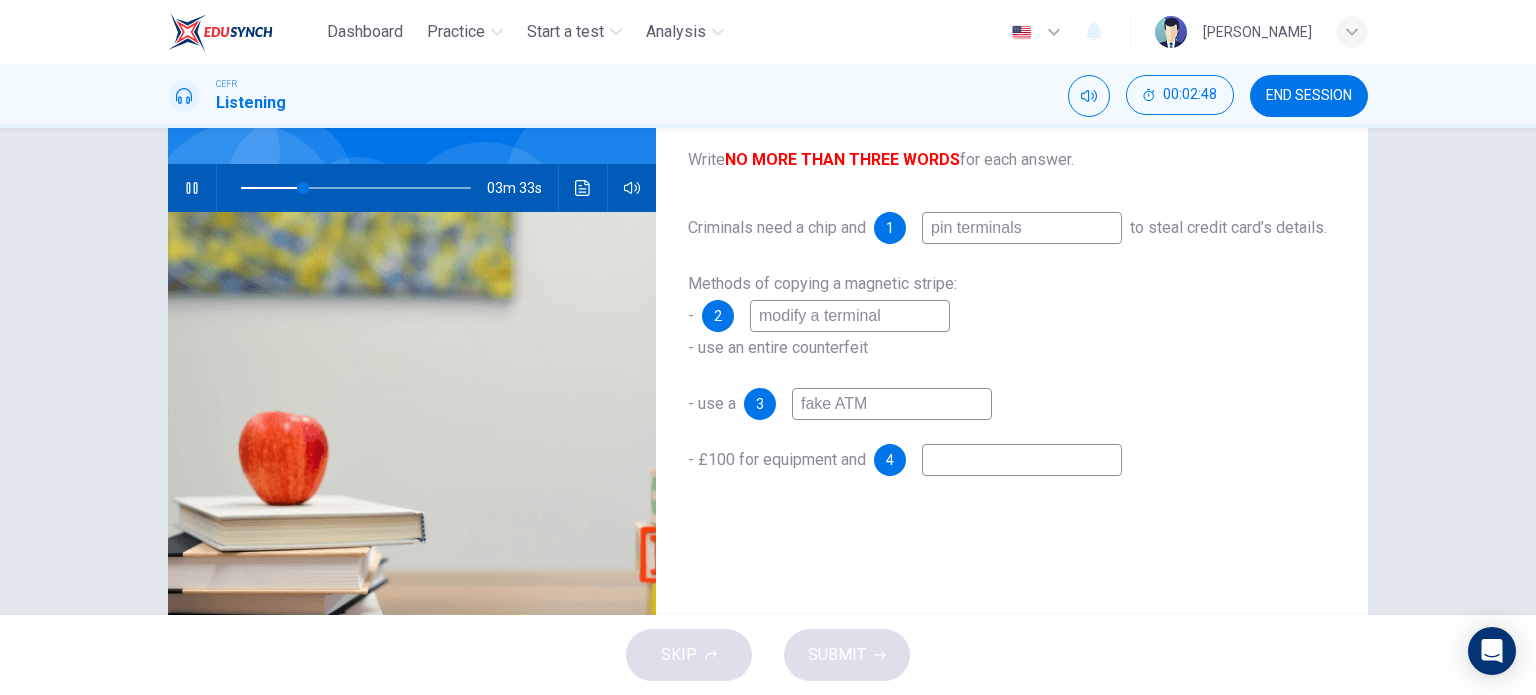 type on "fake ATM" 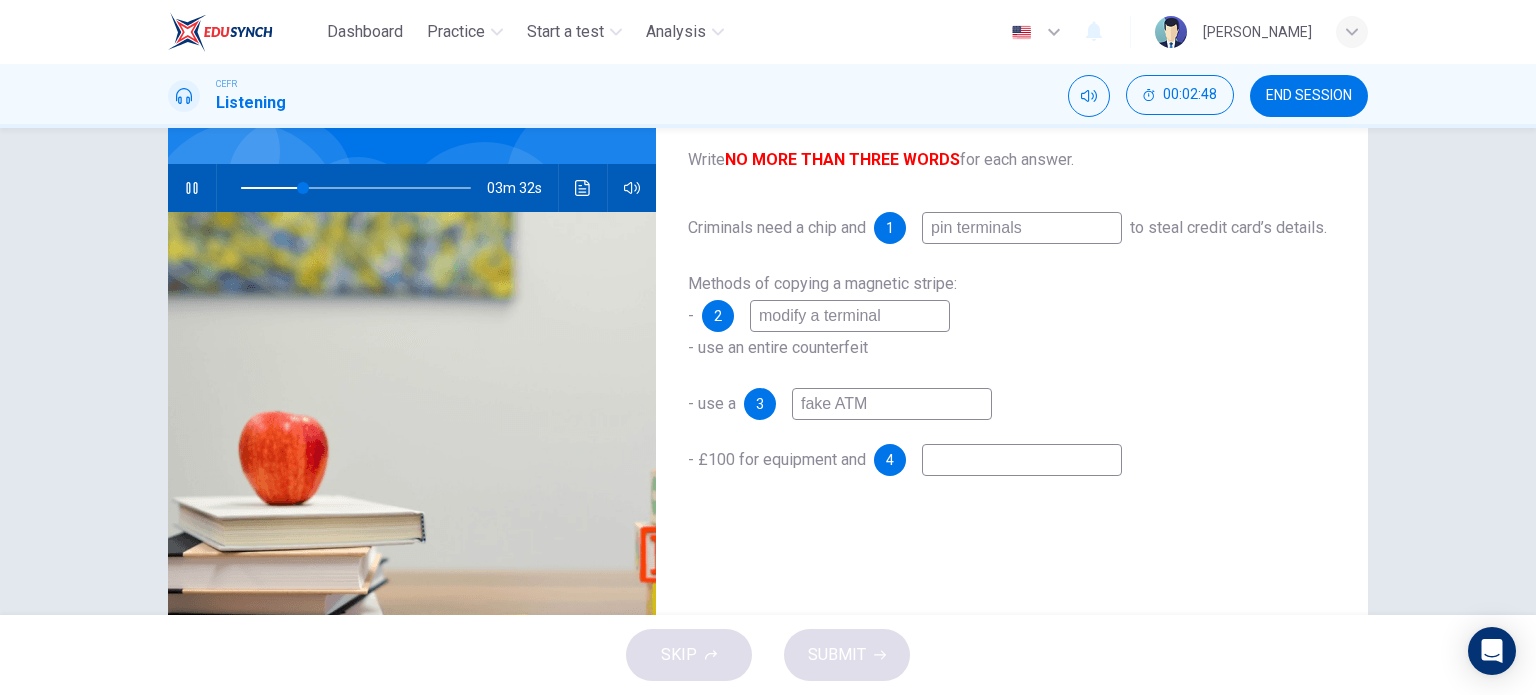 click at bounding box center [1022, 460] 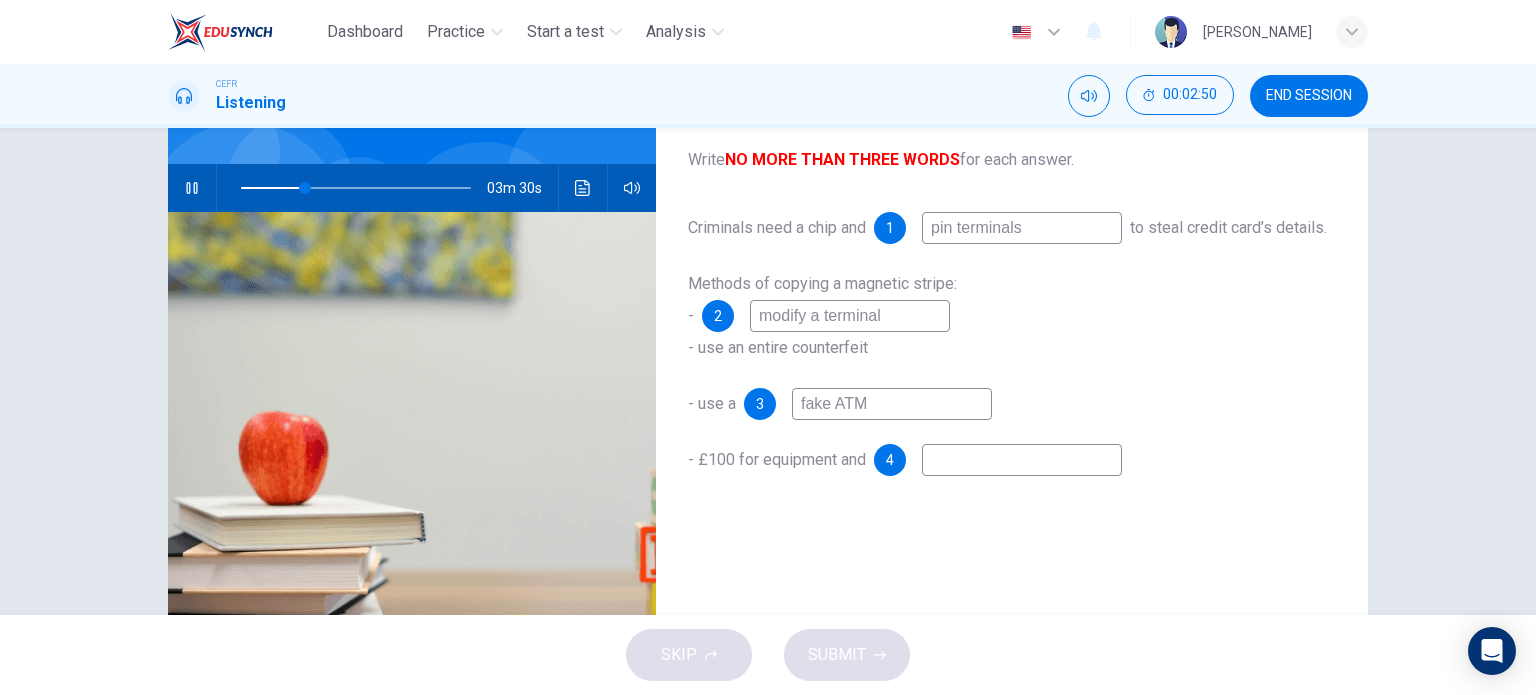 click on "fake ATM" at bounding box center [892, 404] 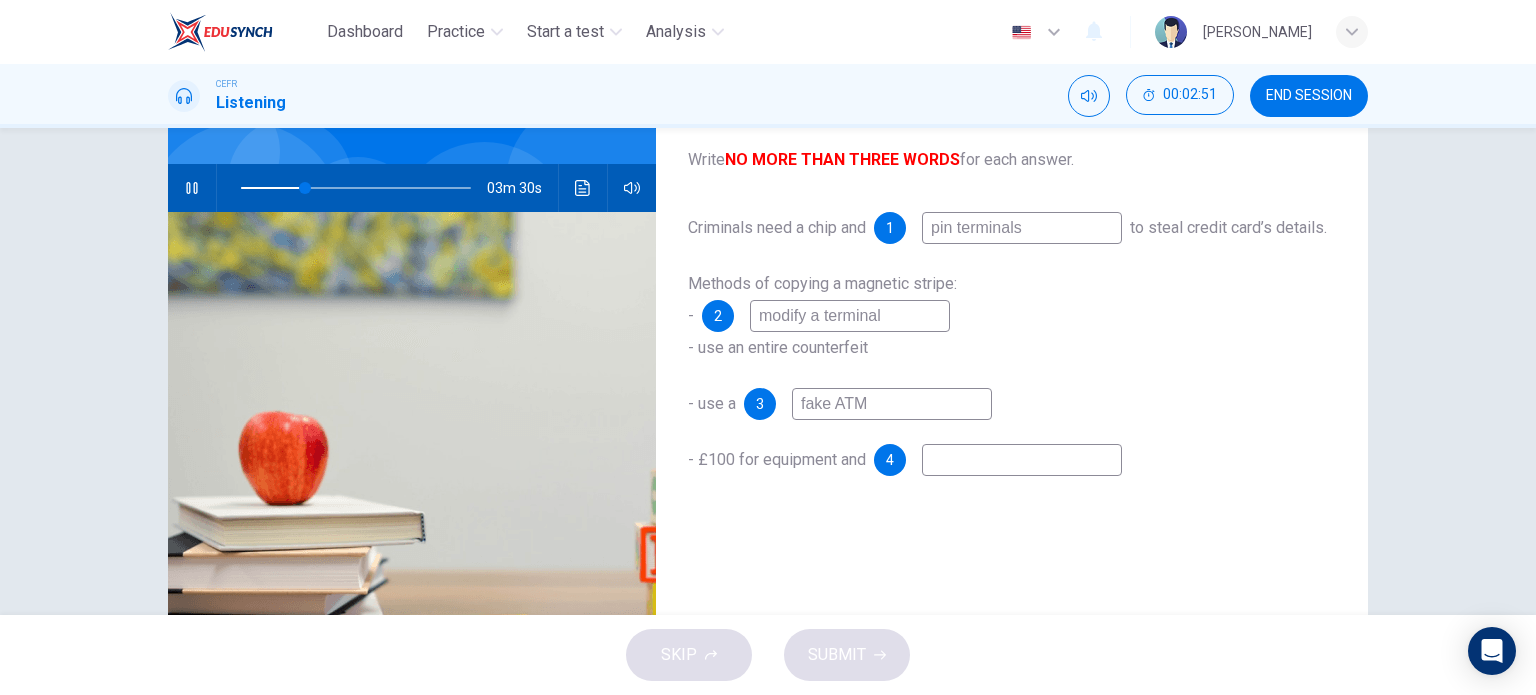 type on "28" 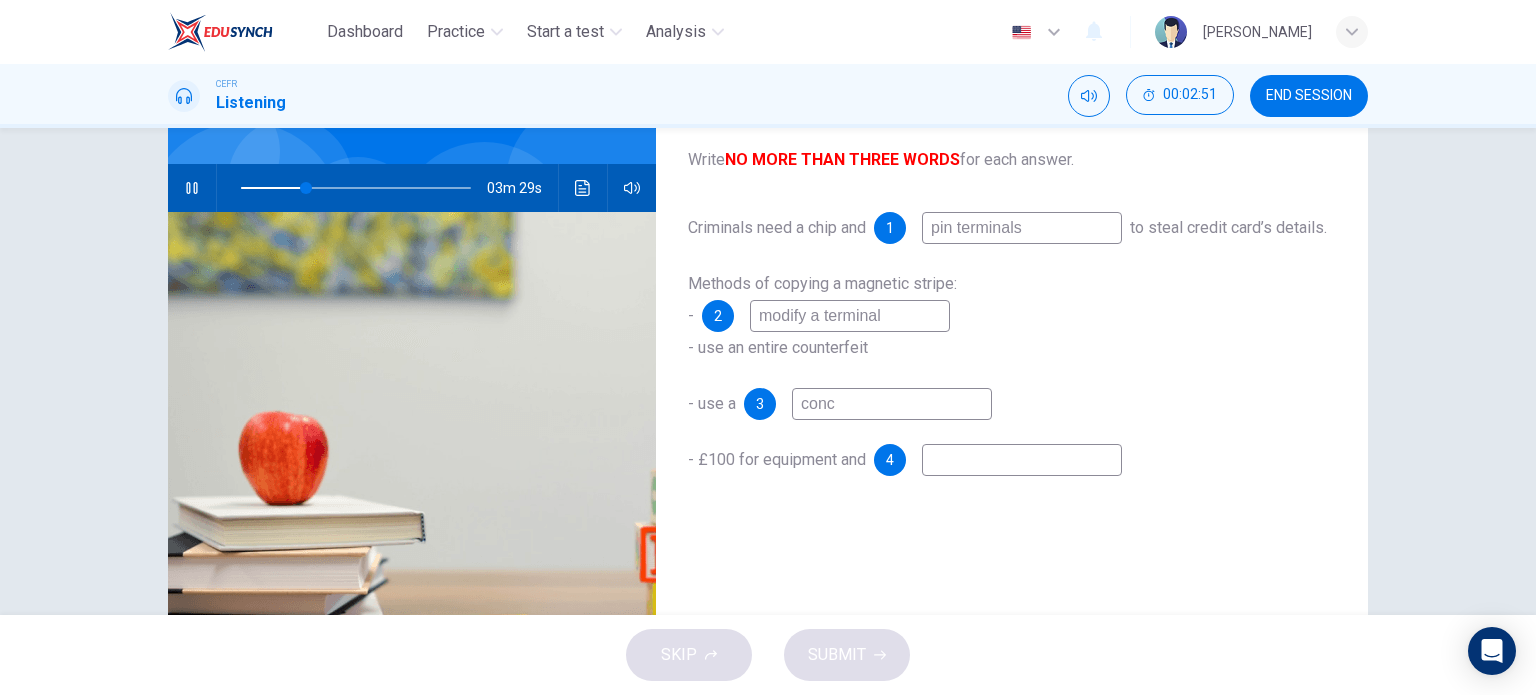type on "conce" 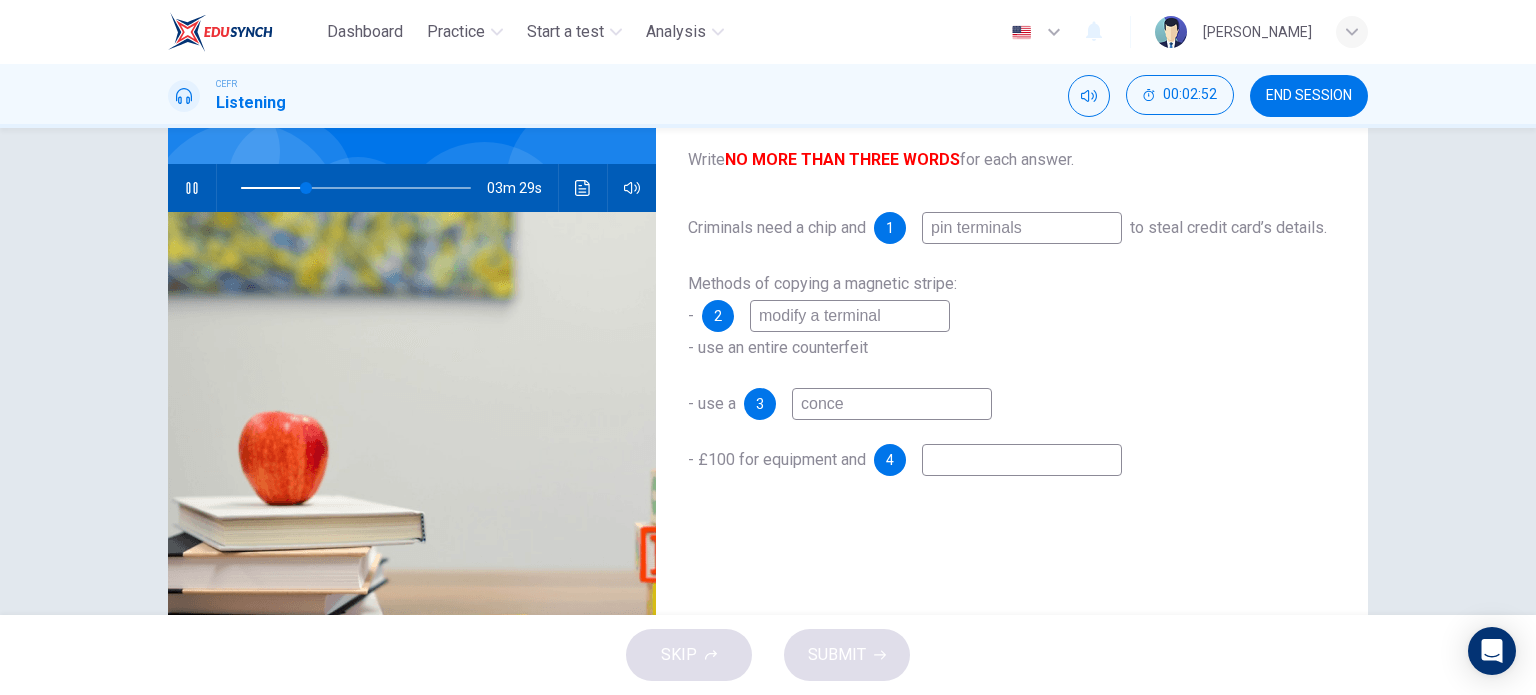 type on "28" 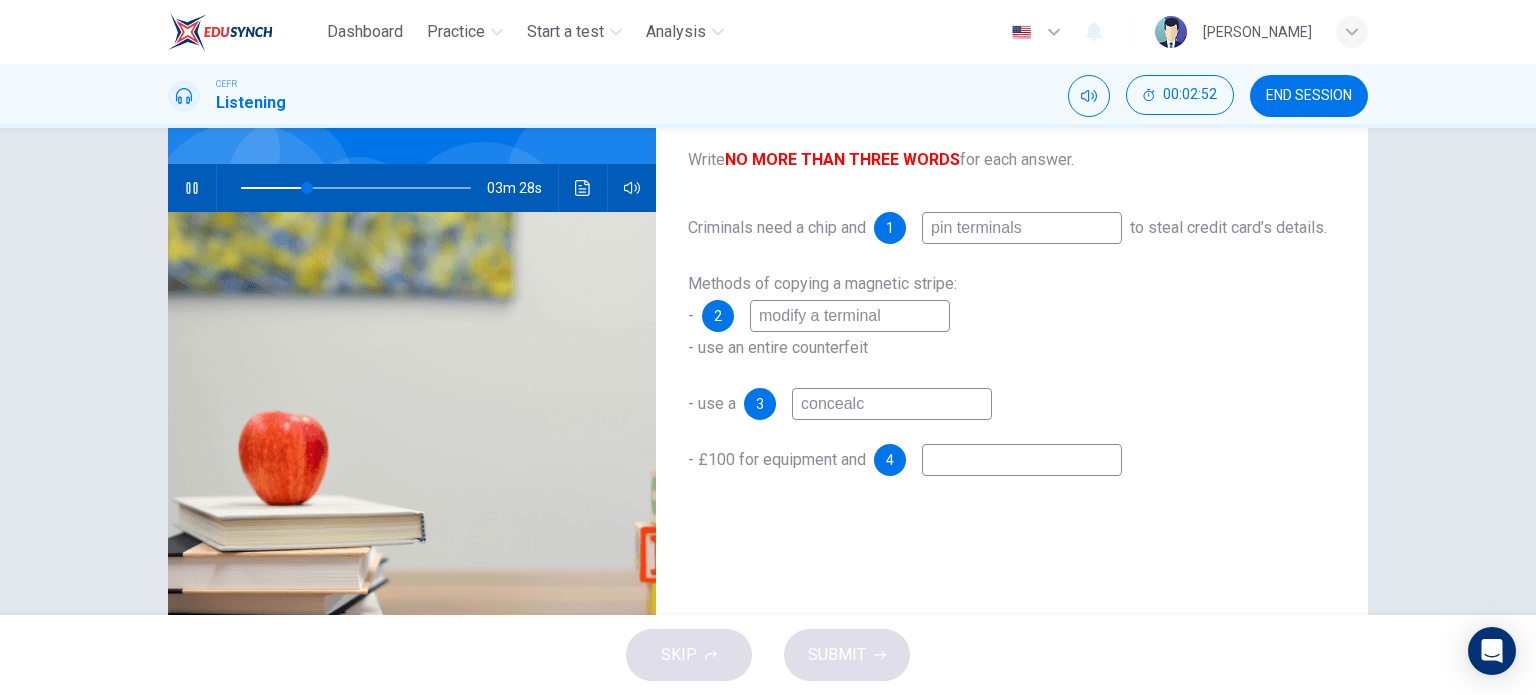 type on "conceal" 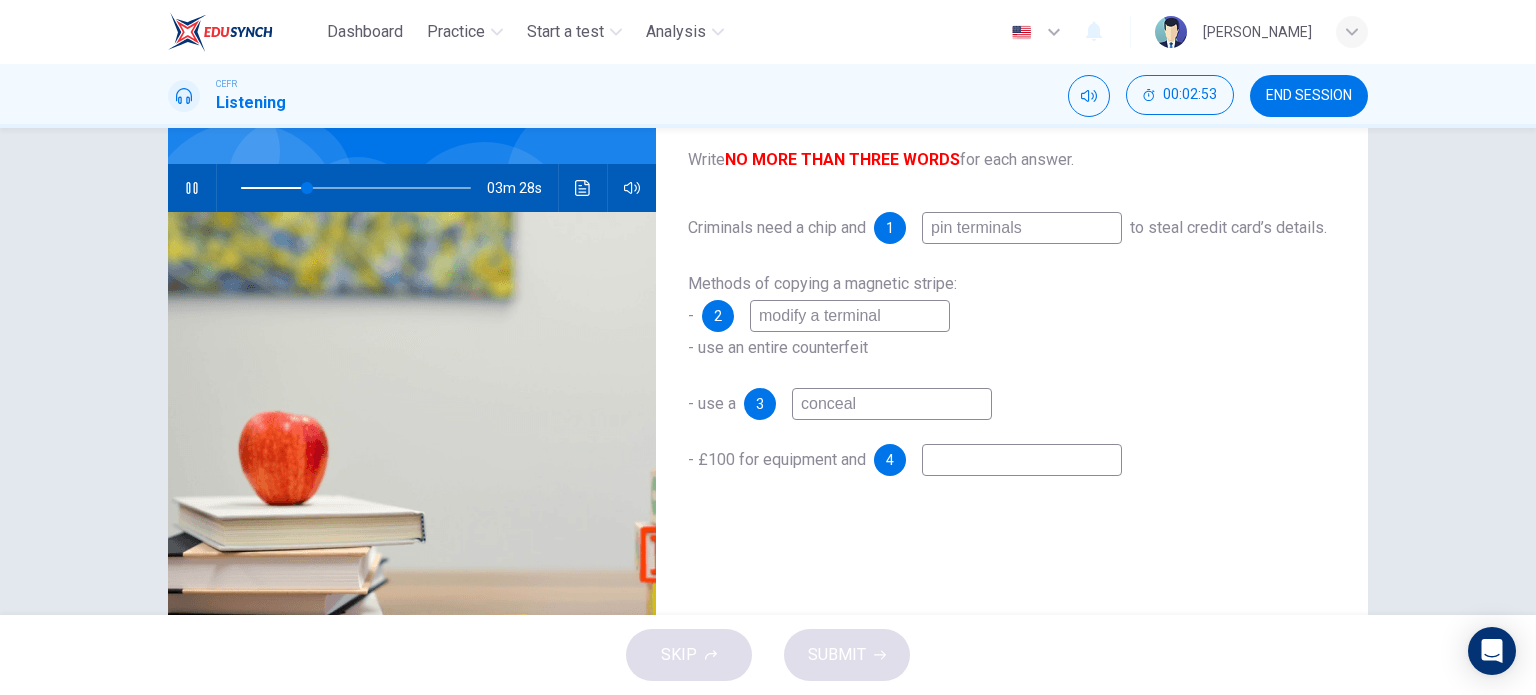 type on "29" 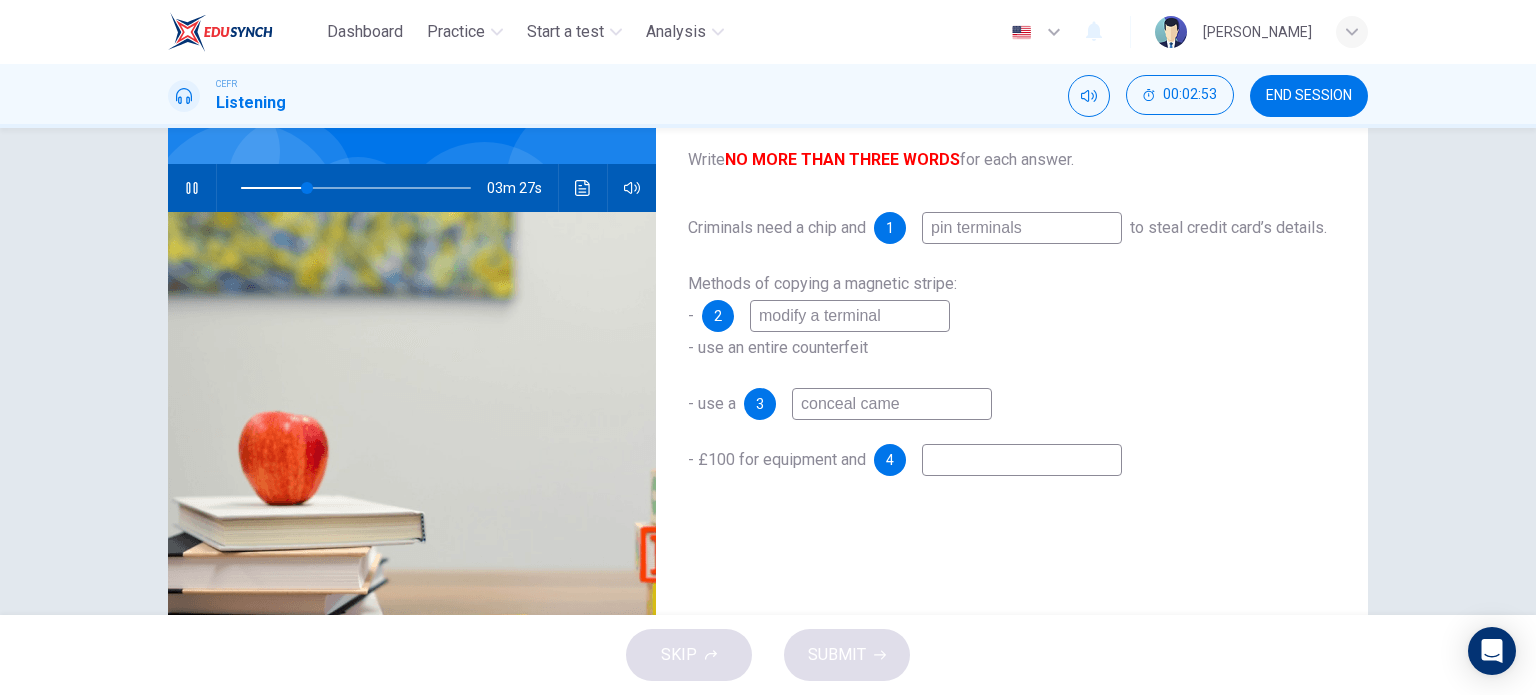 type on "conceal camer" 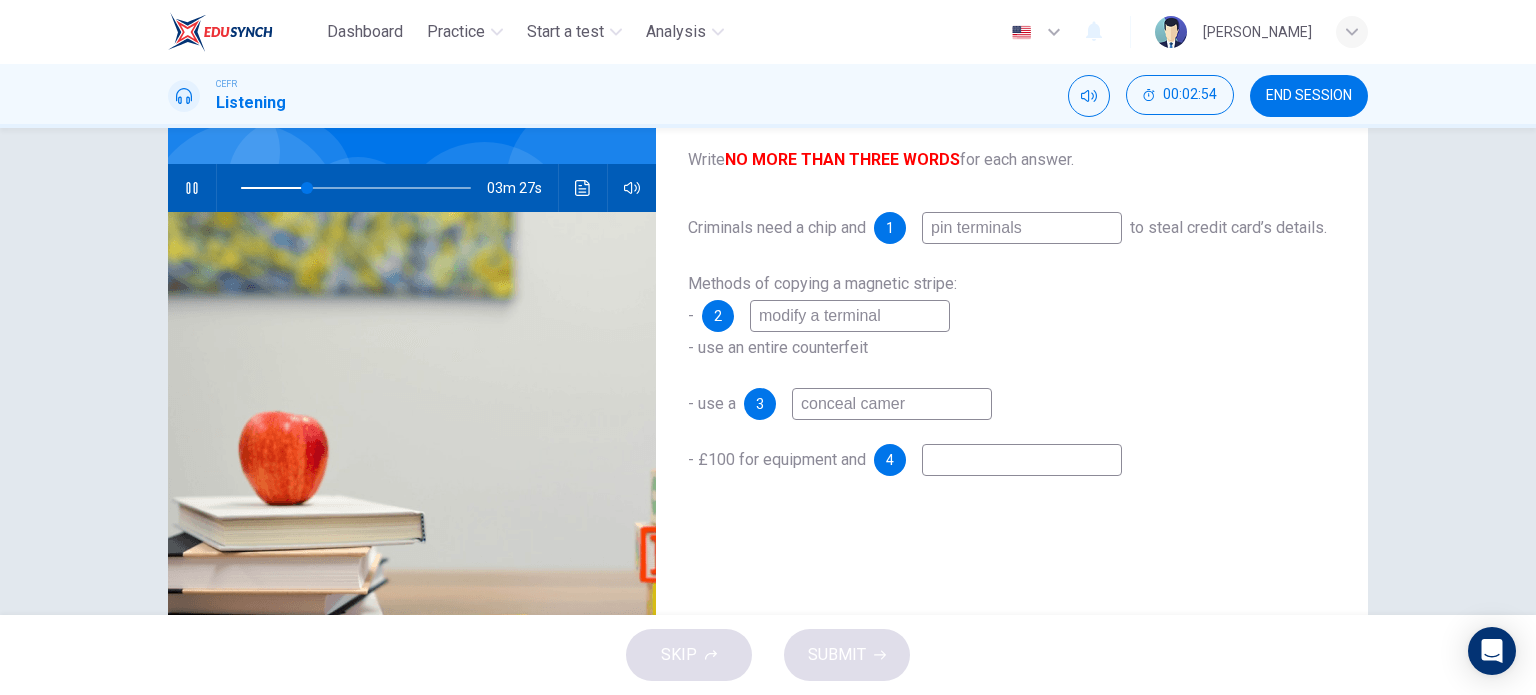 type on "29" 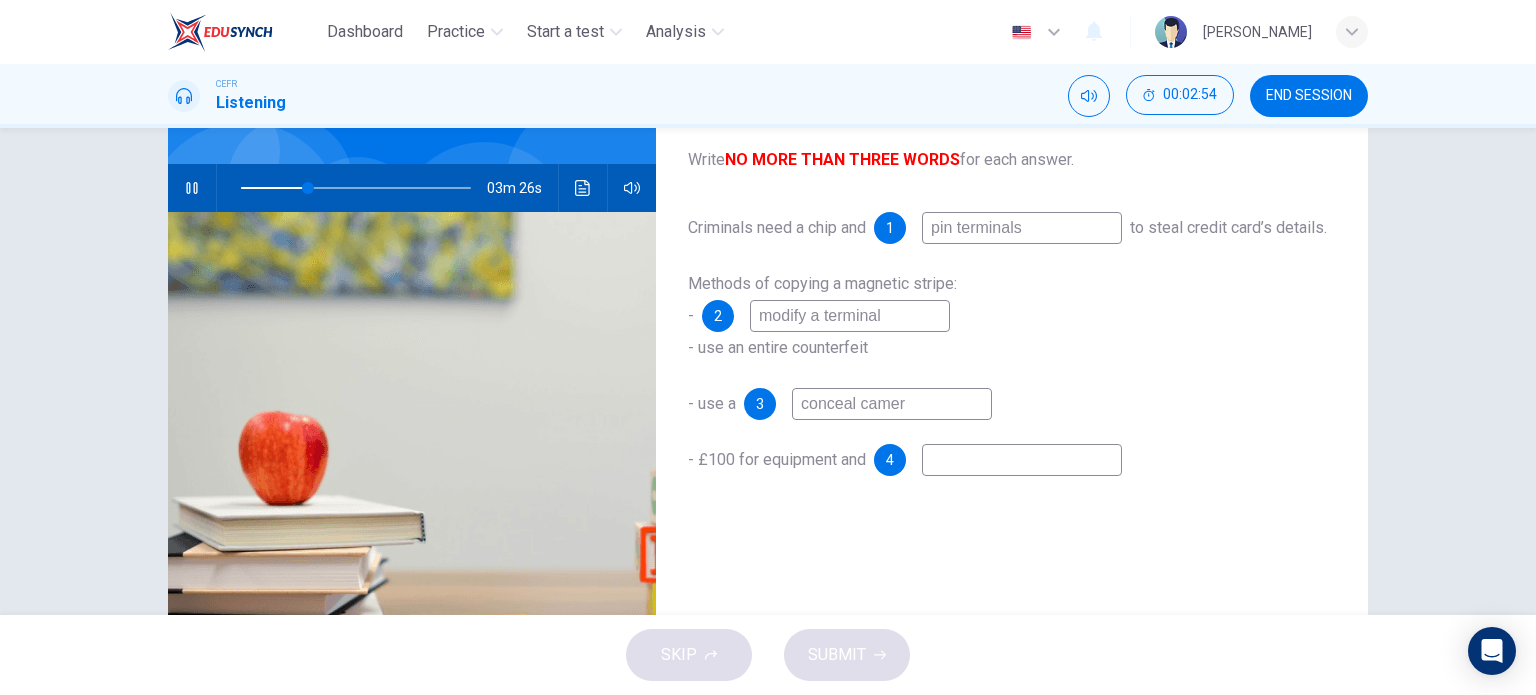 type on "conceal camera" 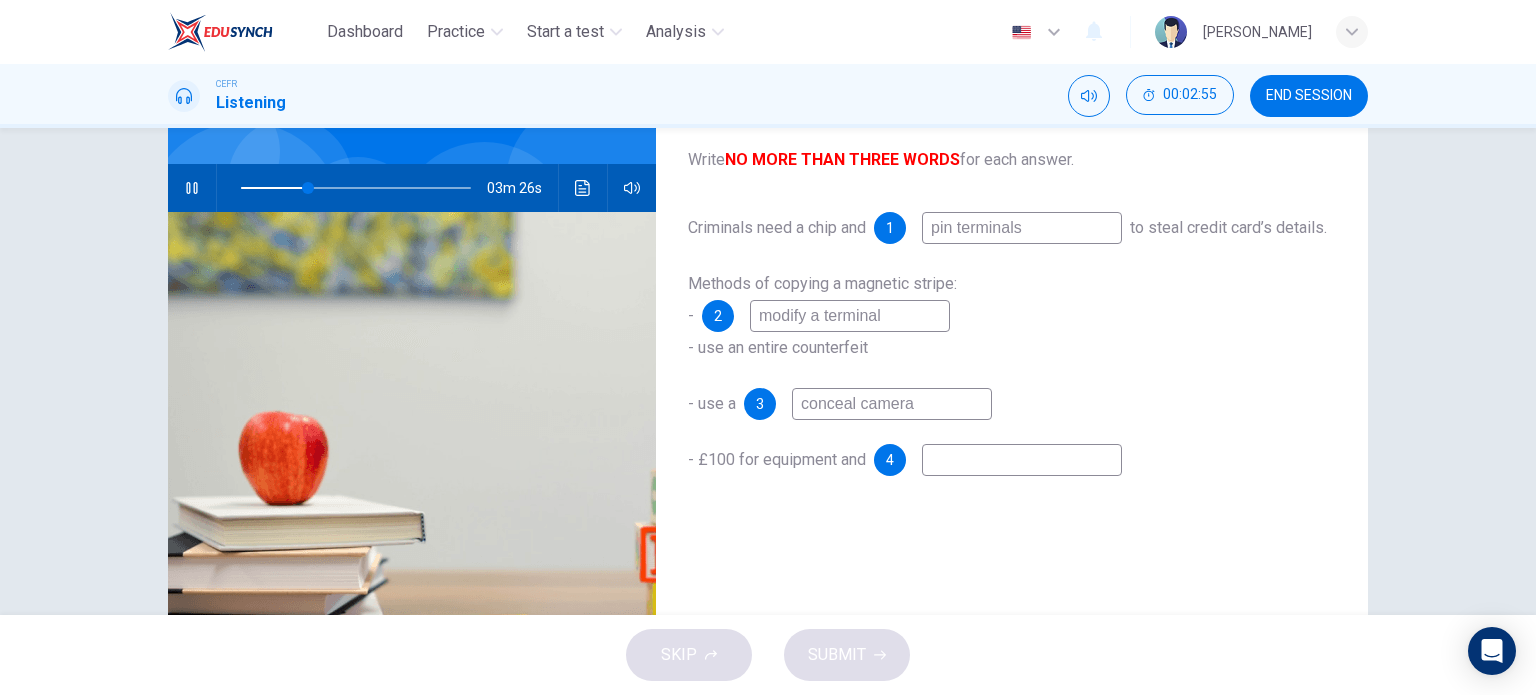 type on "30" 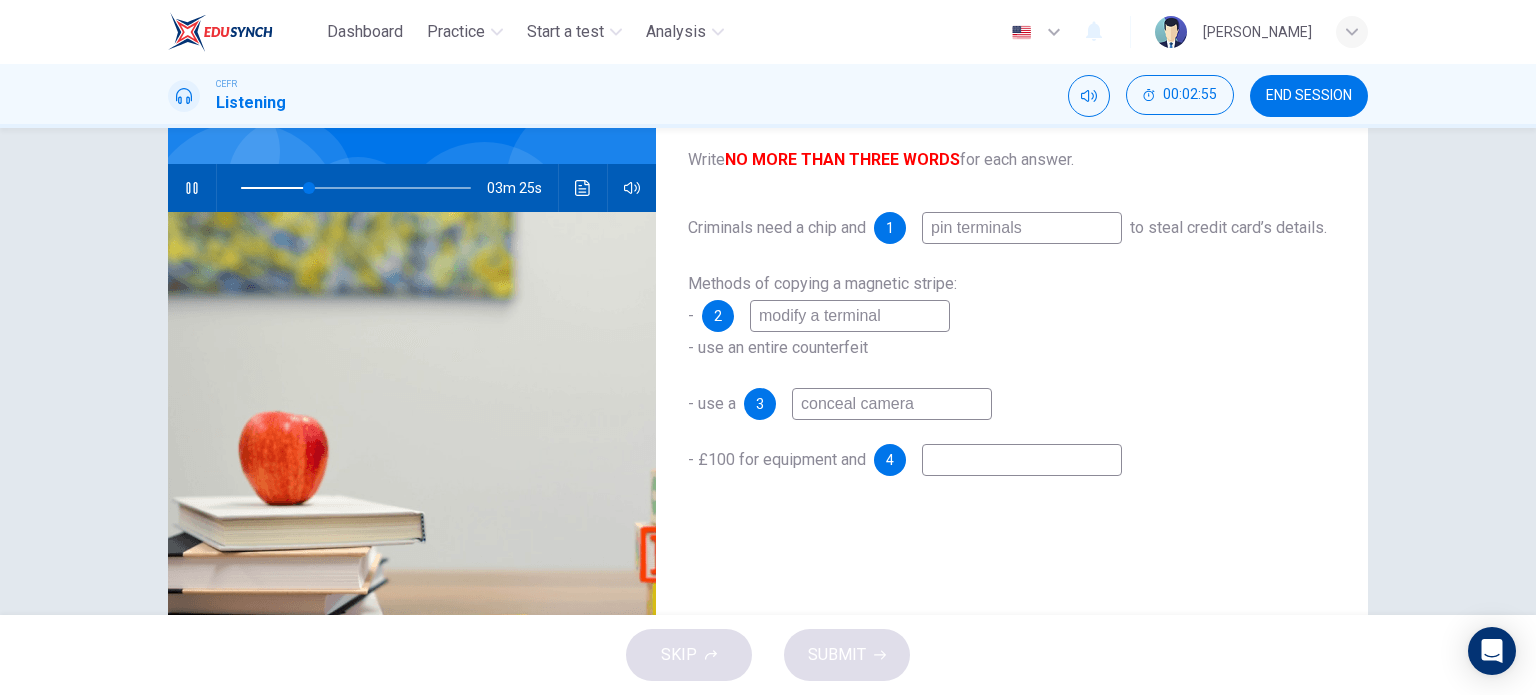 type on "conceal camera" 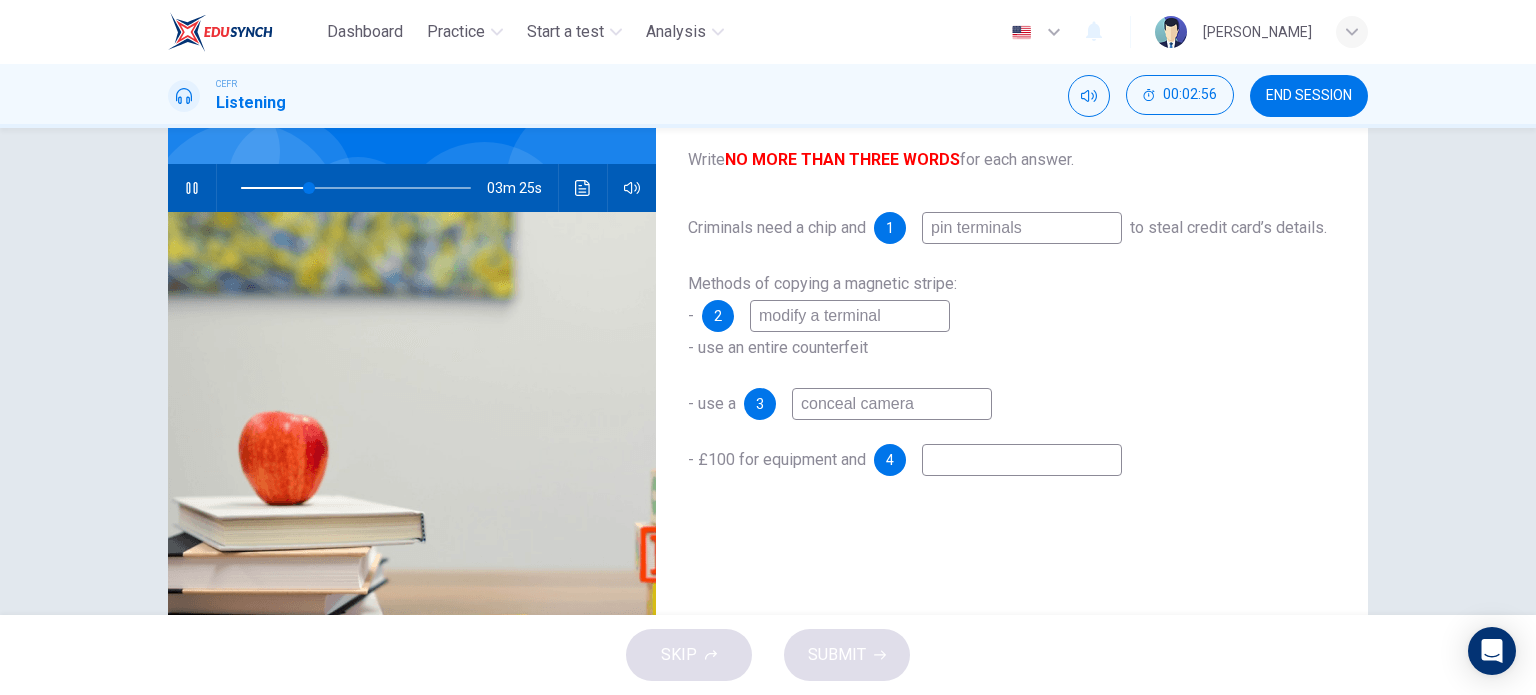 click at bounding box center [1022, 460] 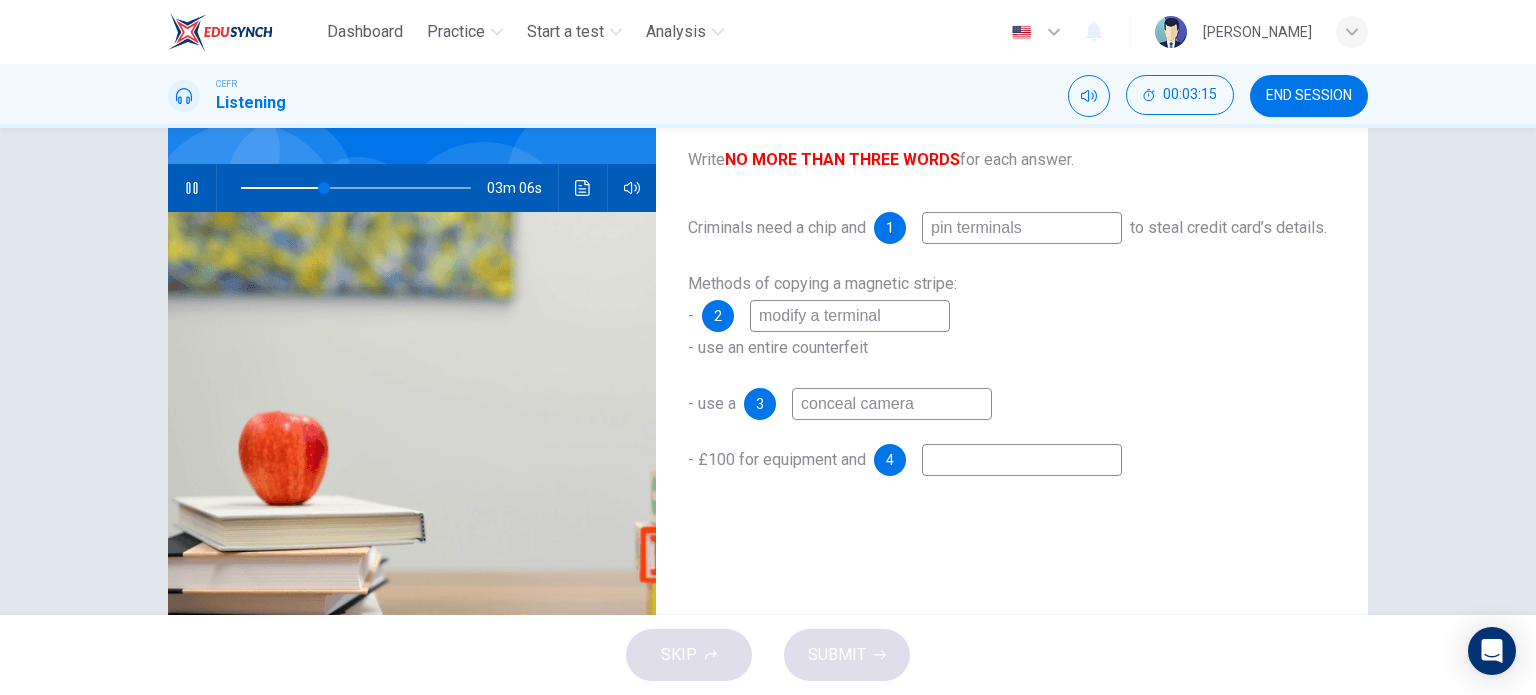 type on "36" 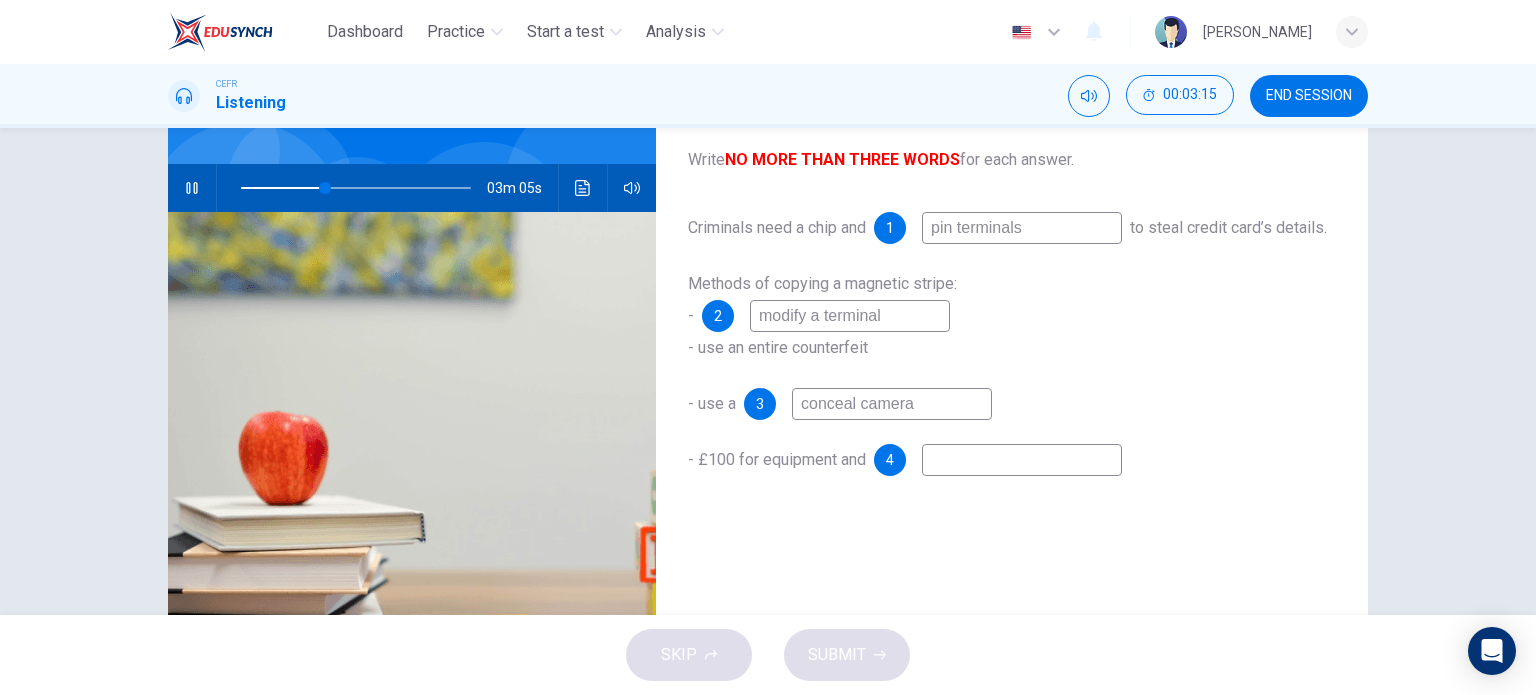 type on "r" 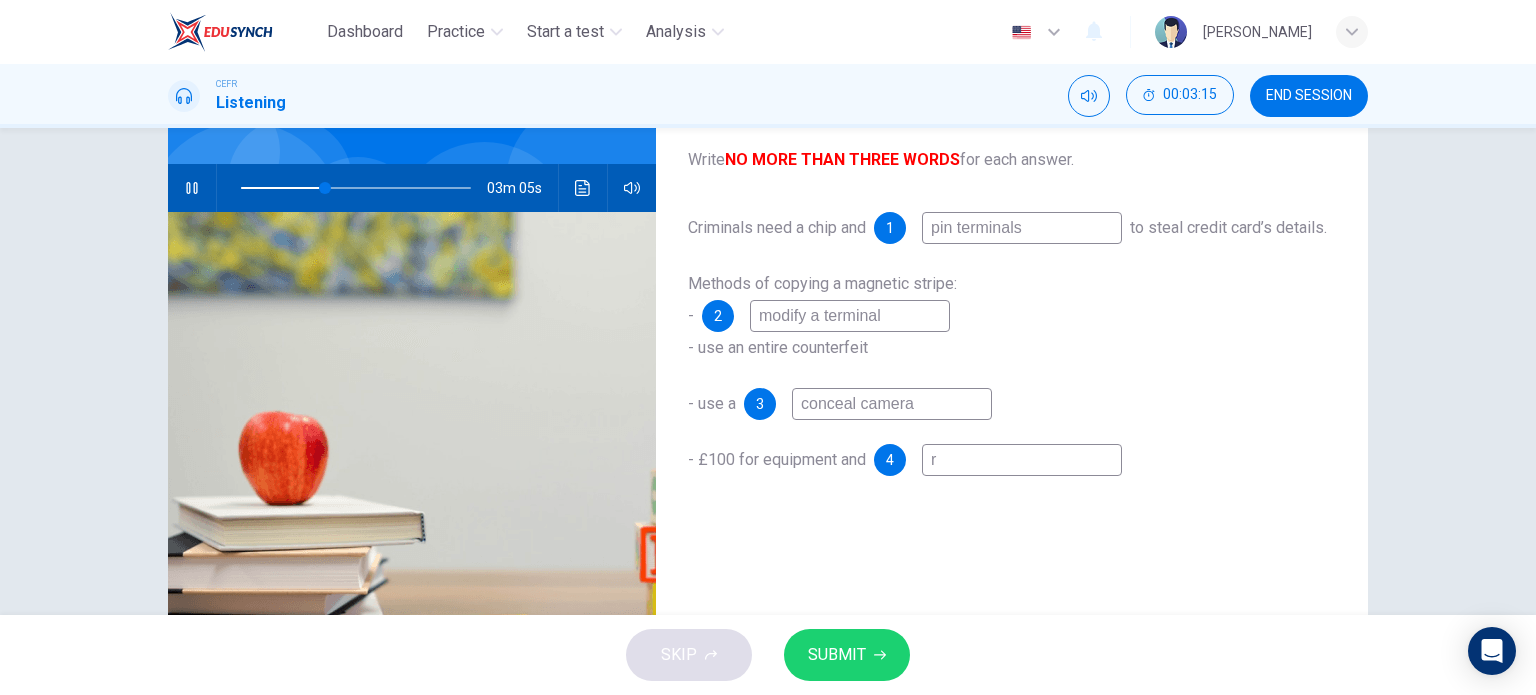 type on "ro" 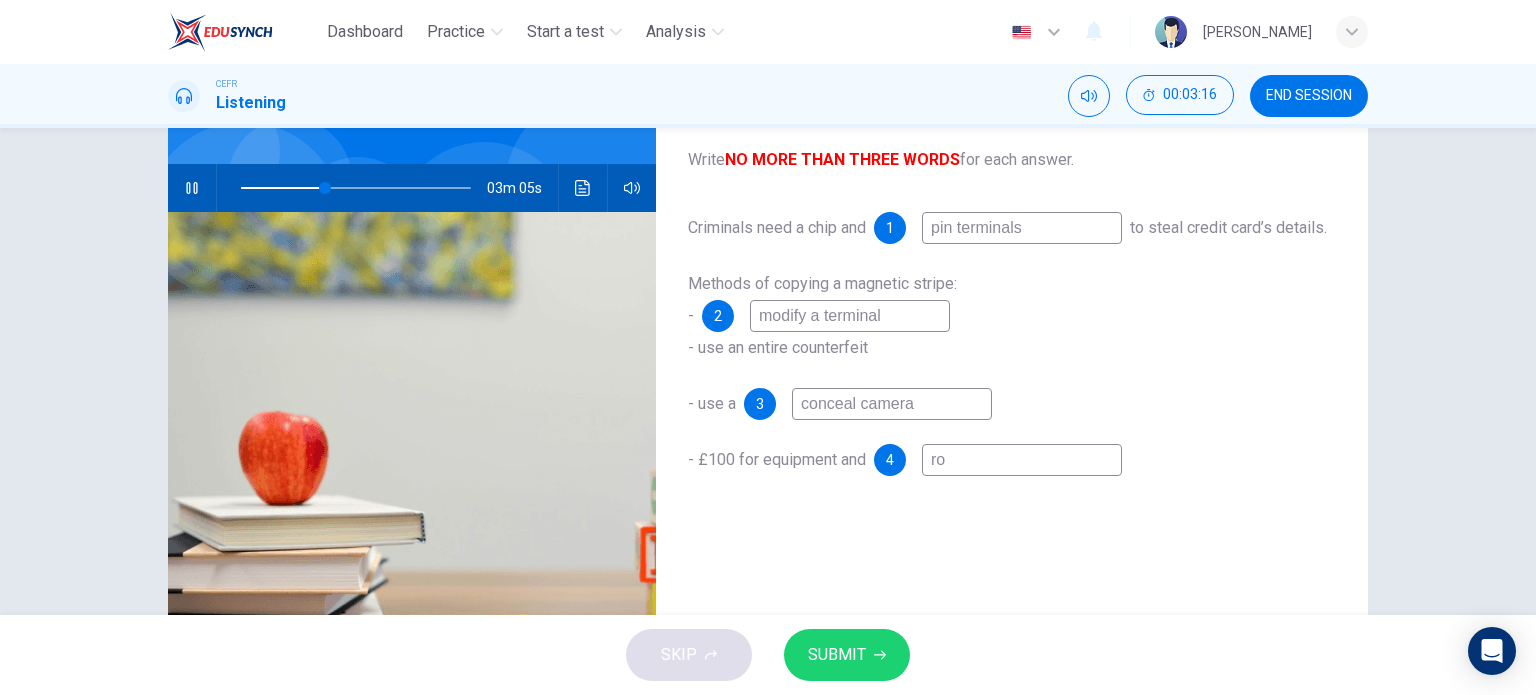 type on "37" 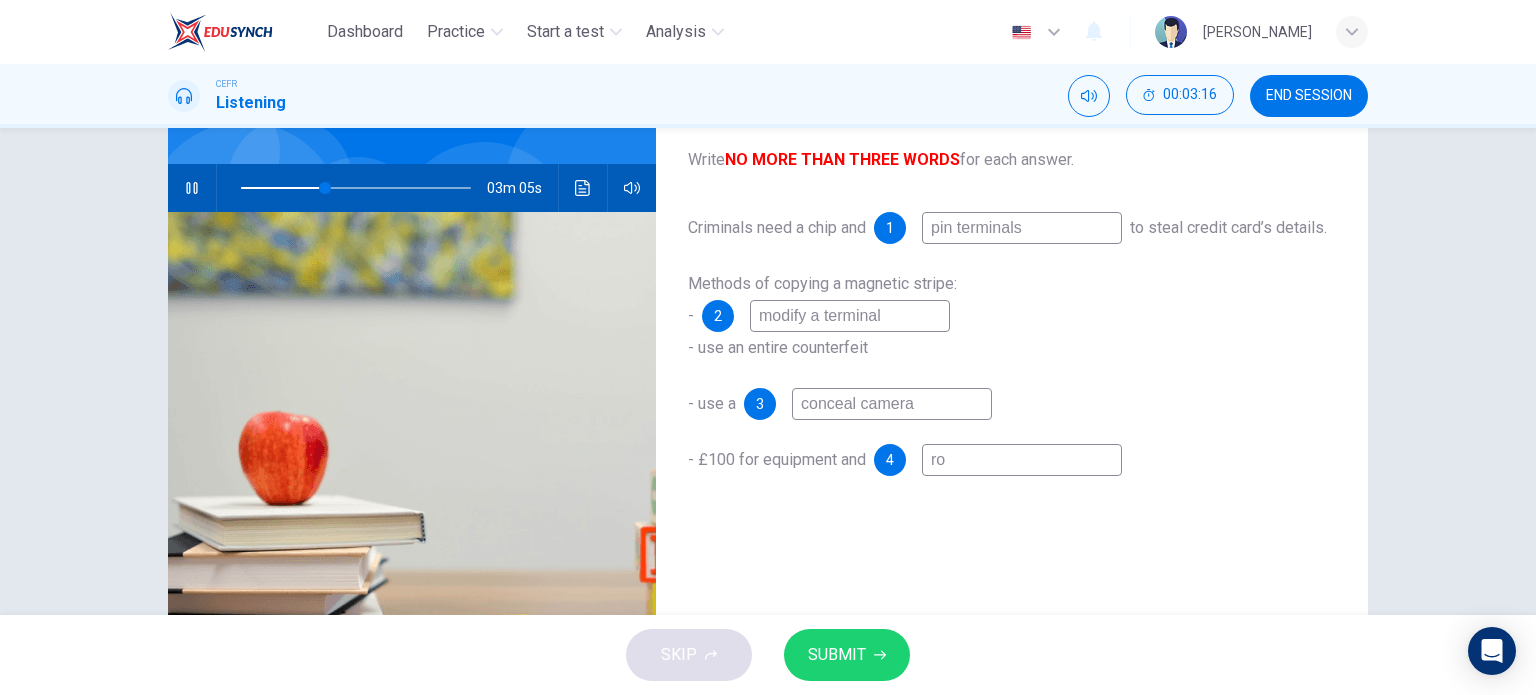 type on "rol" 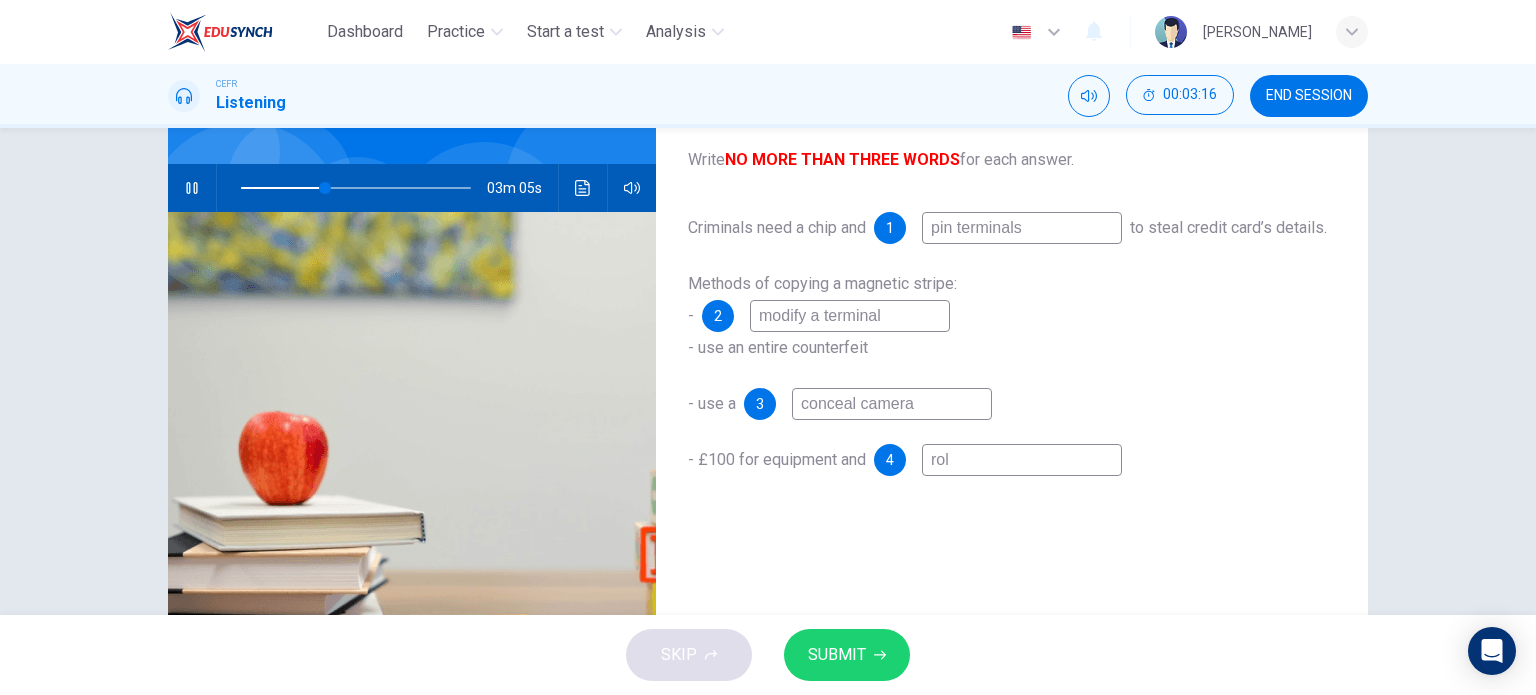 type on "37" 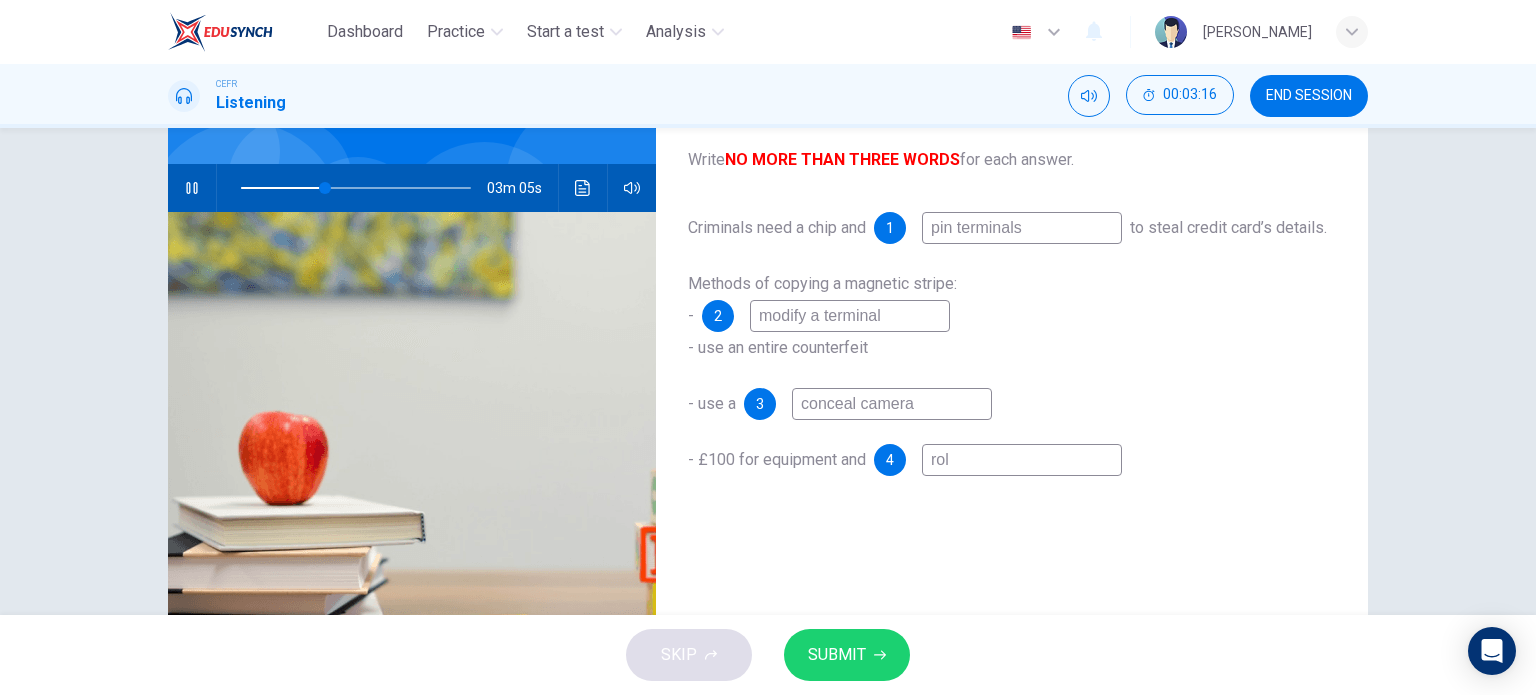 type on "role" 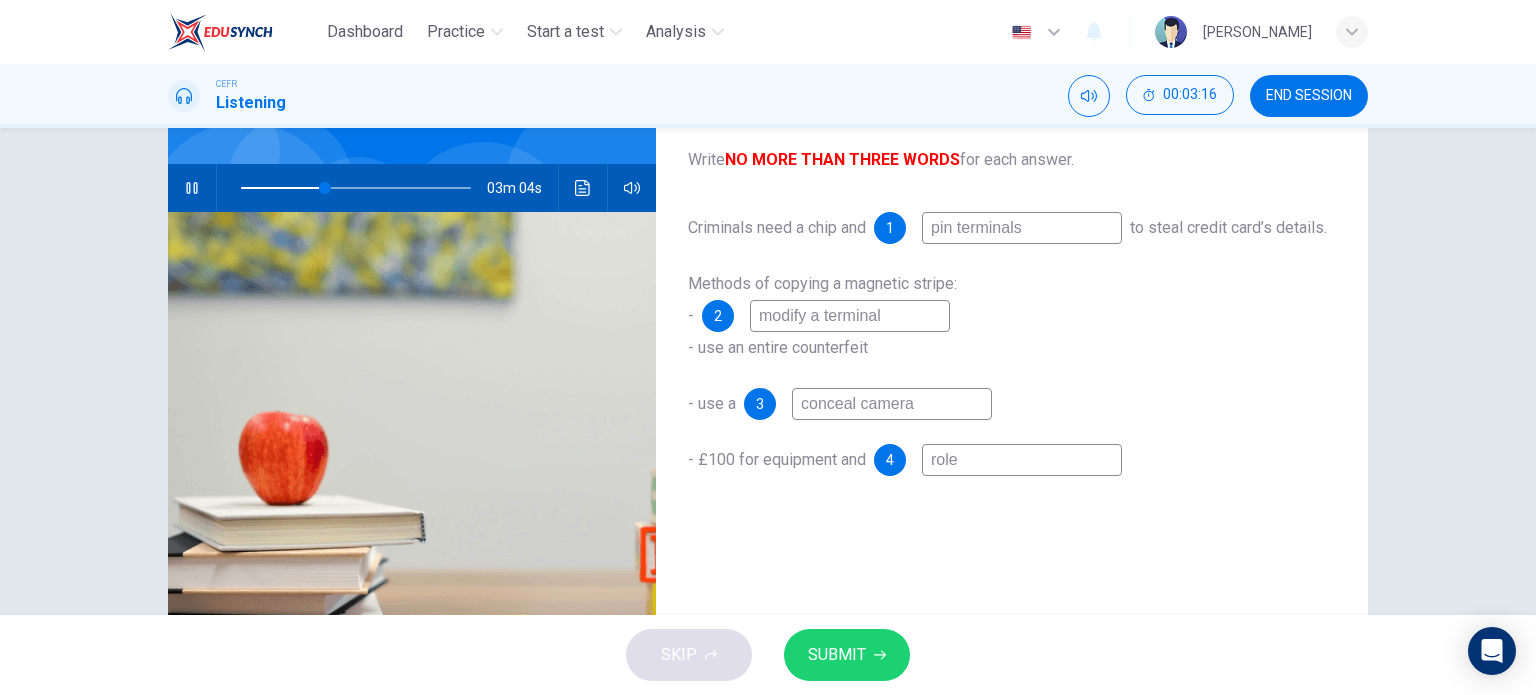 type on "37" 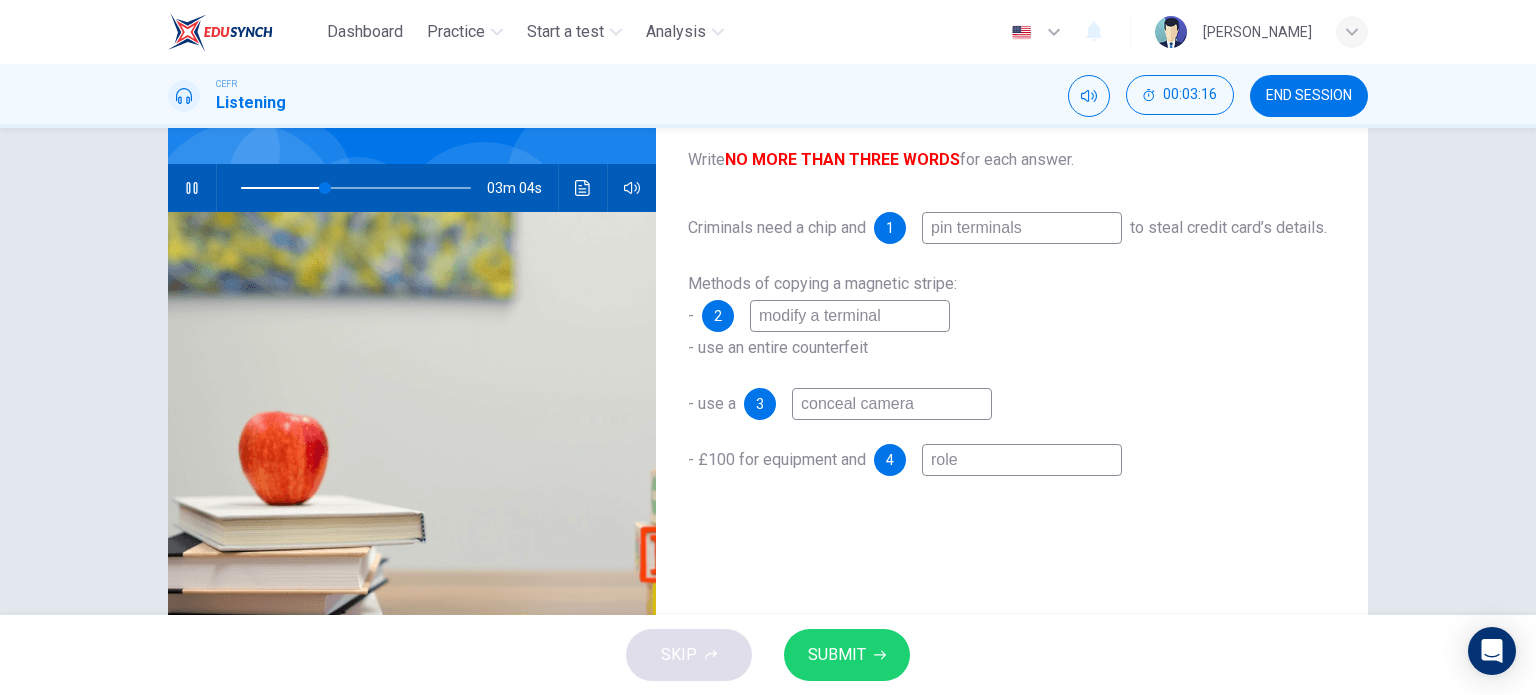 type on "rolep" 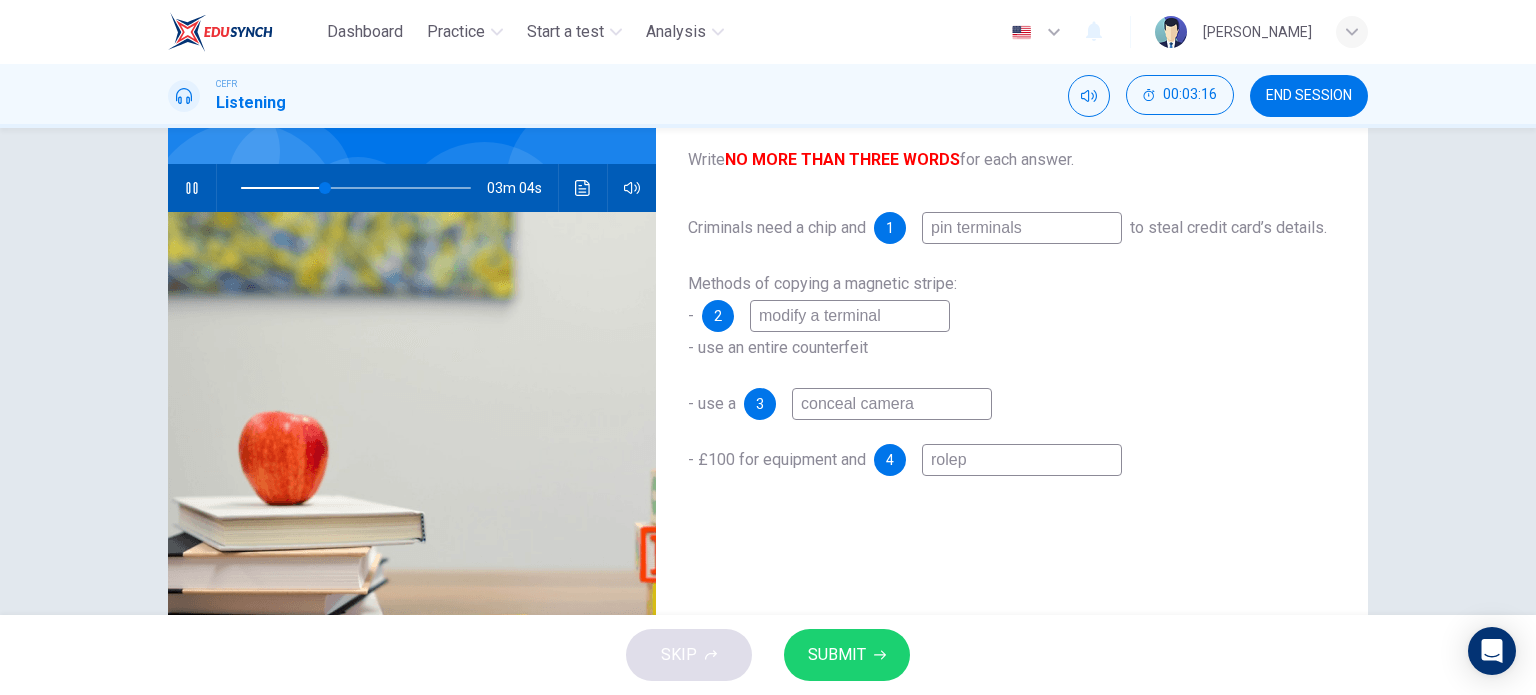 type on "37" 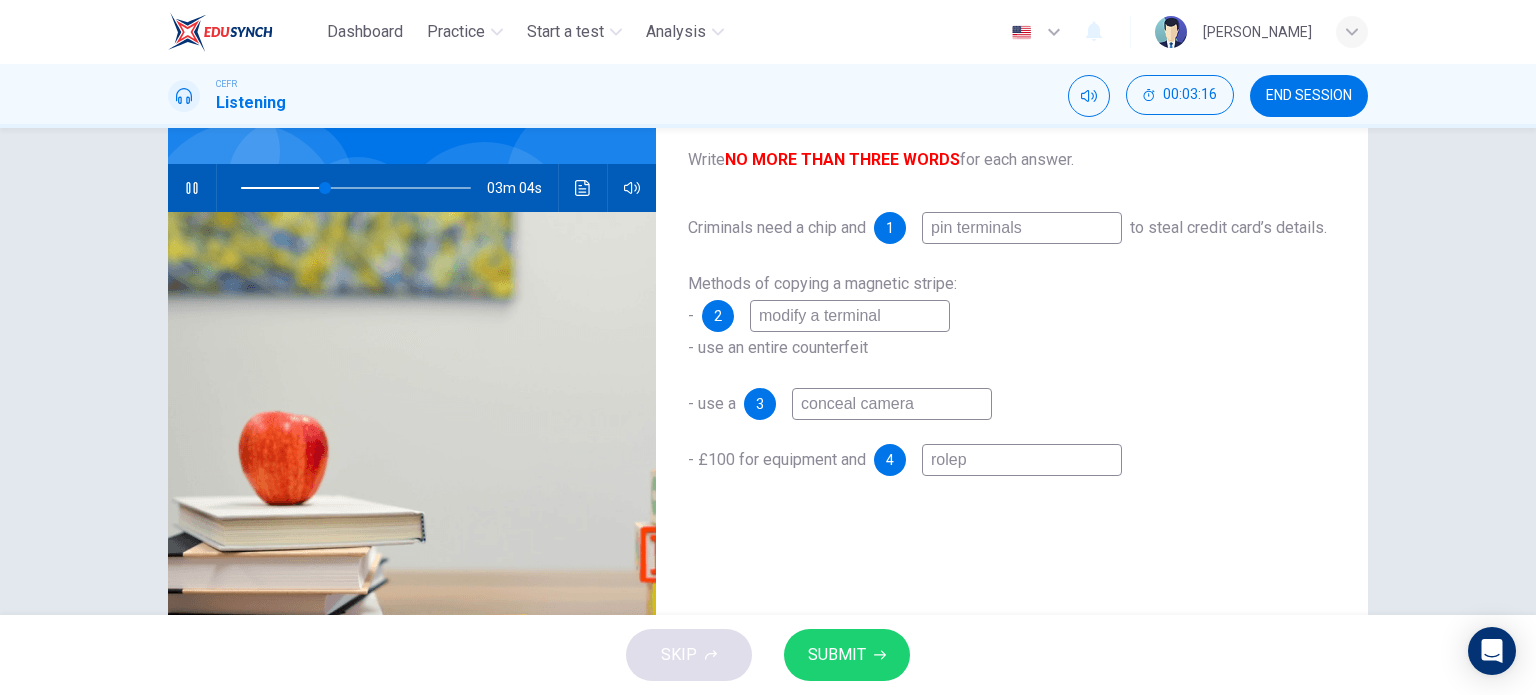 type on "rolepa" 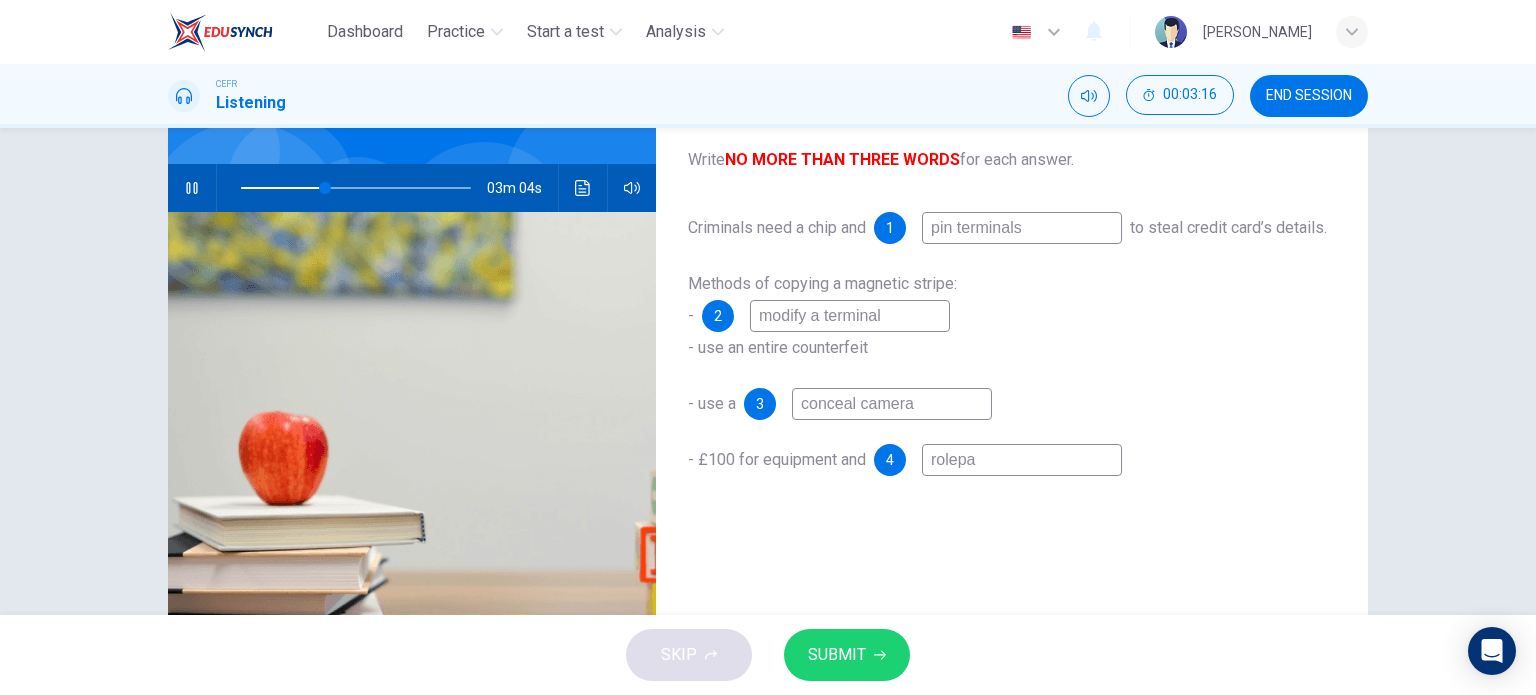 type on "rolepat" 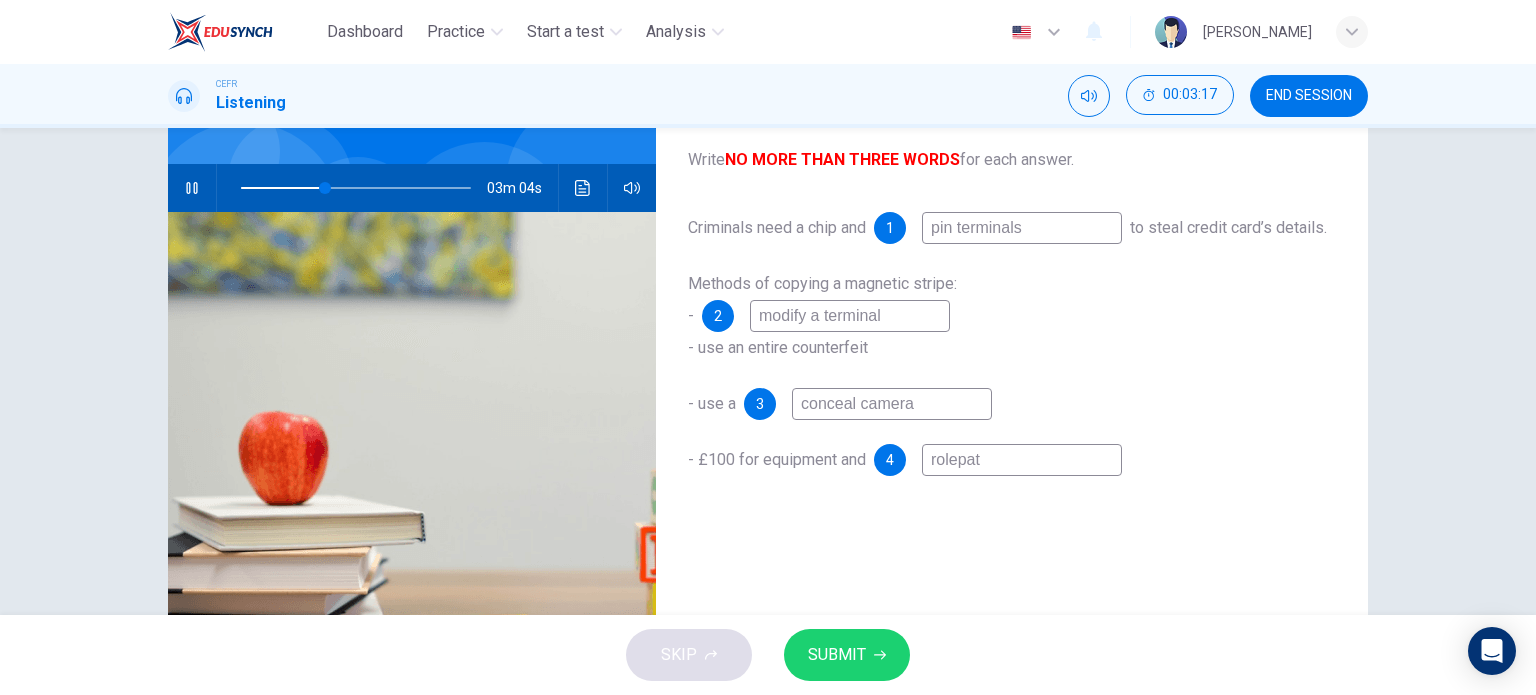 type on "37" 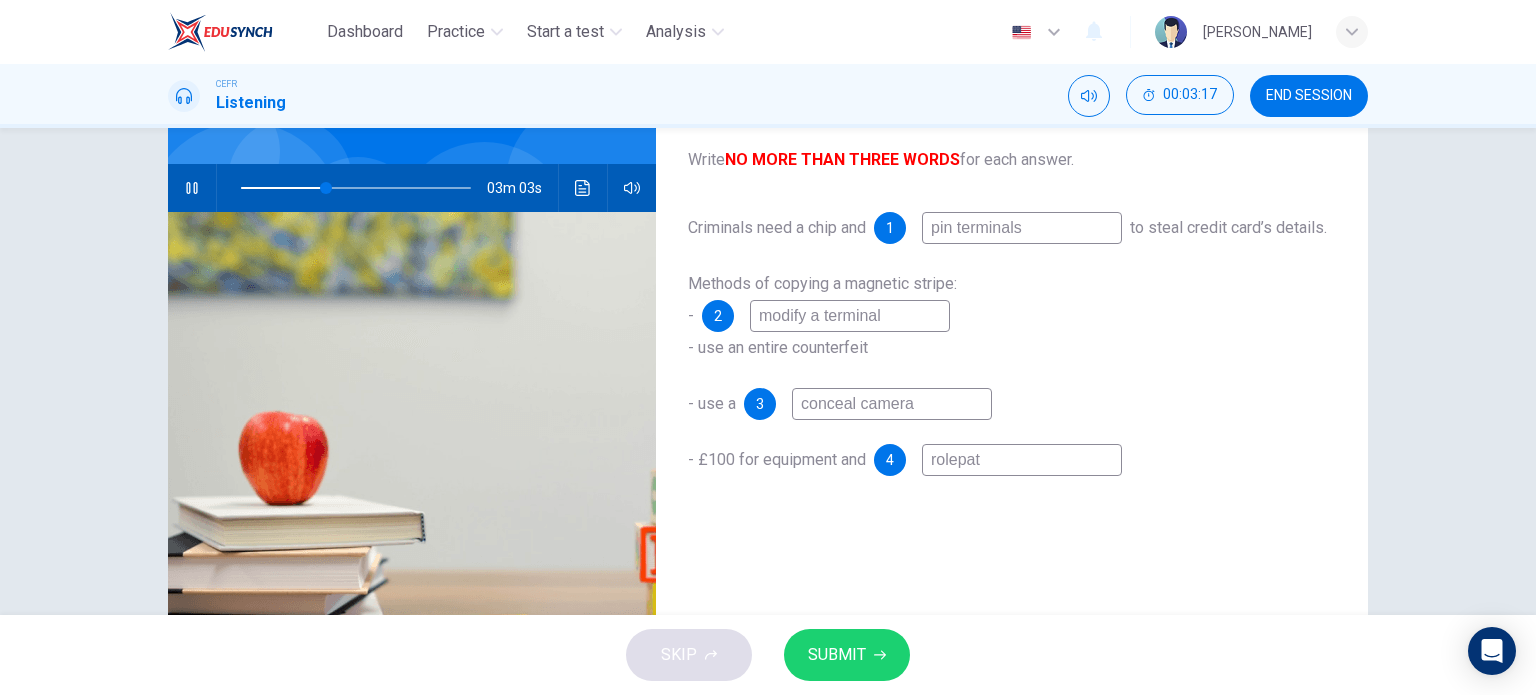 type on "rolepath" 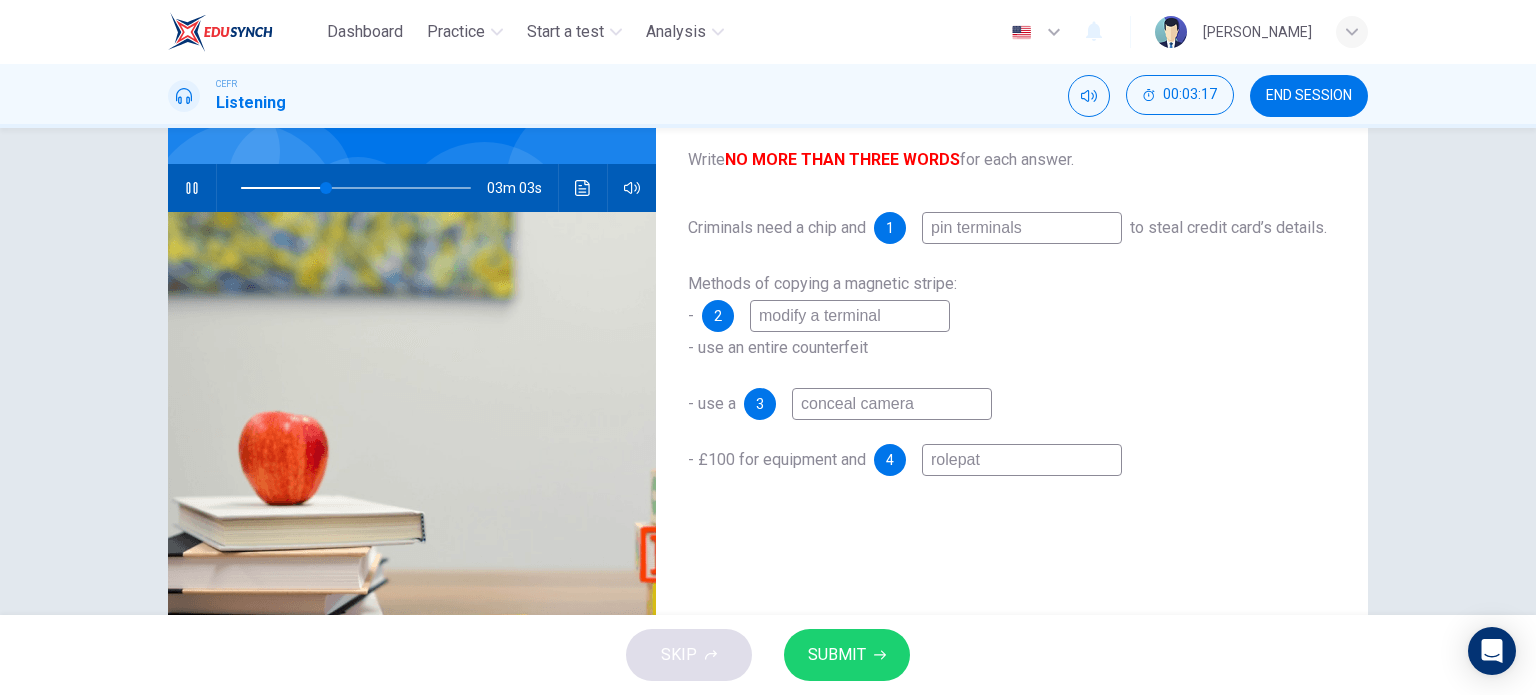 type on "37" 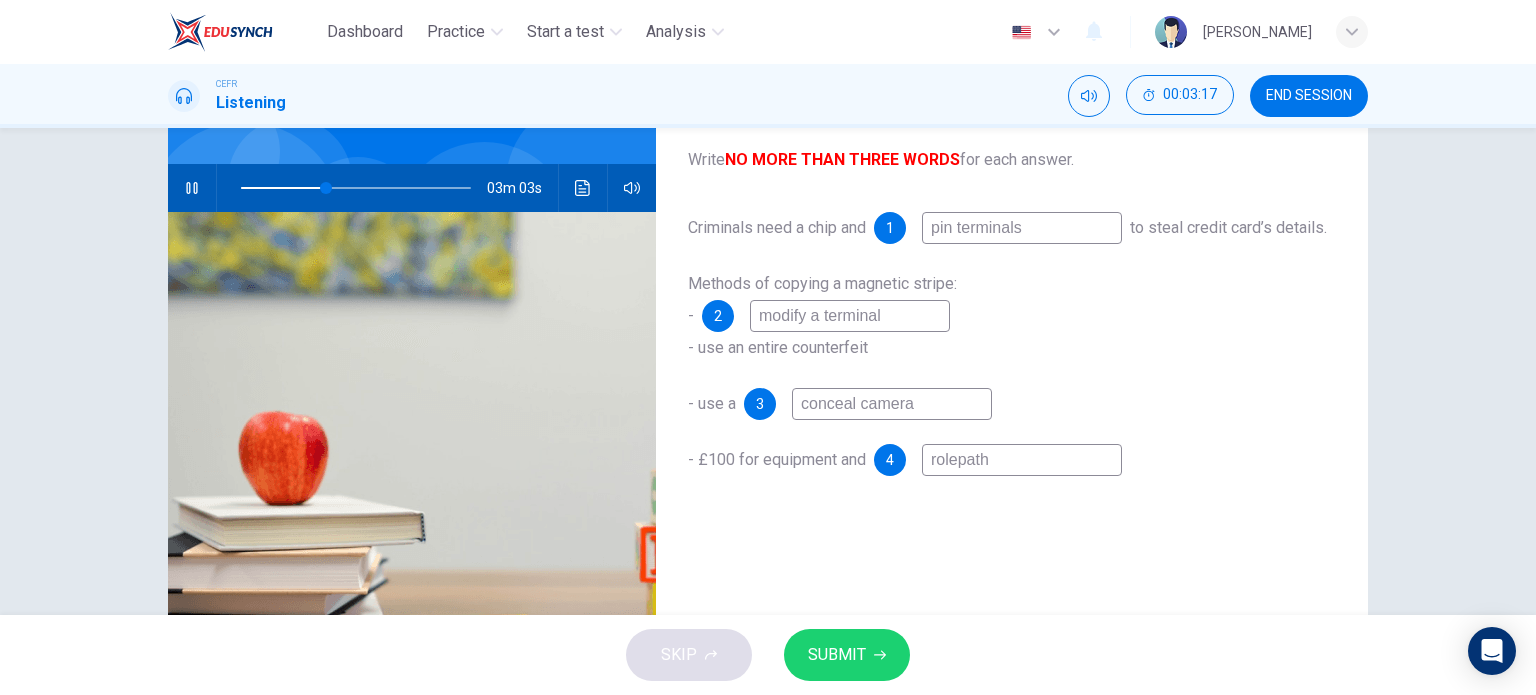 type on "rolepaths" 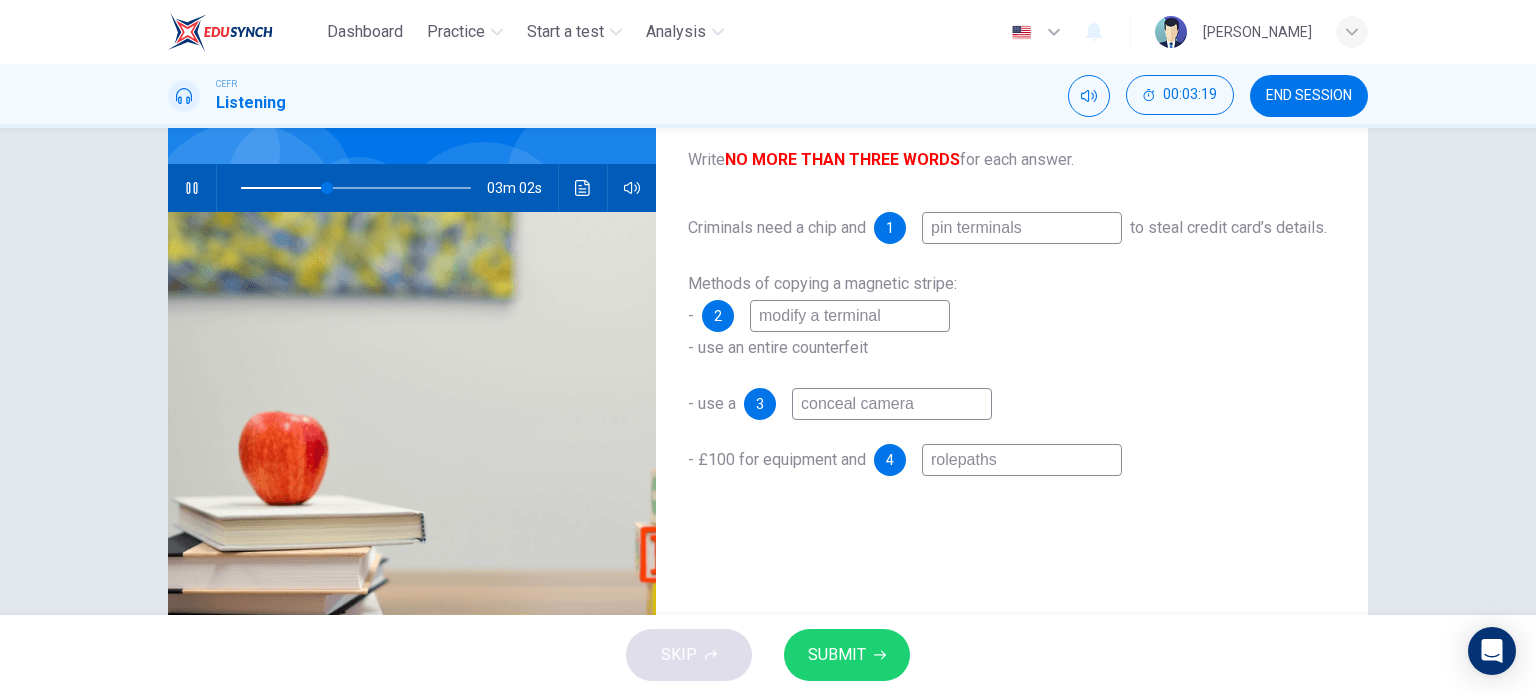 type on "38" 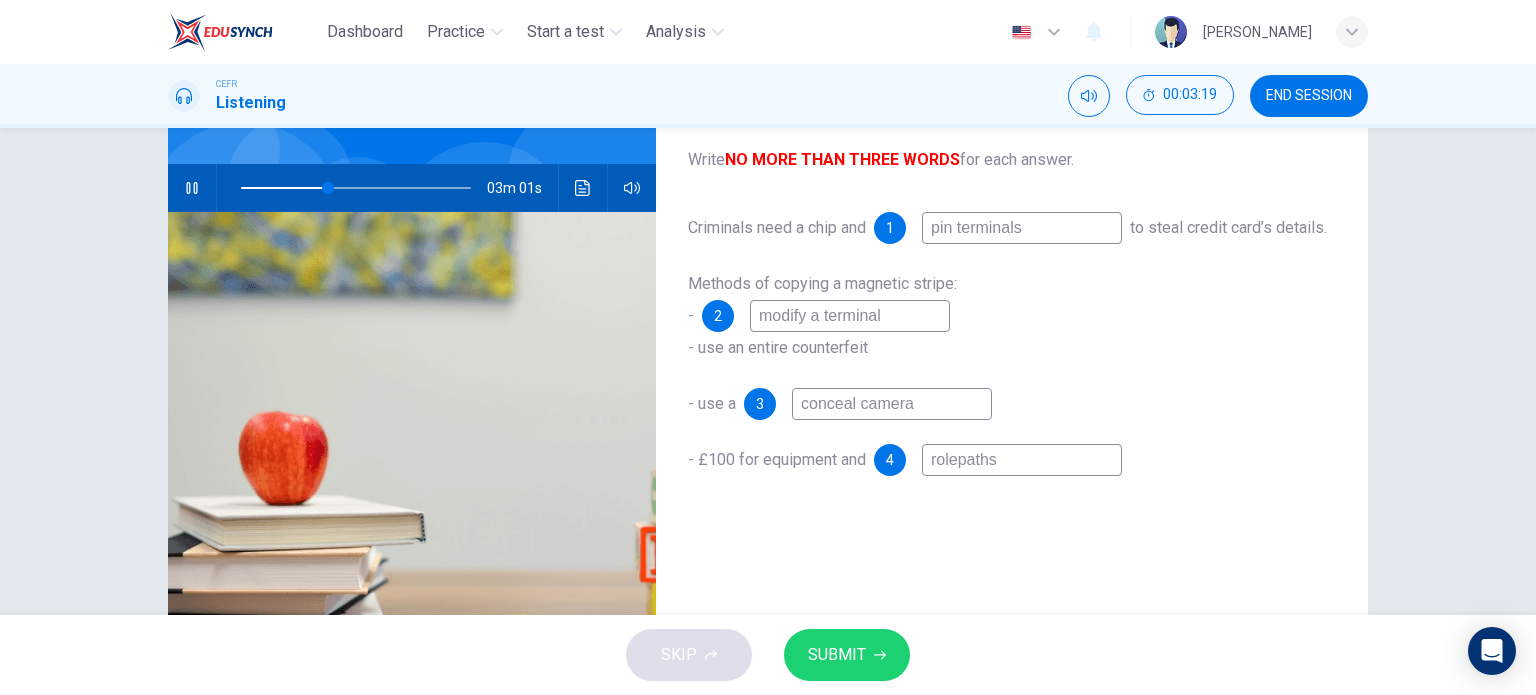type on "rolepaths" 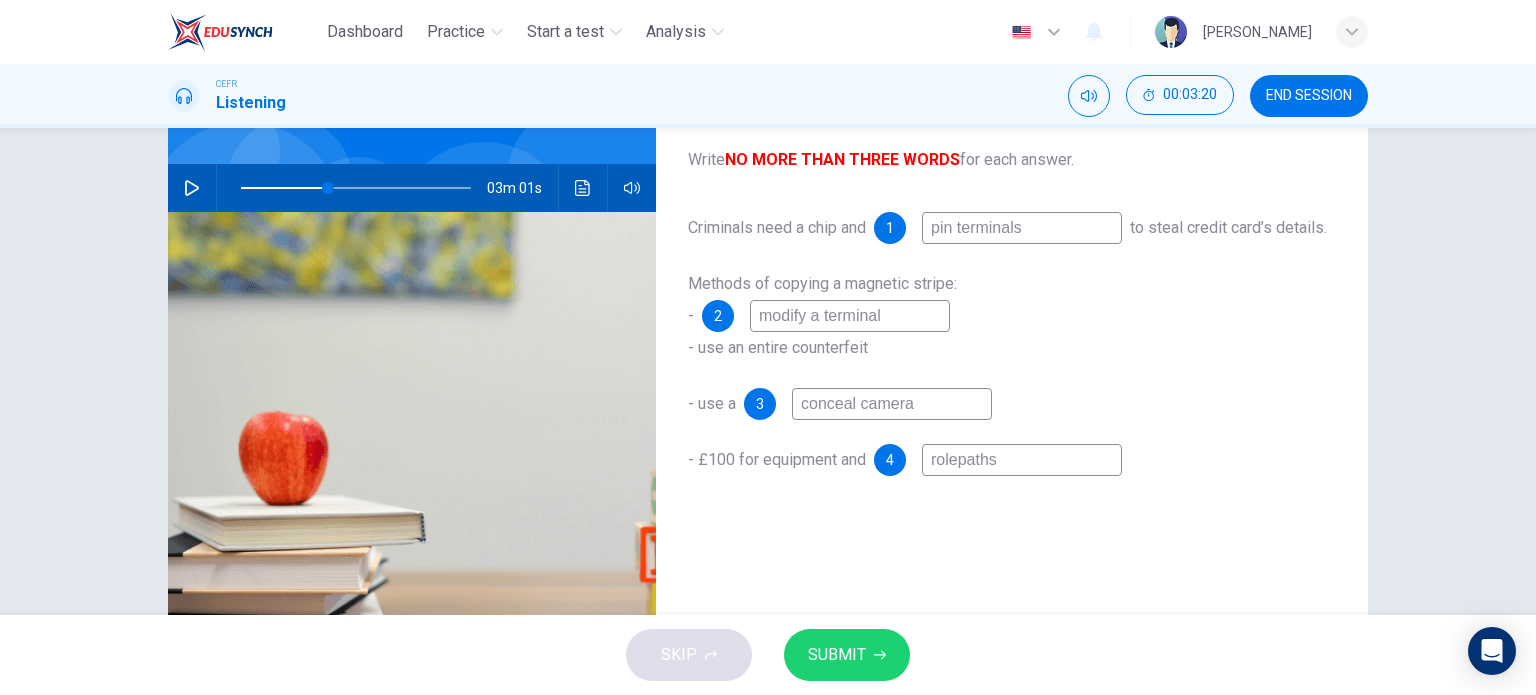 click on "SUBMIT" at bounding box center (847, 655) 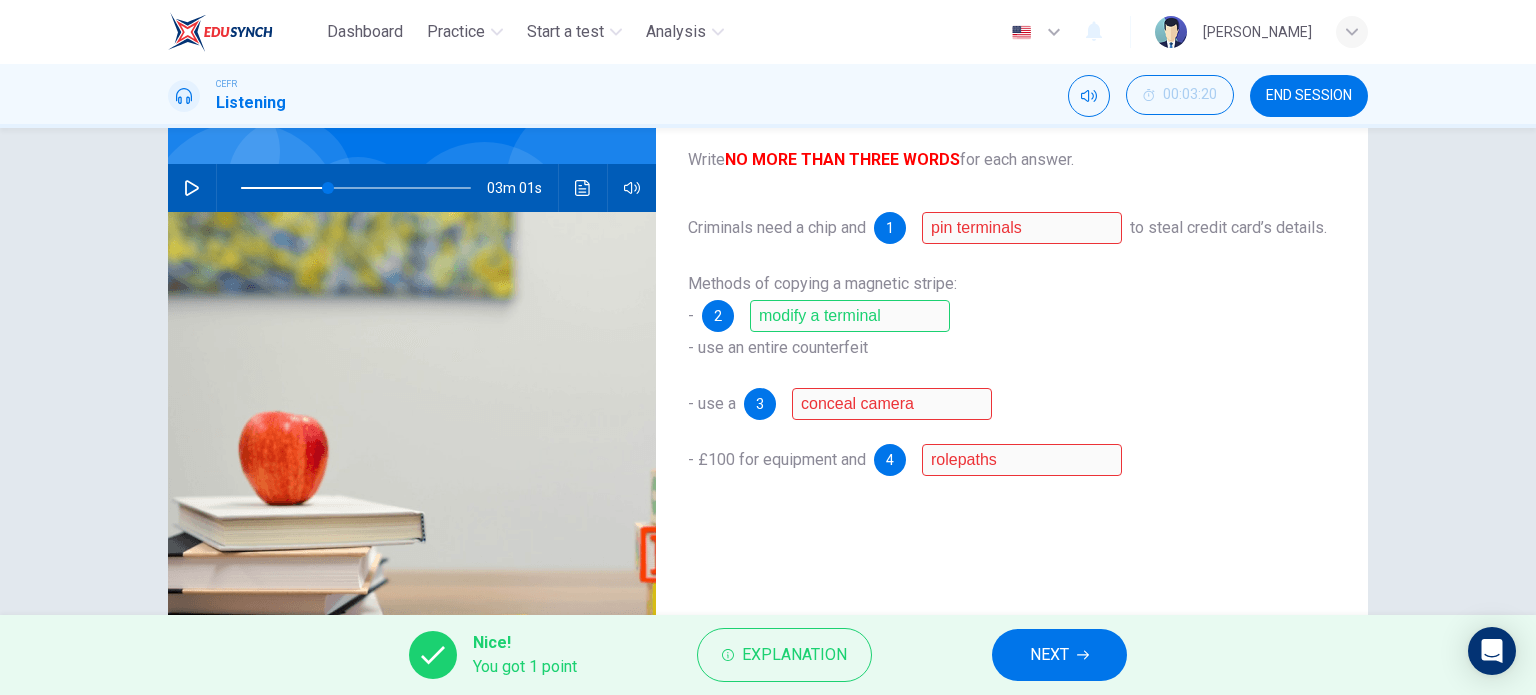 click on "NEXT" at bounding box center (1059, 655) 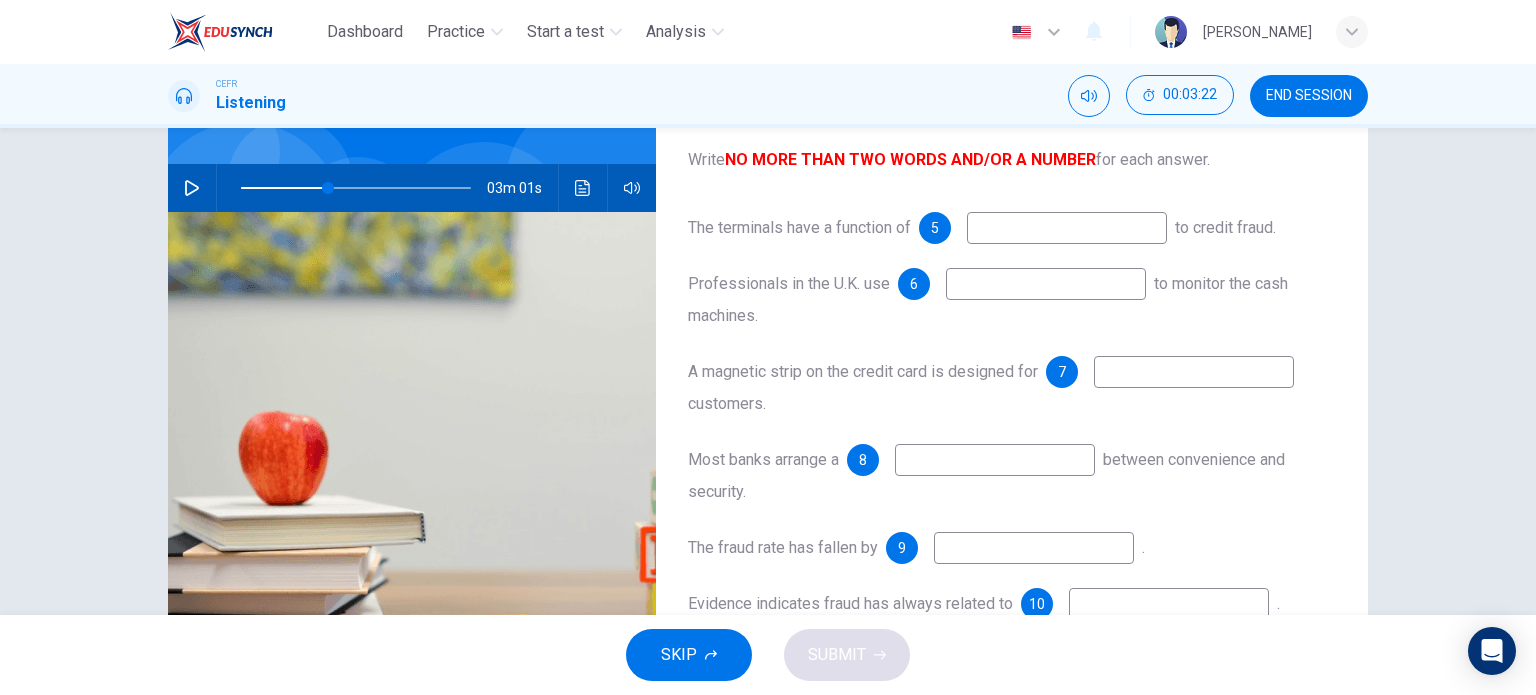 click at bounding box center [192, 188] 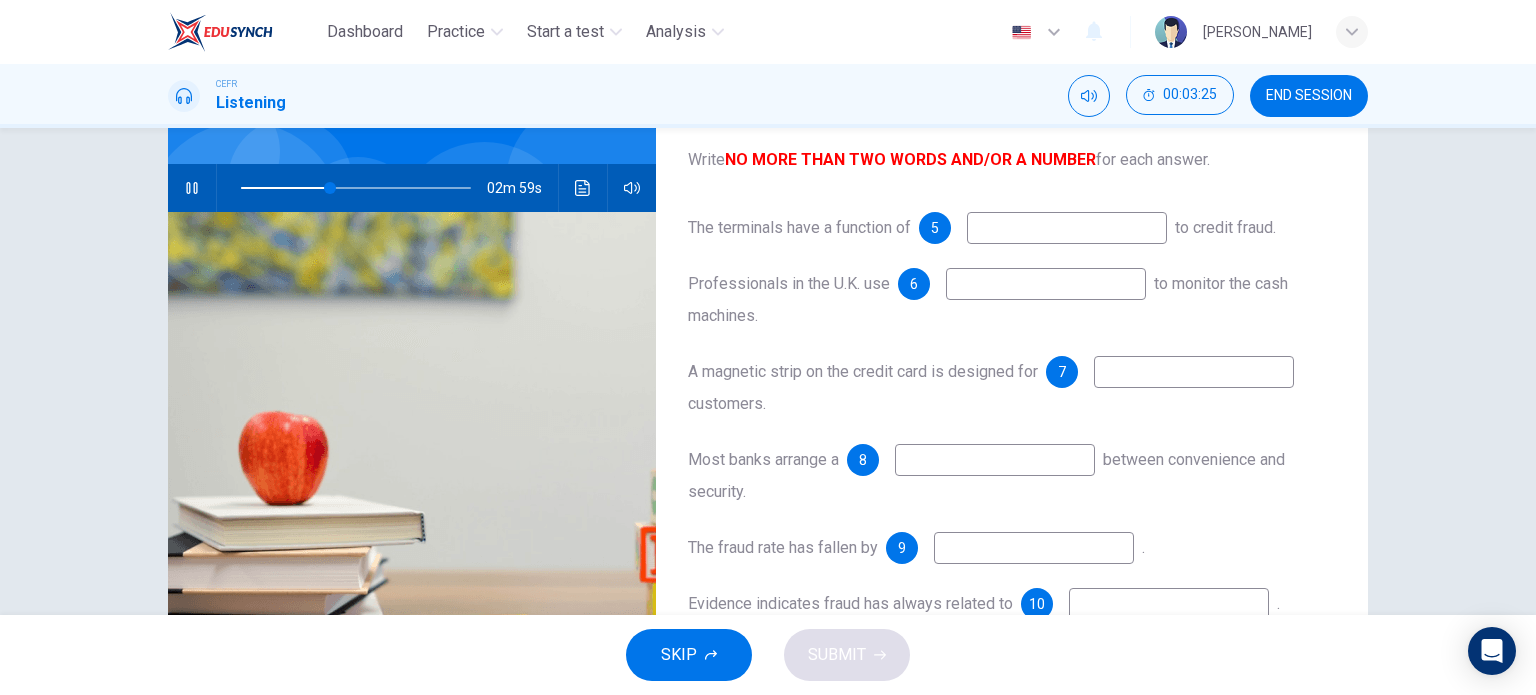 click at bounding box center (1067, 228) 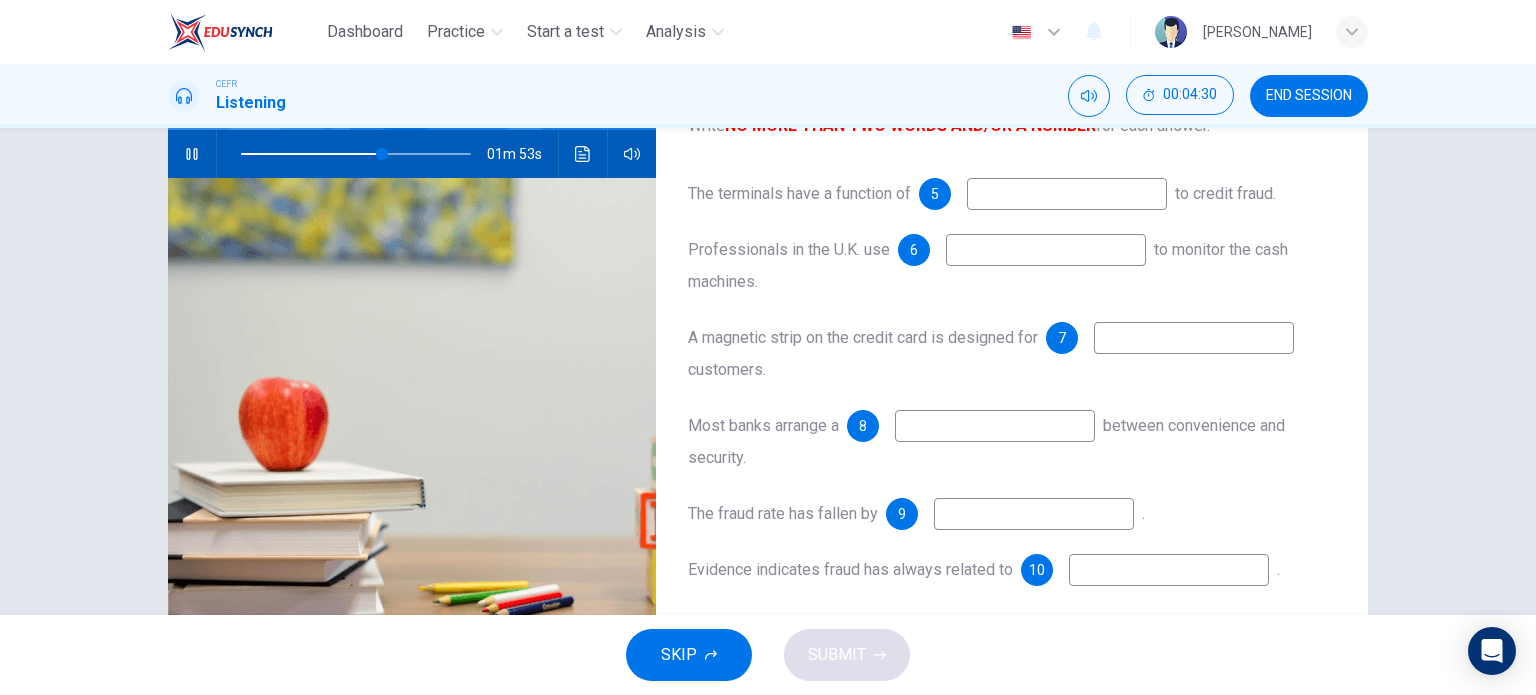 scroll, scrollTop: 163, scrollLeft: 0, axis: vertical 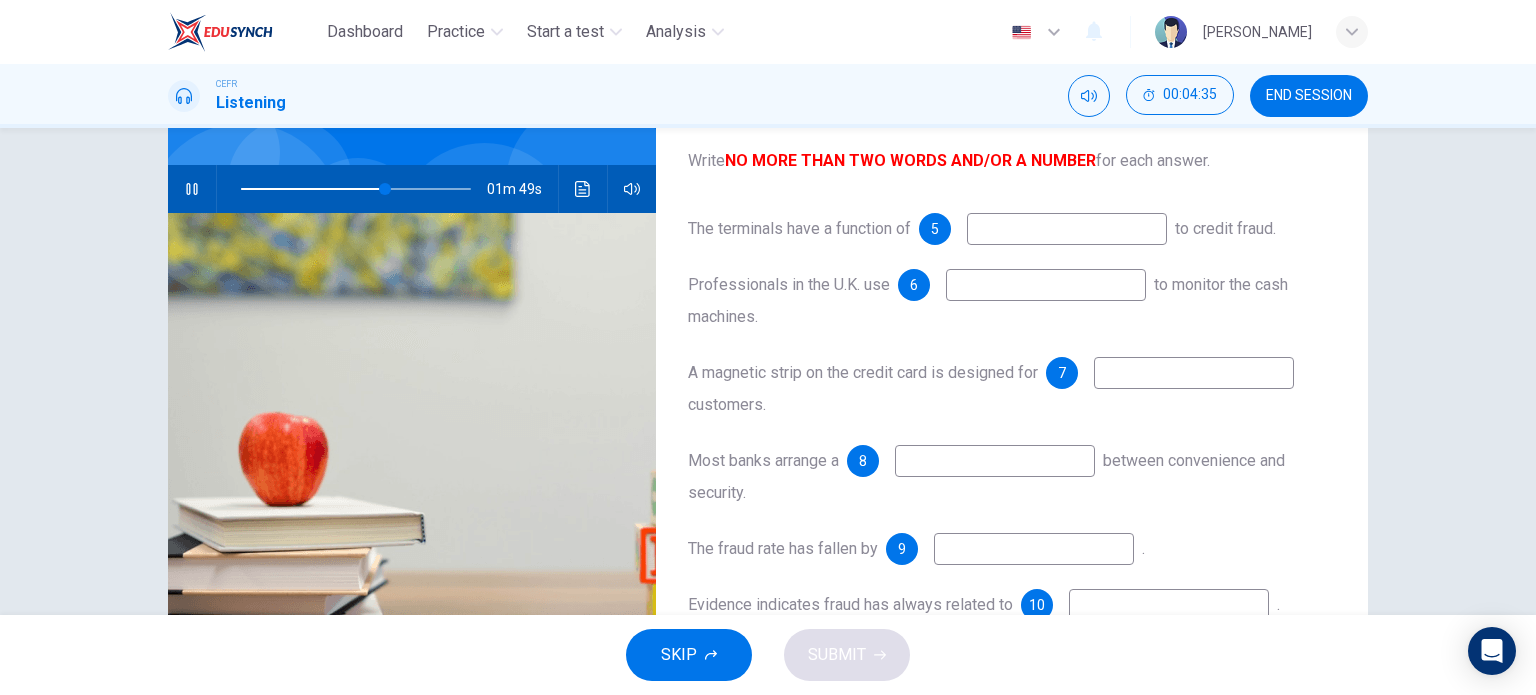 click at bounding box center [1194, 373] 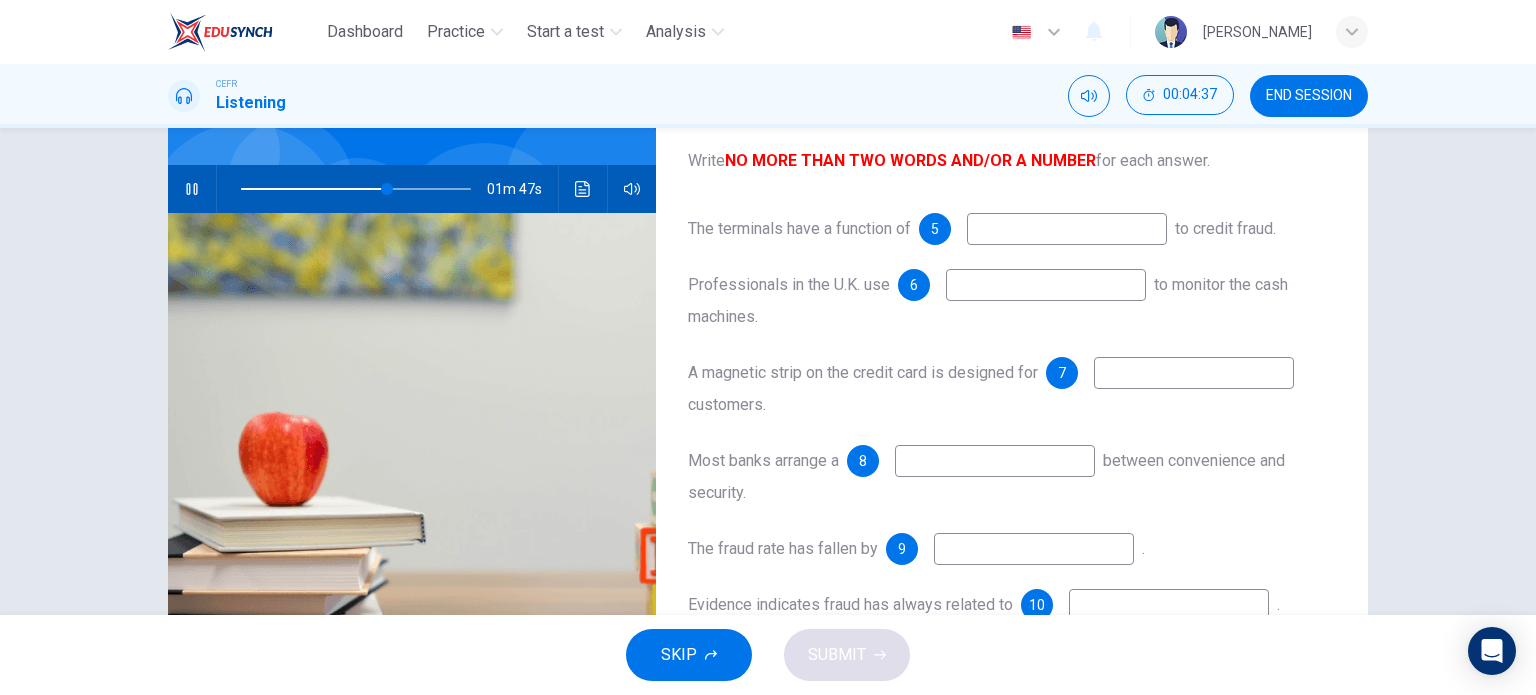 type on "64" 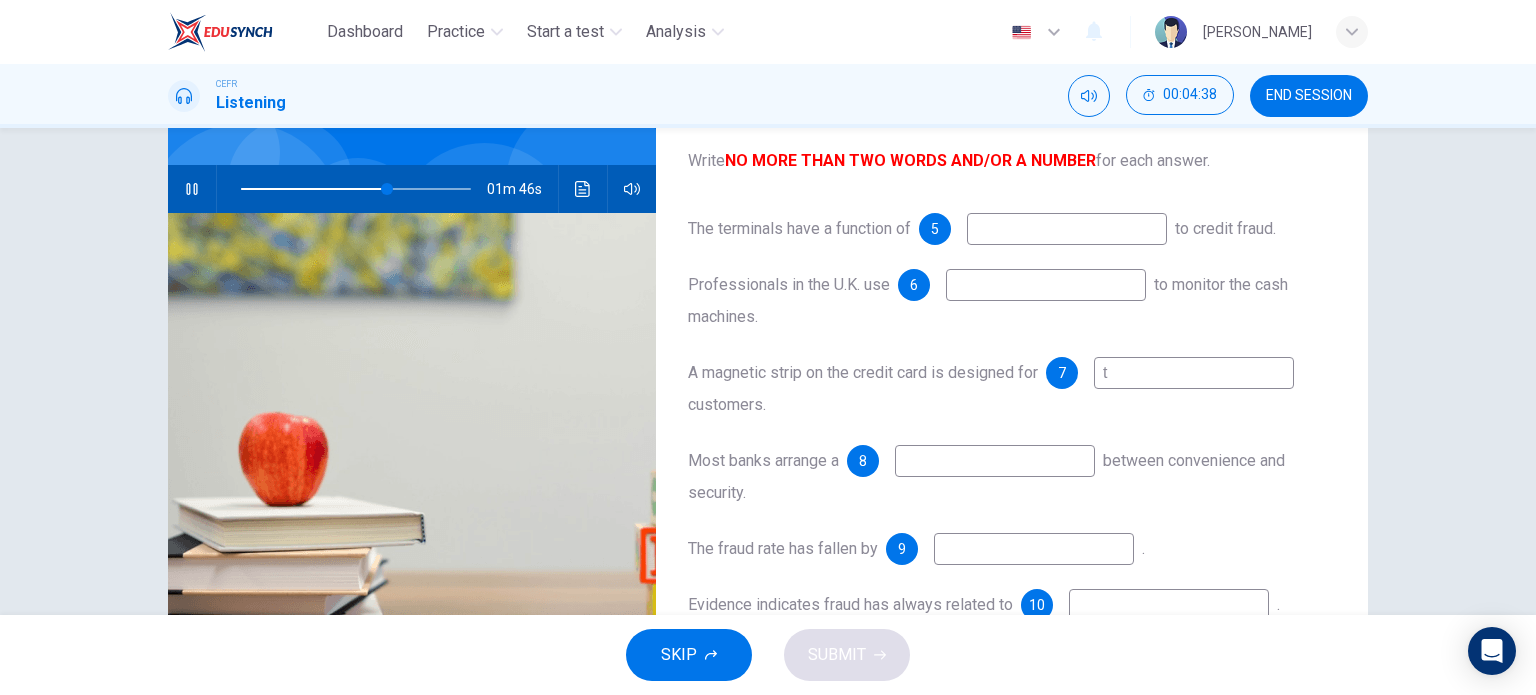 type on "tr" 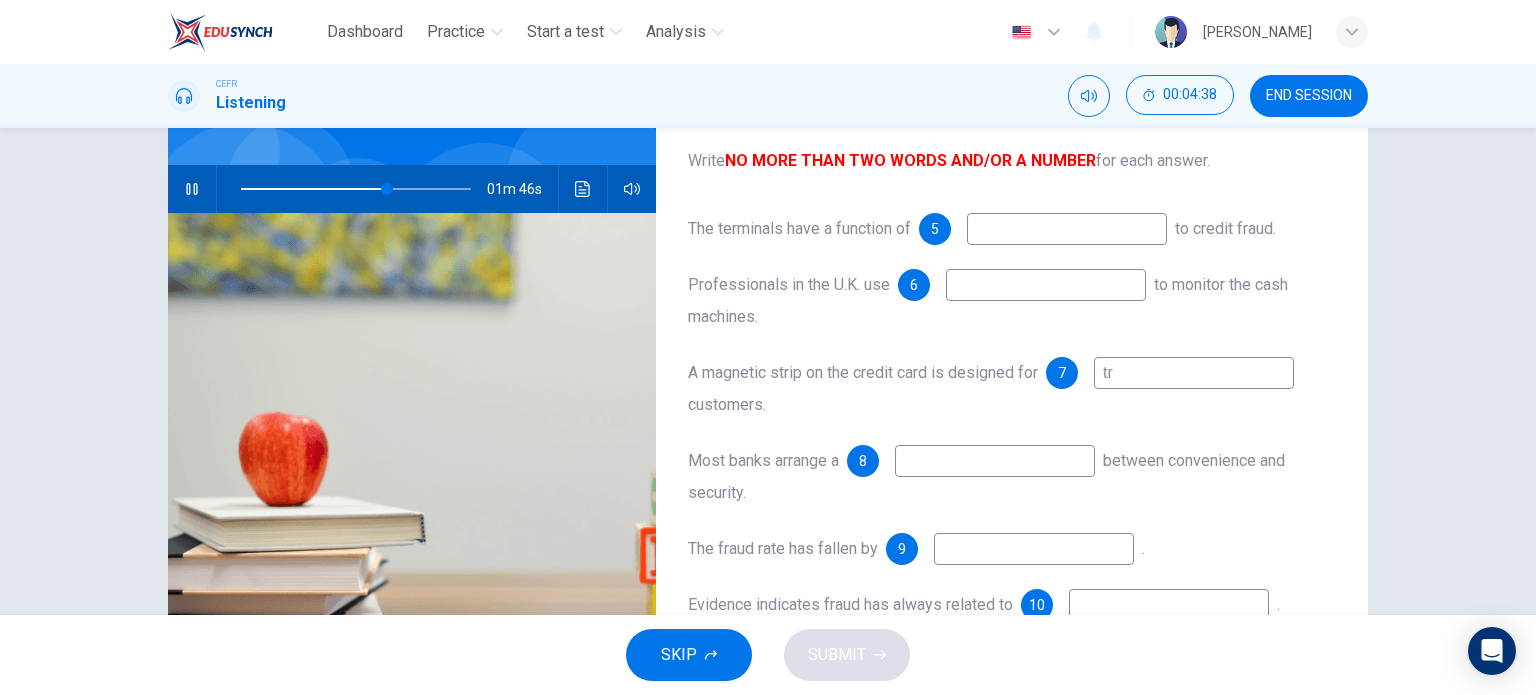 type on "64" 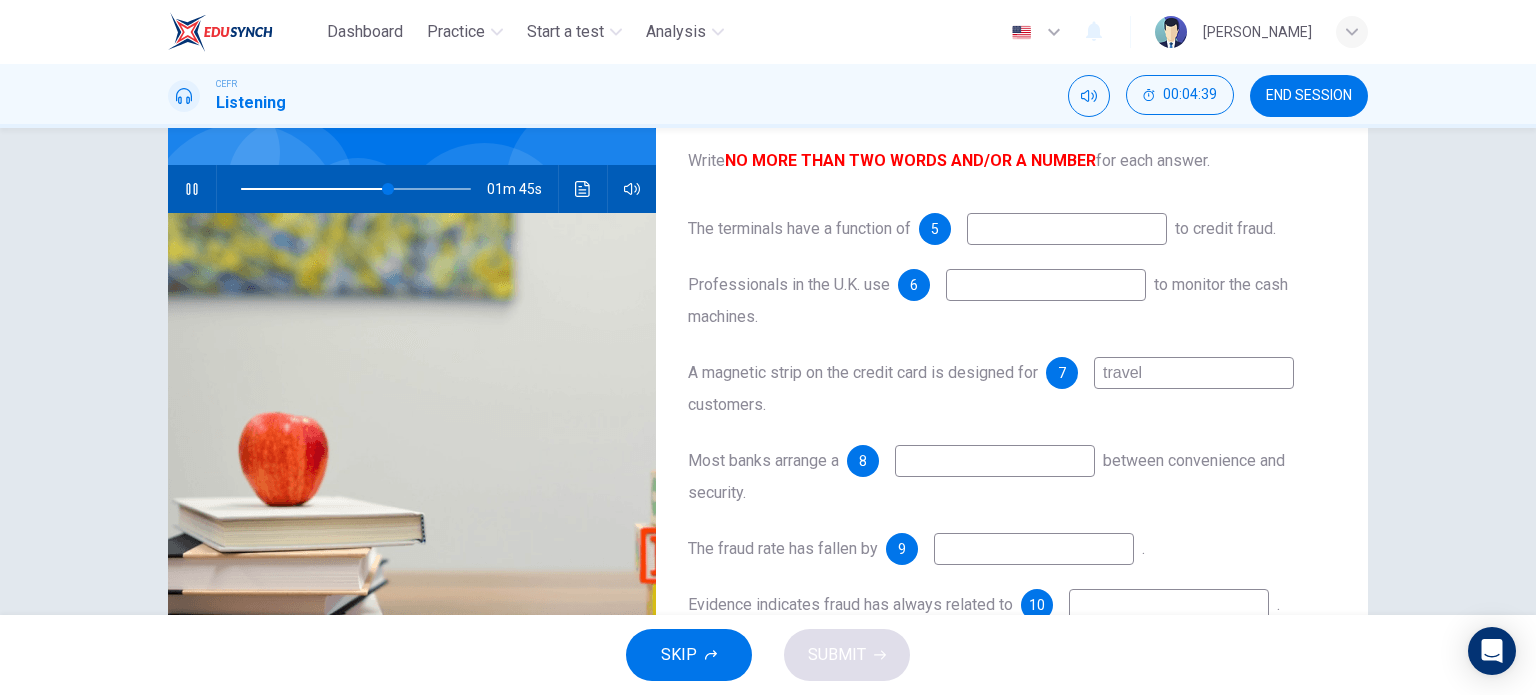 type on "travell" 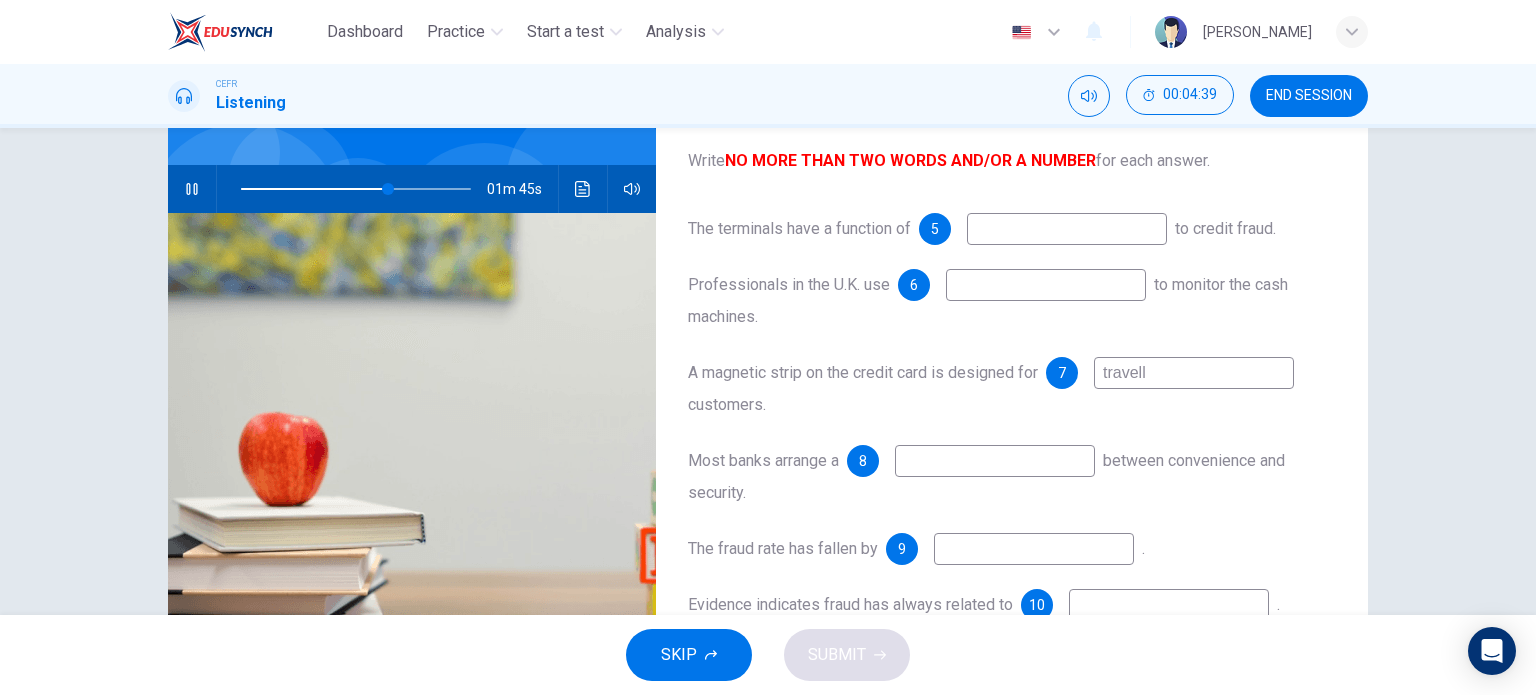 type on "64" 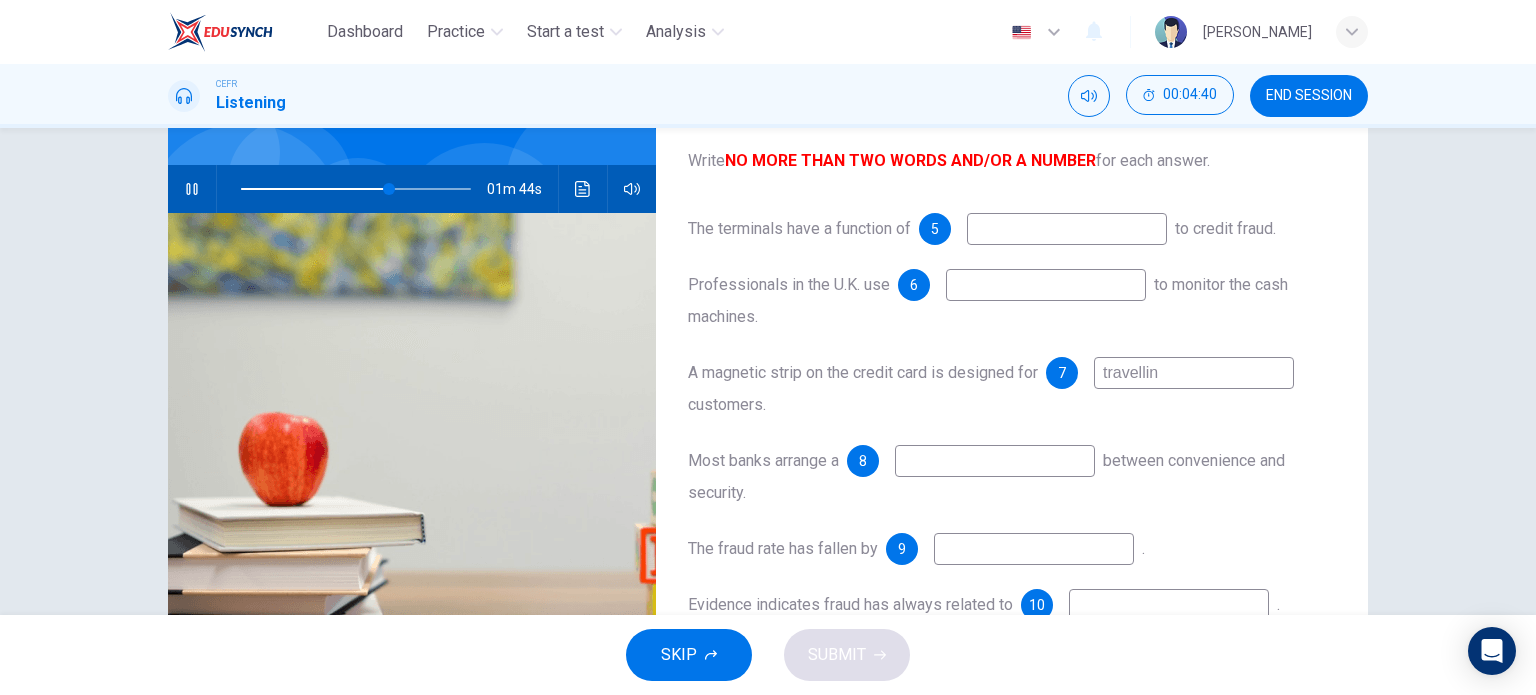 type on "travelling" 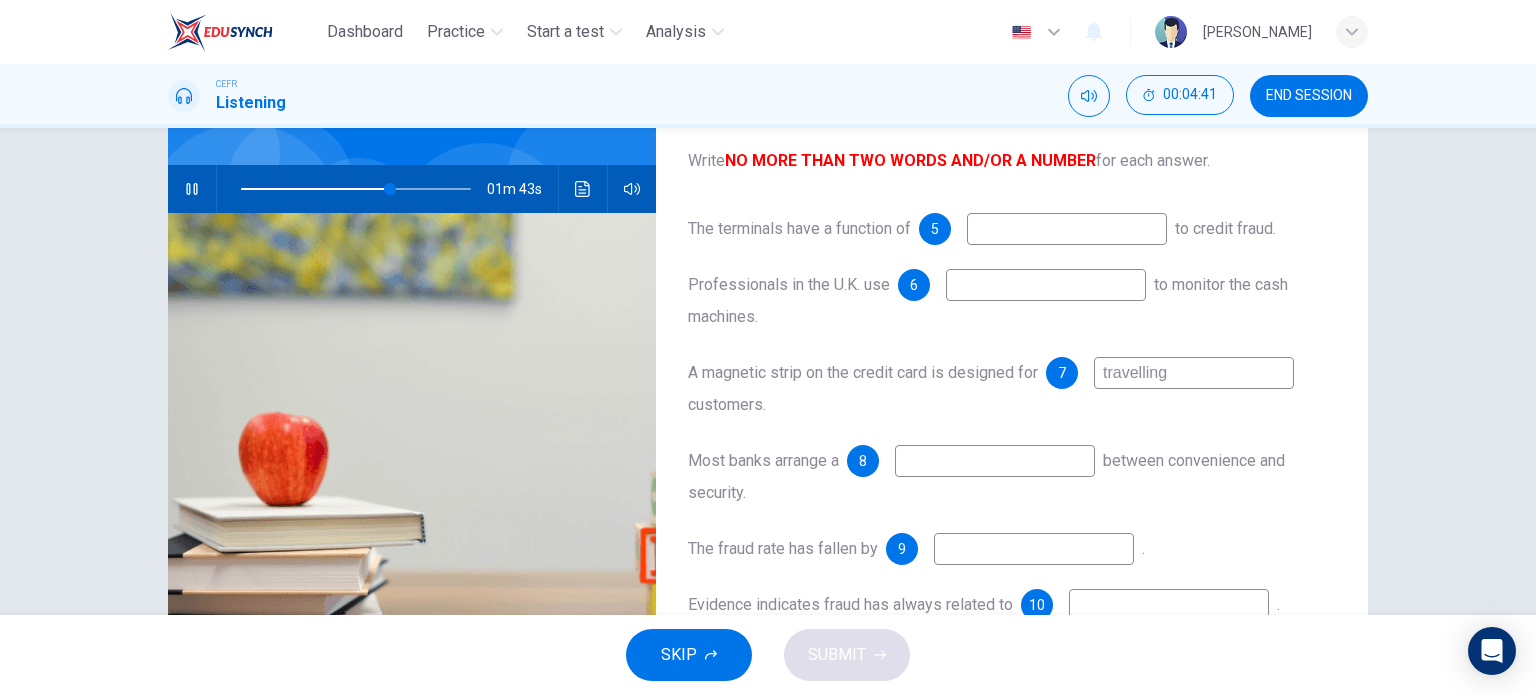 type on "65" 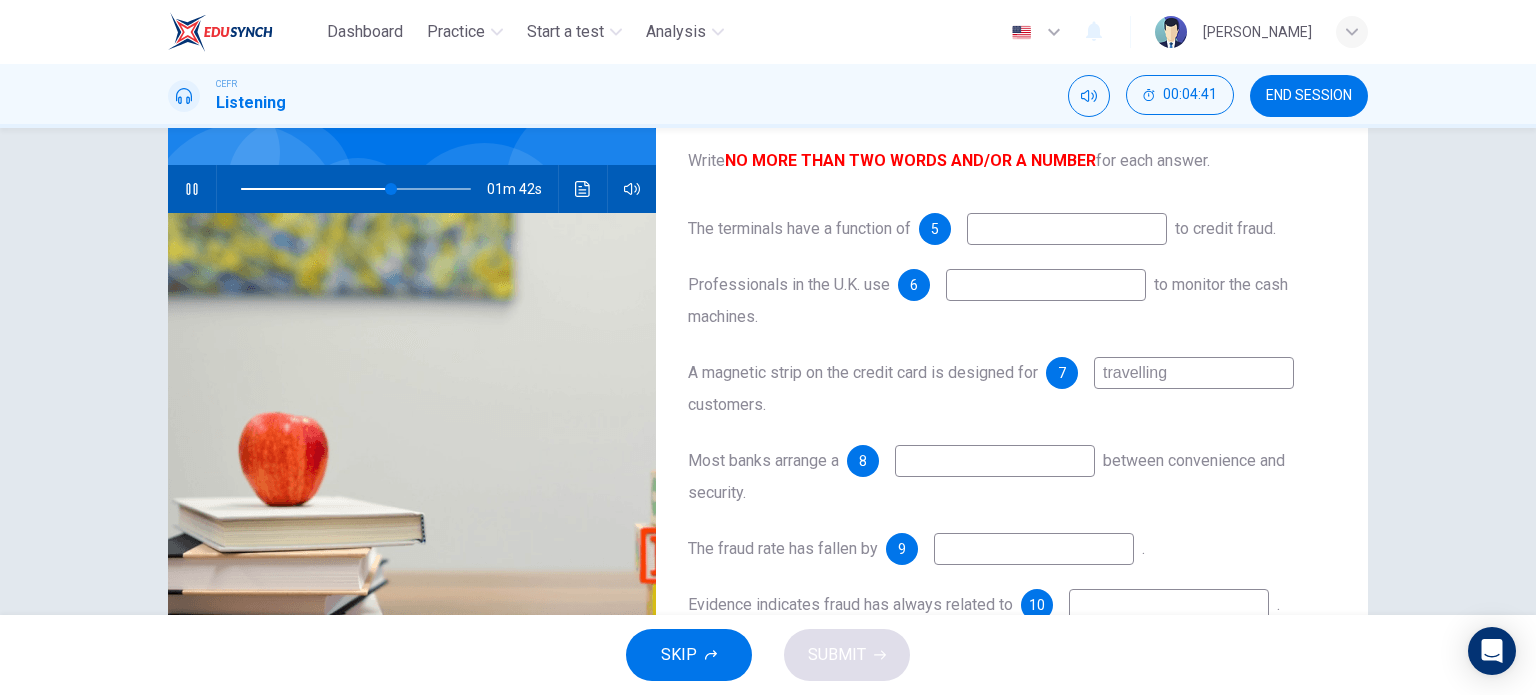 type on "travelling" 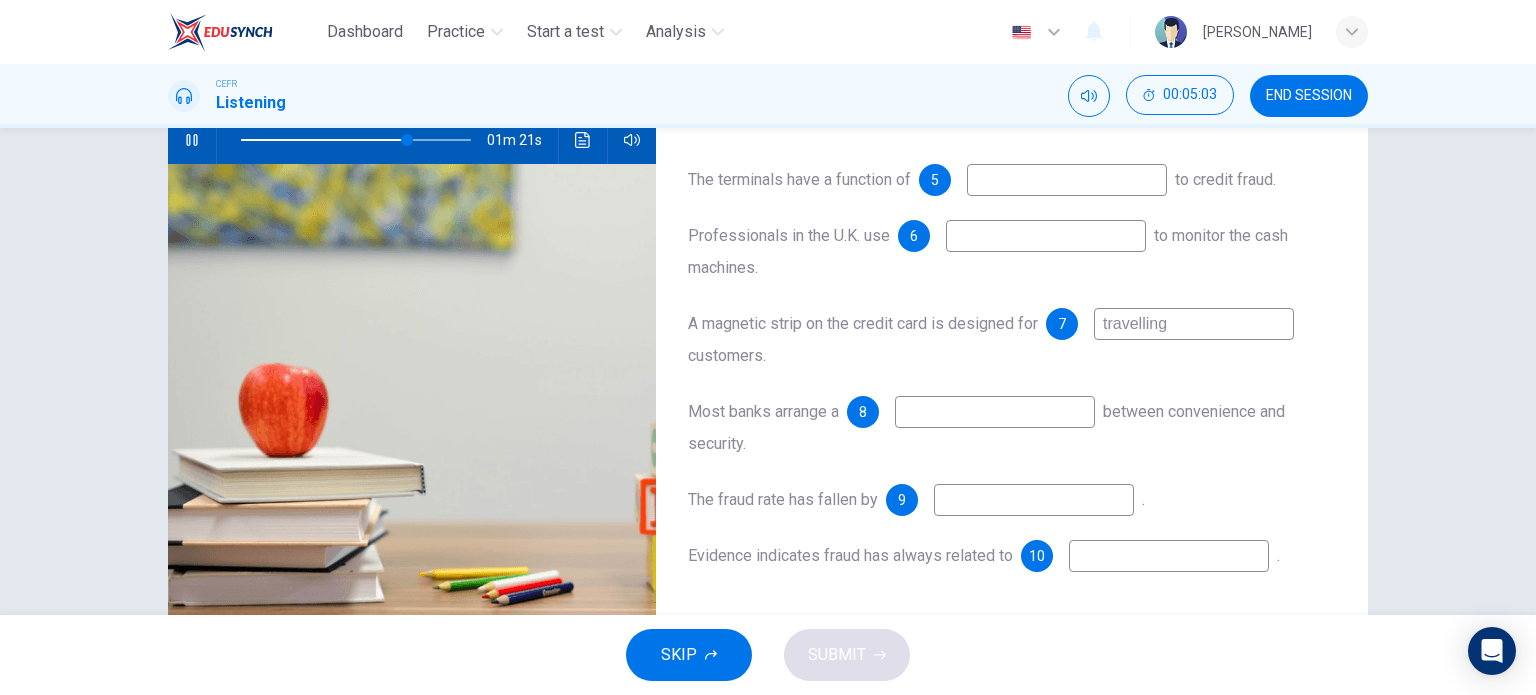 scroll, scrollTop: 211, scrollLeft: 0, axis: vertical 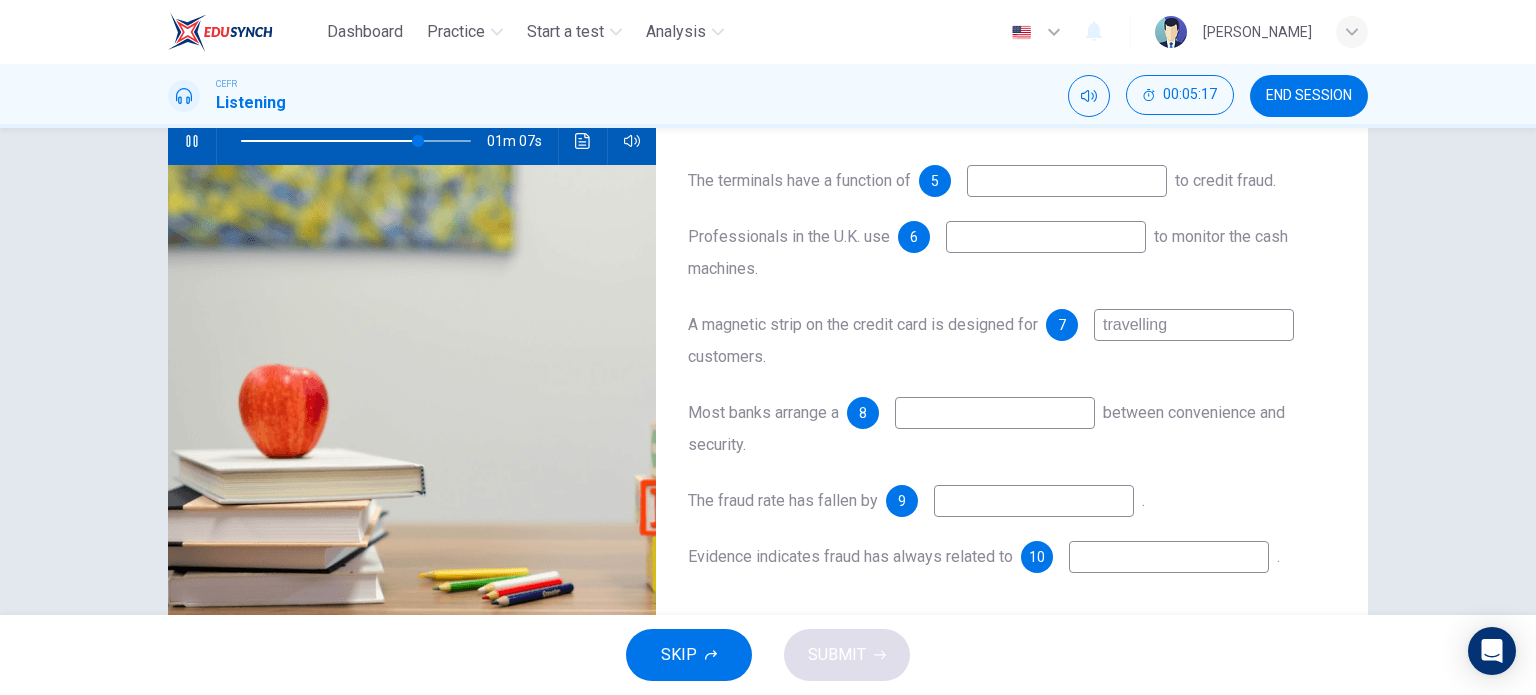 click at bounding box center (1046, 237) 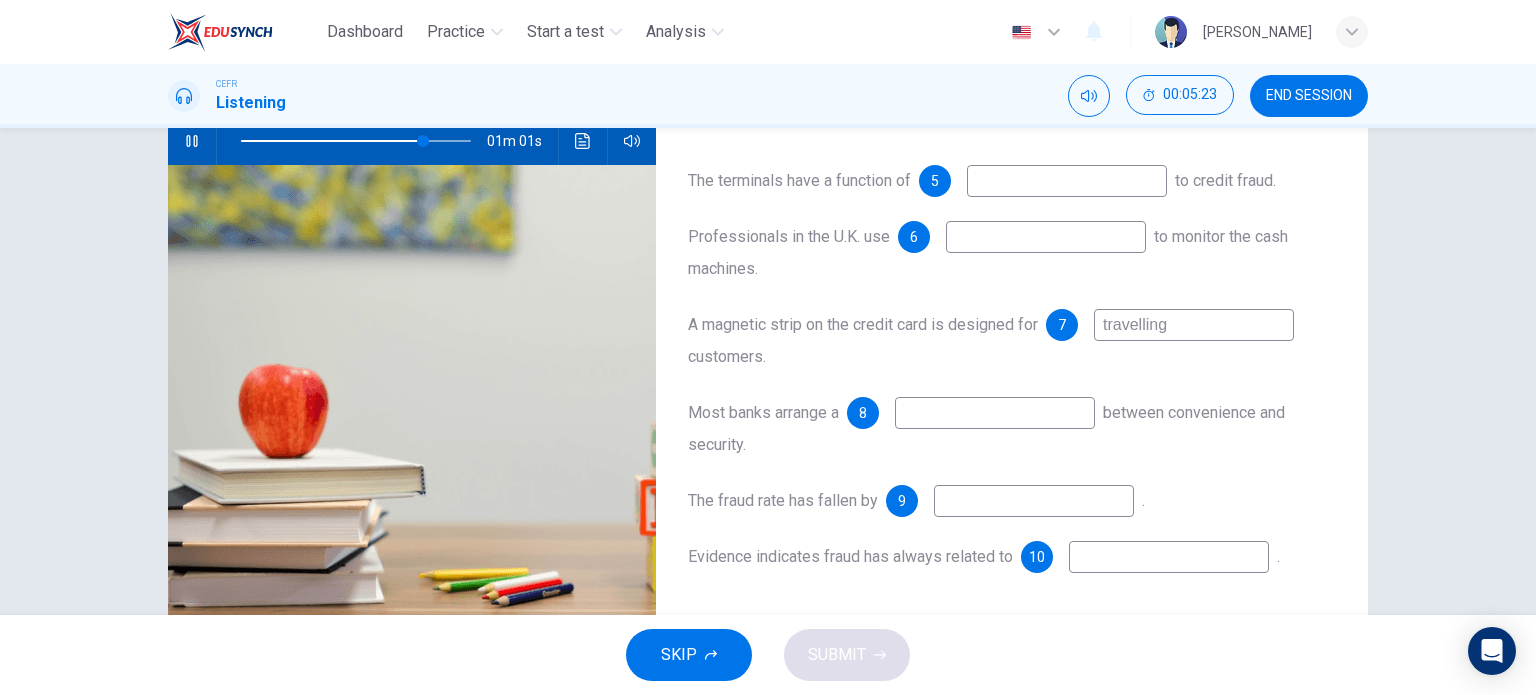 scroll, scrollTop: 211, scrollLeft: 0, axis: vertical 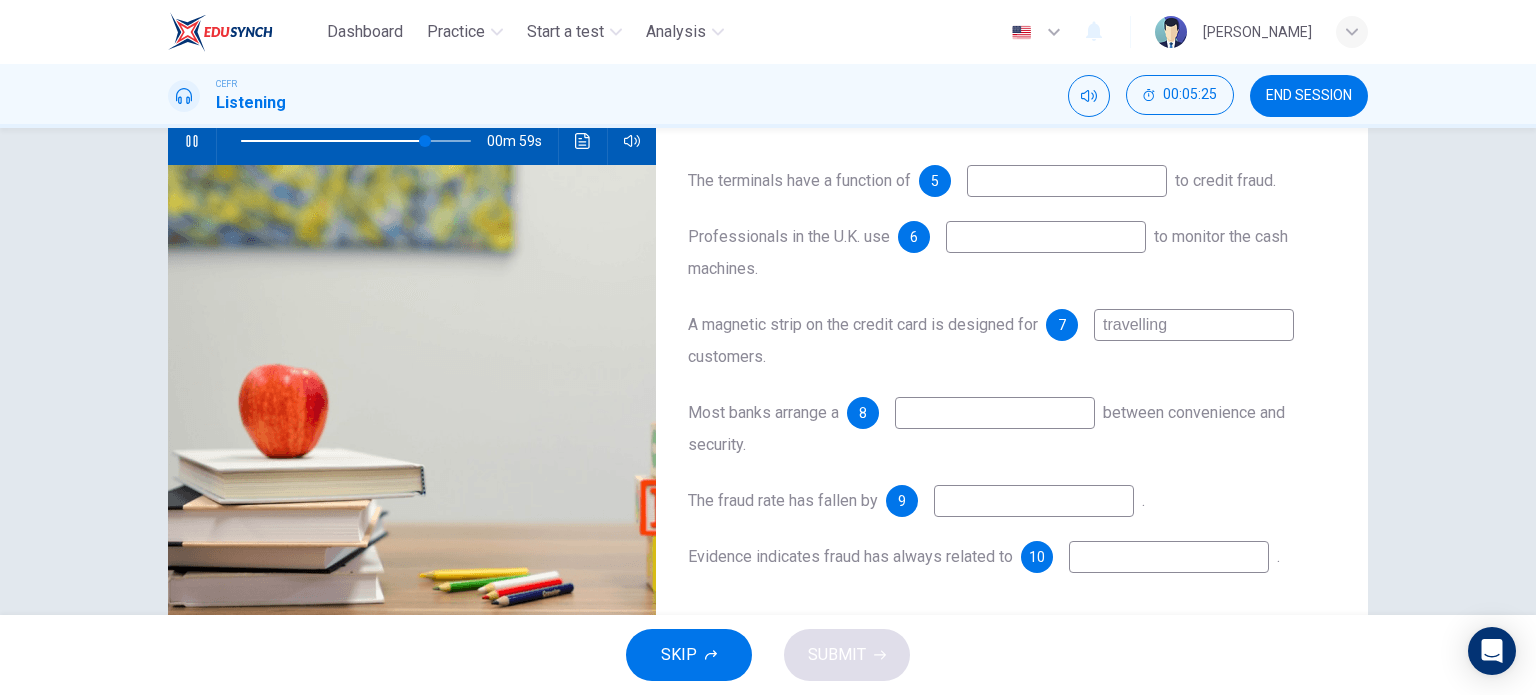 click at bounding box center [995, 413] 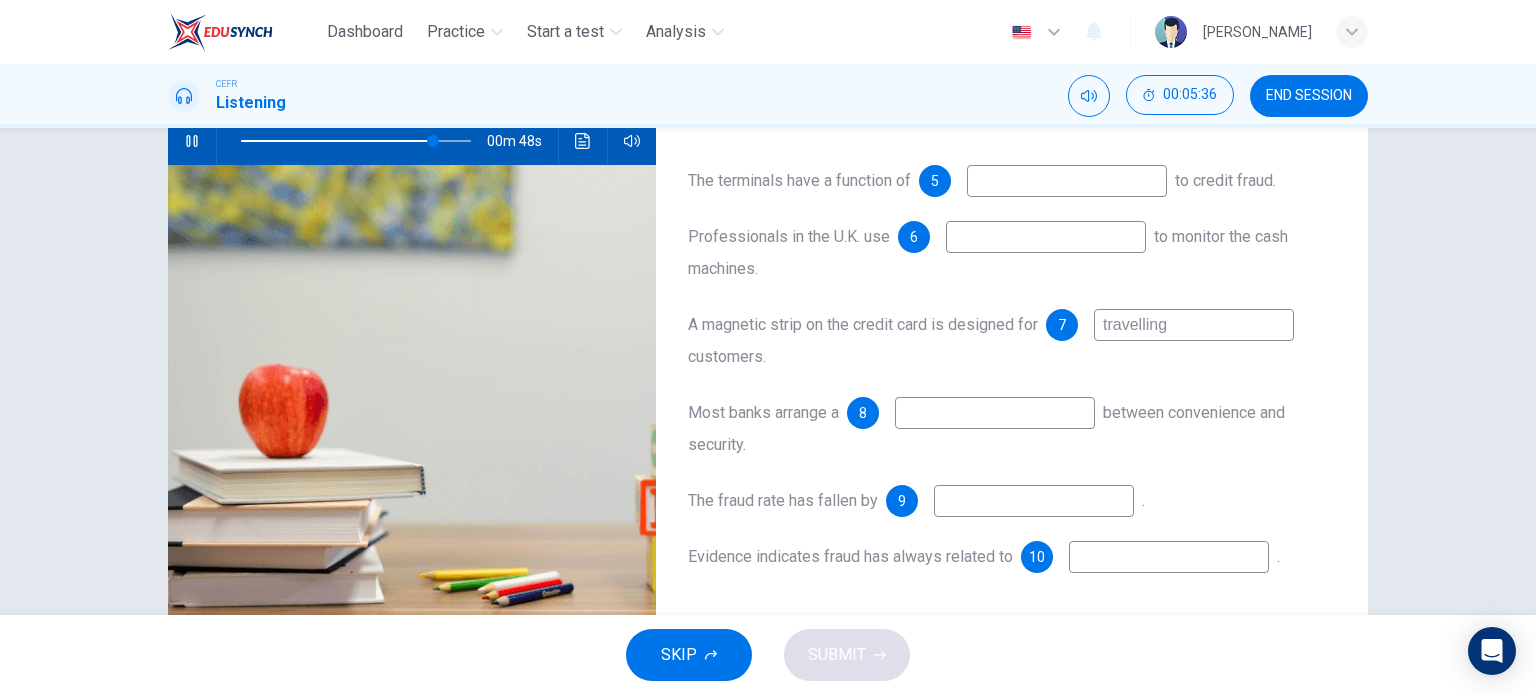type on "84" 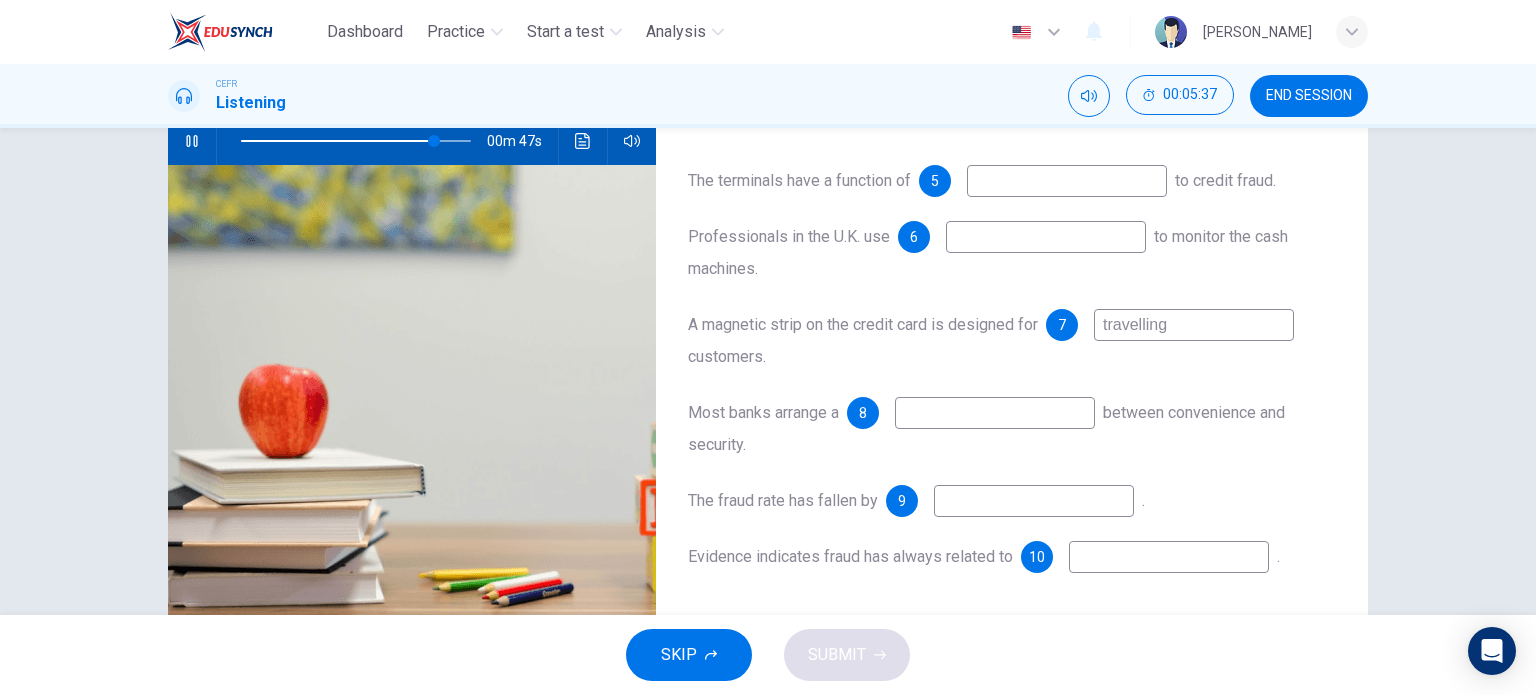 type on "2" 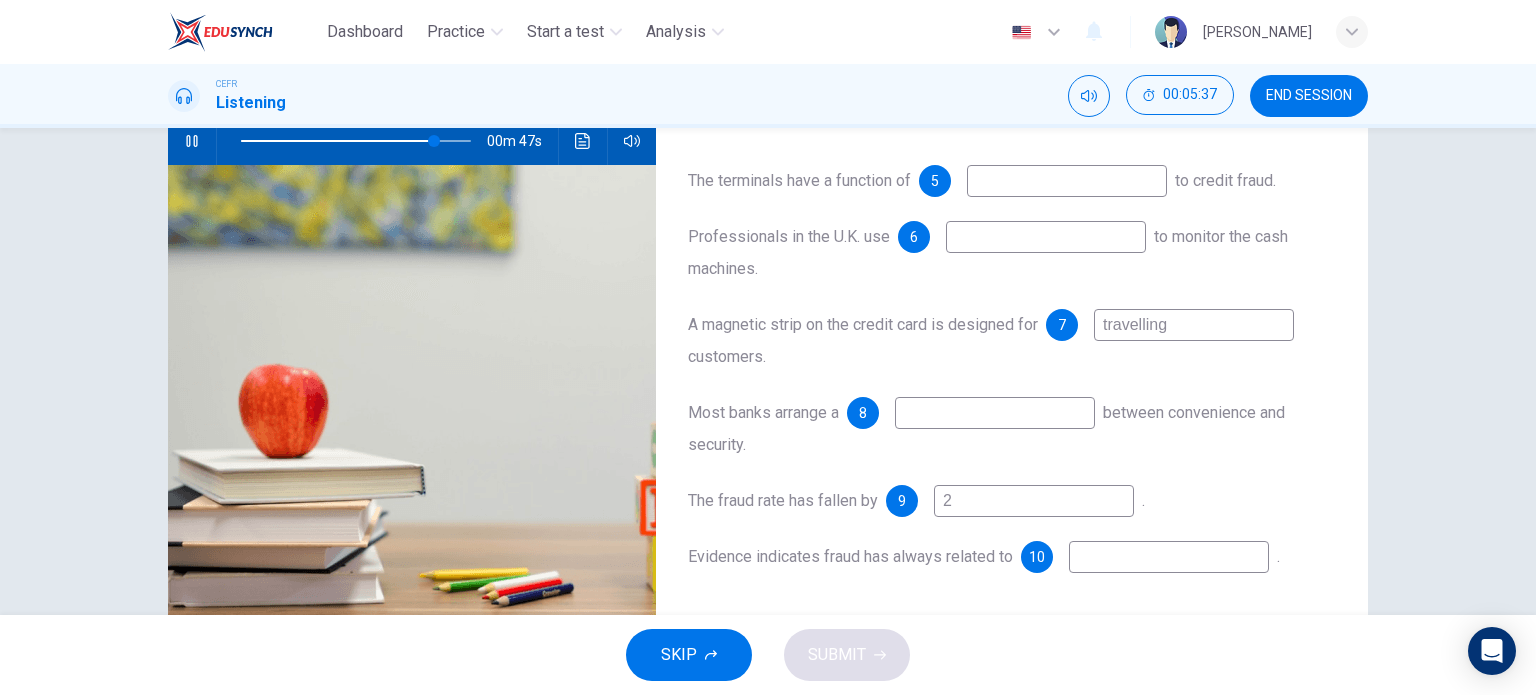 type on "84" 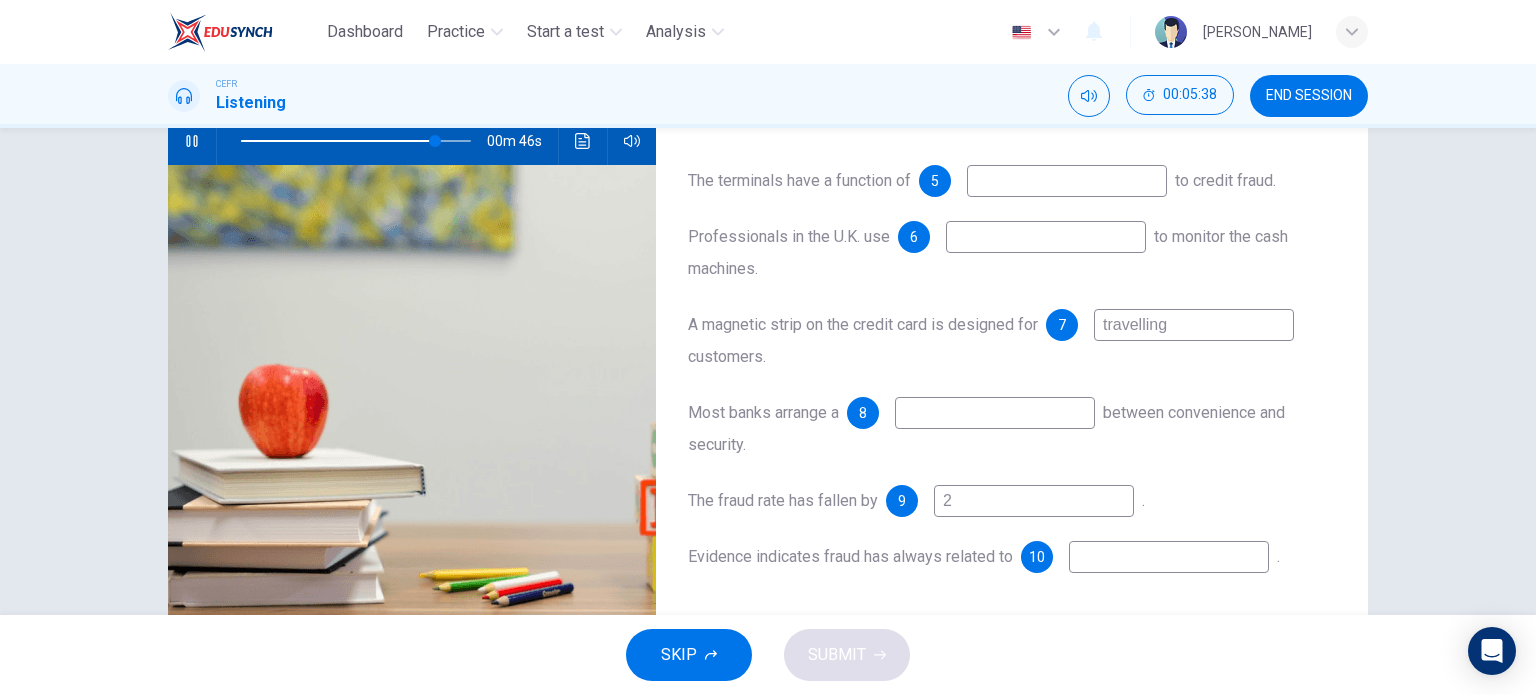 type on "24" 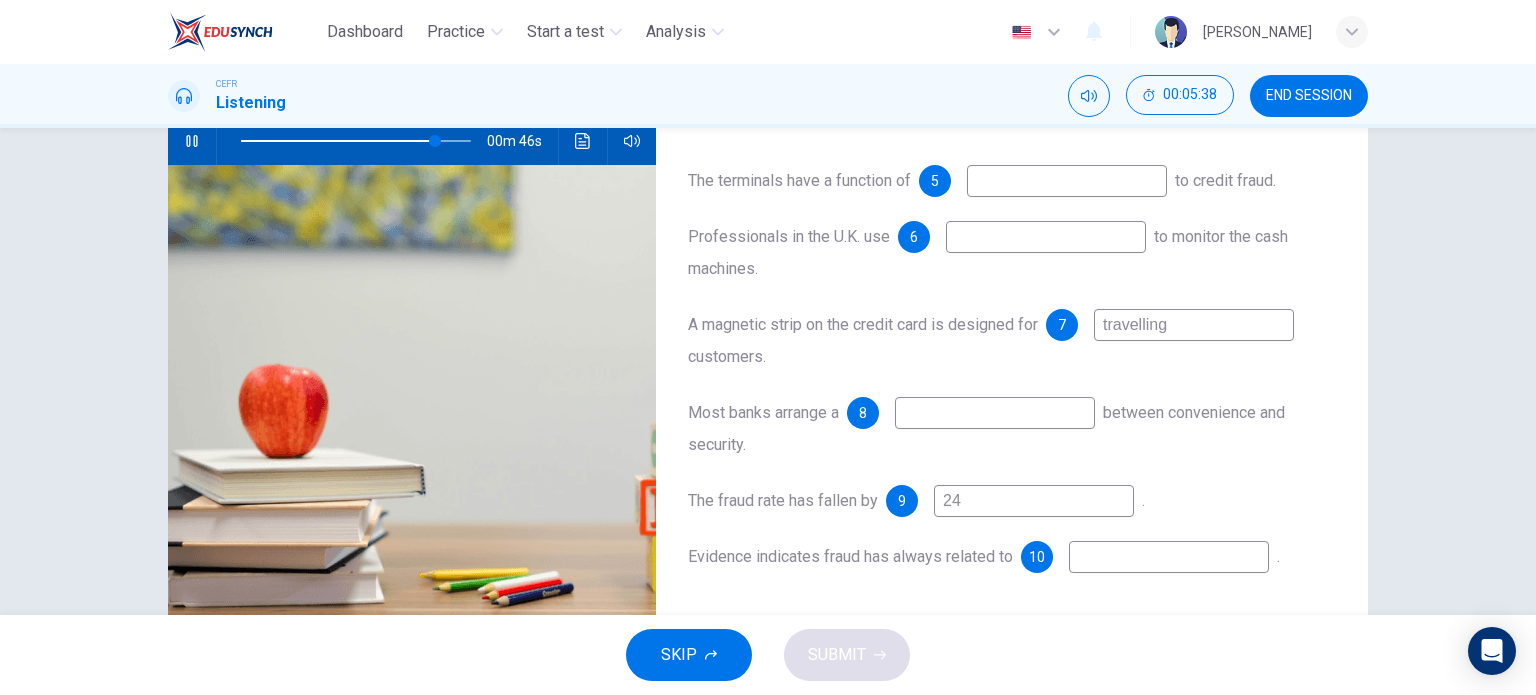 type on "85" 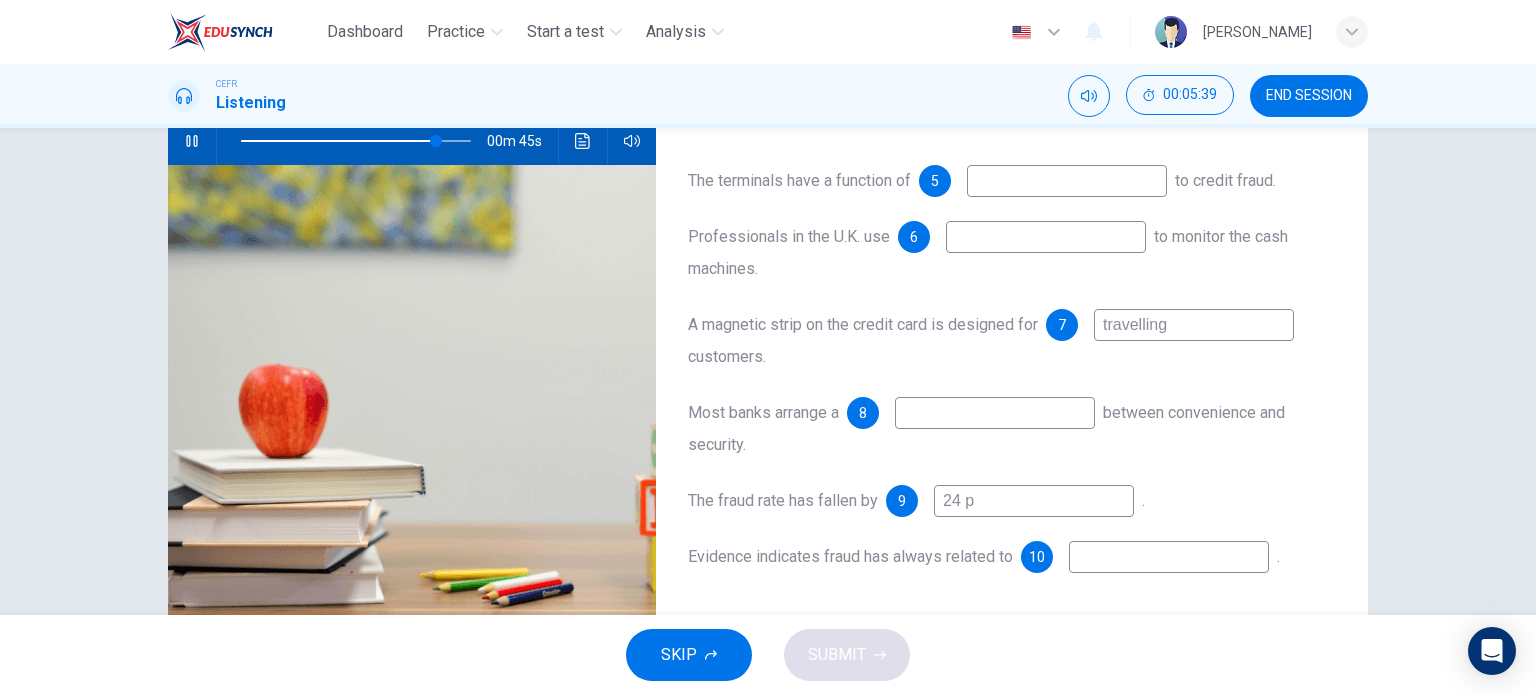 type on "24 pe" 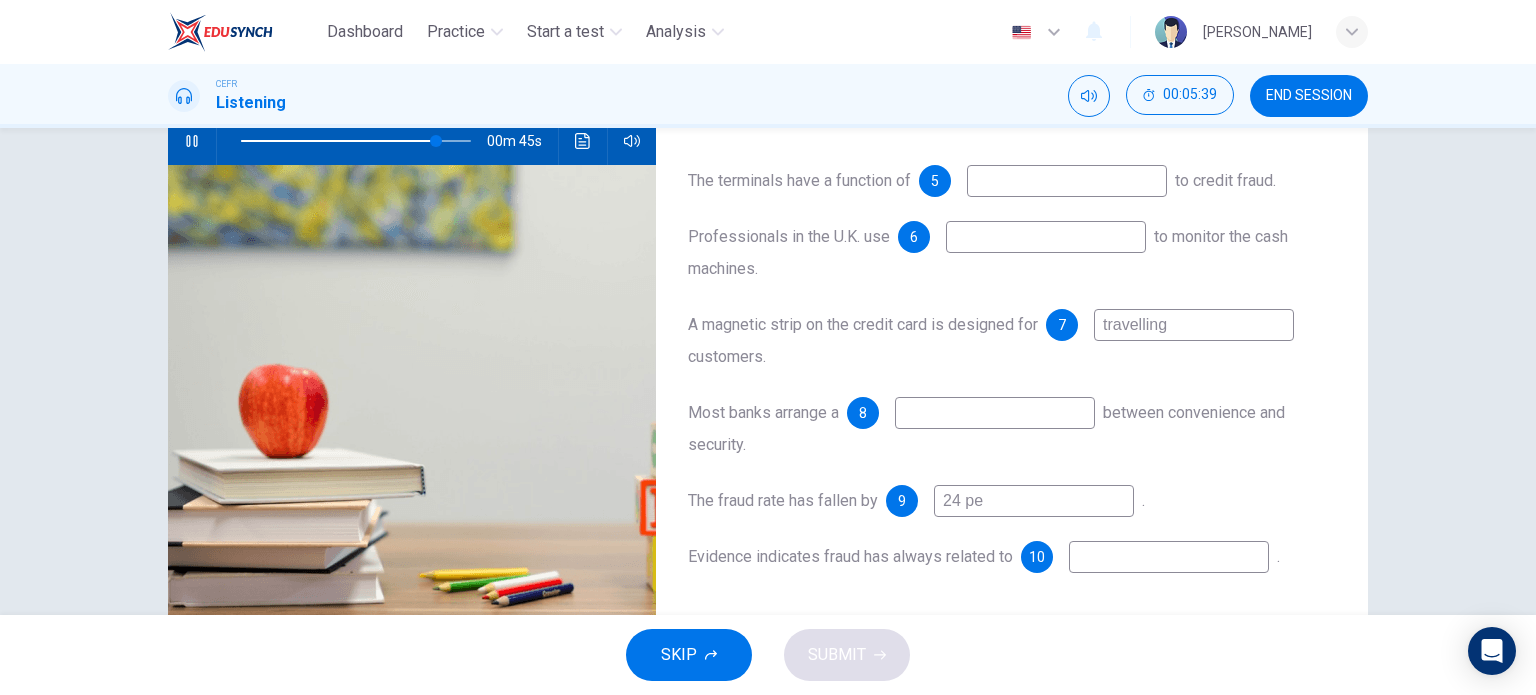 type on "85" 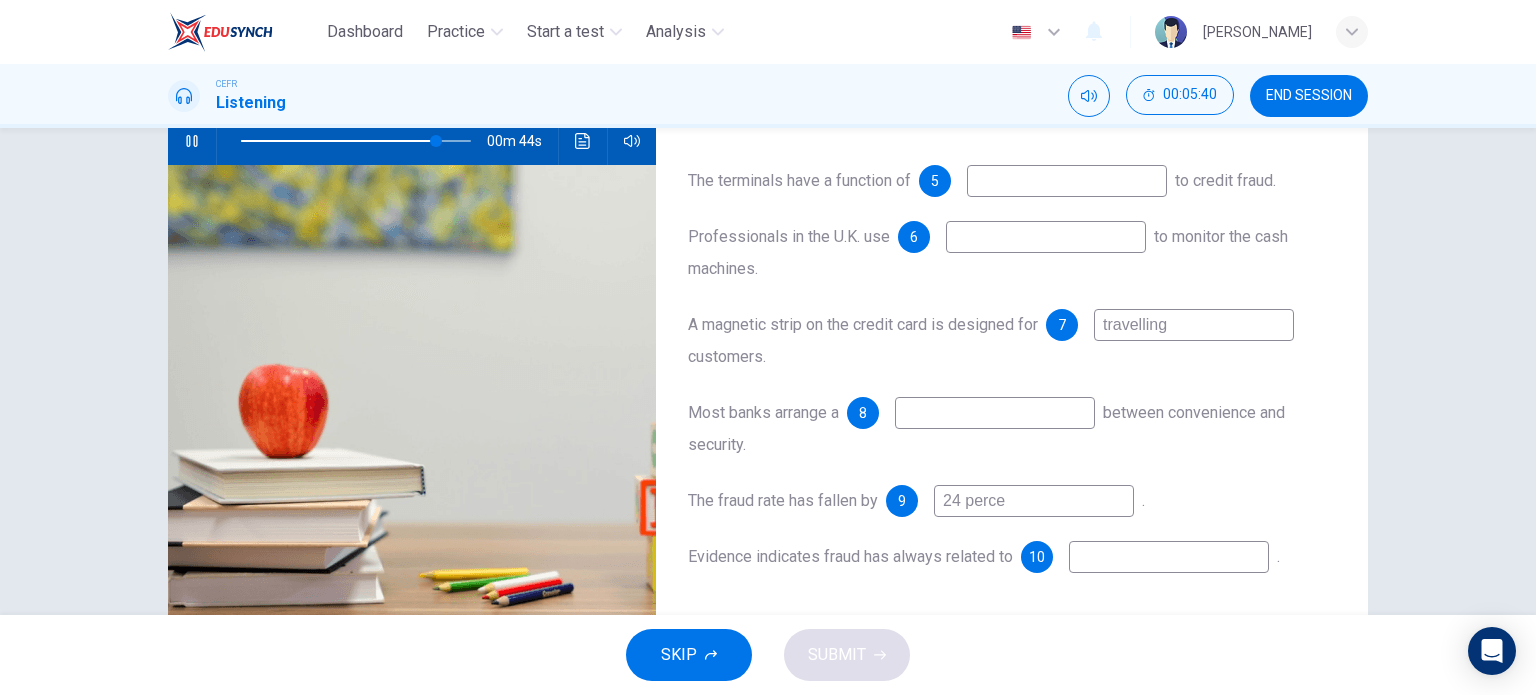 type on "24 percen" 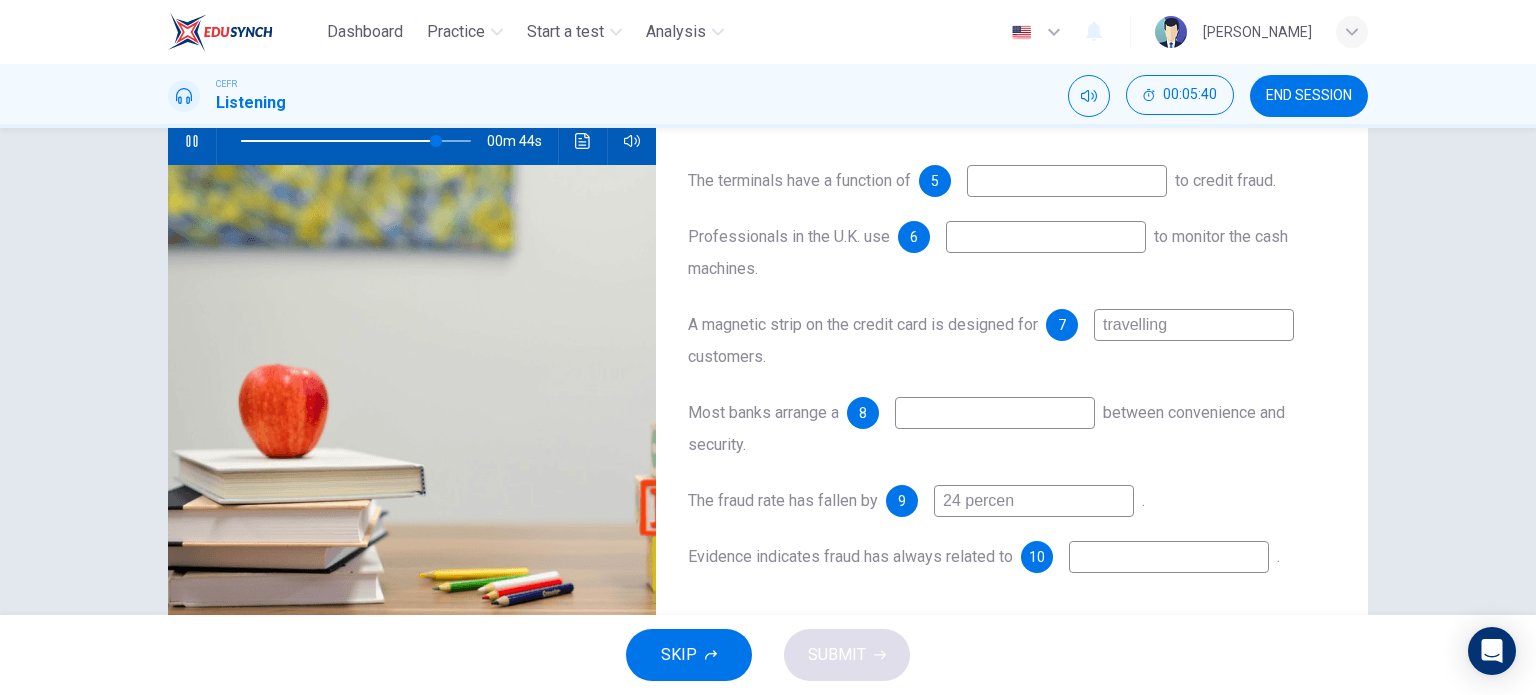 type on "85" 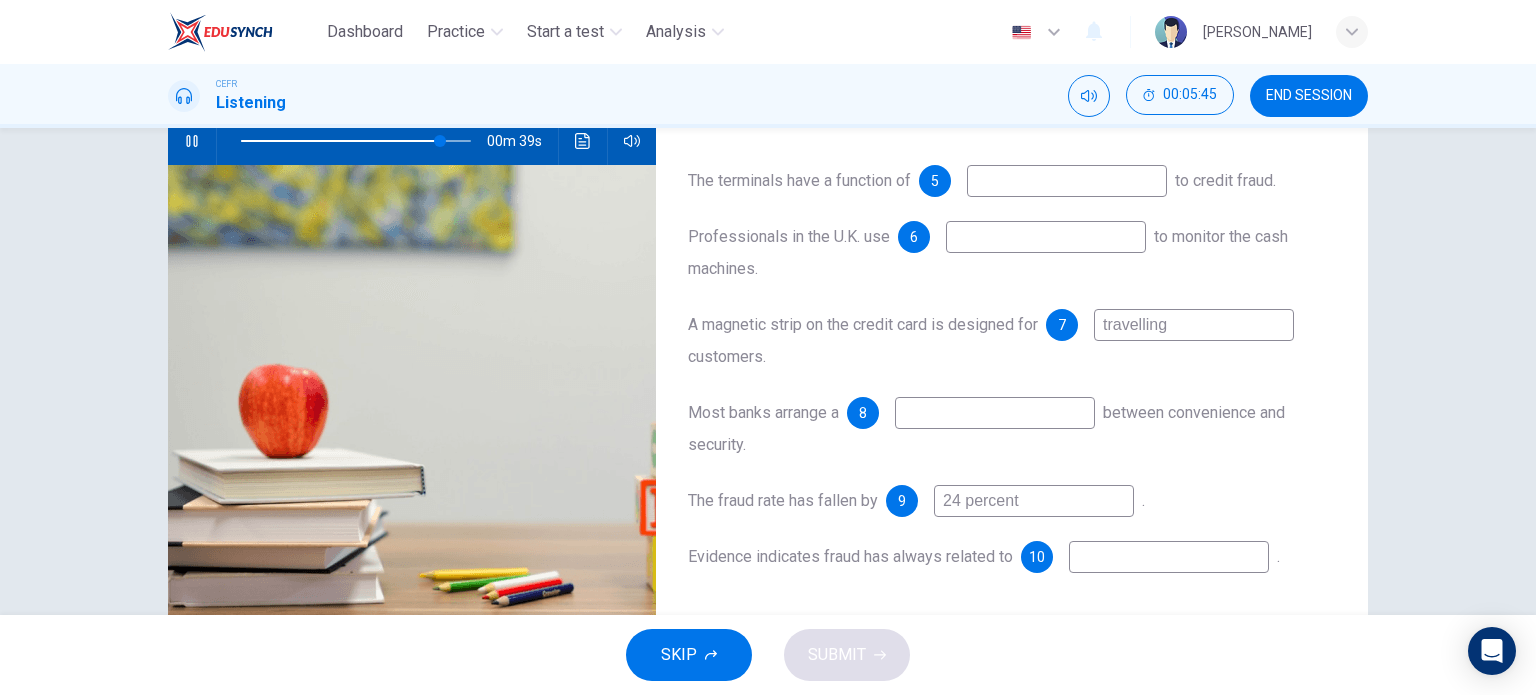 type on "87" 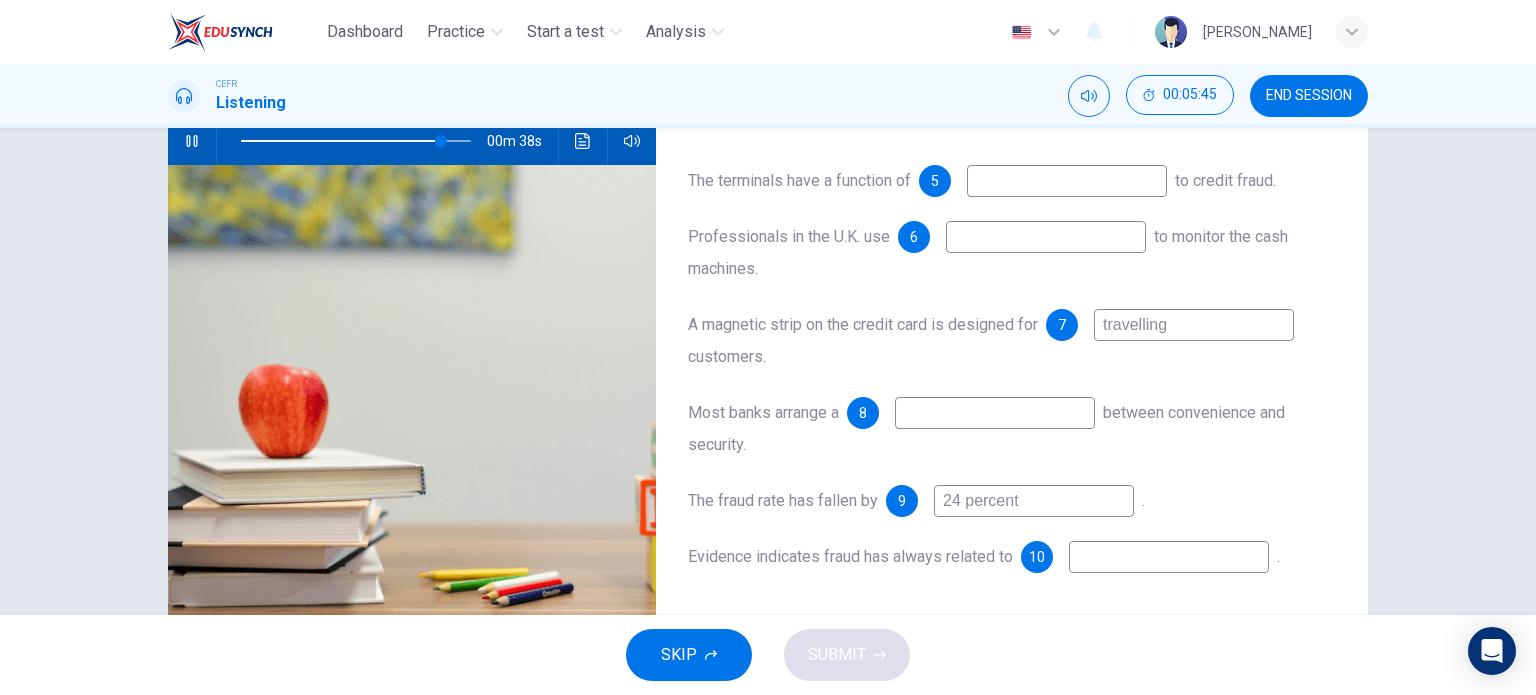 type on "24 percent" 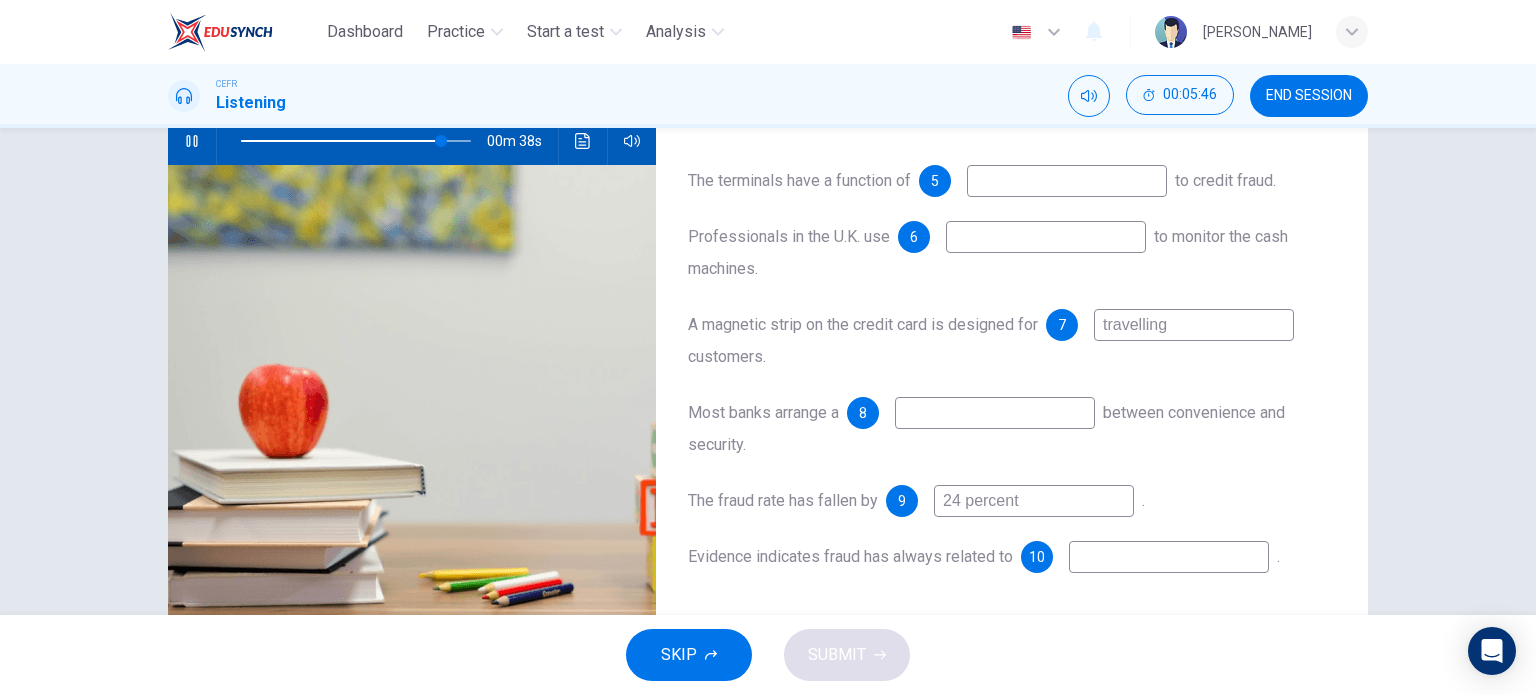 click at bounding box center (1169, 557) 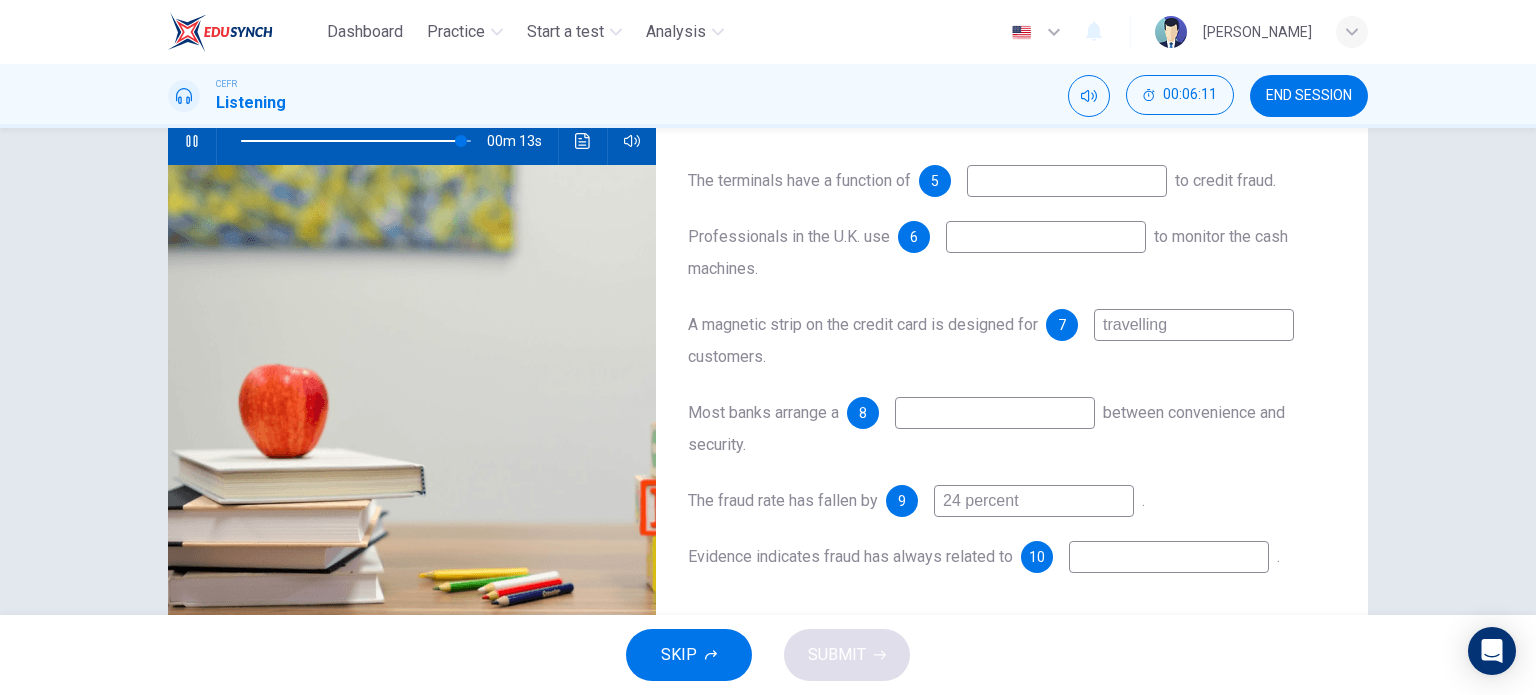 type on "96" 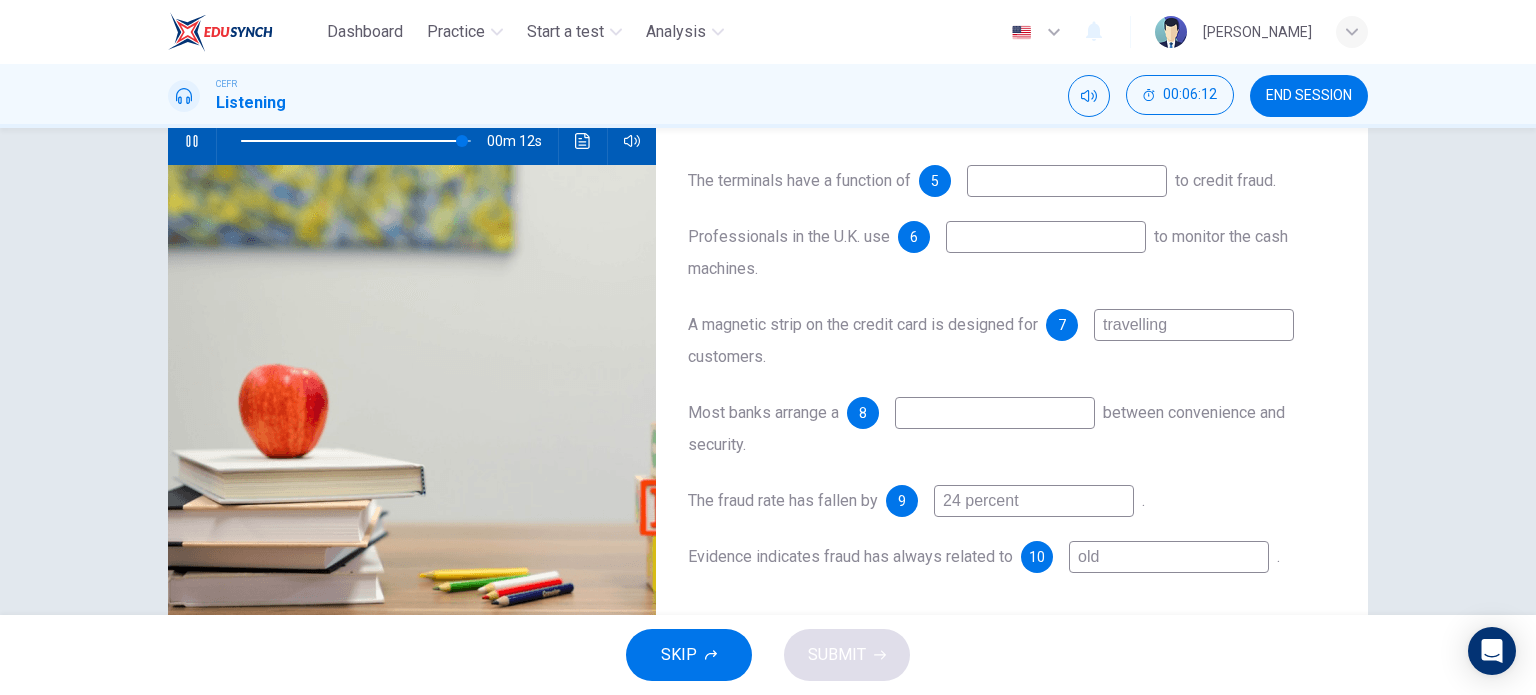 type on "old t" 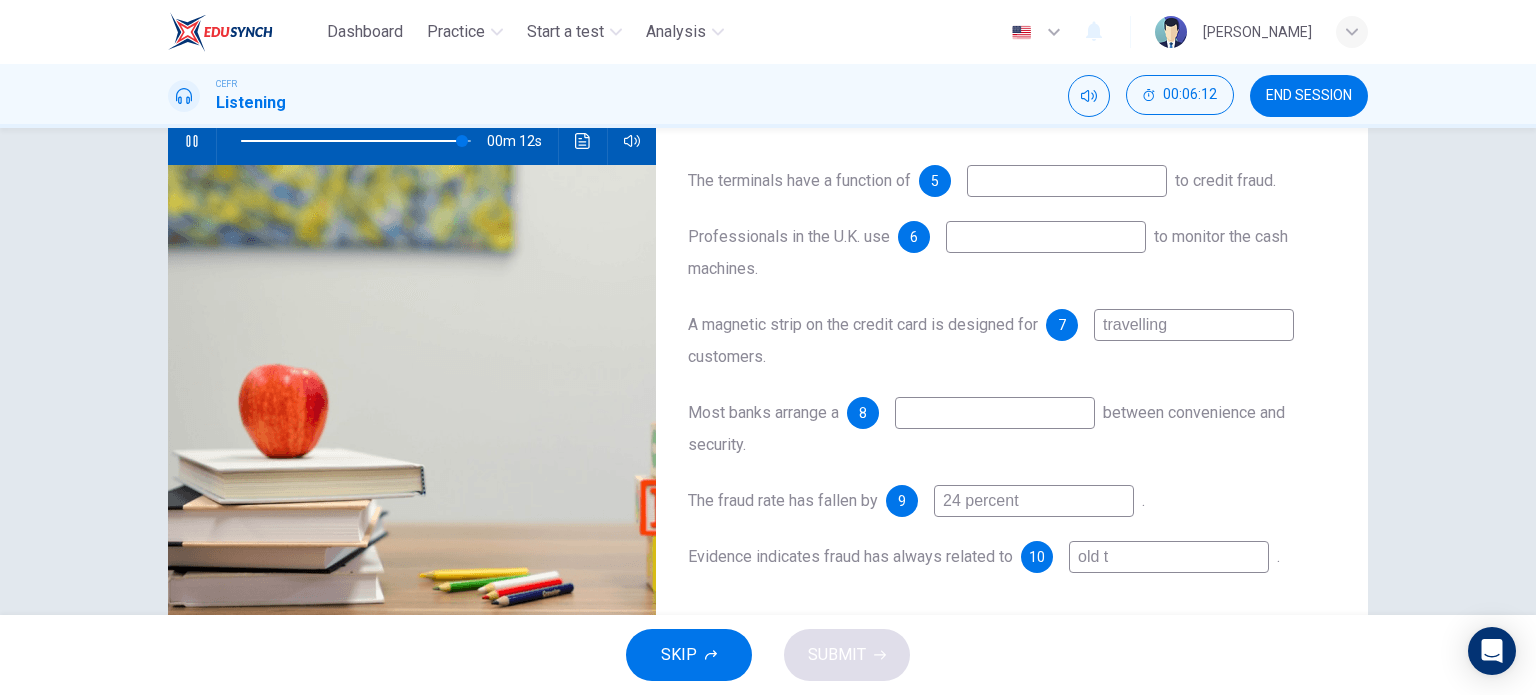 type on "96" 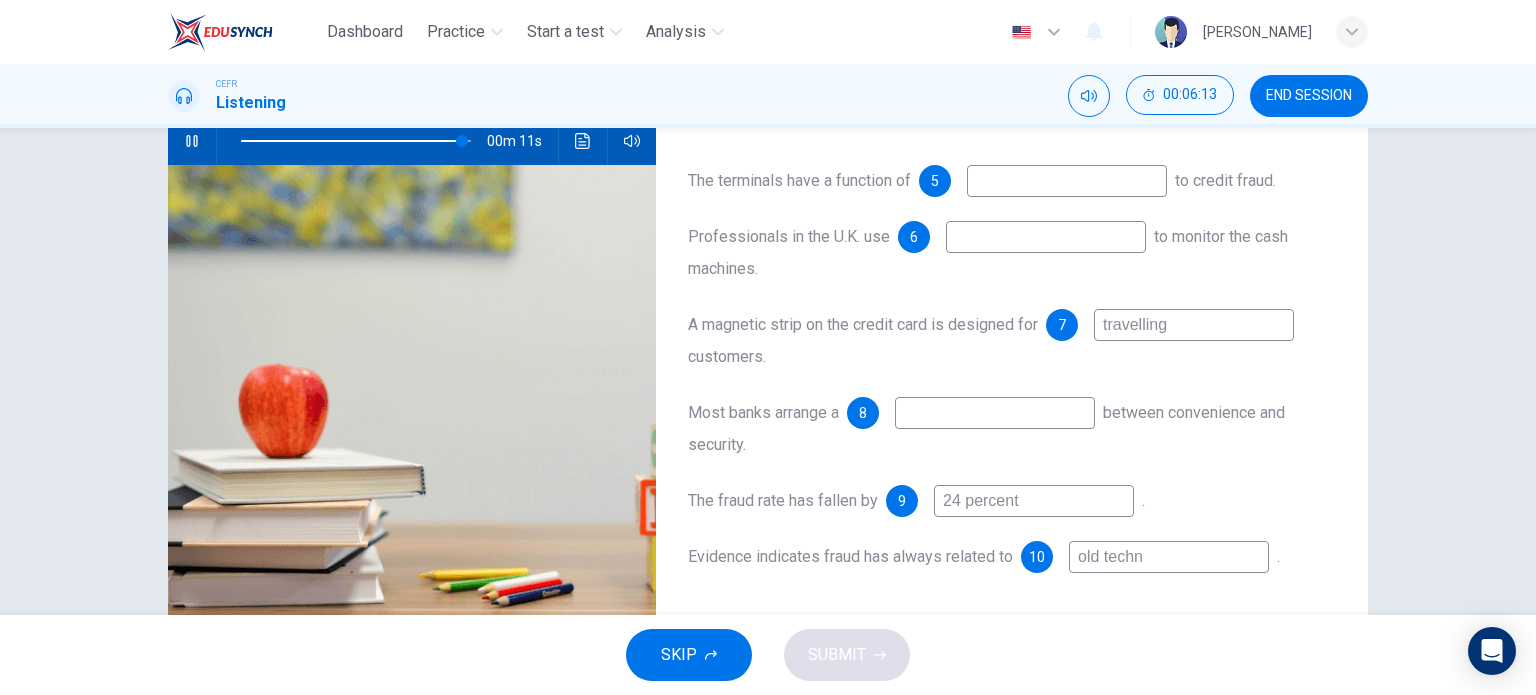 type on "old techno" 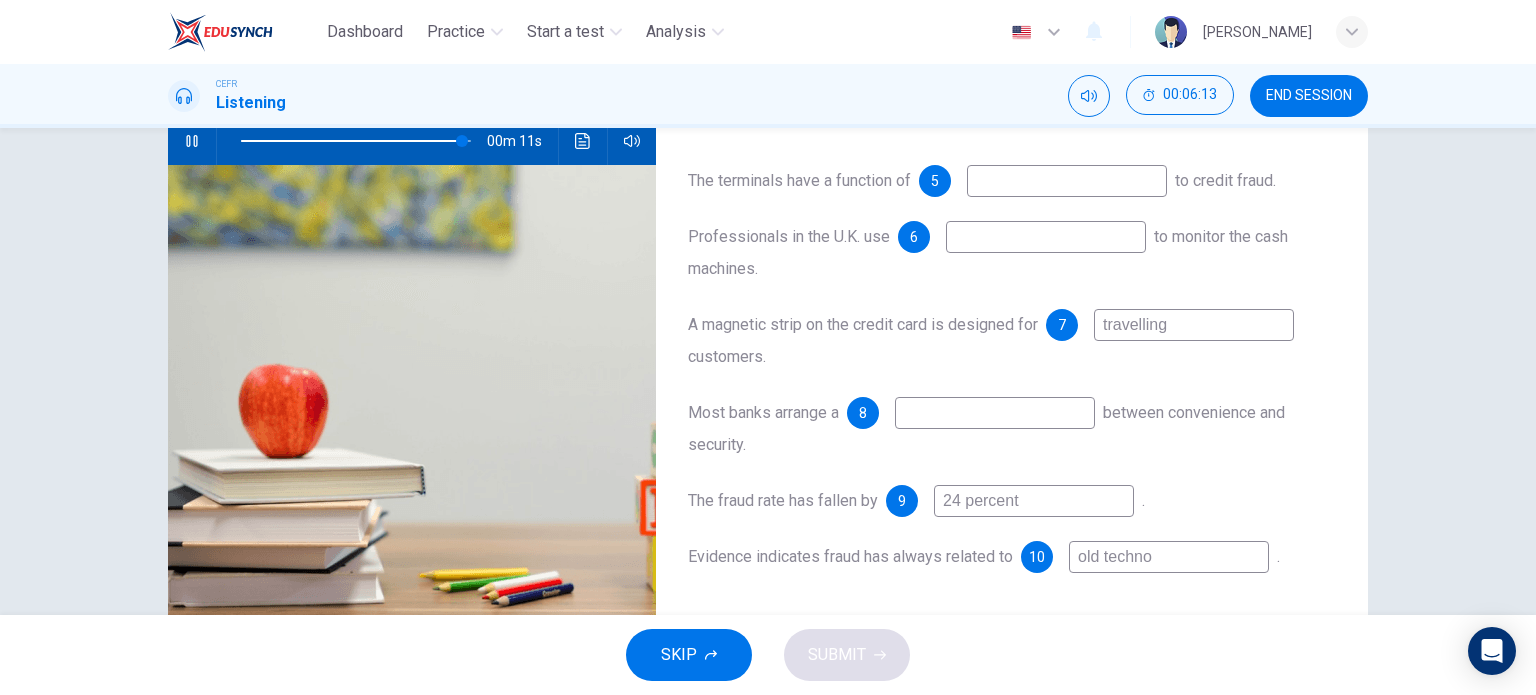 type on "97" 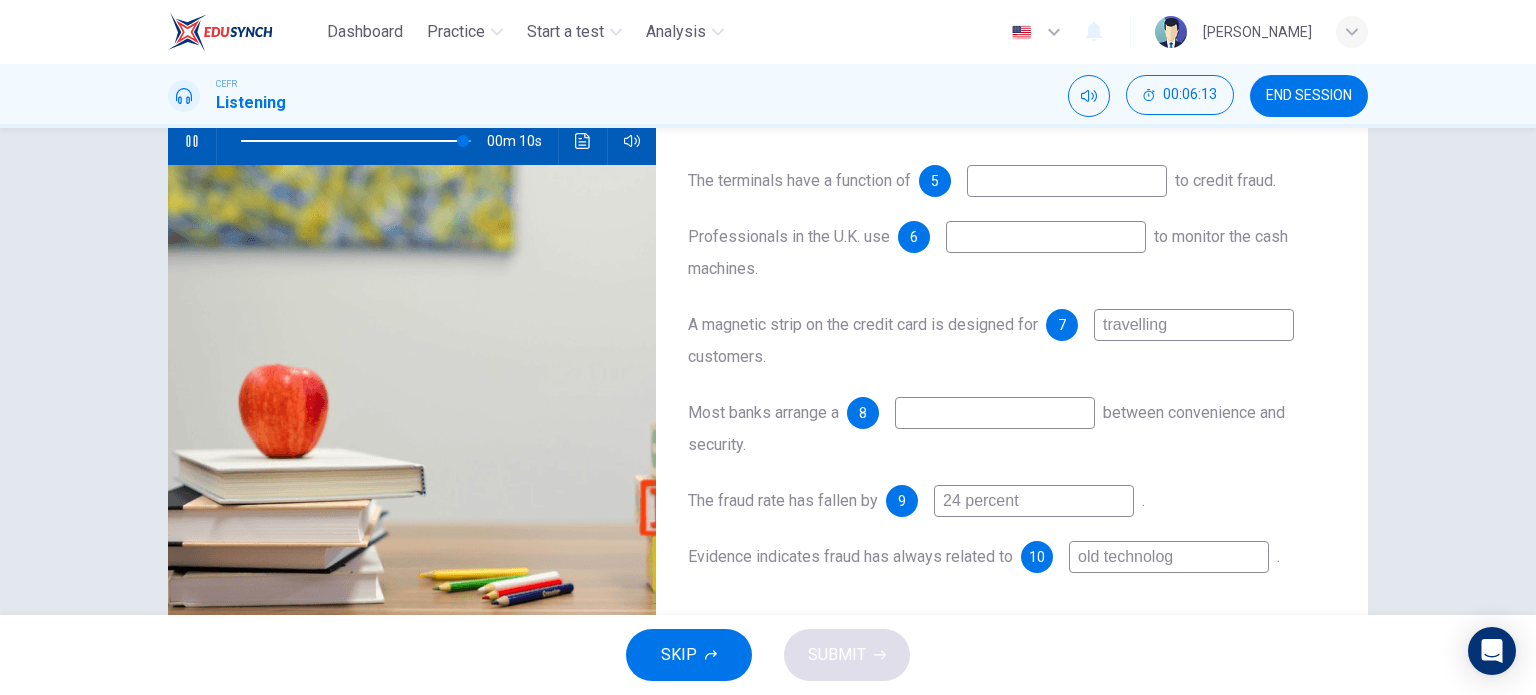 type on "old technology" 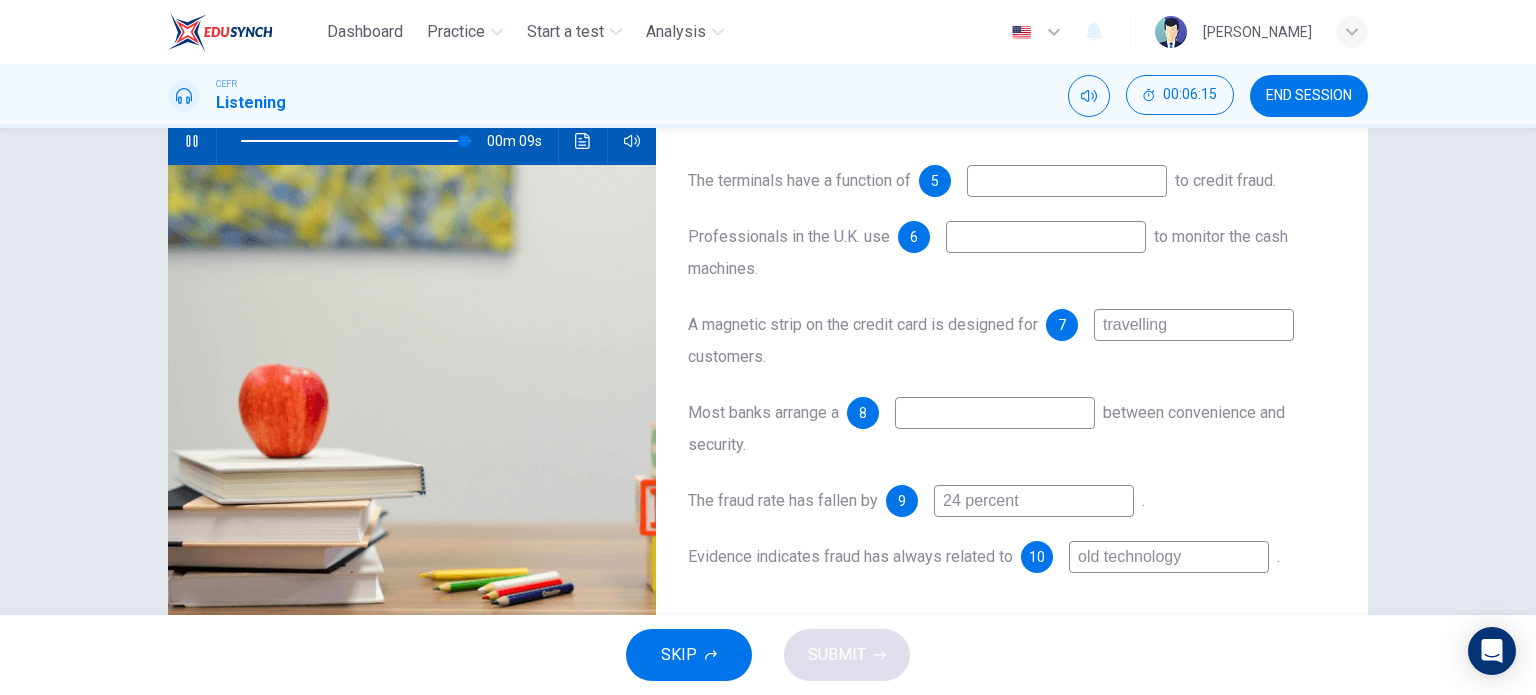 type on "97" 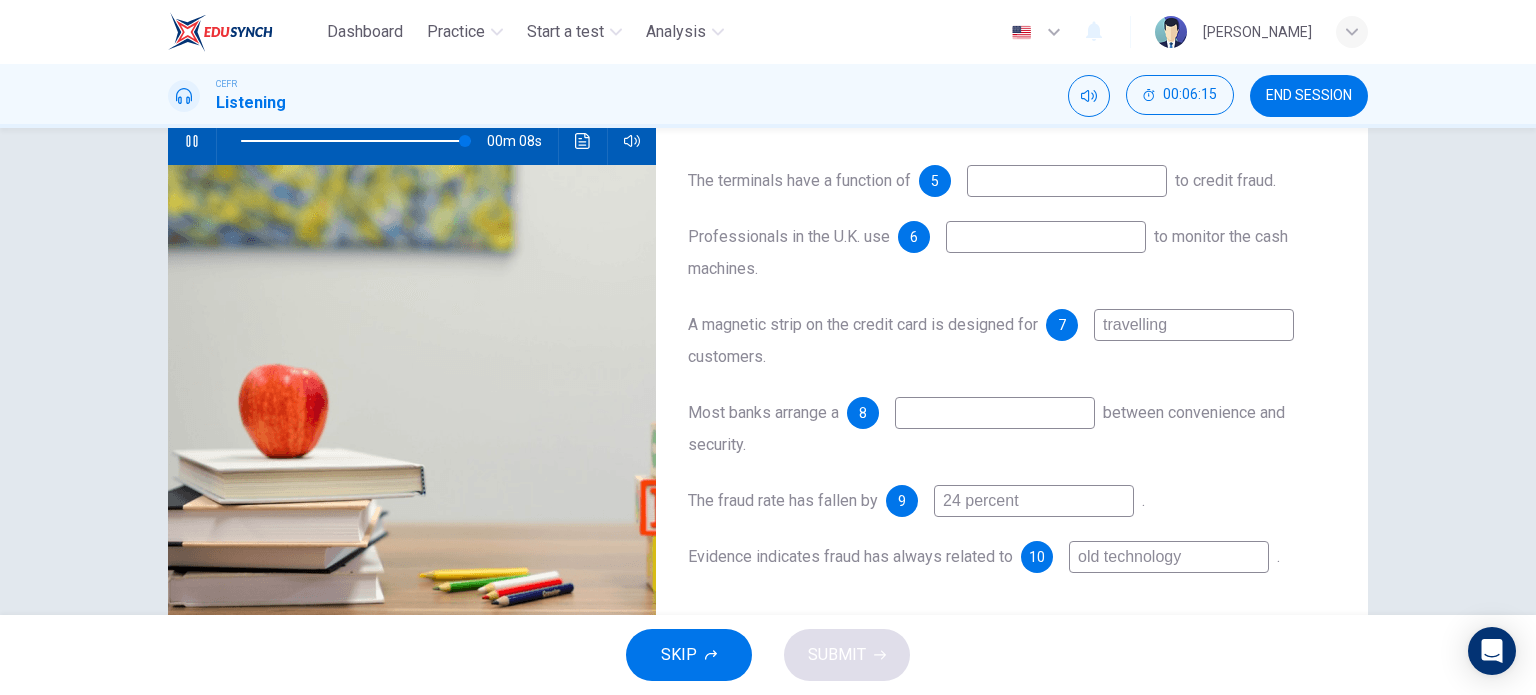 type on "old technology" 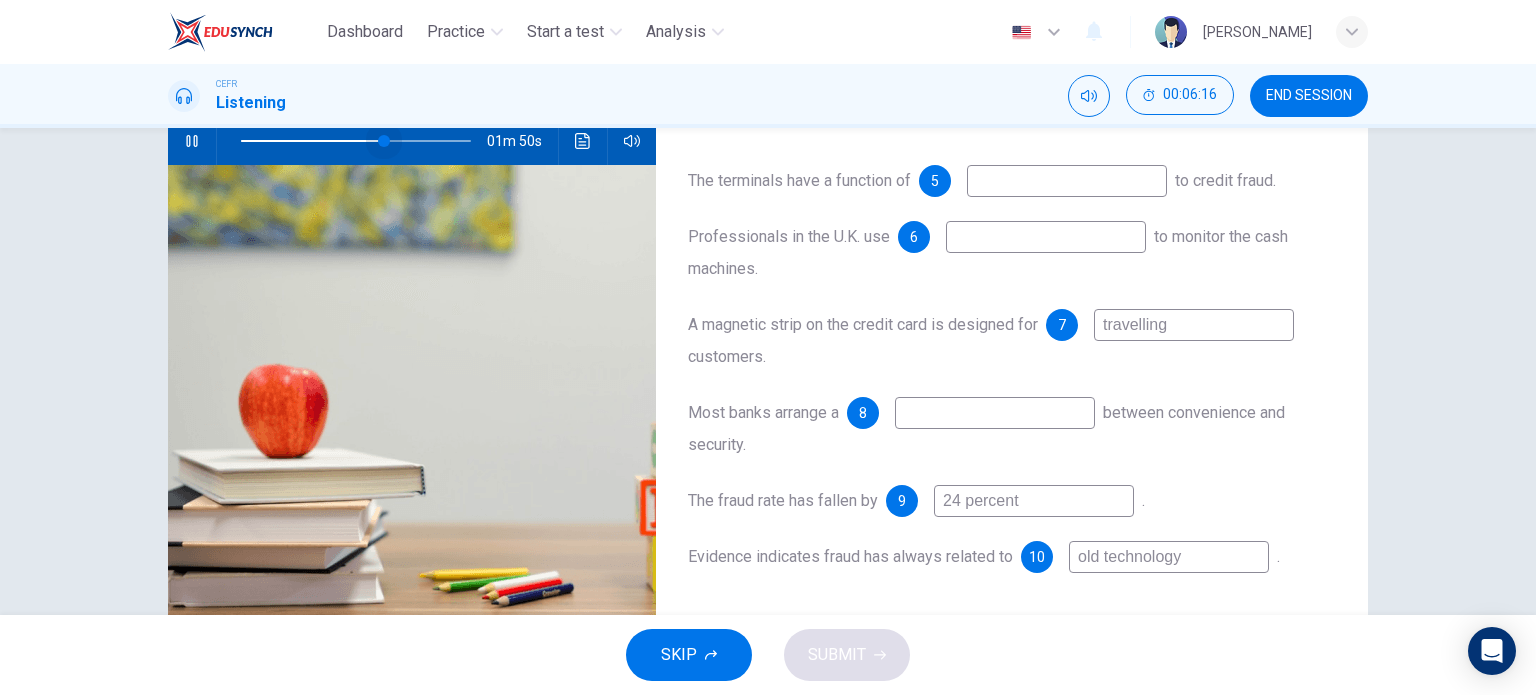 click at bounding box center [356, 141] 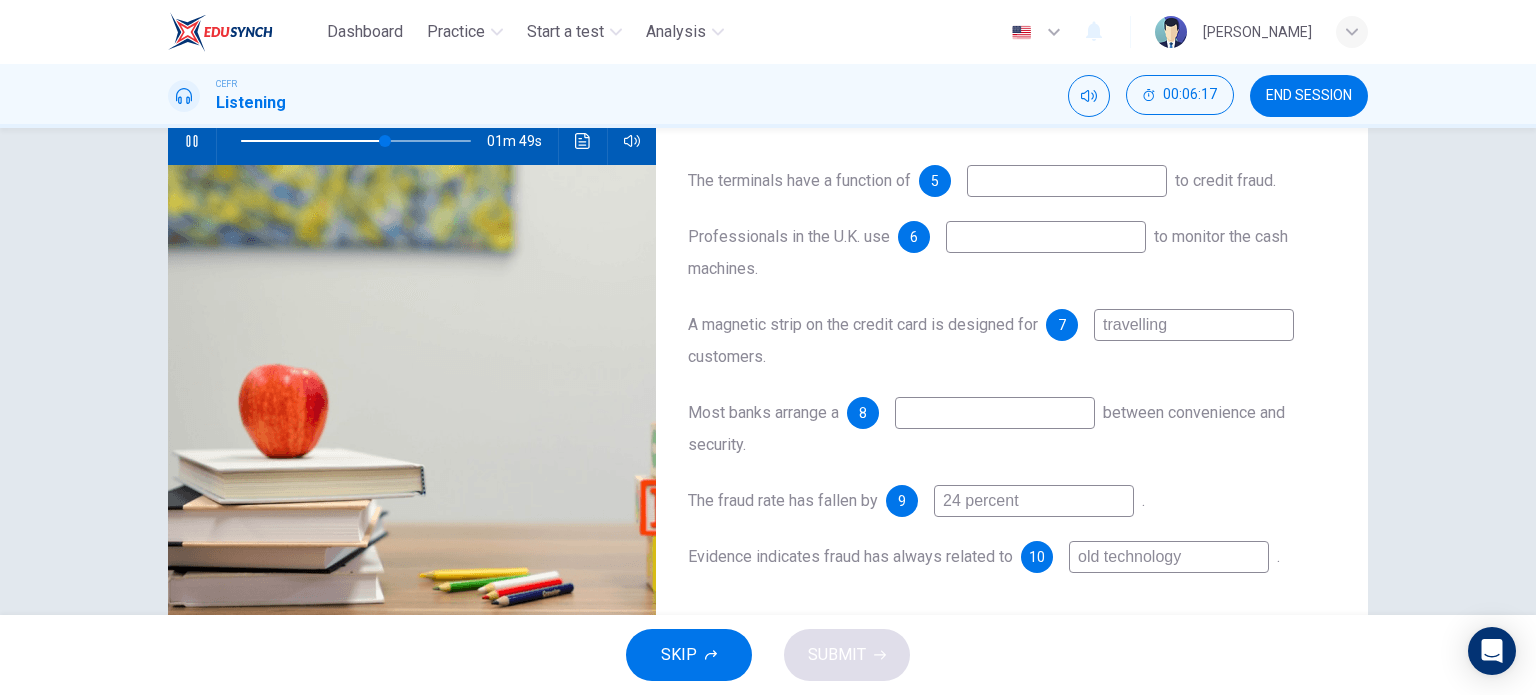scroll, scrollTop: 108, scrollLeft: 0, axis: vertical 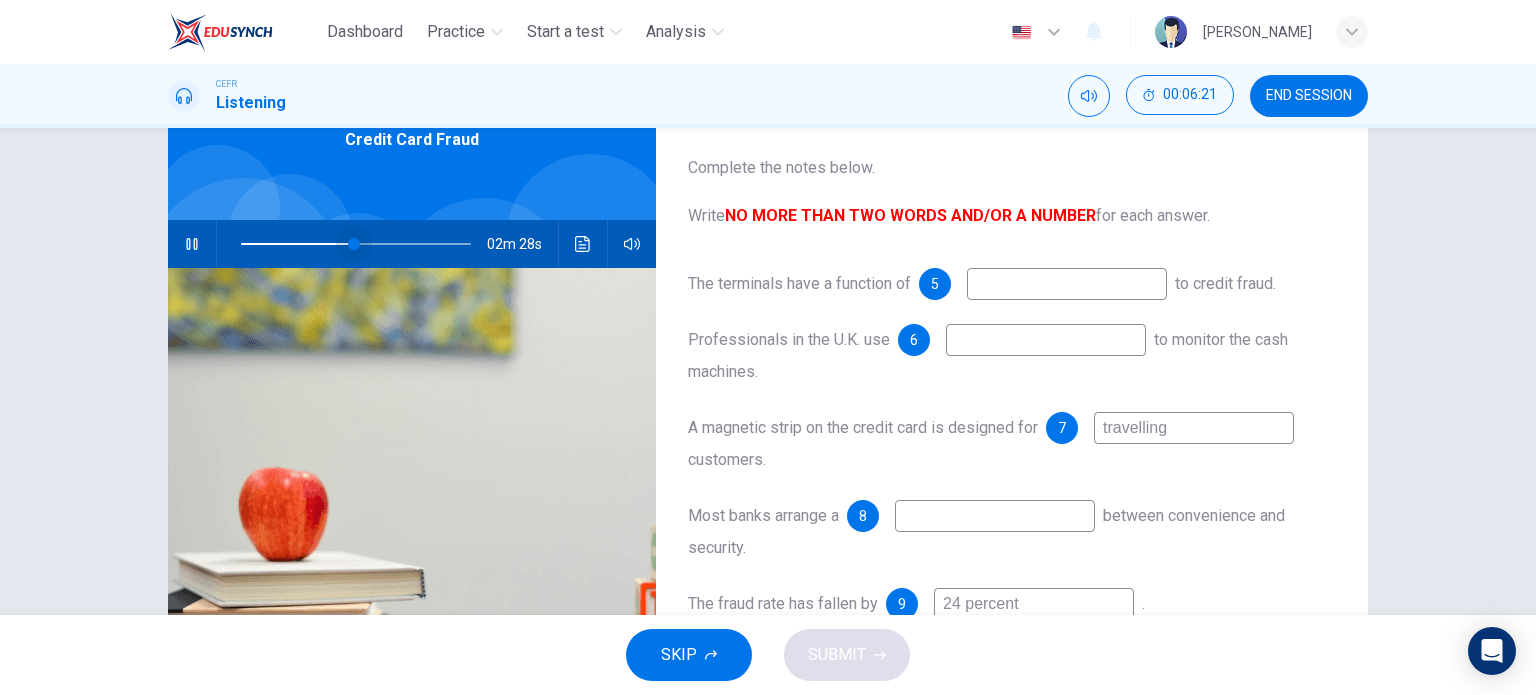 click at bounding box center (356, 244) 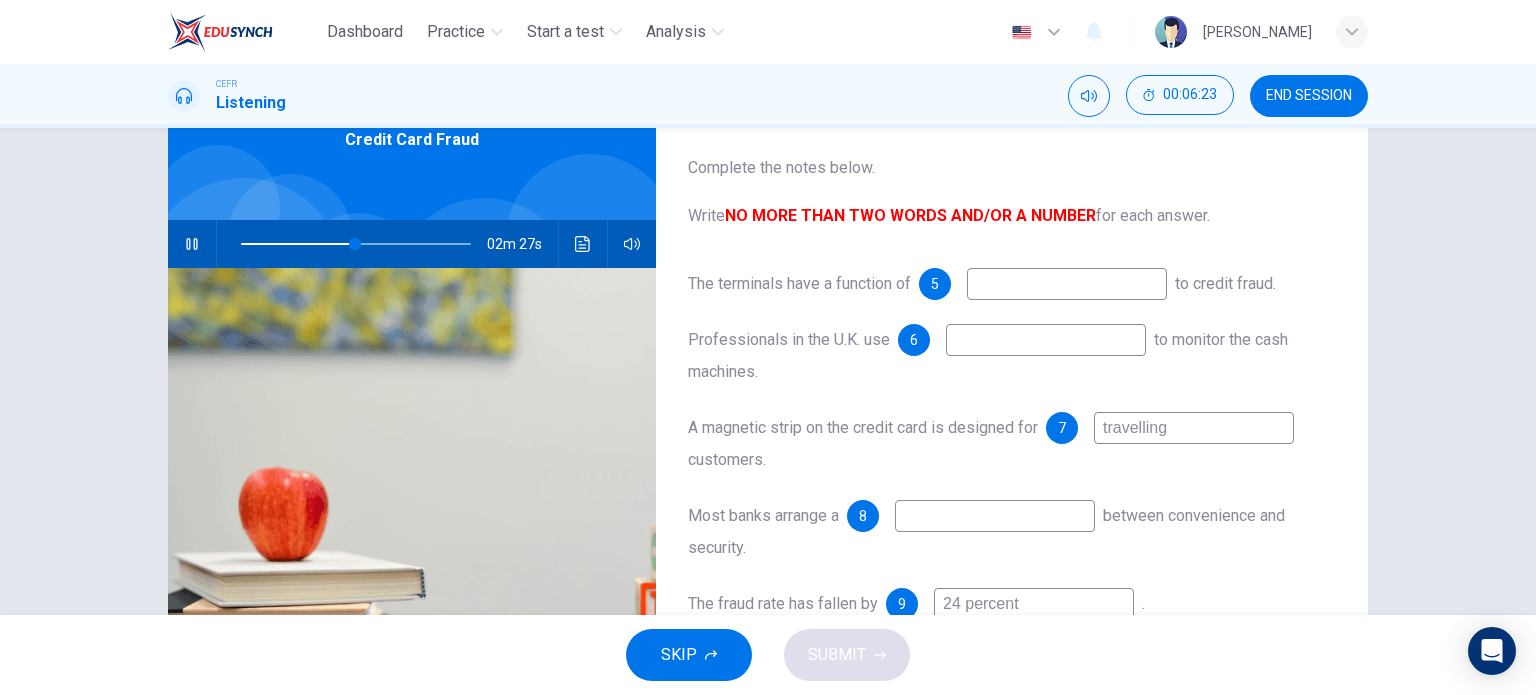click at bounding box center [1067, 284] 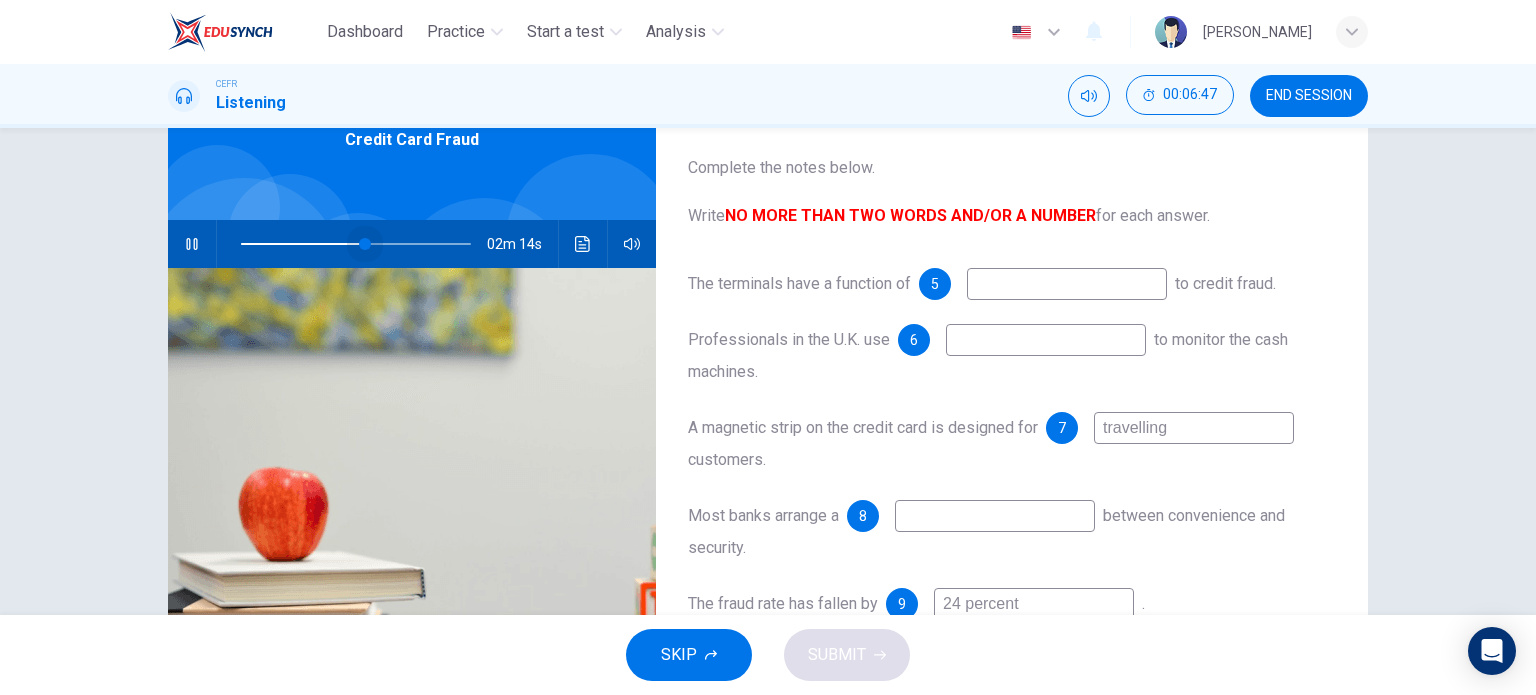 click at bounding box center (365, 244) 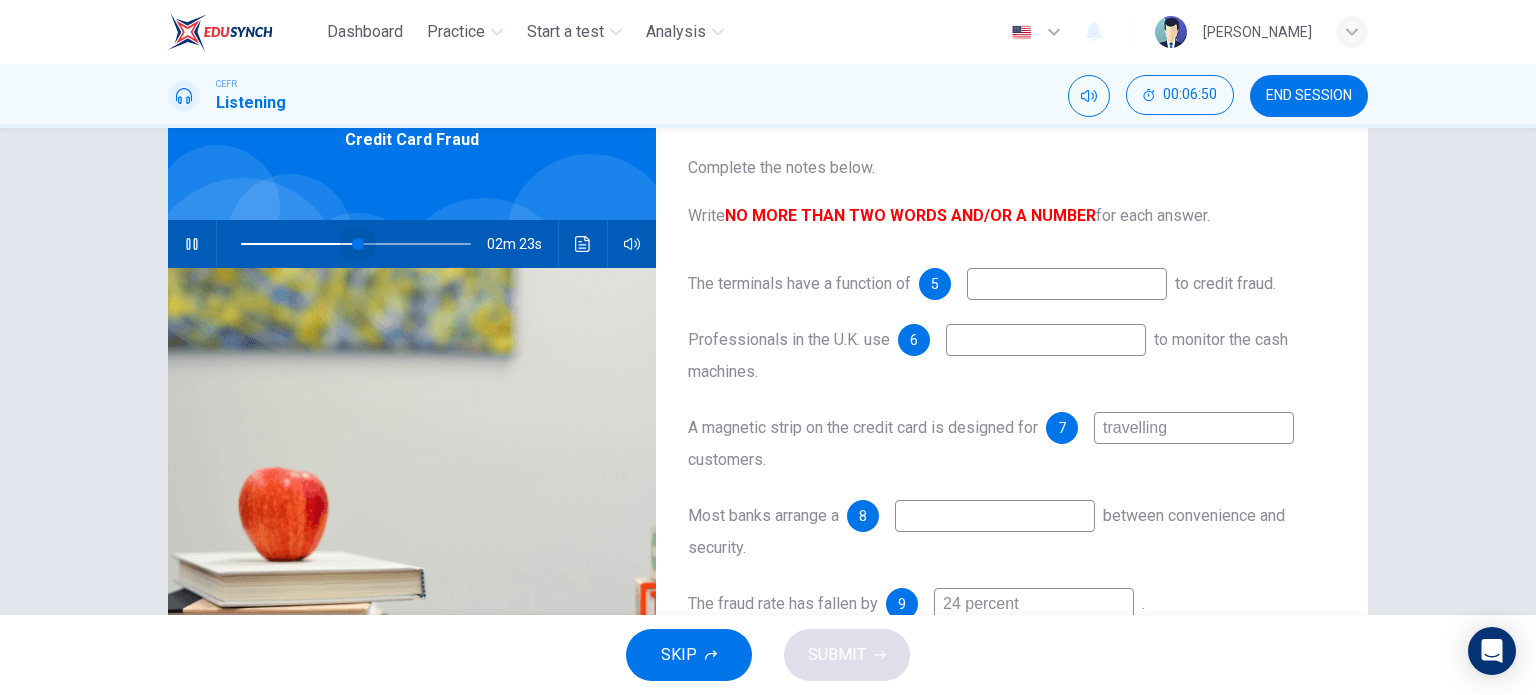 click at bounding box center (358, 244) 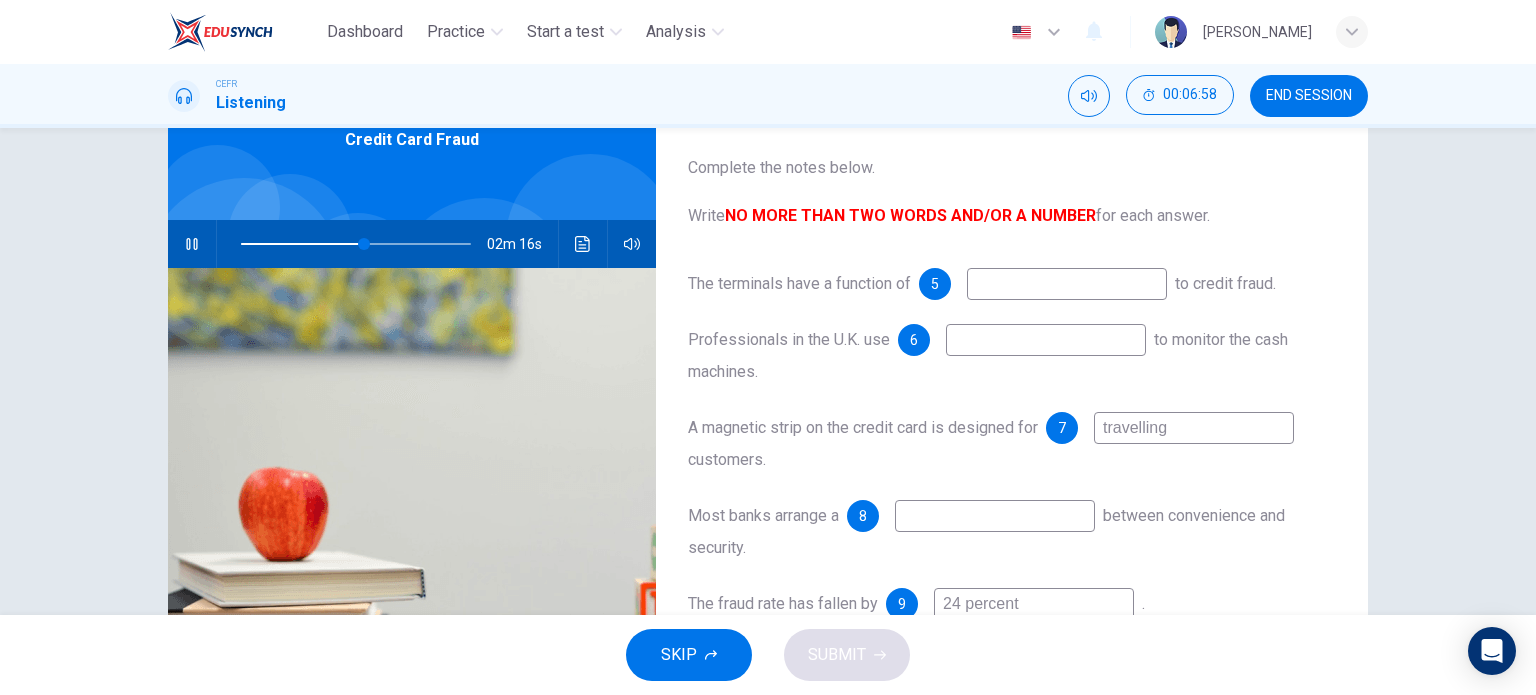 click at bounding box center [1046, 340] 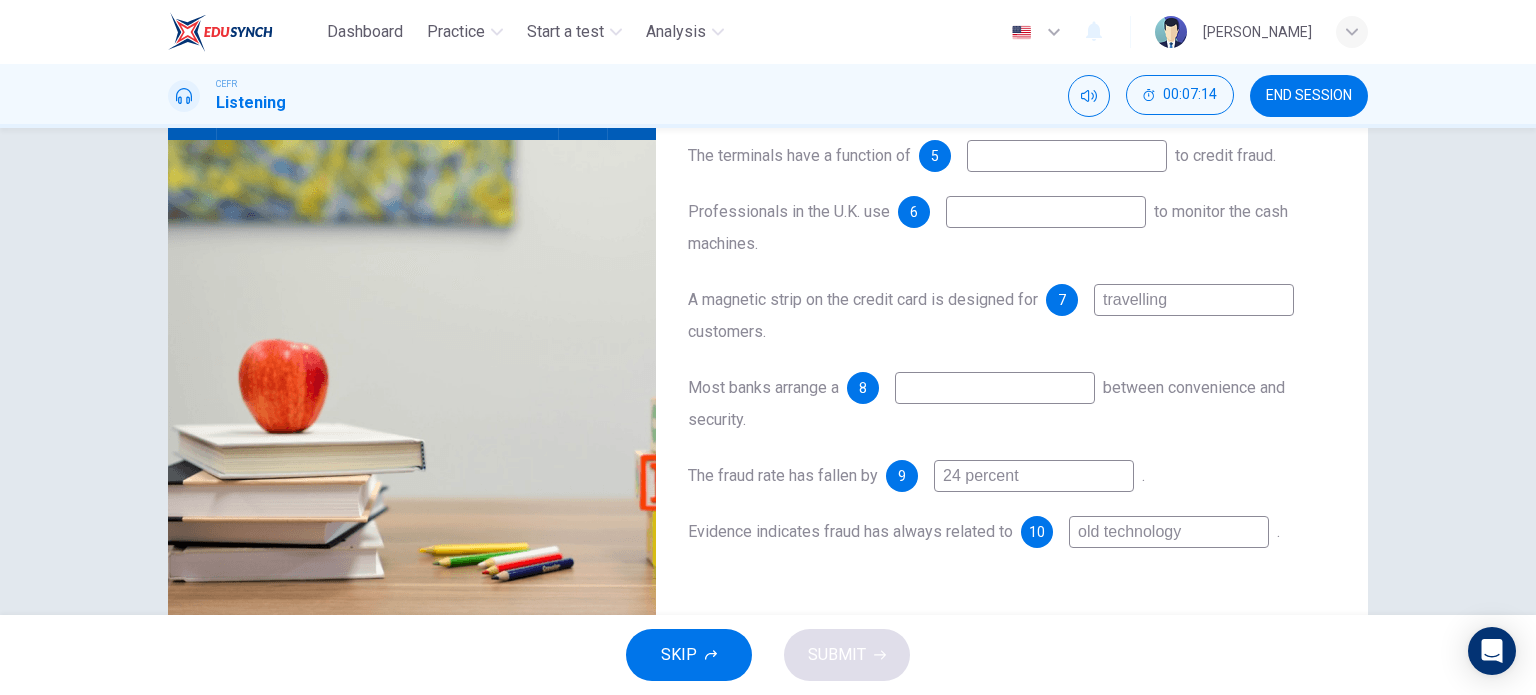 scroll, scrollTop: 192, scrollLeft: 0, axis: vertical 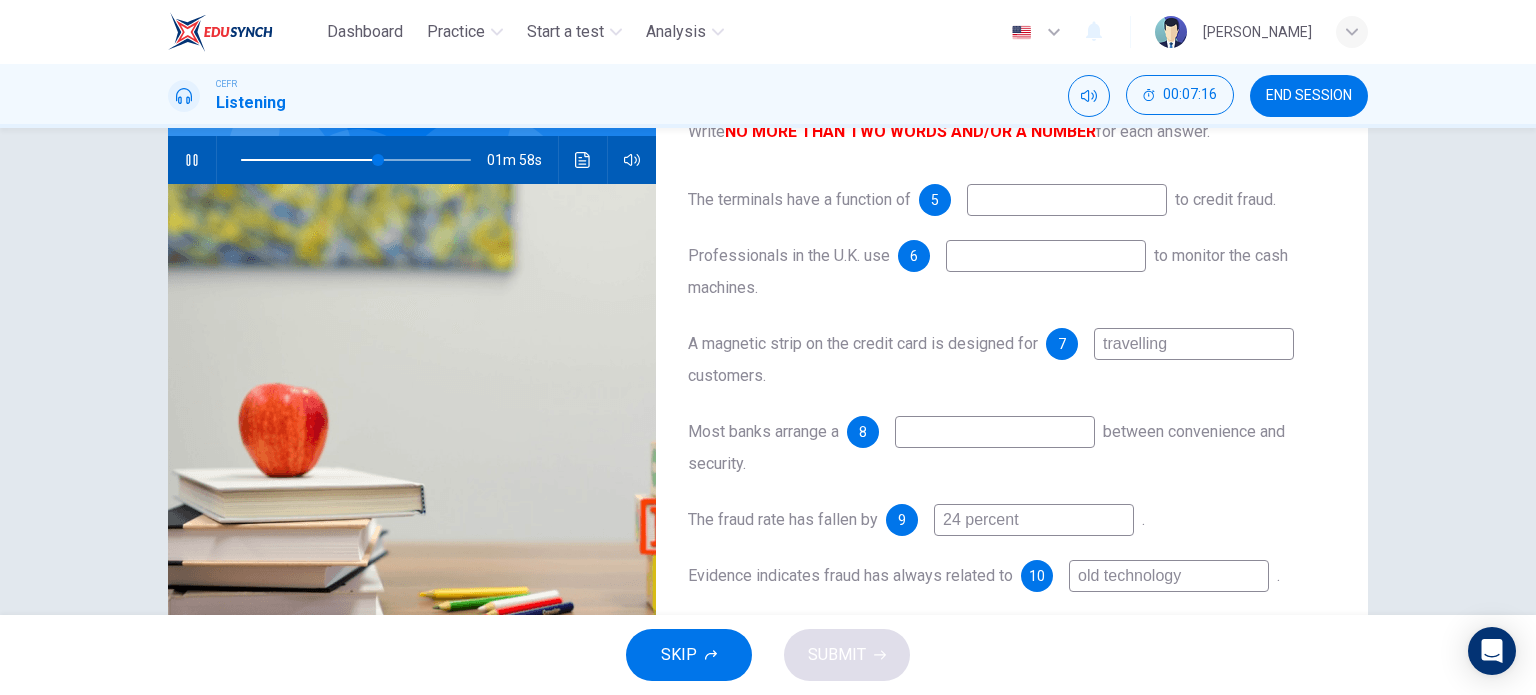 click at bounding box center (1067, 200) 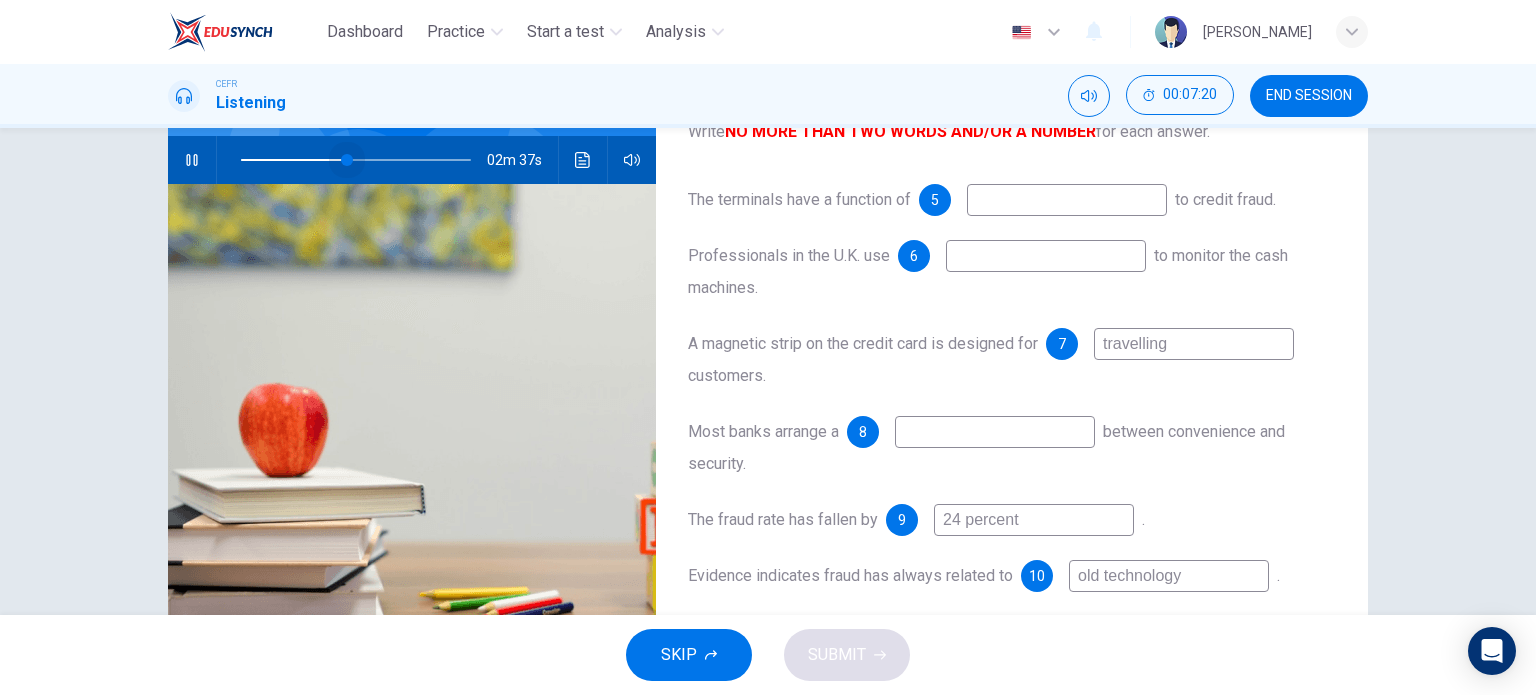 click at bounding box center (356, 160) 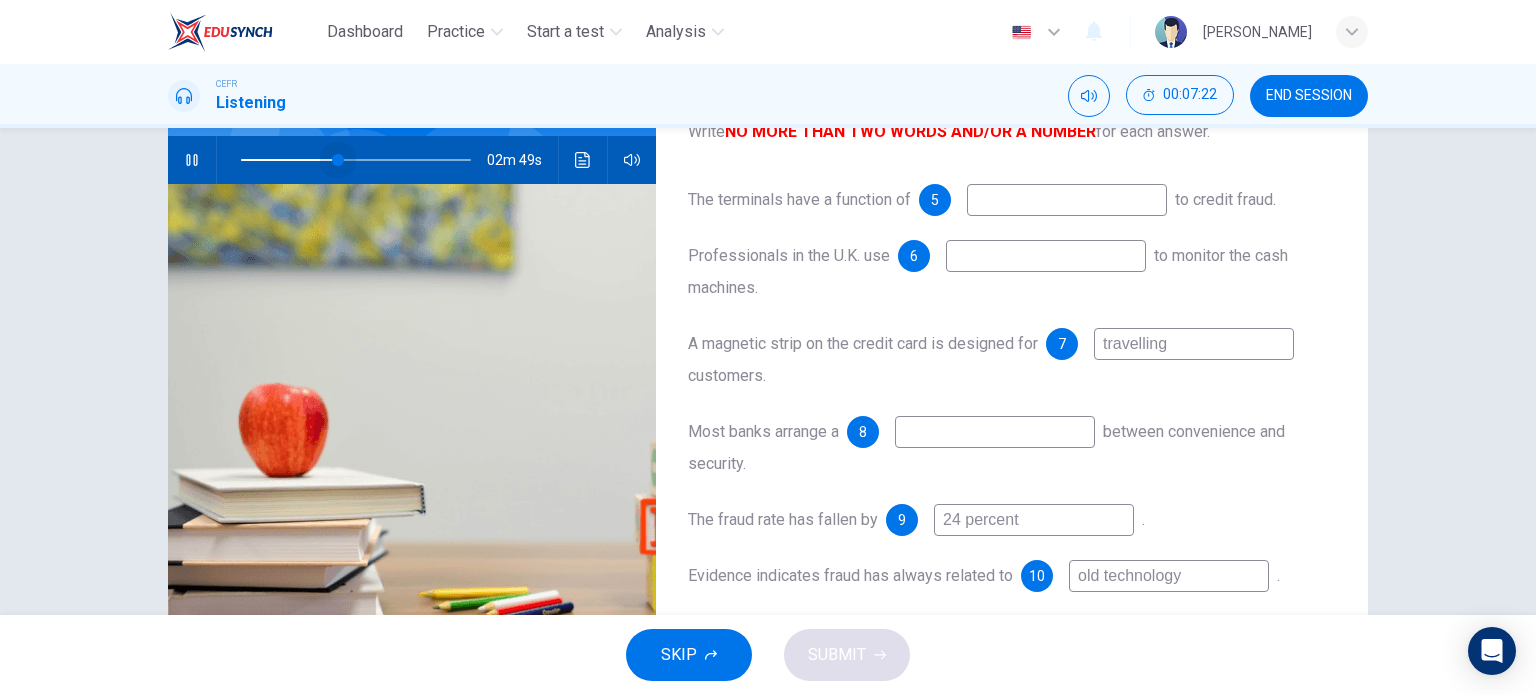 click at bounding box center (338, 160) 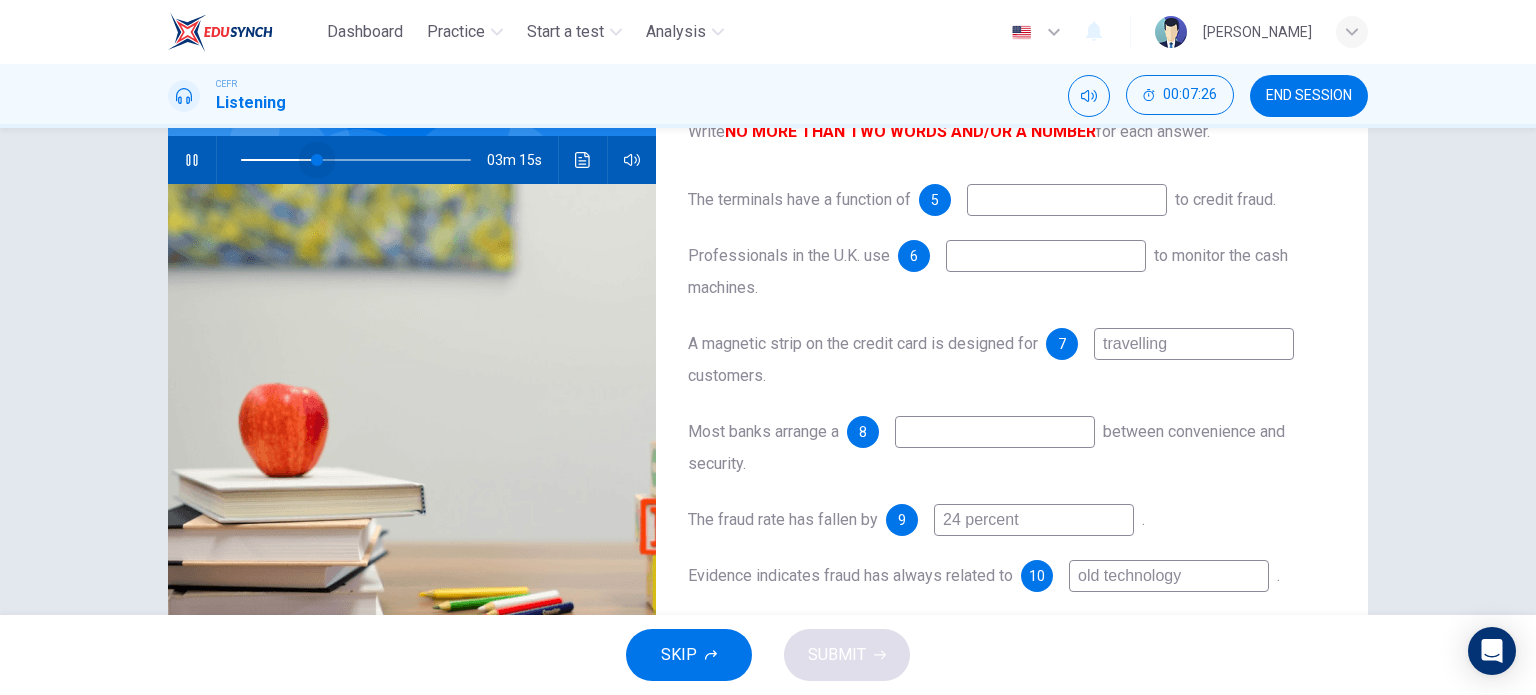 click at bounding box center (356, 160) 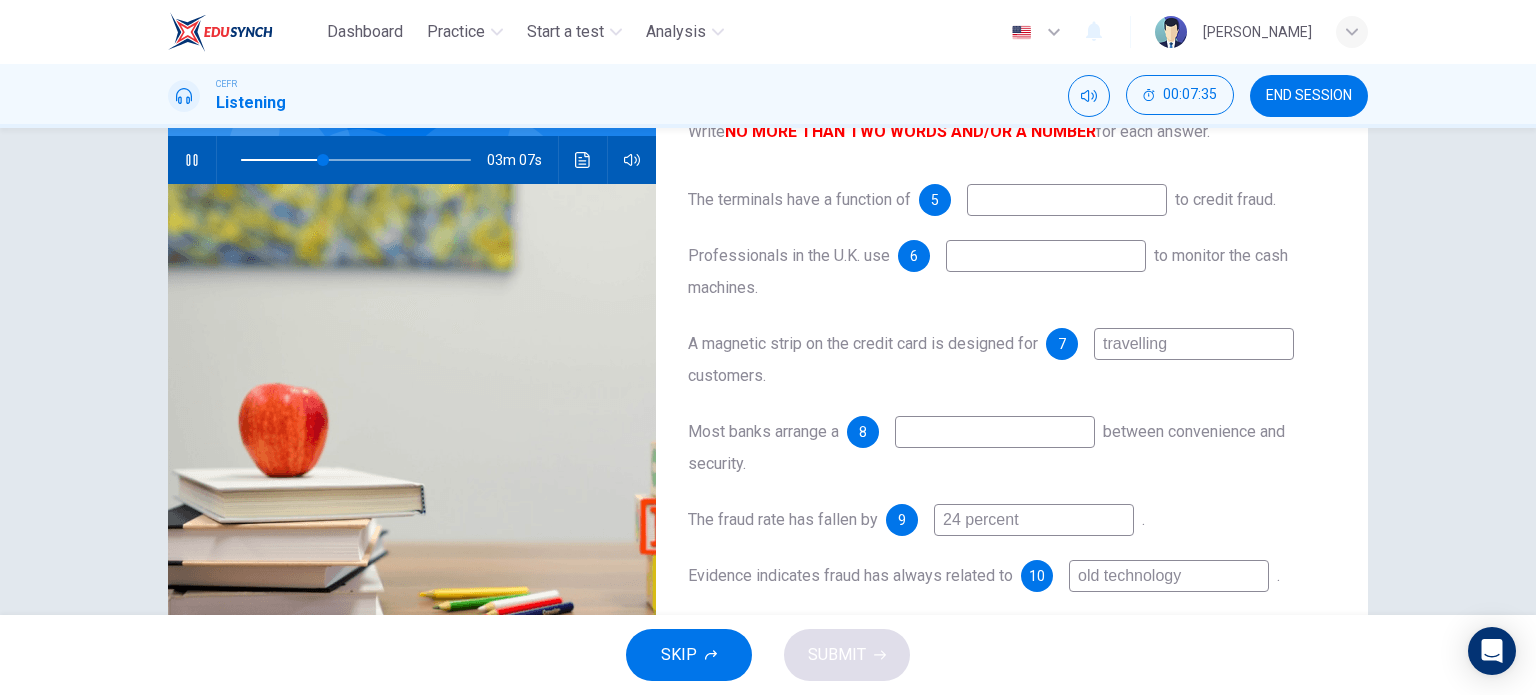 click at bounding box center [1067, 200] 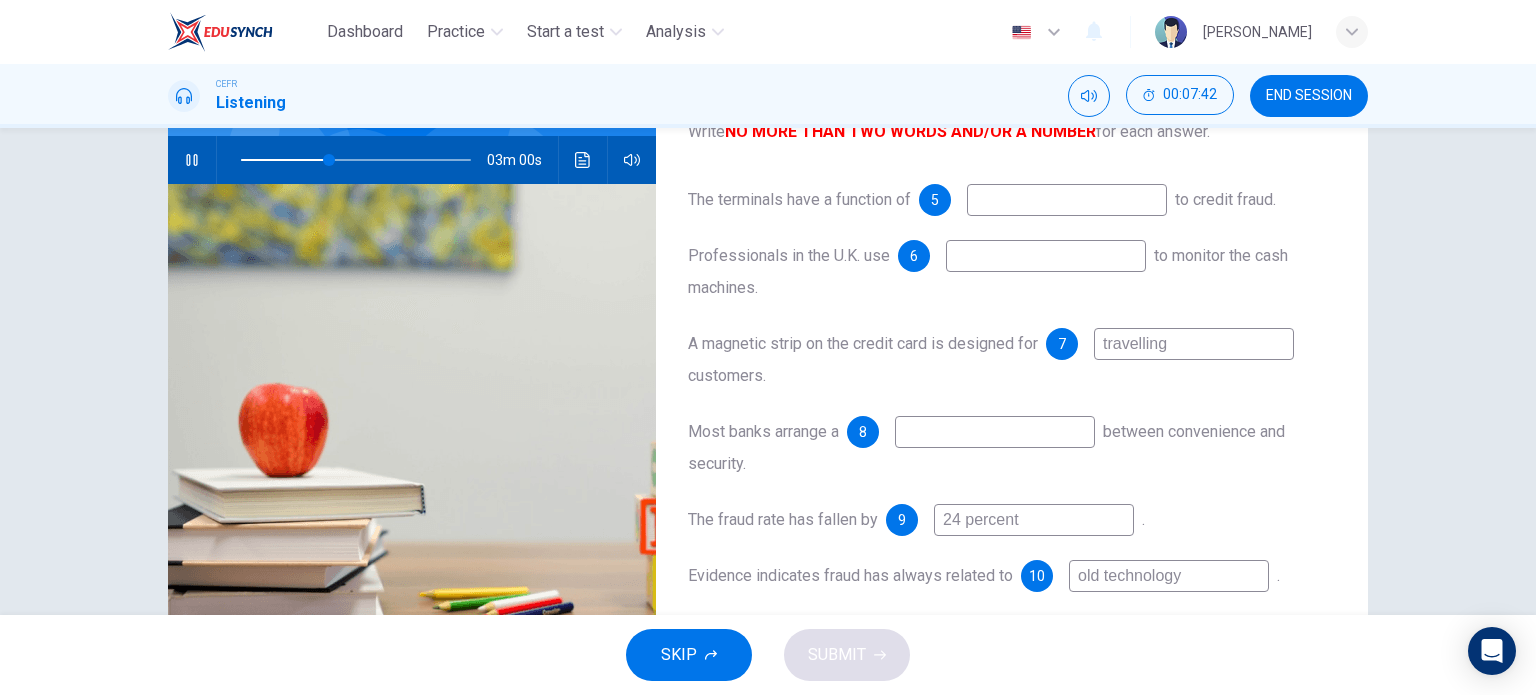 type on "39" 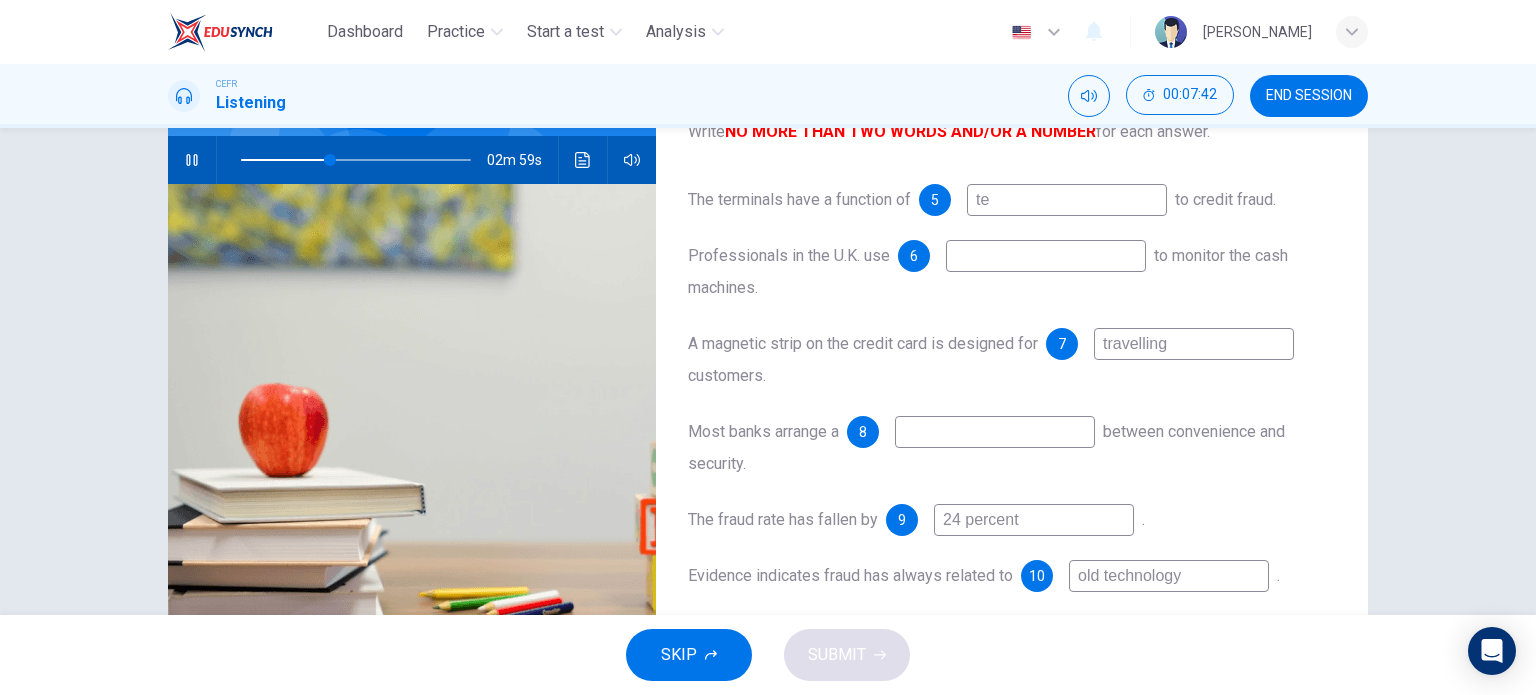 type on "tem" 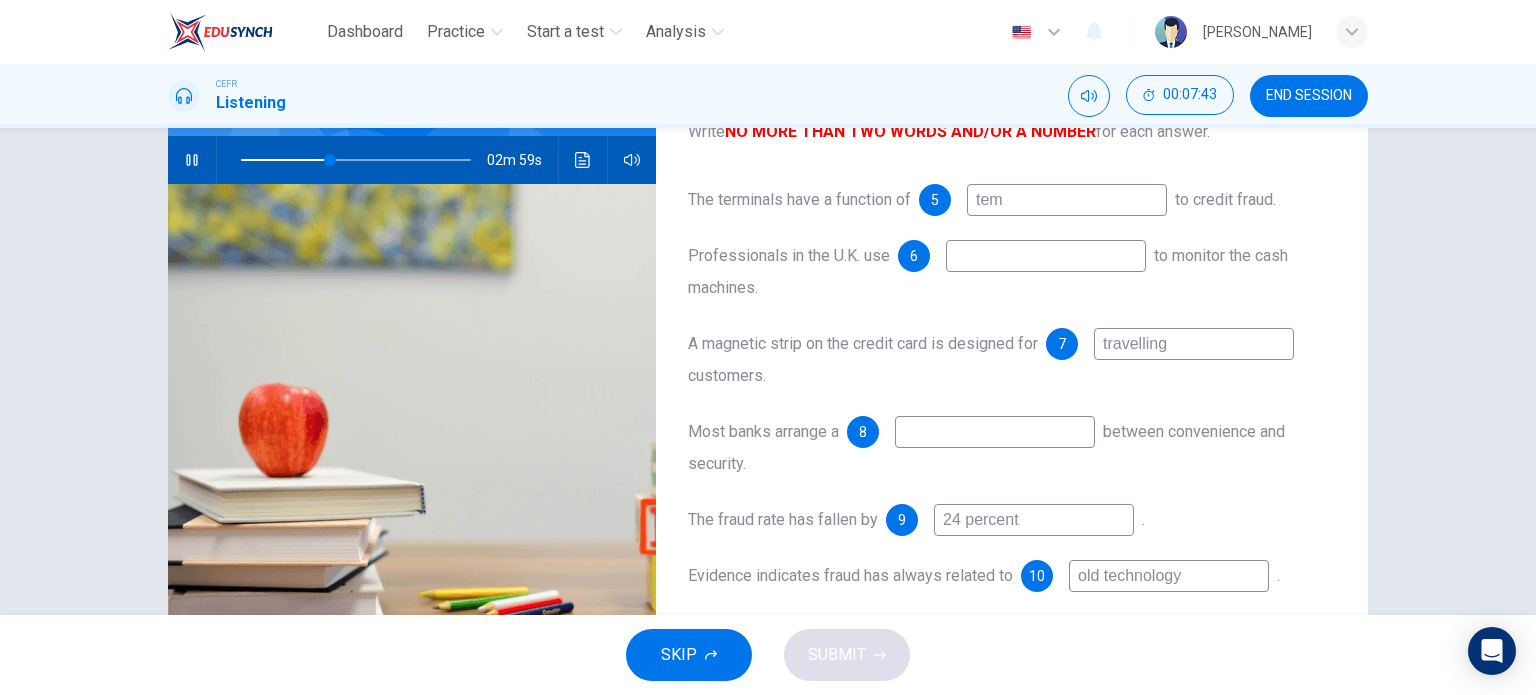 type on "39" 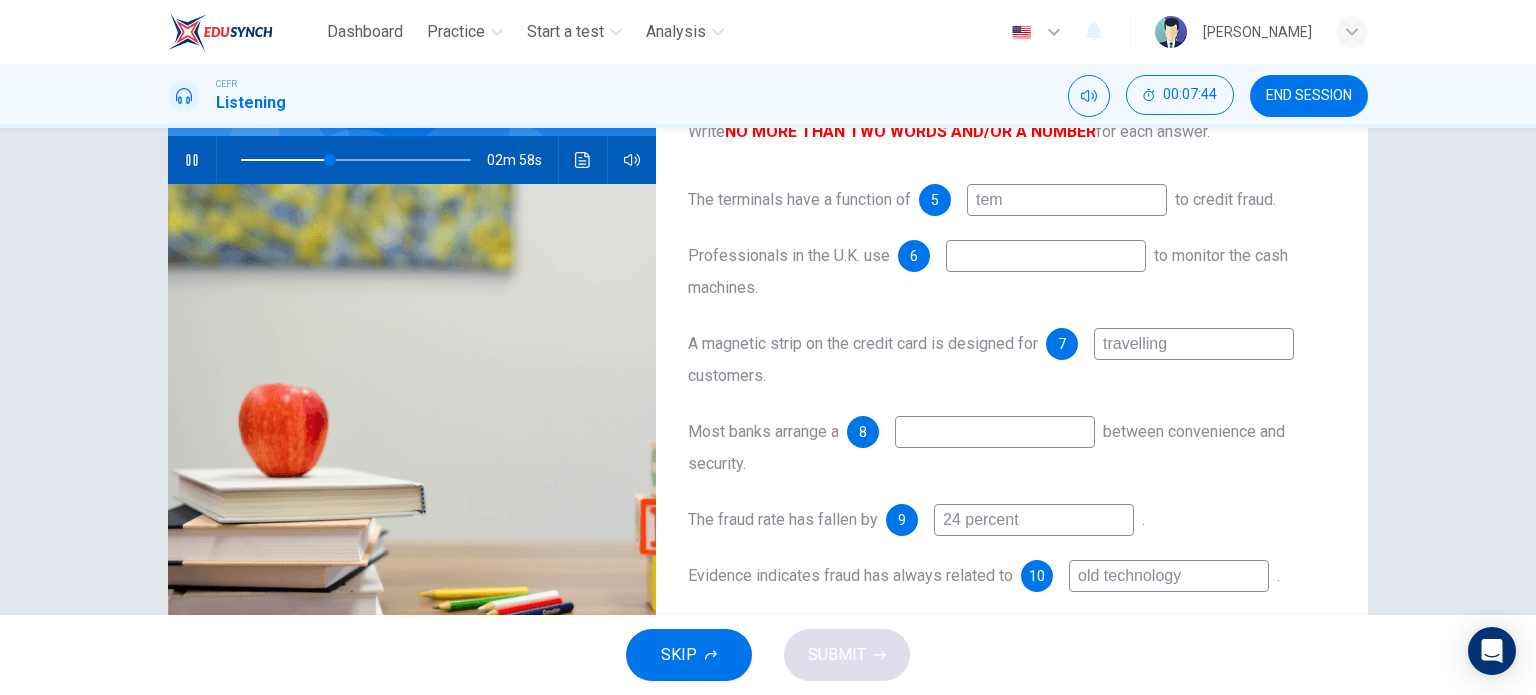 type on "temp" 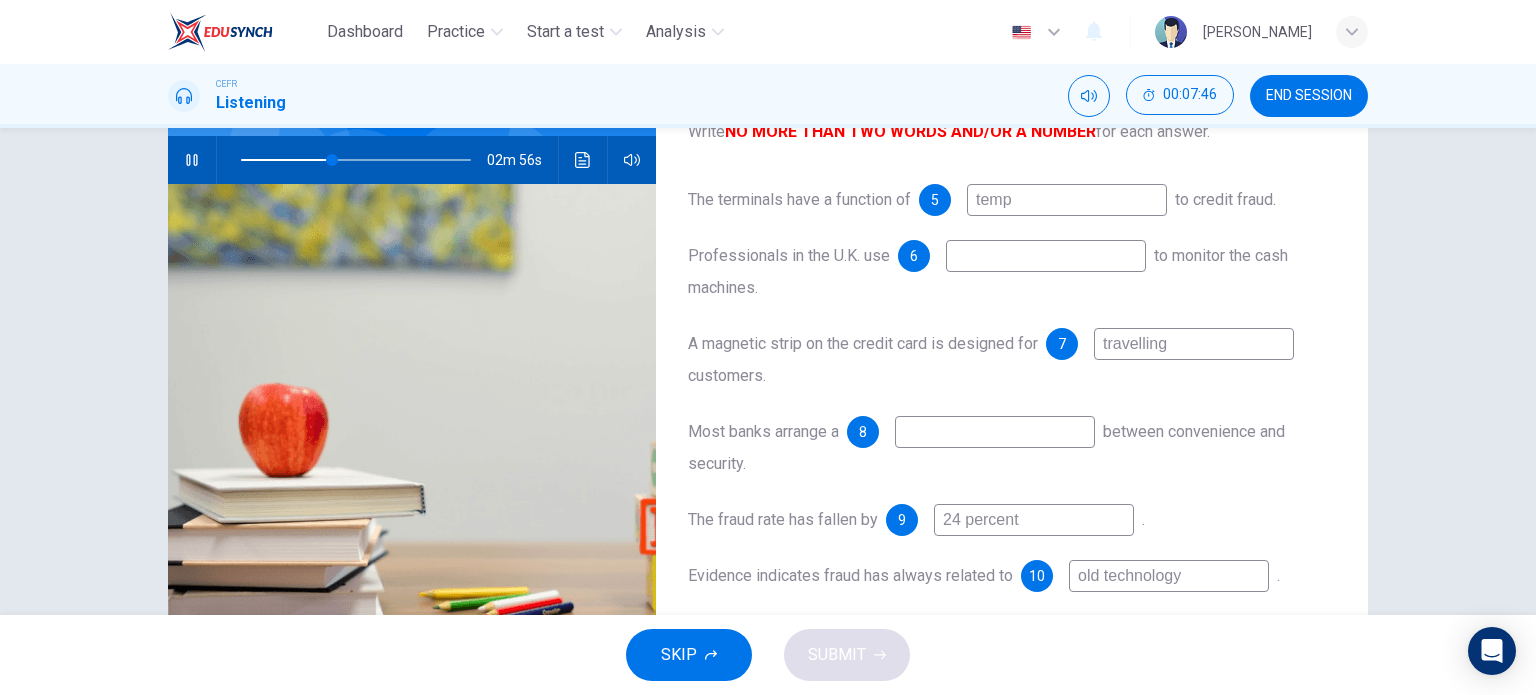 type on "40" 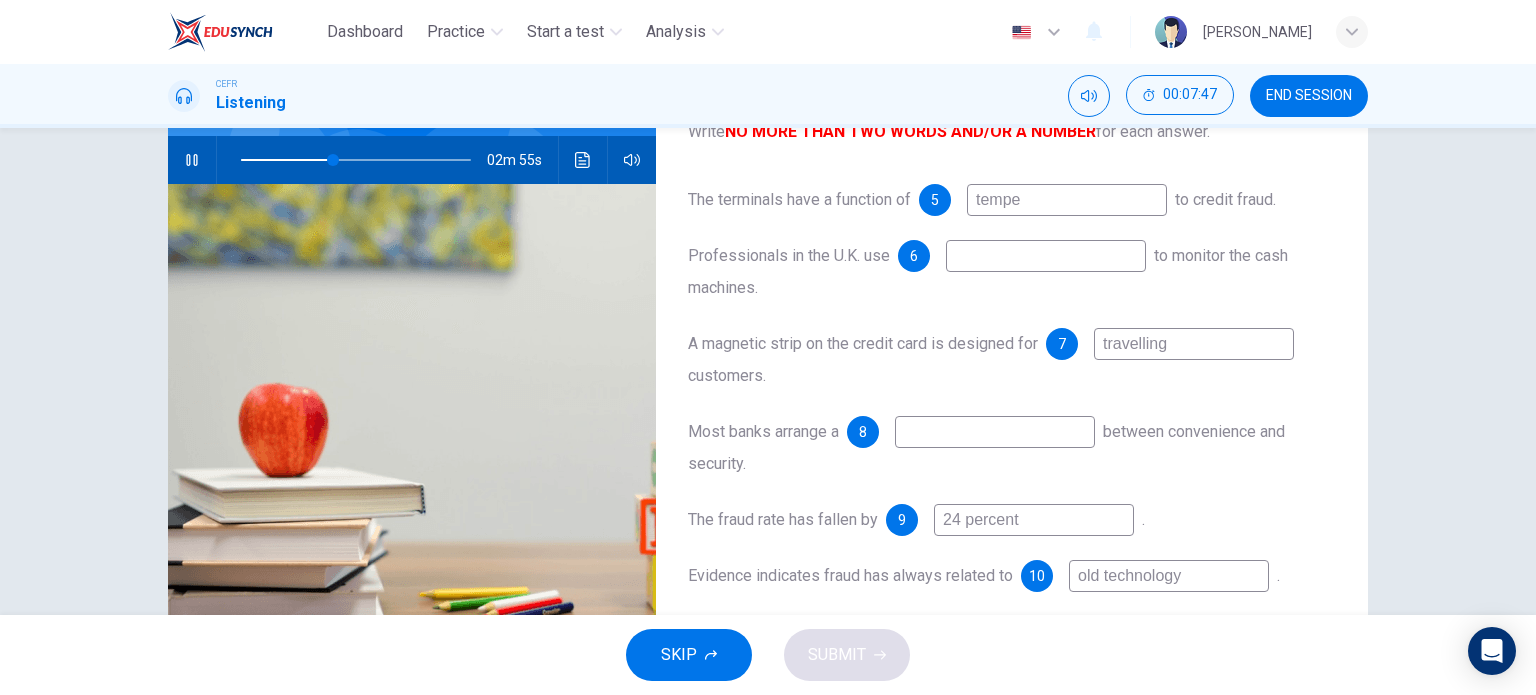 type on "temper" 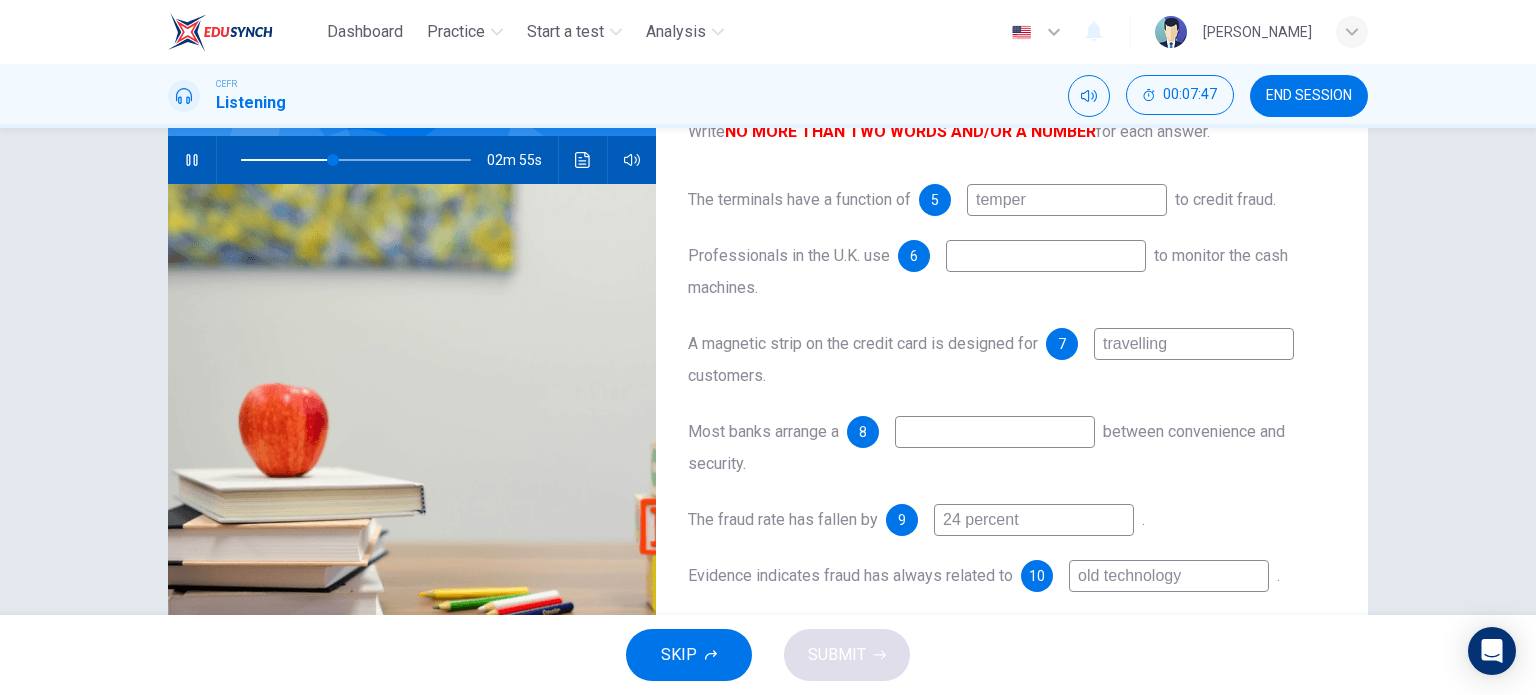 type on "40" 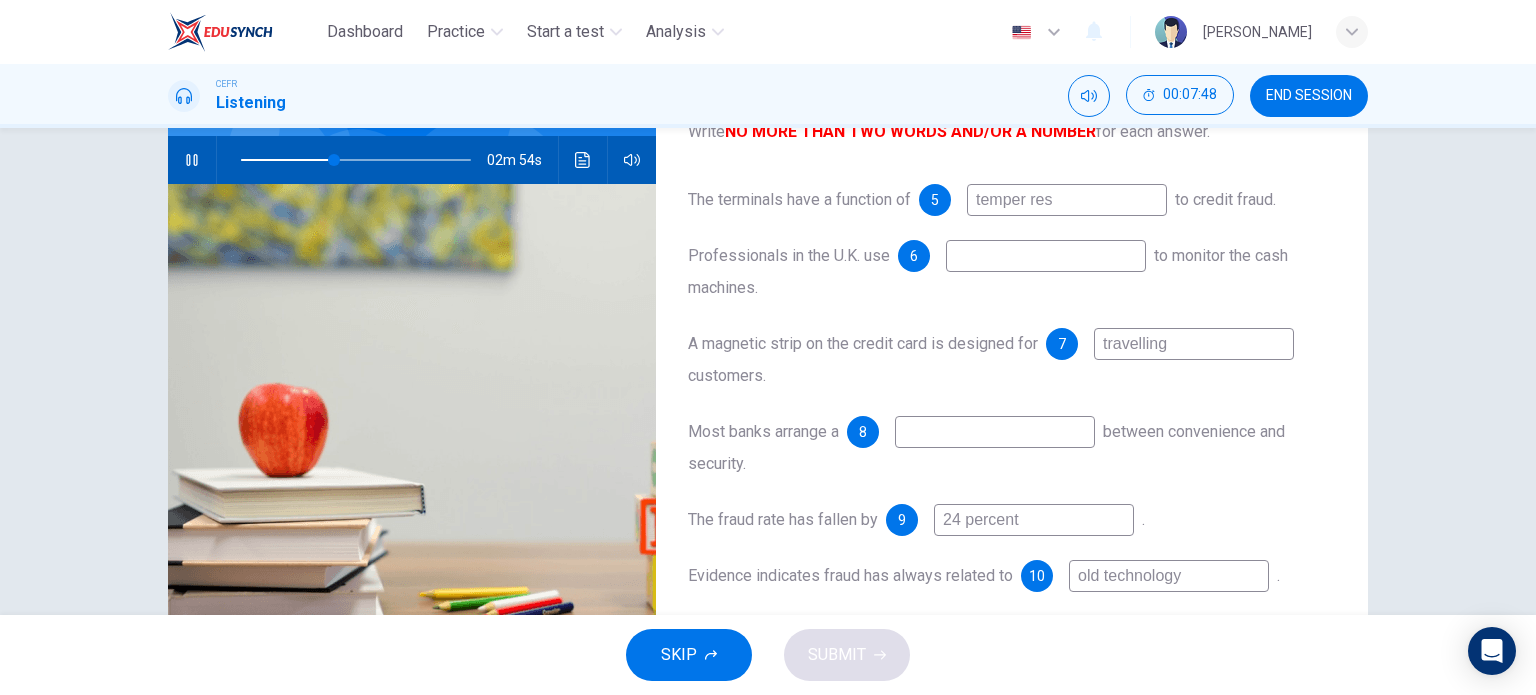 type on "temper resi" 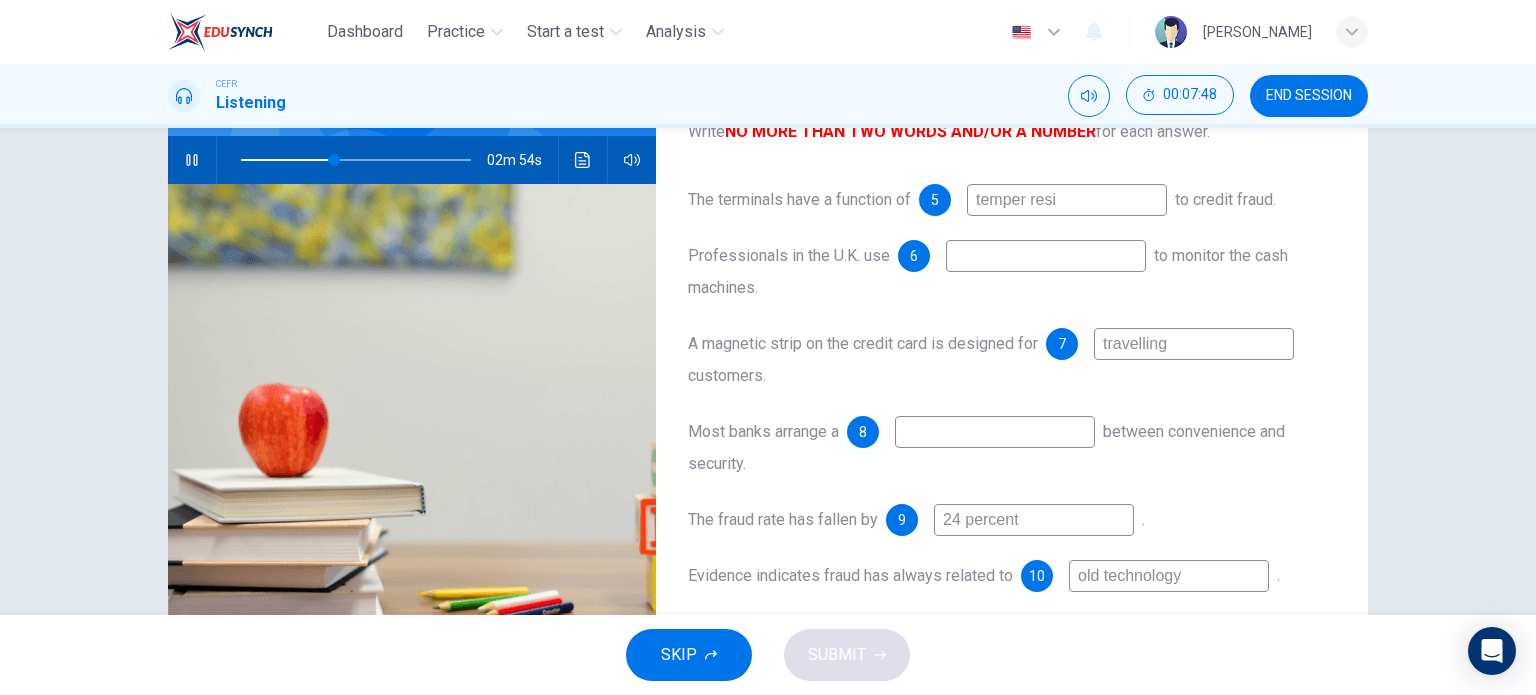 type on "41" 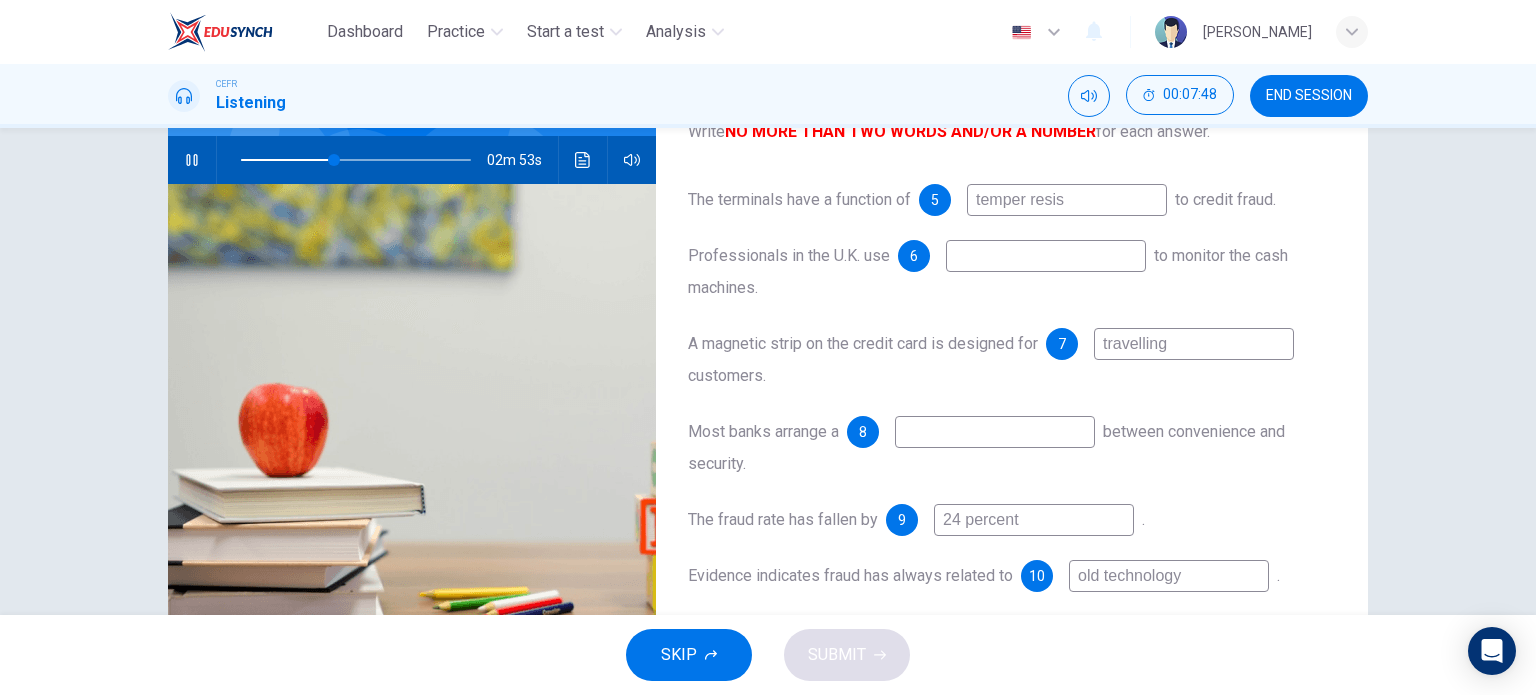 type on "temper resist" 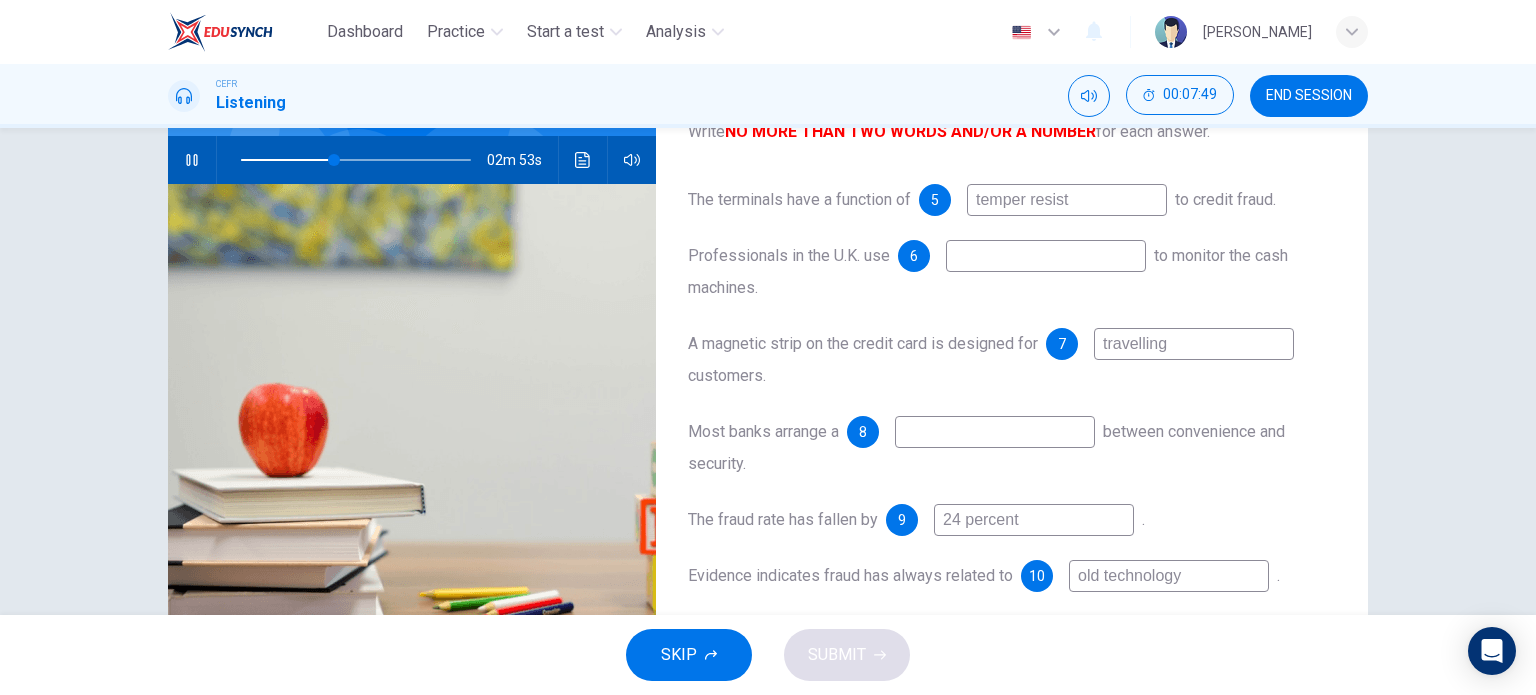 type on "41" 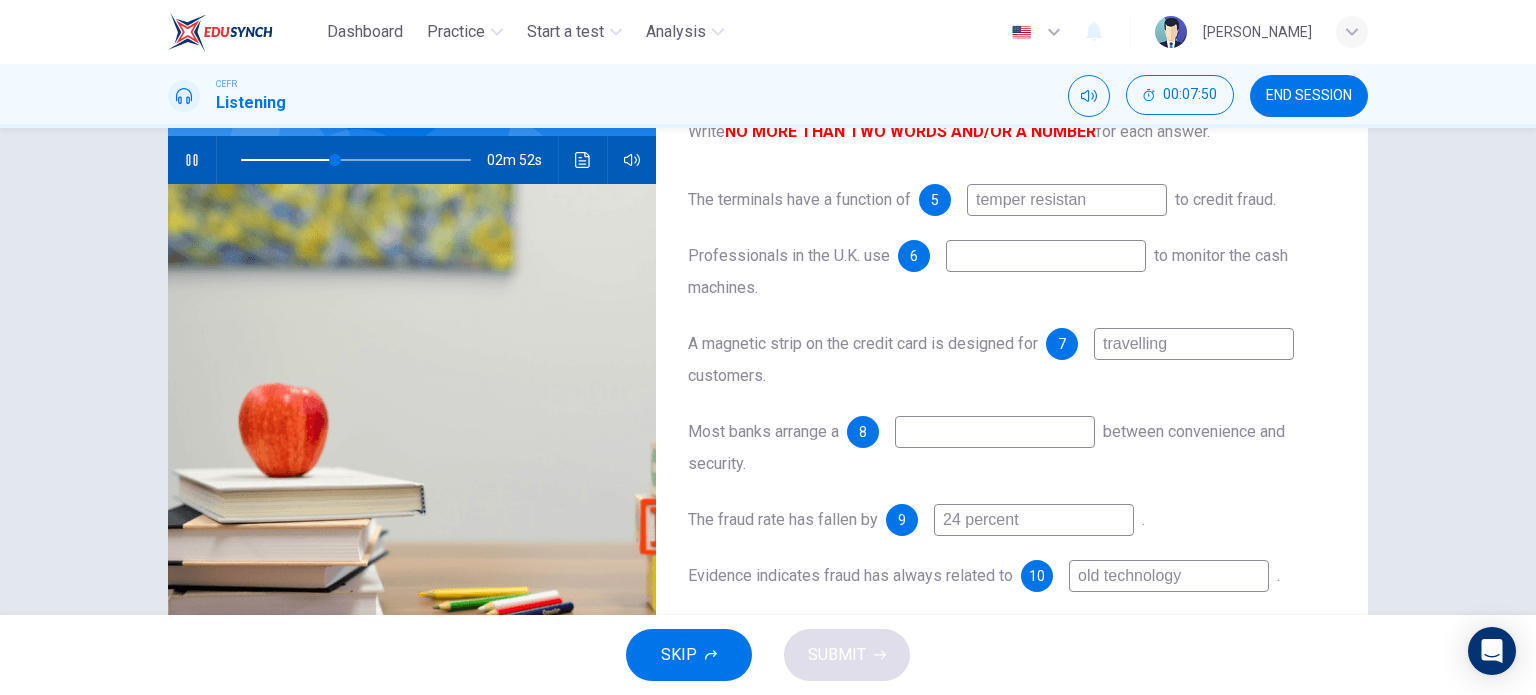 type on "temper resistant" 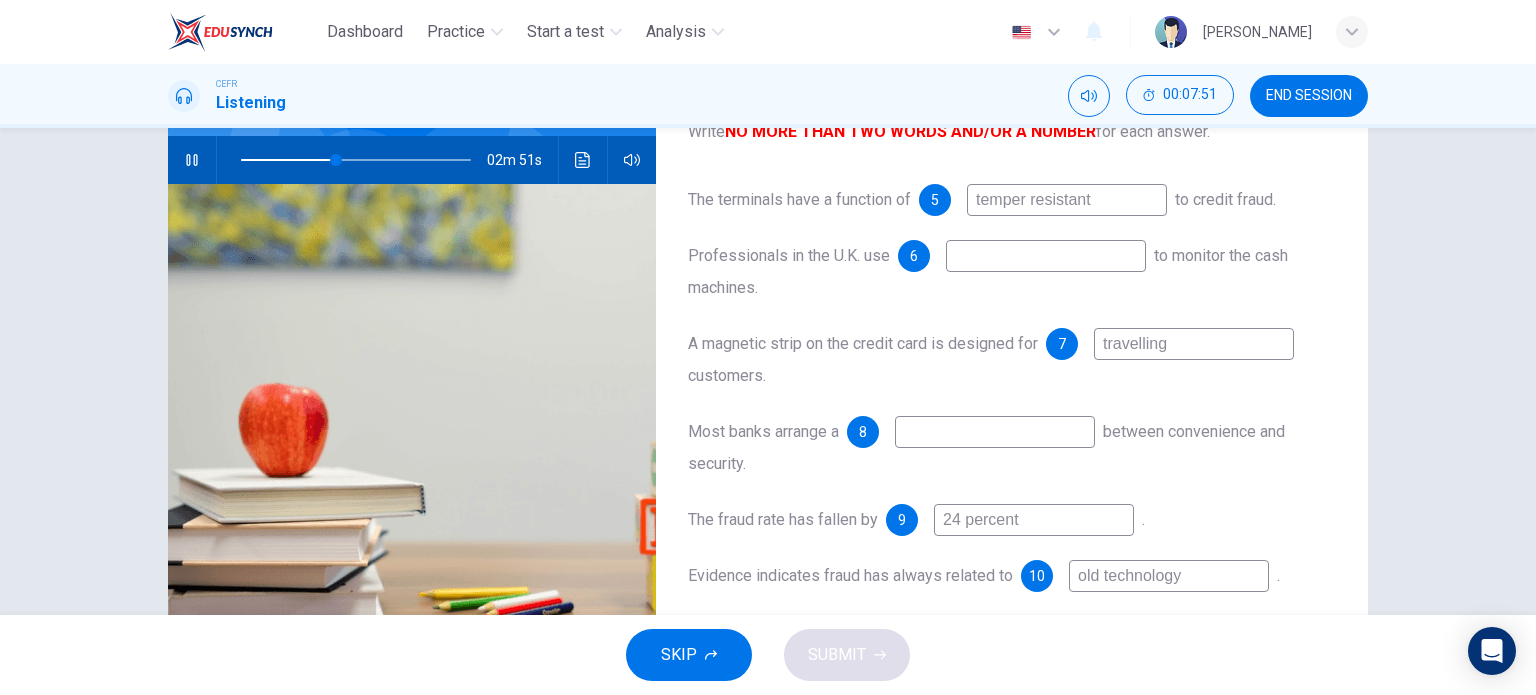 type on "42" 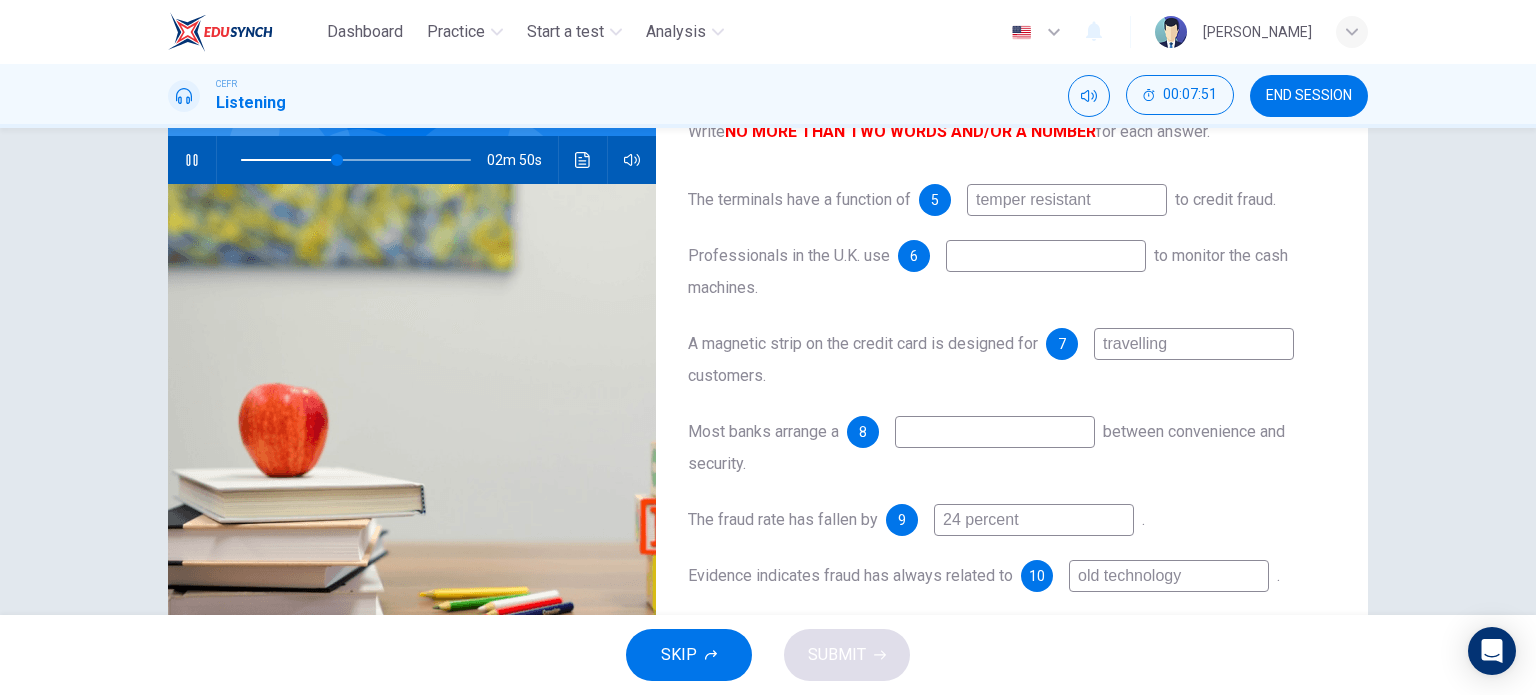 type on "temper resistant" 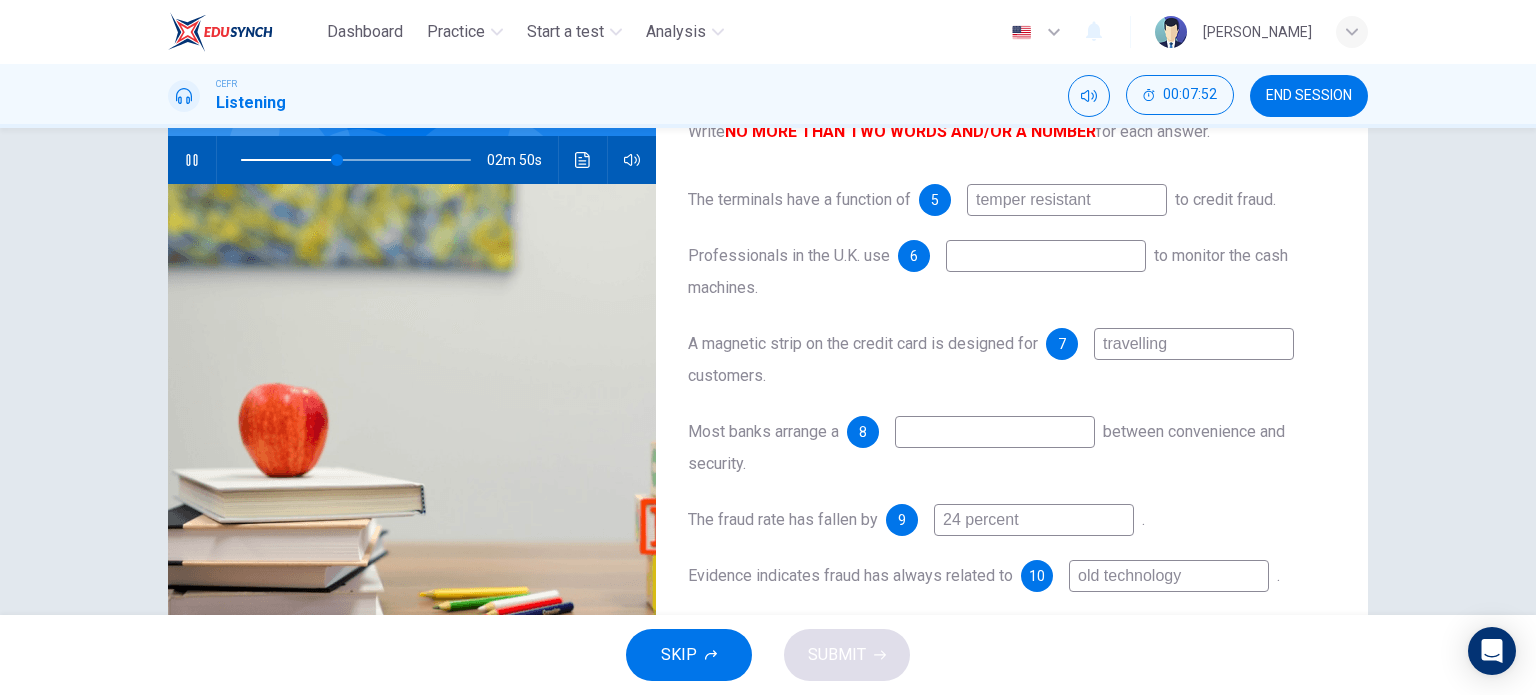 click at bounding box center (1046, 256) 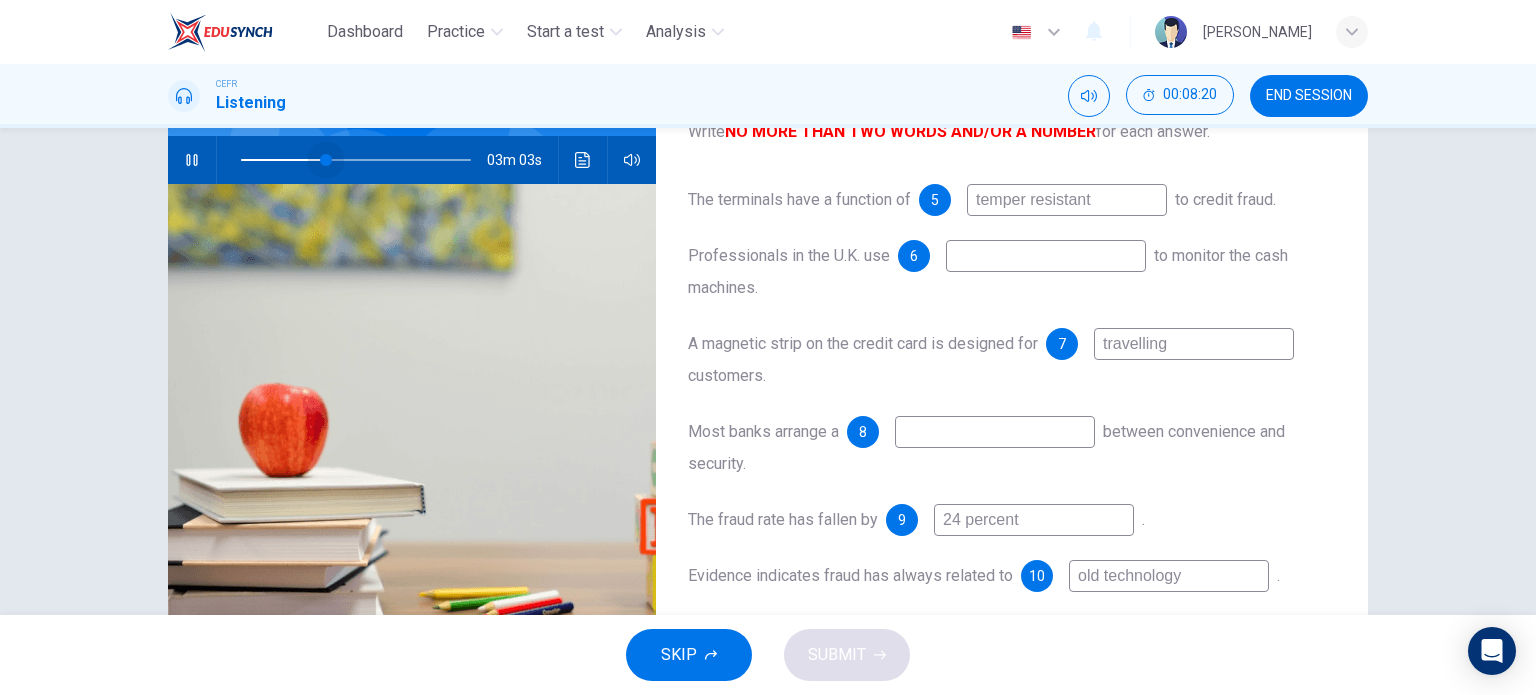 click at bounding box center (356, 160) 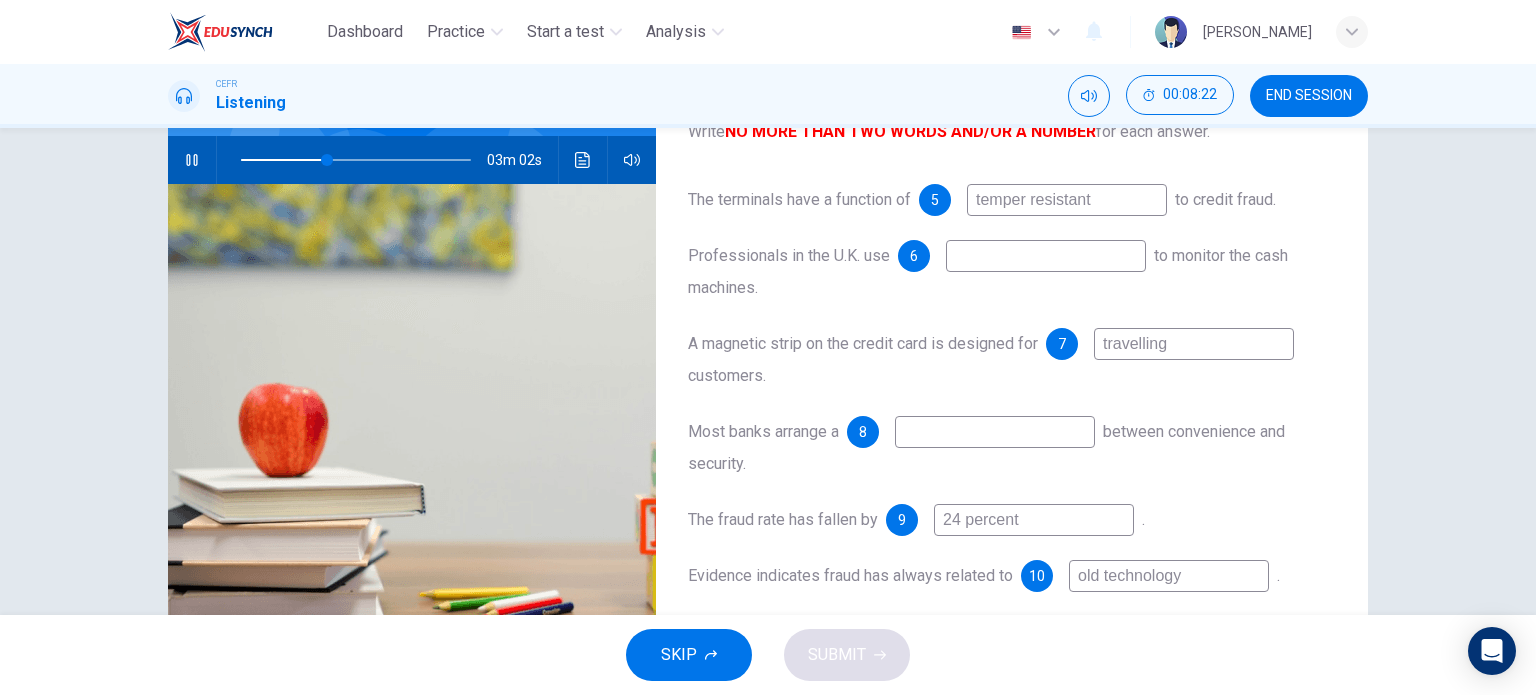 click at bounding box center [1046, 256] 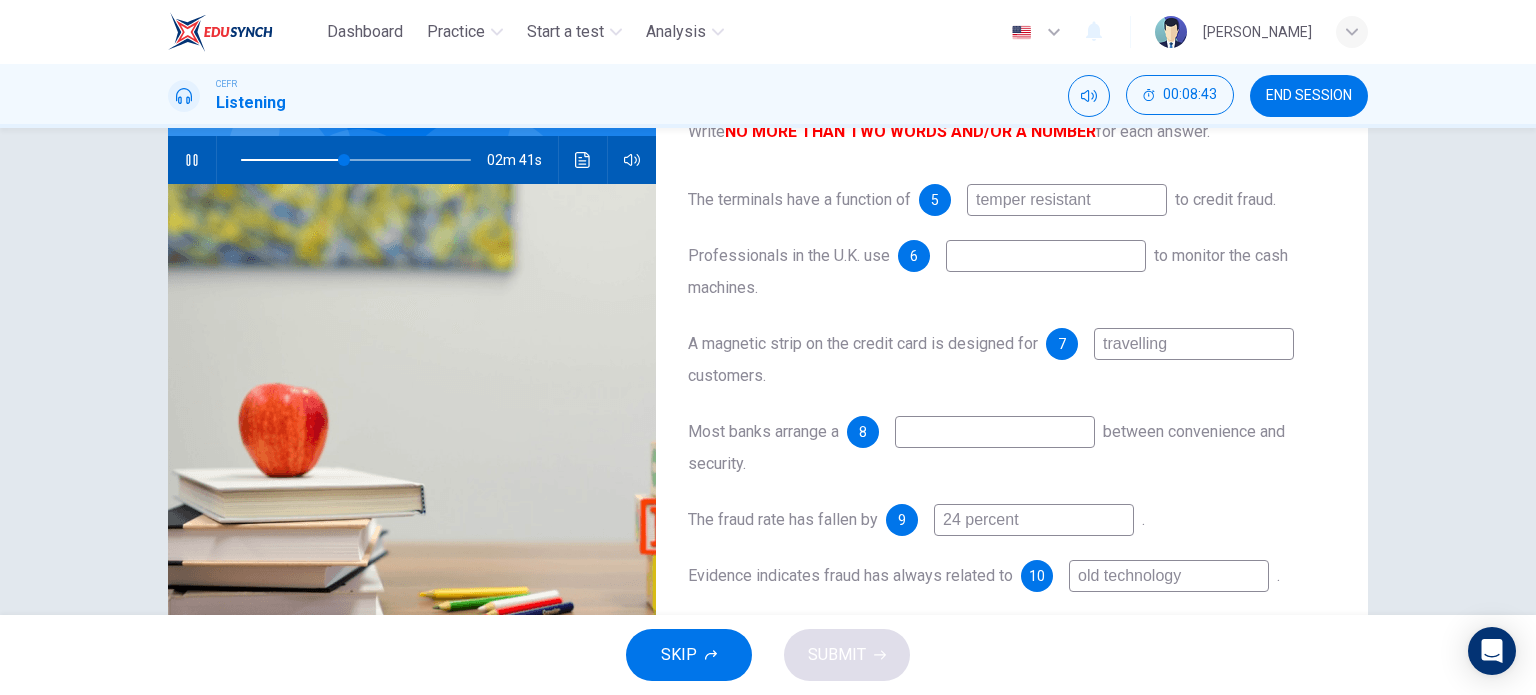 type on "45" 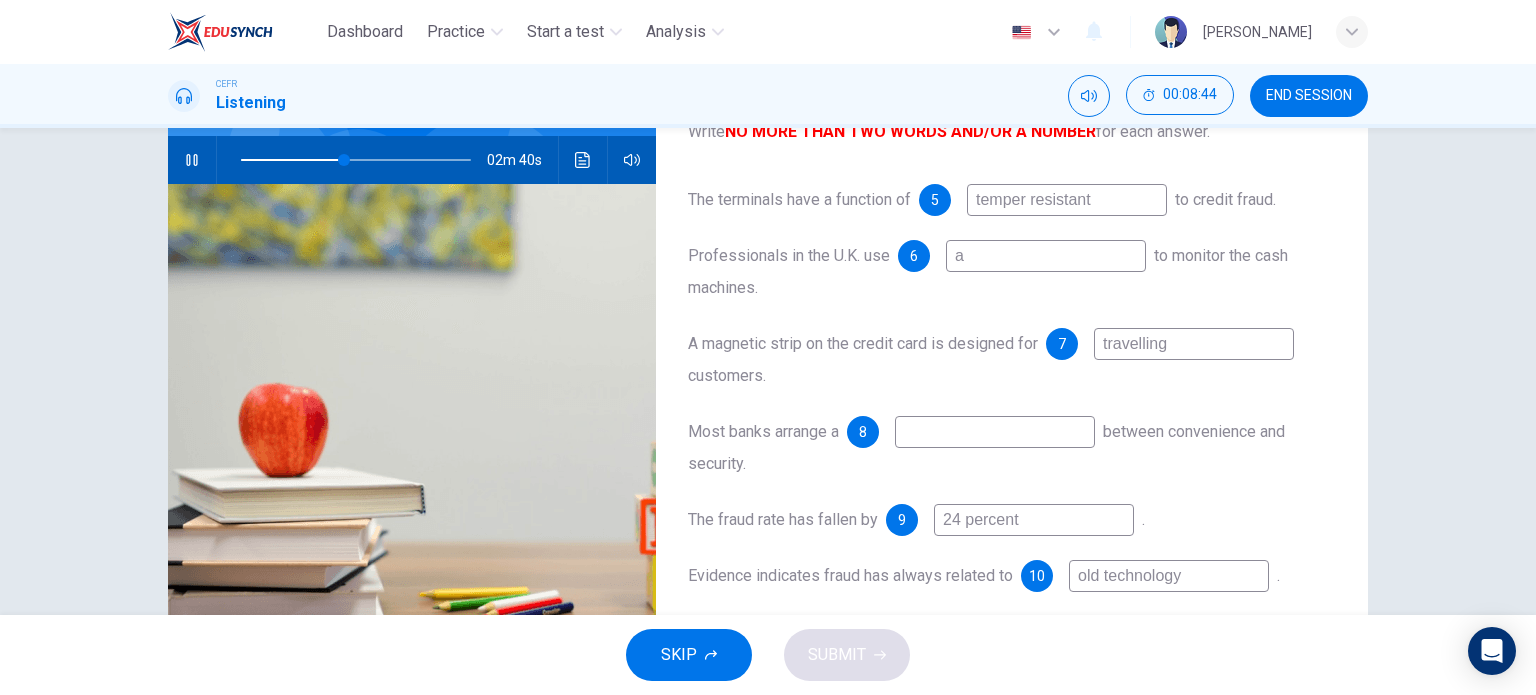 type on "a c" 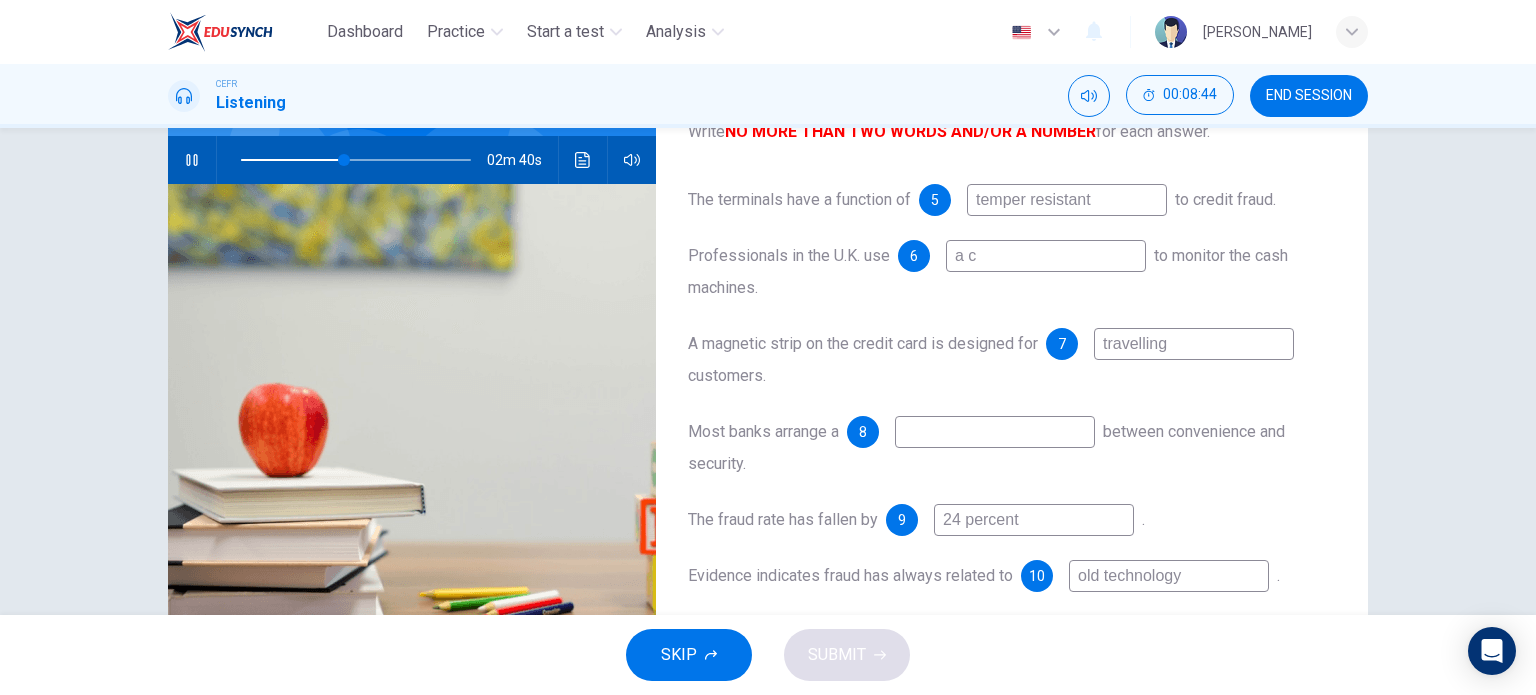 type on "45" 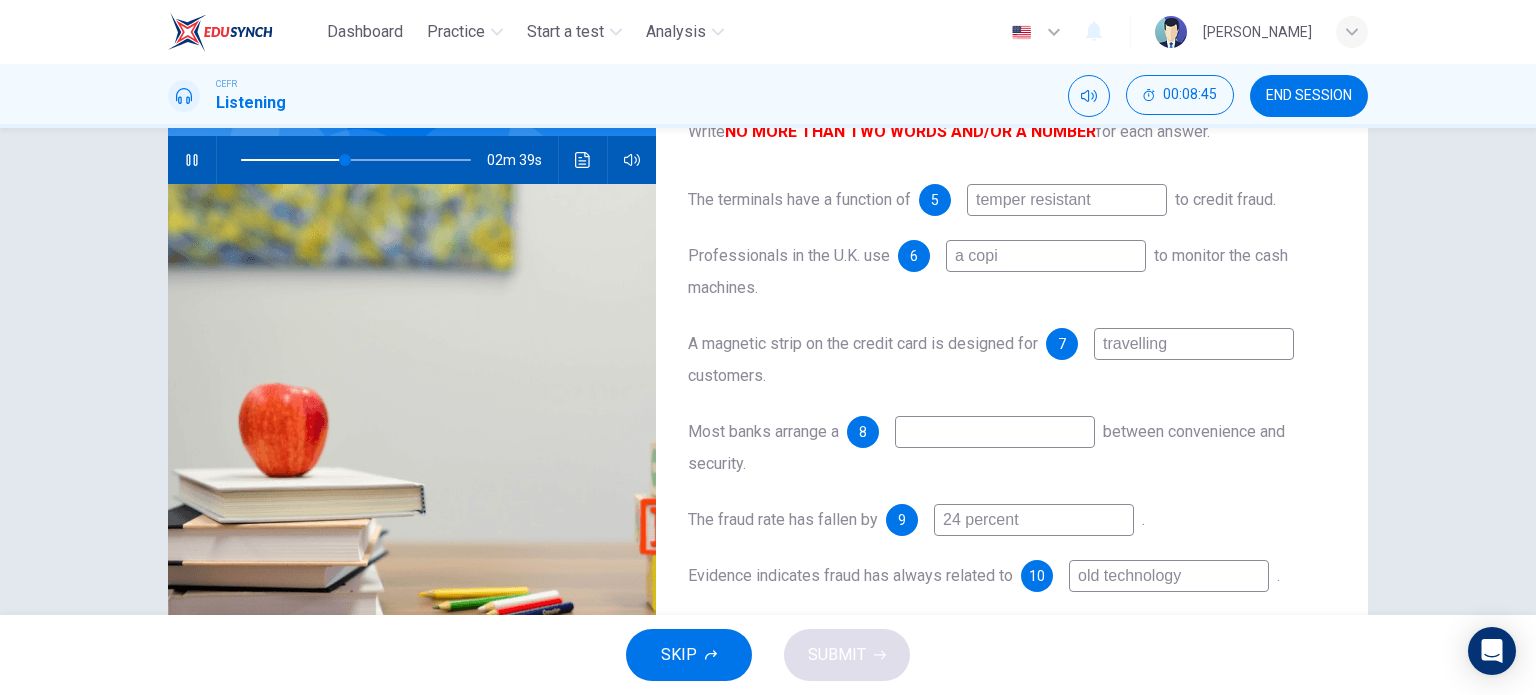 type on "a copie" 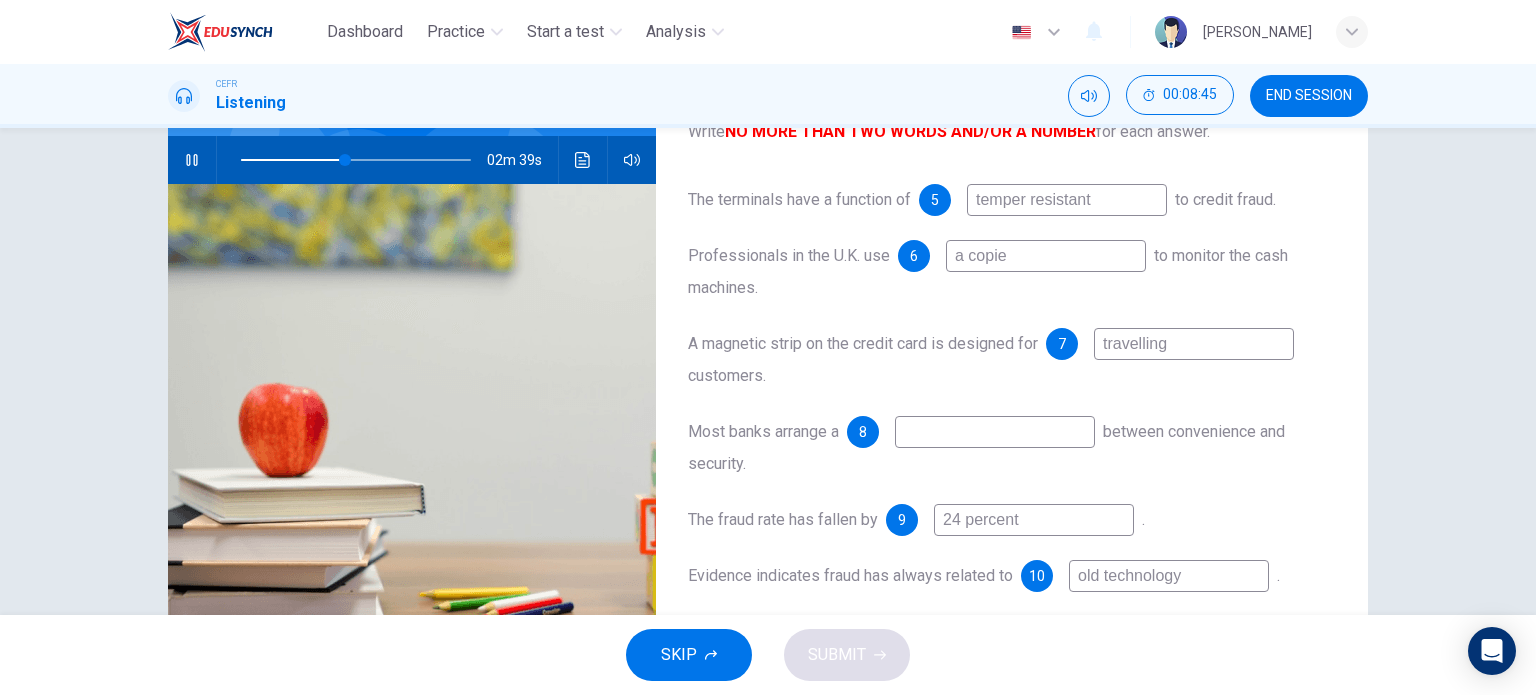 type on "46" 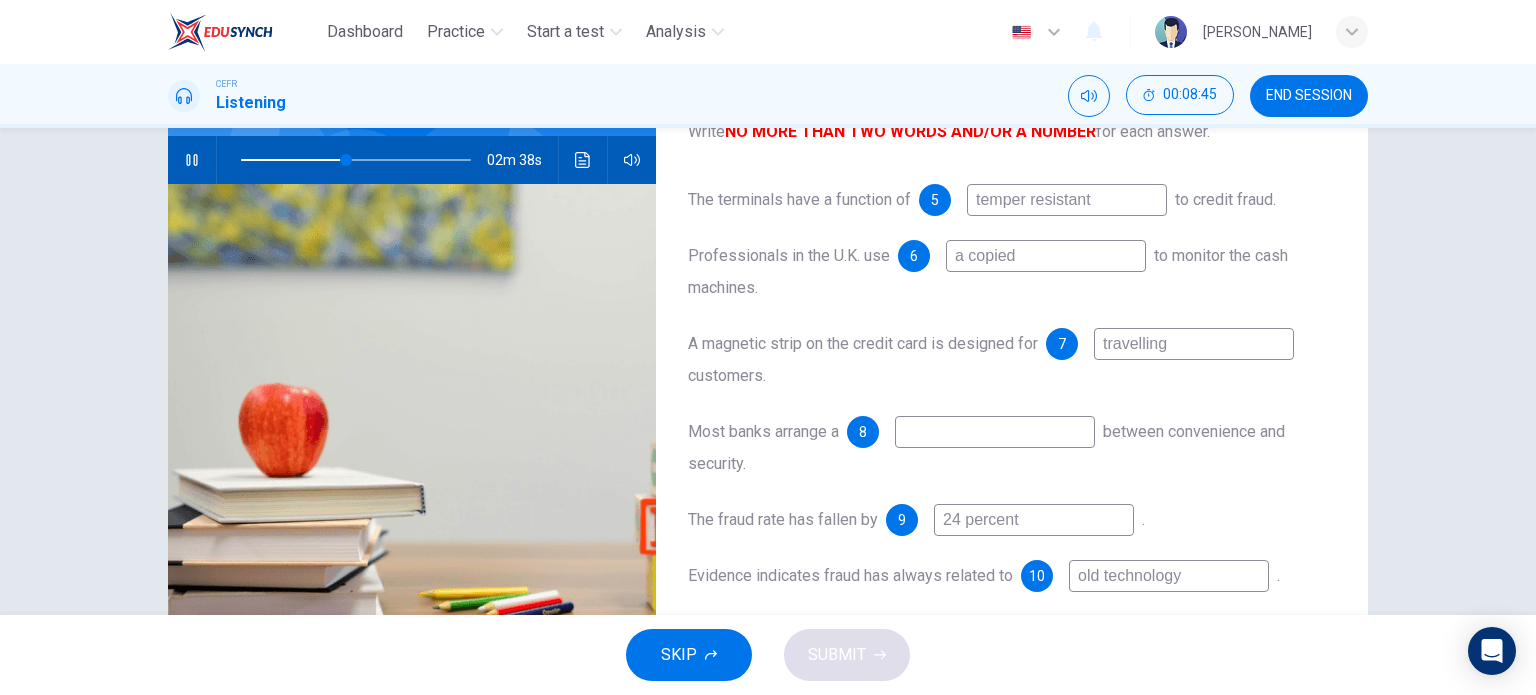 type on "a copied" 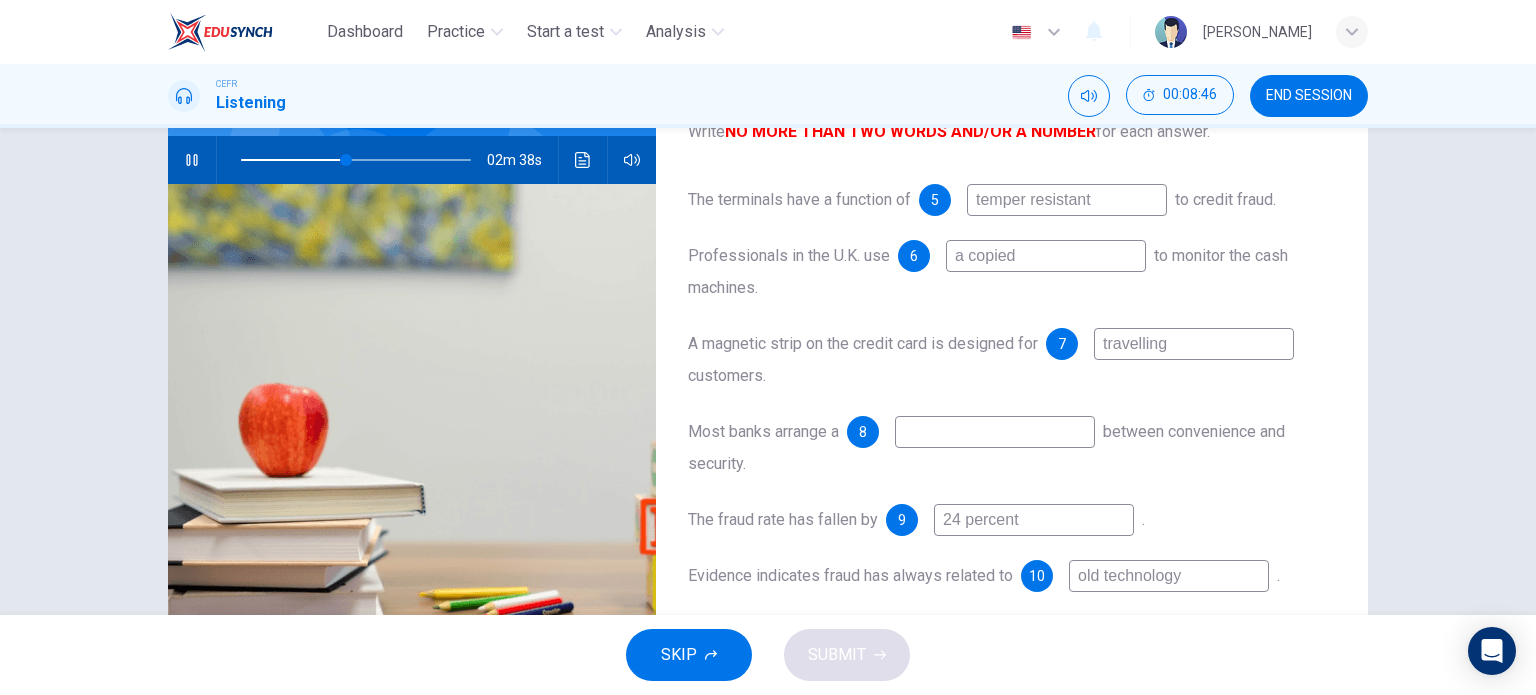 type on "46" 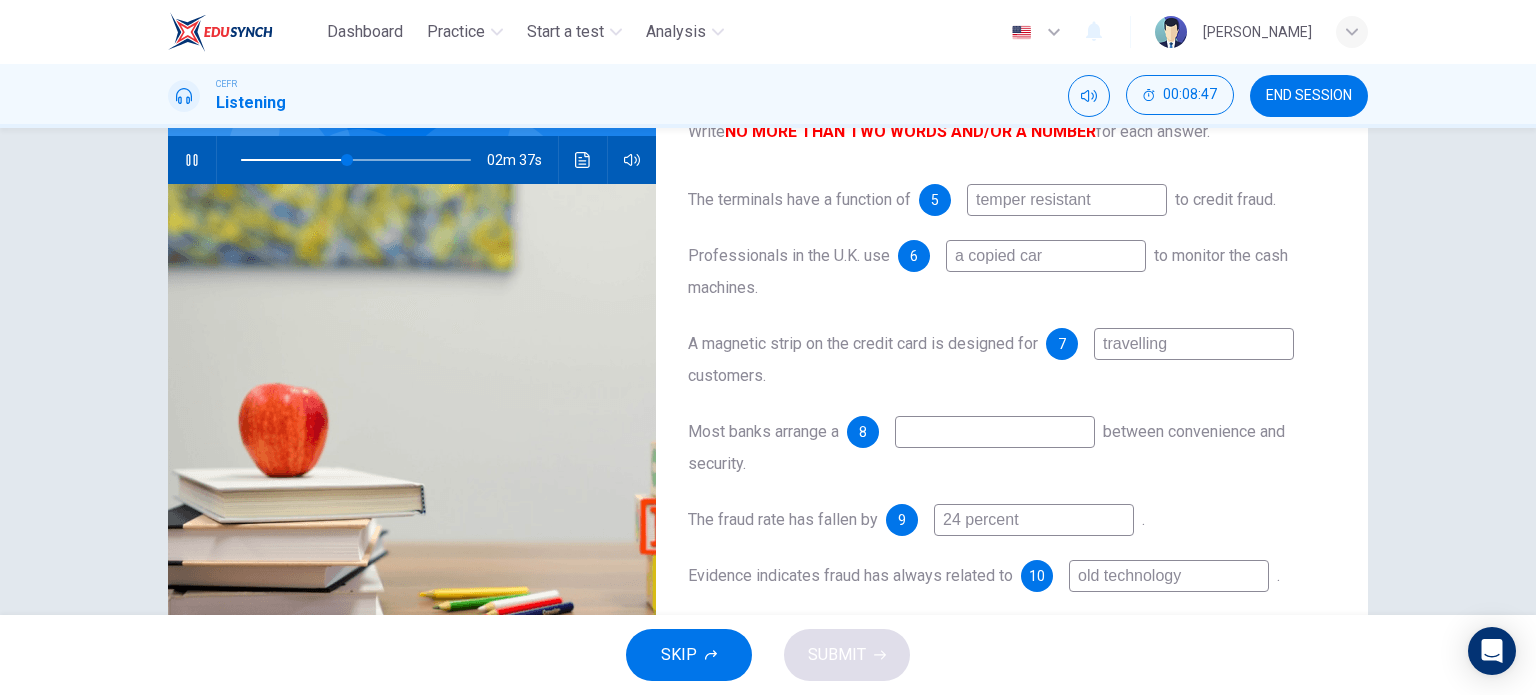 type on "a copied card" 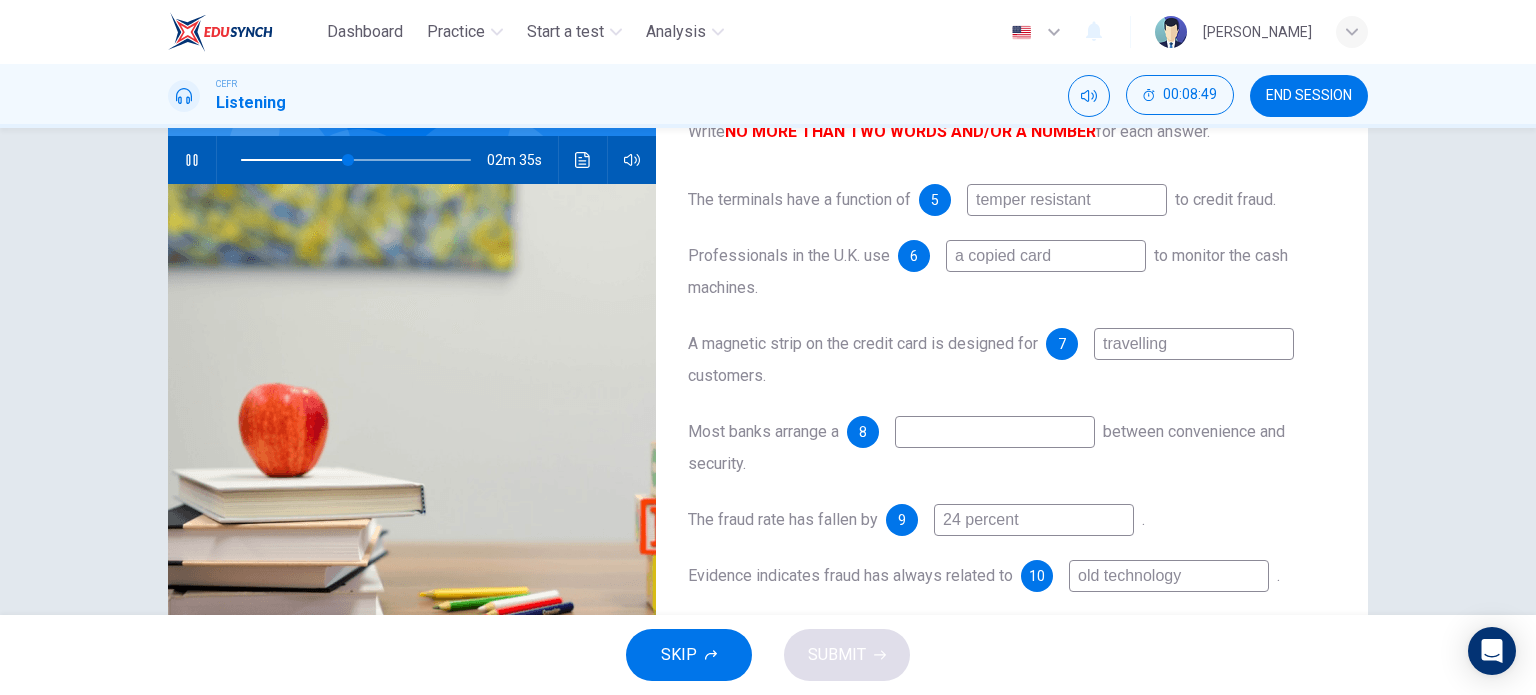 type on "47" 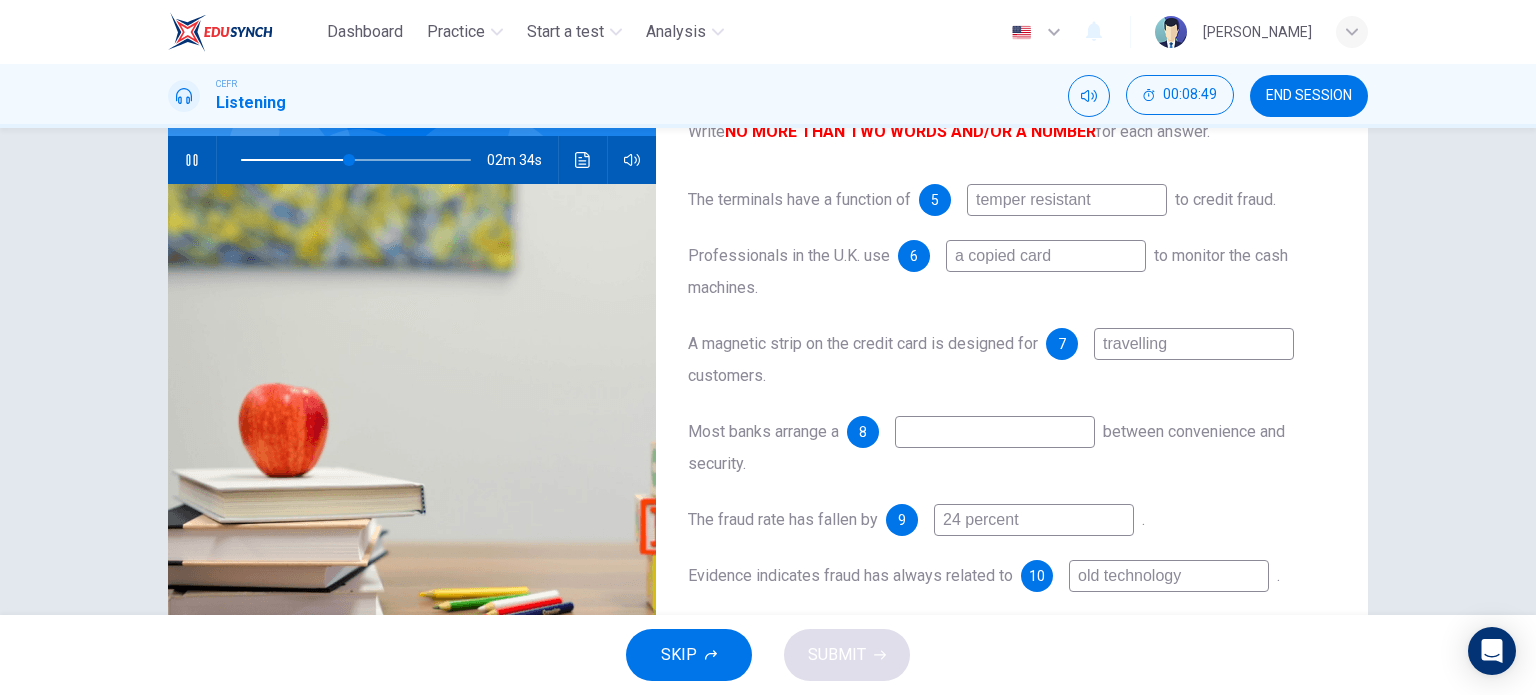 type on "a copied card" 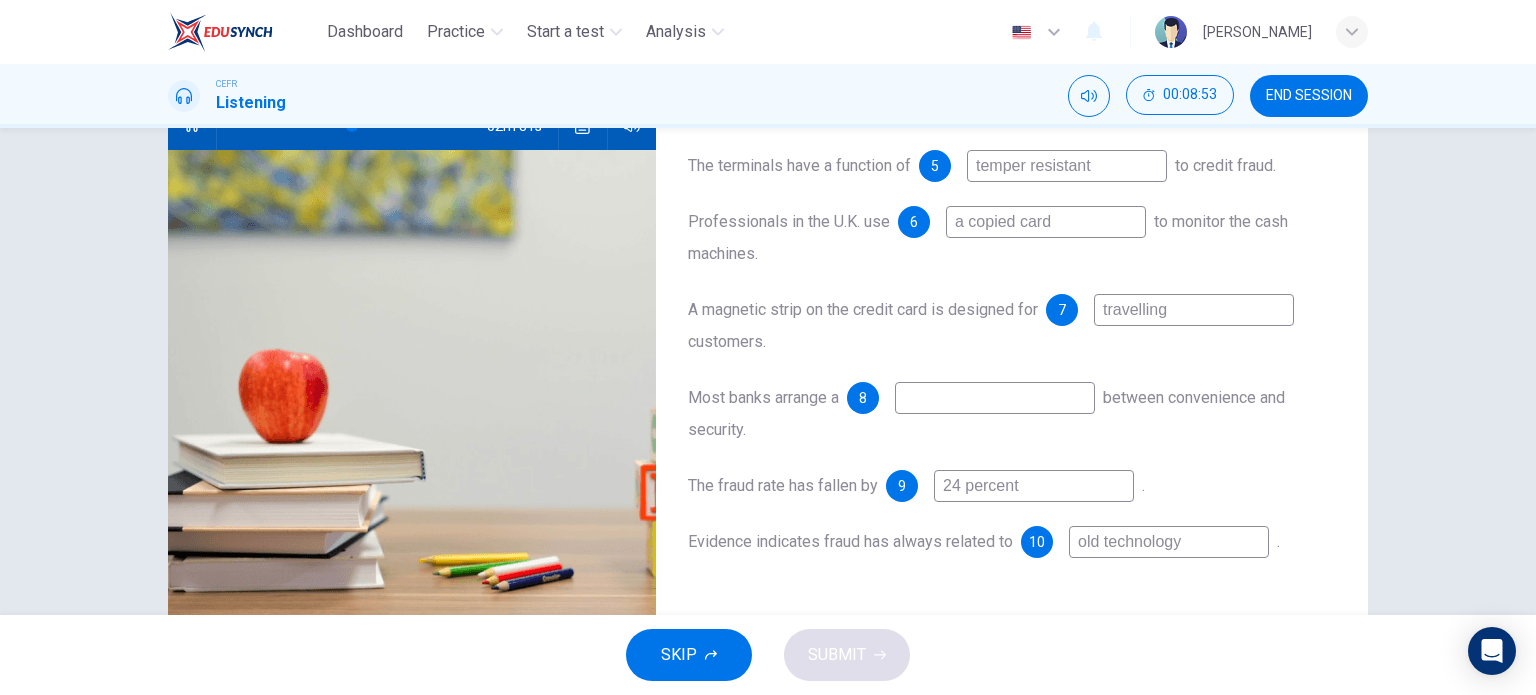 scroll, scrollTop: 208, scrollLeft: 0, axis: vertical 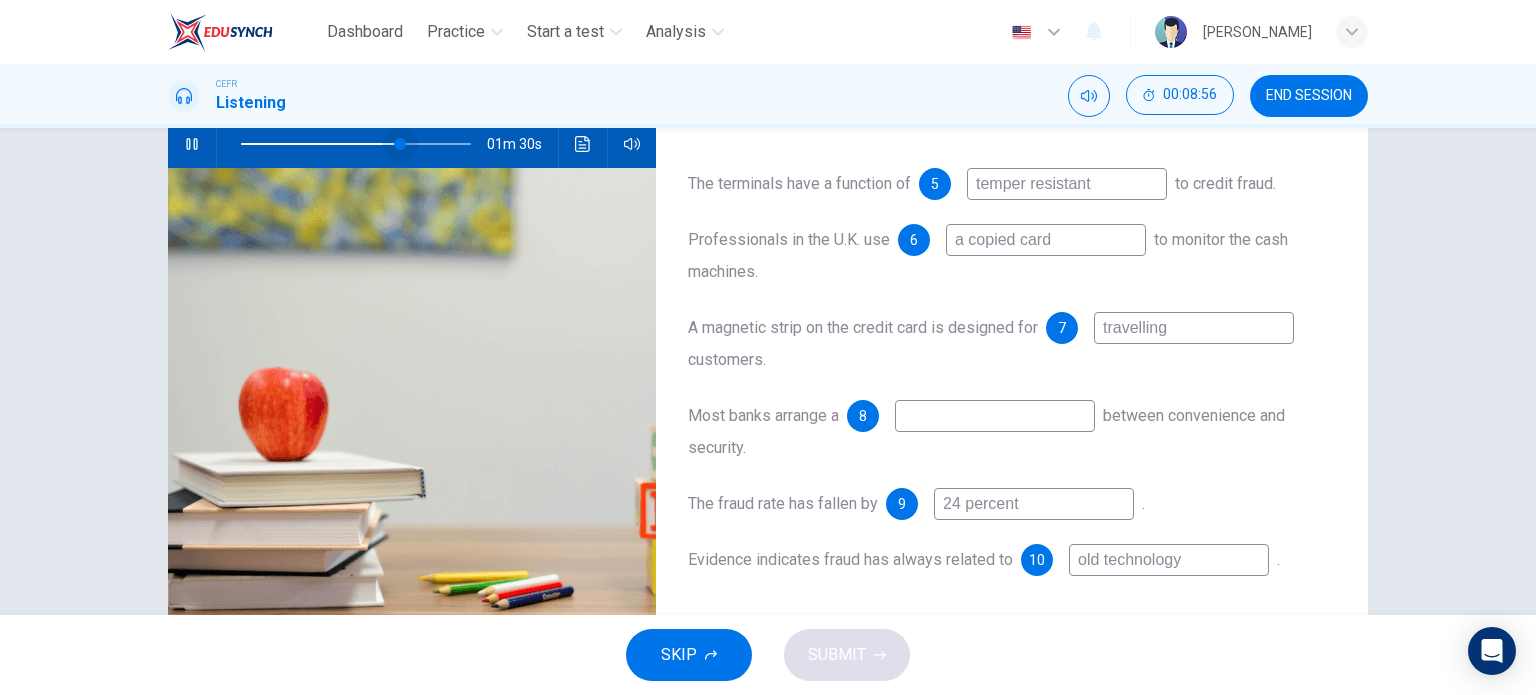 click at bounding box center (356, 144) 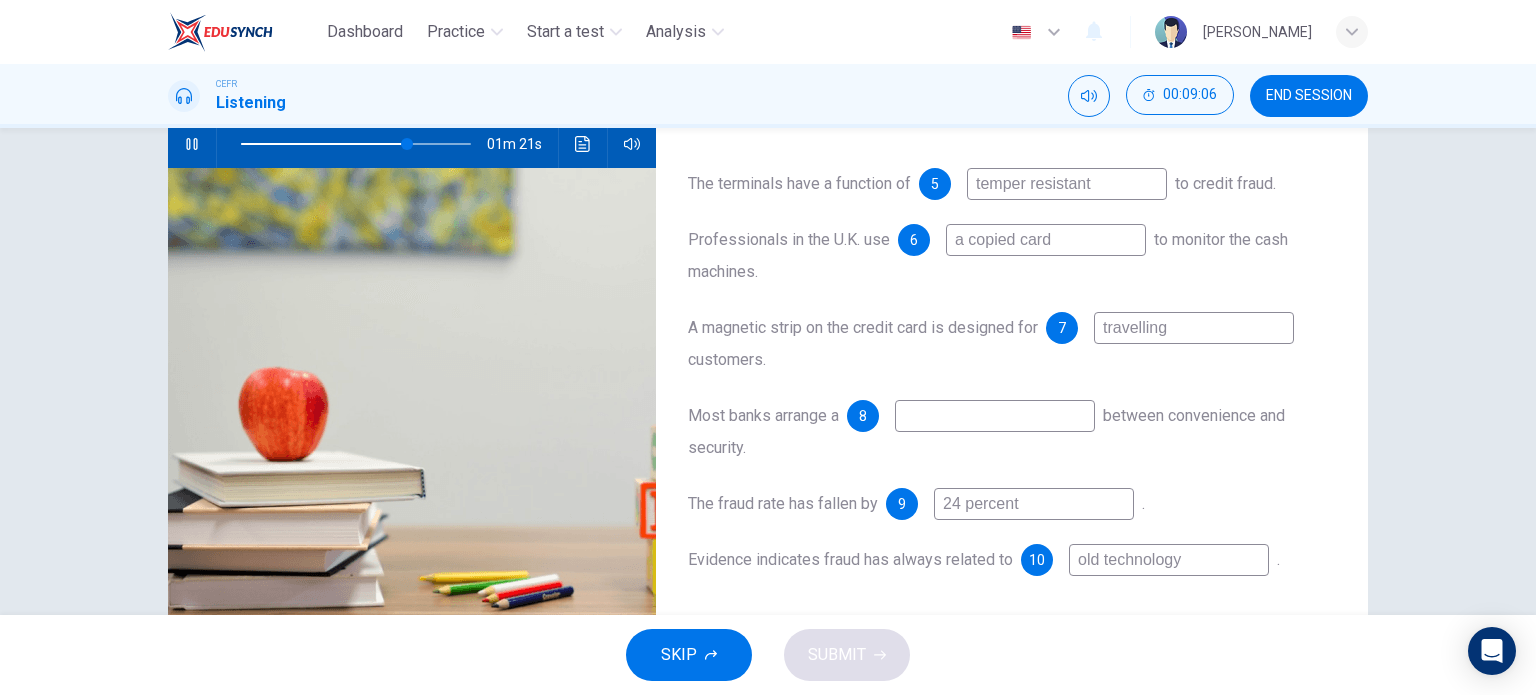 click at bounding box center (995, 416) 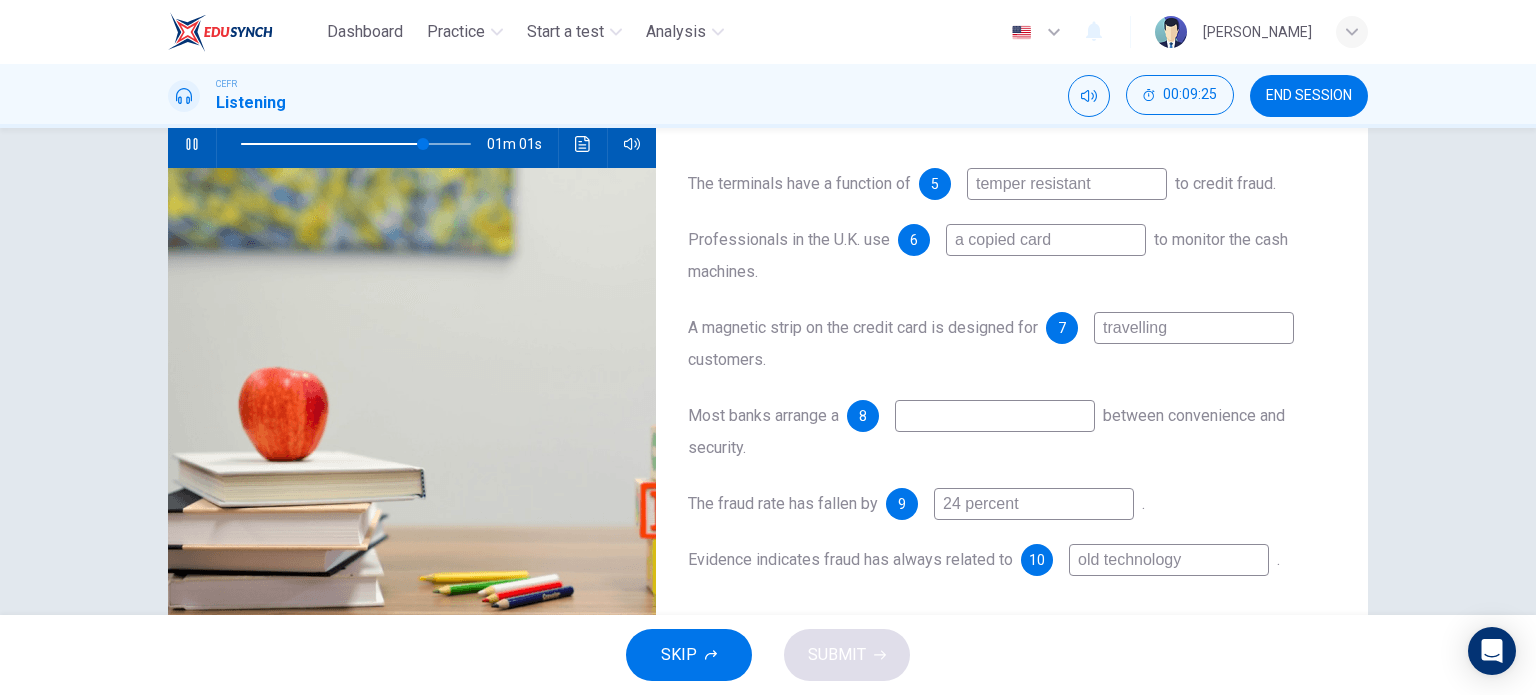 type on "79" 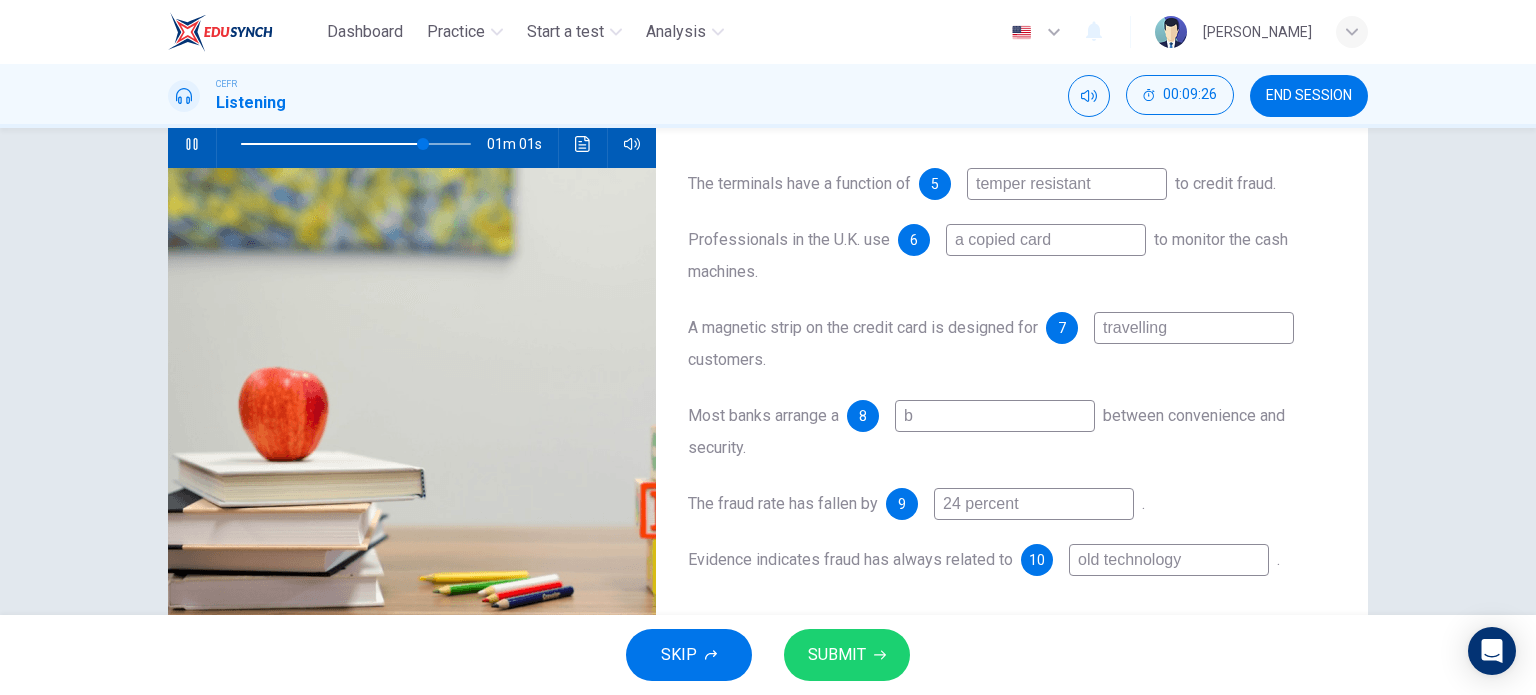 type on "ba" 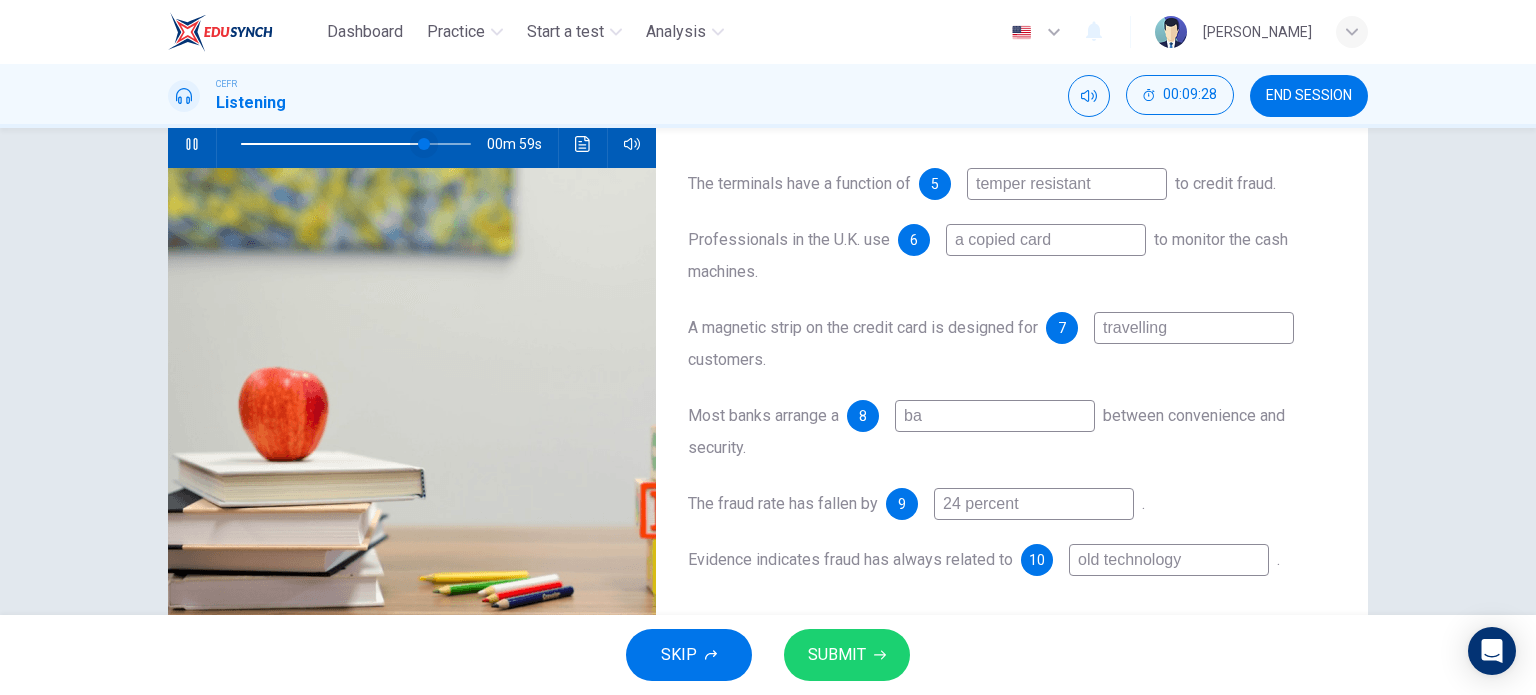 type on "80" 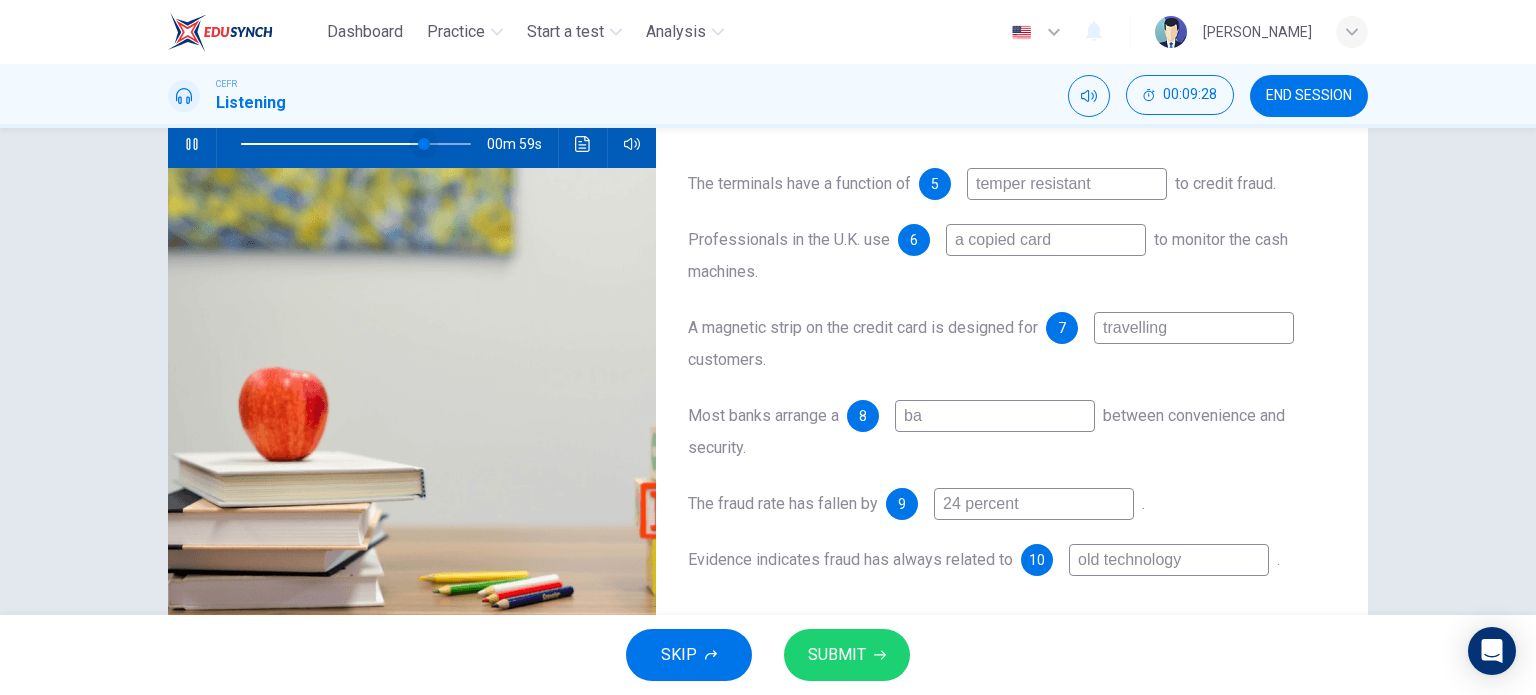 type on "ba" 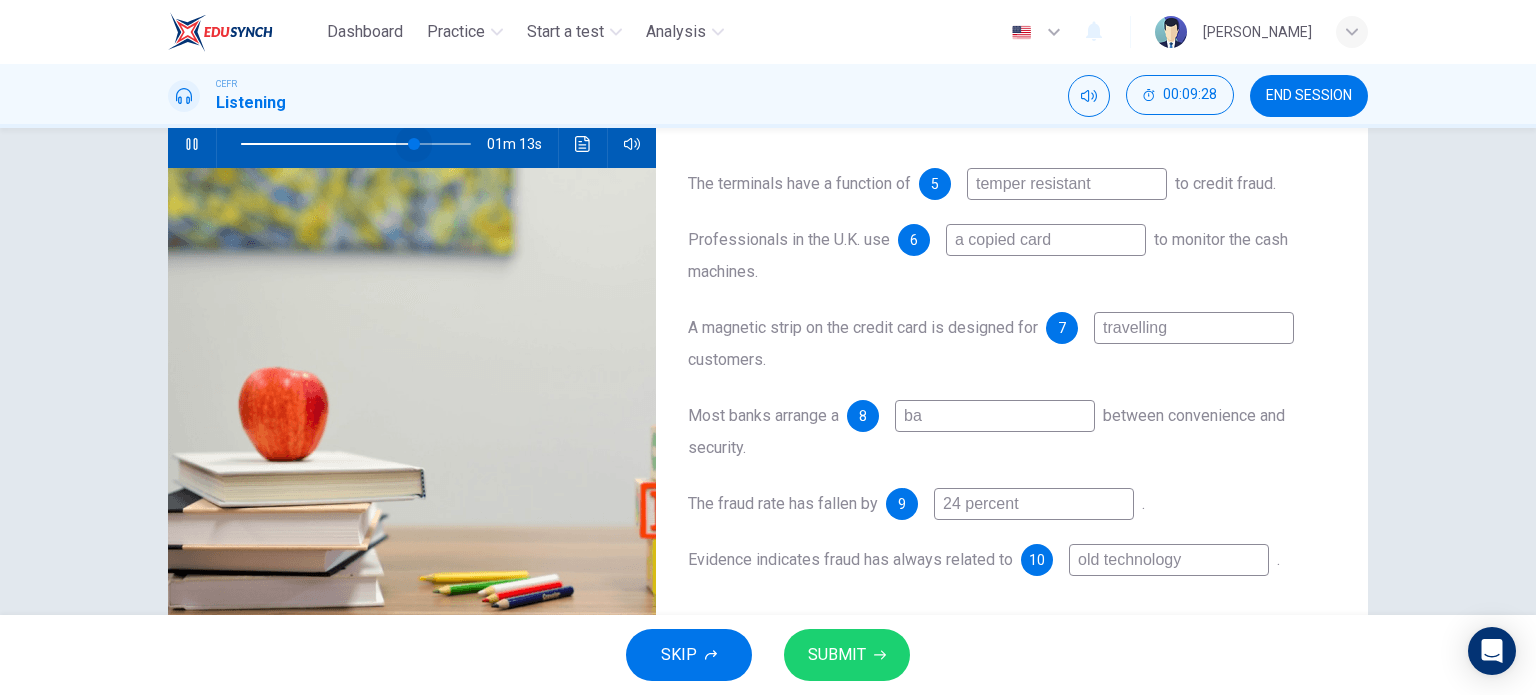 click at bounding box center (414, 144) 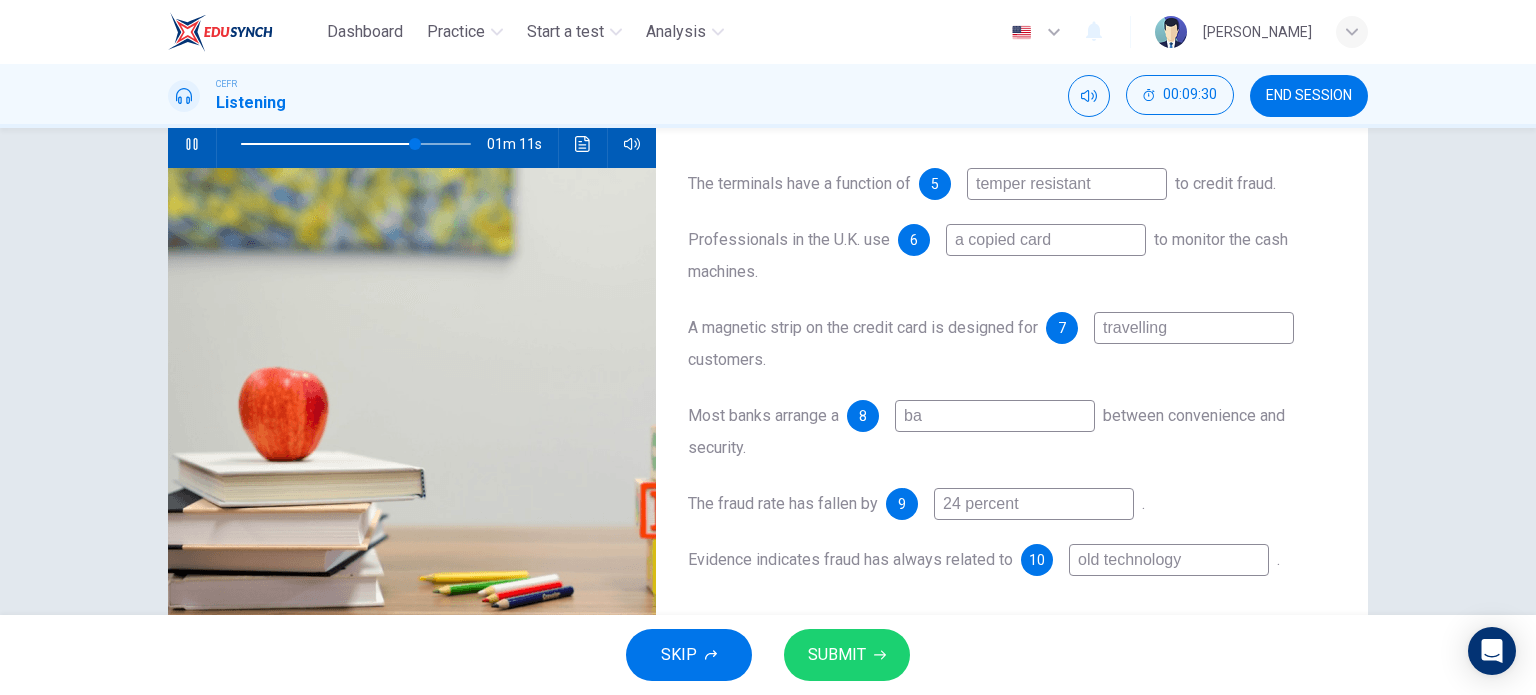 click on "ba" at bounding box center (995, 416) 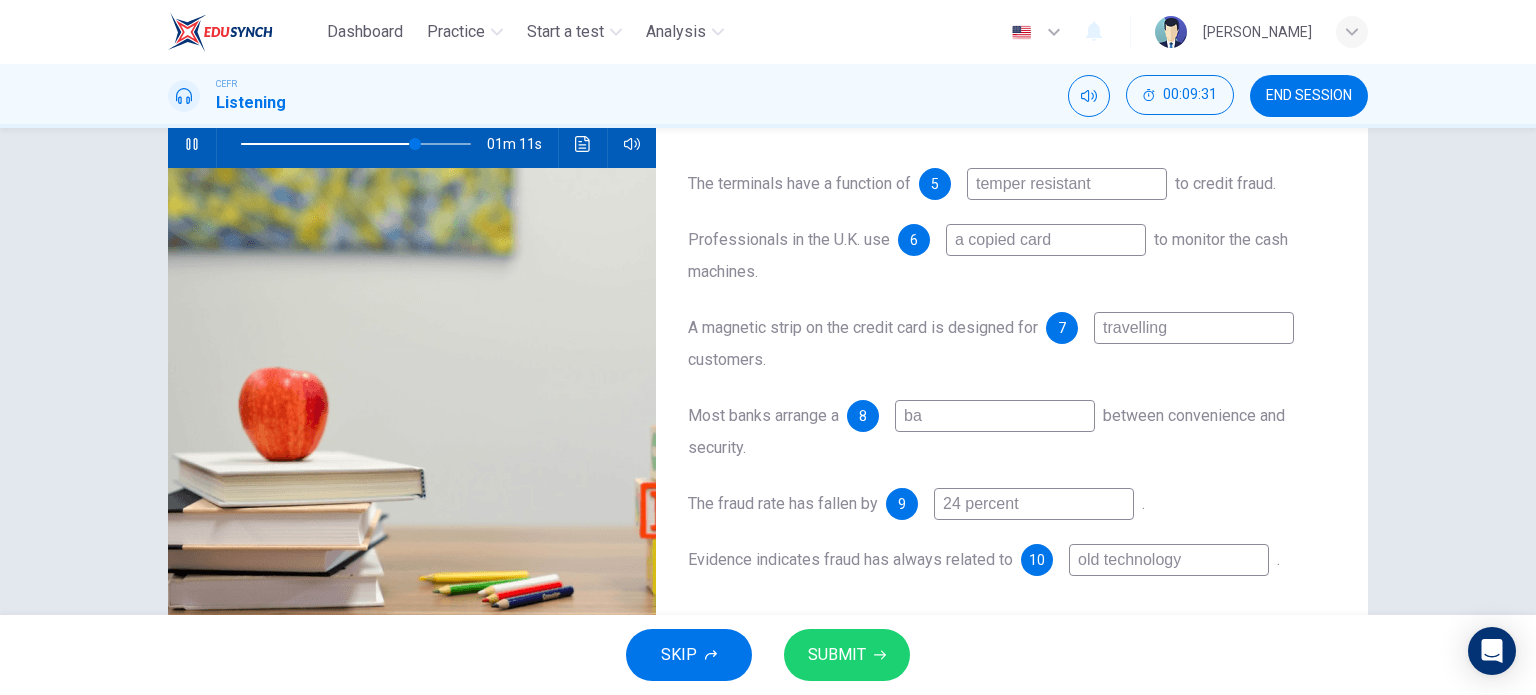type on "76" 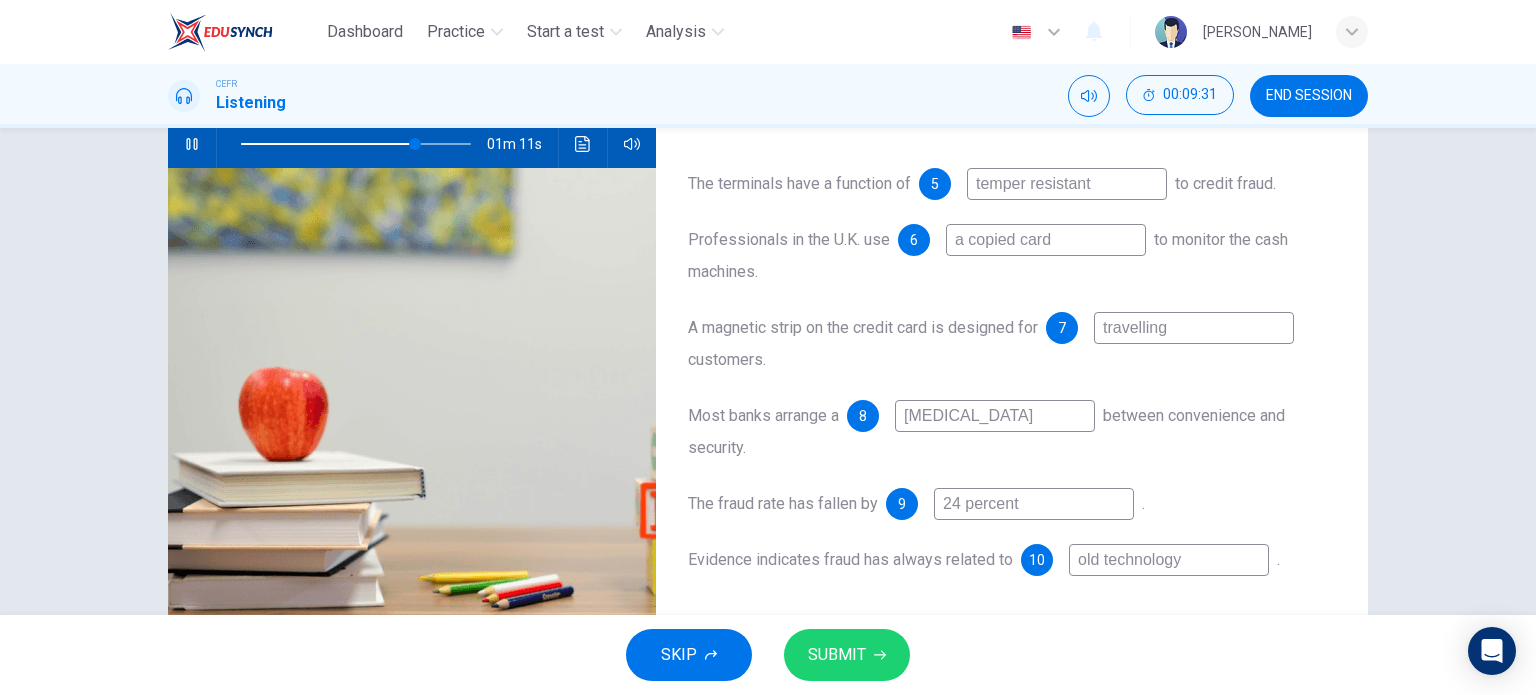 type on "bala" 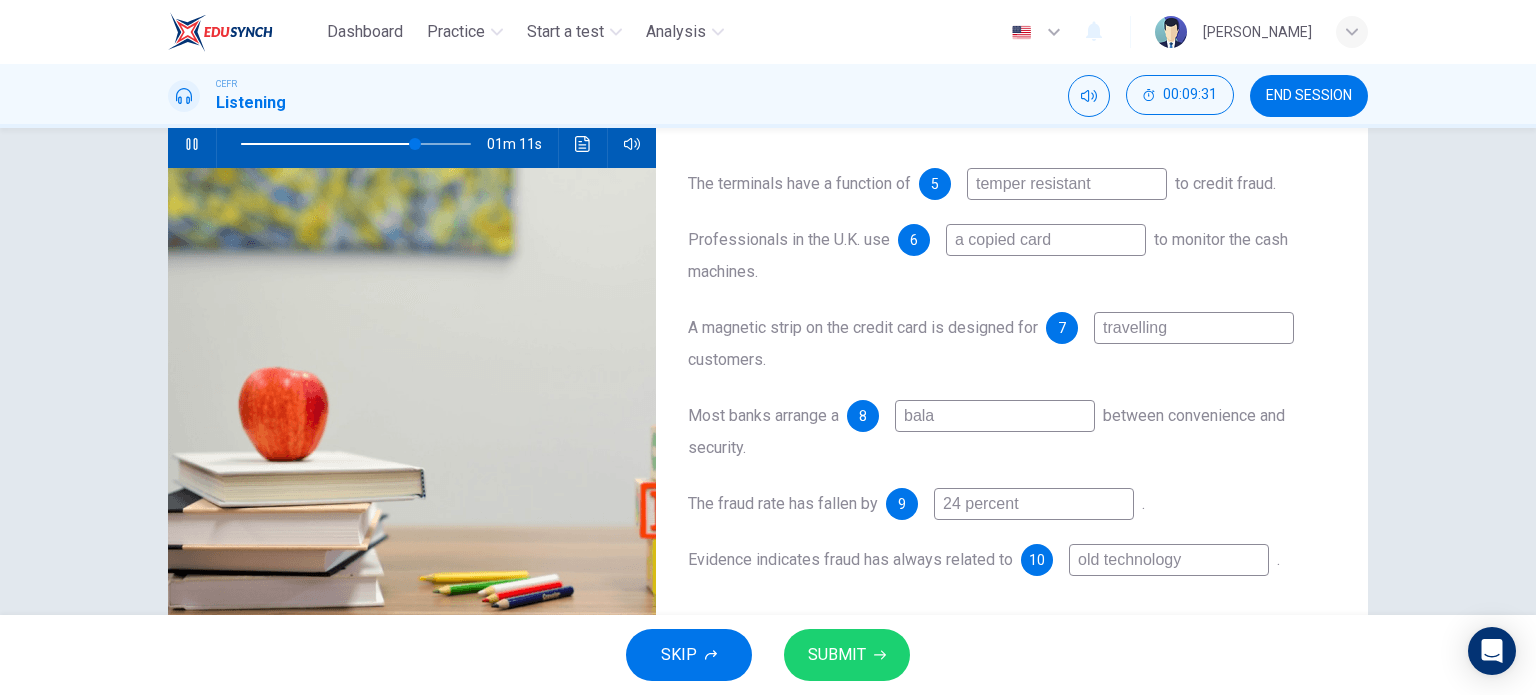 type on "76" 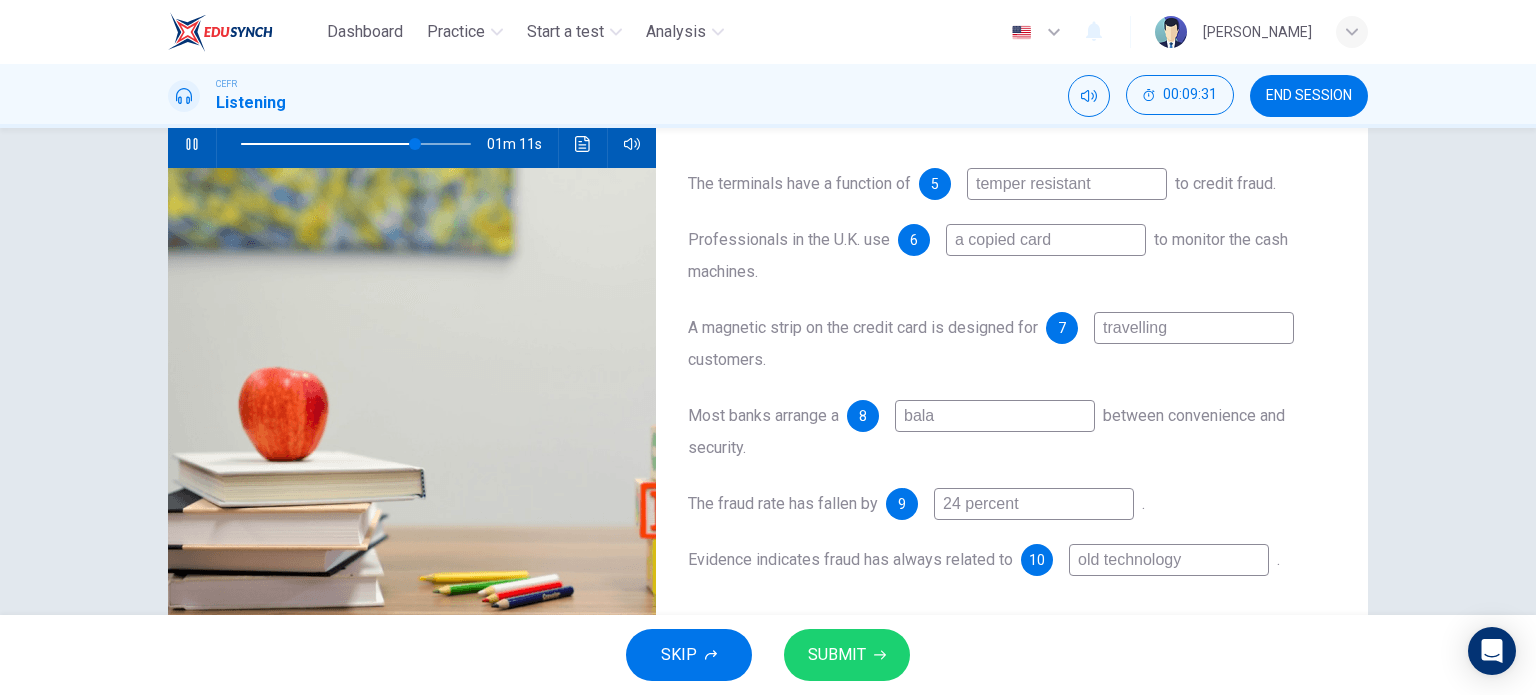 type on "balan" 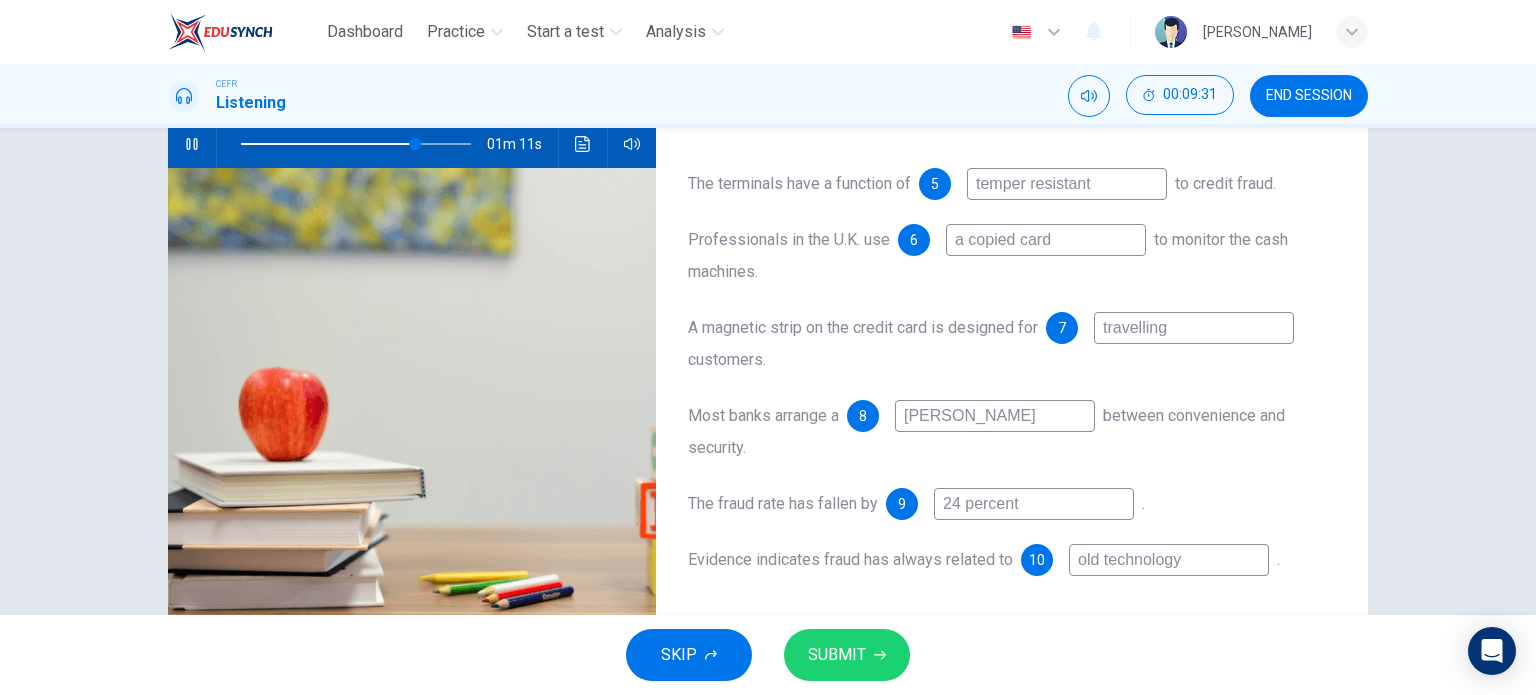 type on "76" 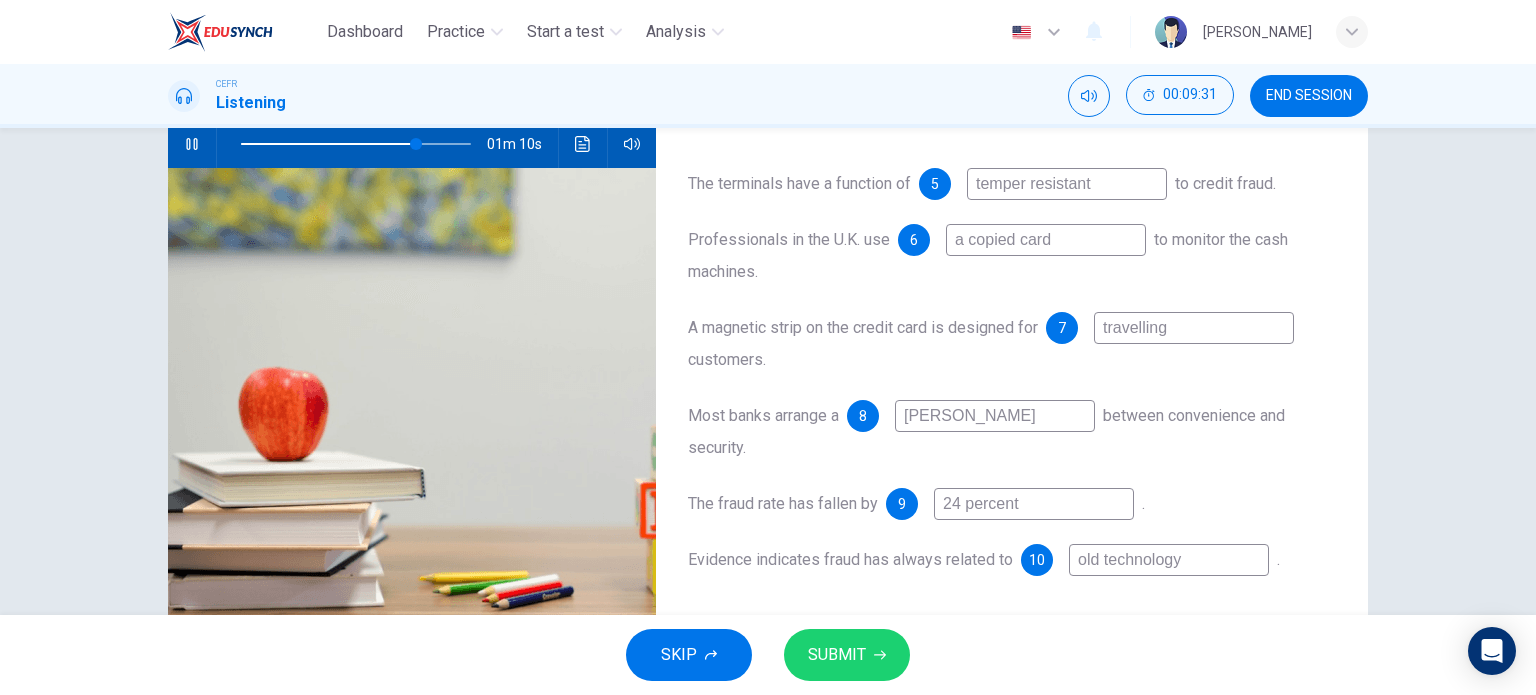 type on "balanc" 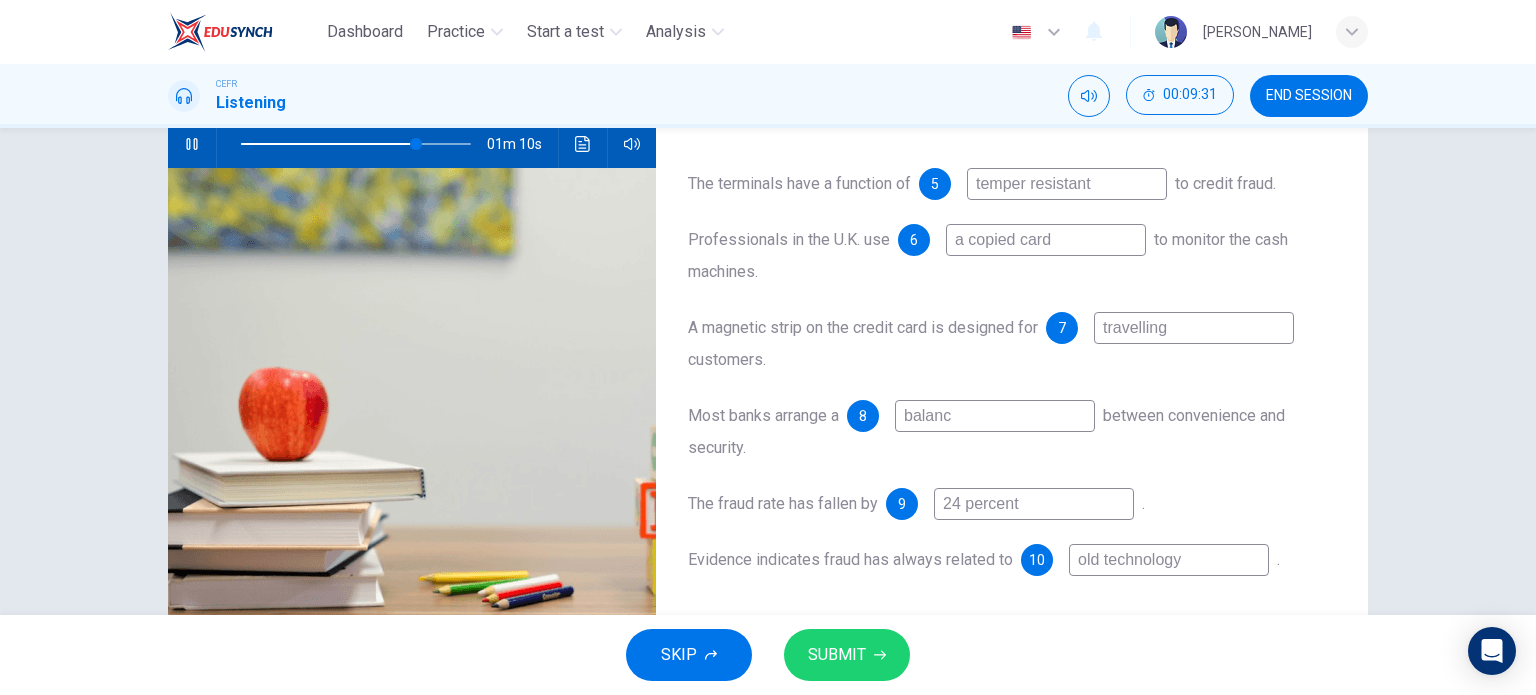 type on "76" 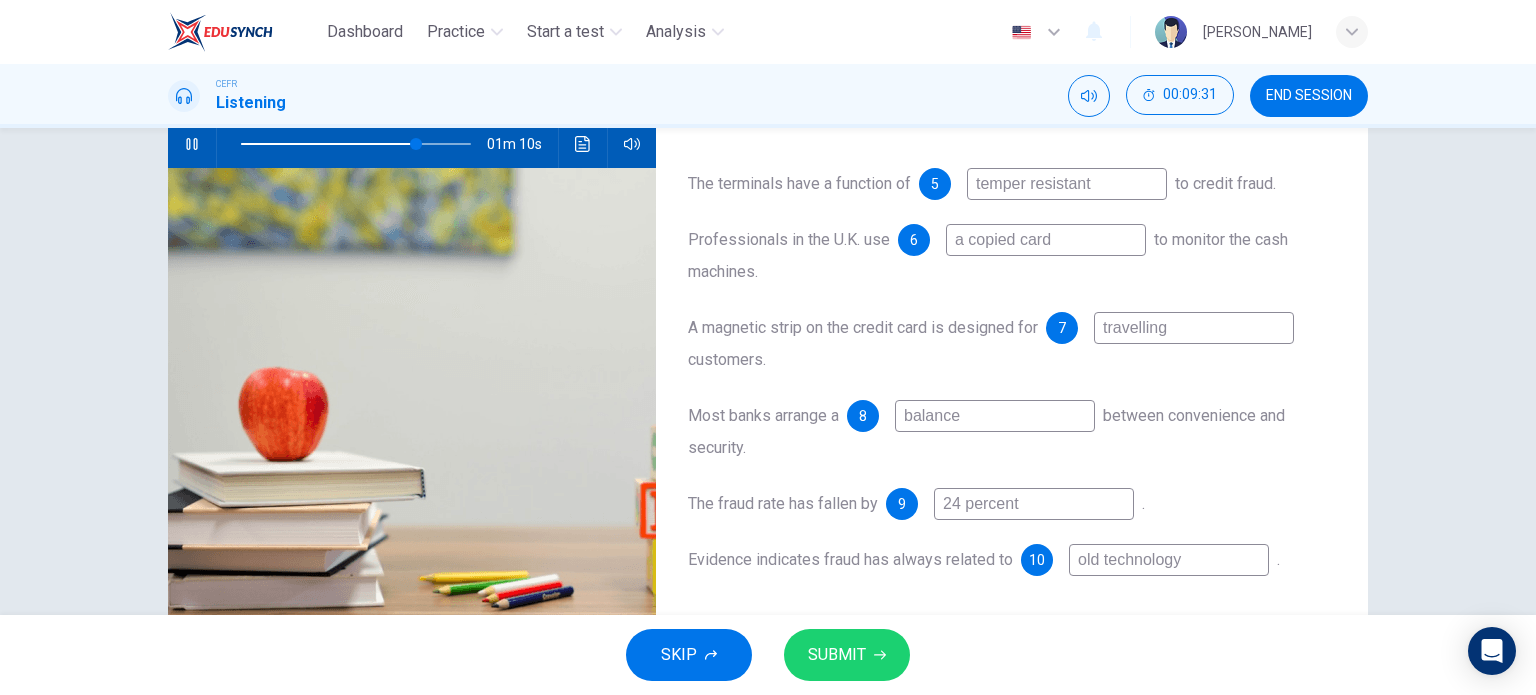 type on "balanced" 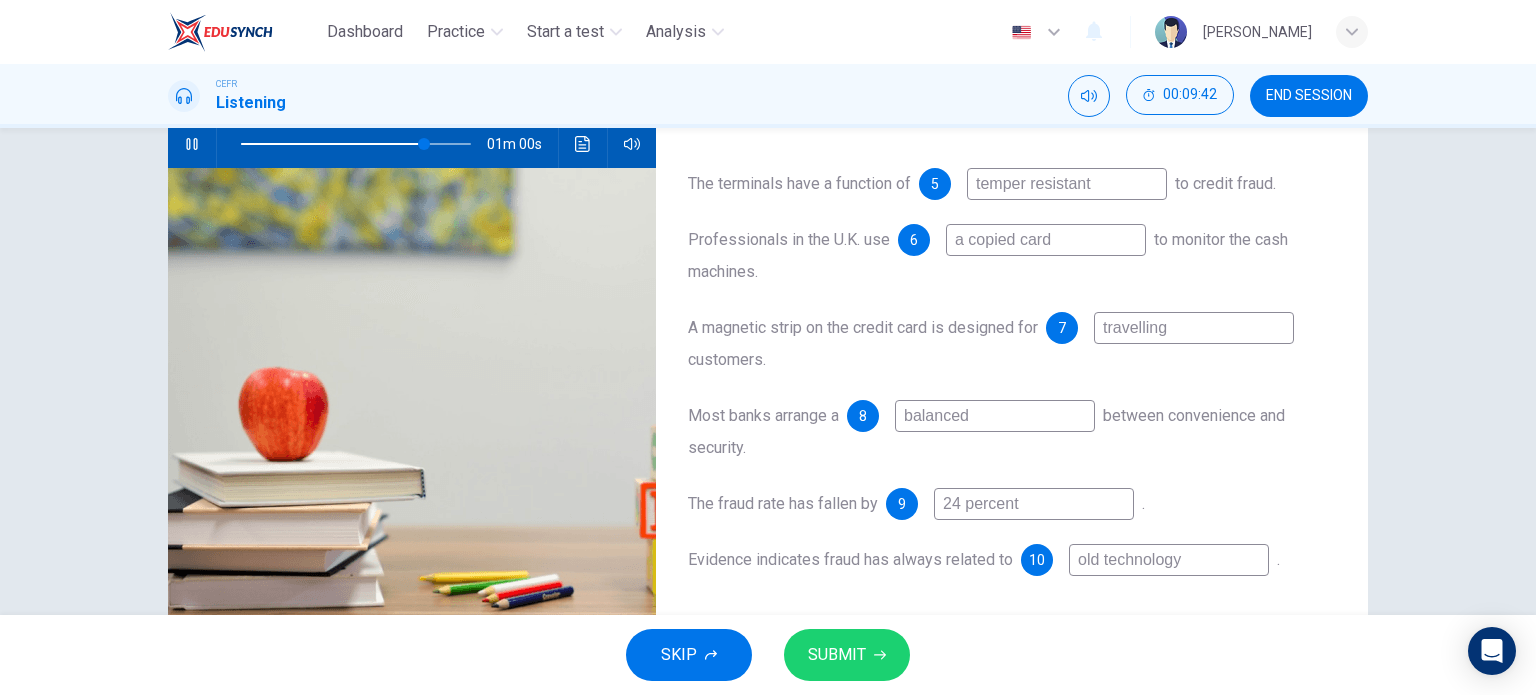 type on "79" 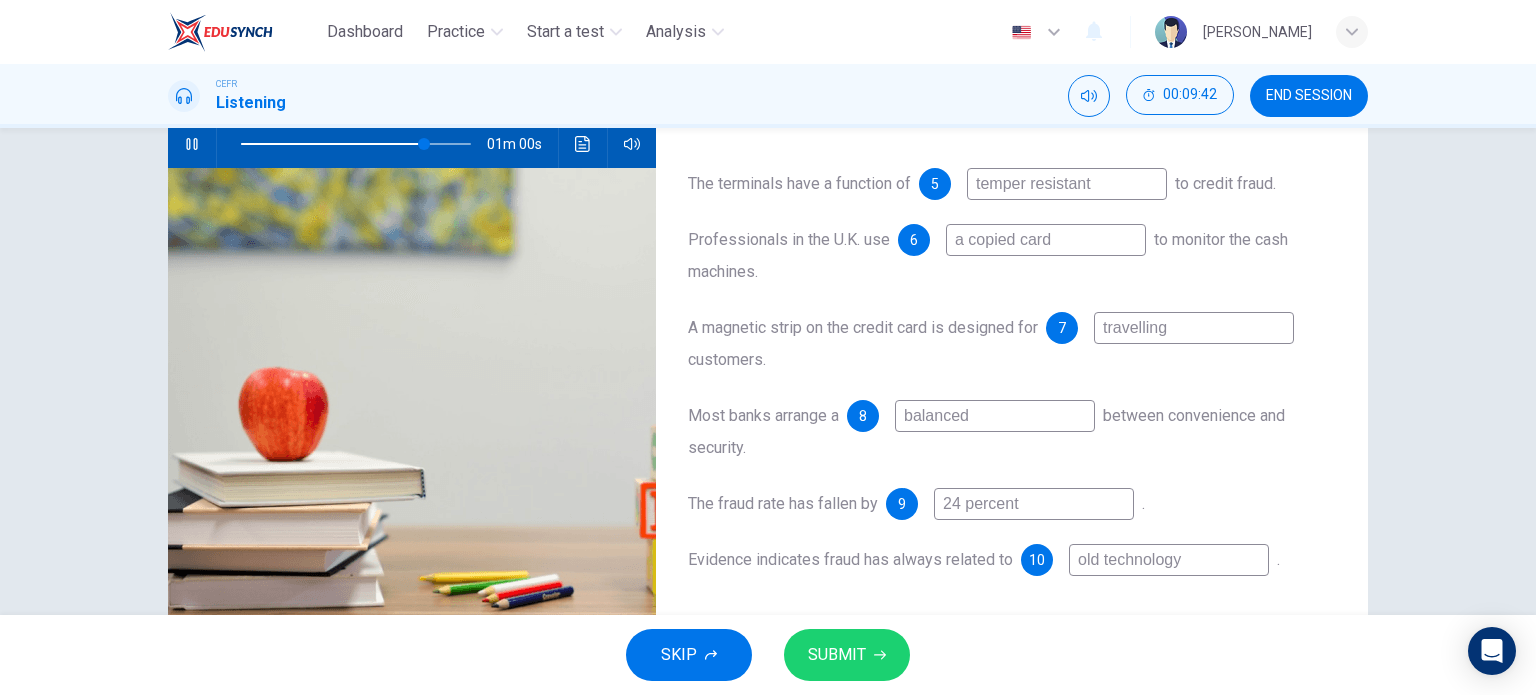 type on "balanced" 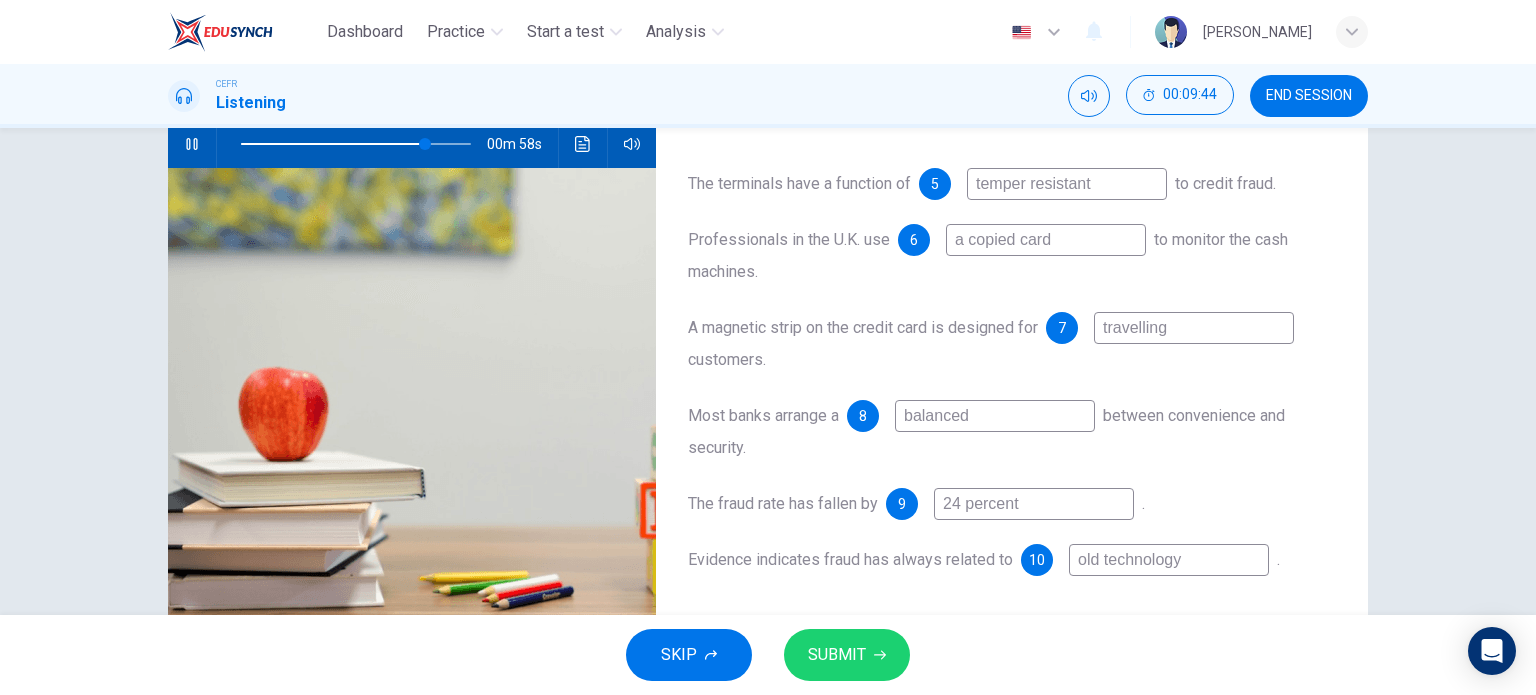 type on "80" 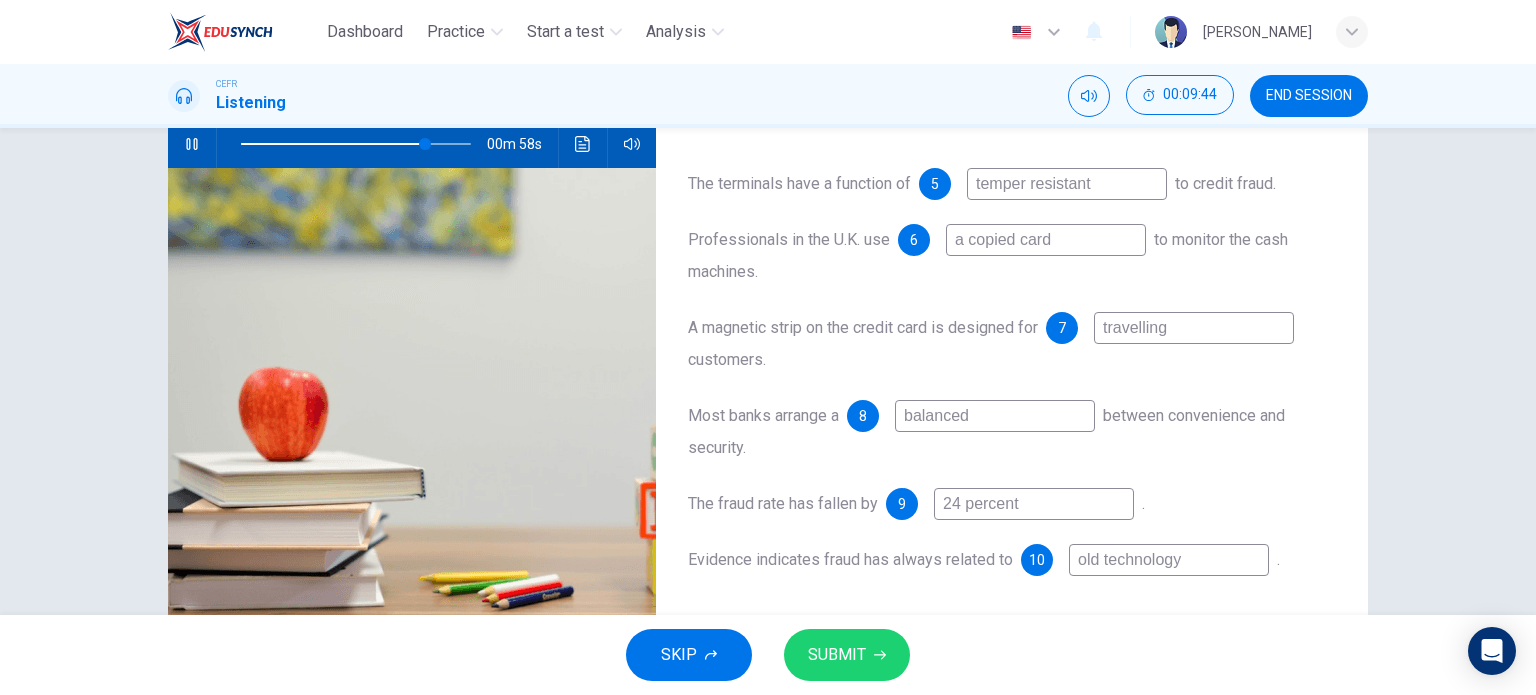 type on "balanced" 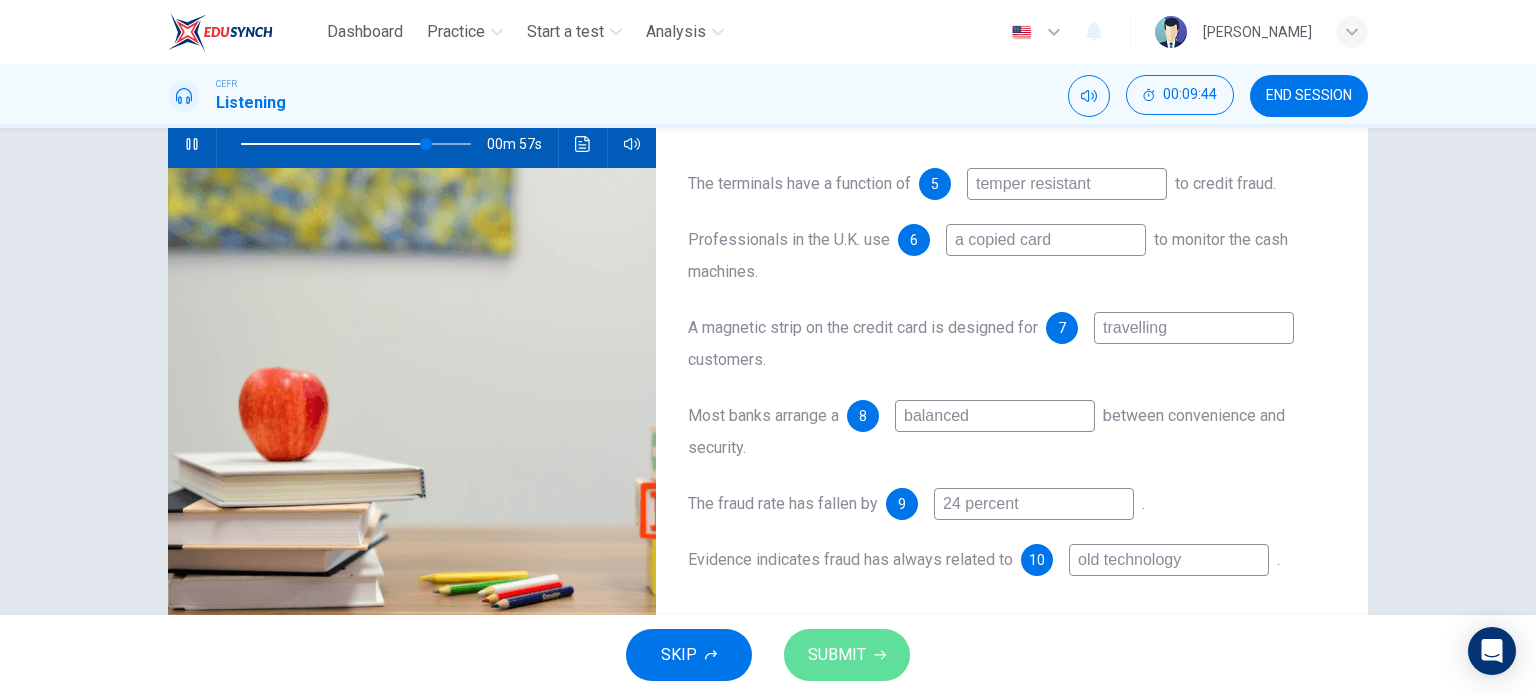 click on "SUBMIT" at bounding box center (847, 655) 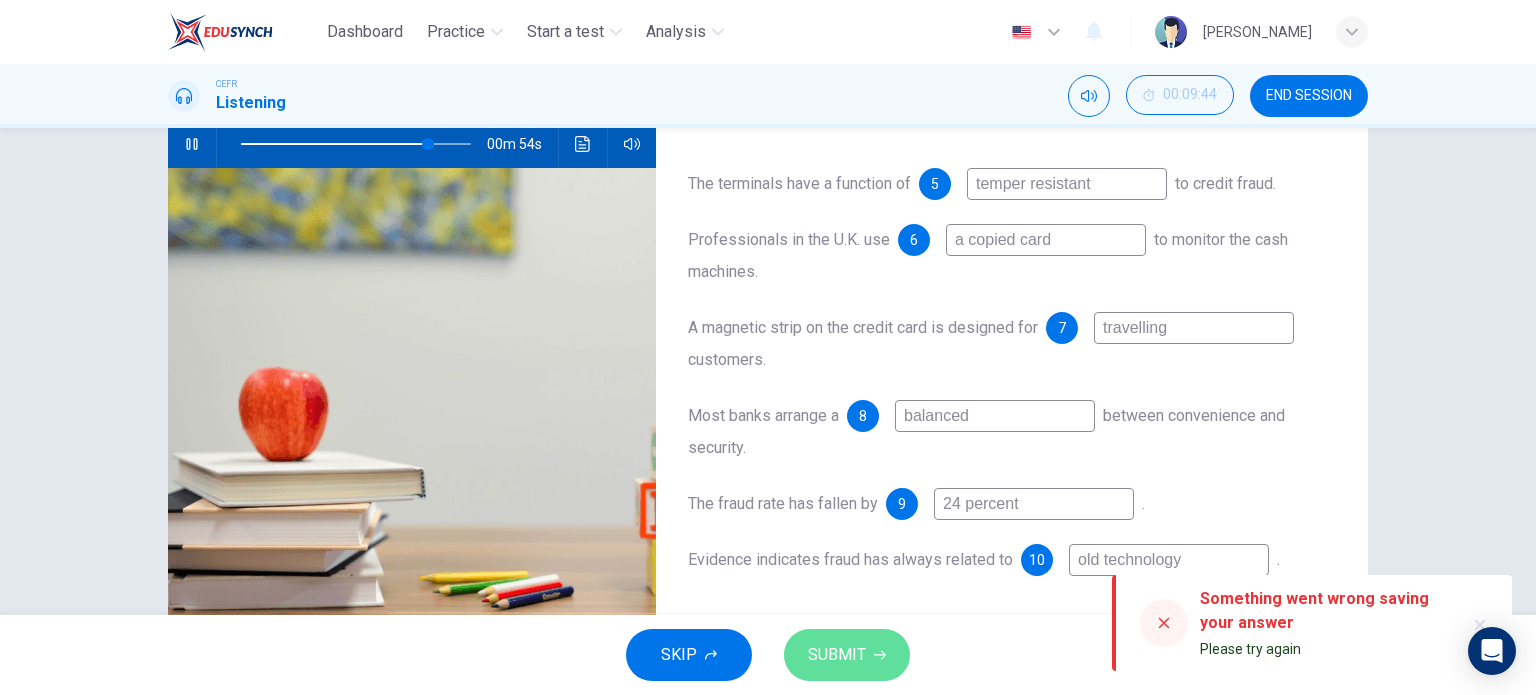 click on "SUBMIT" at bounding box center [847, 655] 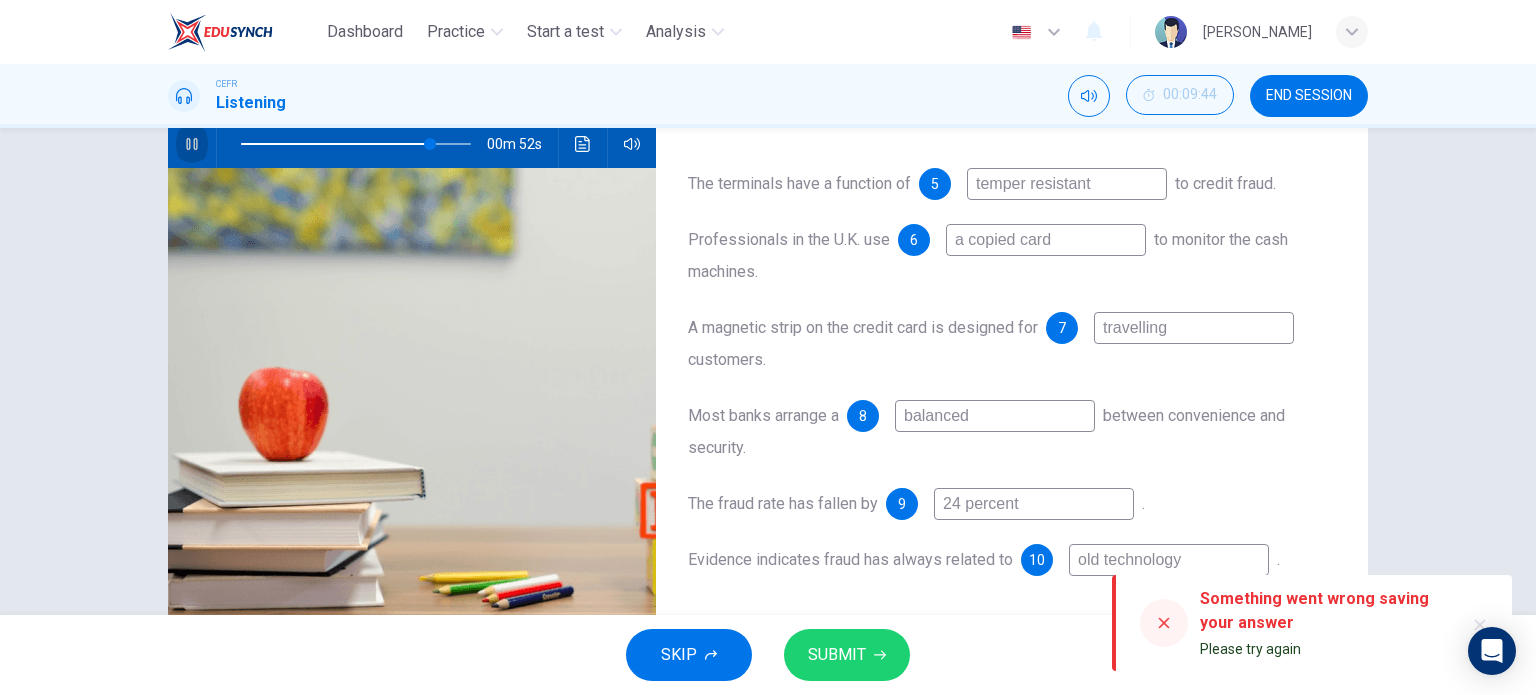click 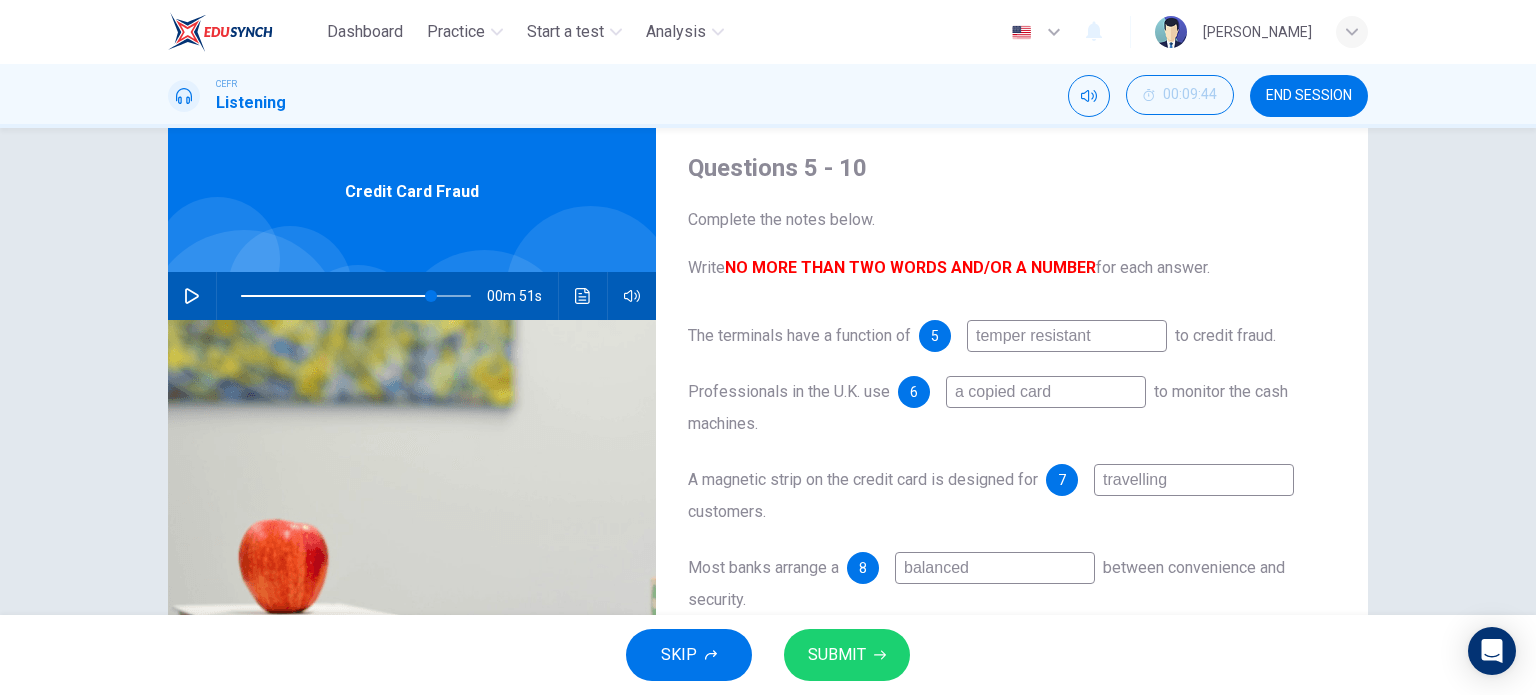 scroll, scrollTop: 48, scrollLeft: 0, axis: vertical 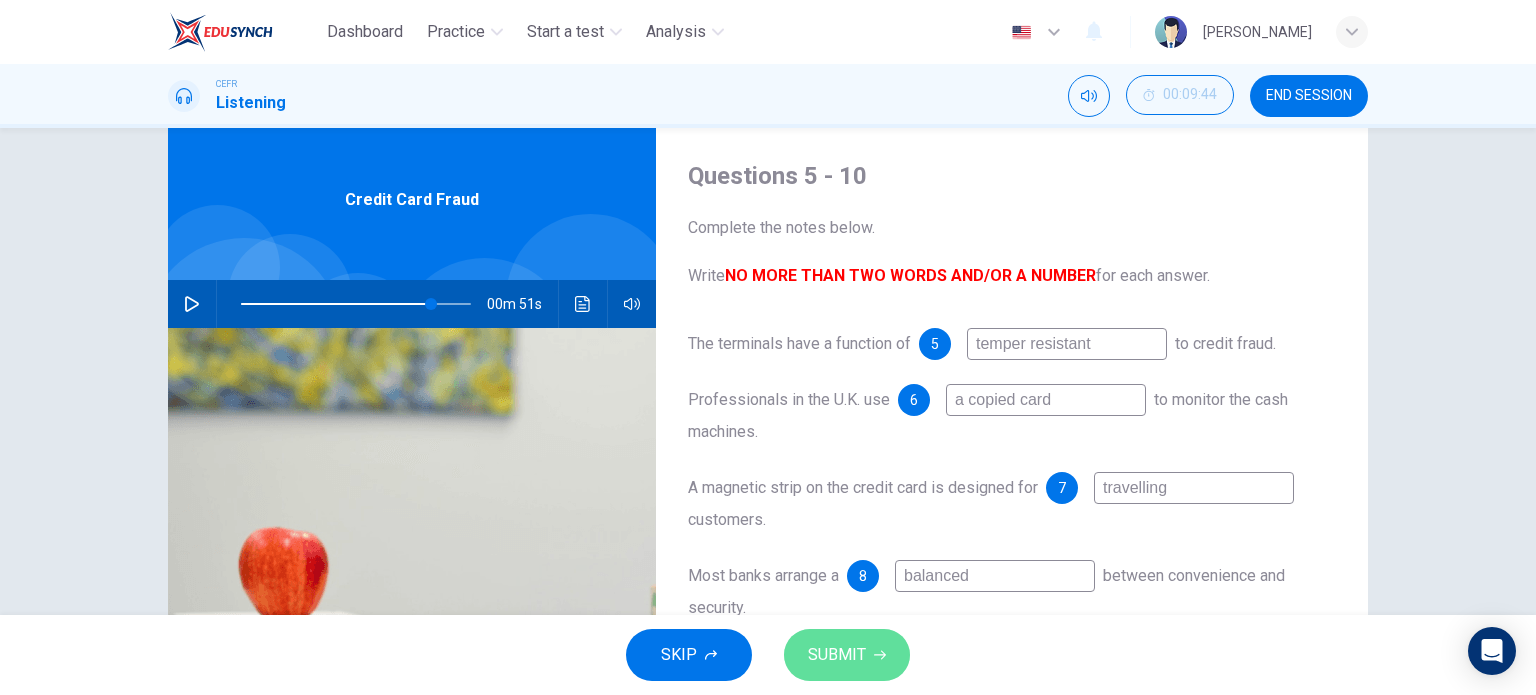 click on "SUBMIT" at bounding box center [837, 655] 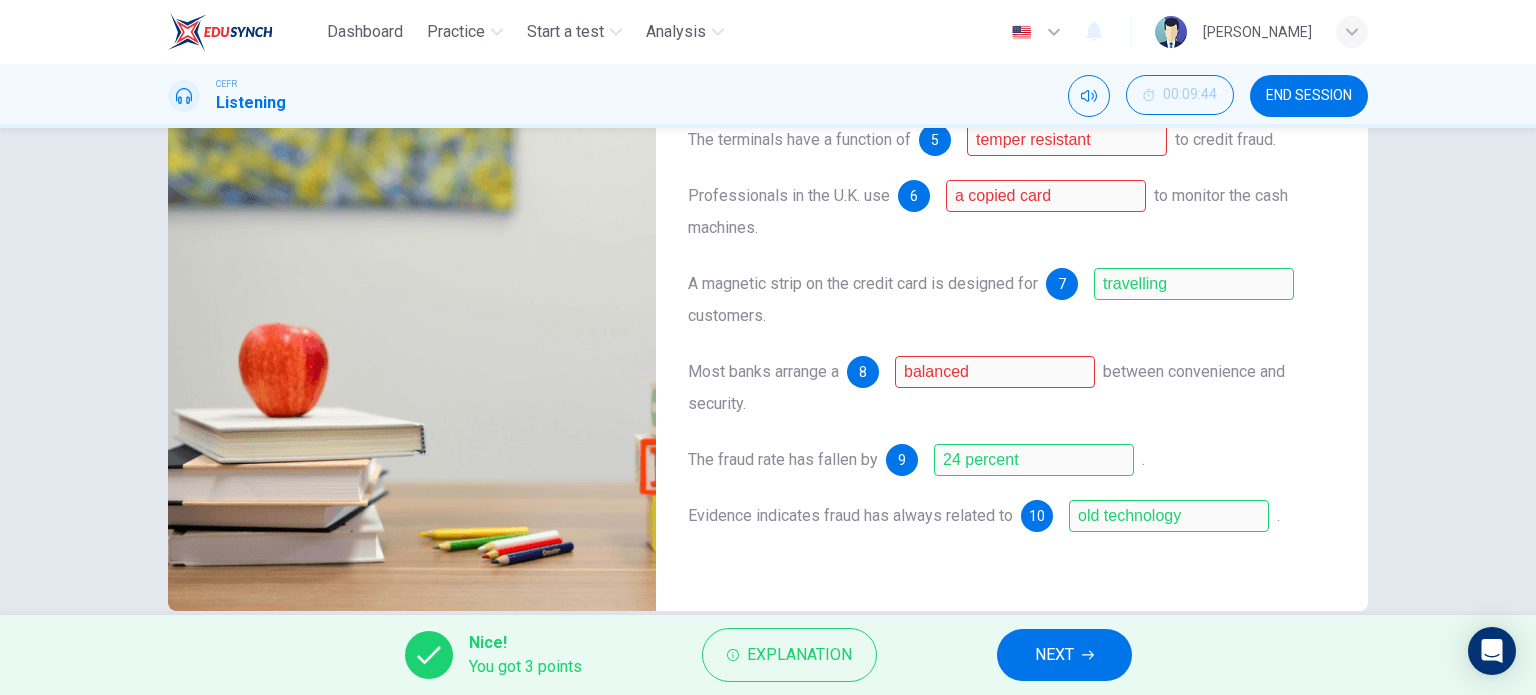scroll, scrollTop: 252, scrollLeft: 0, axis: vertical 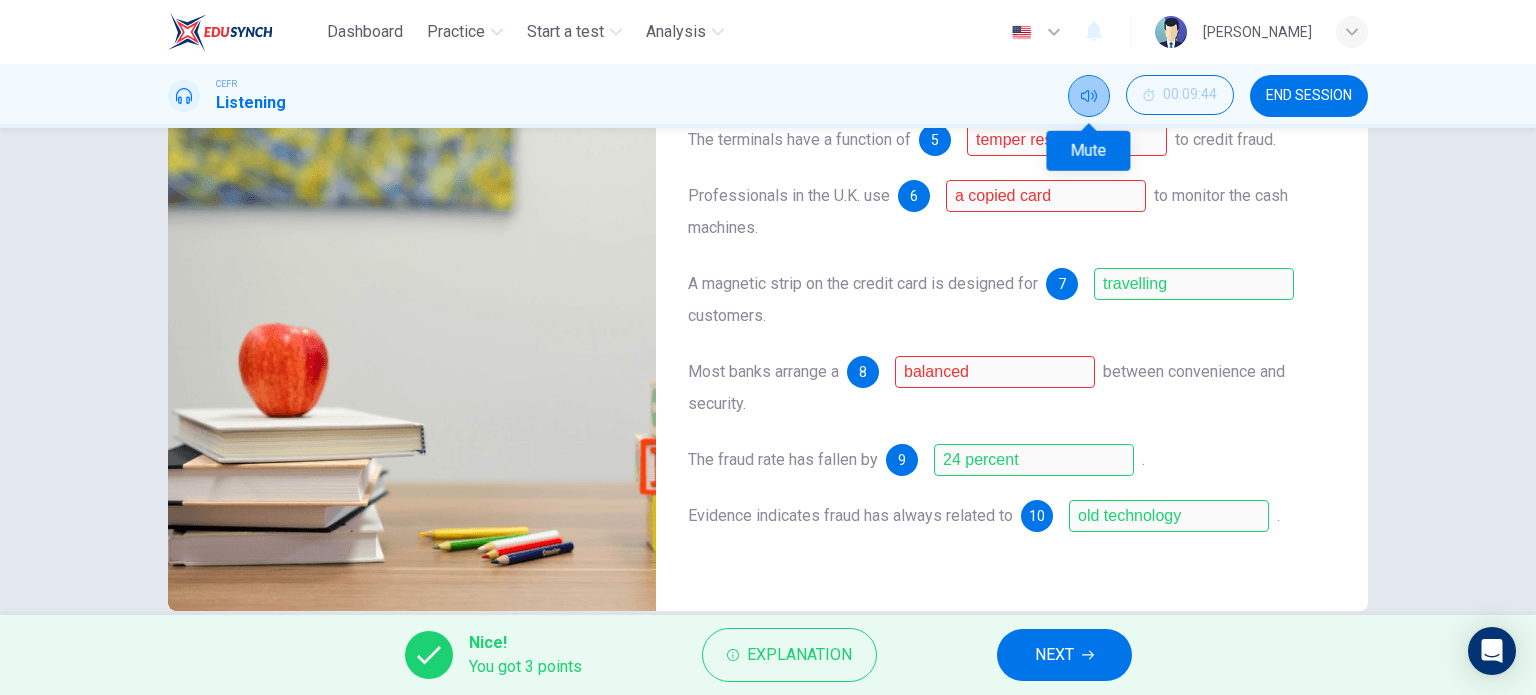 click 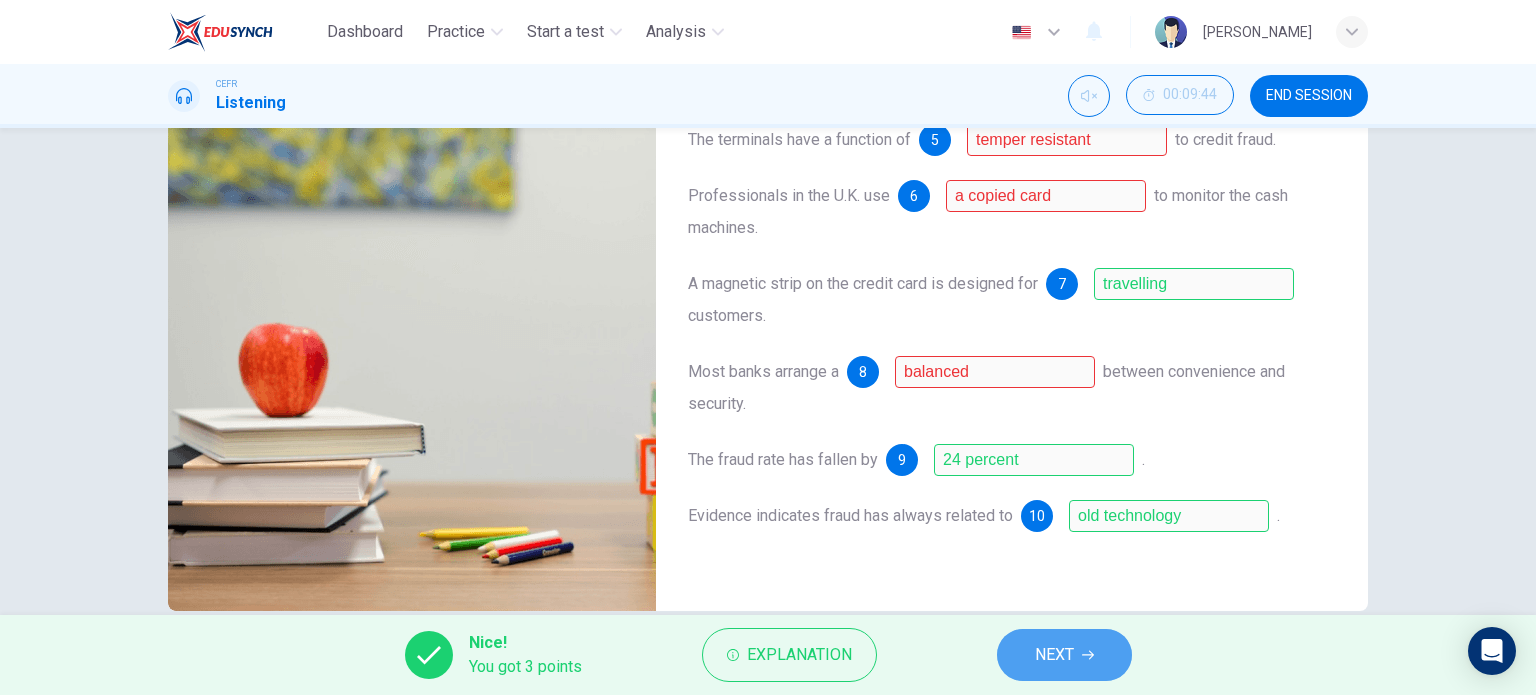 click 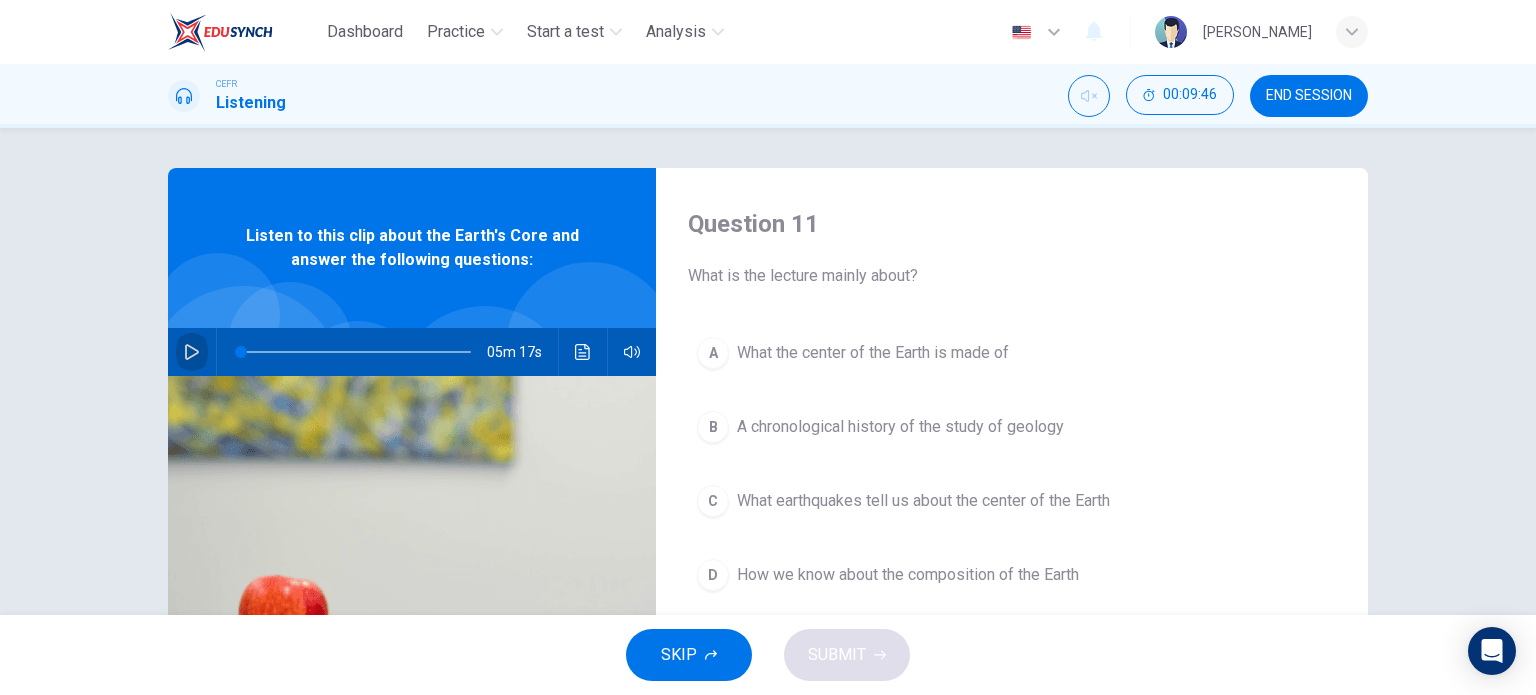 click 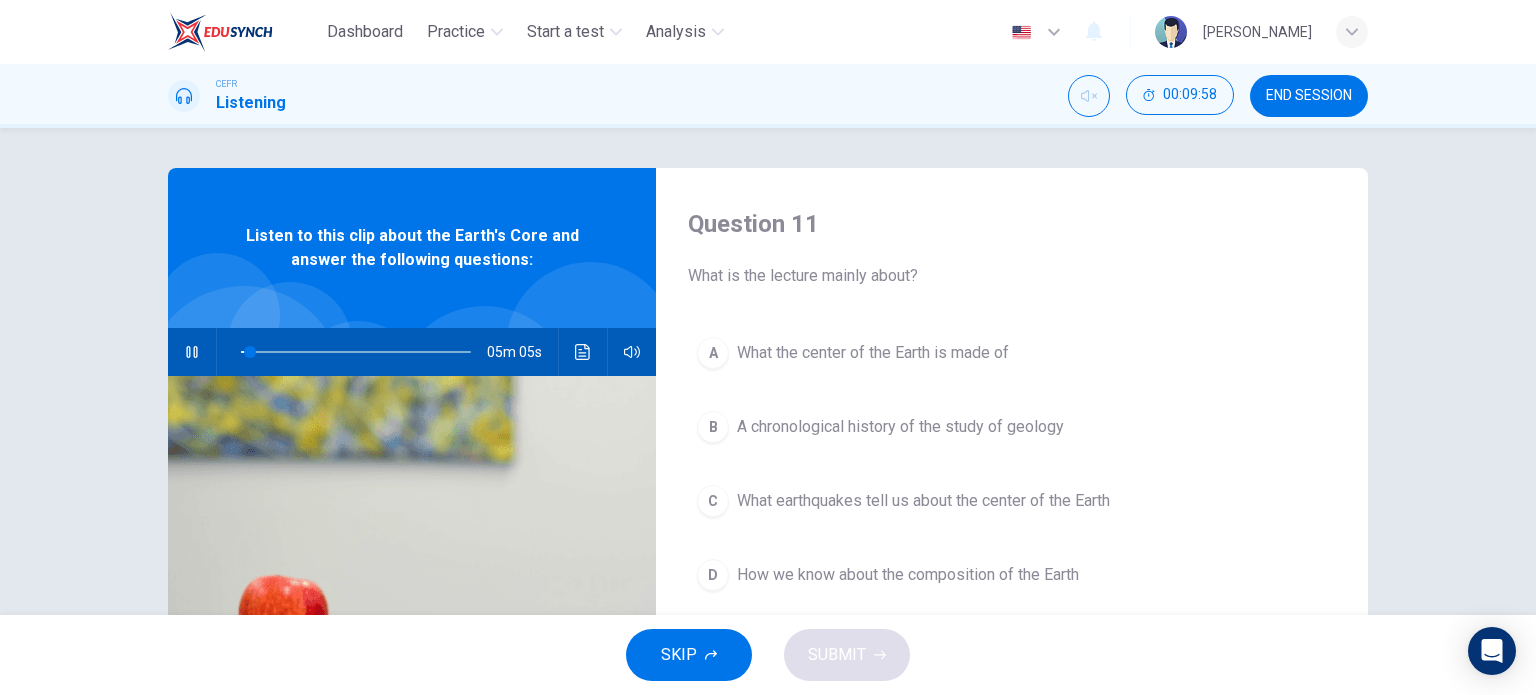 click on "CEFR Listening 00:09:58 END SESSION" at bounding box center (768, 96) 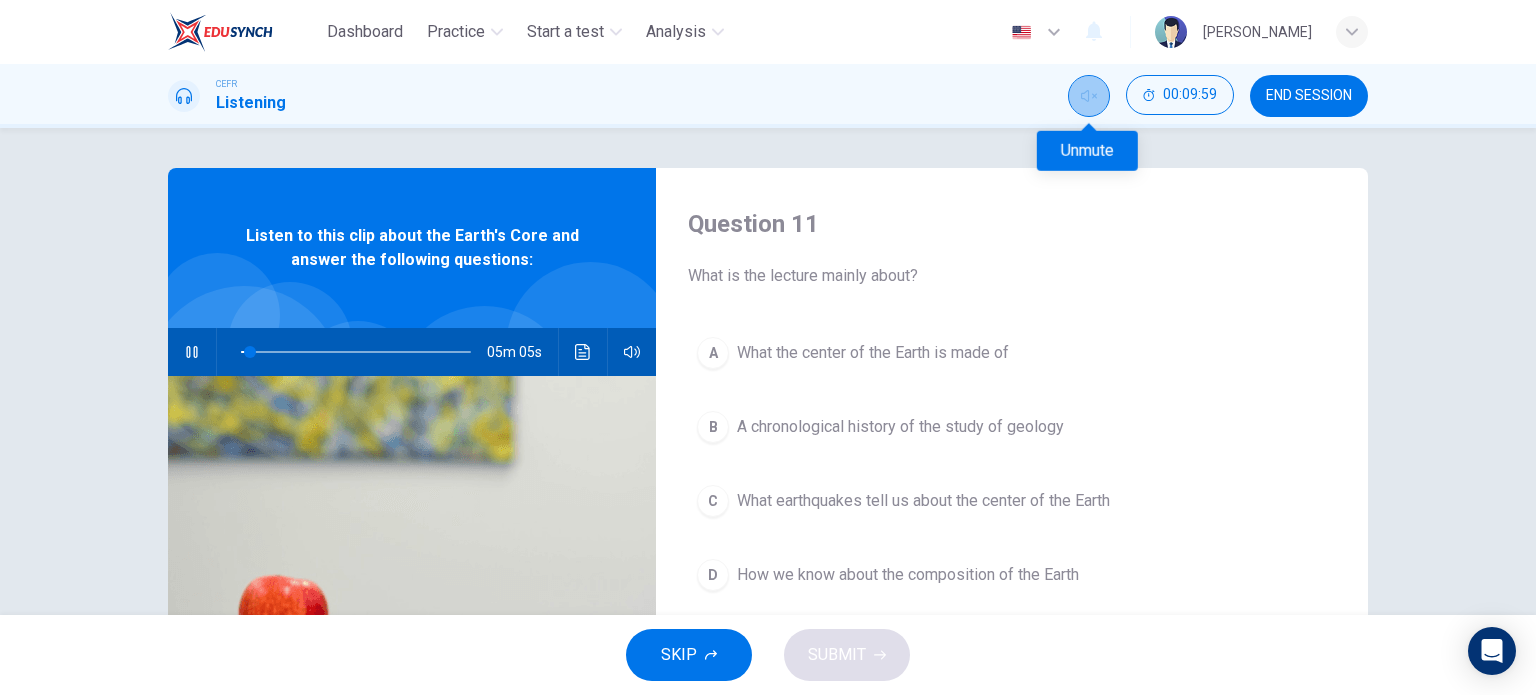 click 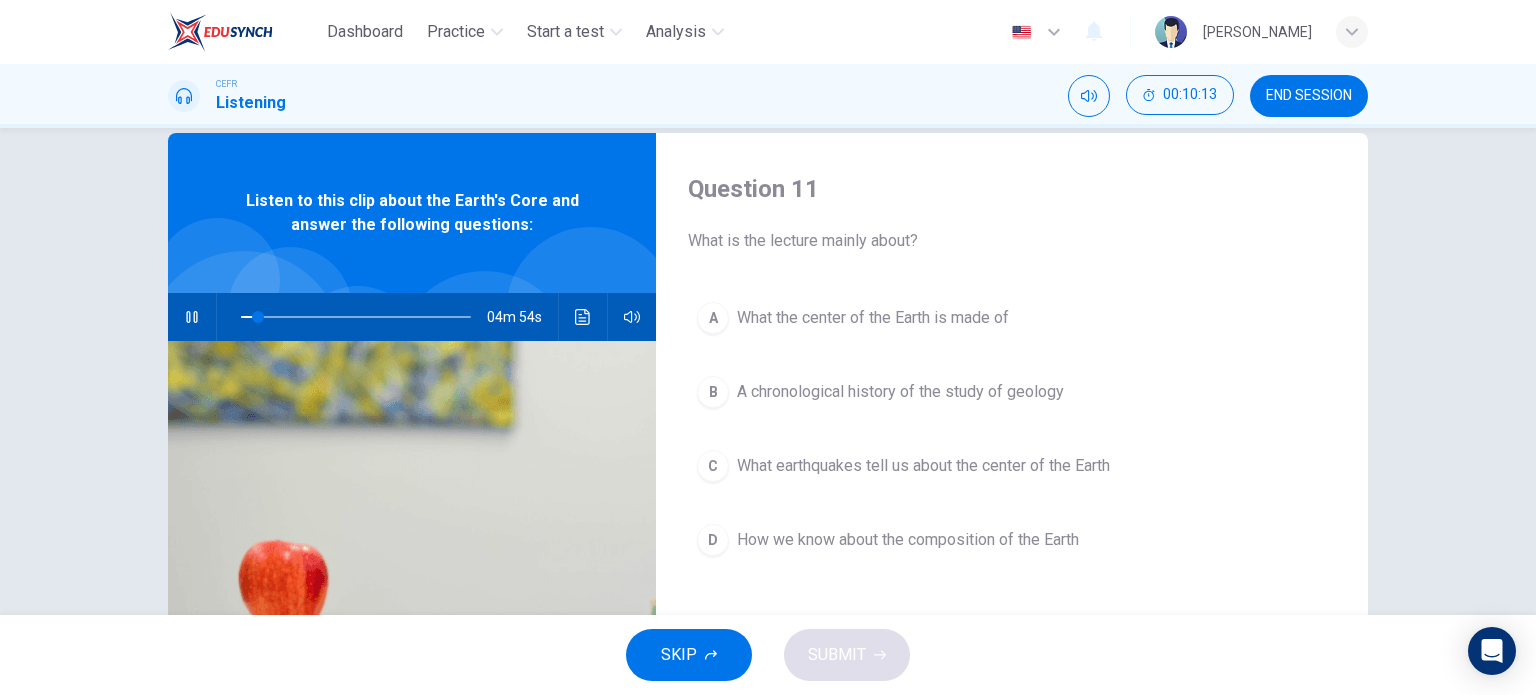 scroll, scrollTop: 38, scrollLeft: 0, axis: vertical 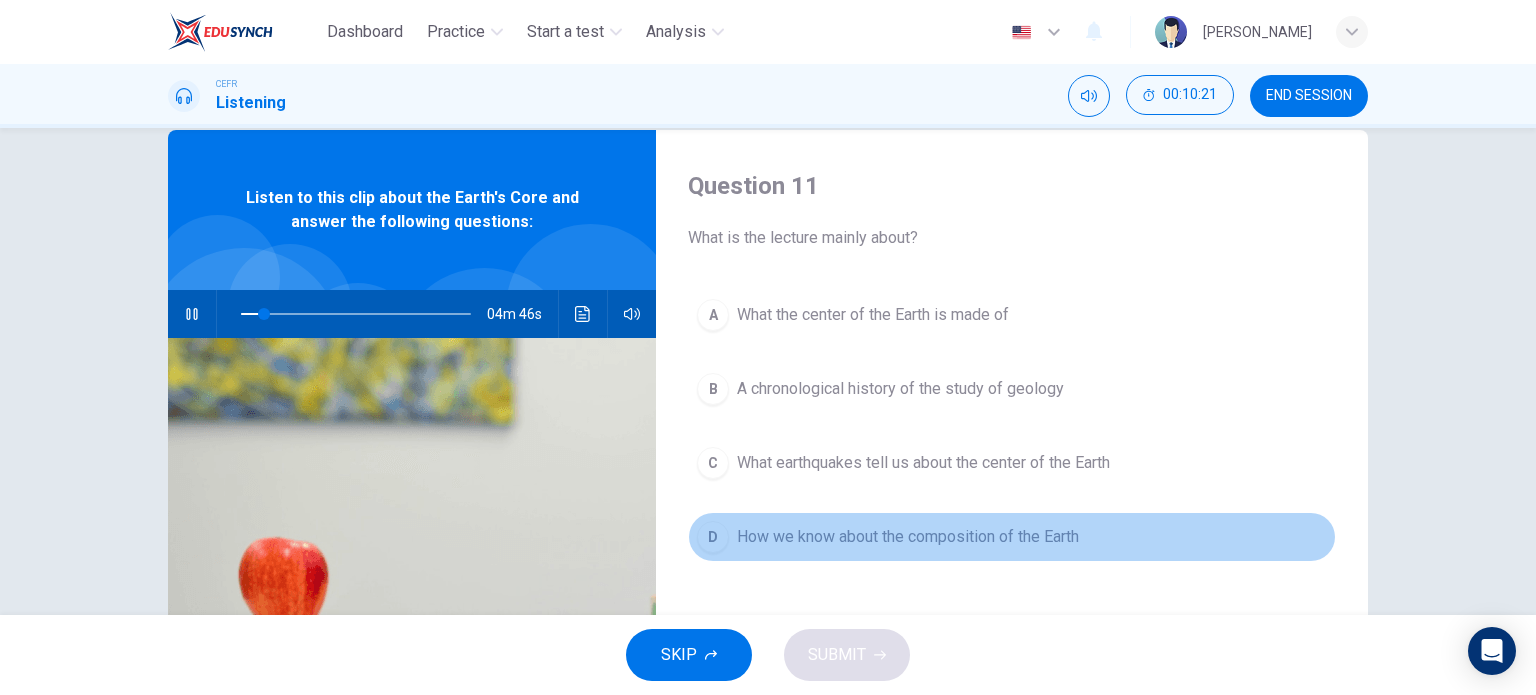 click on "How we know about the composition of the Earth" at bounding box center (908, 537) 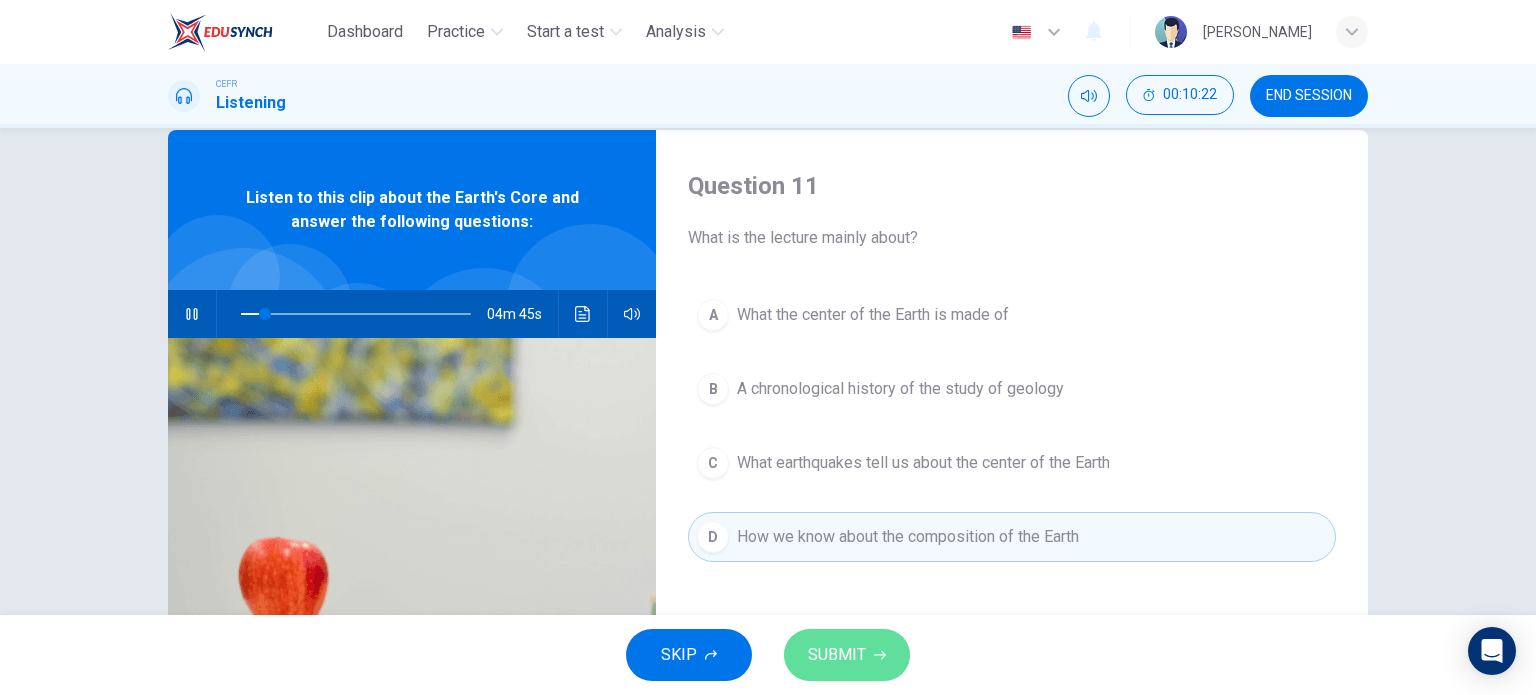 click on "SUBMIT" at bounding box center [837, 655] 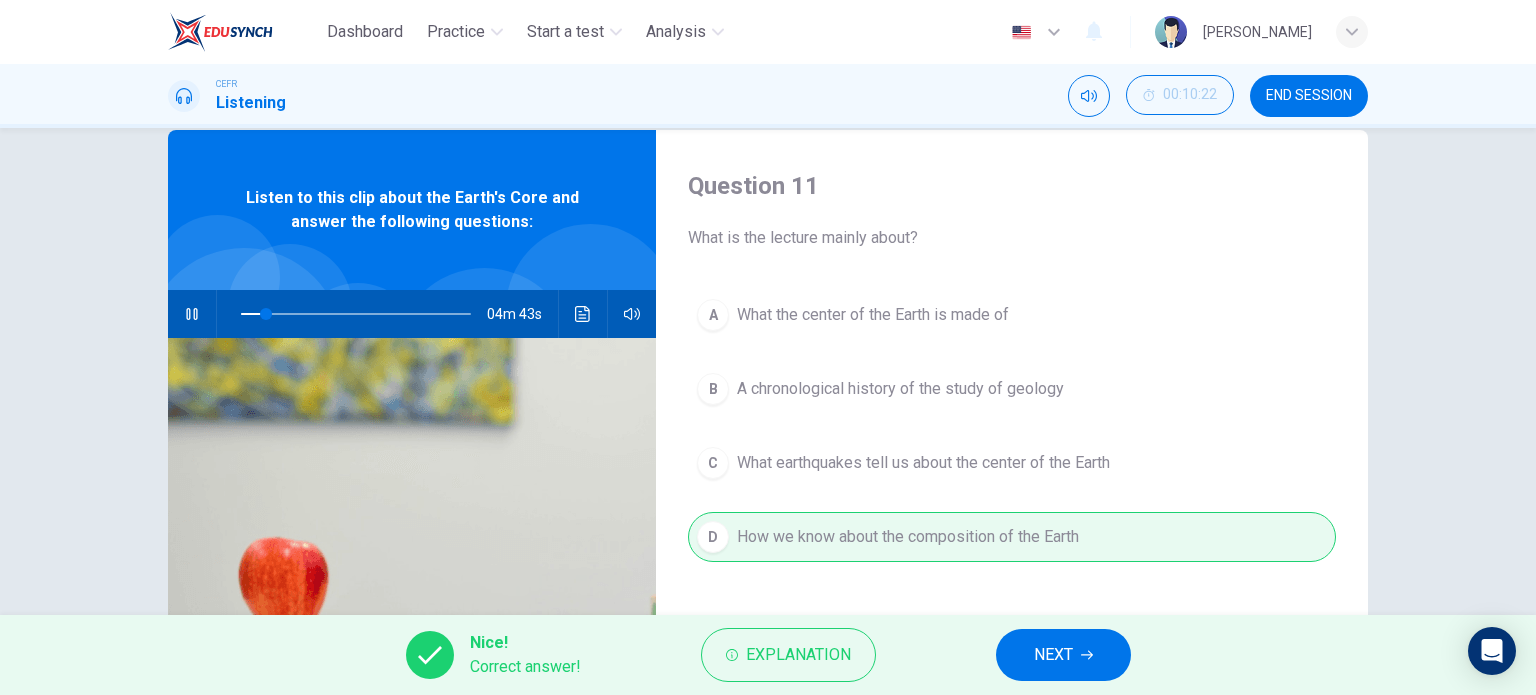 click on "NEXT" at bounding box center (1053, 655) 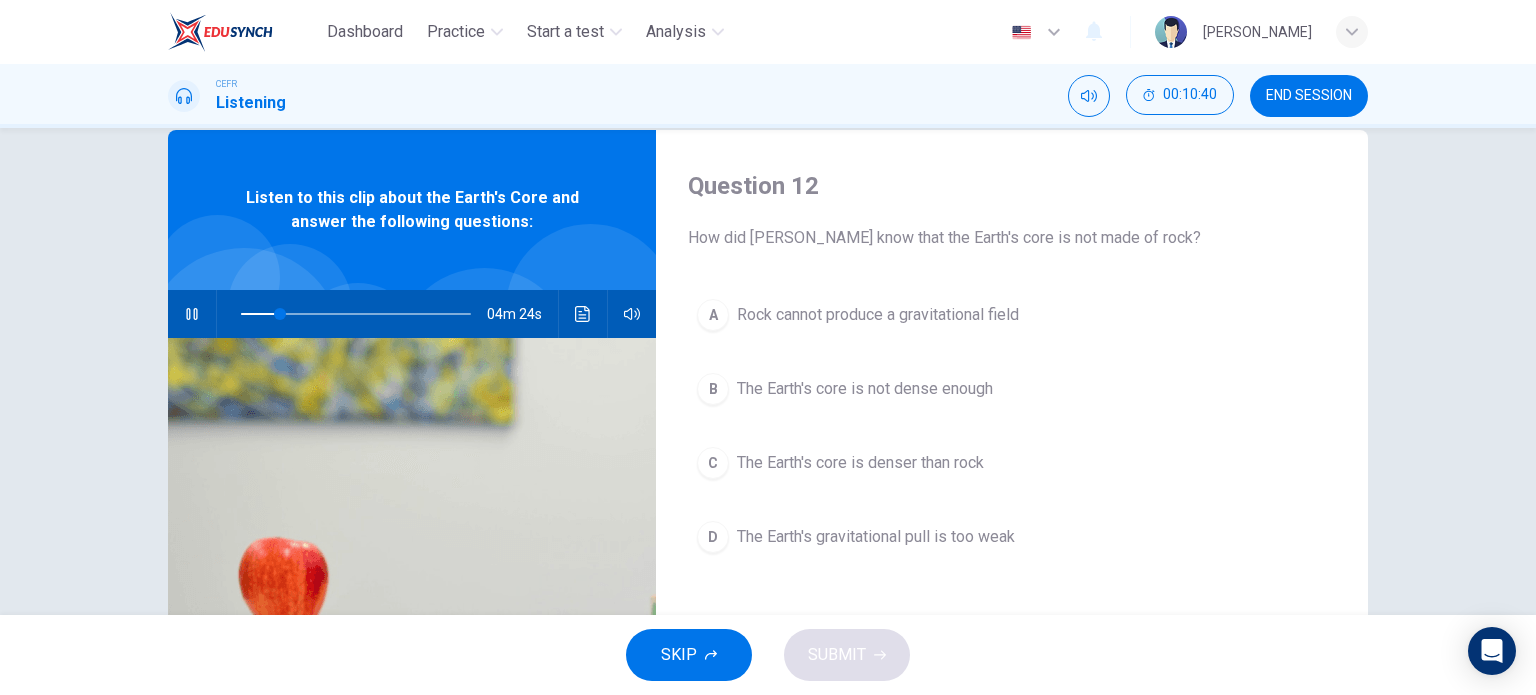 click on "The Earth's core is not dense enough" at bounding box center [865, 389] 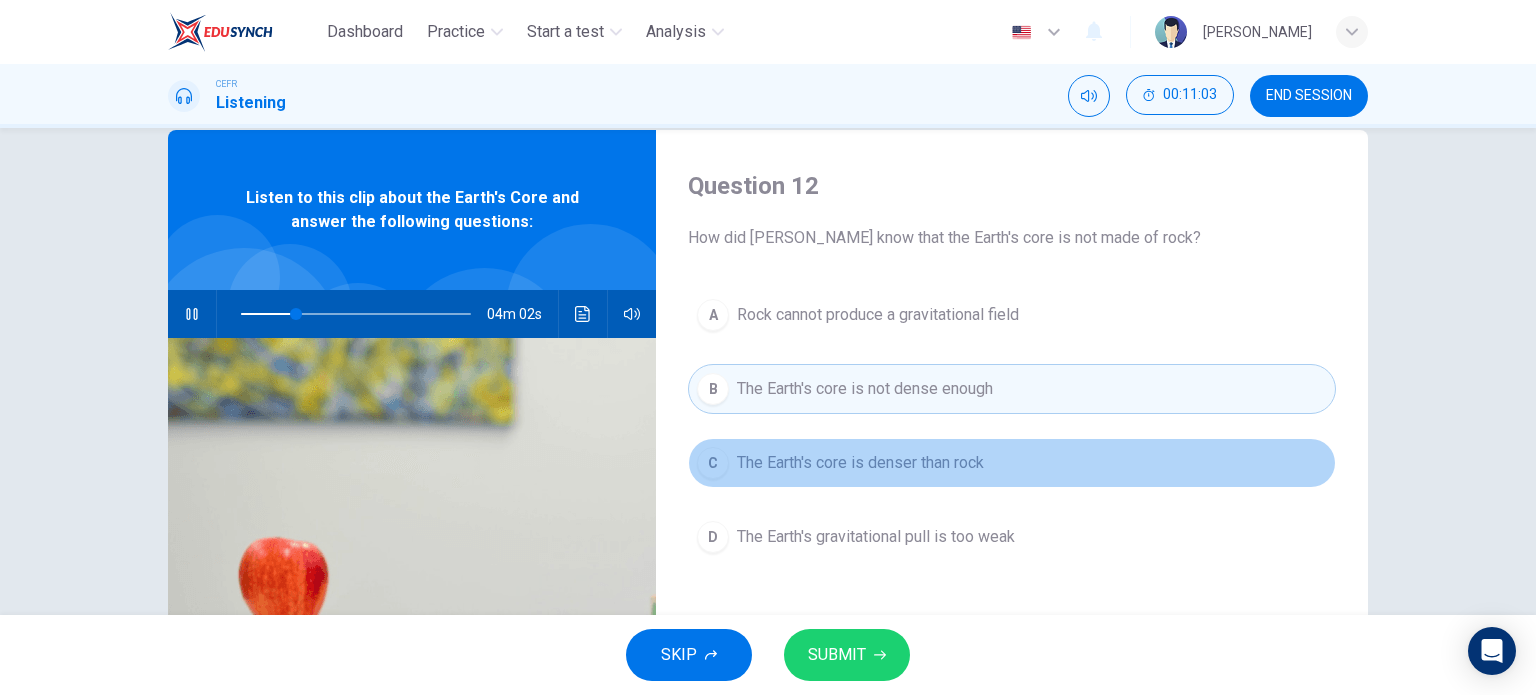 click on "The Earth's core is denser than rock" at bounding box center (860, 463) 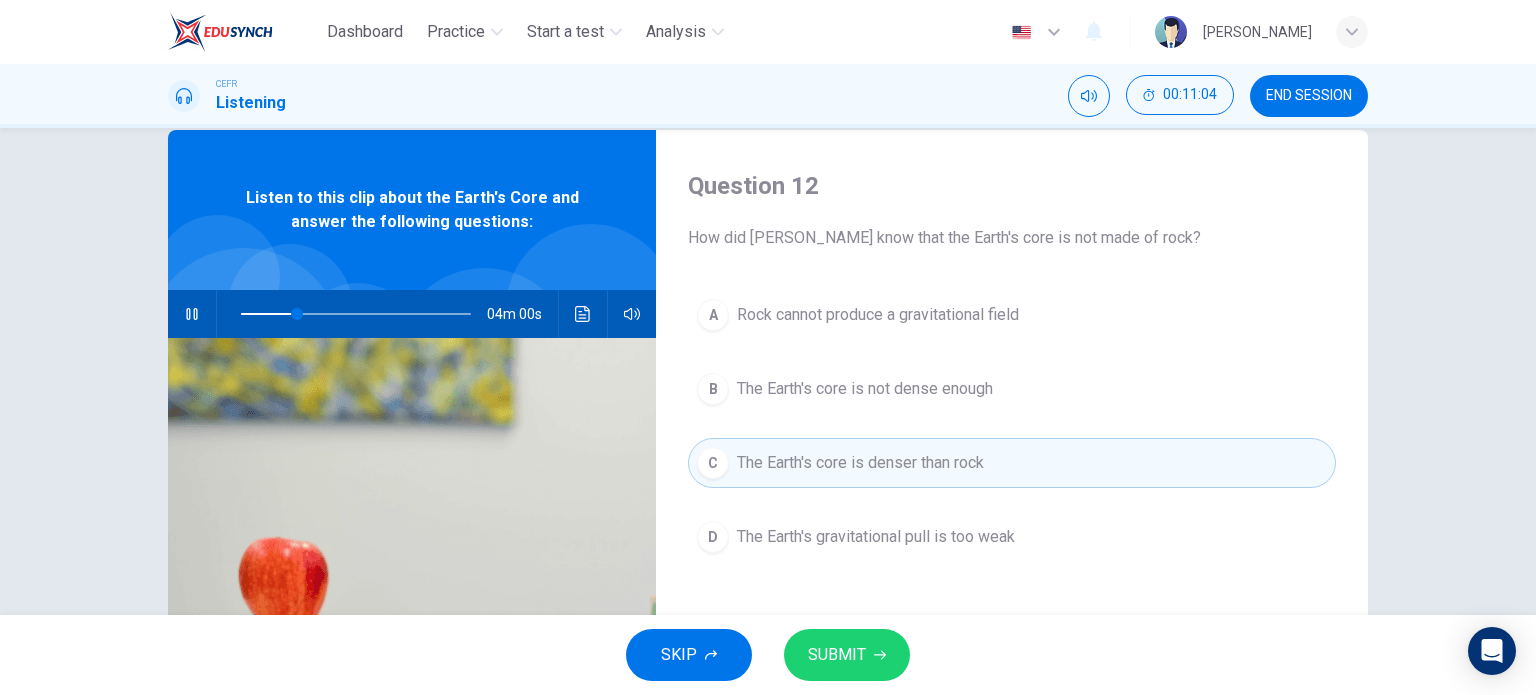 click on "SUBMIT" at bounding box center (837, 655) 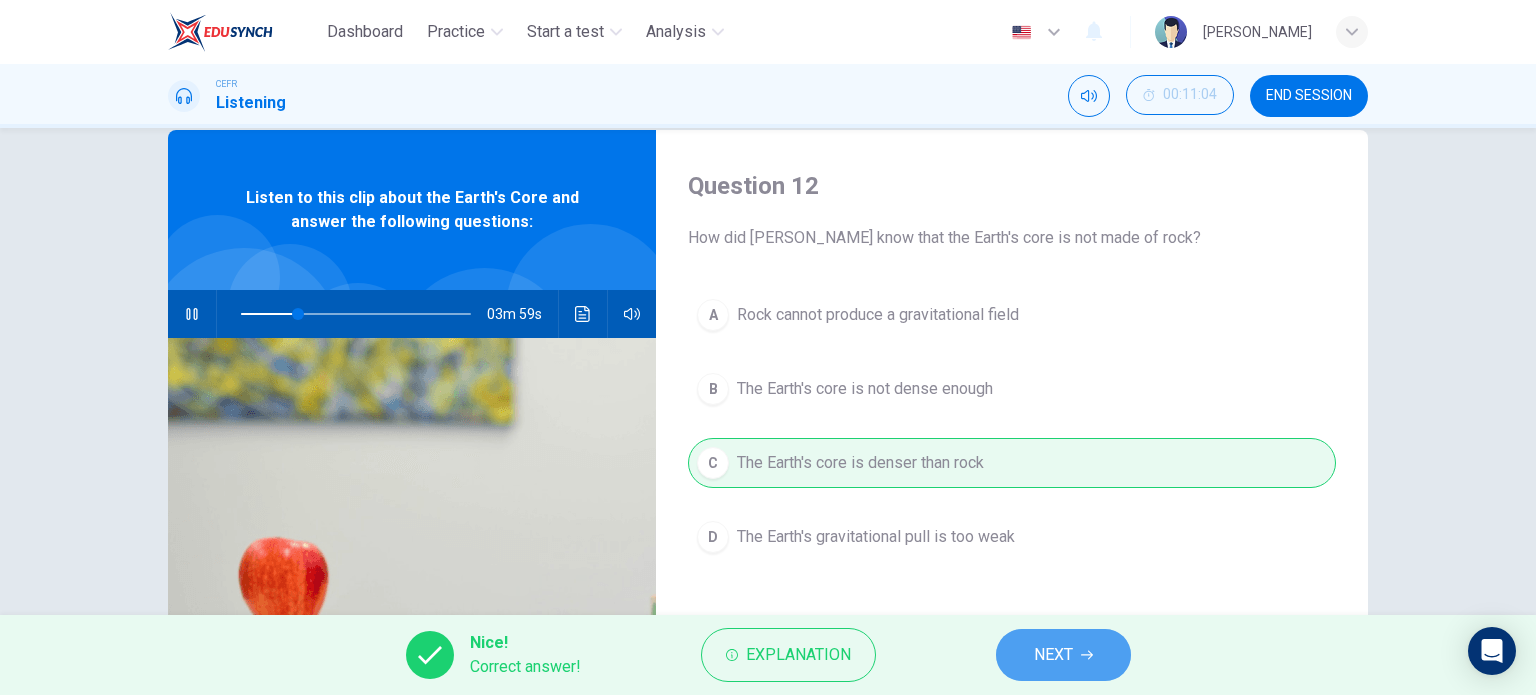 click on "NEXT" at bounding box center [1063, 655] 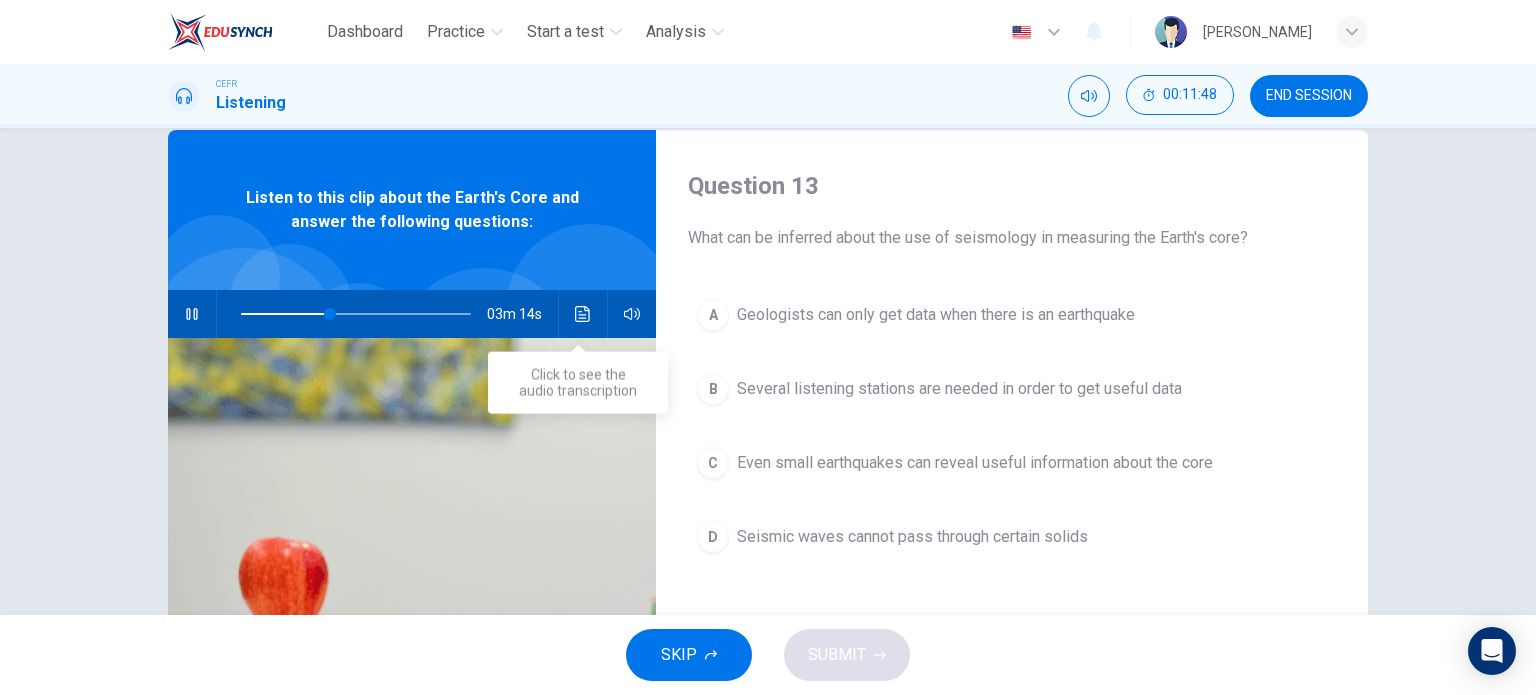 click at bounding box center (583, 314) 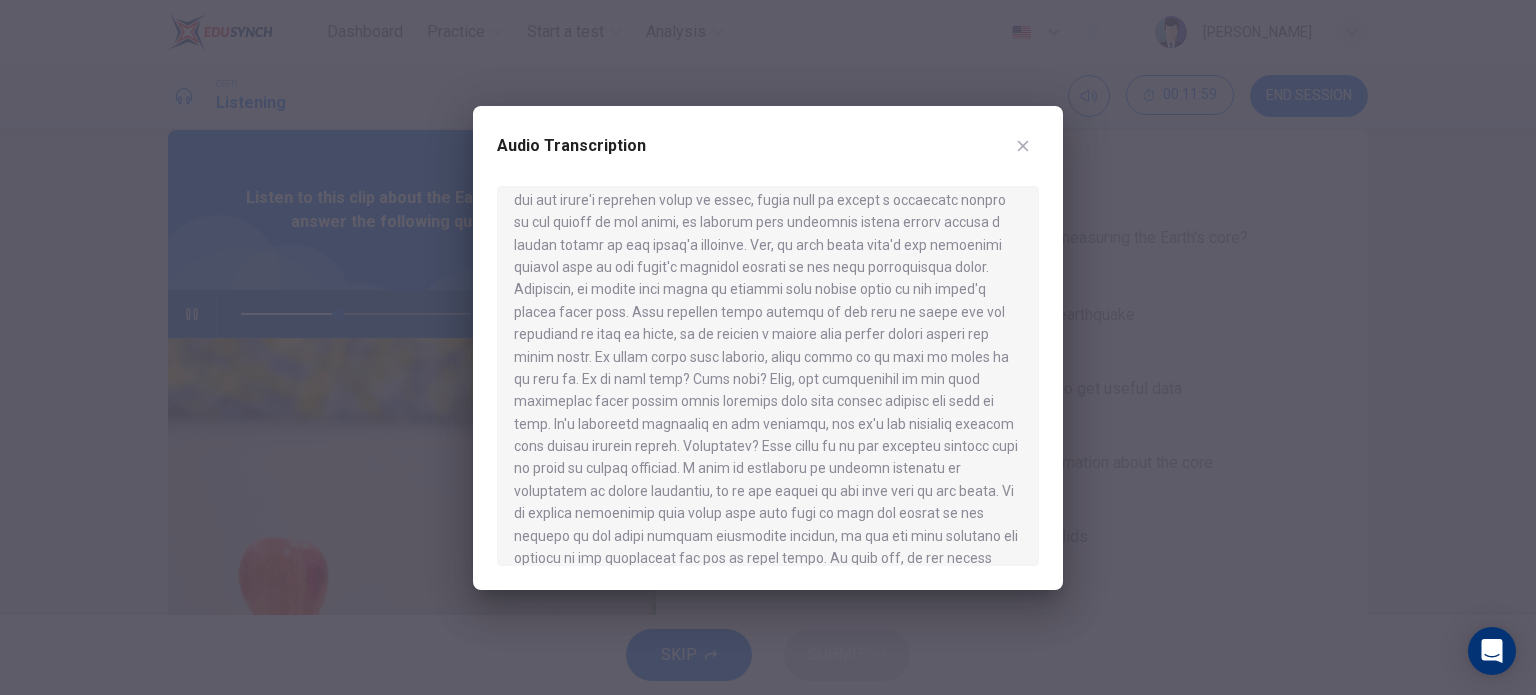 scroll, scrollTop: 663, scrollLeft: 0, axis: vertical 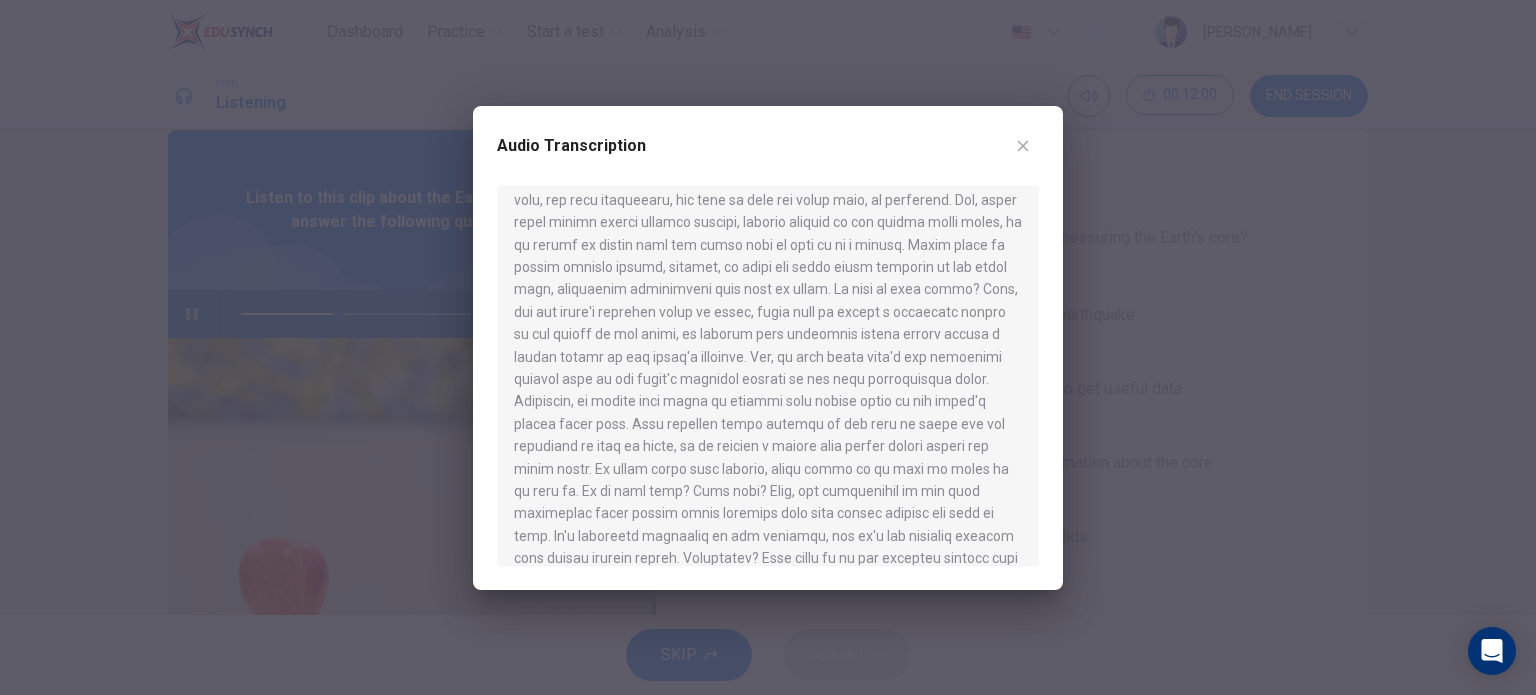 click 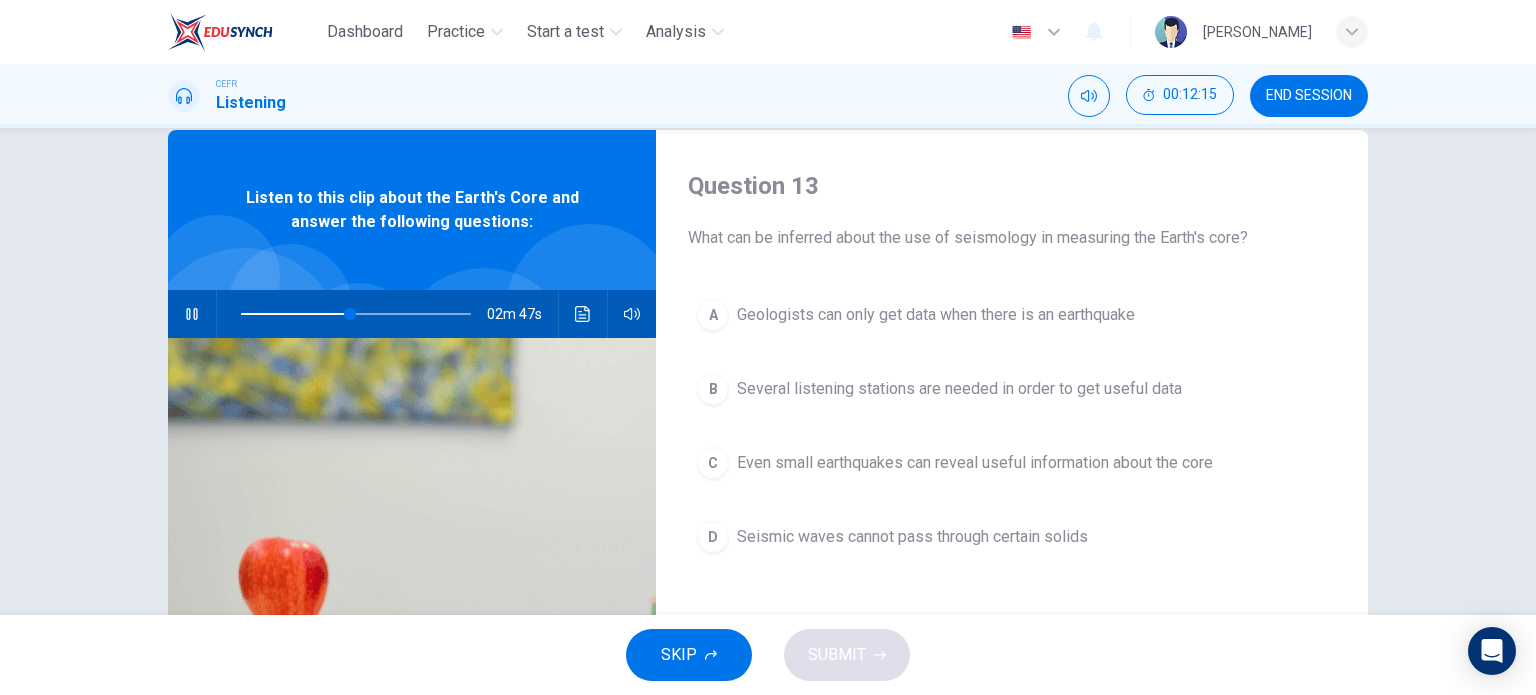 click 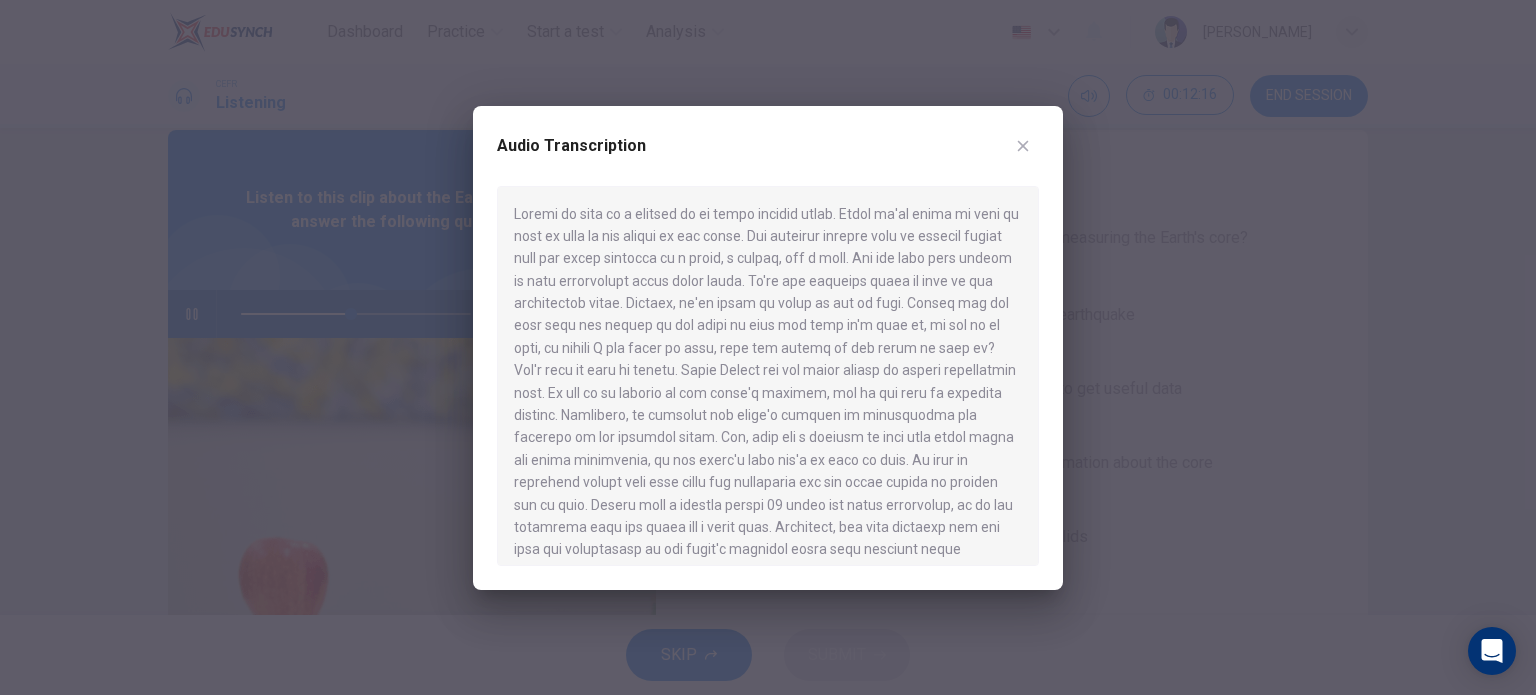 click at bounding box center (768, 376) 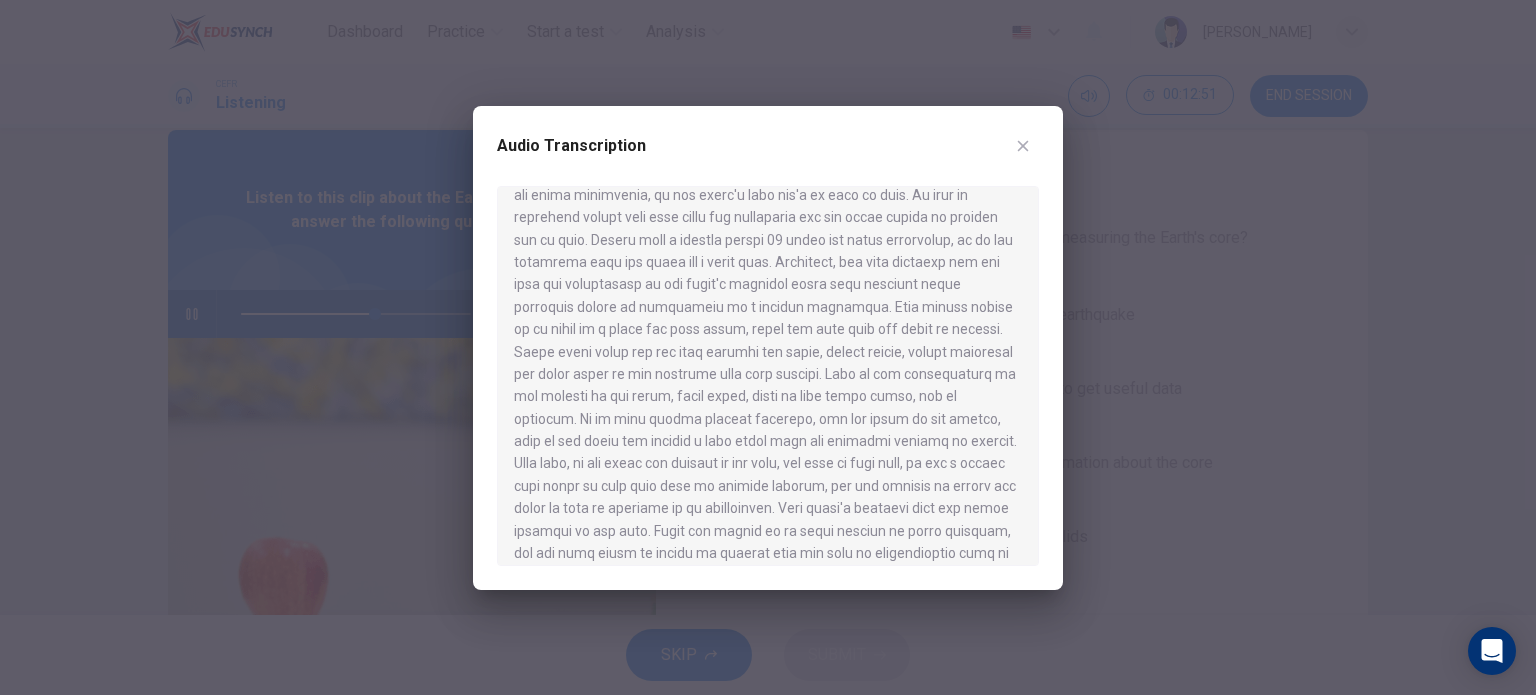 scroll, scrollTop: 300, scrollLeft: 0, axis: vertical 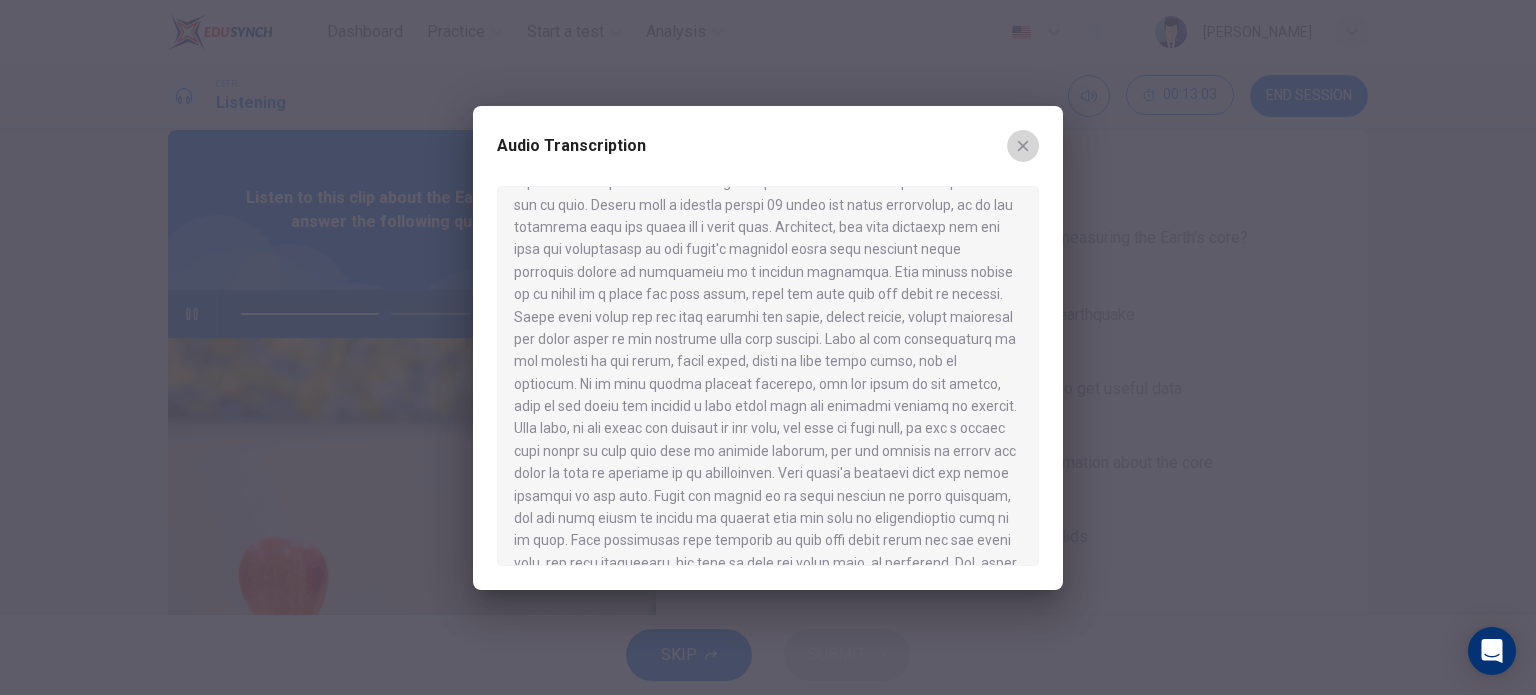 click at bounding box center [1023, 146] 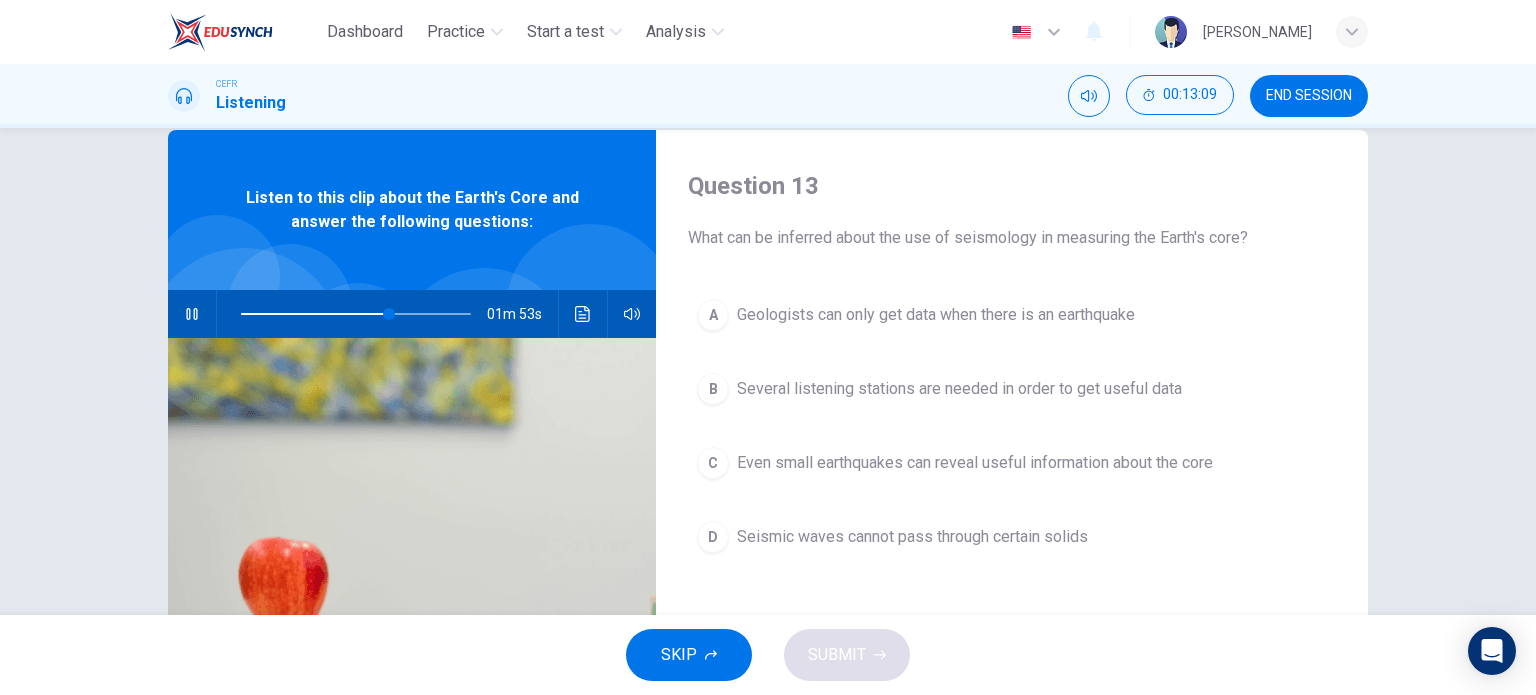 click on "D Seismic waves cannot pass through certain solids" at bounding box center (1012, 537) 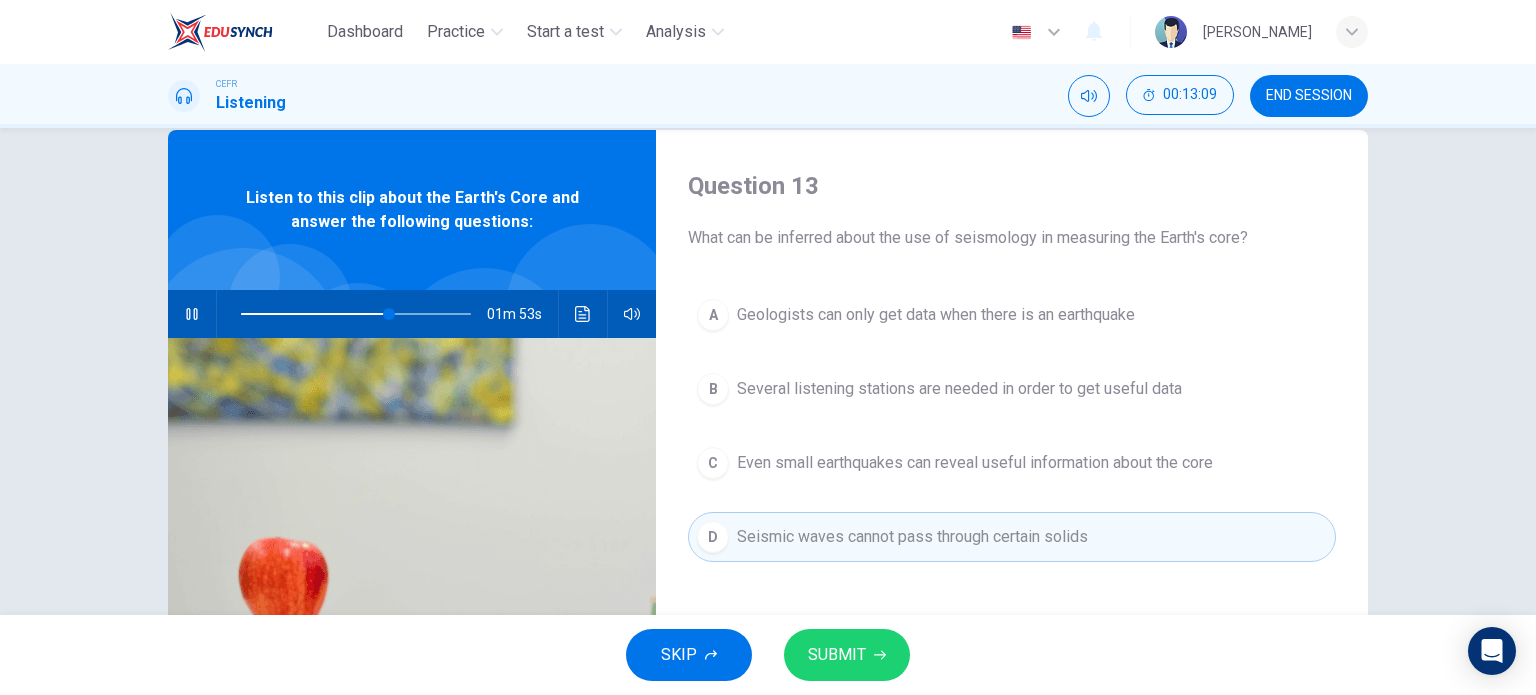 click on "SUBMIT" at bounding box center (847, 655) 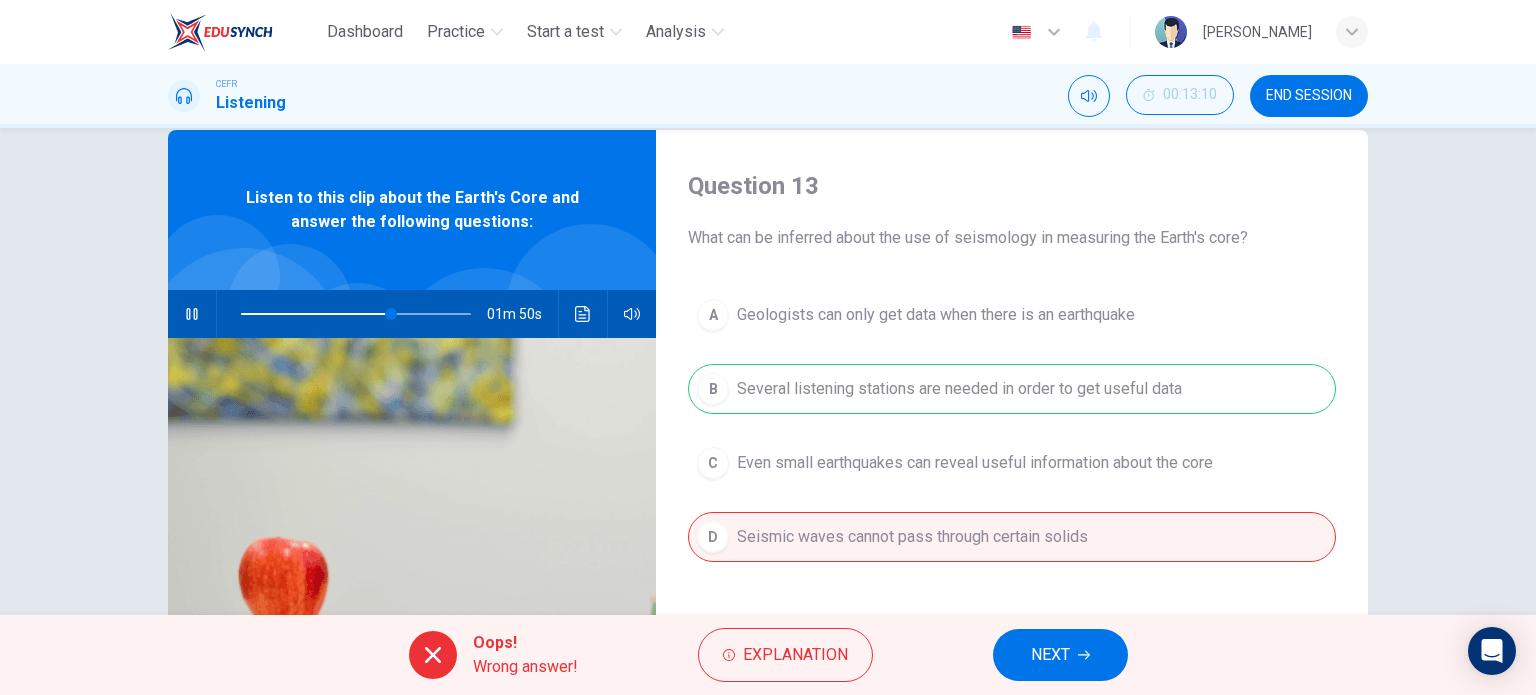 click 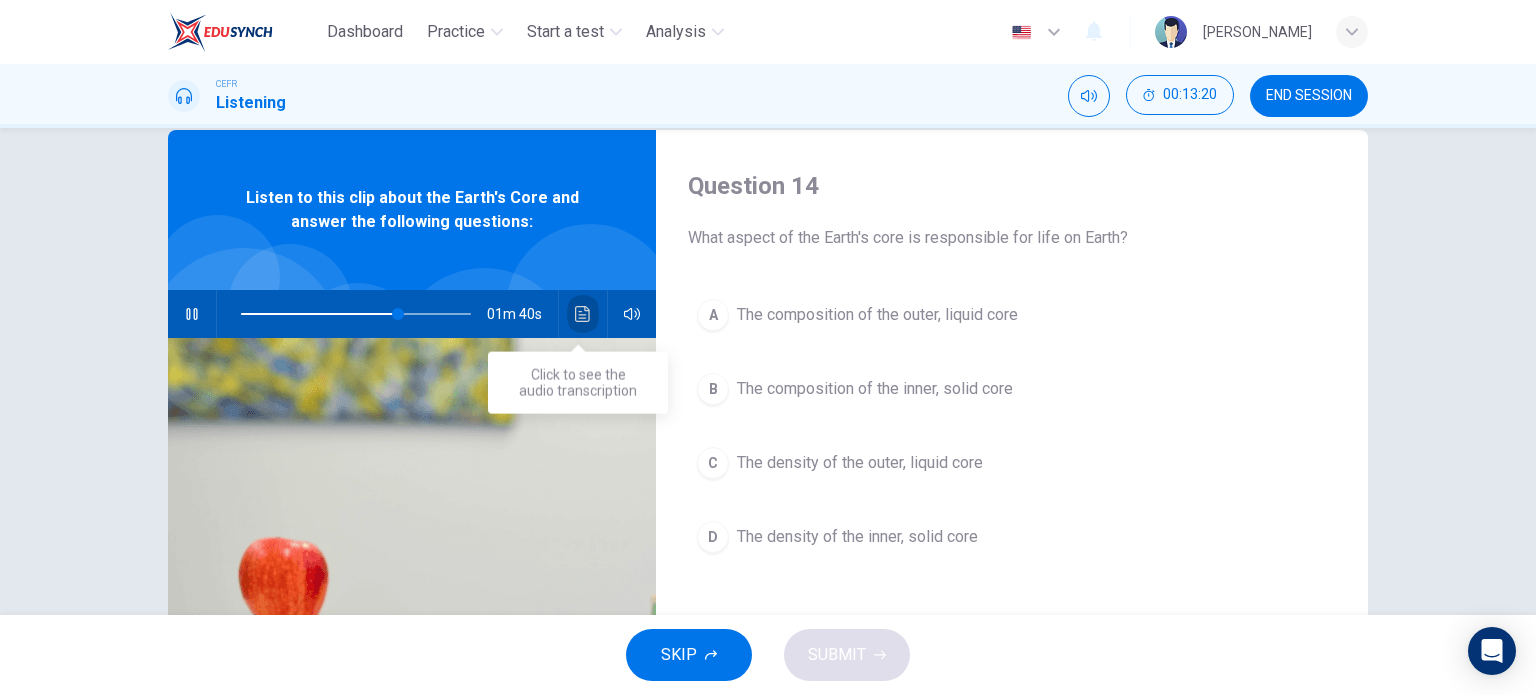 click 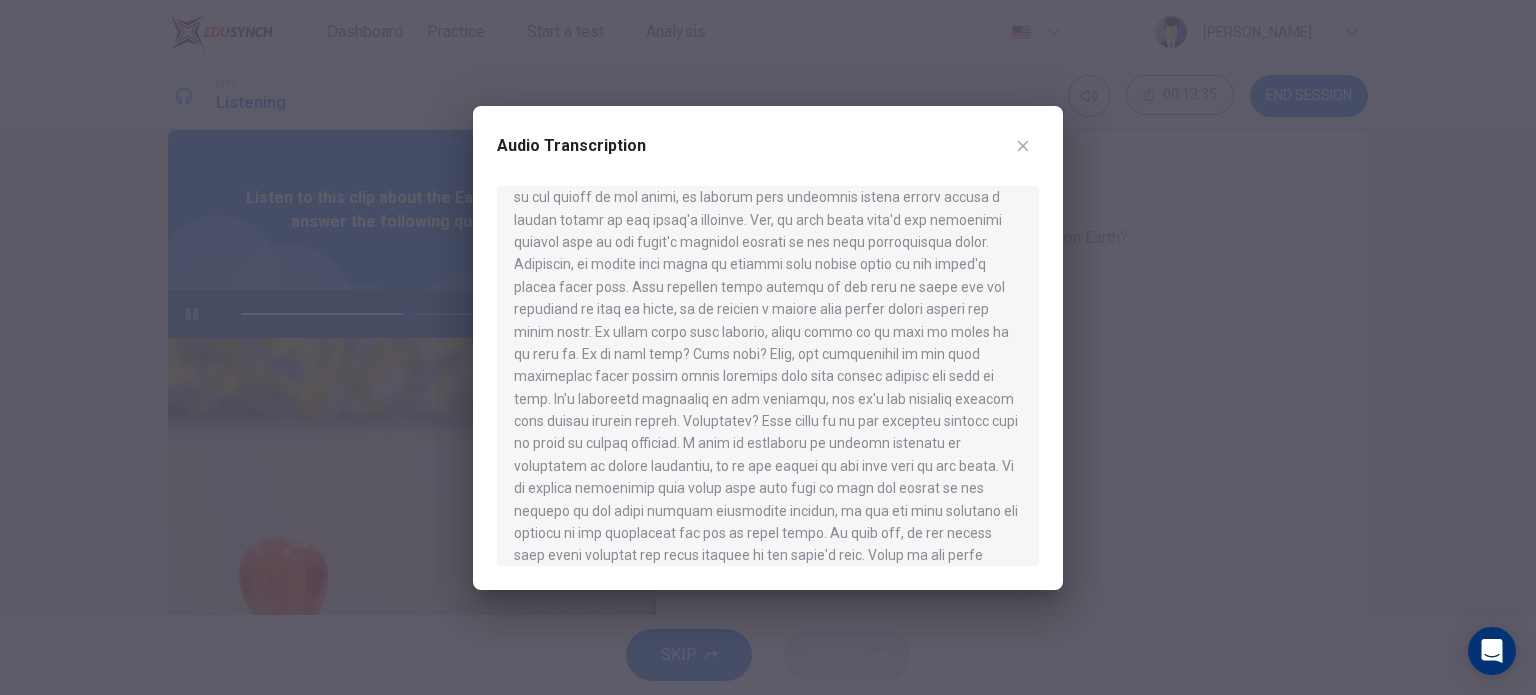 scroll, scrollTop: 700, scrollLeft: 0, axis: vertical 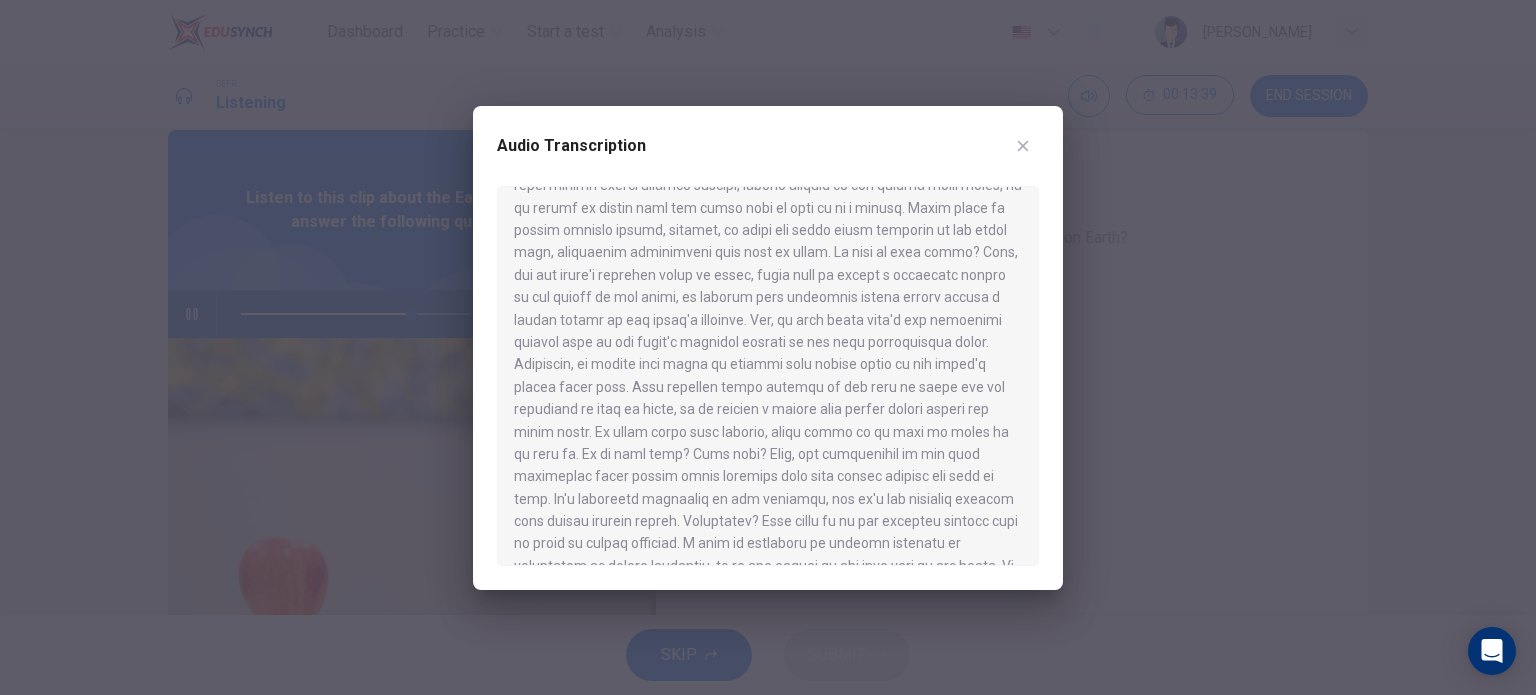 click on "Audio Transcription" at bounding box center (768, 158) 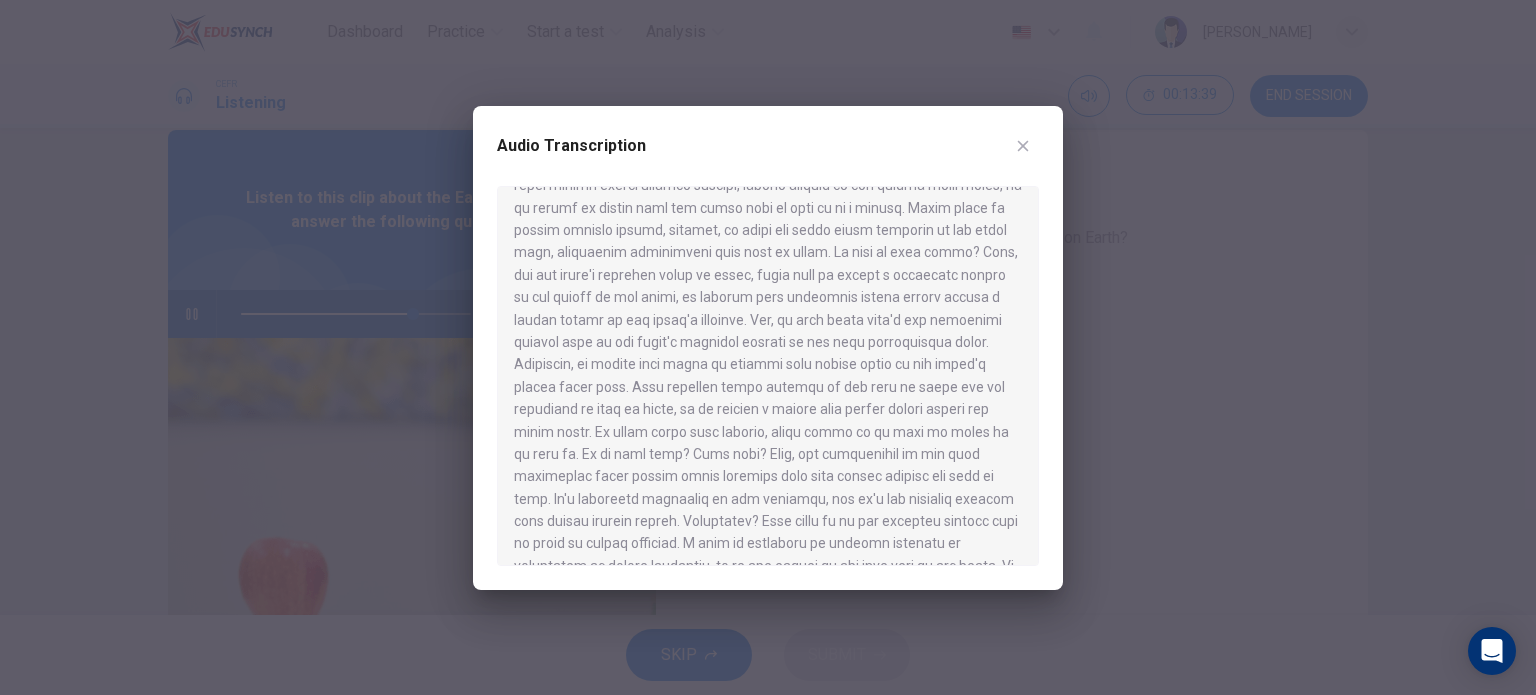 click at bounding box center [1023, 146] 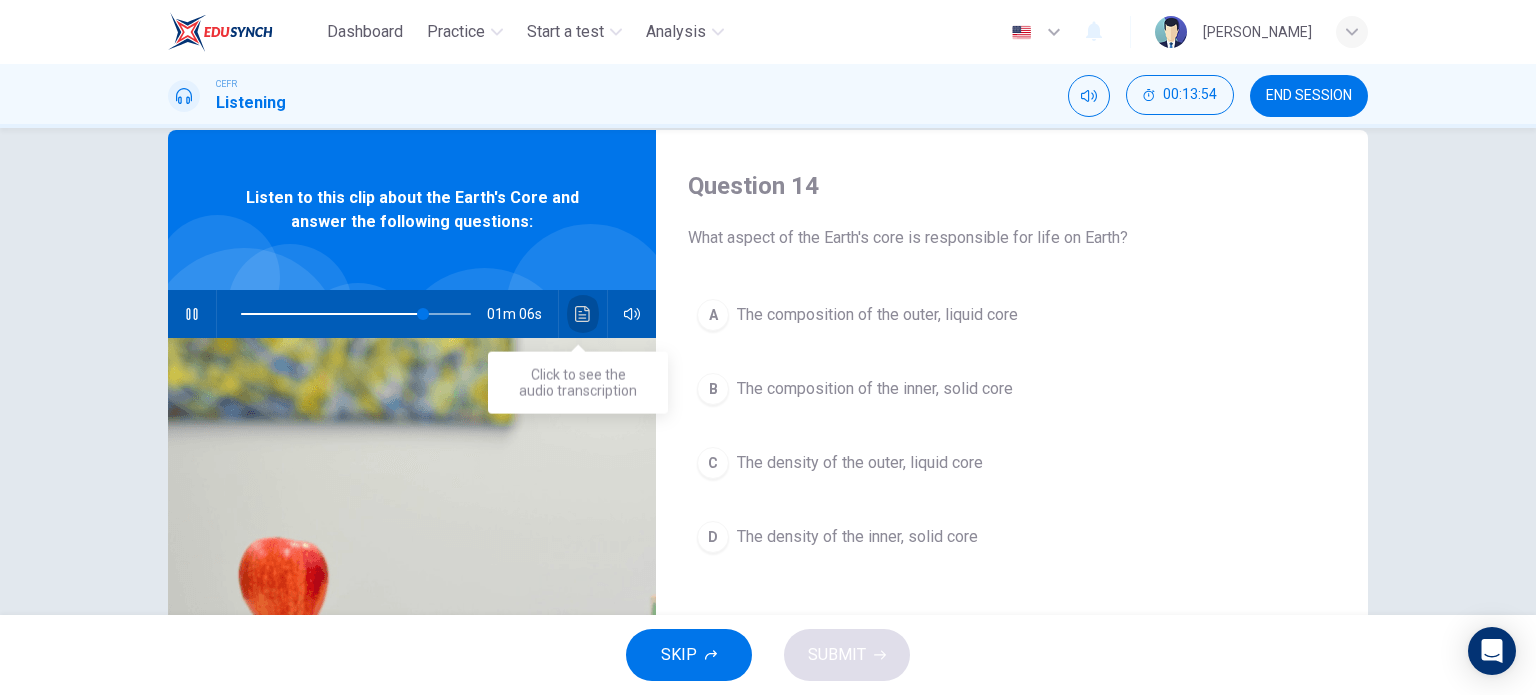click at bounding box center (583, 314) 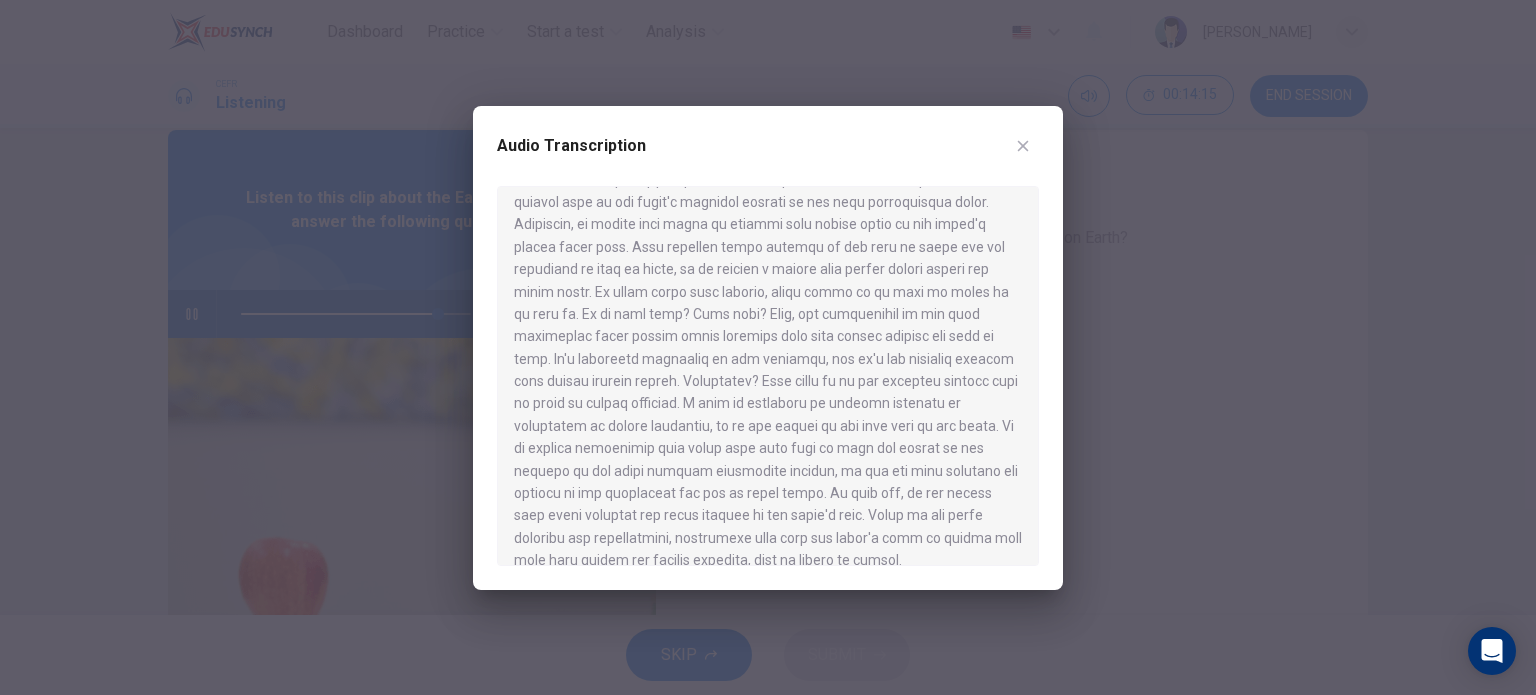 scroll, scrollTop: 863, scrollLeft: 0, axis: vertical 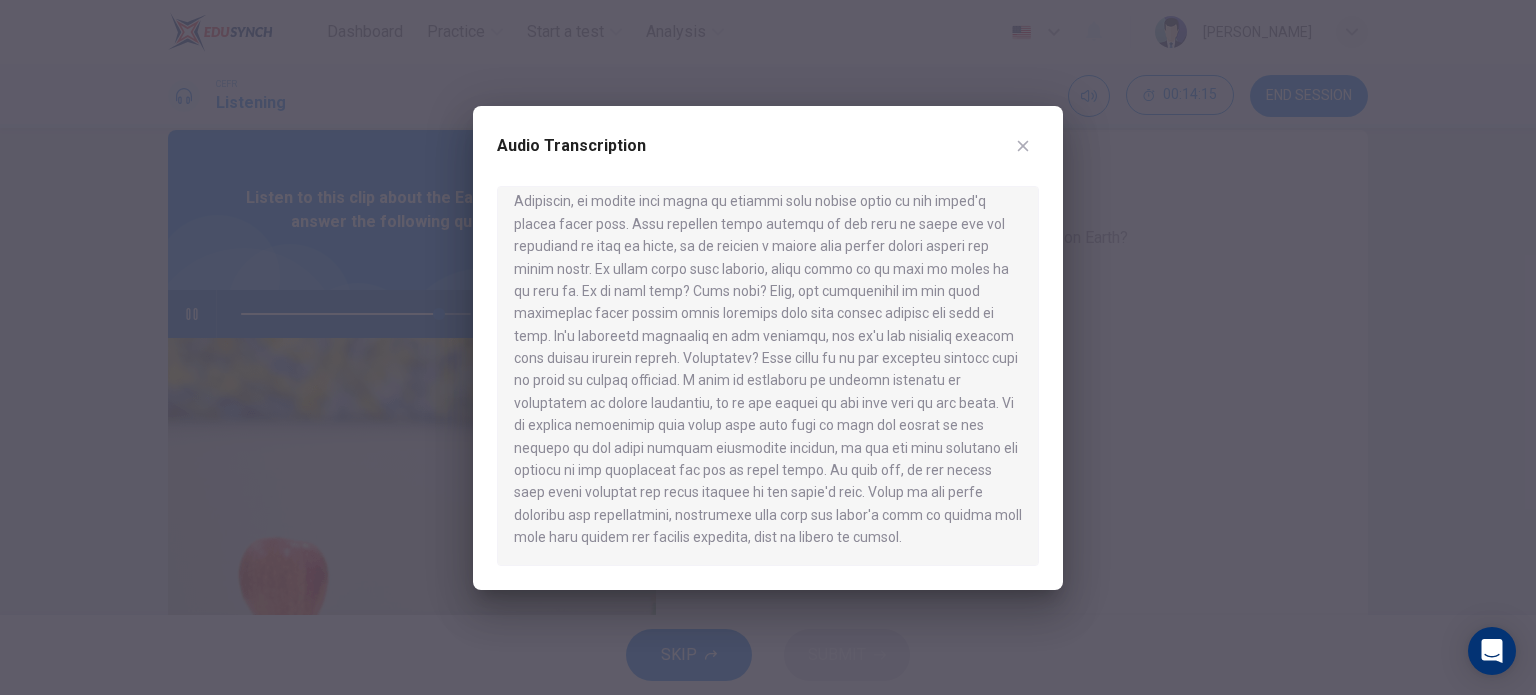 click at bounding box center (1023, 146) 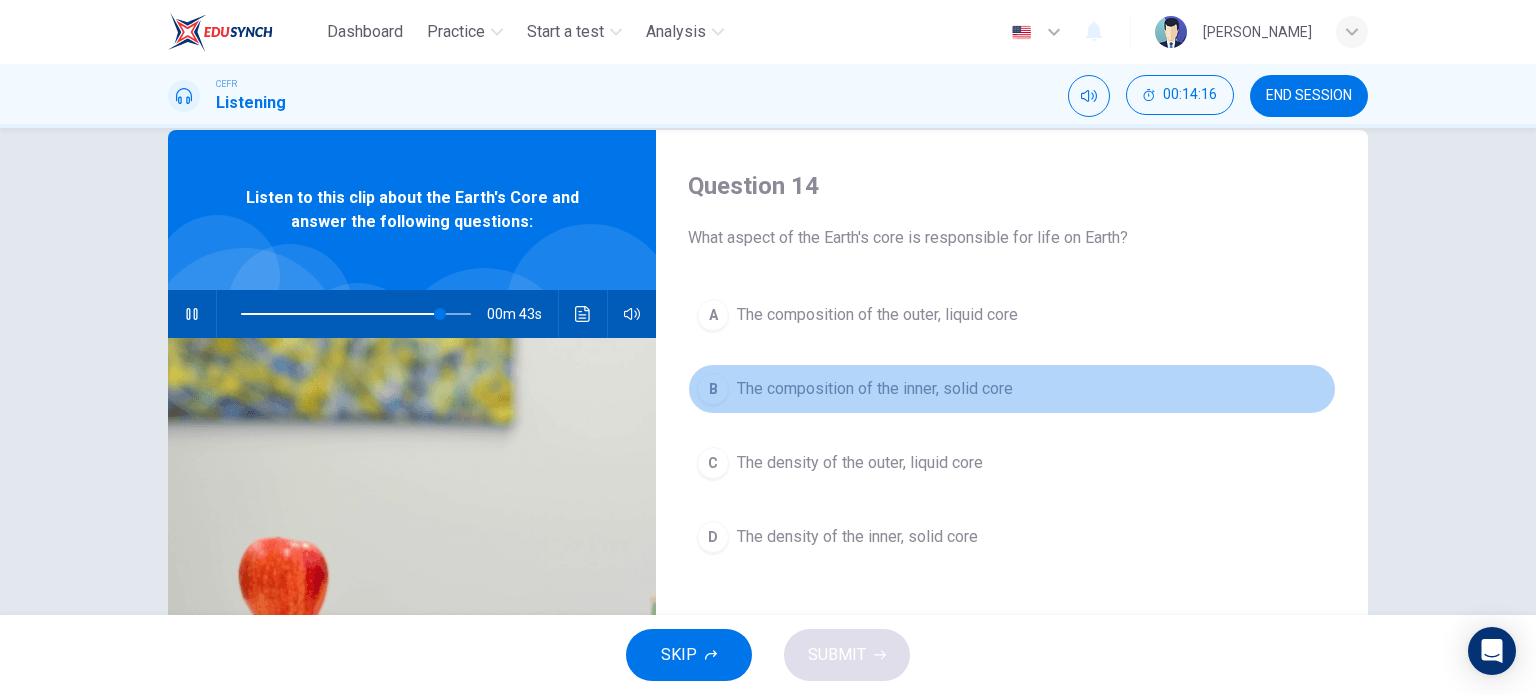 click on "The composition of the inner, solid core" at bounding box center (875, 389) 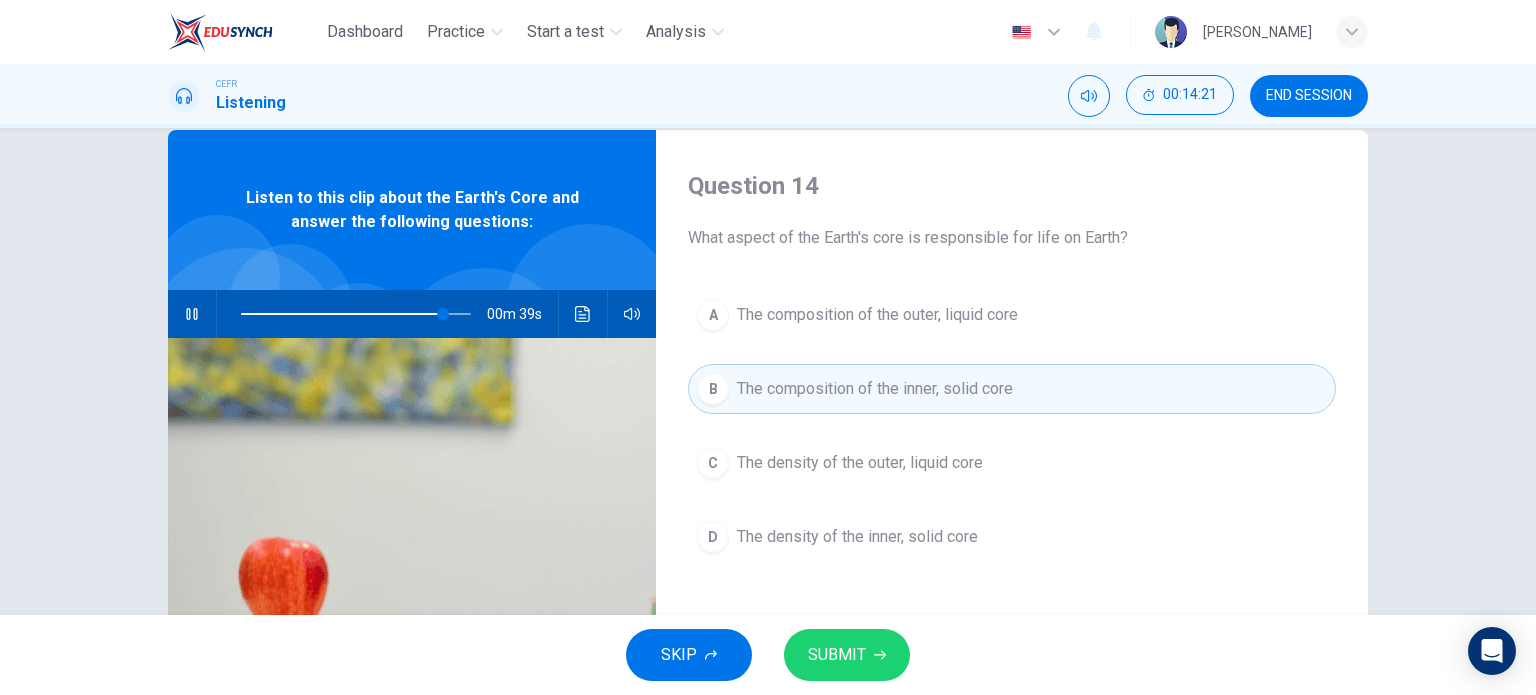 click on "The composition of the outer, liquid core" at bounding box center (877, 315) 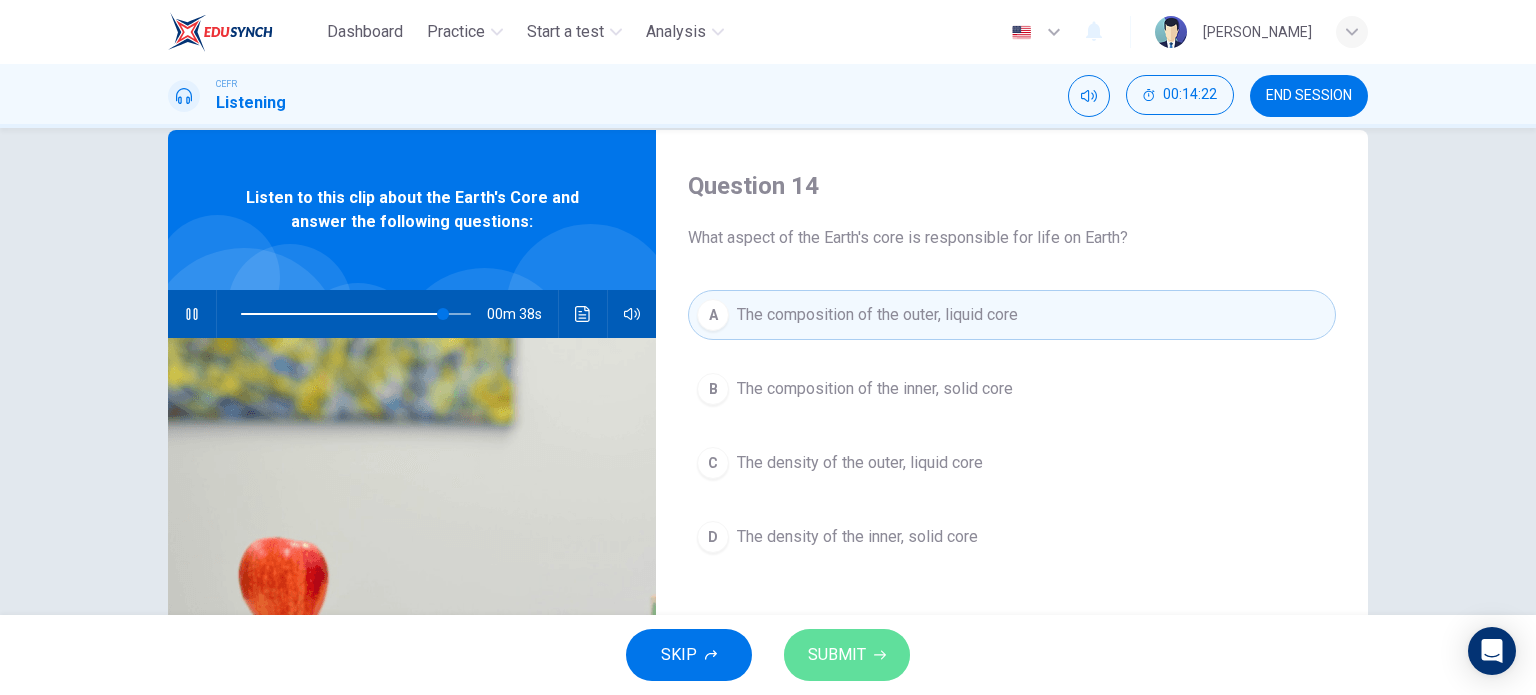 click on "SUBMIT" at bounding box center [837, 655] 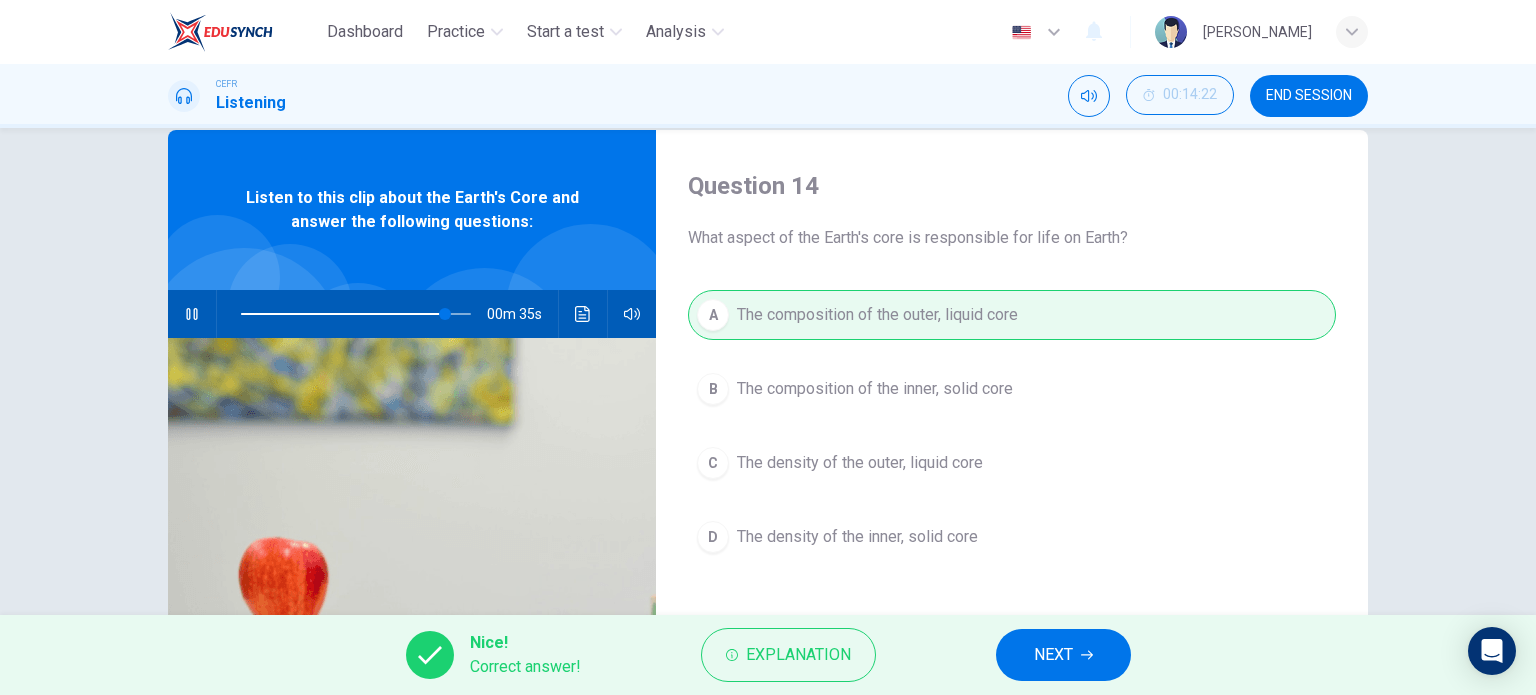 click on "NEXT" at bounding box center (1063, 655) 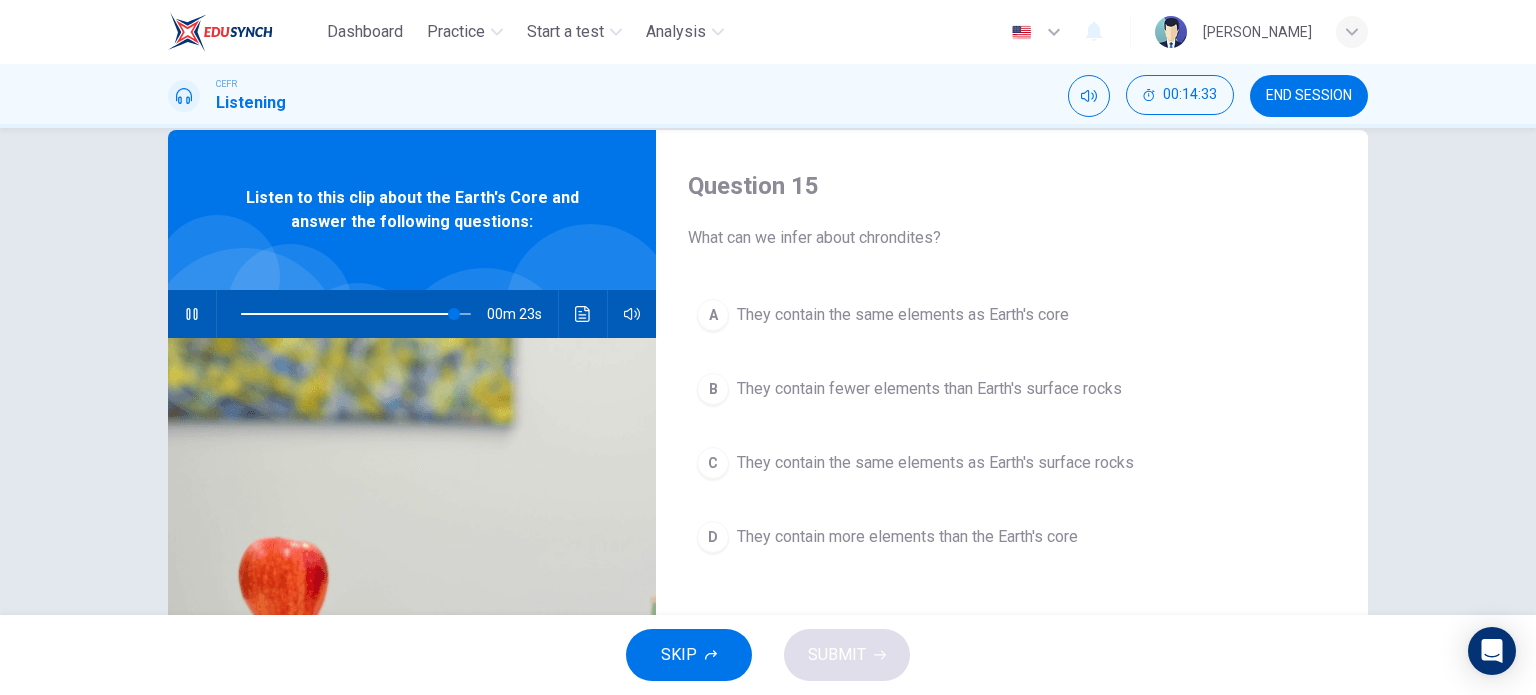 click on "They contain the same elements as Earth's surface rocks" at bounding box center [935, 463] 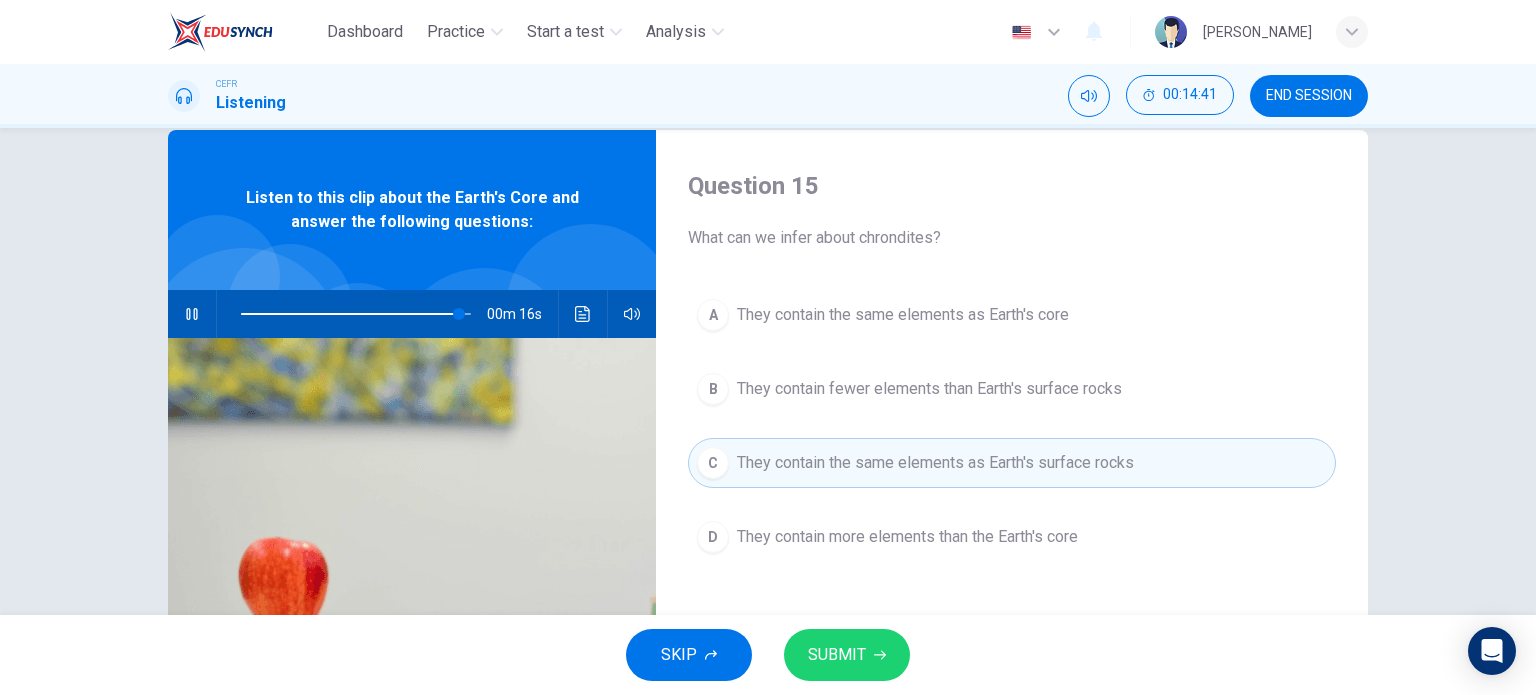 click on "They contain fewer elements than Earth's surface rocks" at bounding box center [929, 389] 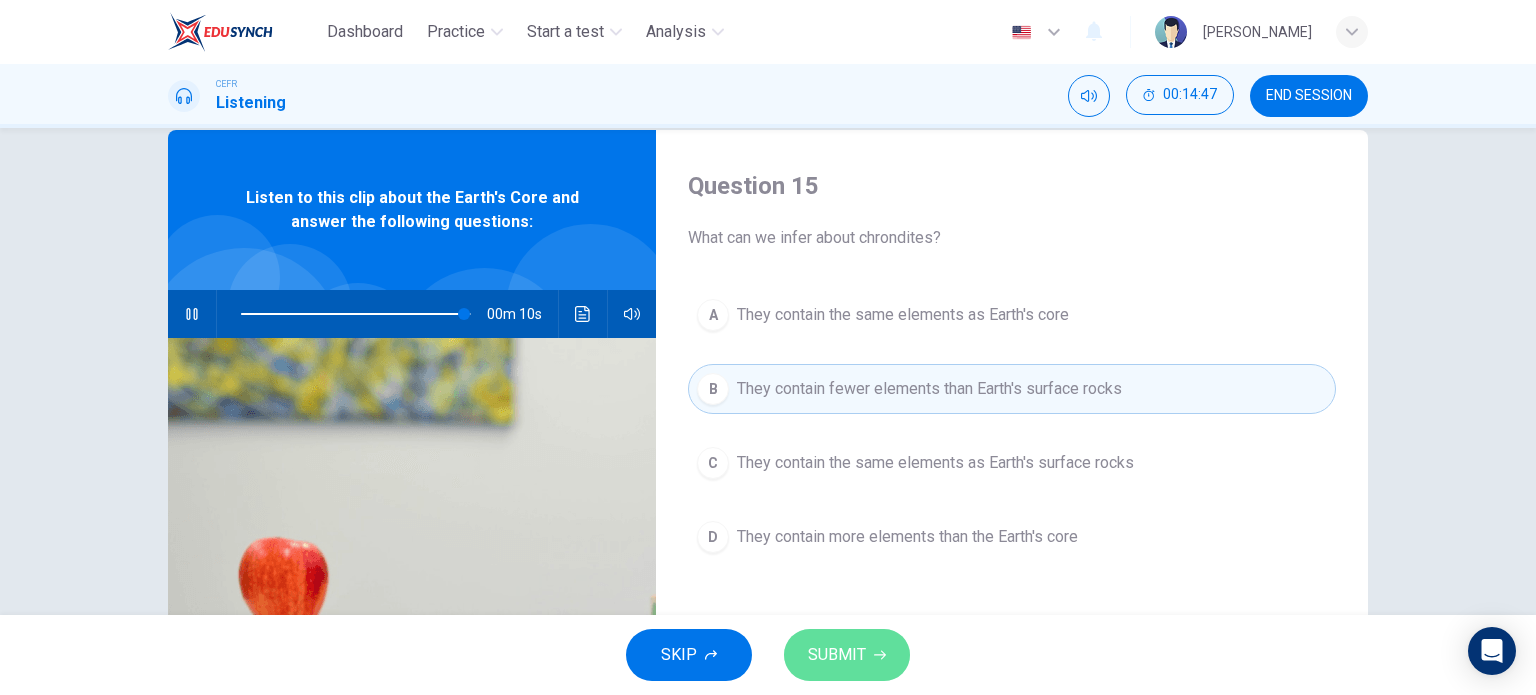click 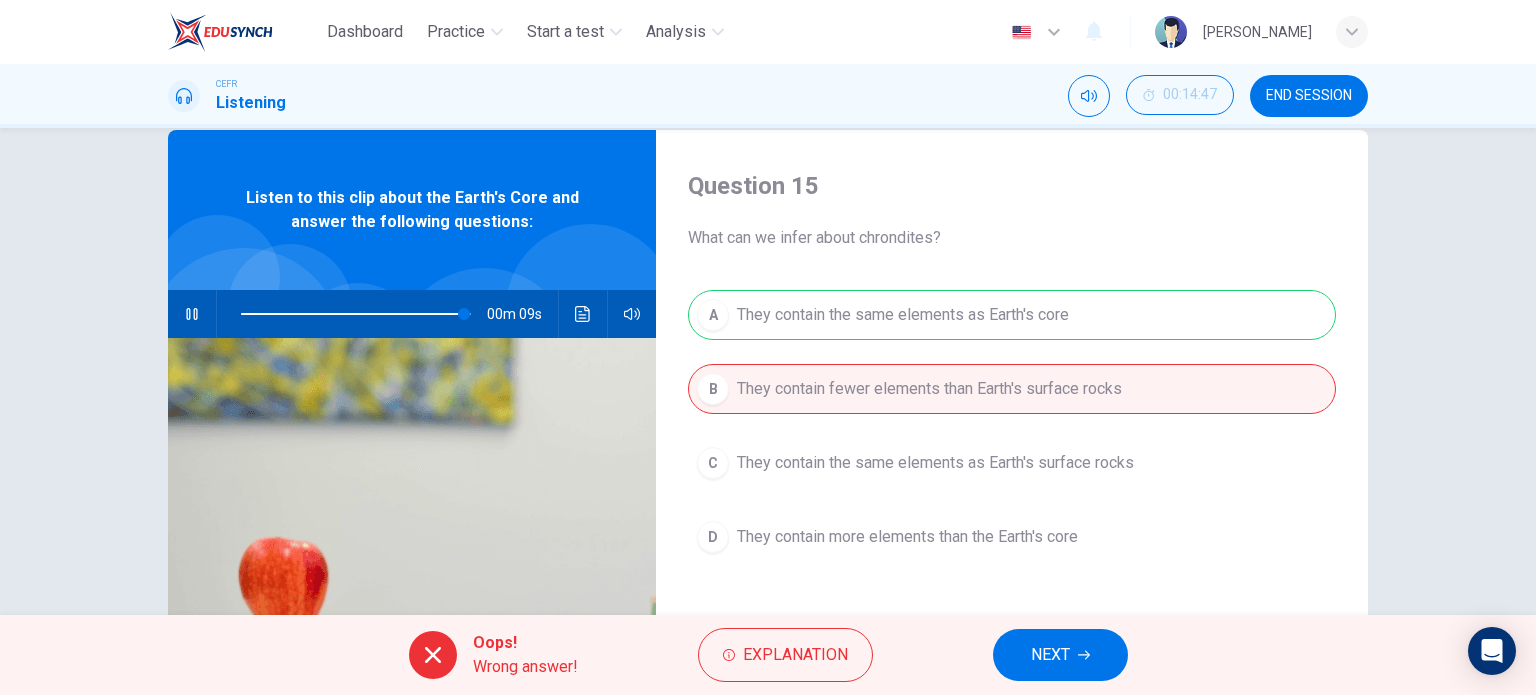 type on "97" 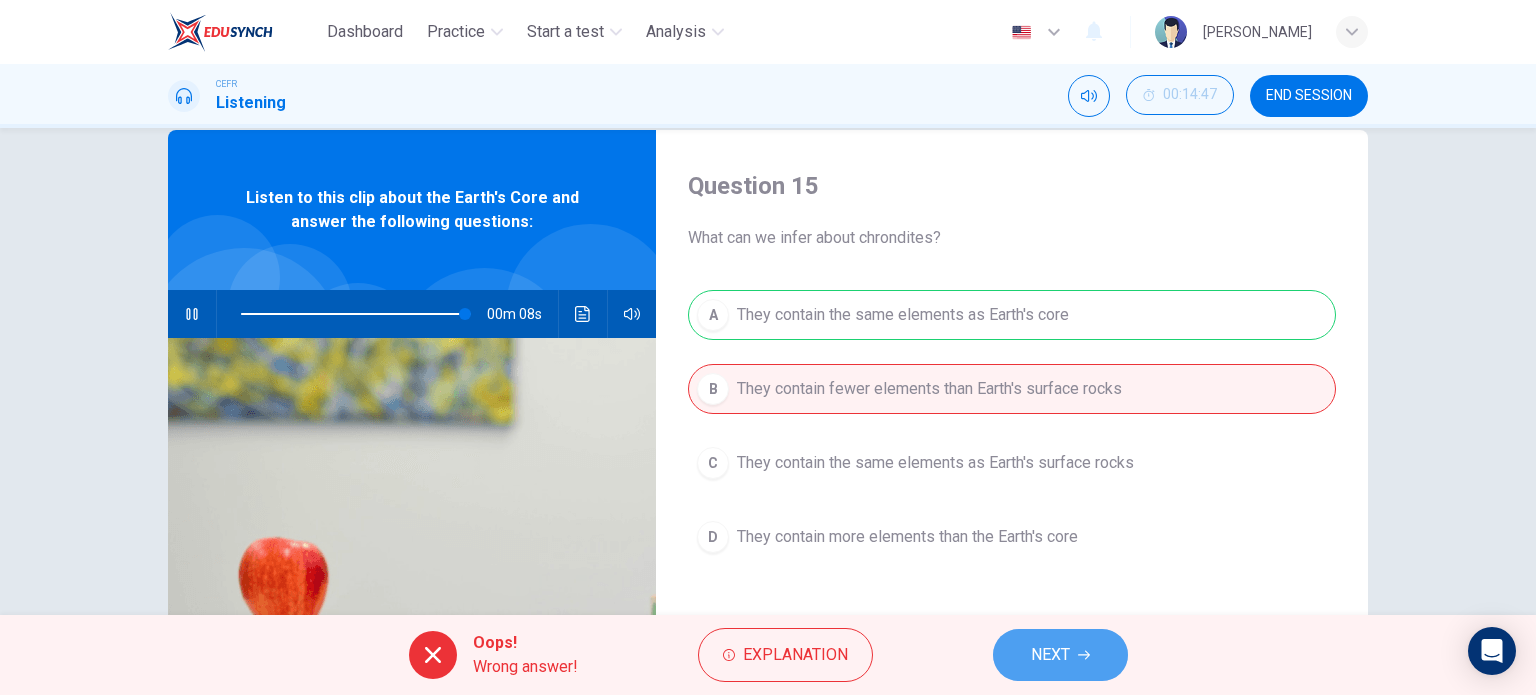 click on "NEXT" at bounding box center [1060, 655] 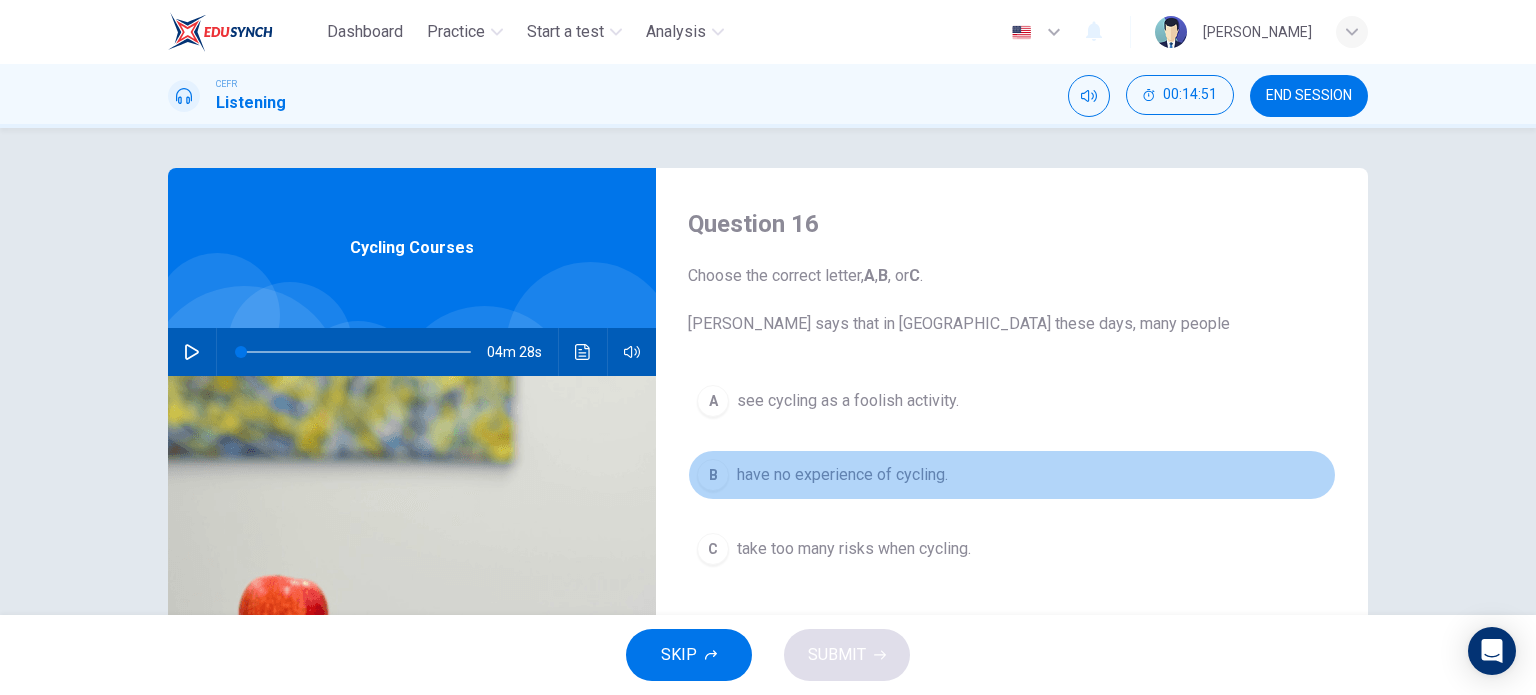 click on "have no experience of cycling." at bounding box center [842, 475] 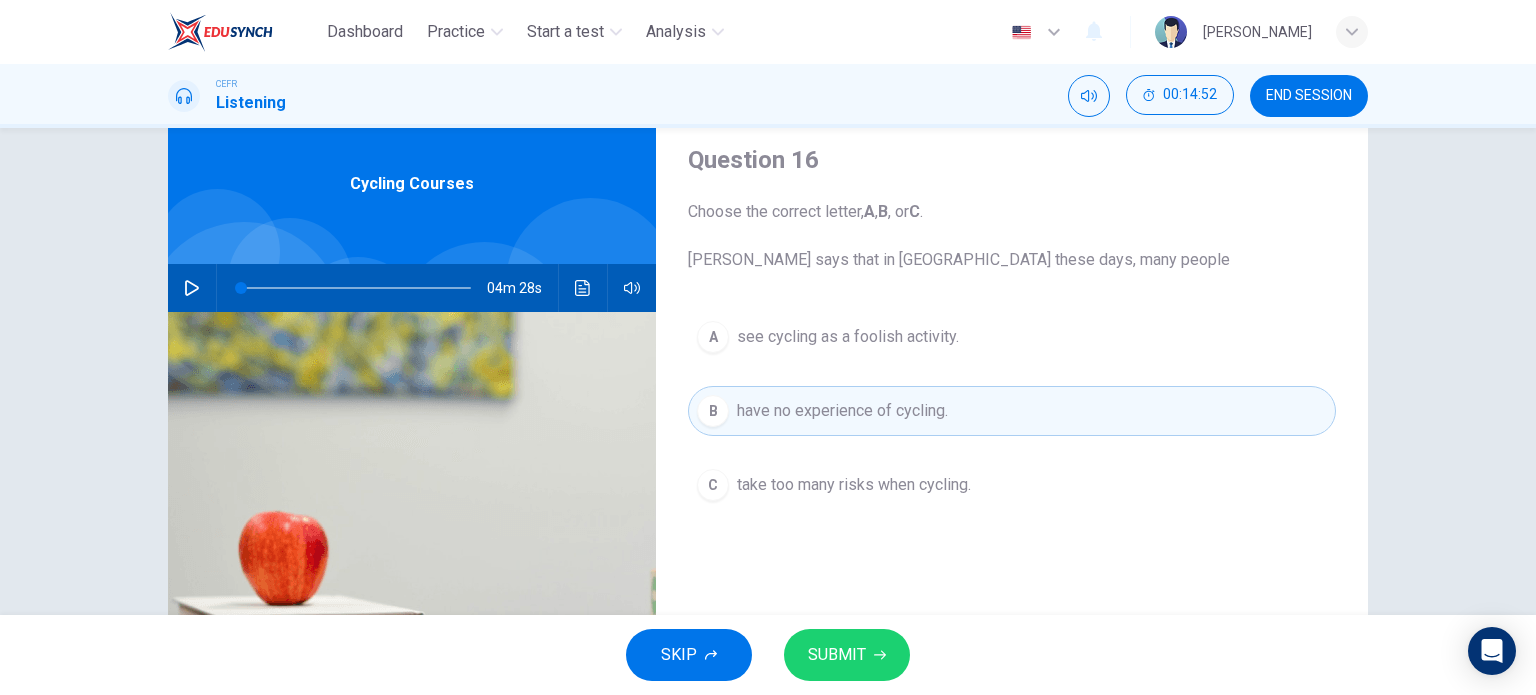 scroll, scrollTop: 100, scrollLeft: 0, axis: vertical 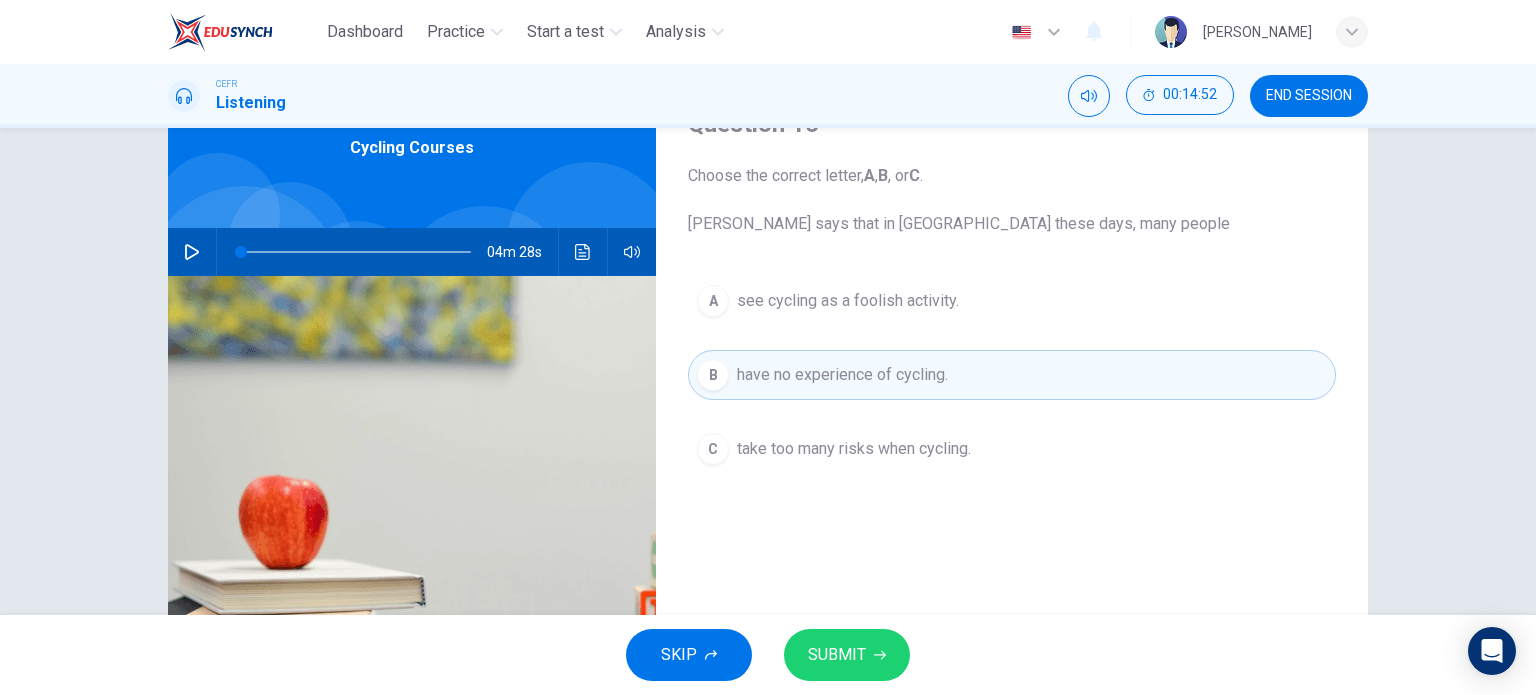 click on "SUBMIT" at bounding box center [847, 655] 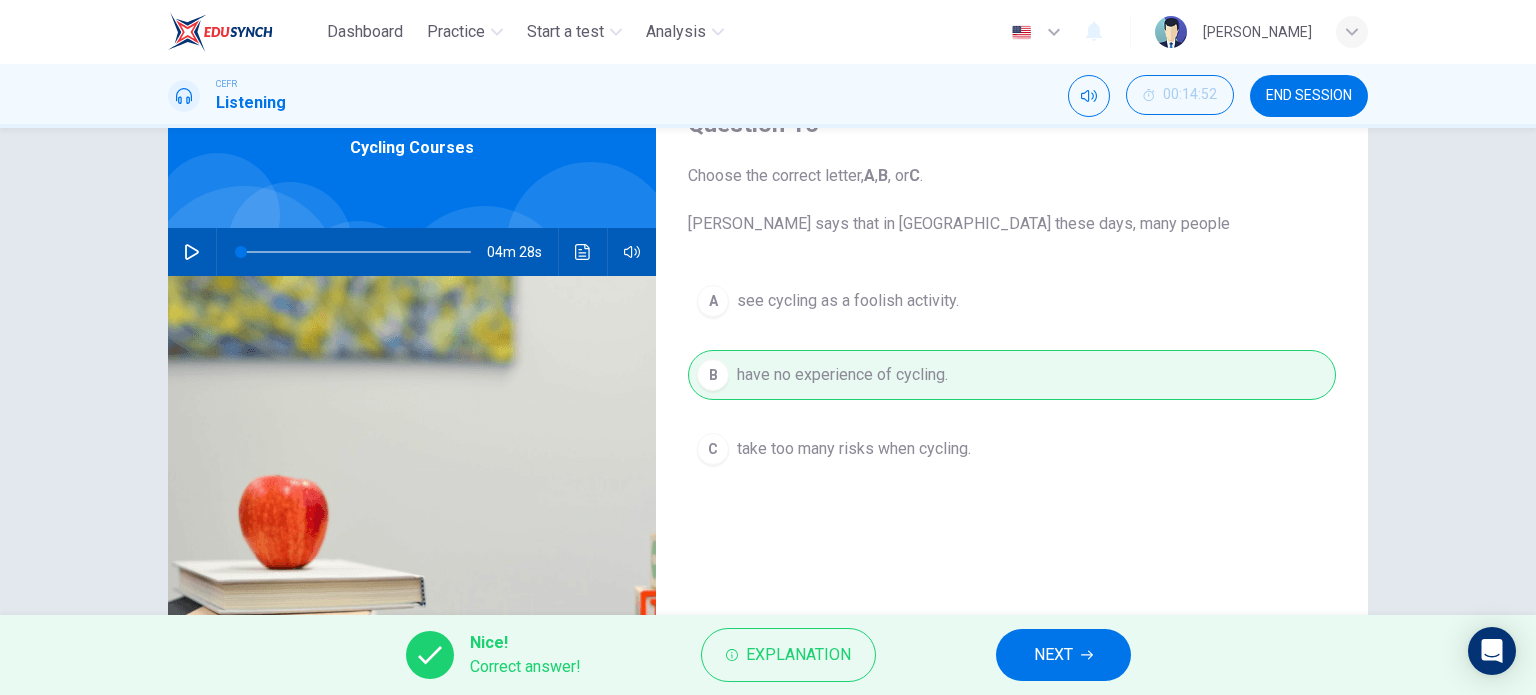 click on "NEXT" at bounding box center [1063, 655] 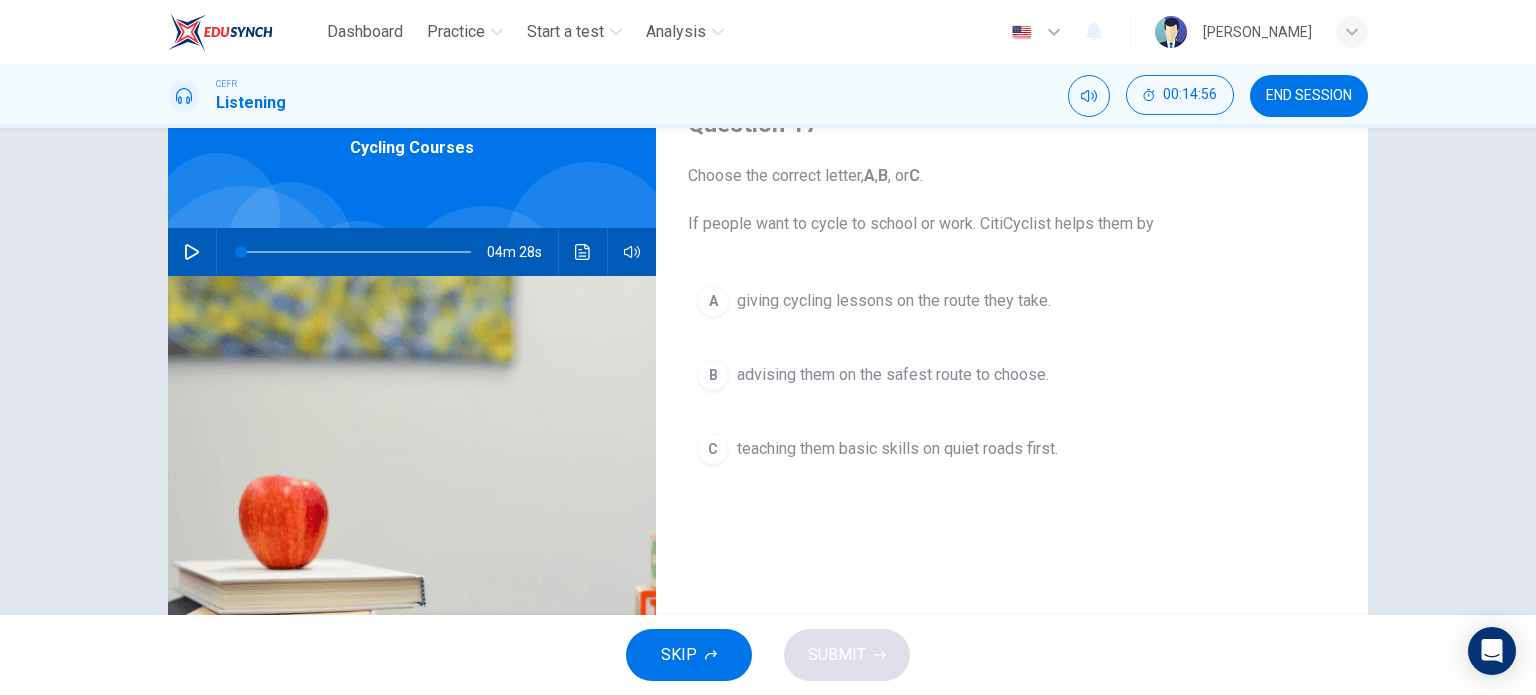 click on "giving cycling lessons on the route they take." at bounding box center [894, 301] 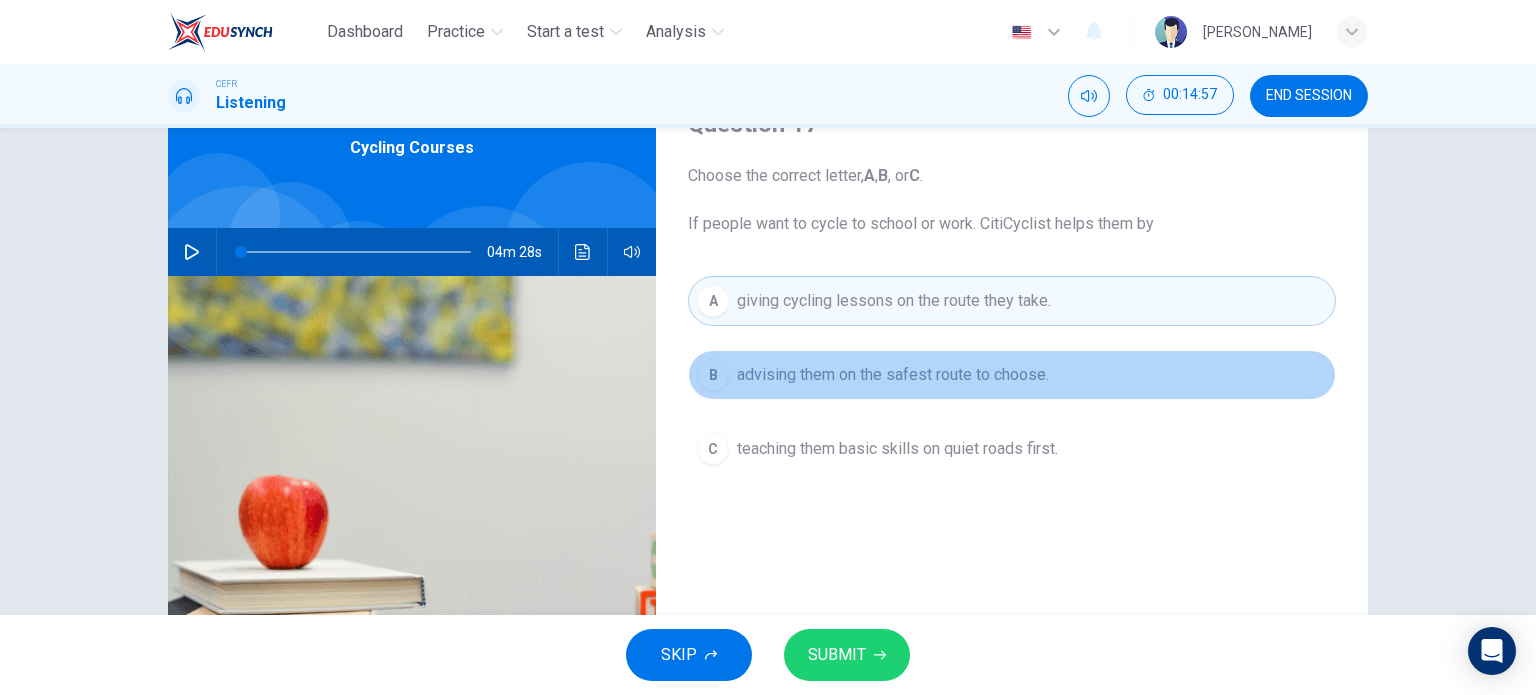click on "B advising them on the safest route to choose." at bounding box center (1012, 375) 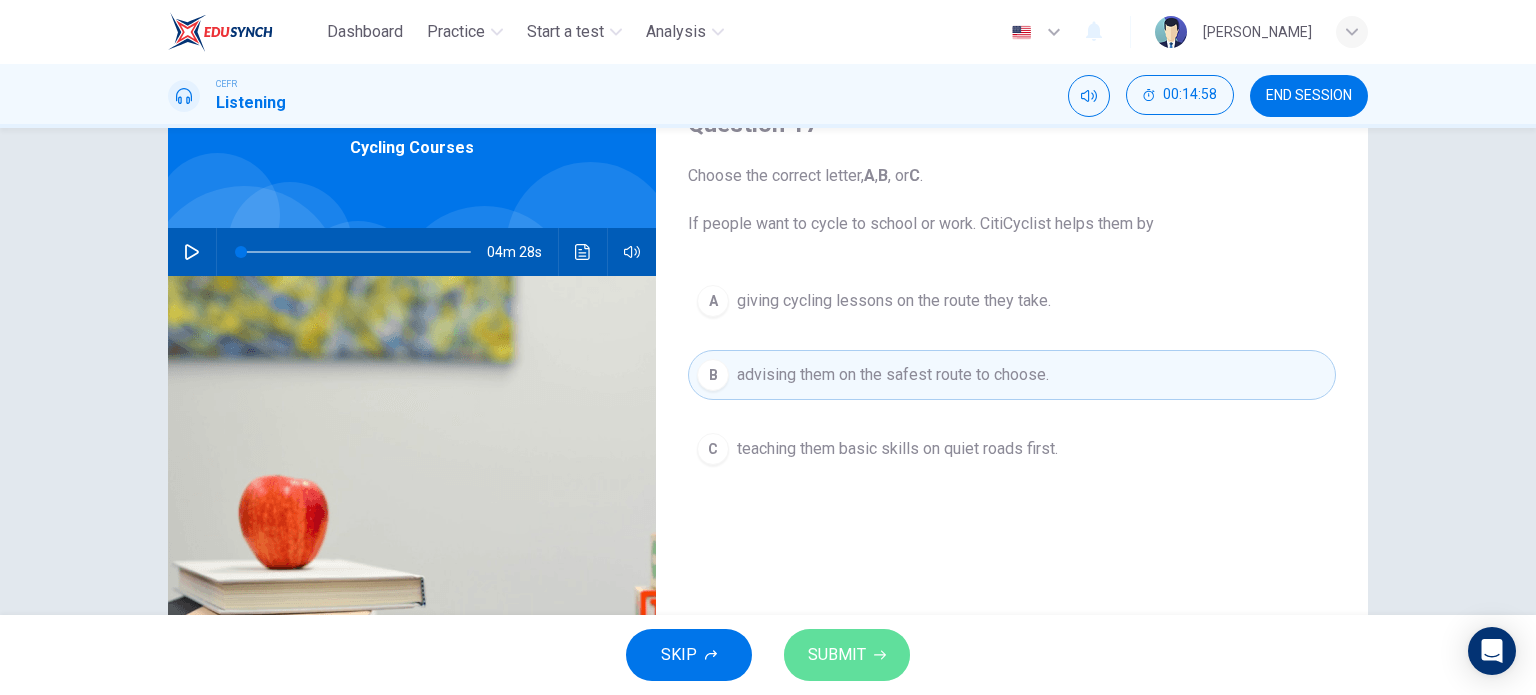 click on "SUBMIT" at bounding box center [837, 655] 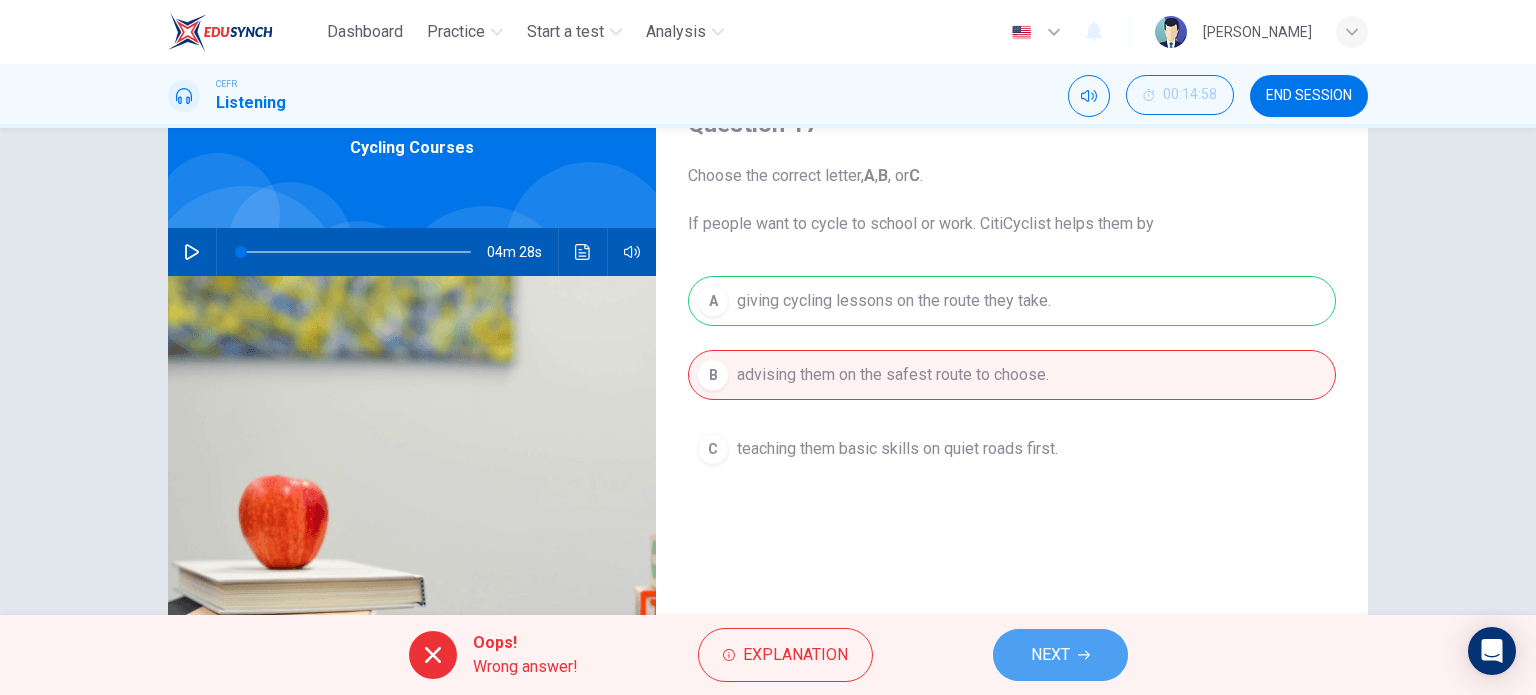 click on "NEXT" at bounding box center (1060, 655) 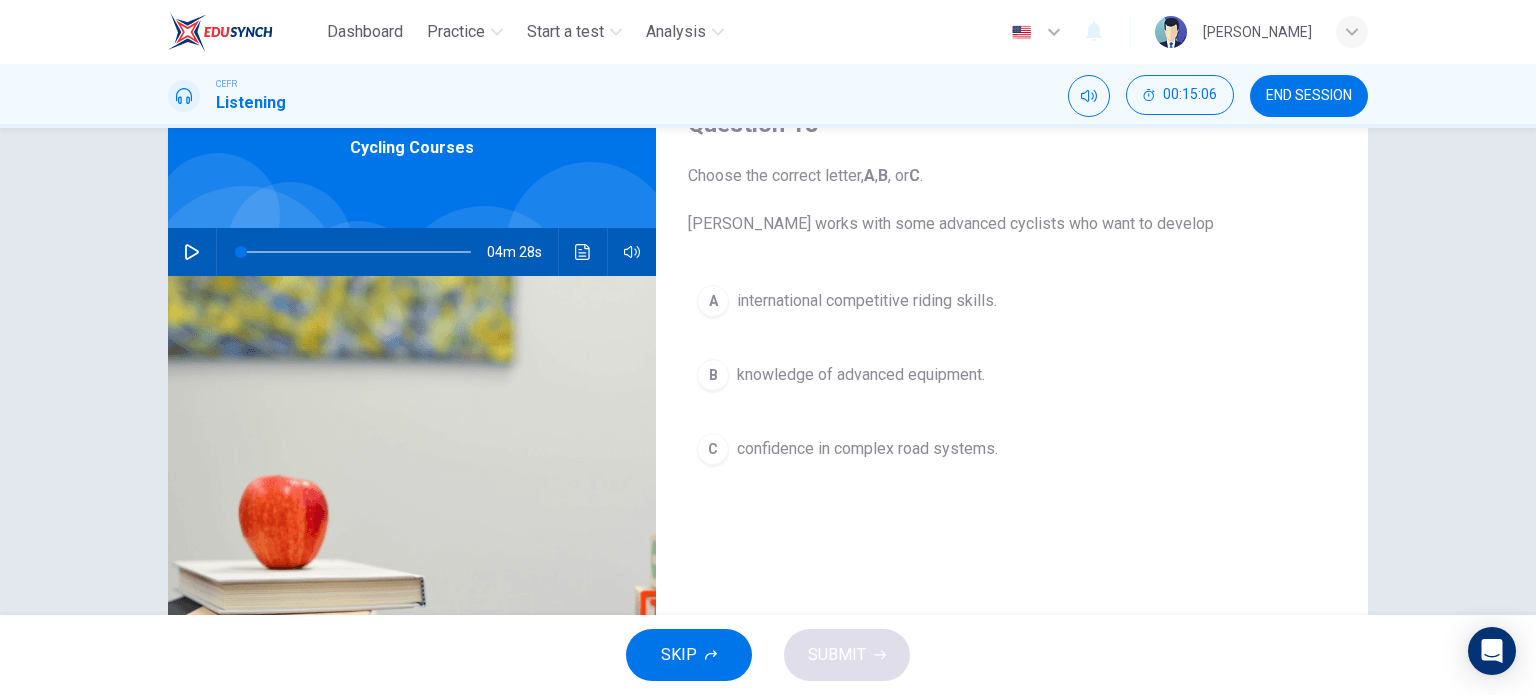 click on "C confidence in complex road systems." at bounding box center [1012, 449] 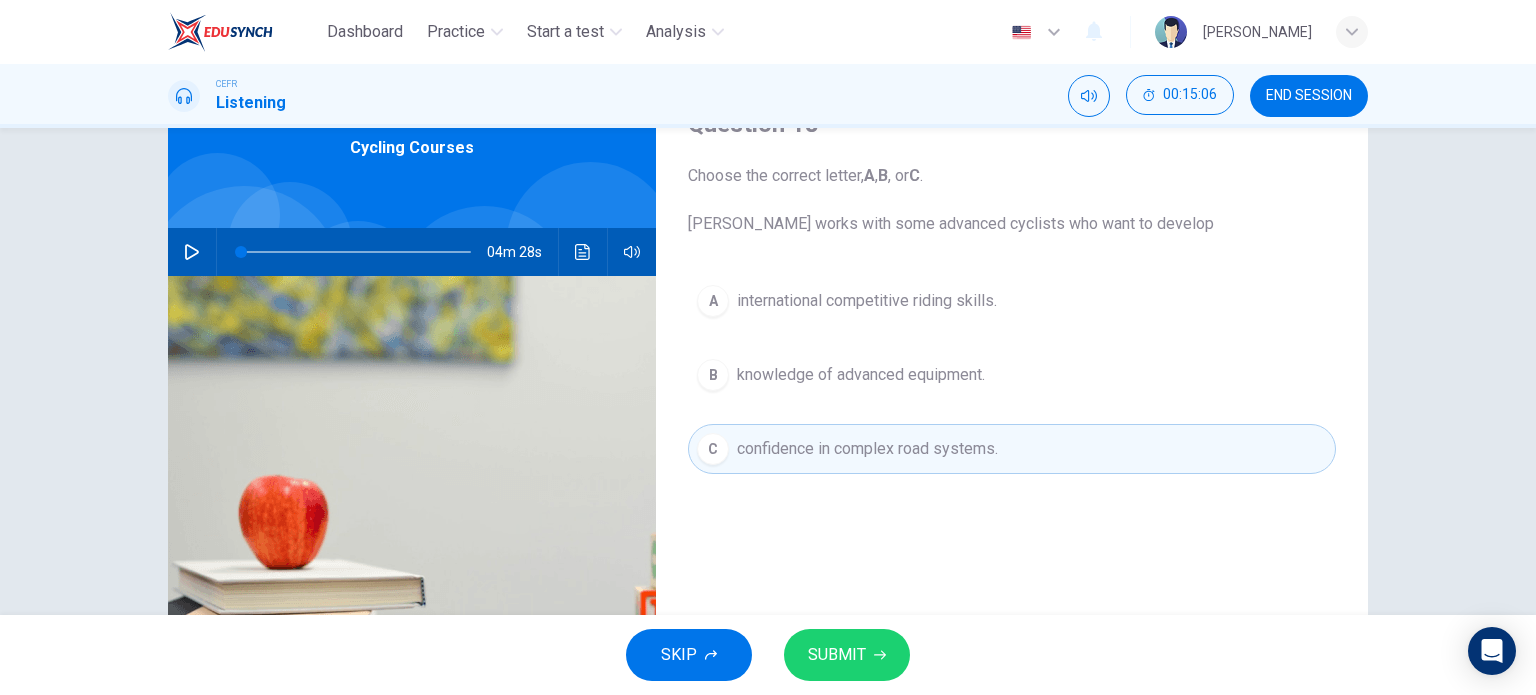 click 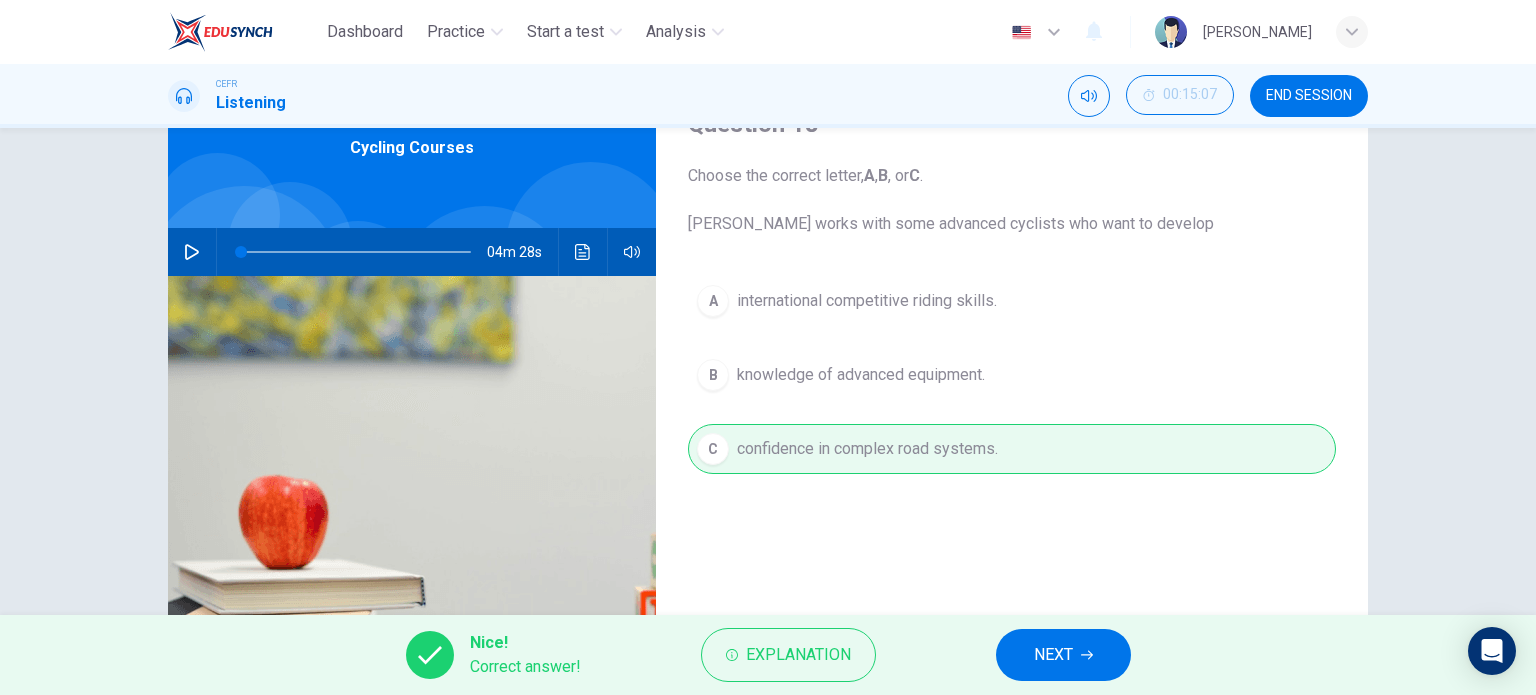 click on "NEXT" at bounding box center (1053, 655) 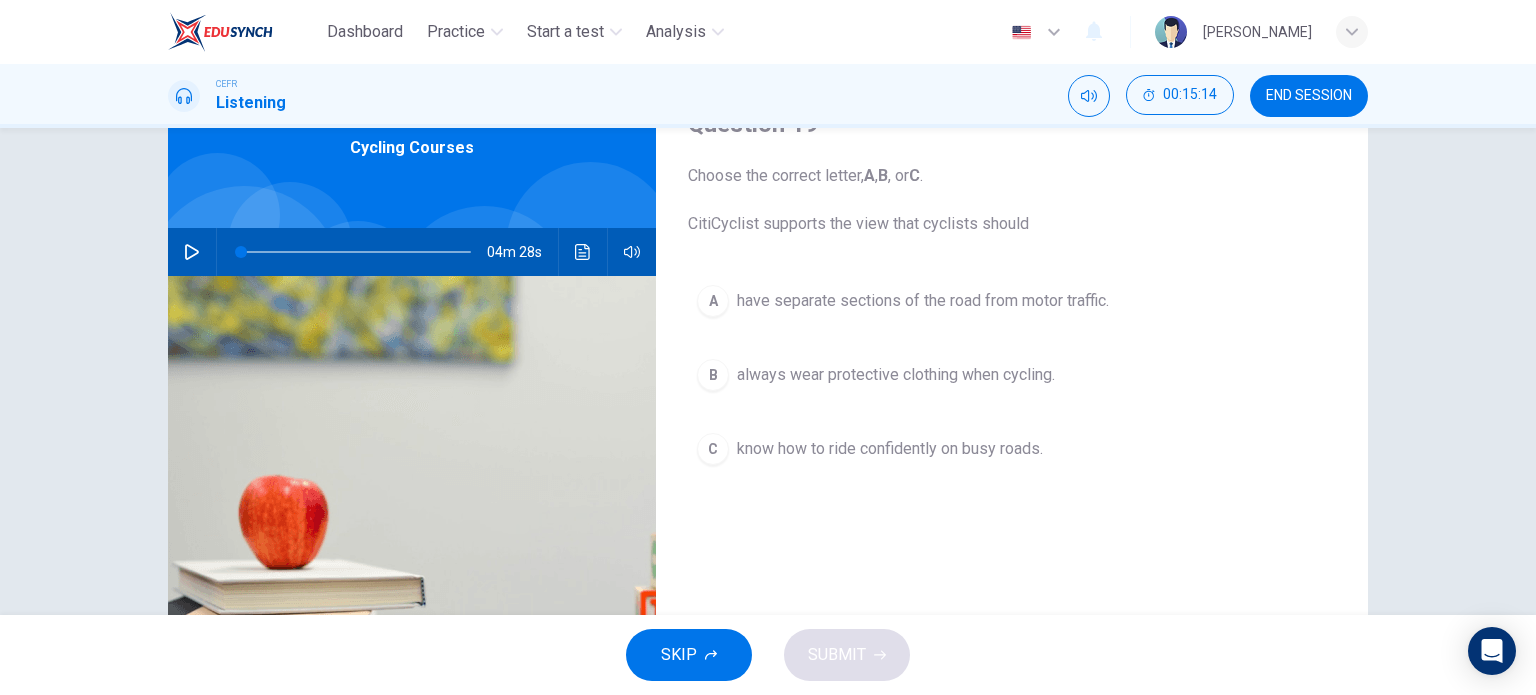 click on "C know how to ride confidently on busy roads." at bounding box center [1012, 449] 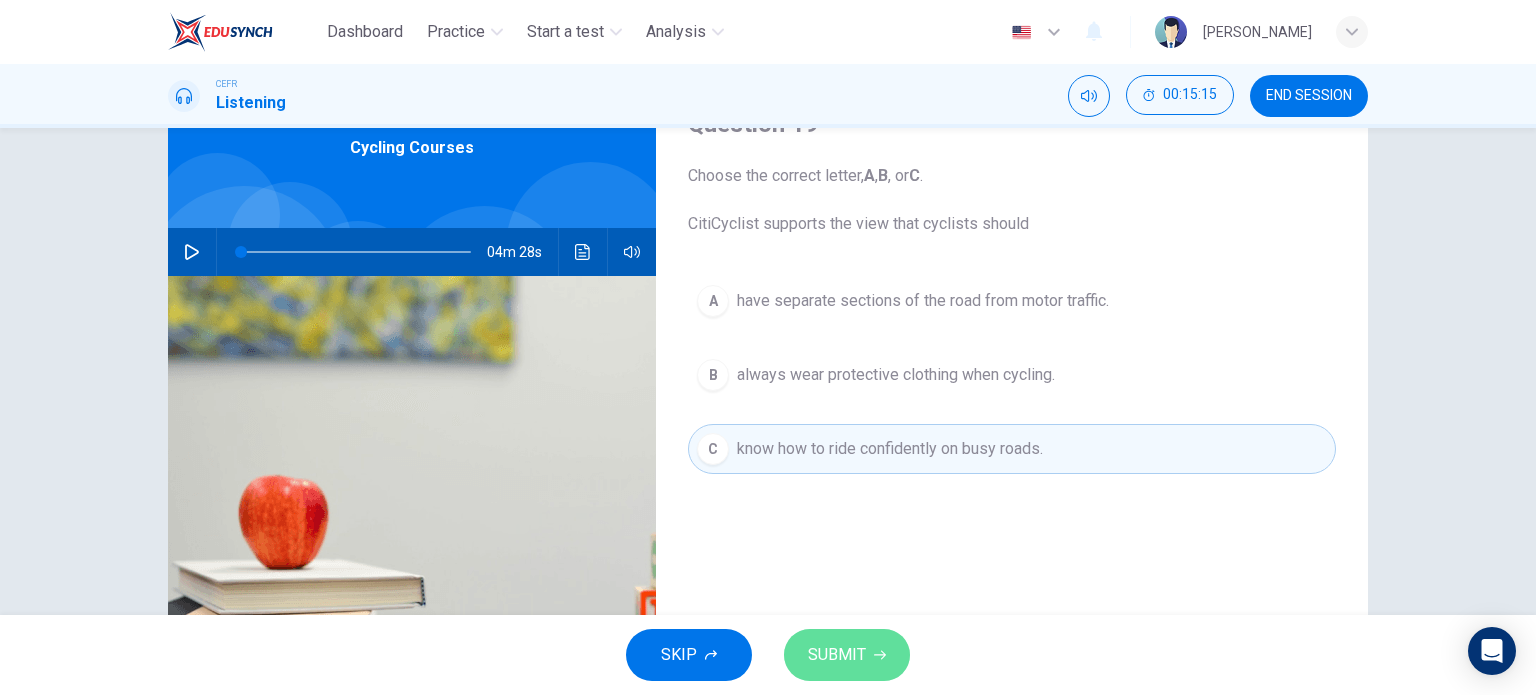 click on "SUBMIT" at bounding box center [847, 655] 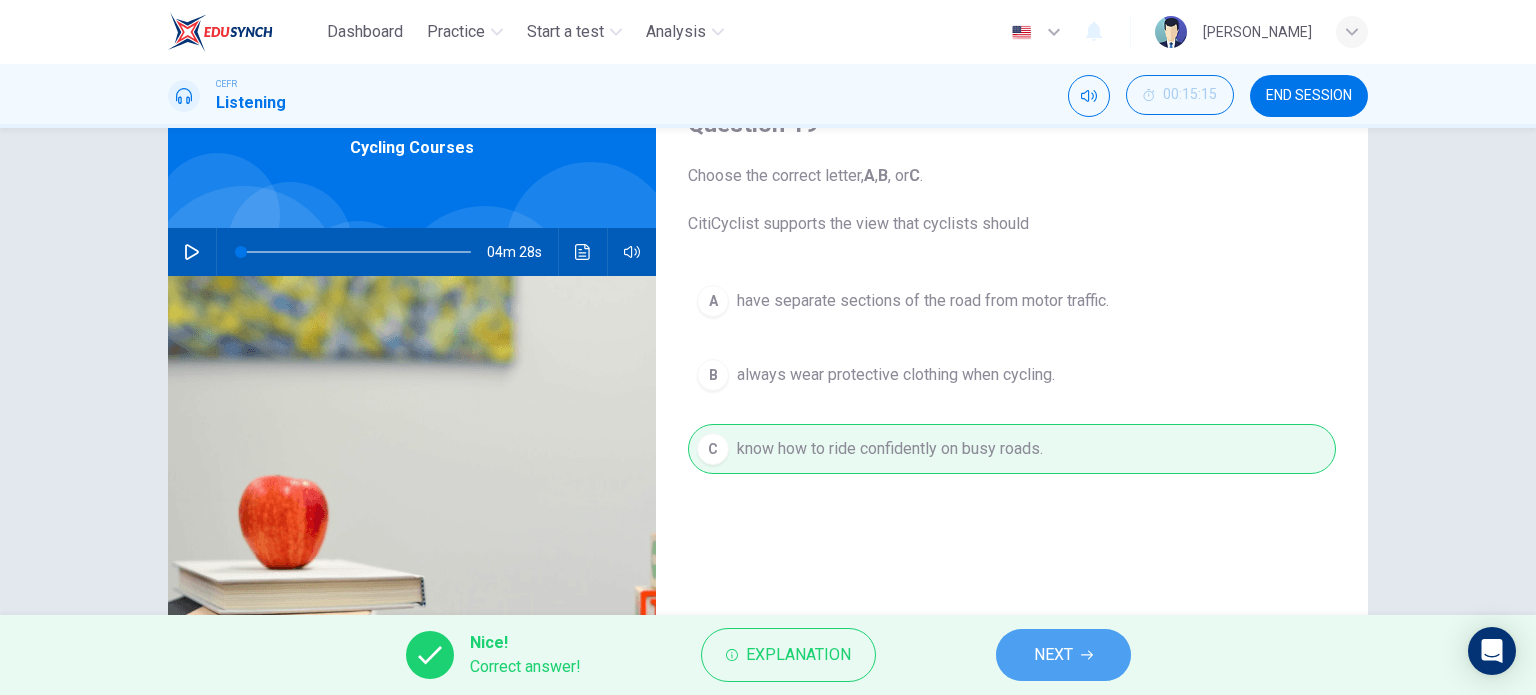 click on "NEXT" at bounding box center [1053, 655] 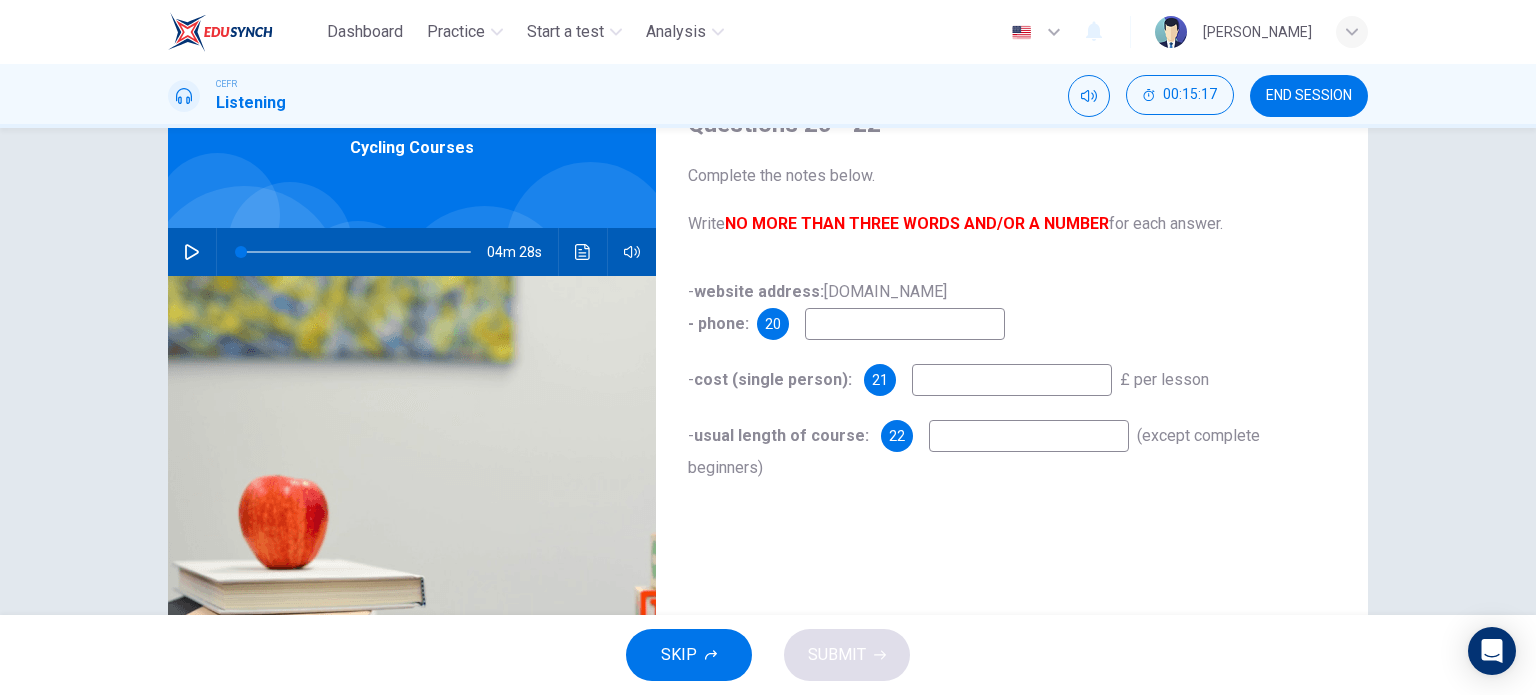 click at bounding box center [1012, 380] 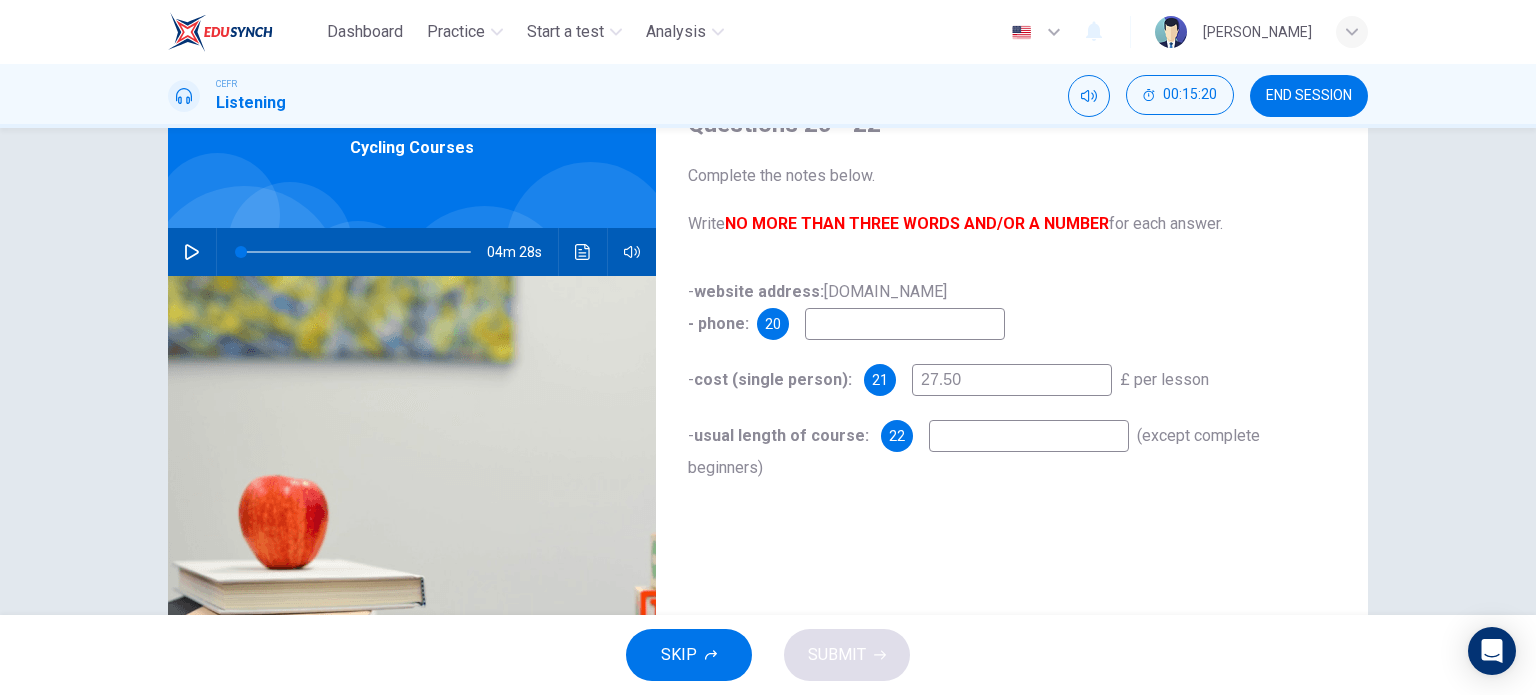 type on "27.50" 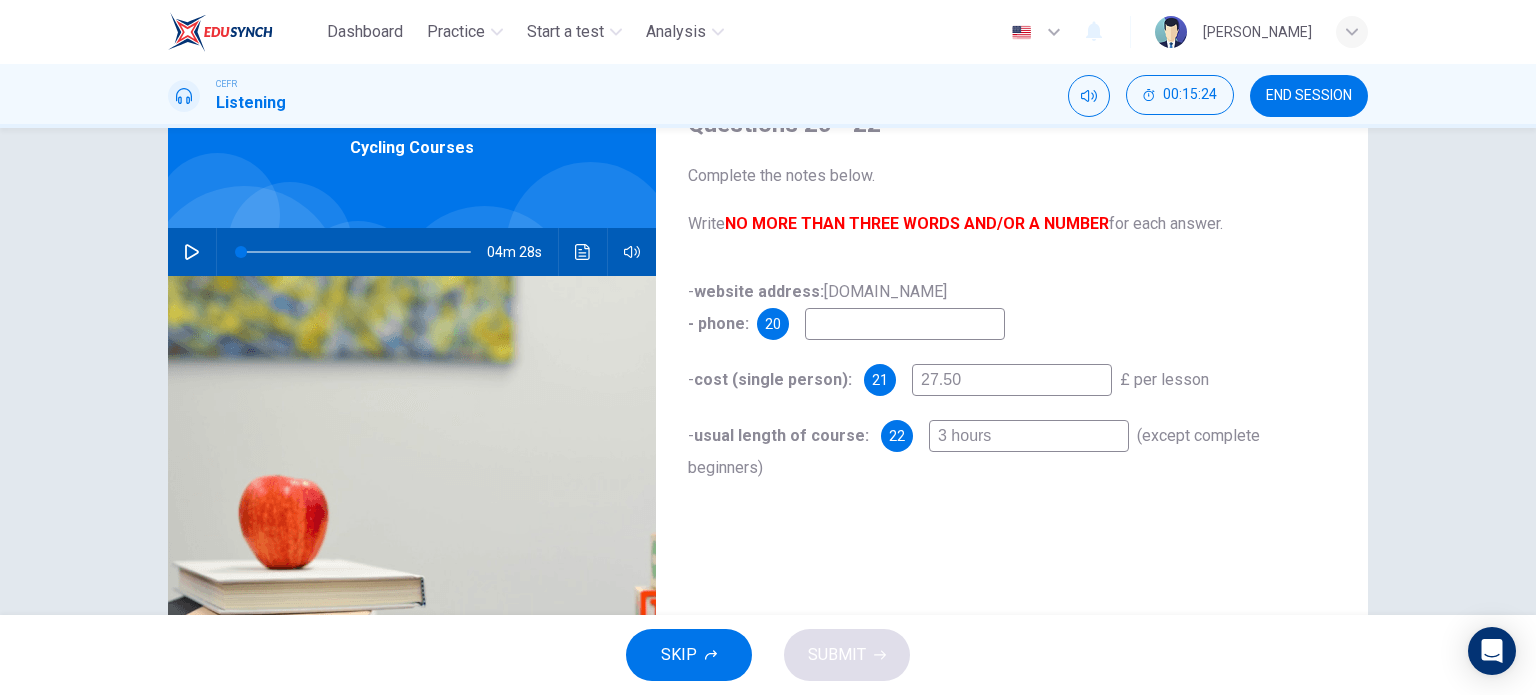 type on "3 hours" 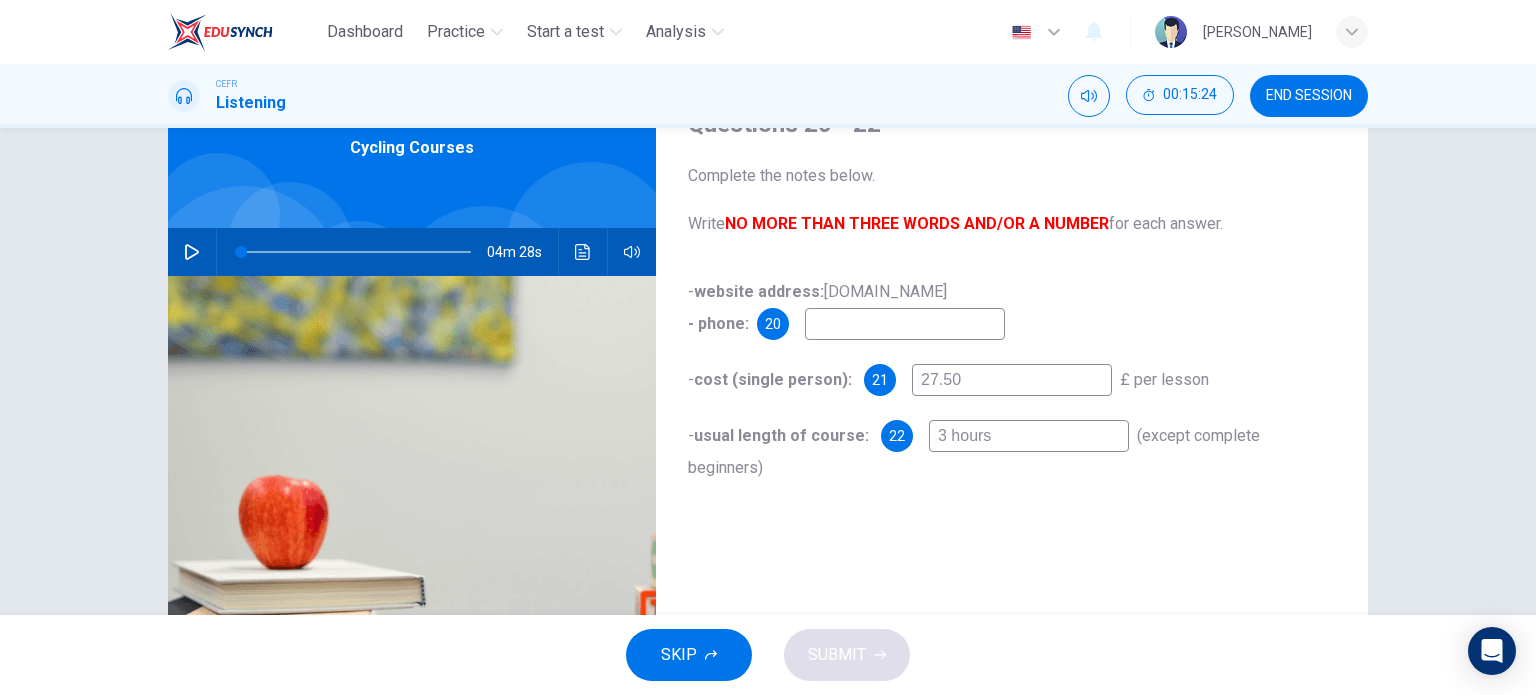 click at bounding box center (905, 324) 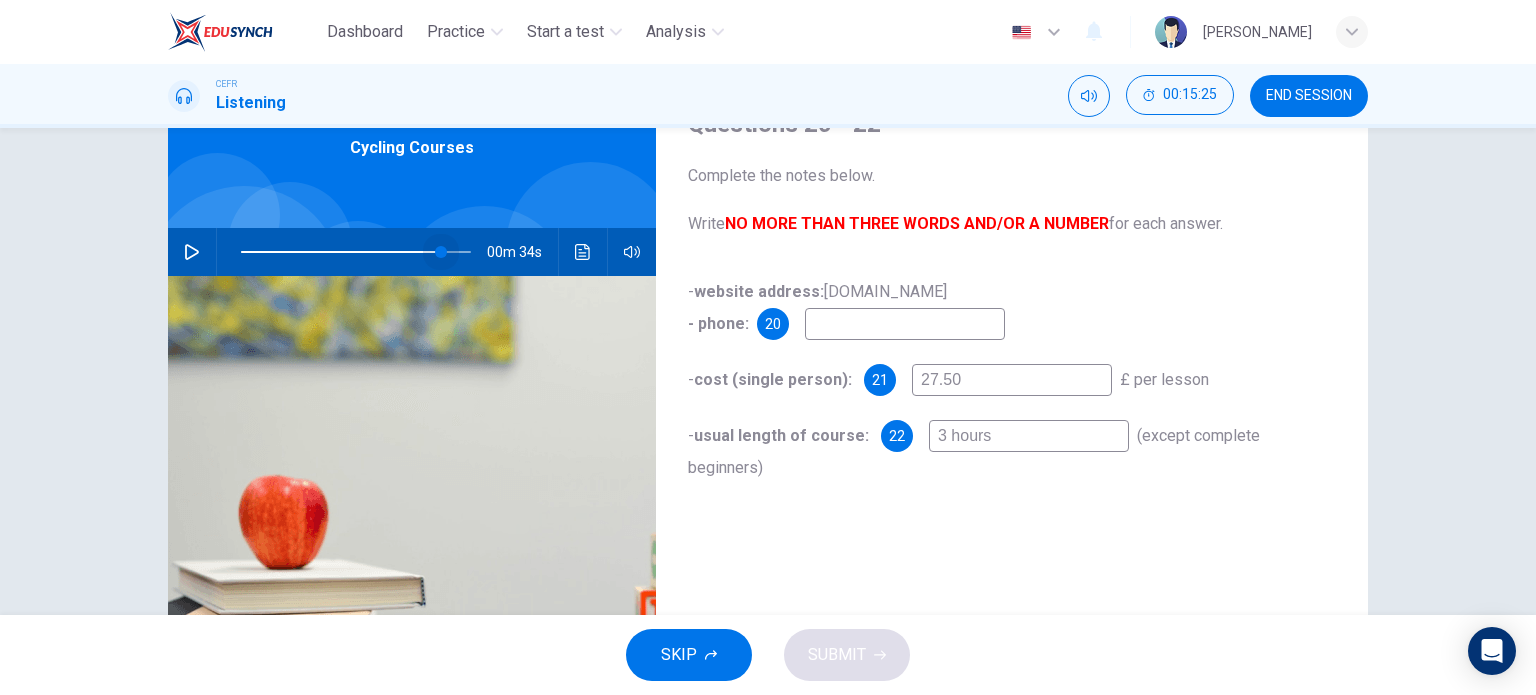 drag, startPoint x: 436, startPoint y: 251, endPoint x: 389, endPoint y: 243, distance: 47.67599 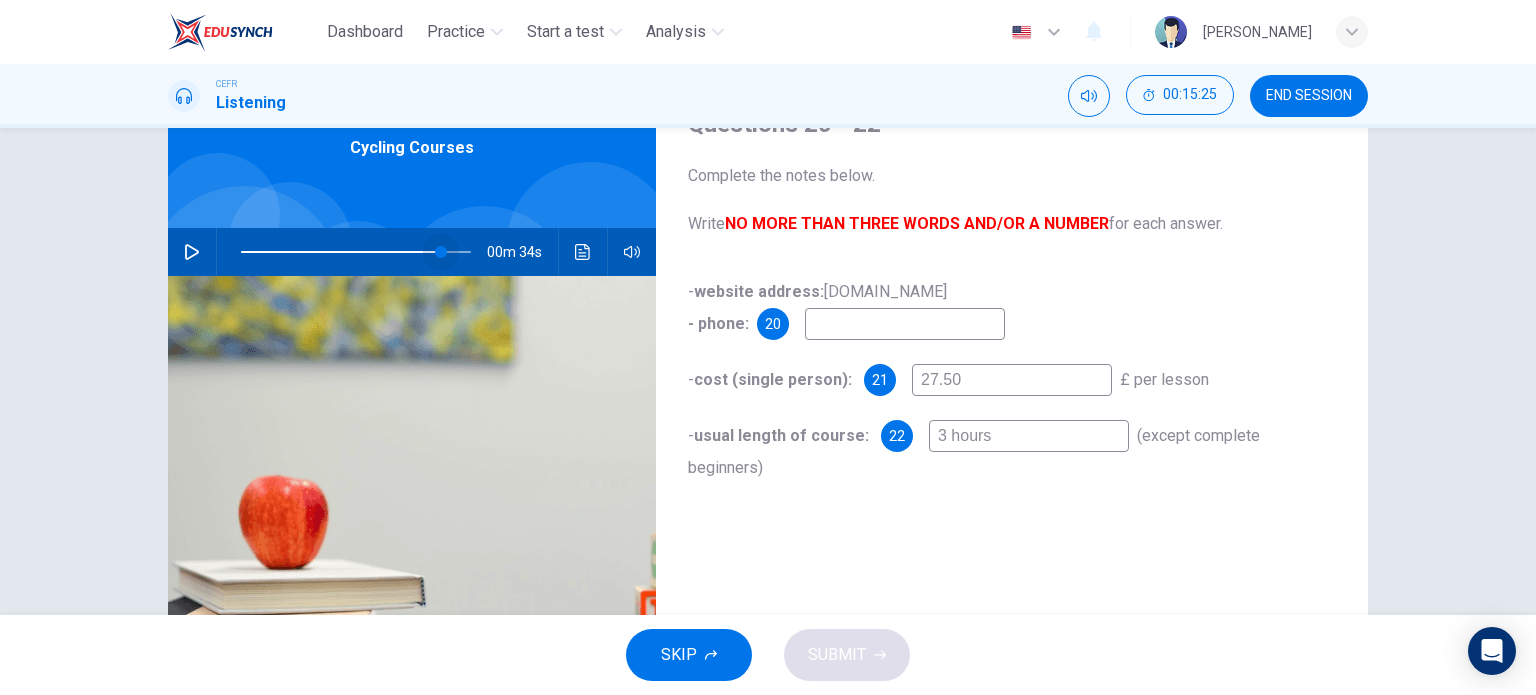 click at bounding box center (356, 252) 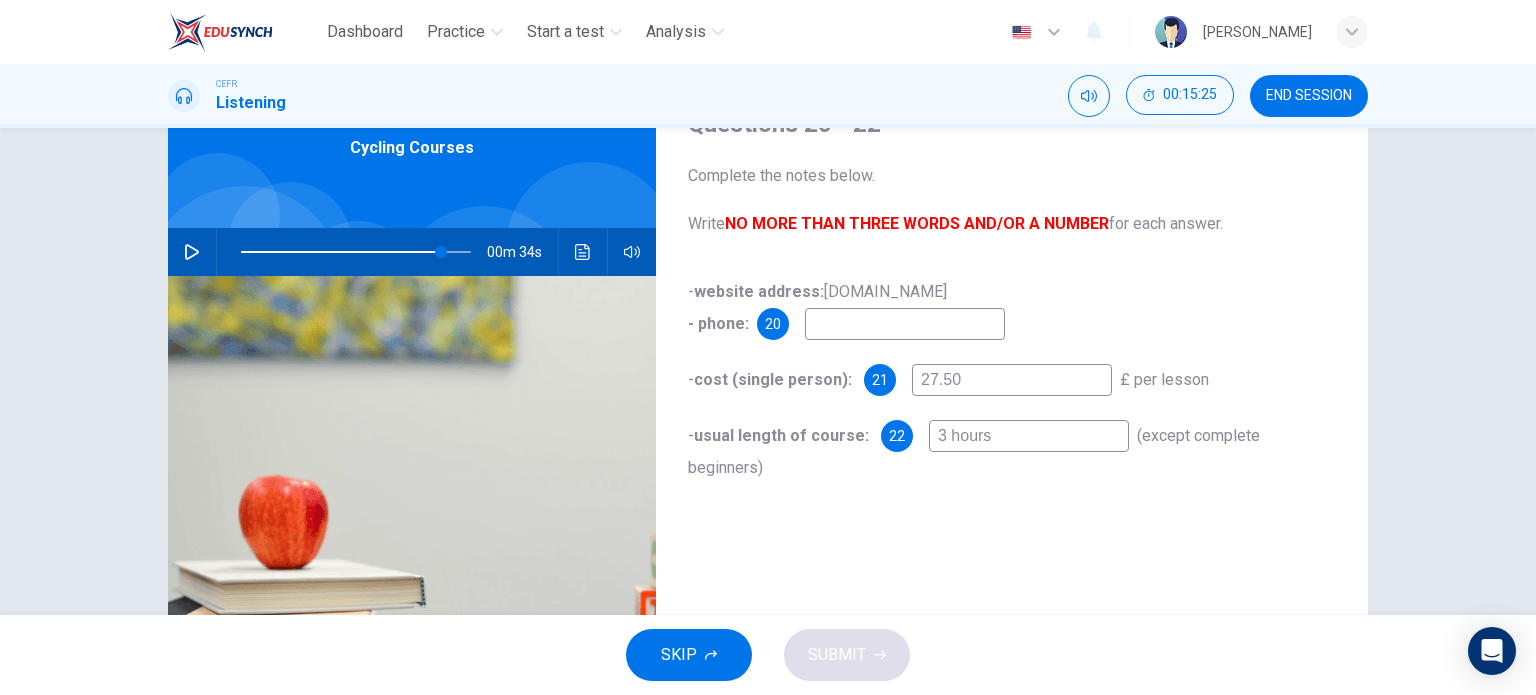 click on "00m 34s" at bounding box center [412, 252] 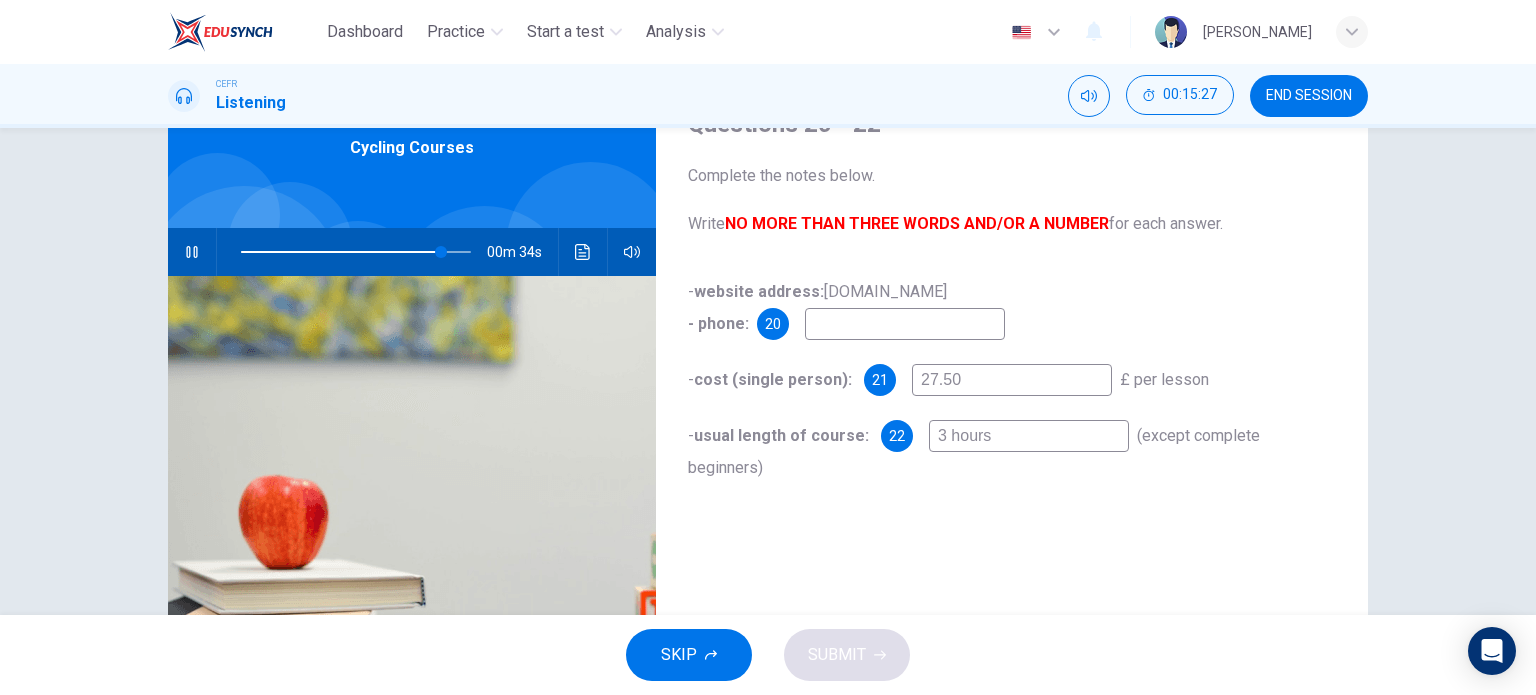 click at bounding box center [905, 324] 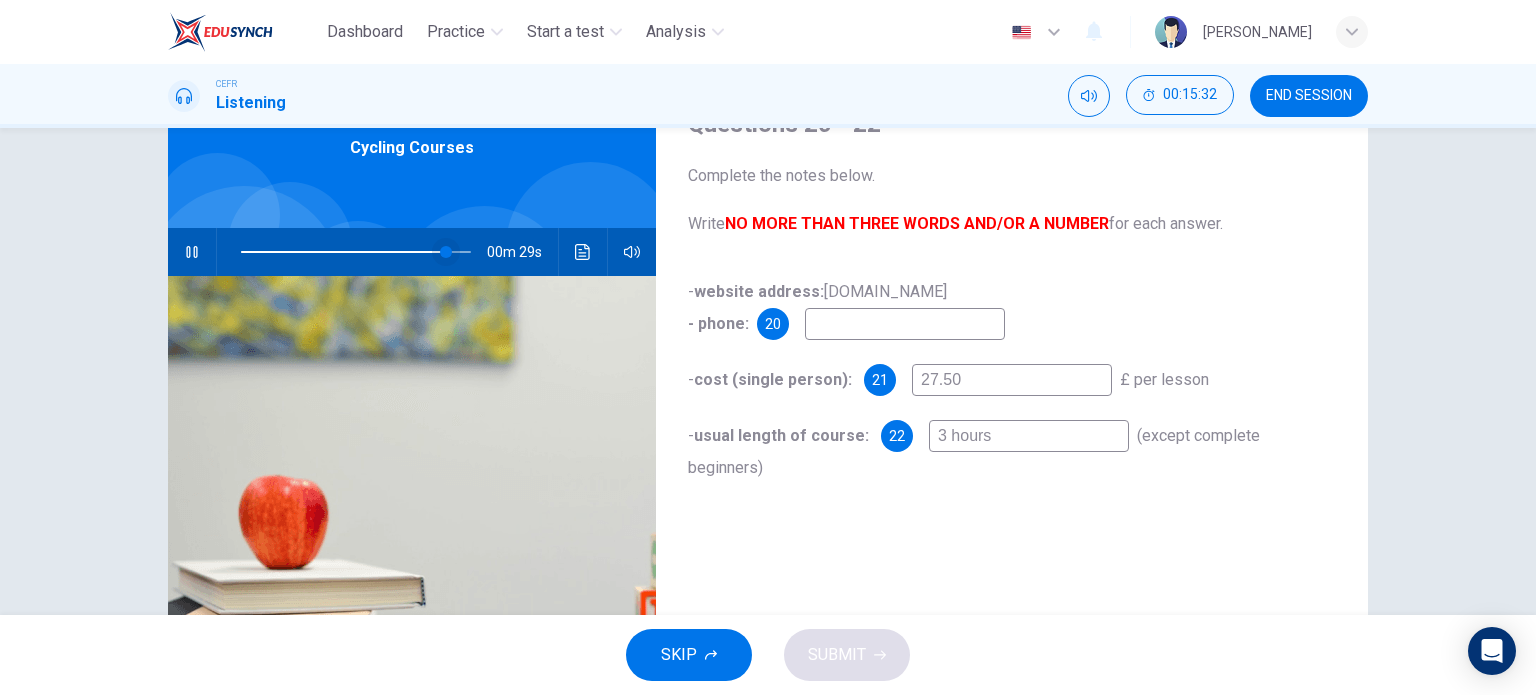 click at bounding box center [446, 252] 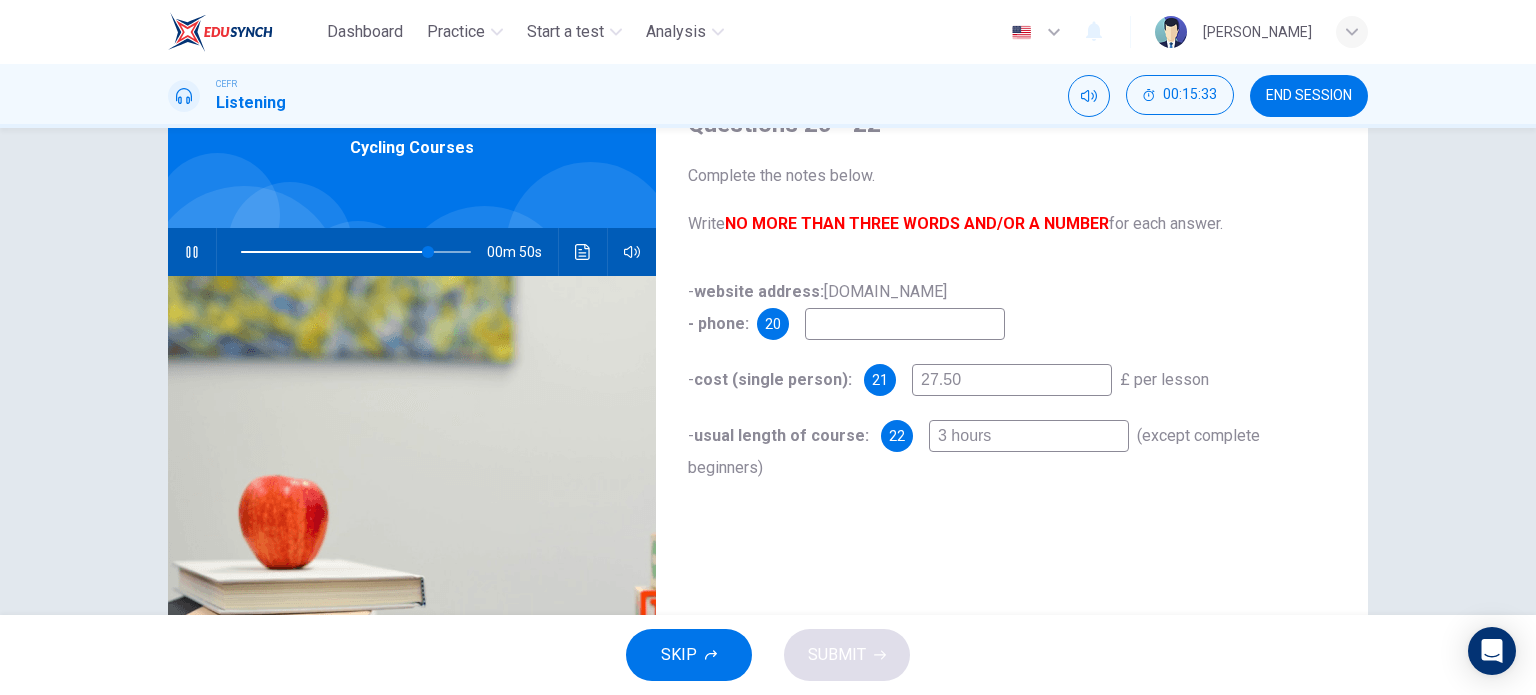 click at bounding box center [905, 324] 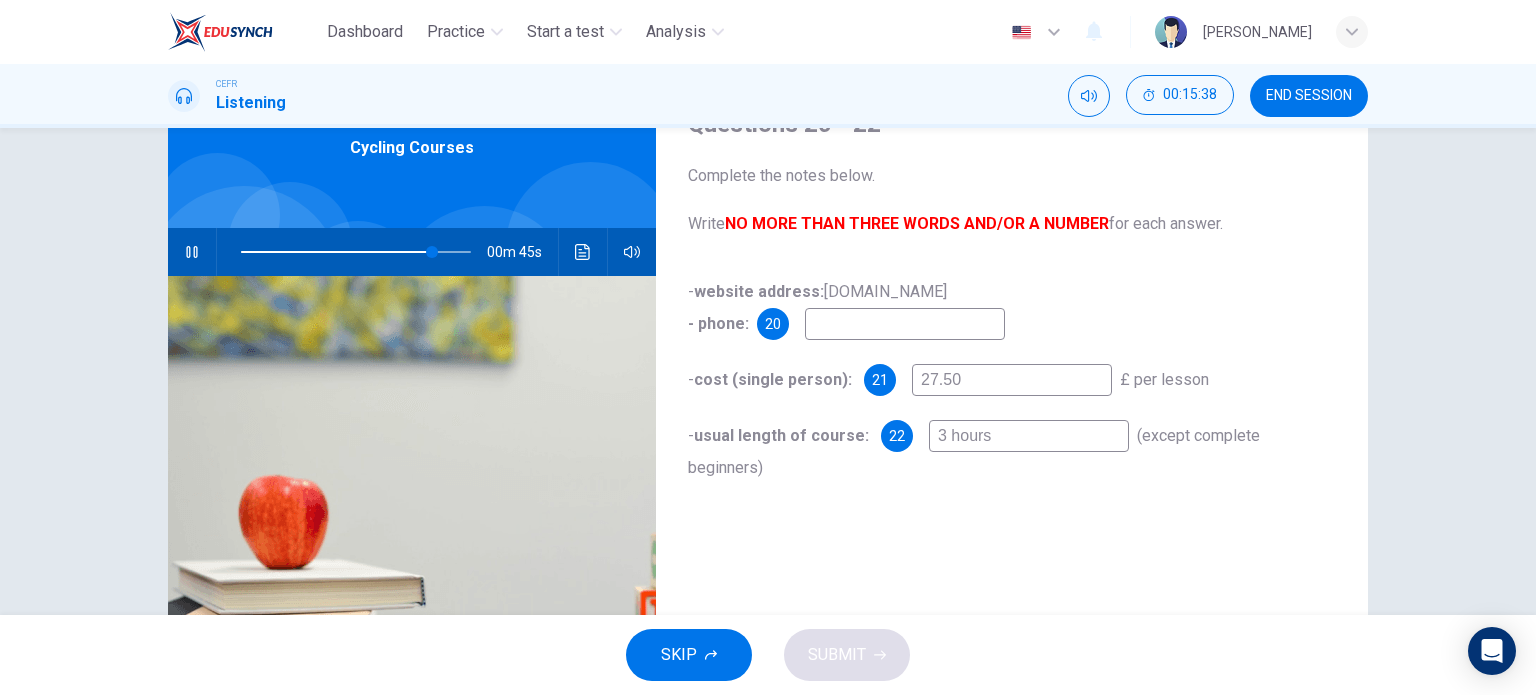 type on "83" 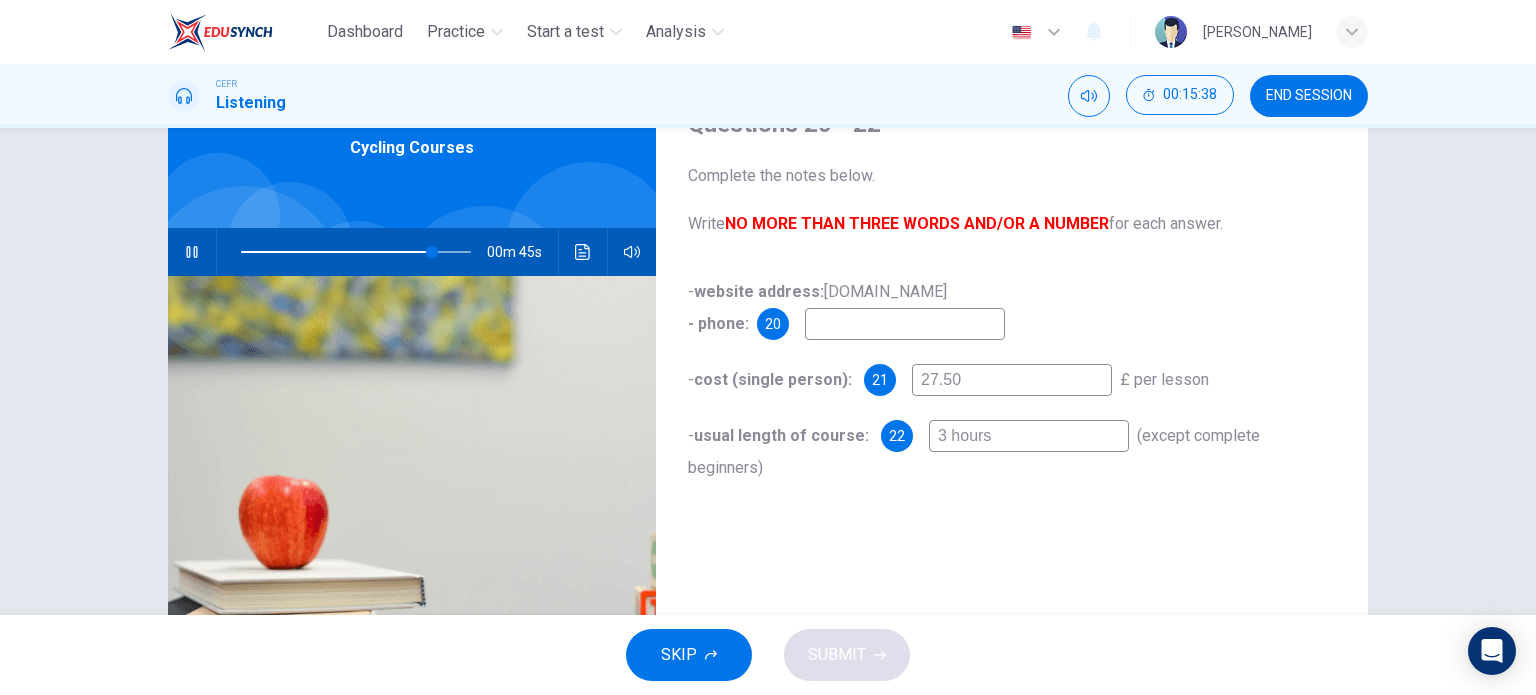 type on "2" 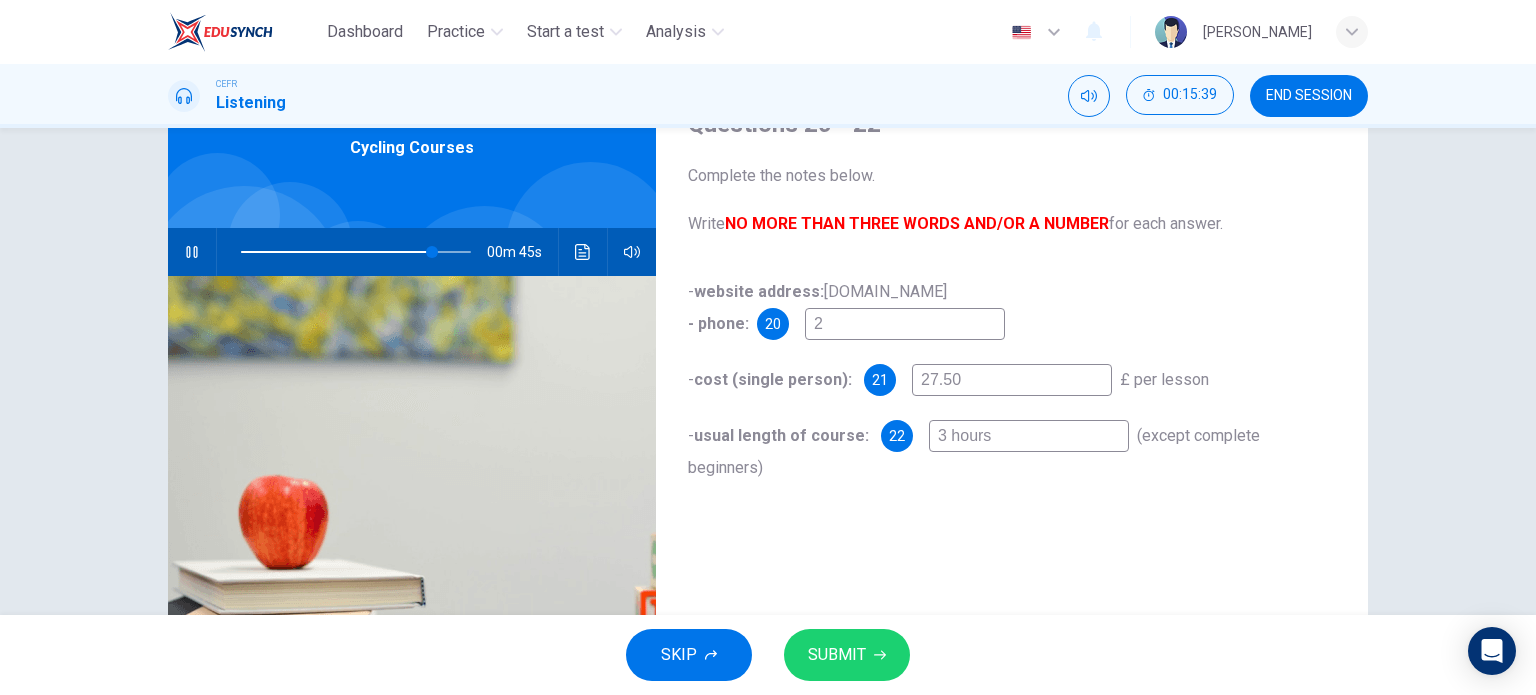 type on "83" 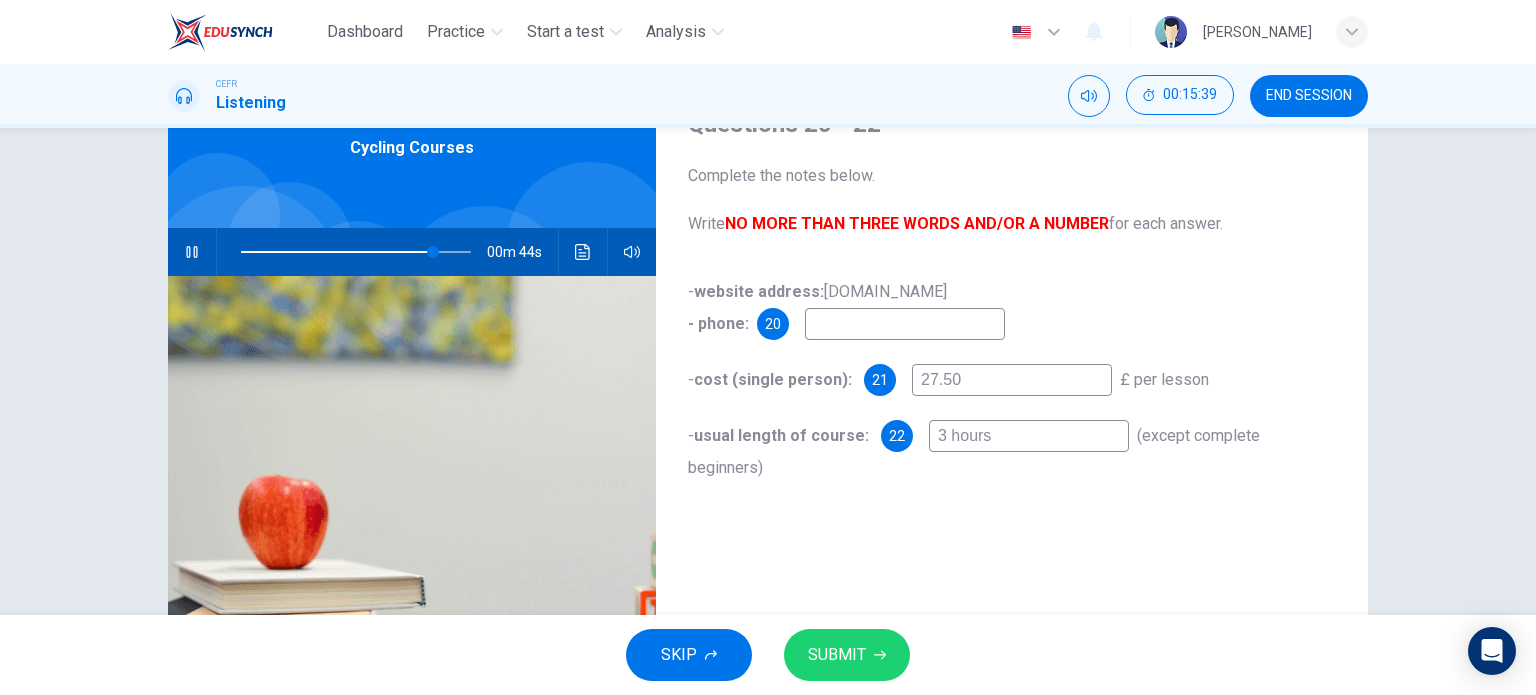 type on "0" 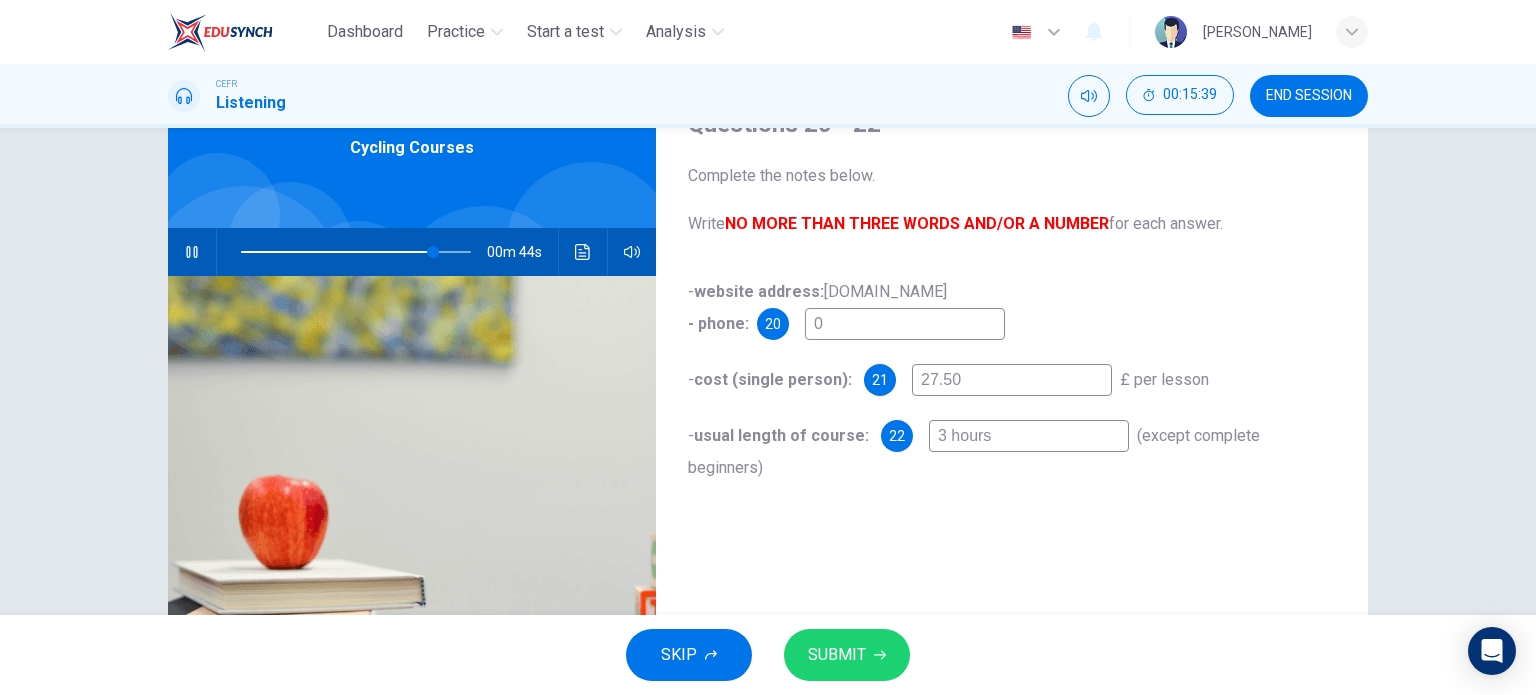 type on "83" 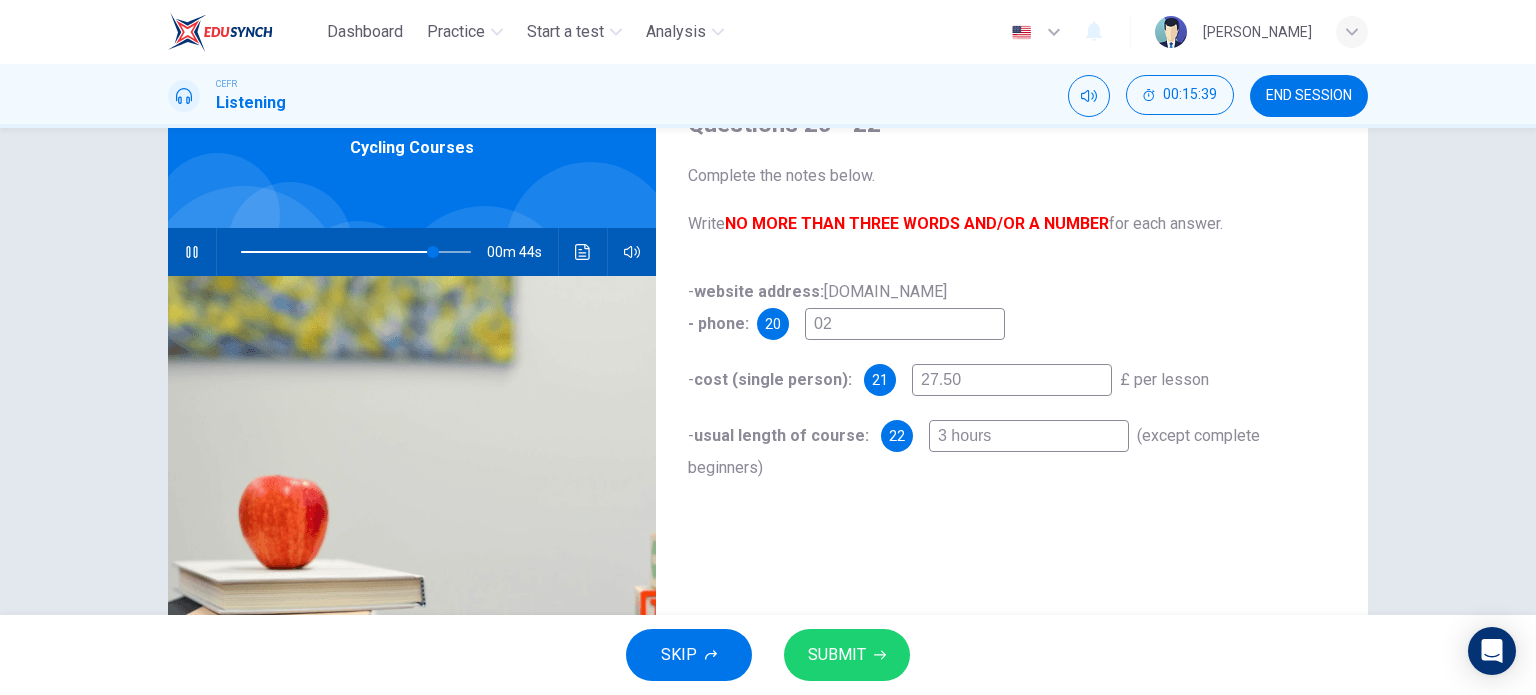 type on "83" 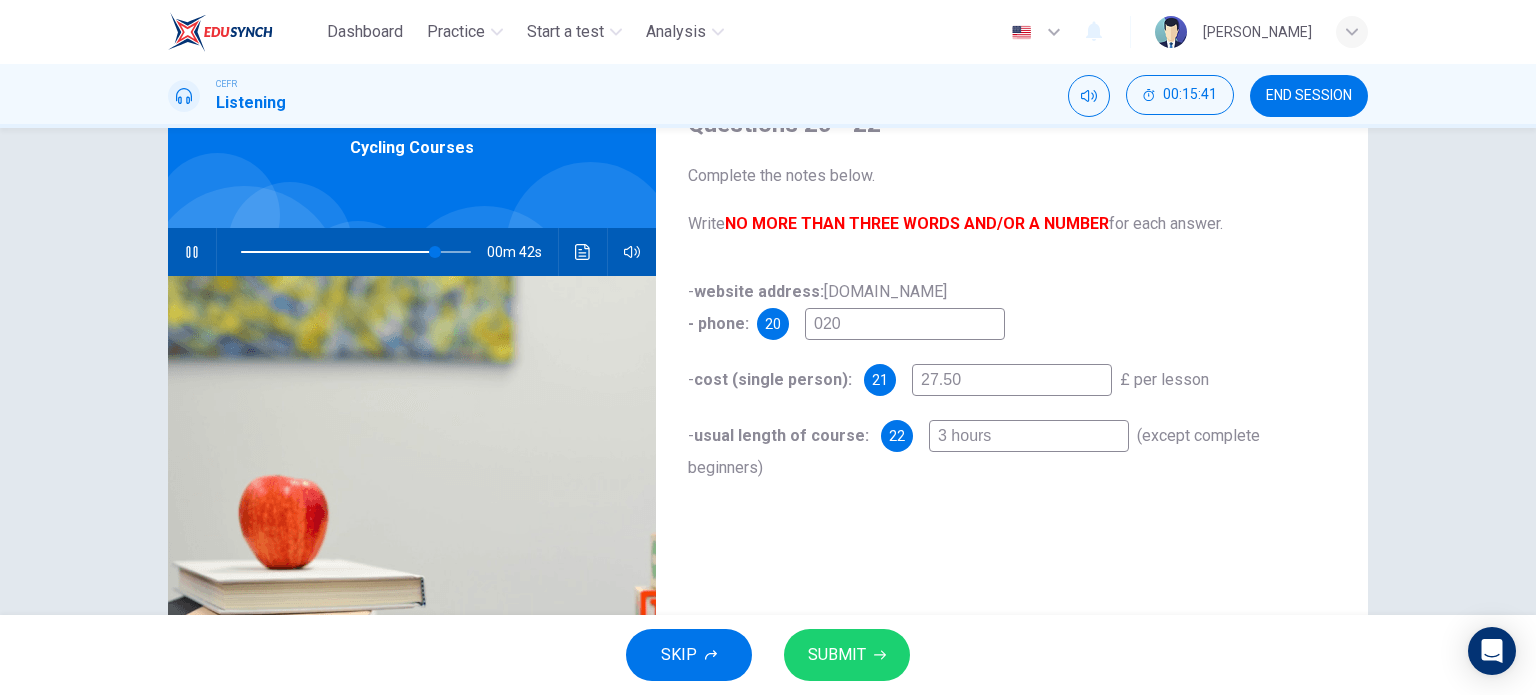 type on "84" 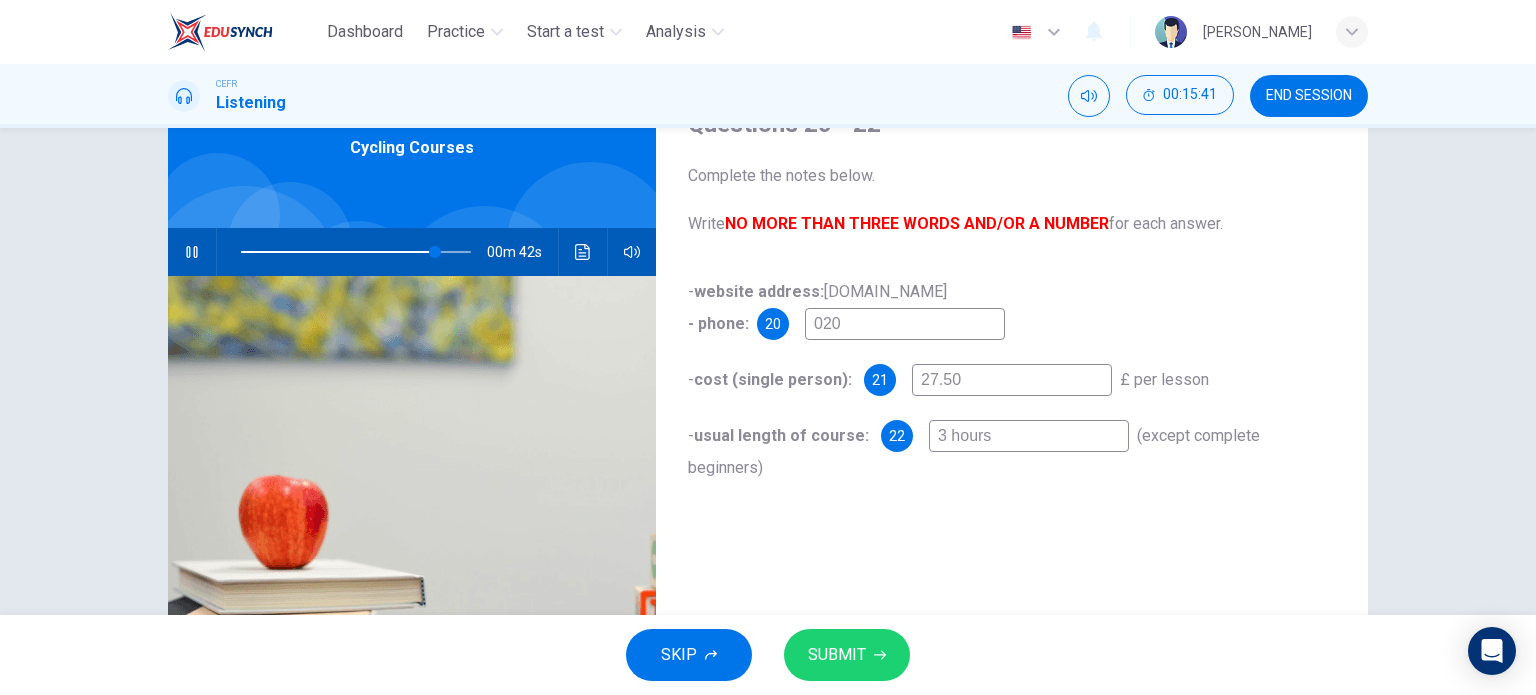 type on "0207" 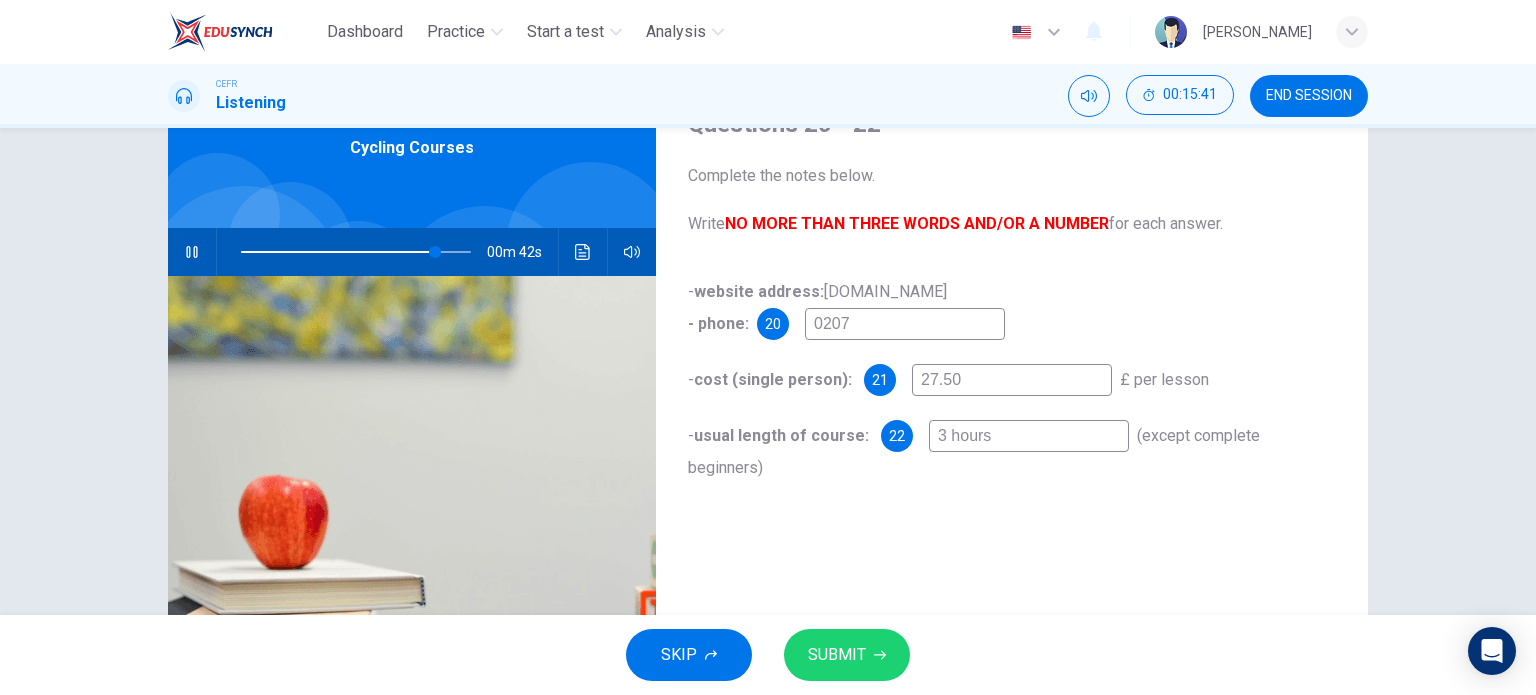 type on "84" 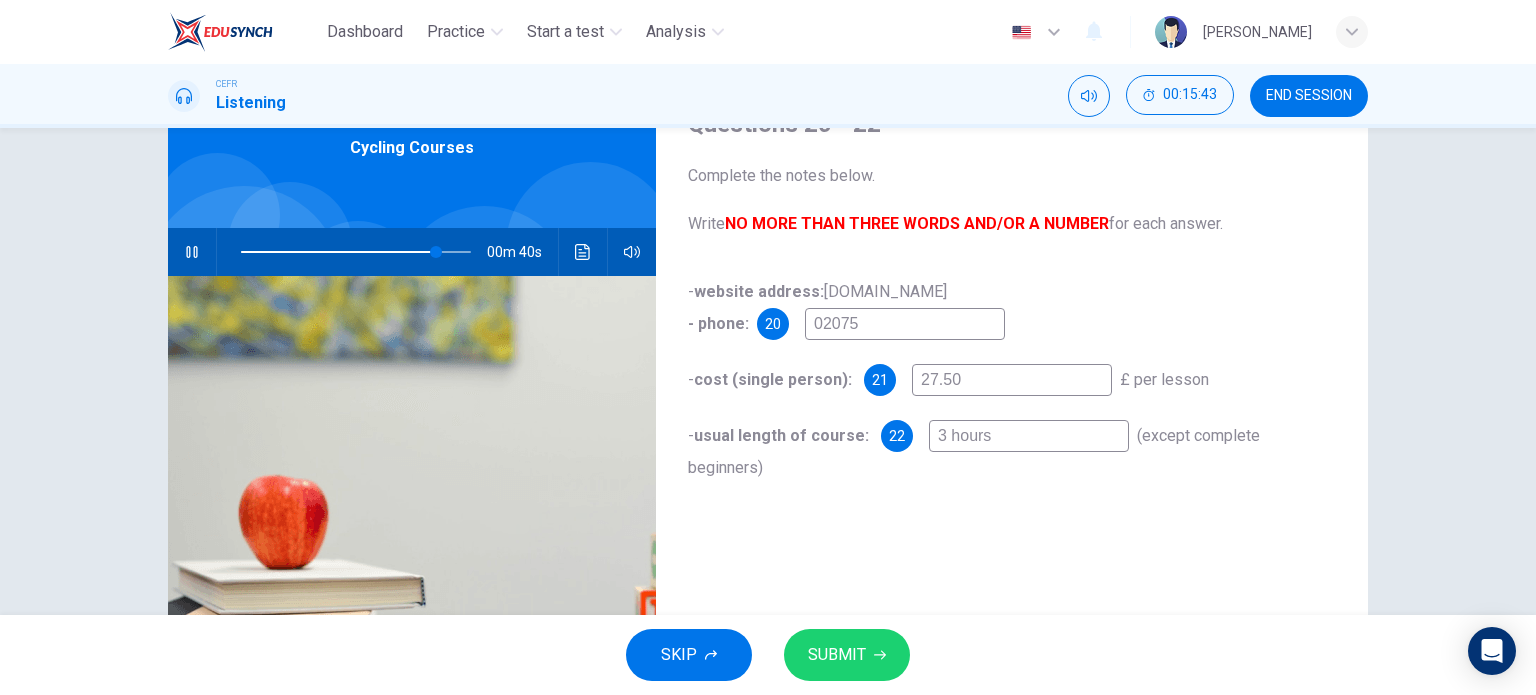 type on "85" 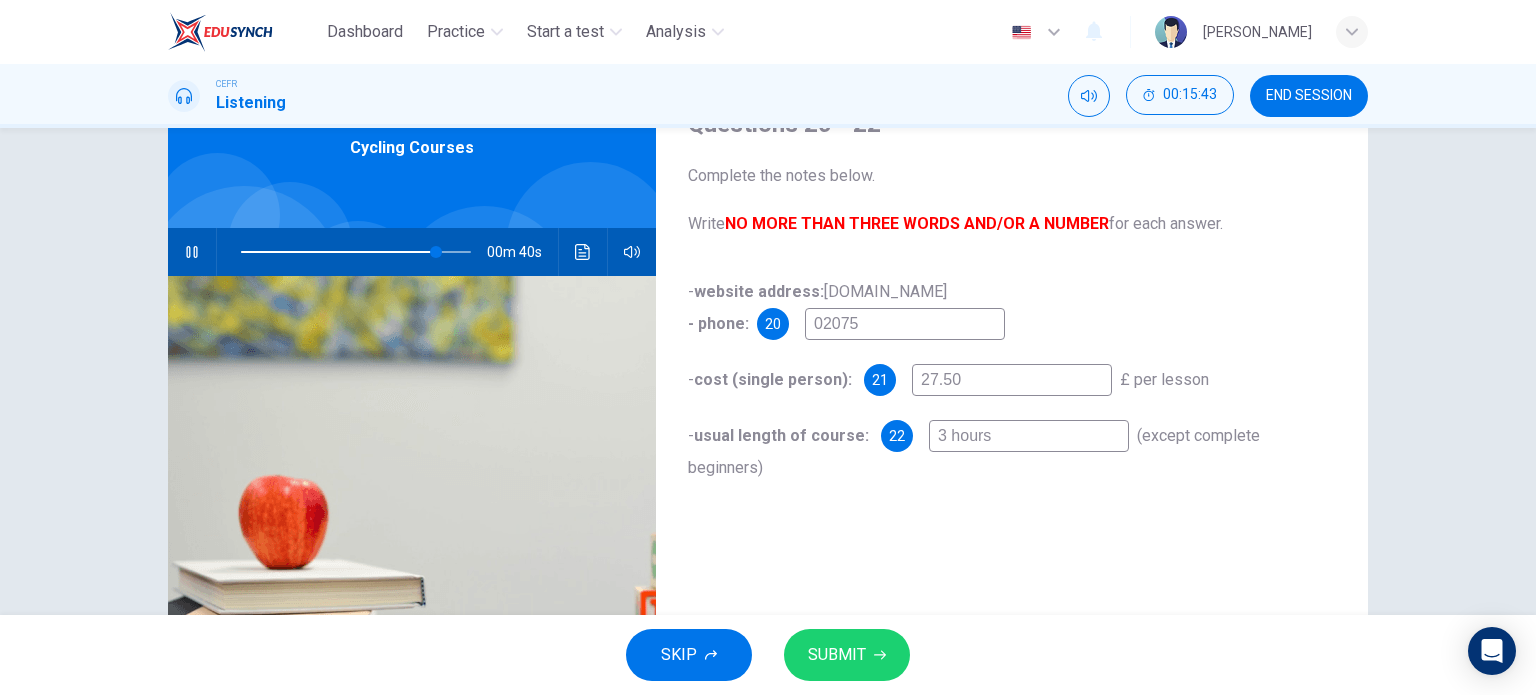 type on "020756" 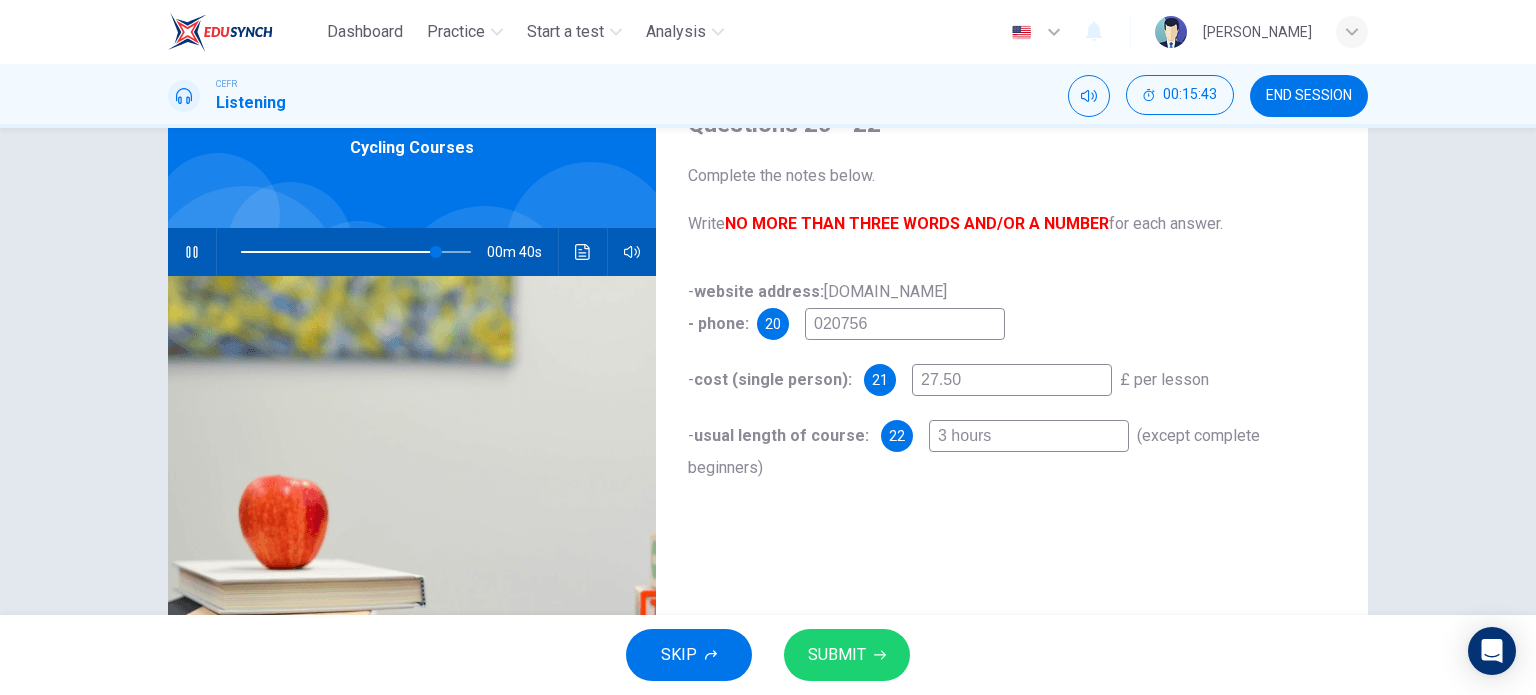 type on "85" 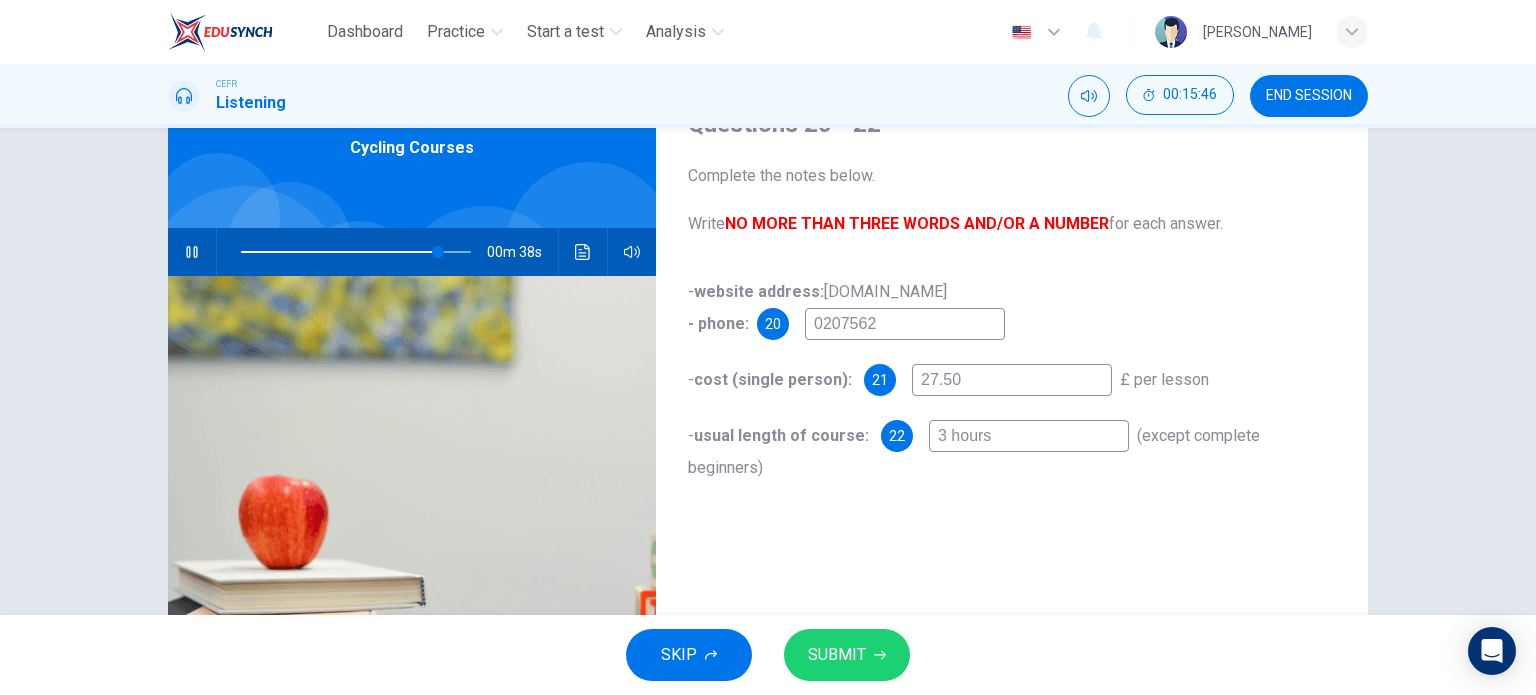 type on "86" 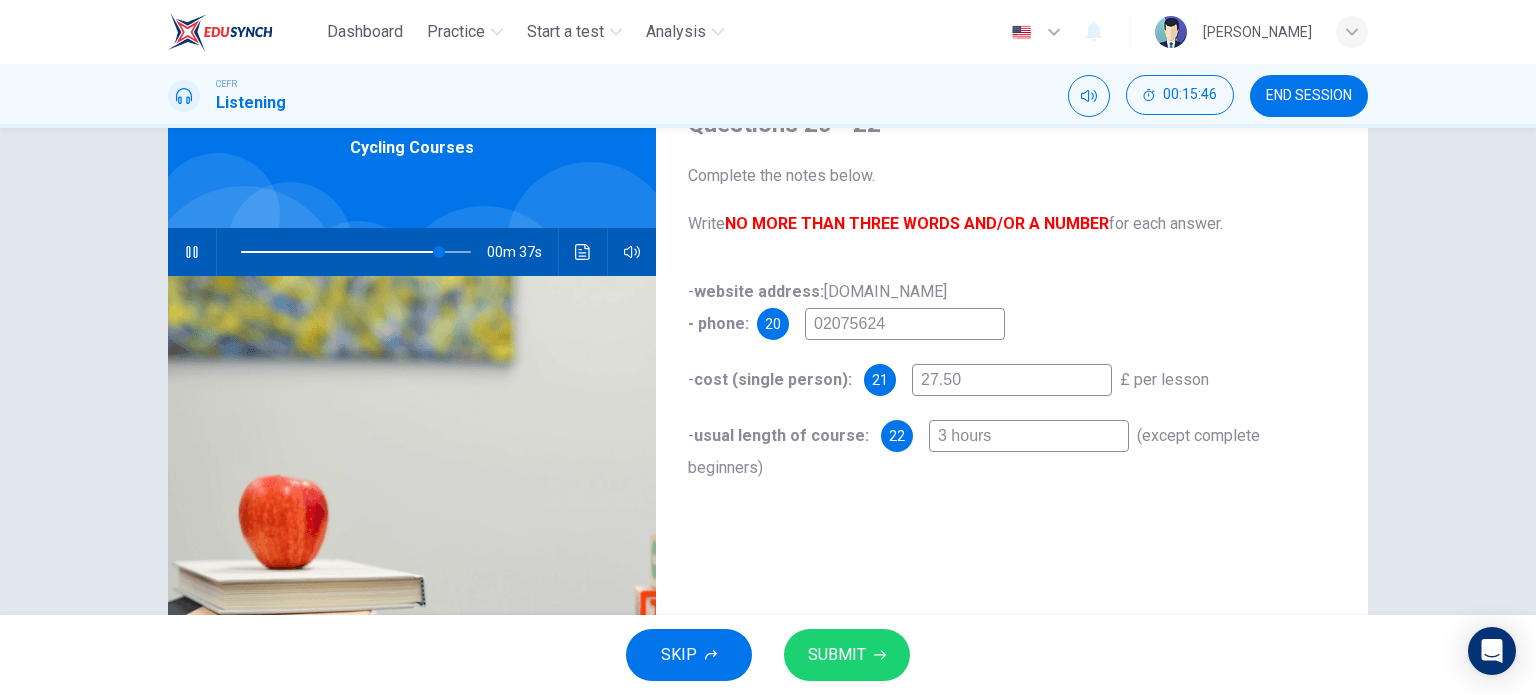 type on "020756240" 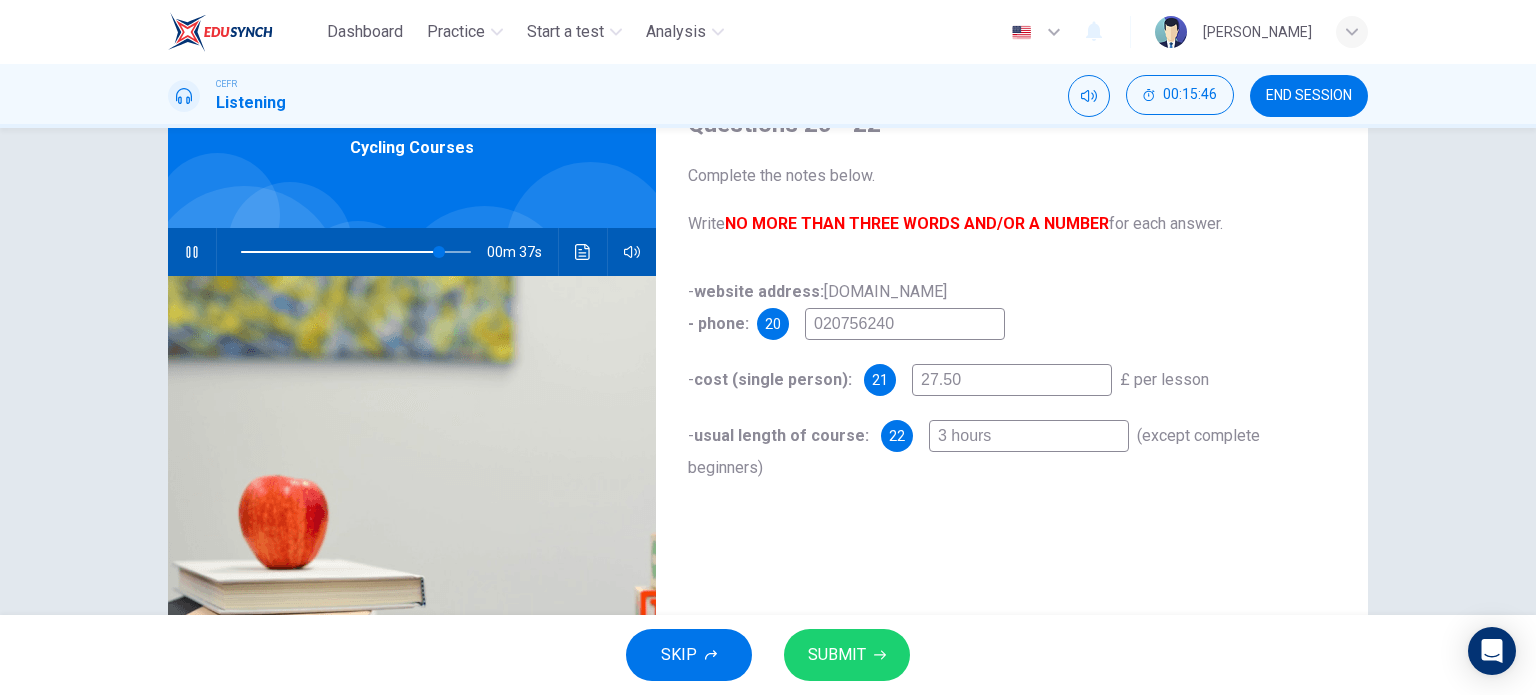 type on "86" 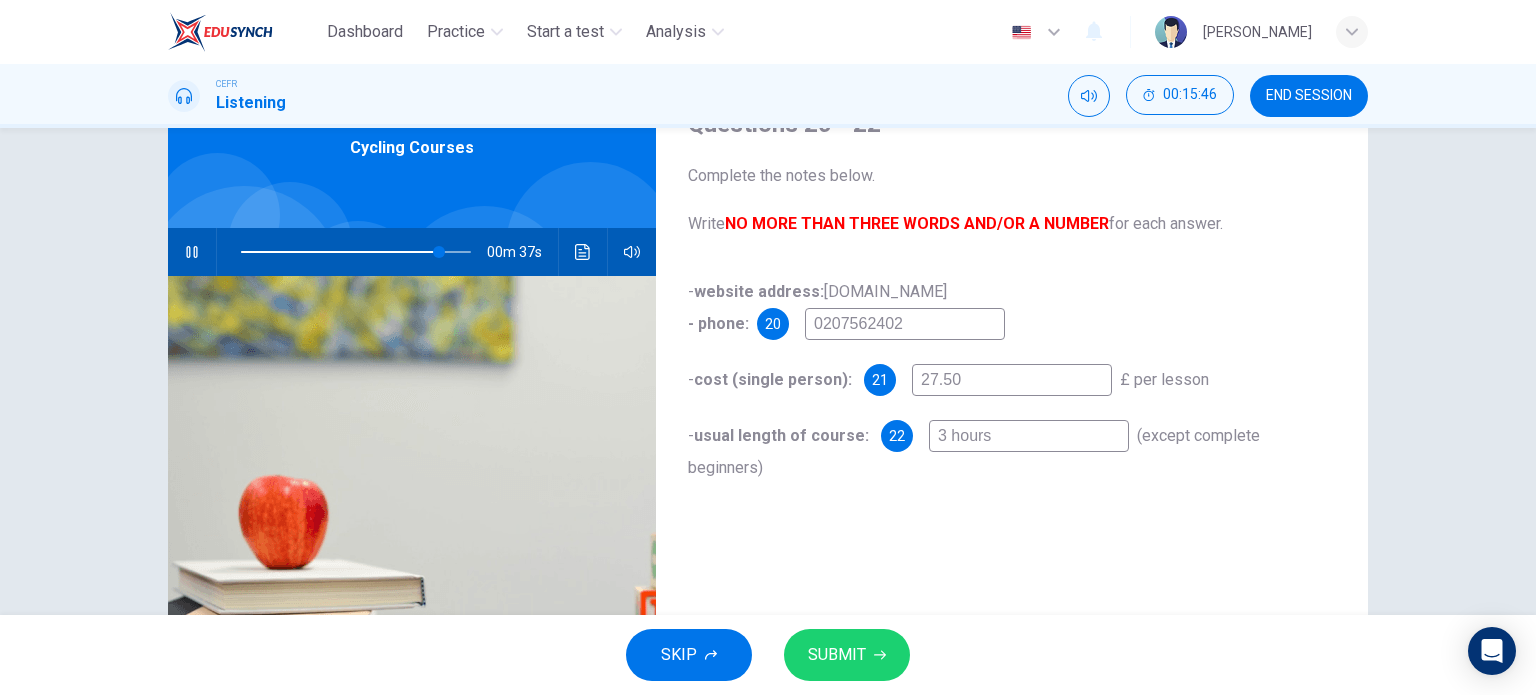 type on "86" 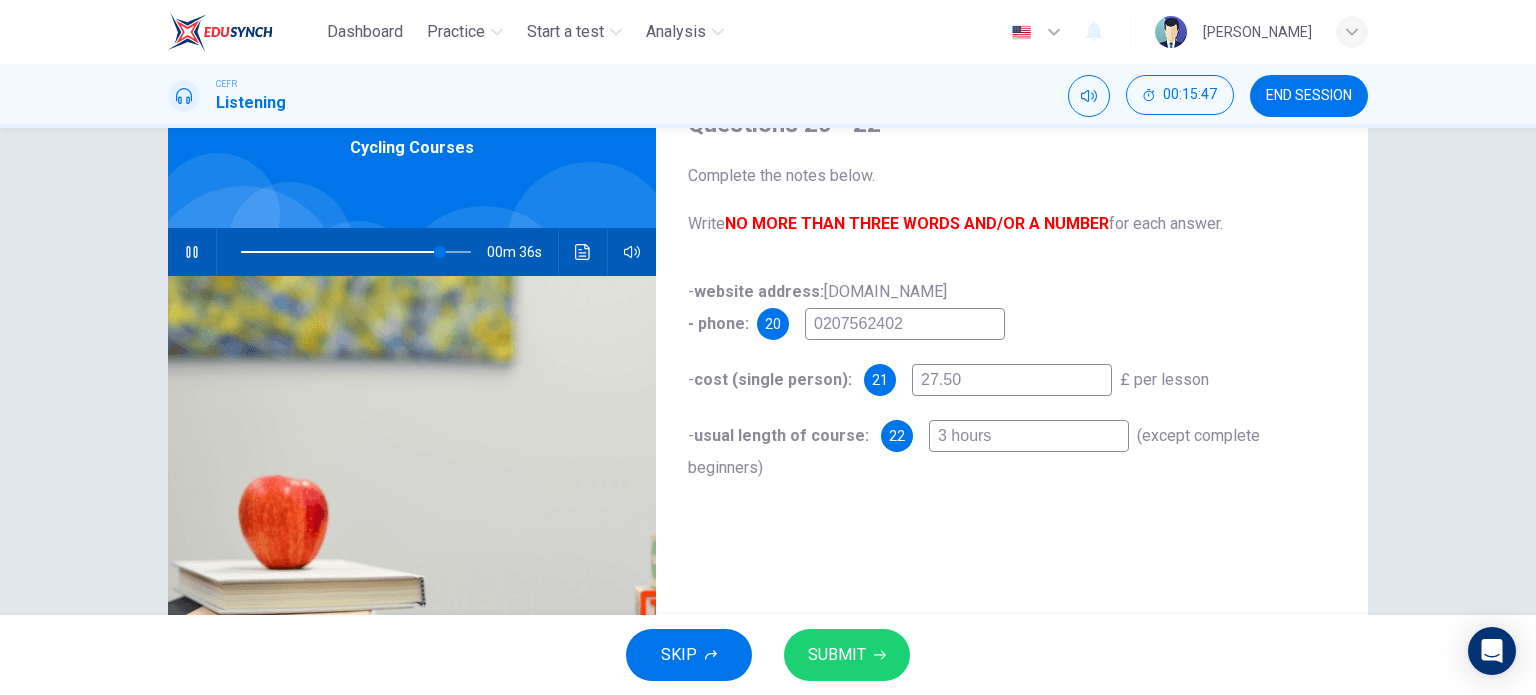 type on "02075624028" 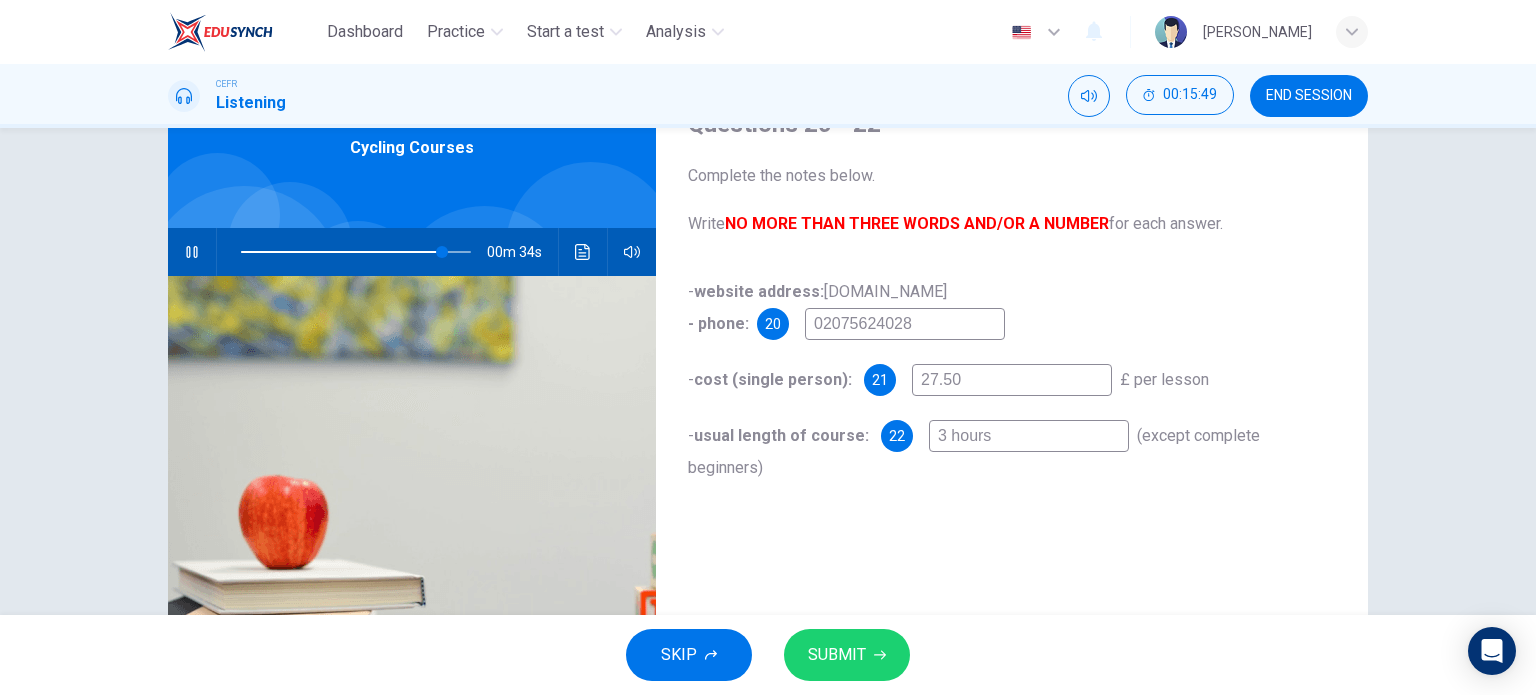 type on "87" 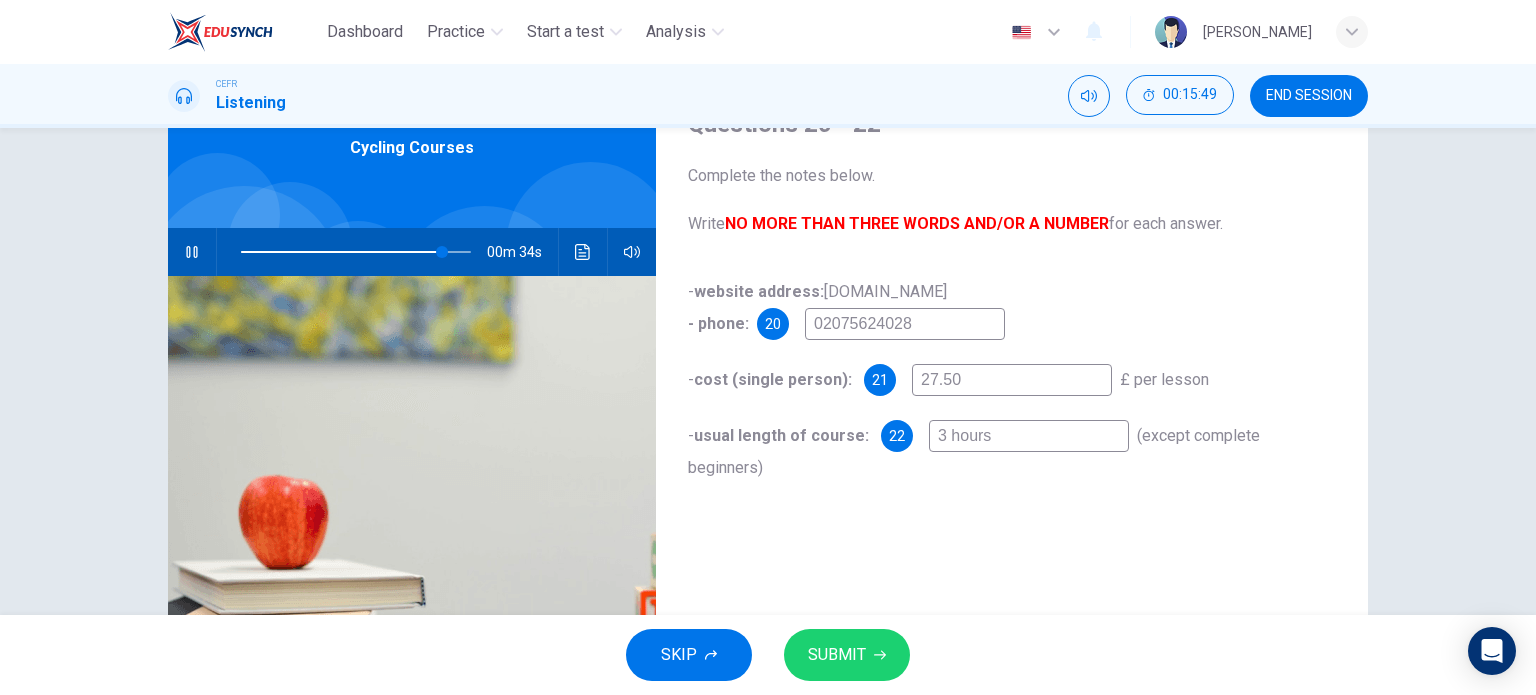 type on "02075624028" 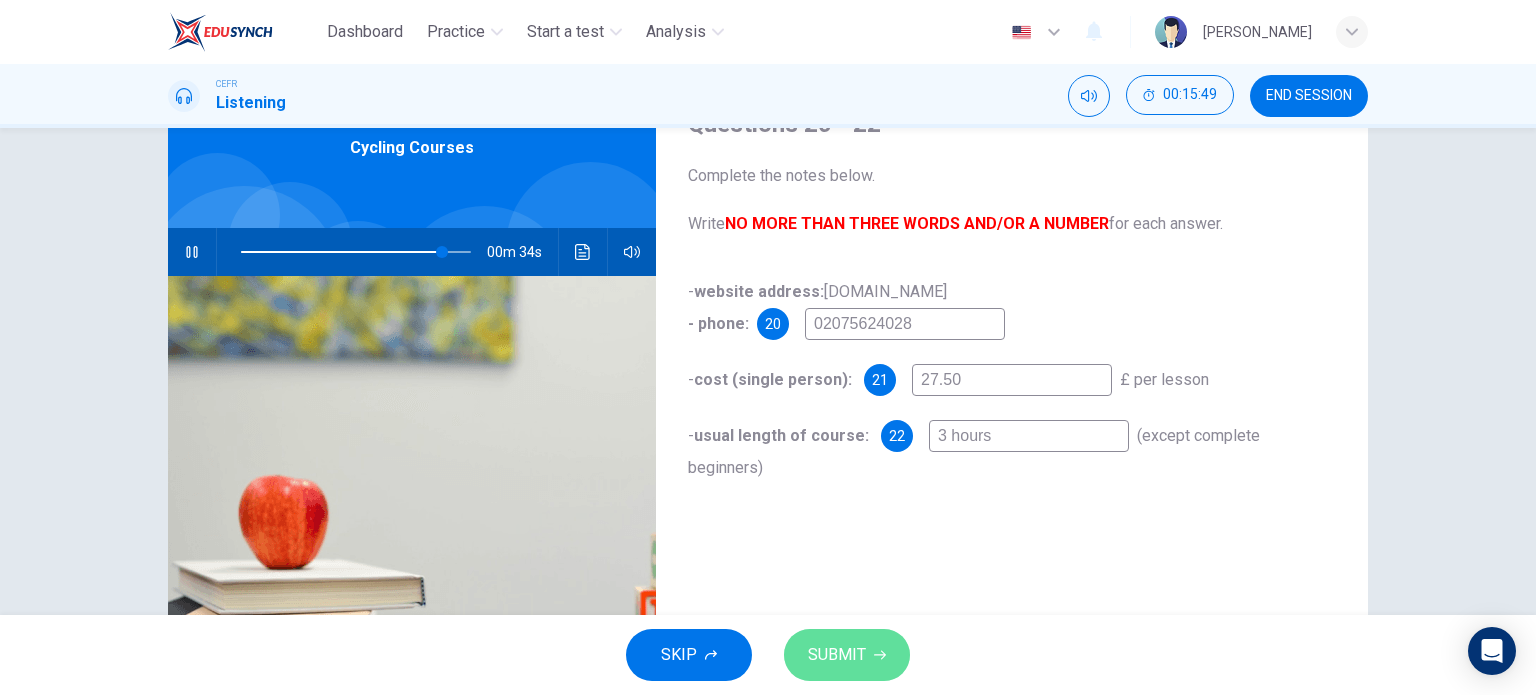 drag, startPoint x: 842, startPoint y: 642, endPoint x: 838, endPoint y: 621, distance: 21.377558 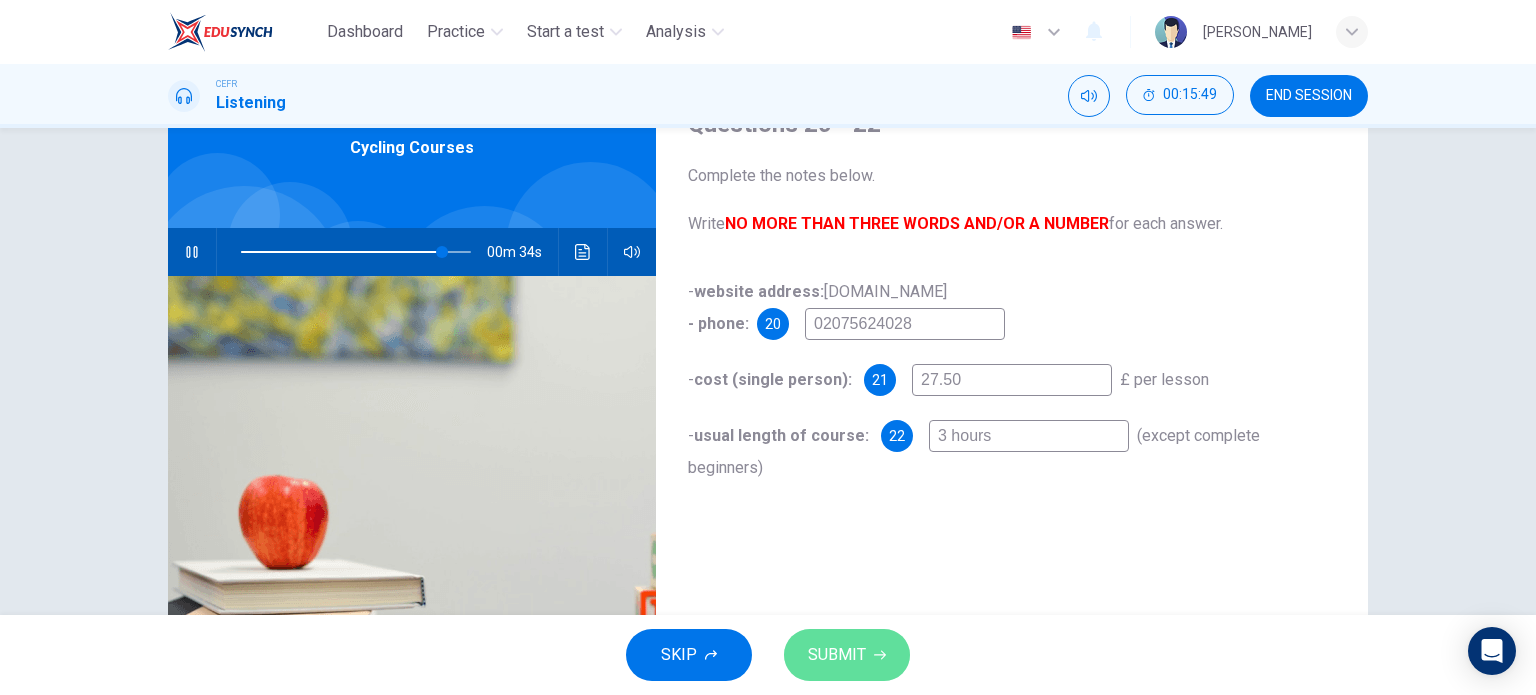click on "SUBMIT" at bounding box center (847, 655) 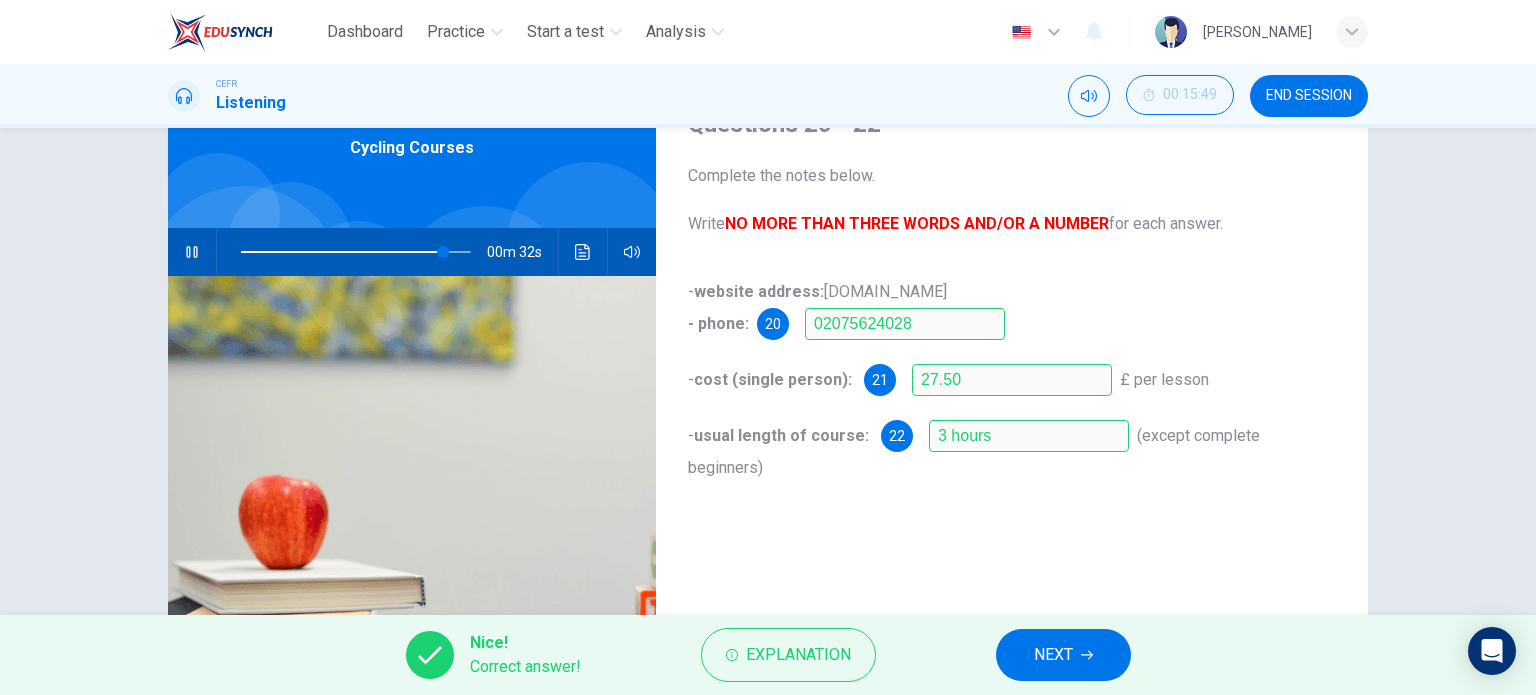 type on "88" 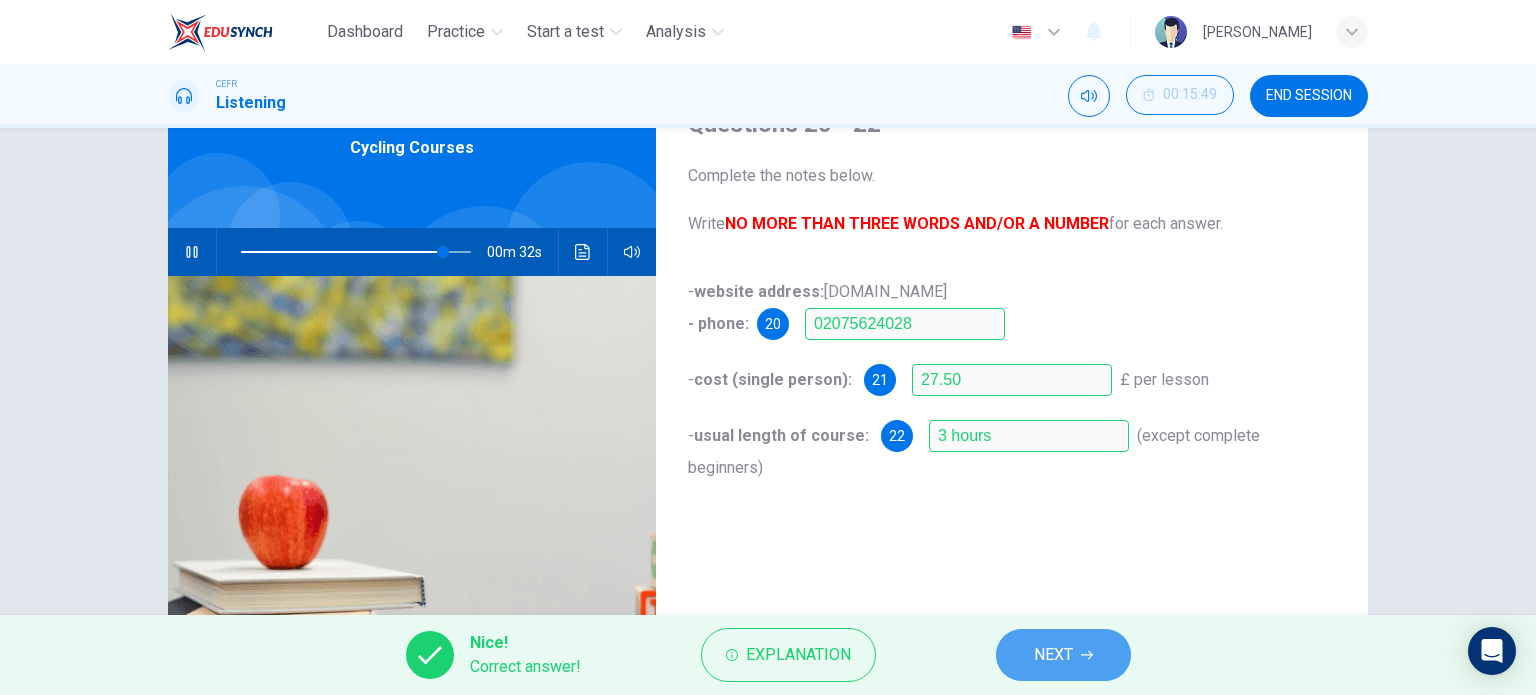 click on "NEXT" at bounding box center (1053, 655) 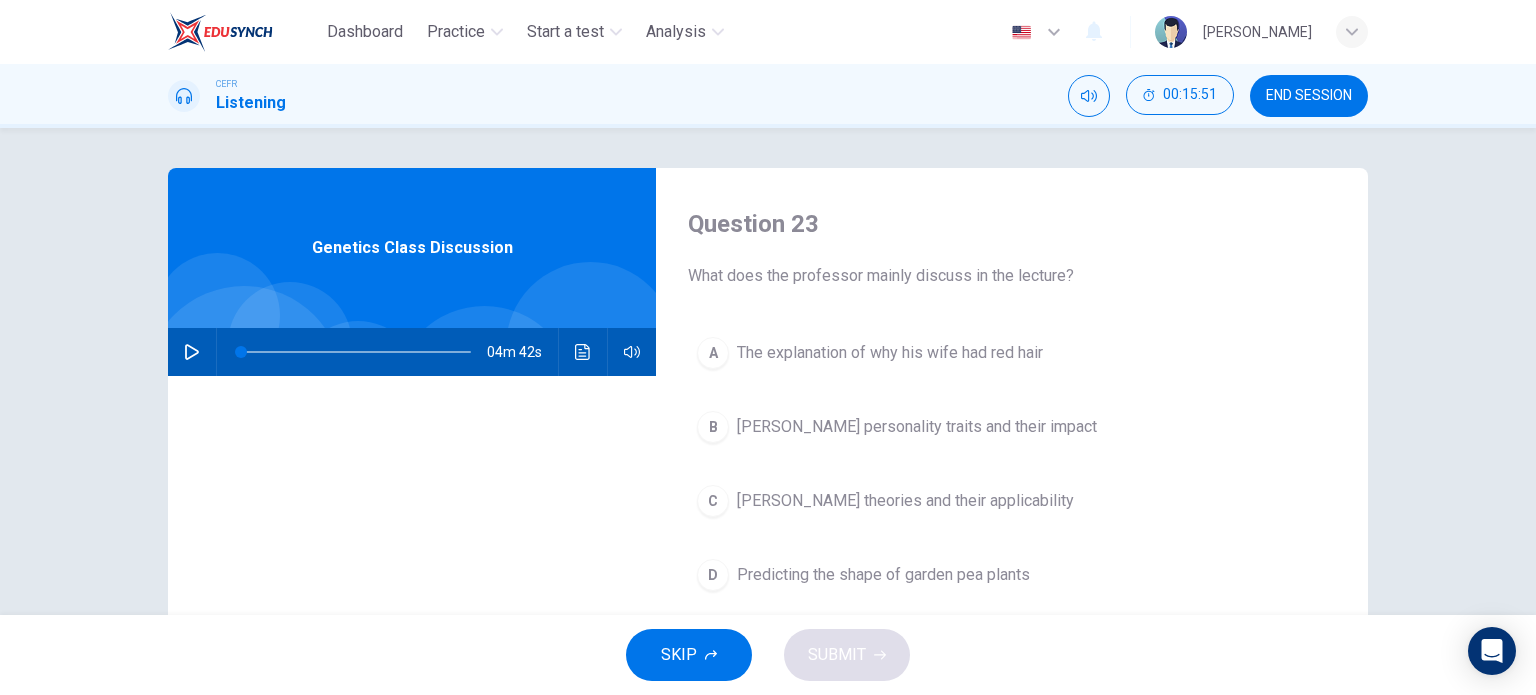 scroll, scrollTop: 100, scrollLeft: 0, axis: vertical 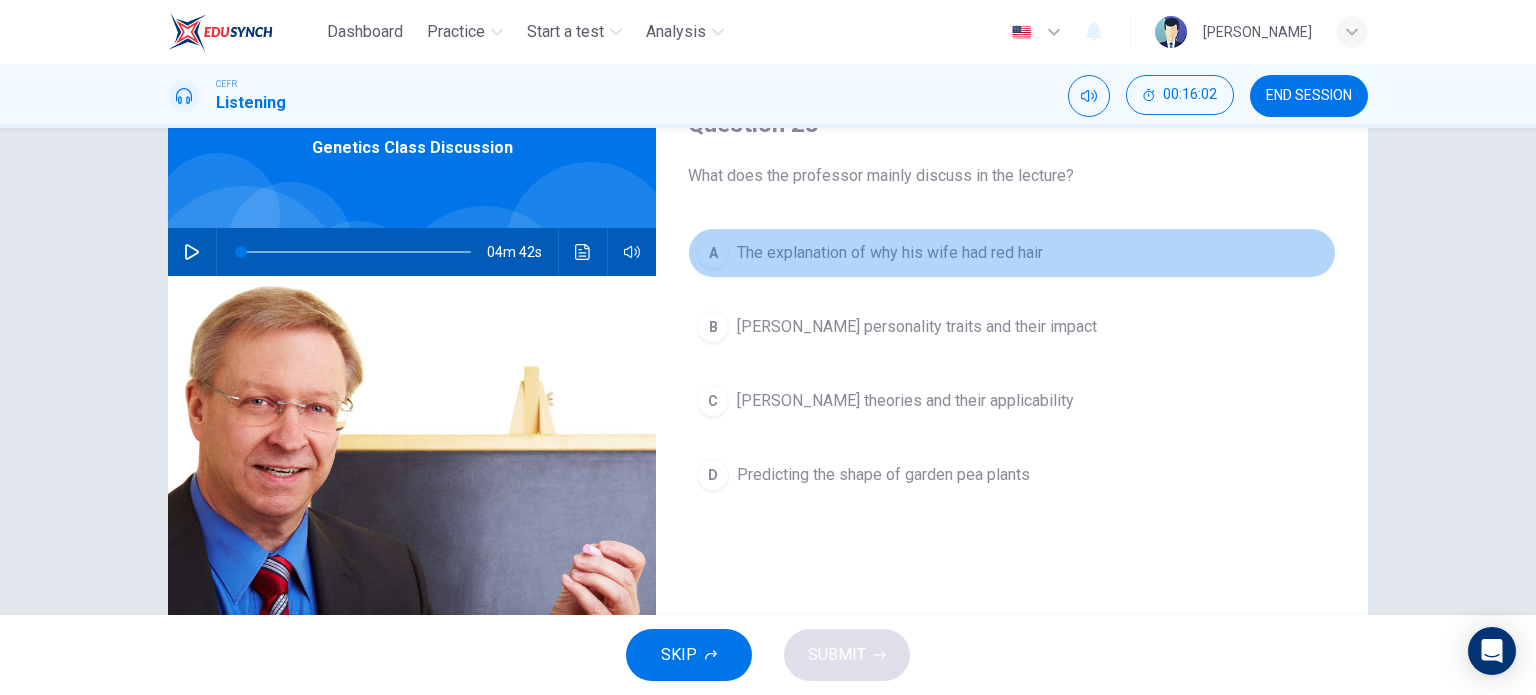 click on "The explanation of why his wife had red hair" at bounding box center [890, 253] 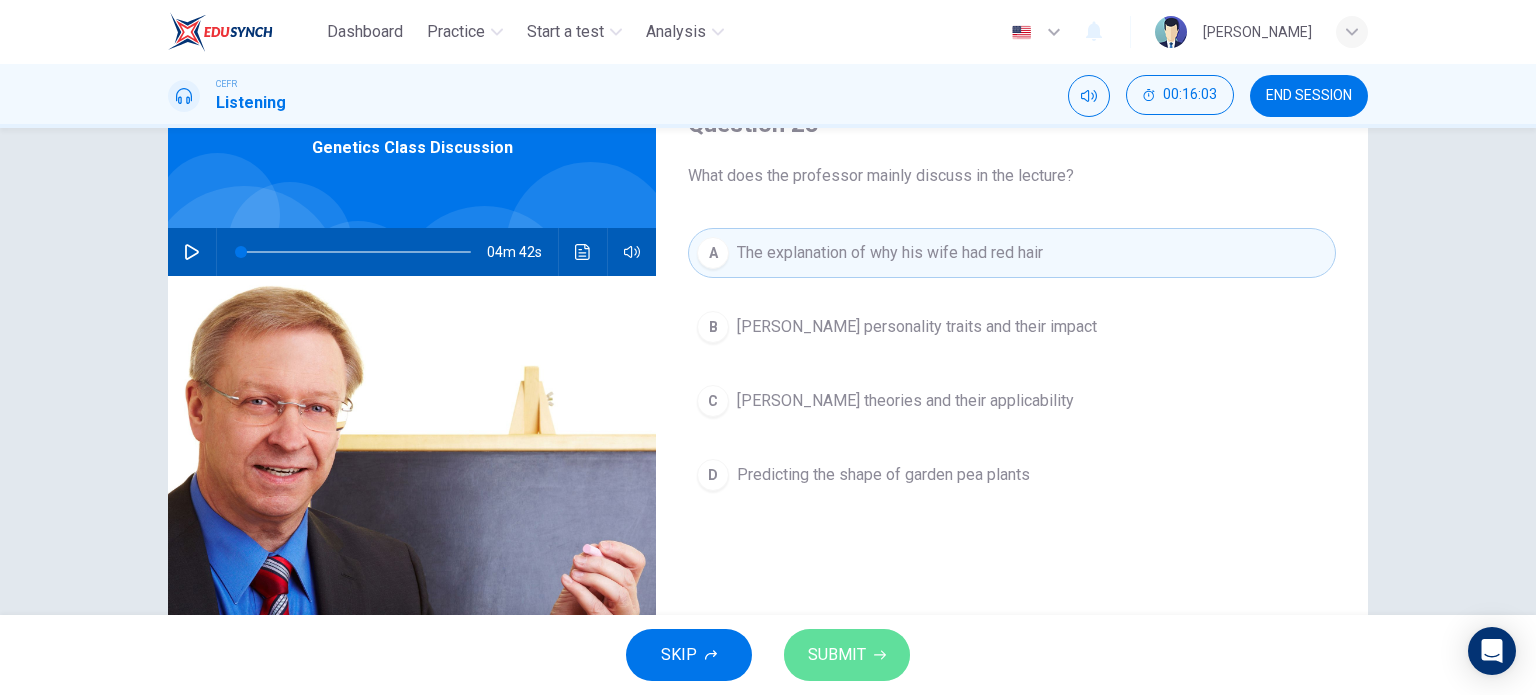 click on "SUBMIT" at bounding box center (847, 655) 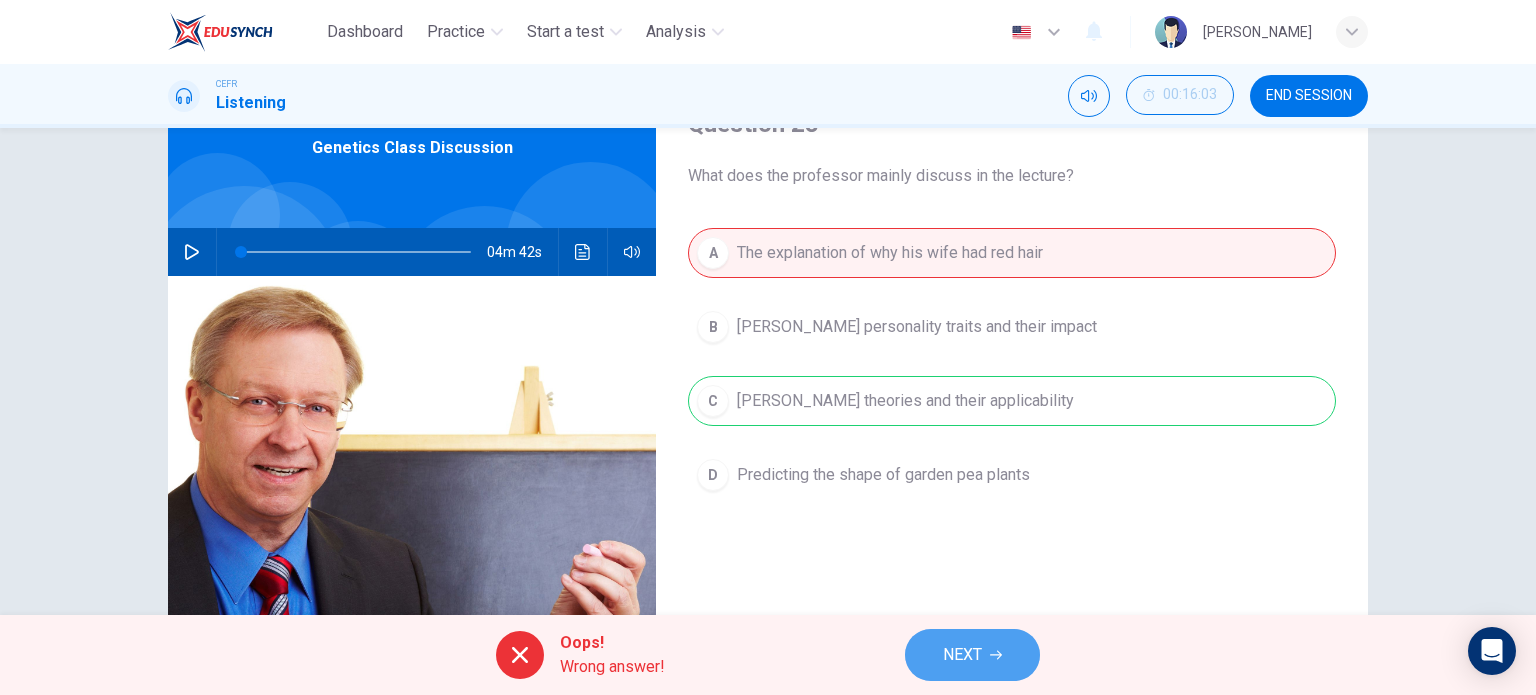 click on "NEXT" at bounding box center (972, 655) 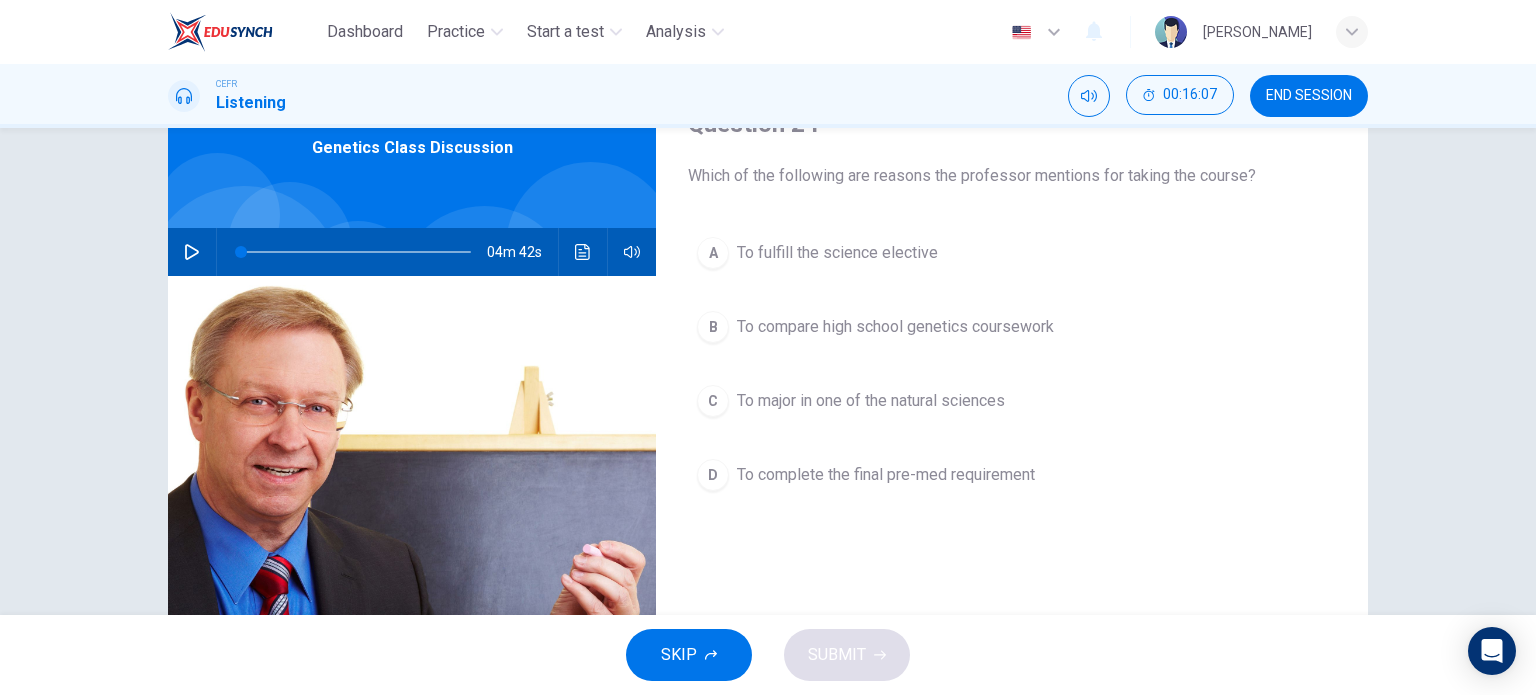click at bounding box center (192, 252) 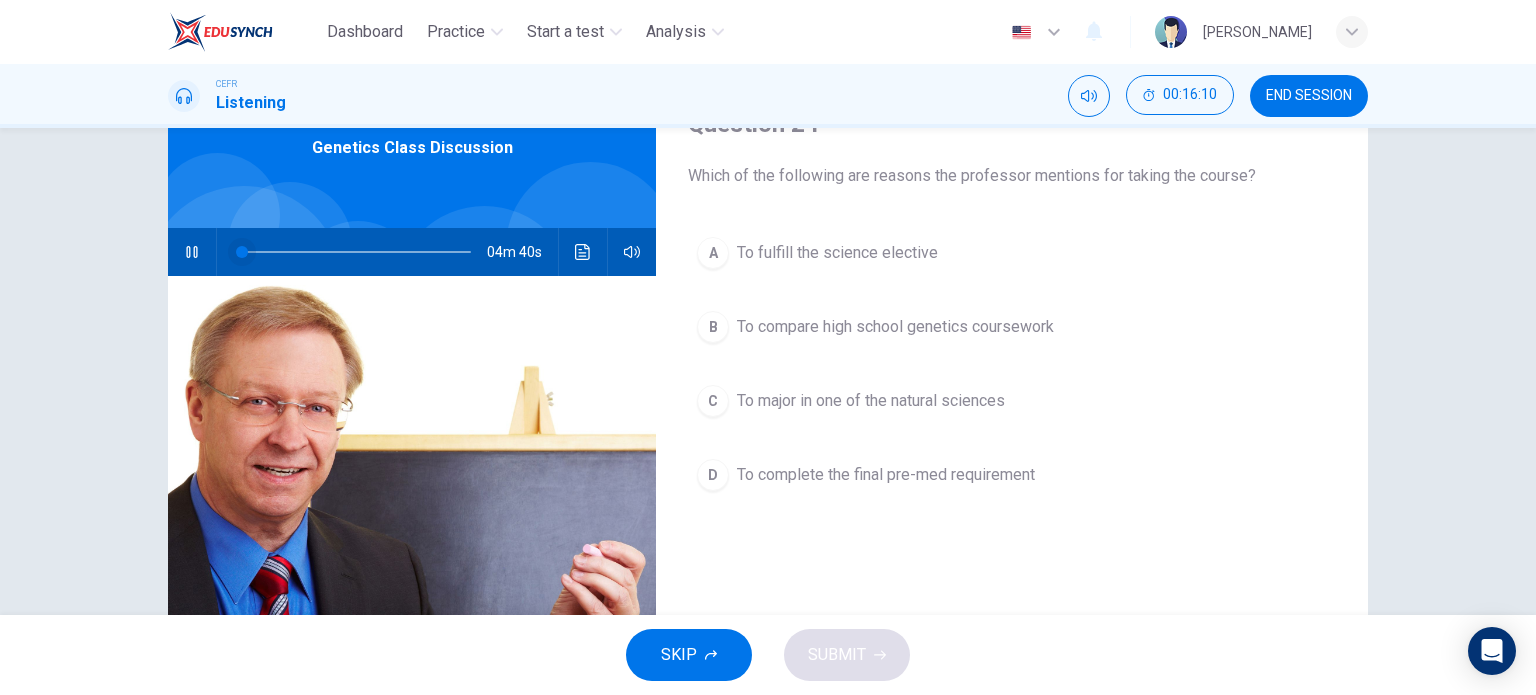 click at bounding box center [242, 252] 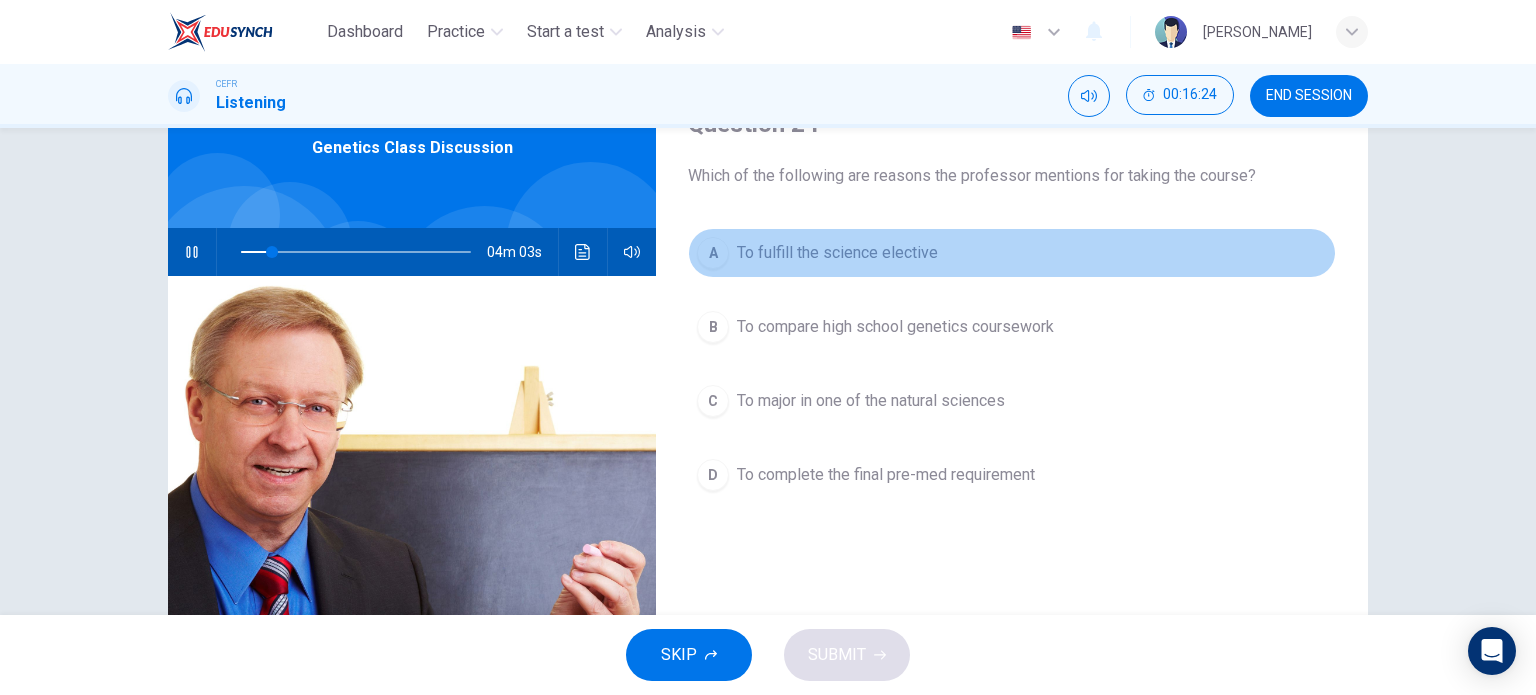 click on "To fulfill the science elective" at bounding box center [837, 253] 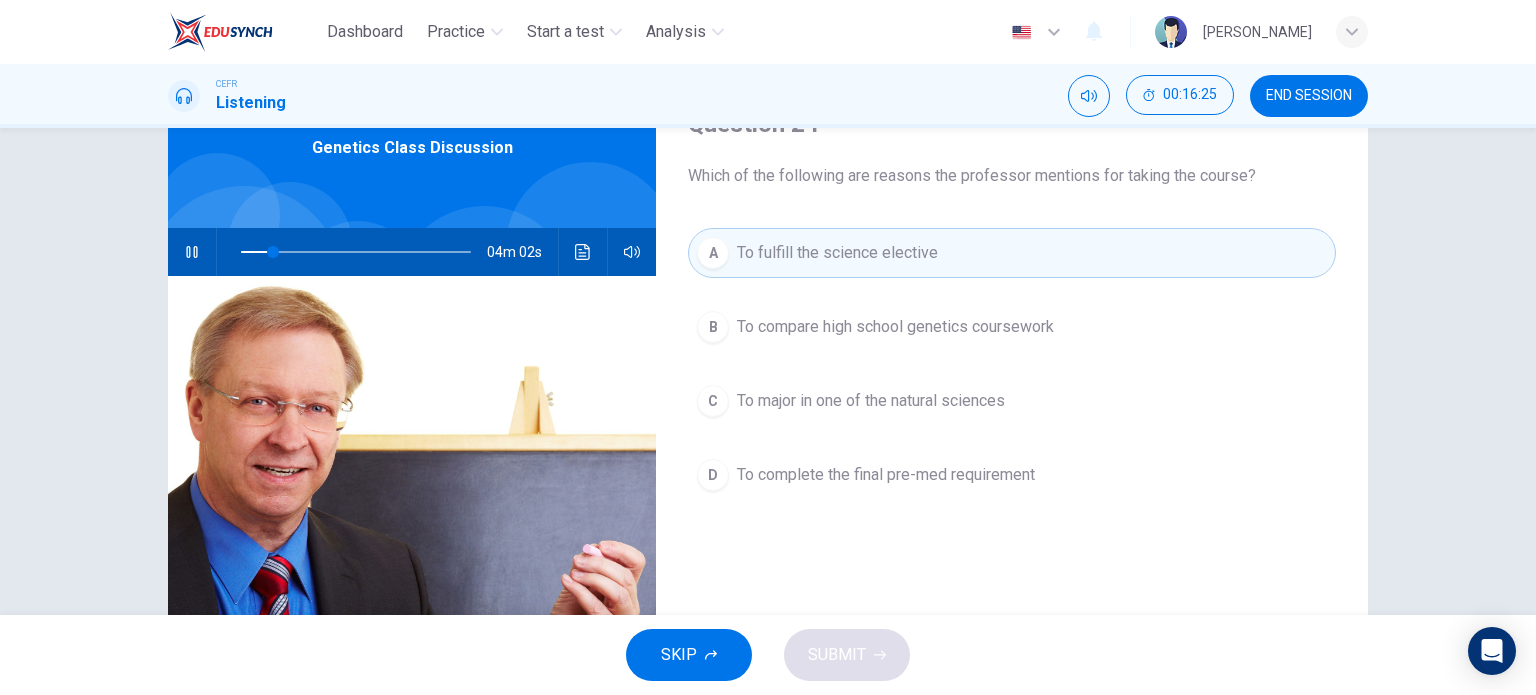 click on "To fulfill the science elective" at bounding box center [837, 253] 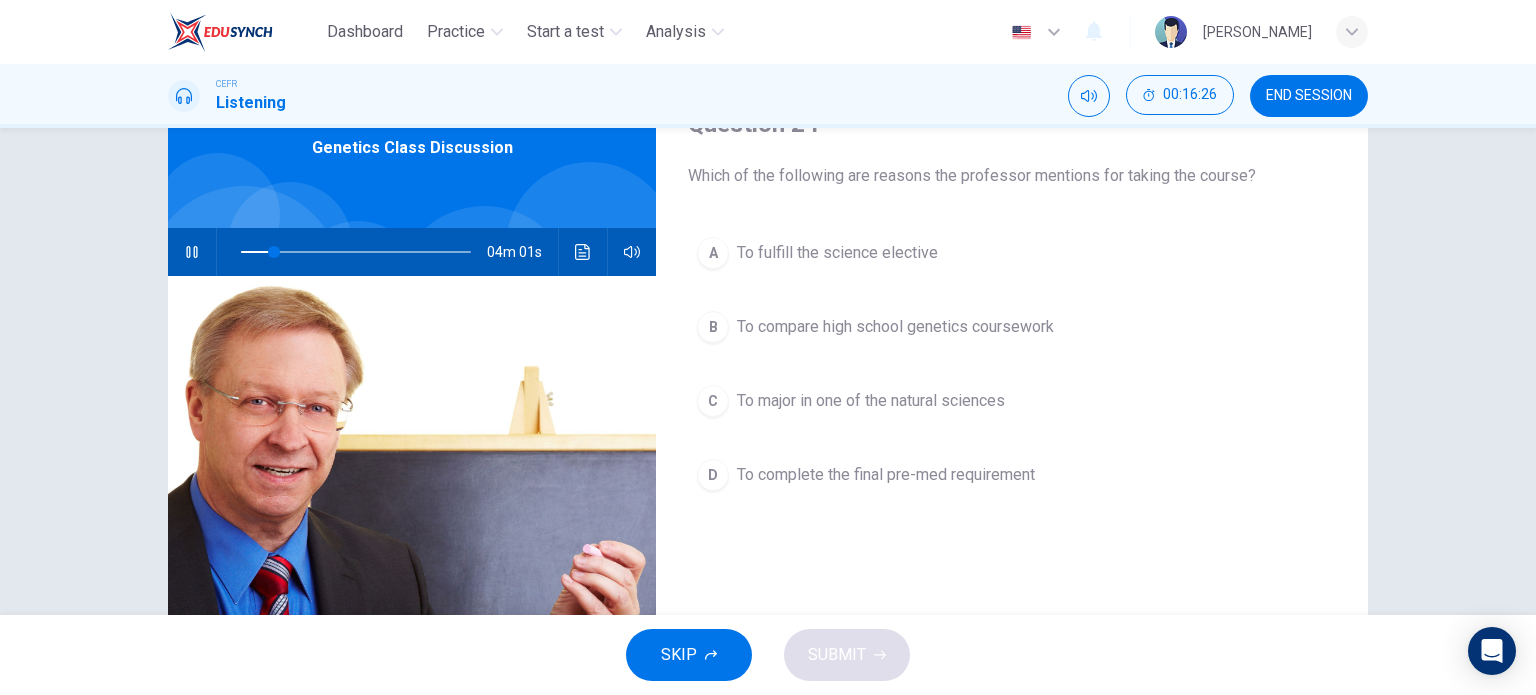 click on "A To fulfill the science elective" at bounding box center [1012, 253] 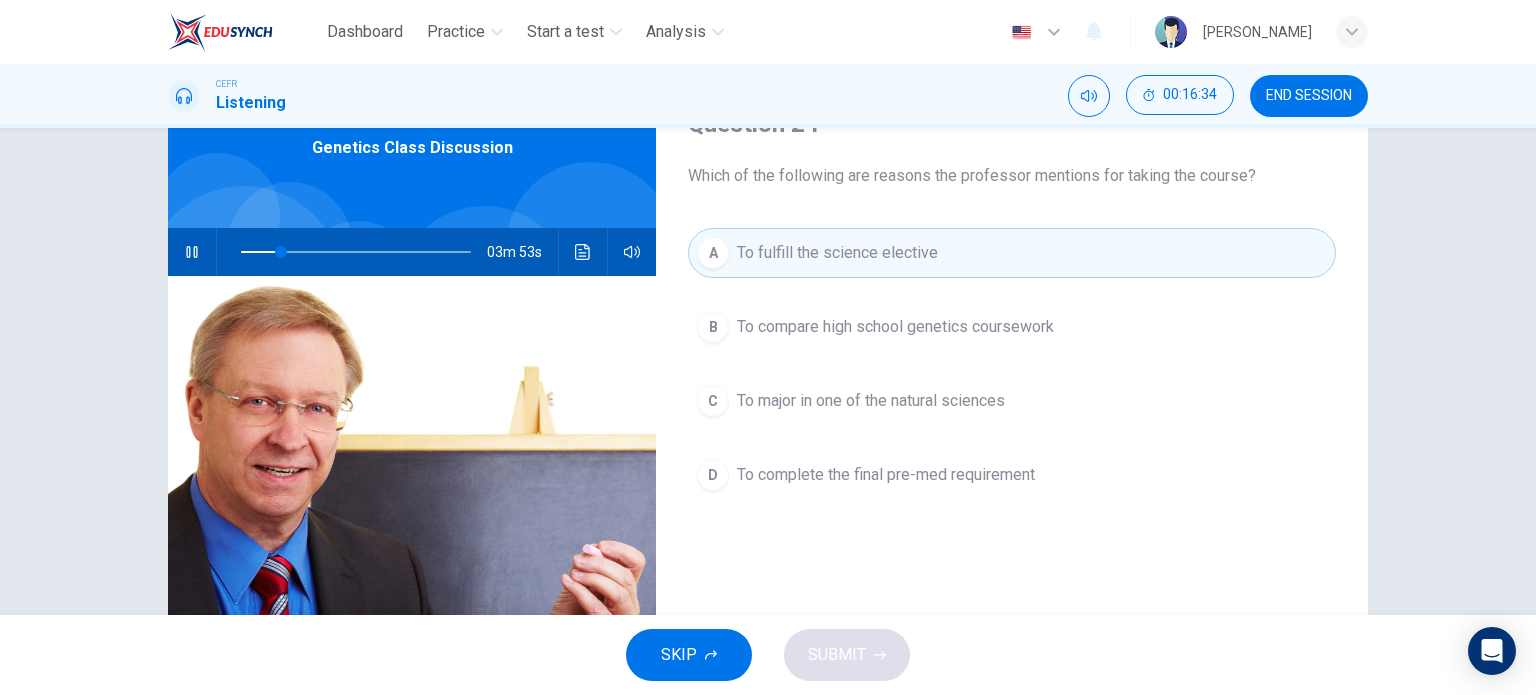 click on "To complete the final pre-med requirement" at bounding box center [886, 475] 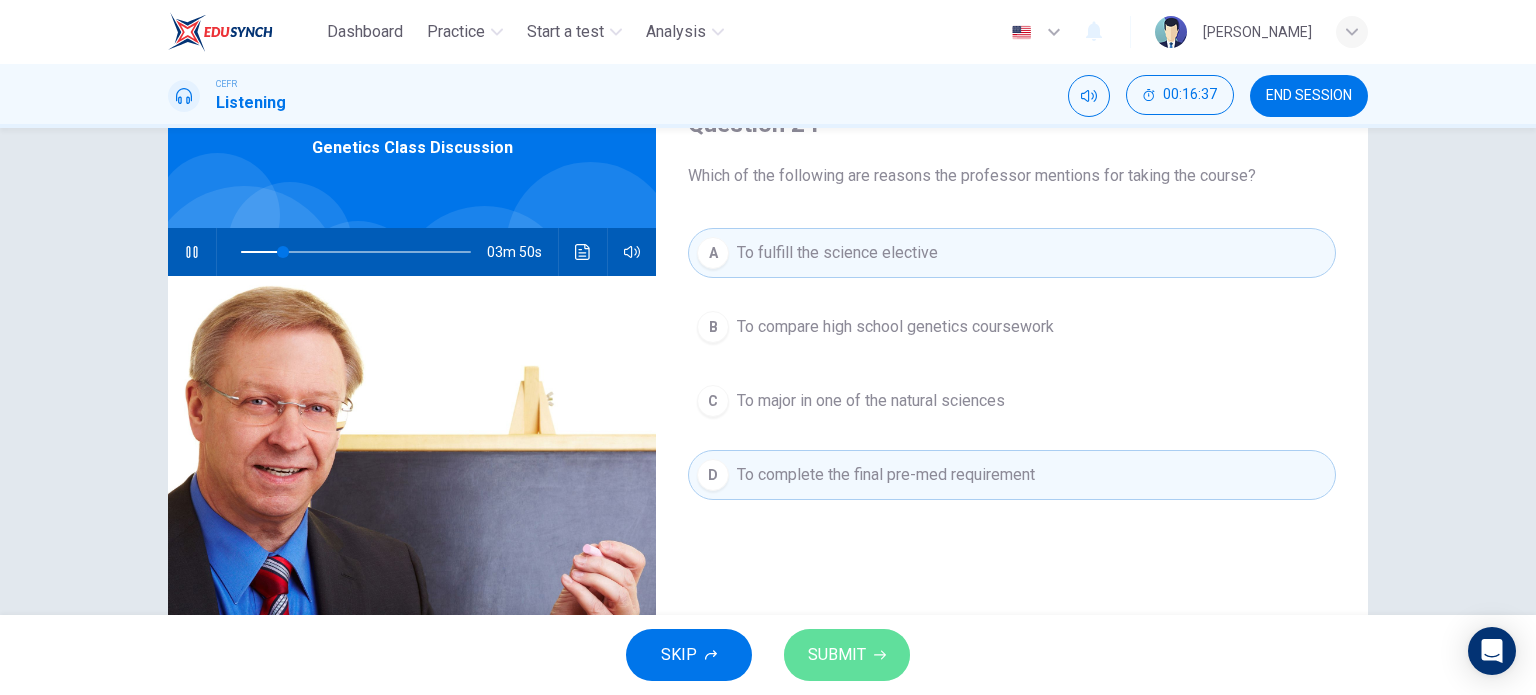 click on "SUBMIT" at bounding box center (847, 655) 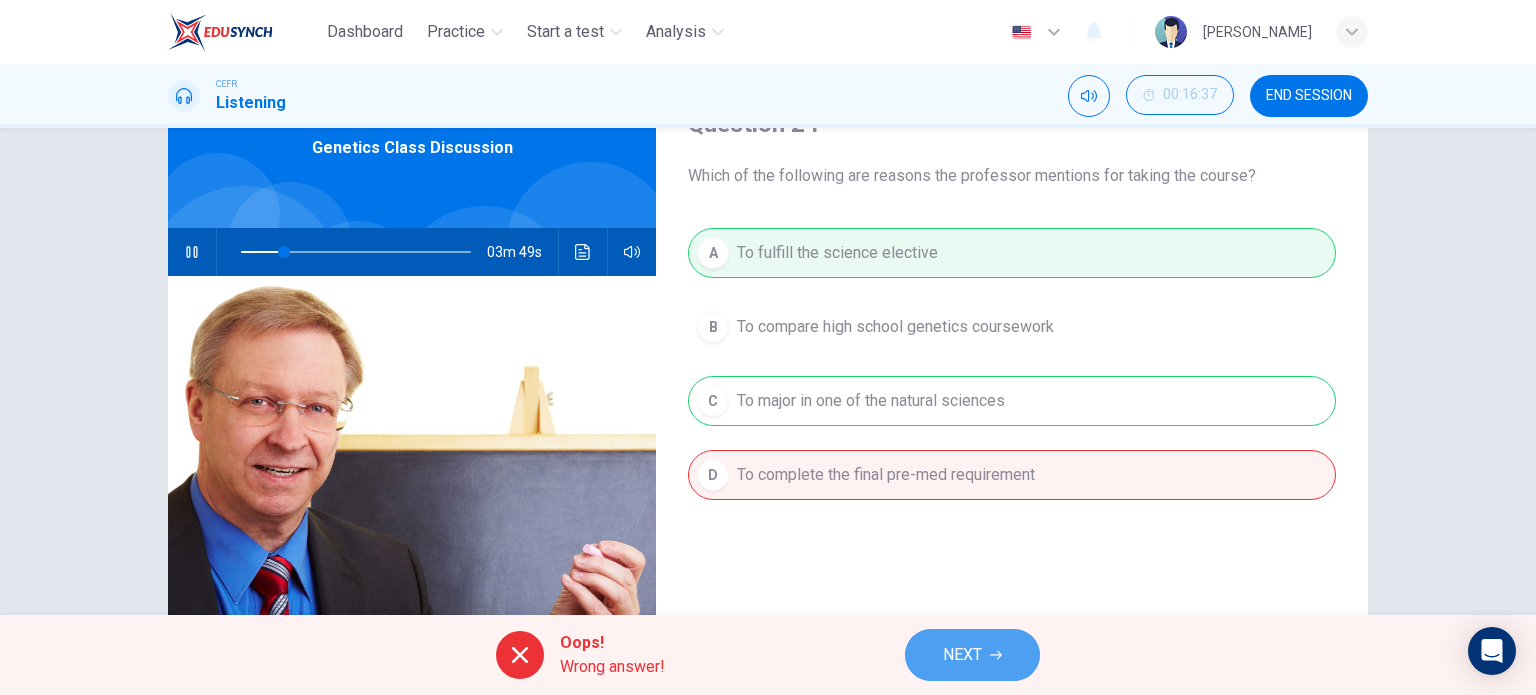 click on "NEXT" at bounding box center [972, 655] 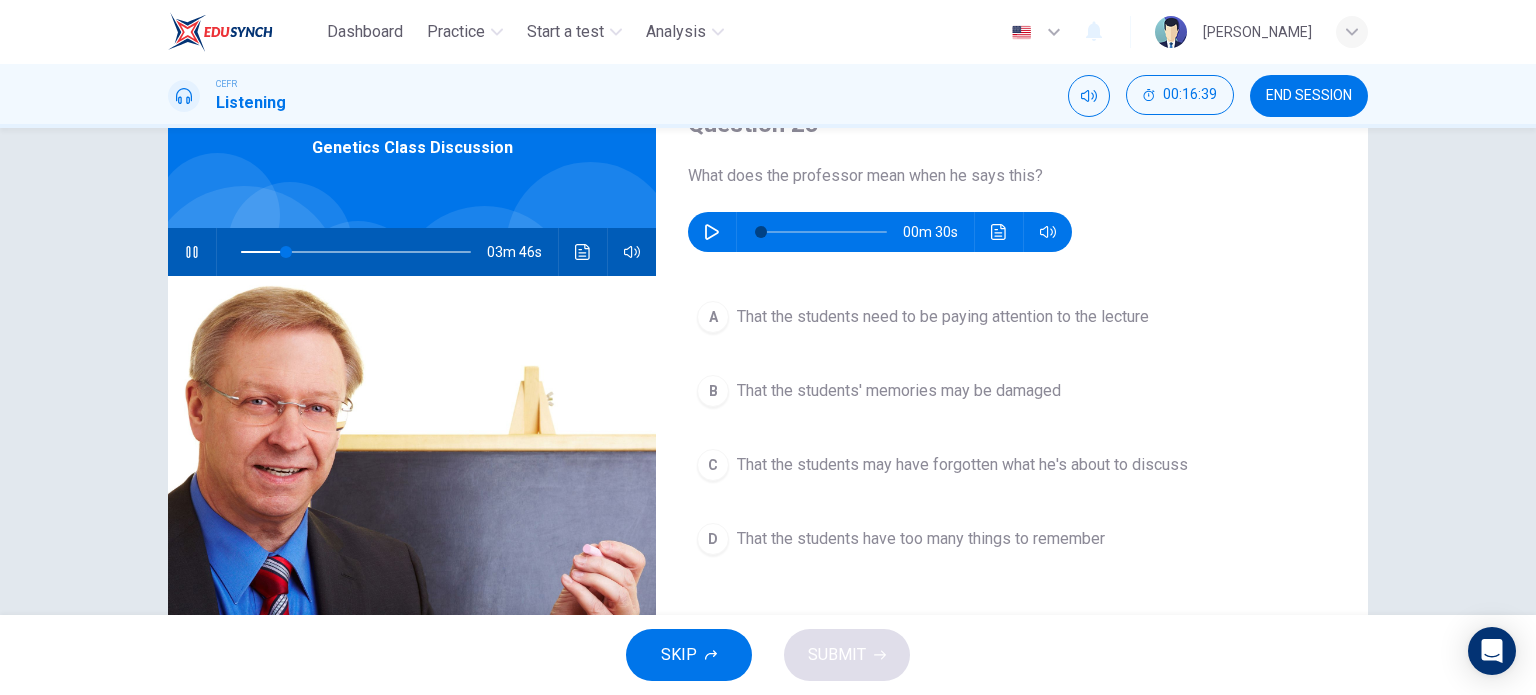 click 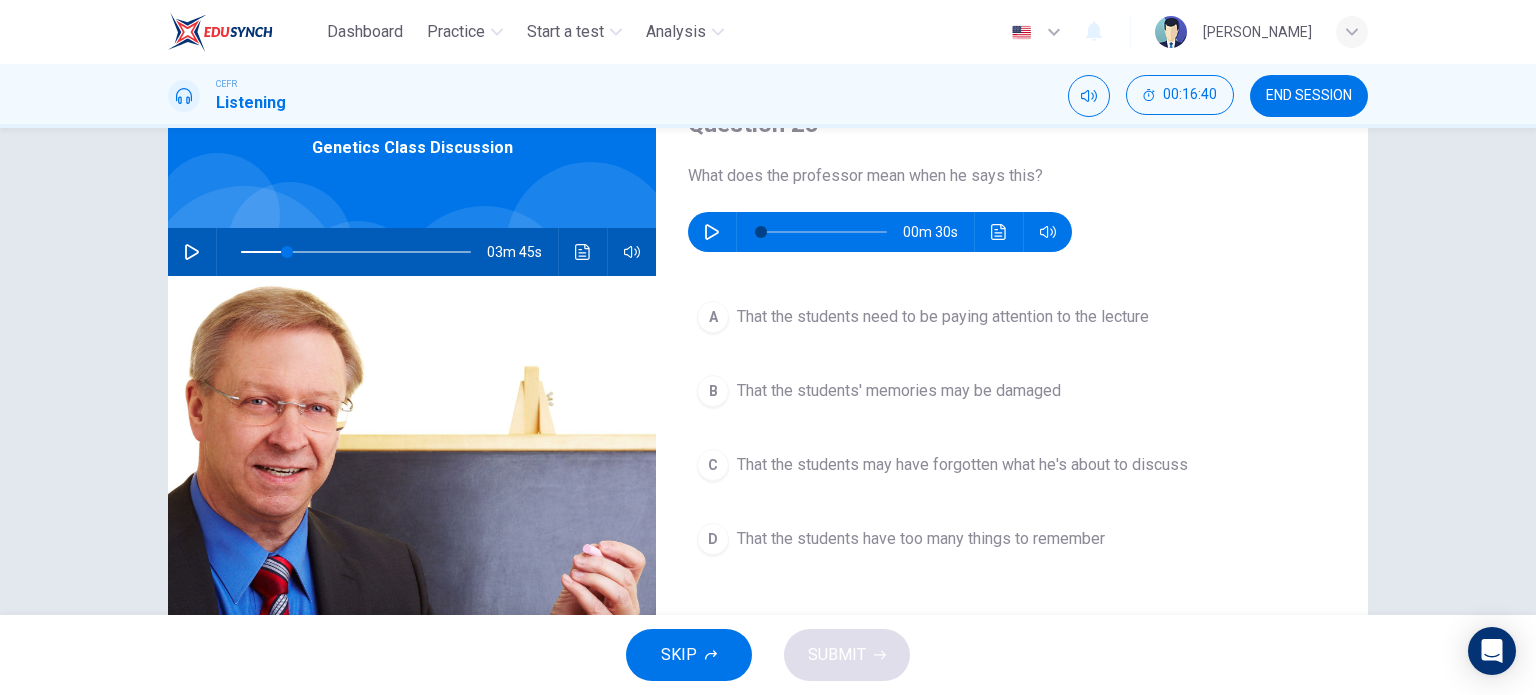 type on "20" 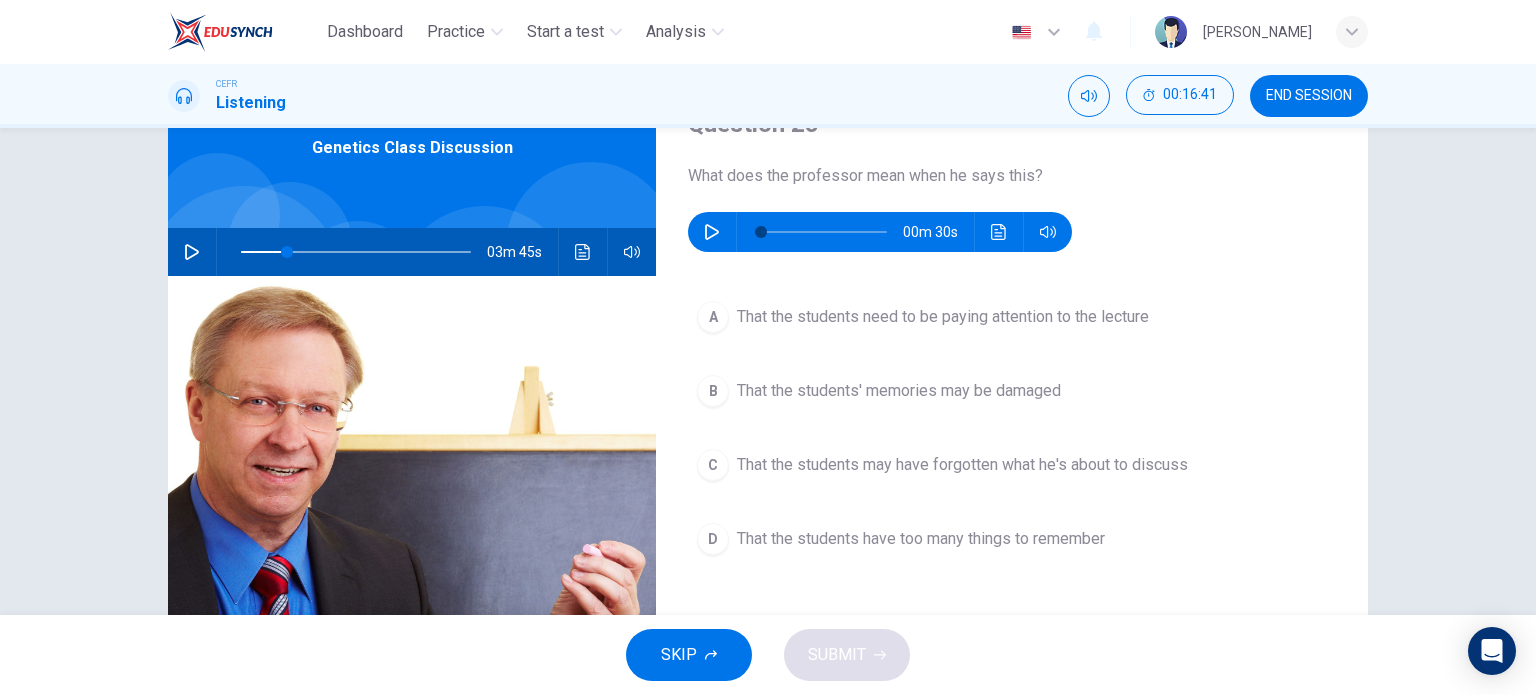 click on "00m 30s" at bounding box center [880, 232] 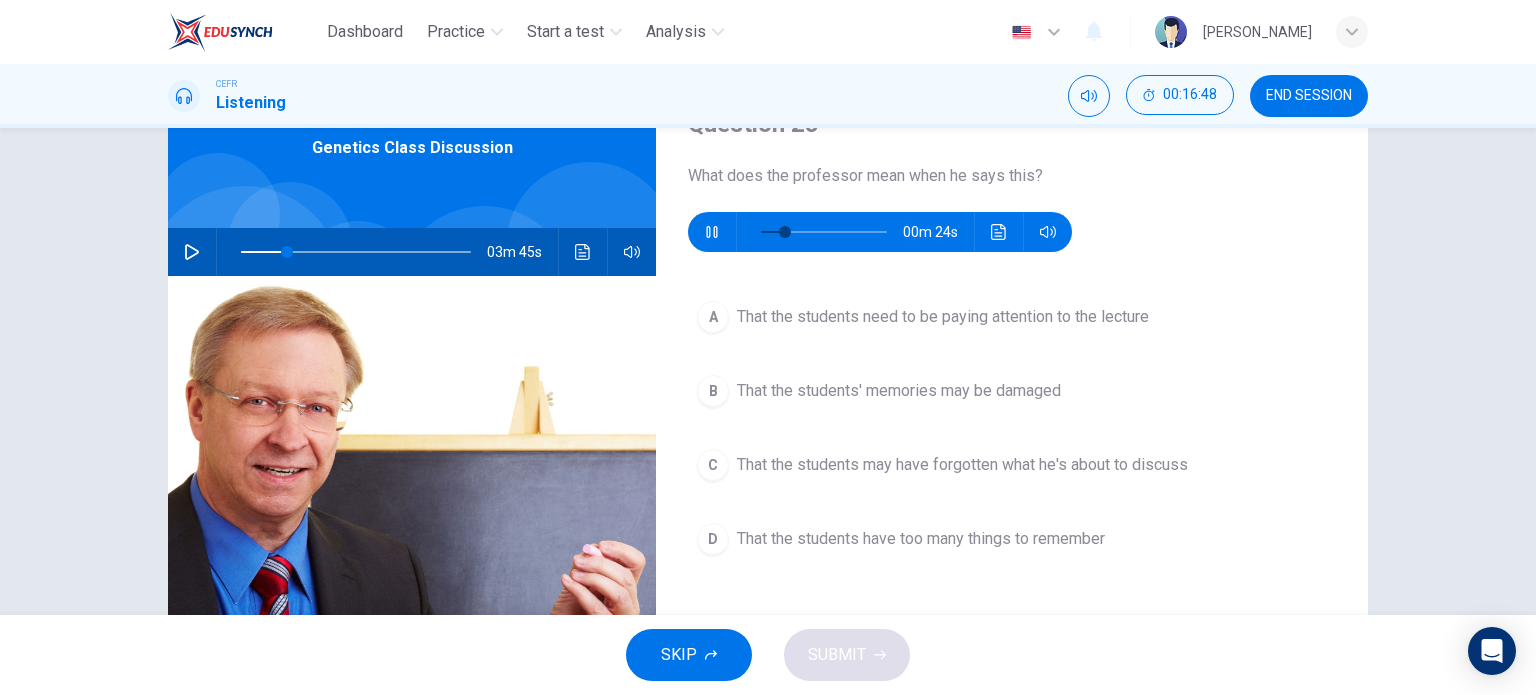 type on "23" 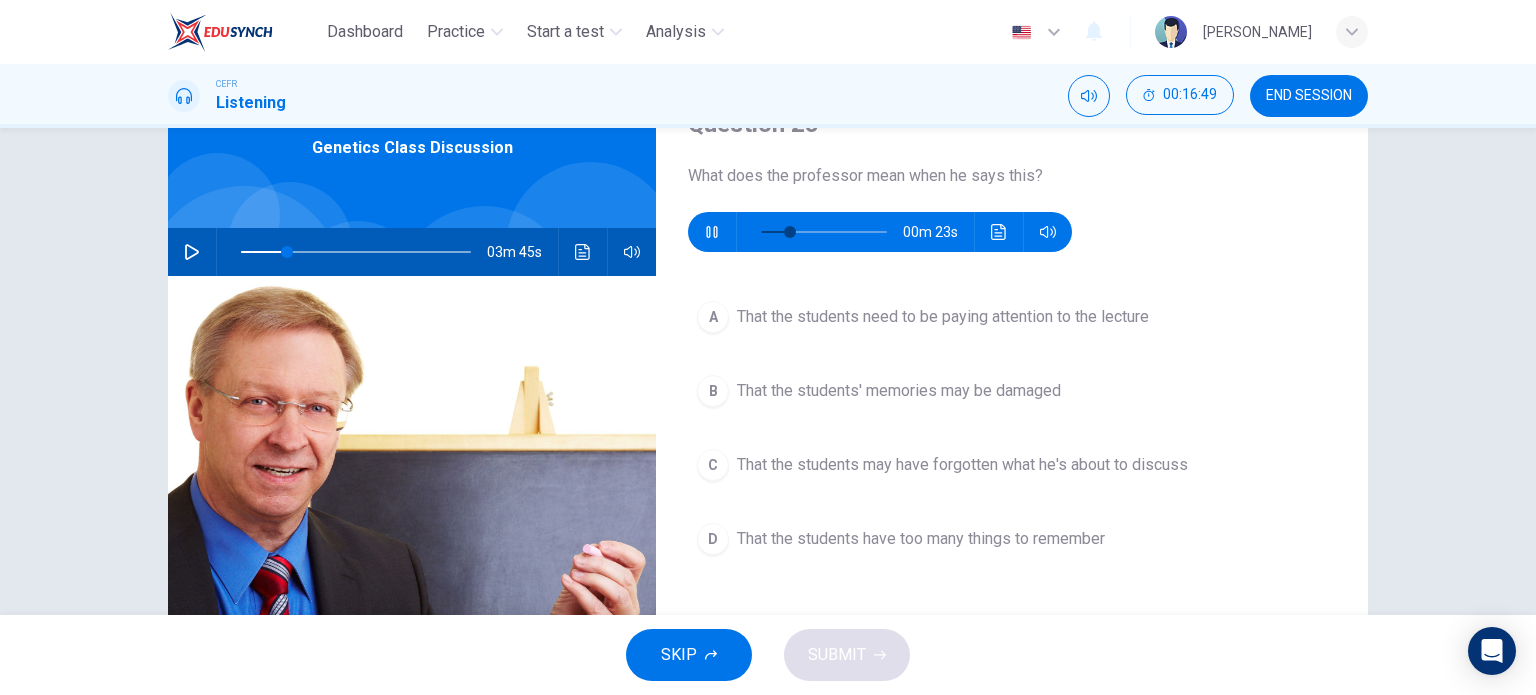 click on "C That the students may have forgotten what he's about to discuss" at bounding box center (1012, 465) 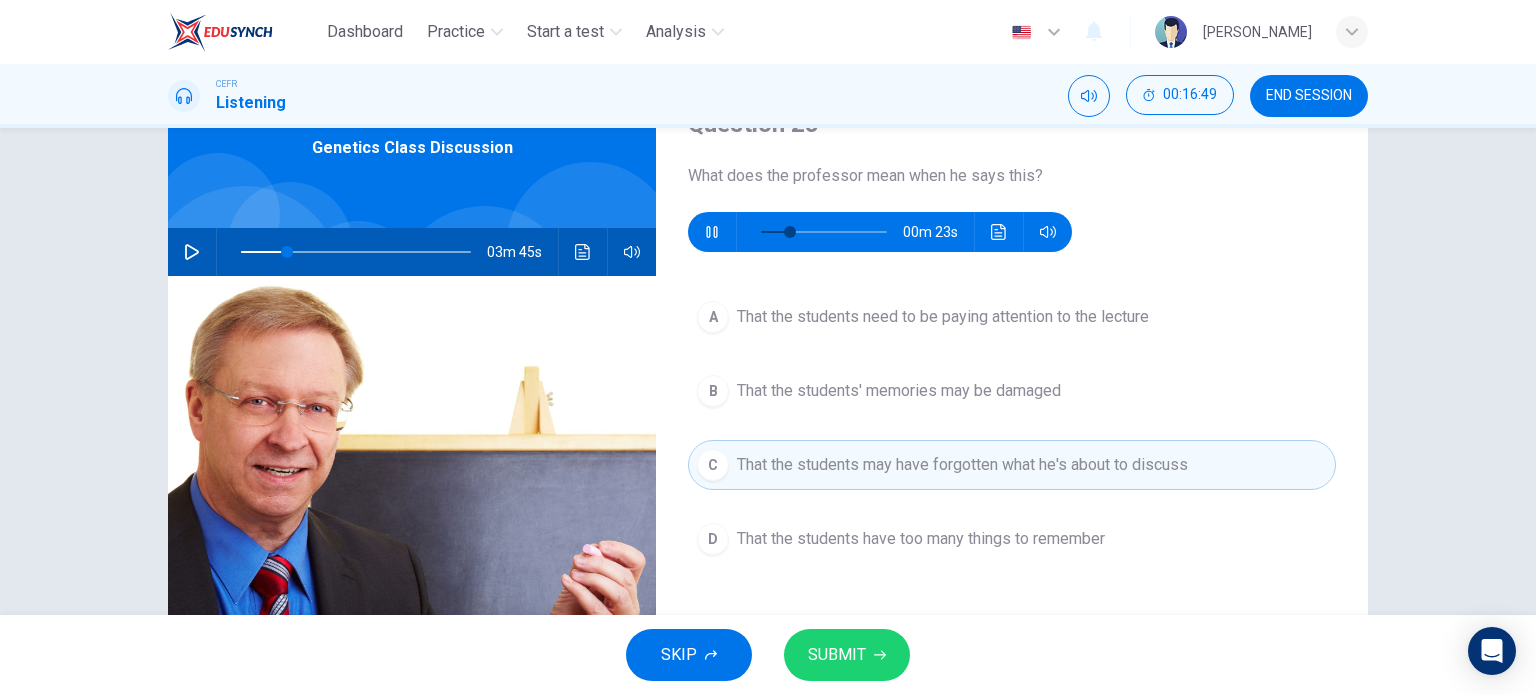 type on "26" 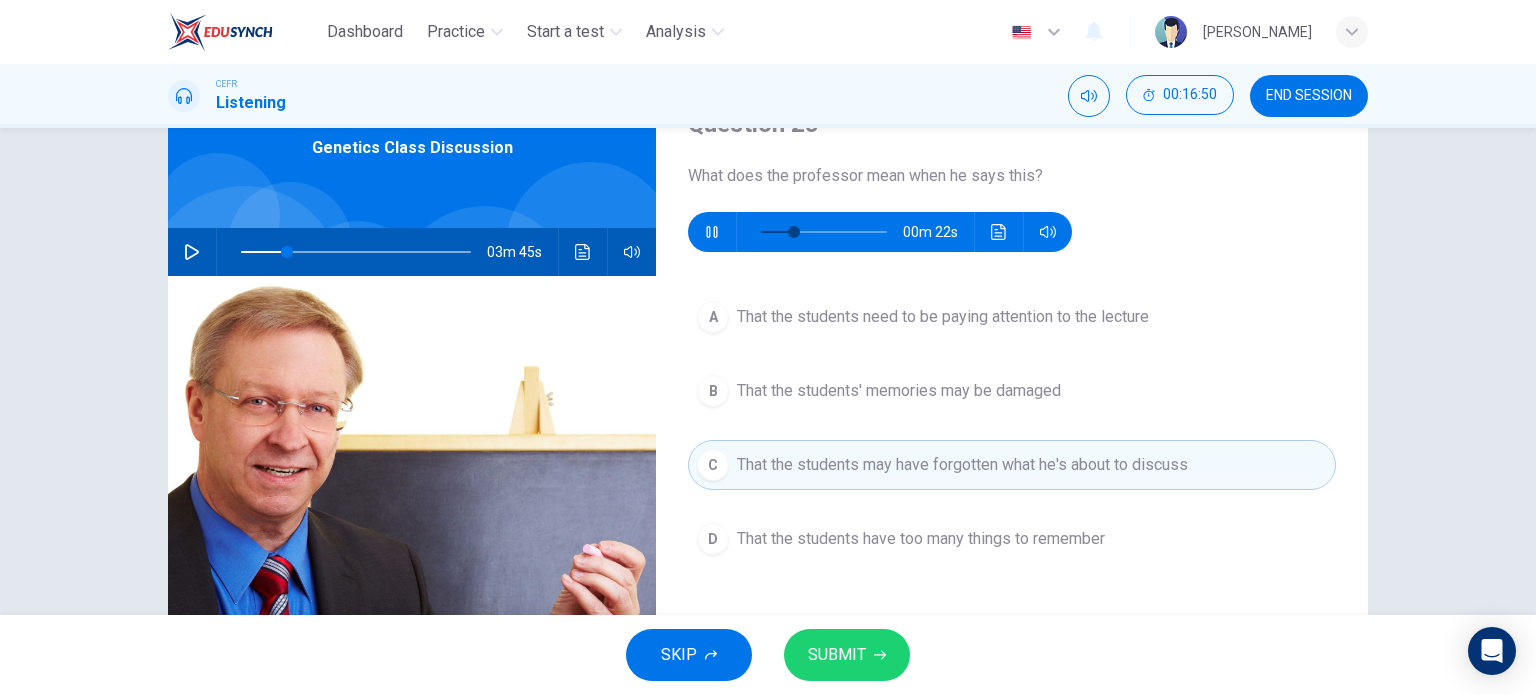 click on "SKIP SUBMIT" at bounding box center [768, 655] 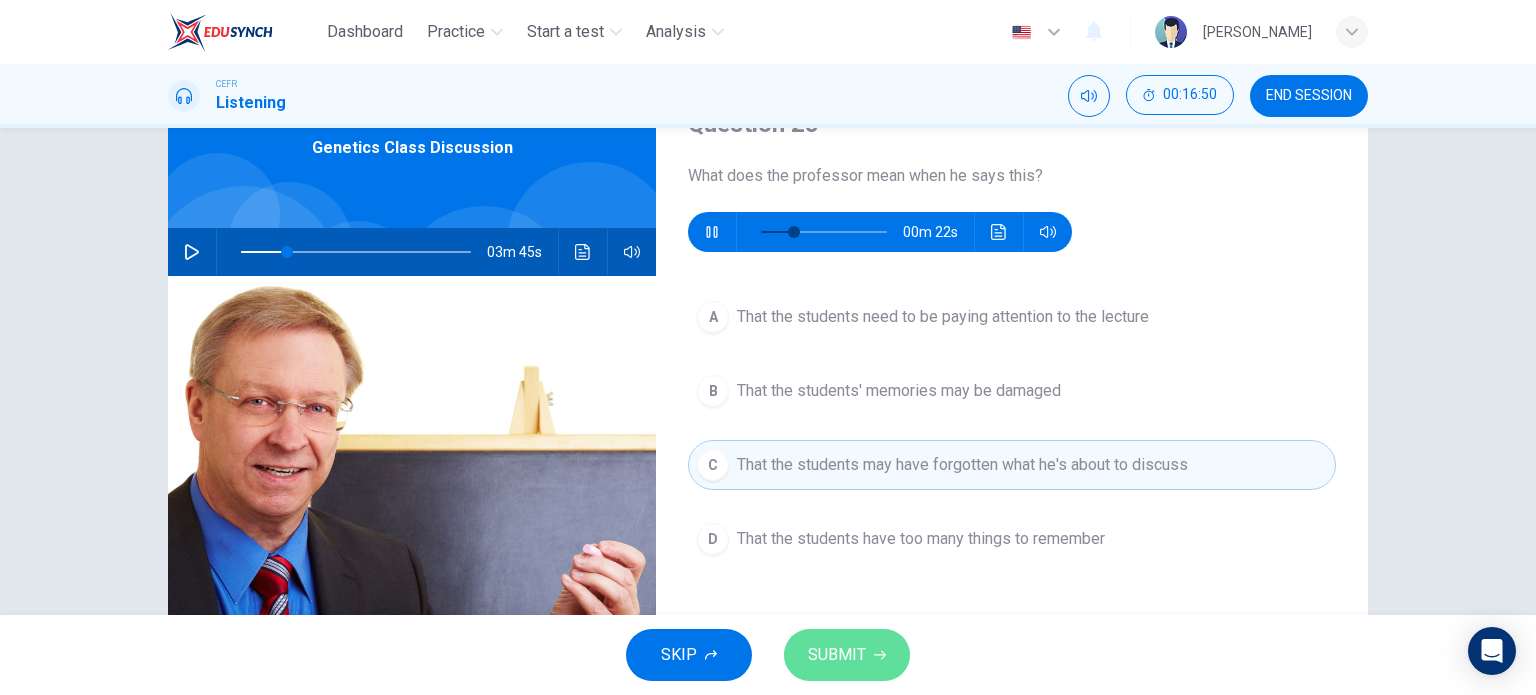 click on "SUBMIT" at bounding box center (847, 655) 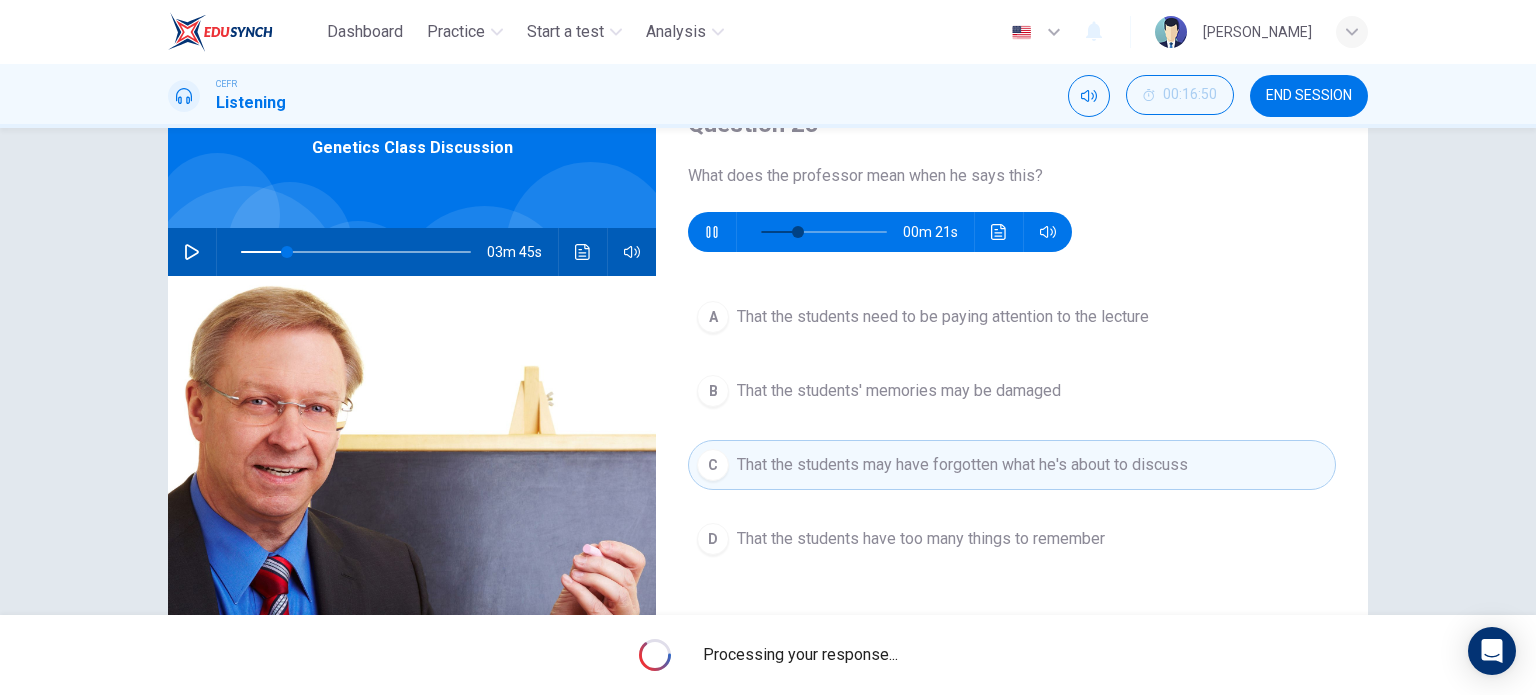 type on "20" 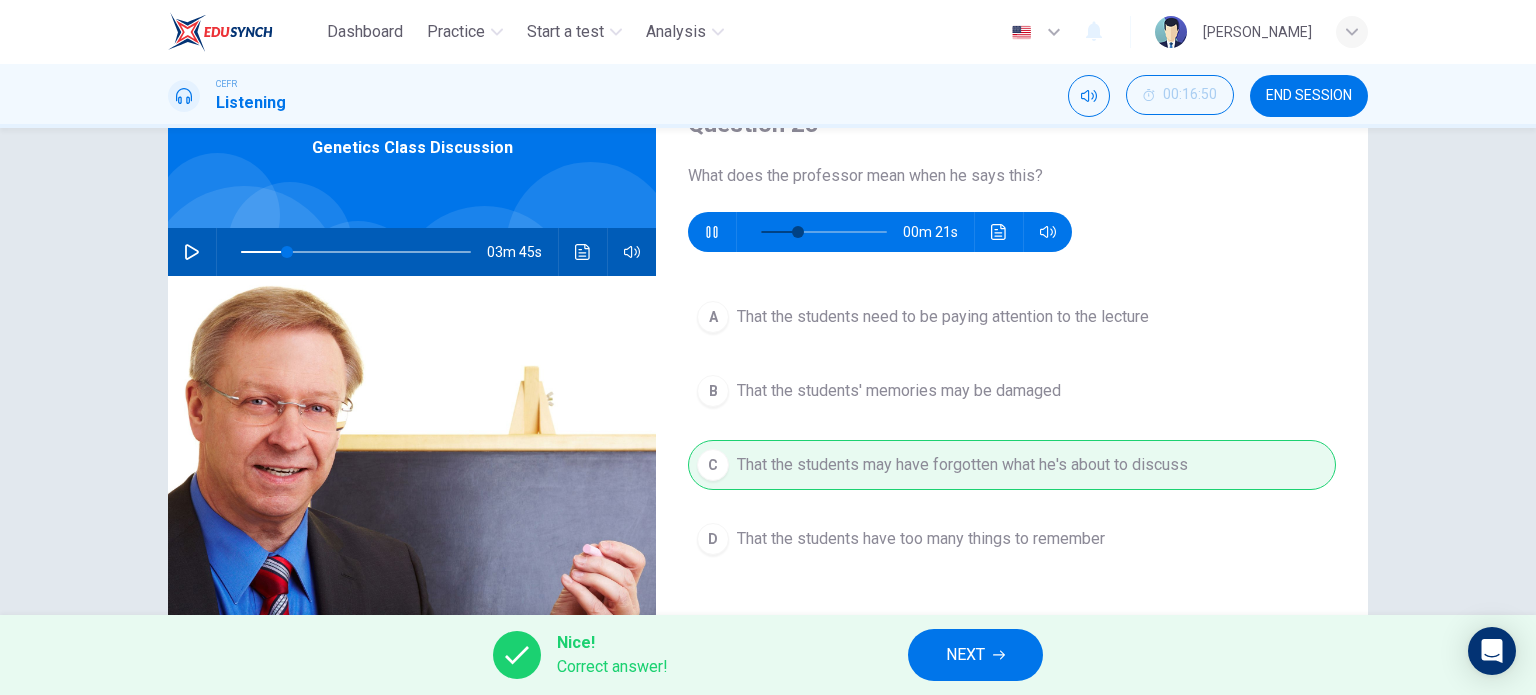 type on "32" 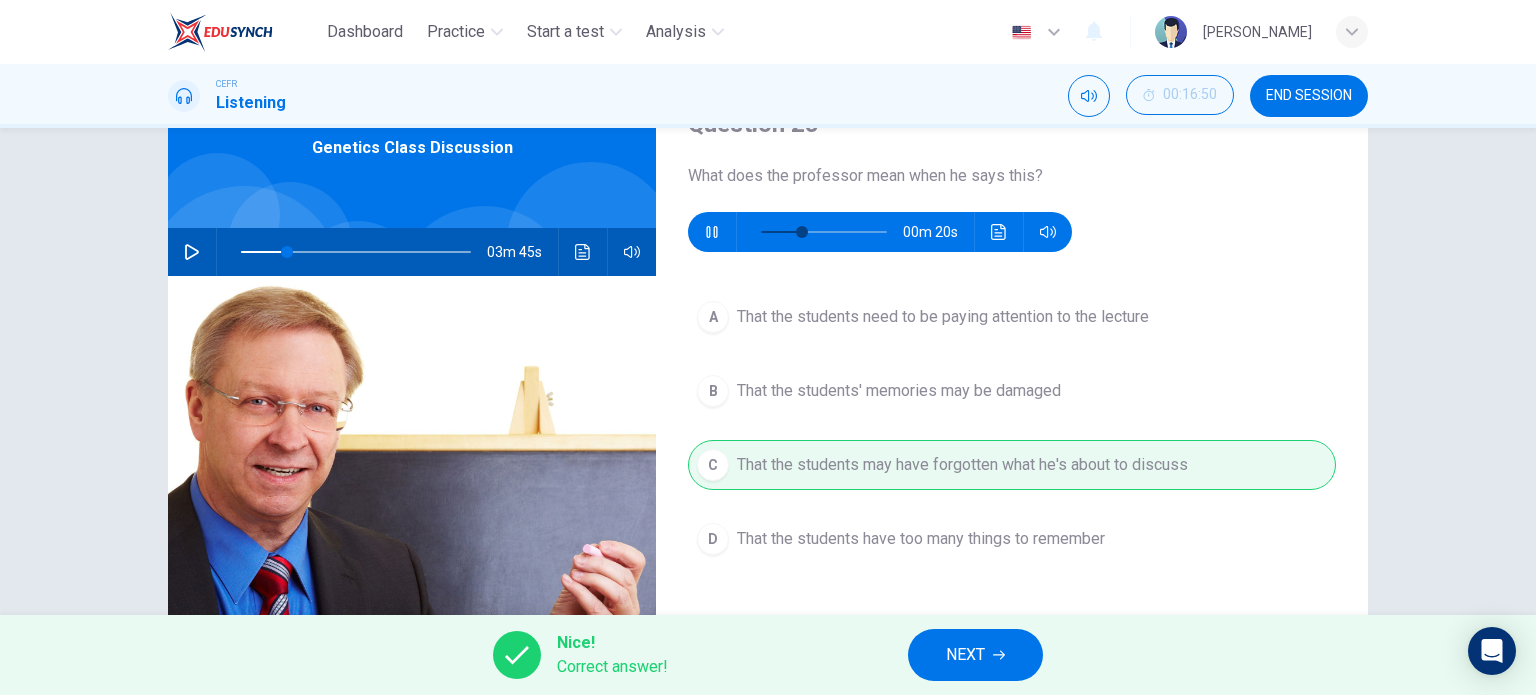 click on "NEXT" at bounding box center (975, 655) 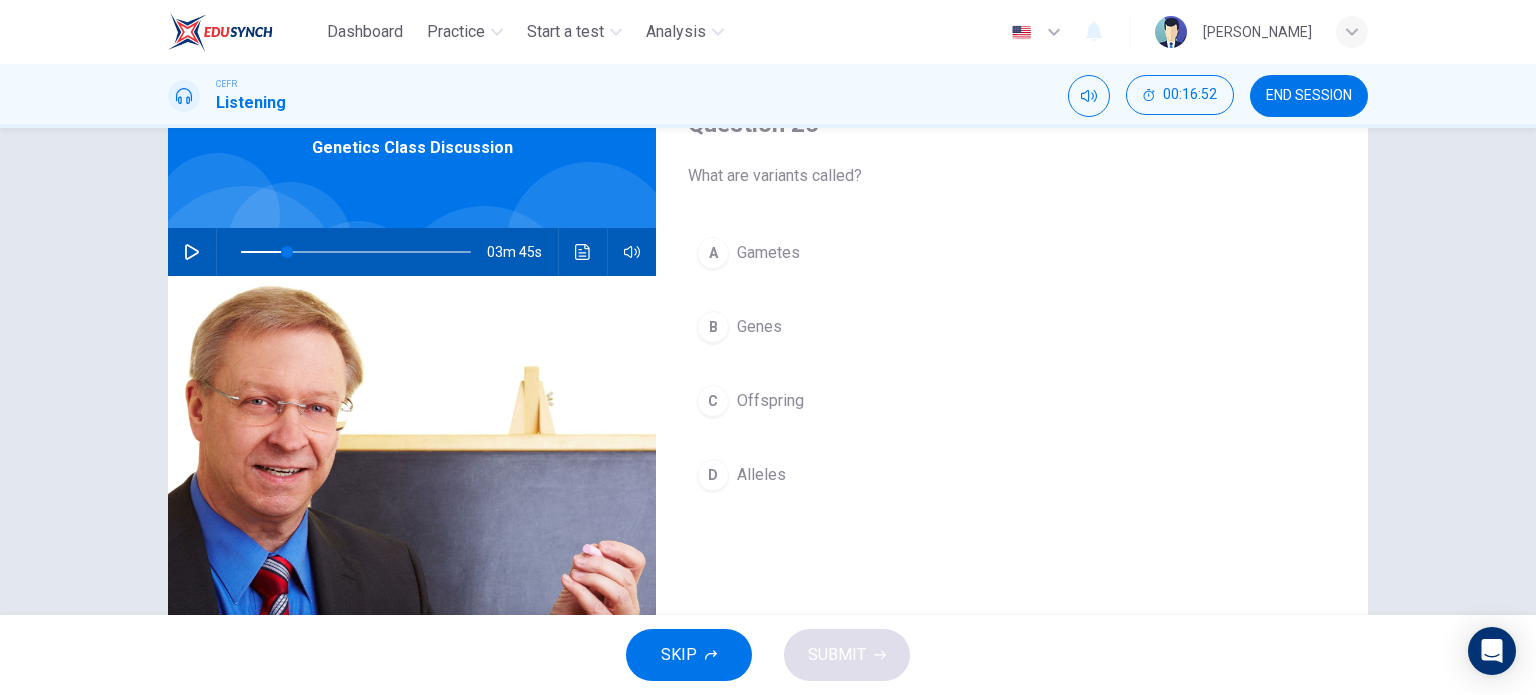 click 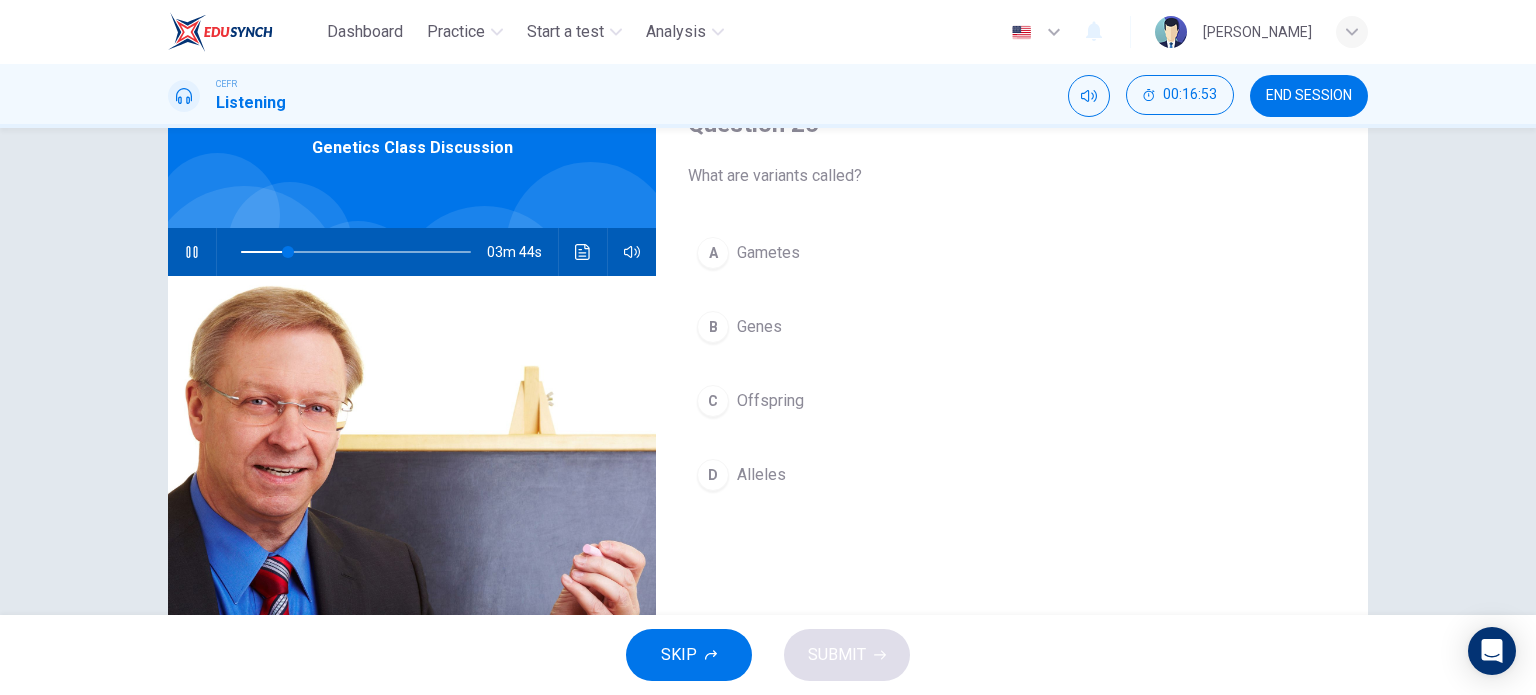 click on "A Gametes B Genes C Offspring D Alleles" at bounding box center (1012, 384) 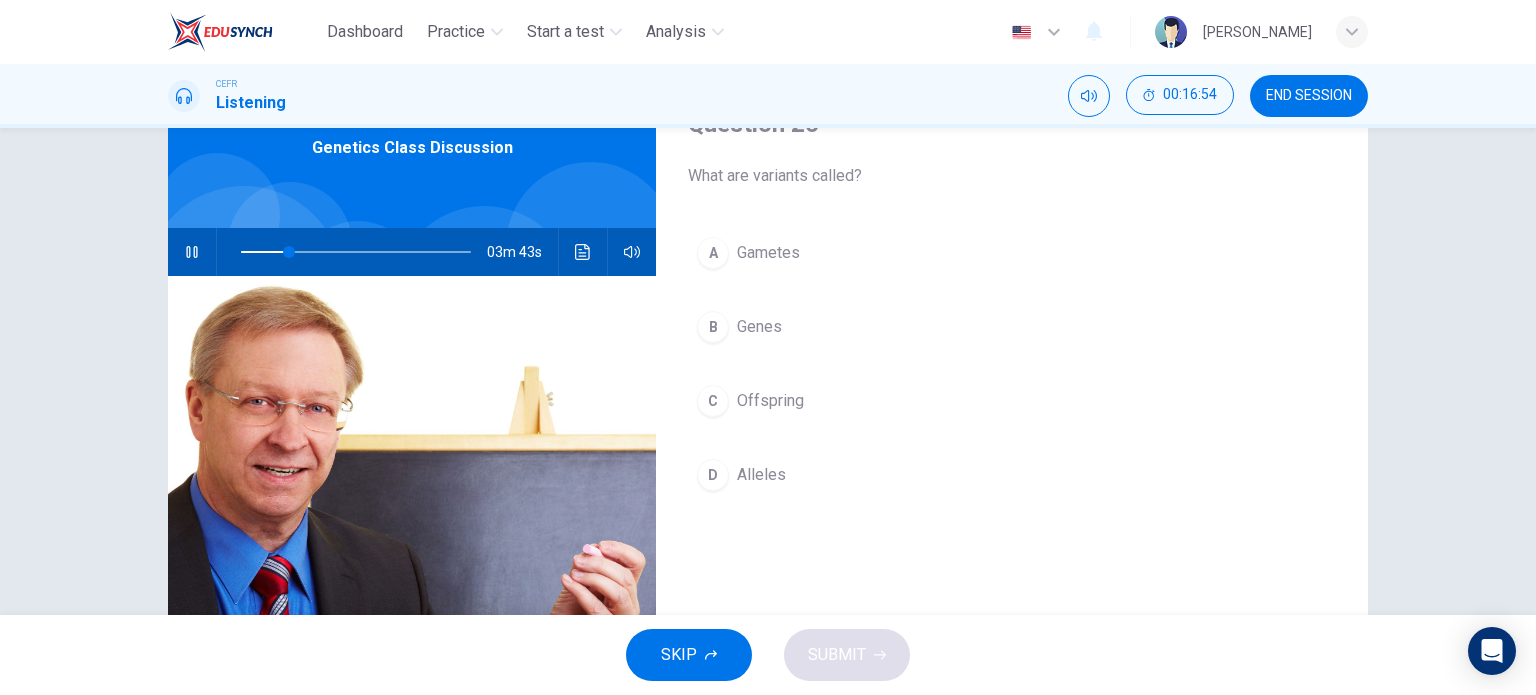 click on "Alleles" at bounding box center (761, 475) 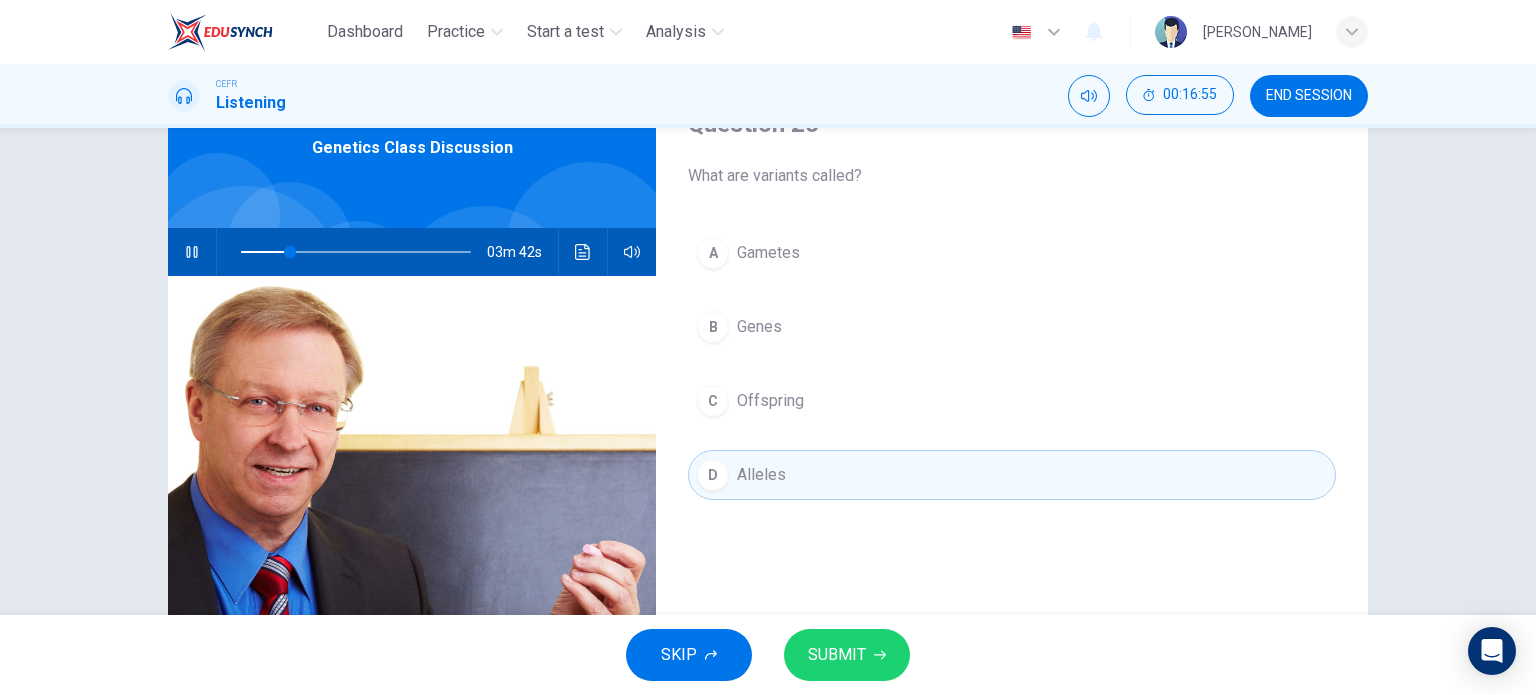 click at bounding box center [290, 252] 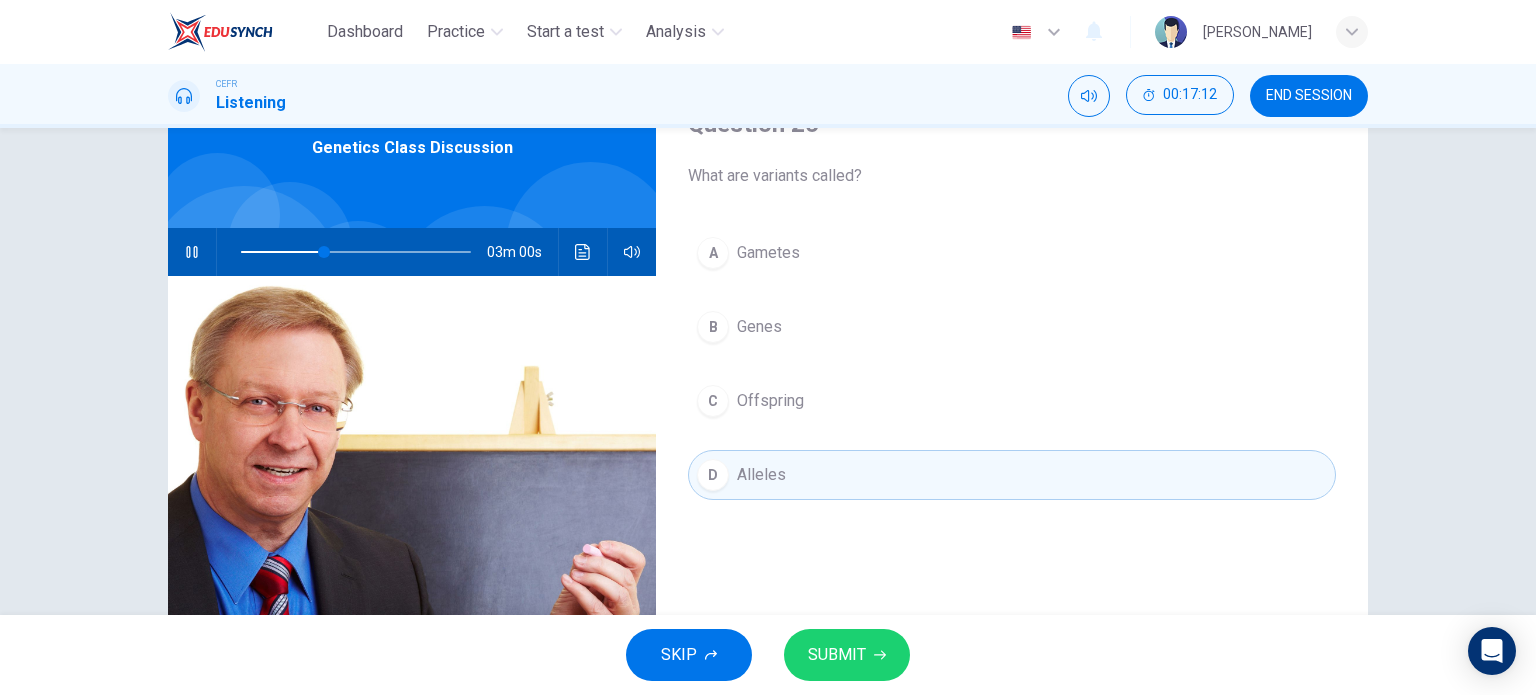 click on "SUBMIT" at bounding box center [837, 655] 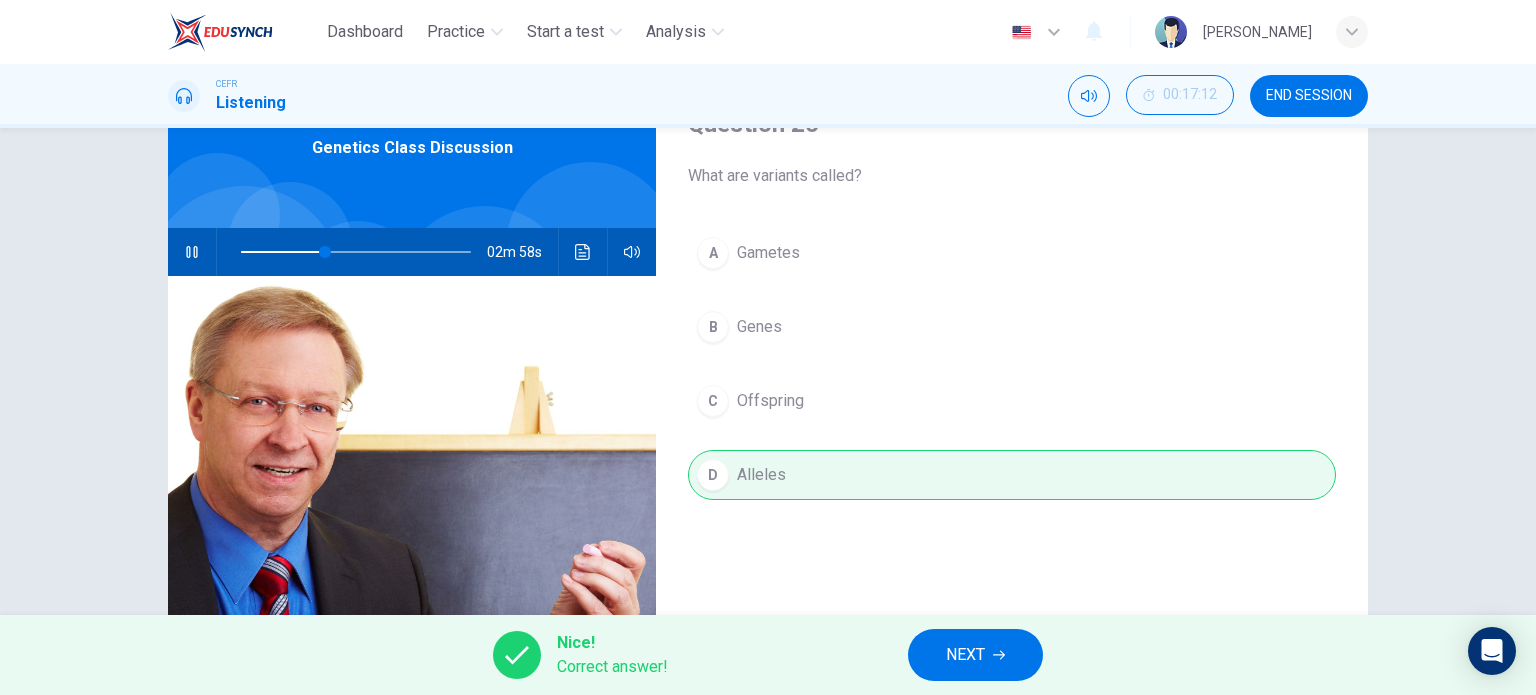 click on "NEXT" at bounding box center (965, 655) 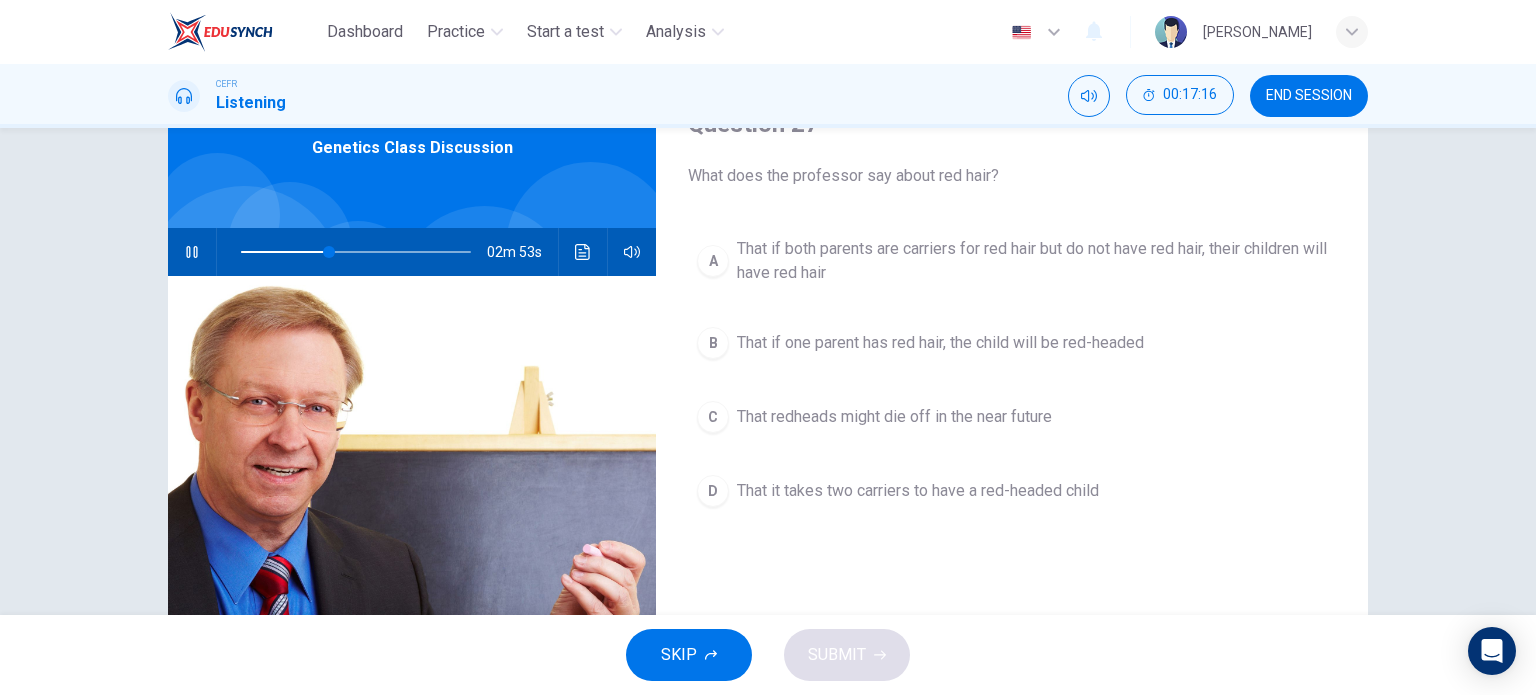 click on "That if both parents are carriers for red hair but do not have red hair, their children will have red hair" at bounding box center [1032, 261] 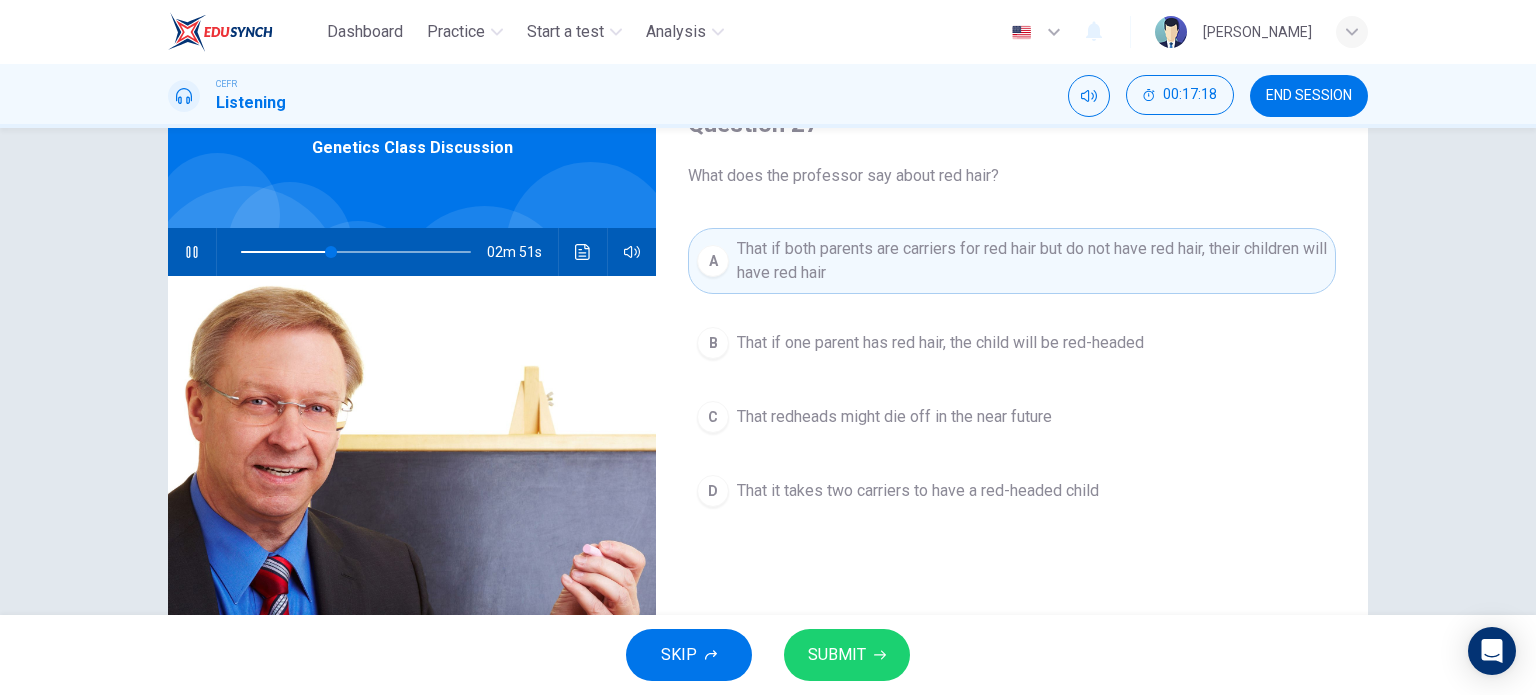 click on "SUBMIT" at bounding box center [837, 655] 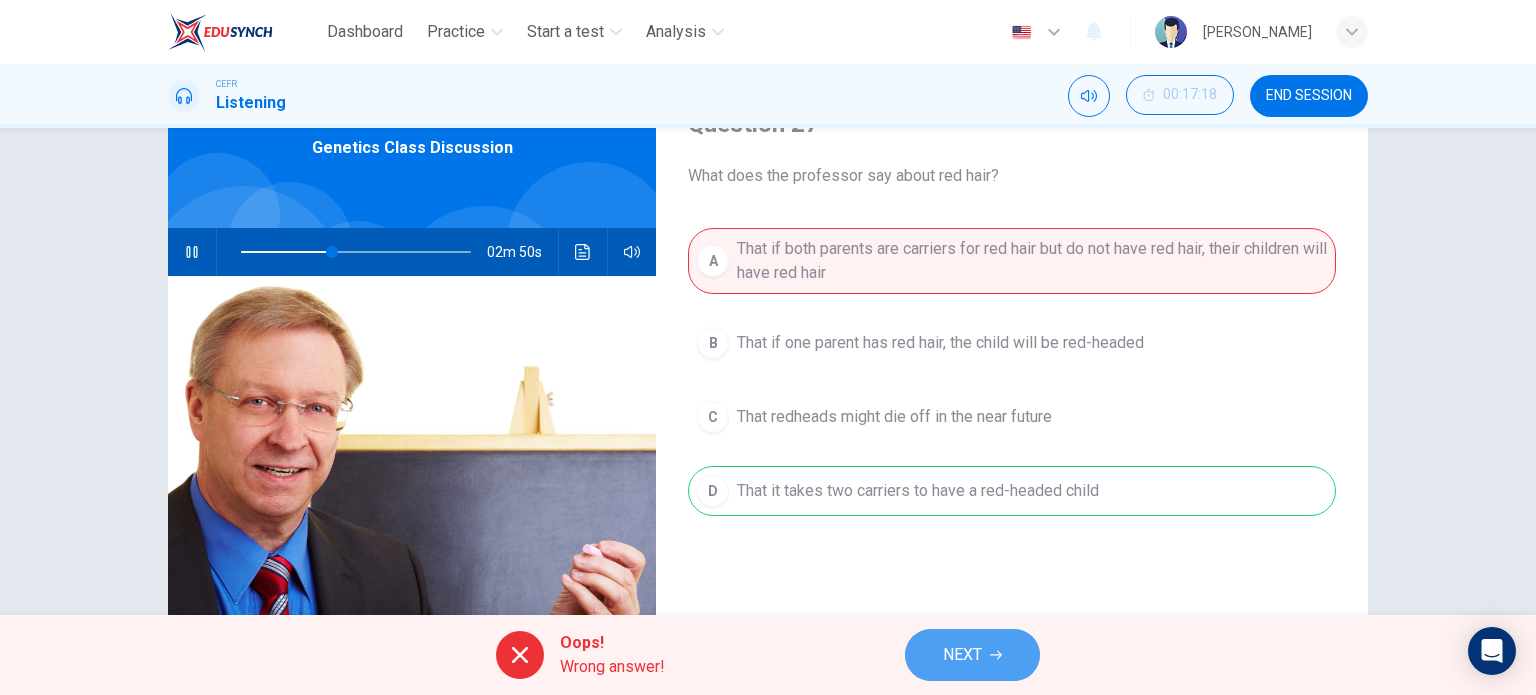 click on "NEXT" at bounding box center [972, 655] 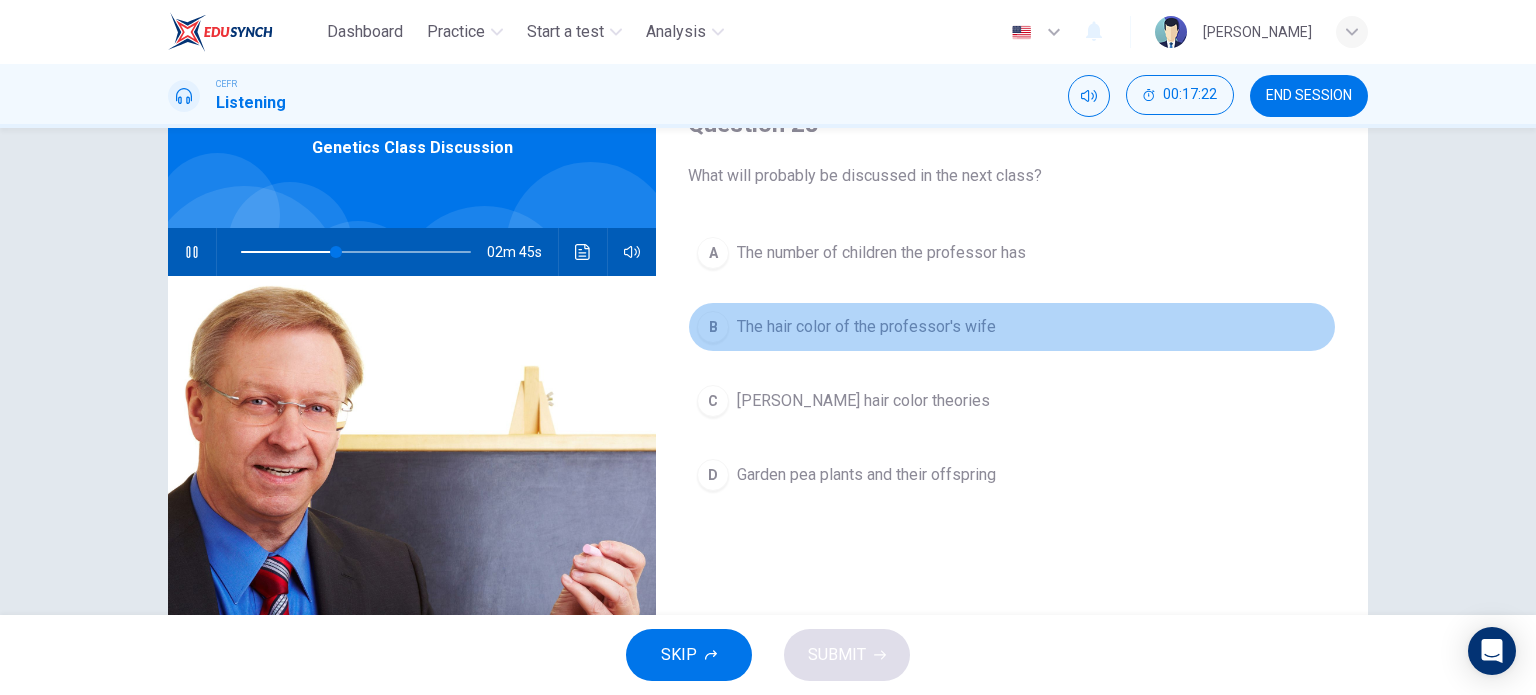 click on "The hair color of the professor's wife" at bounding box center (866, 327) 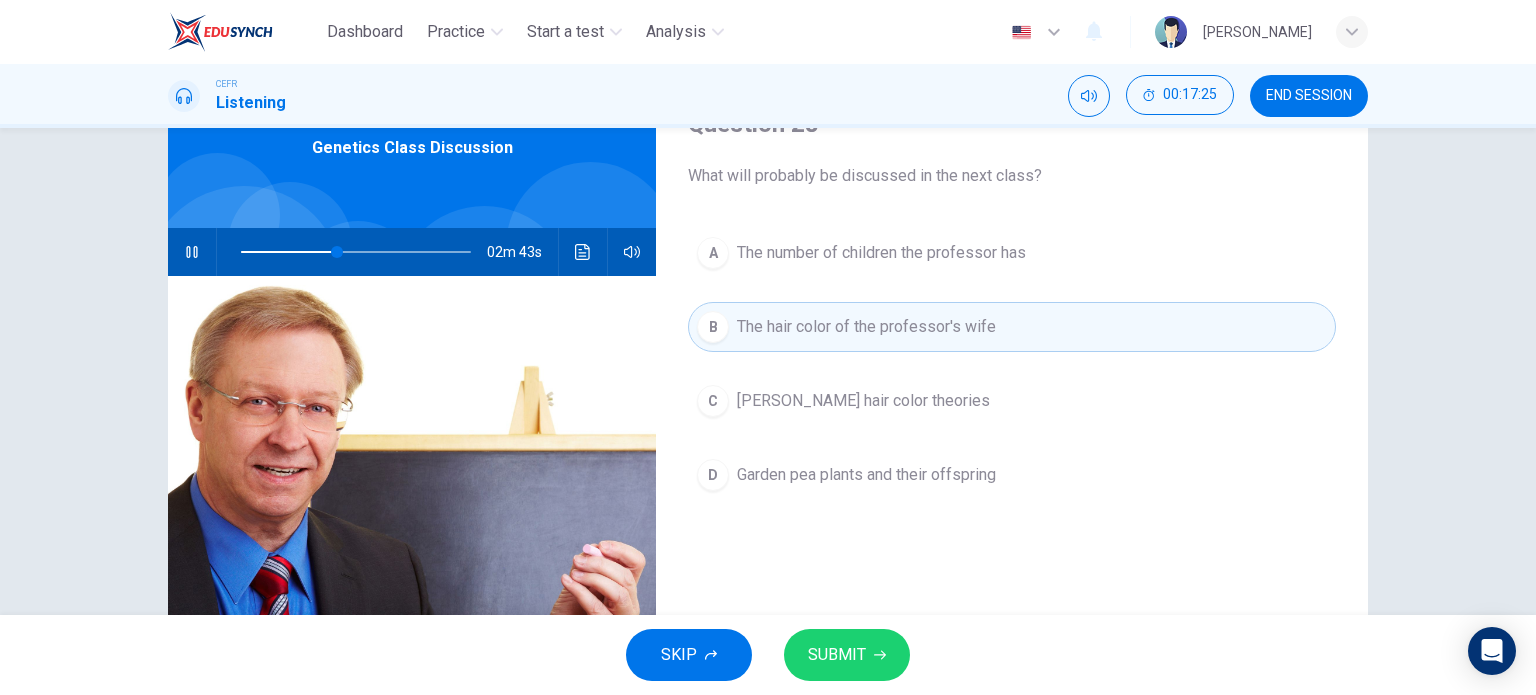 click on "SUBMIT" at bounding box center (837, 655) 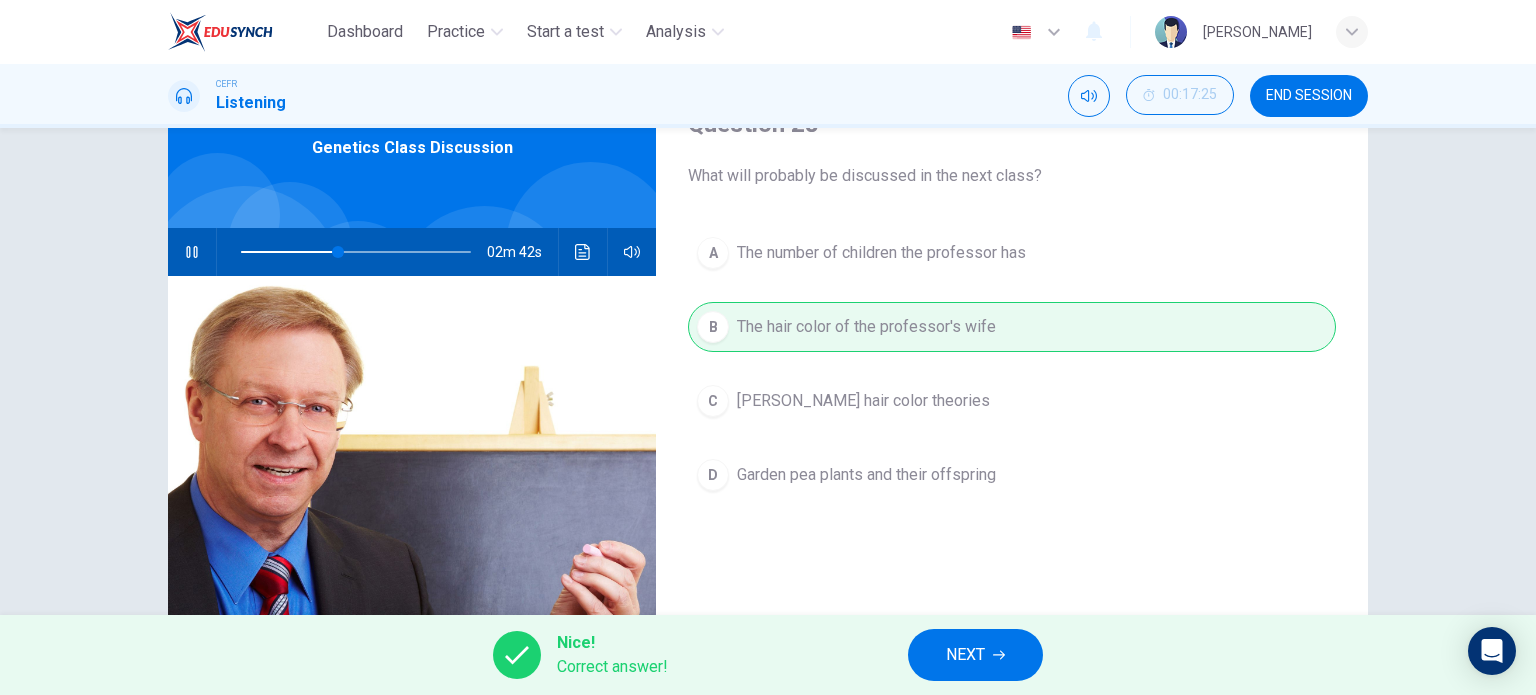 type on "43" 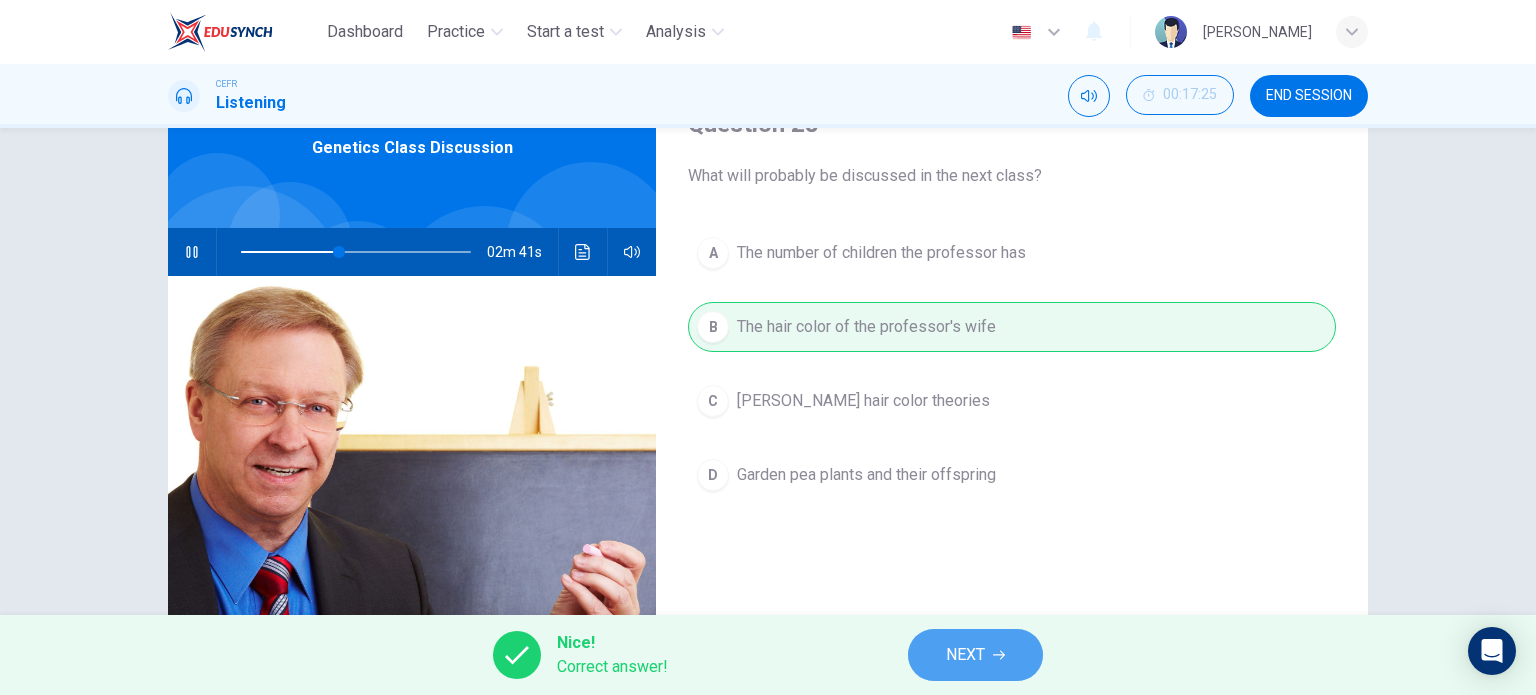 click on "NEXT" at bounding box center [975, 655] 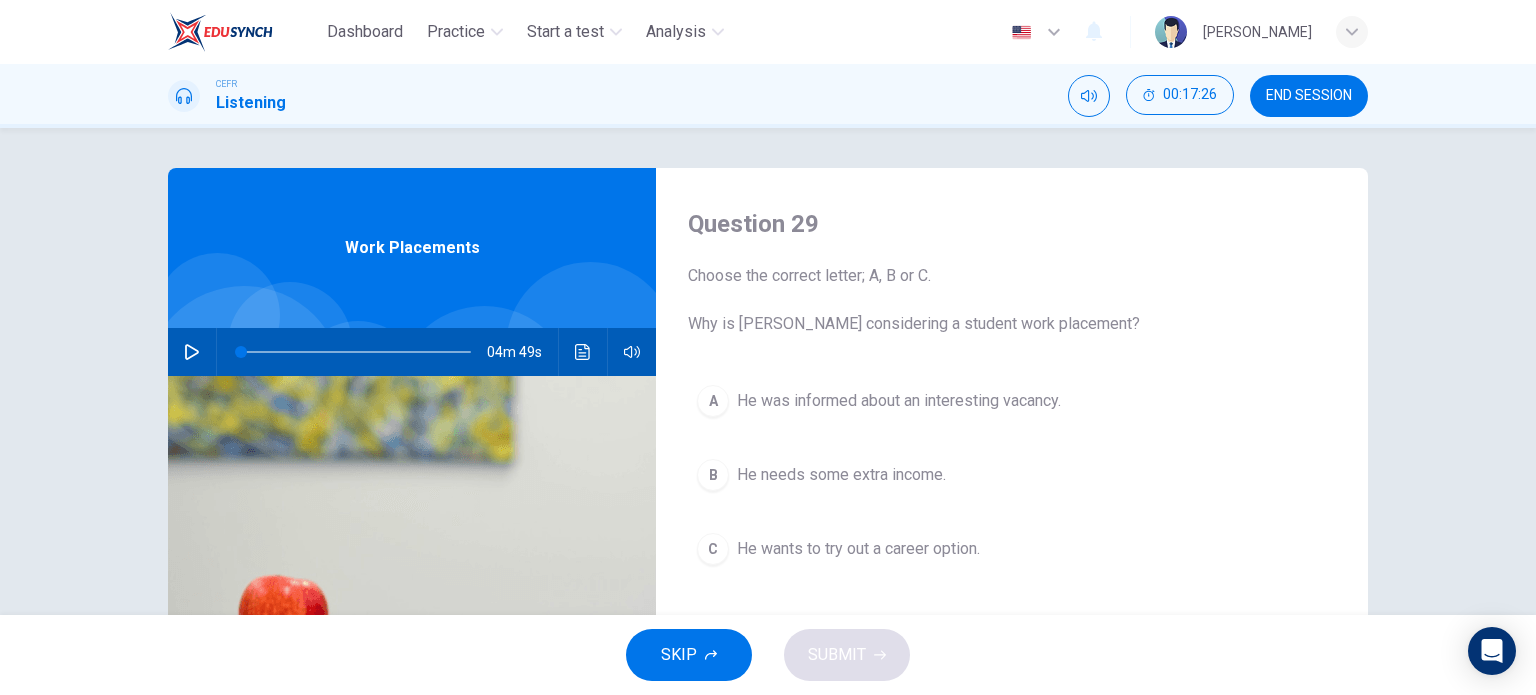 scroll, scrollTop: 100, scrollLeft: 0, axis: vertical 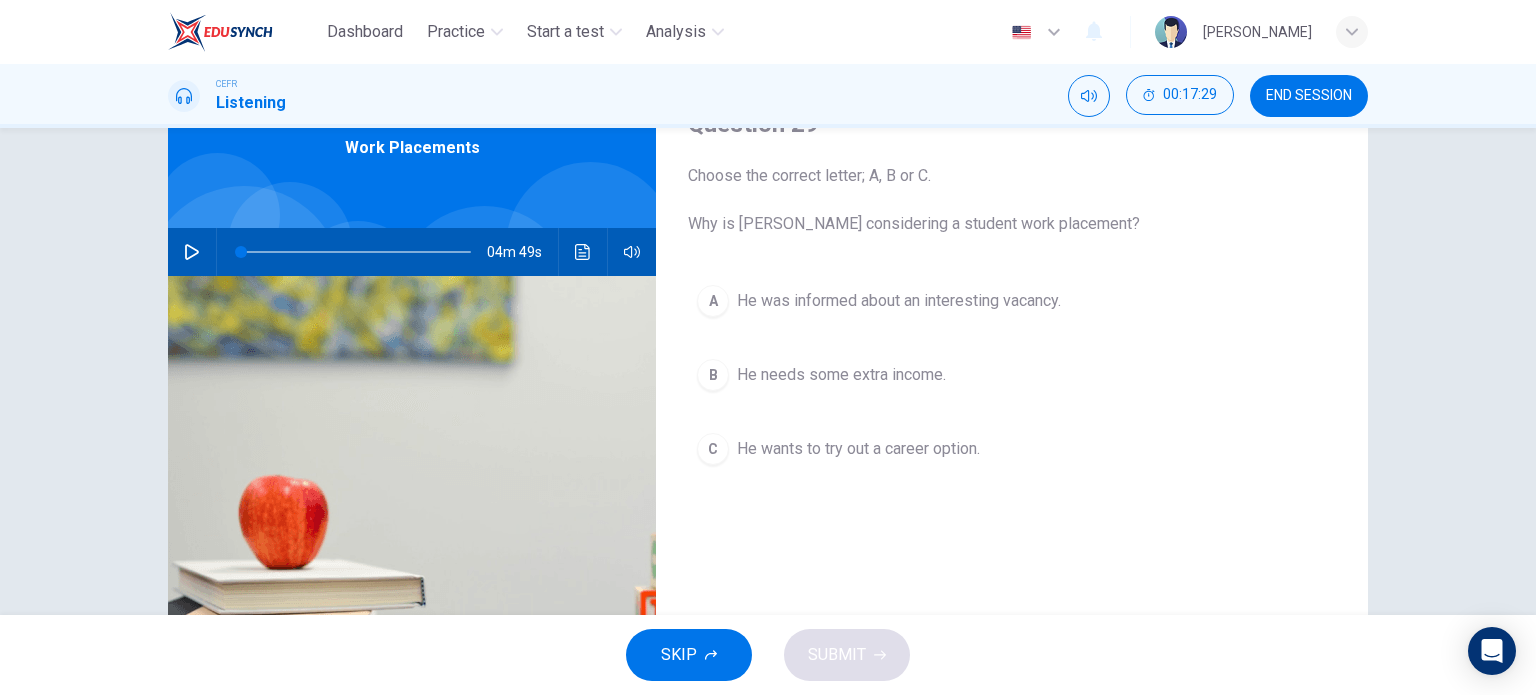 click on "A He was informed about an interesting vacancy." at bounding box center (1012, 301) 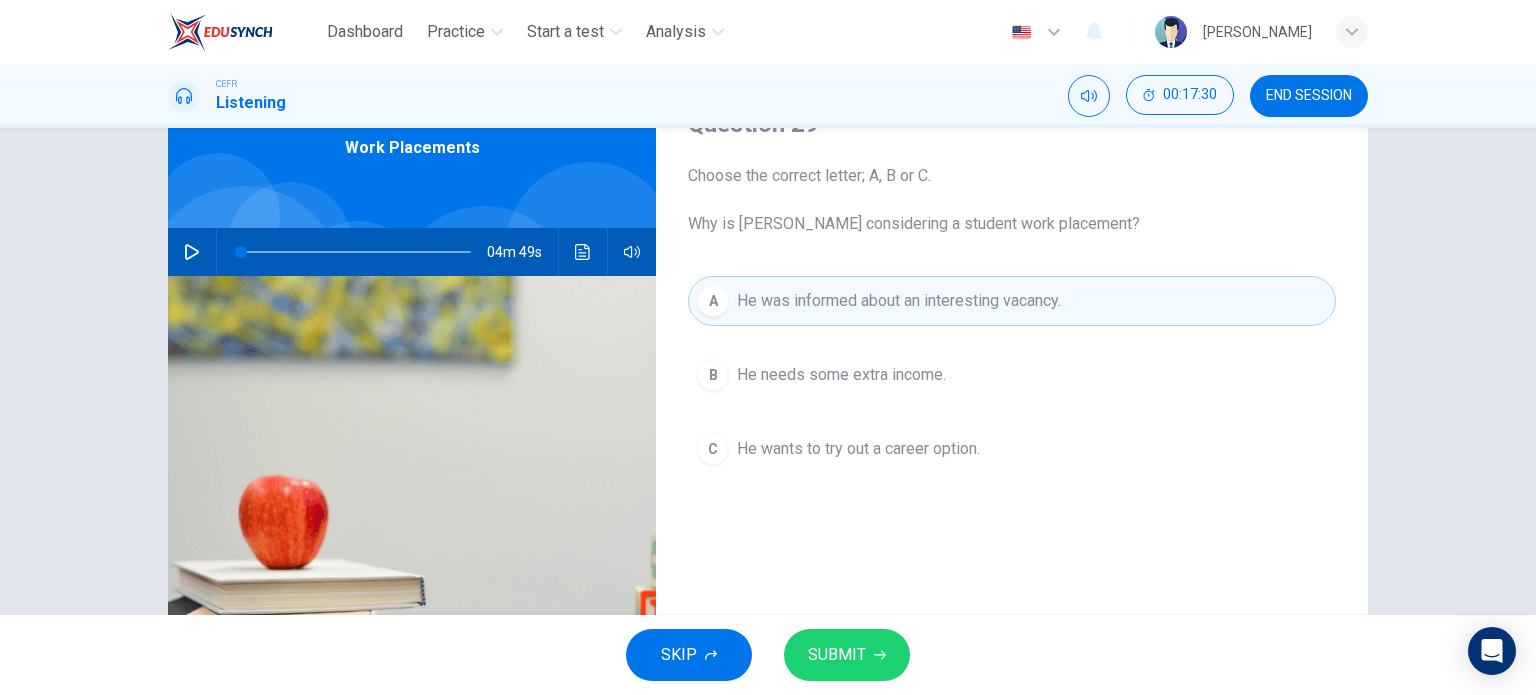 click on "SUBMIT" at bounding box center [837, 655] 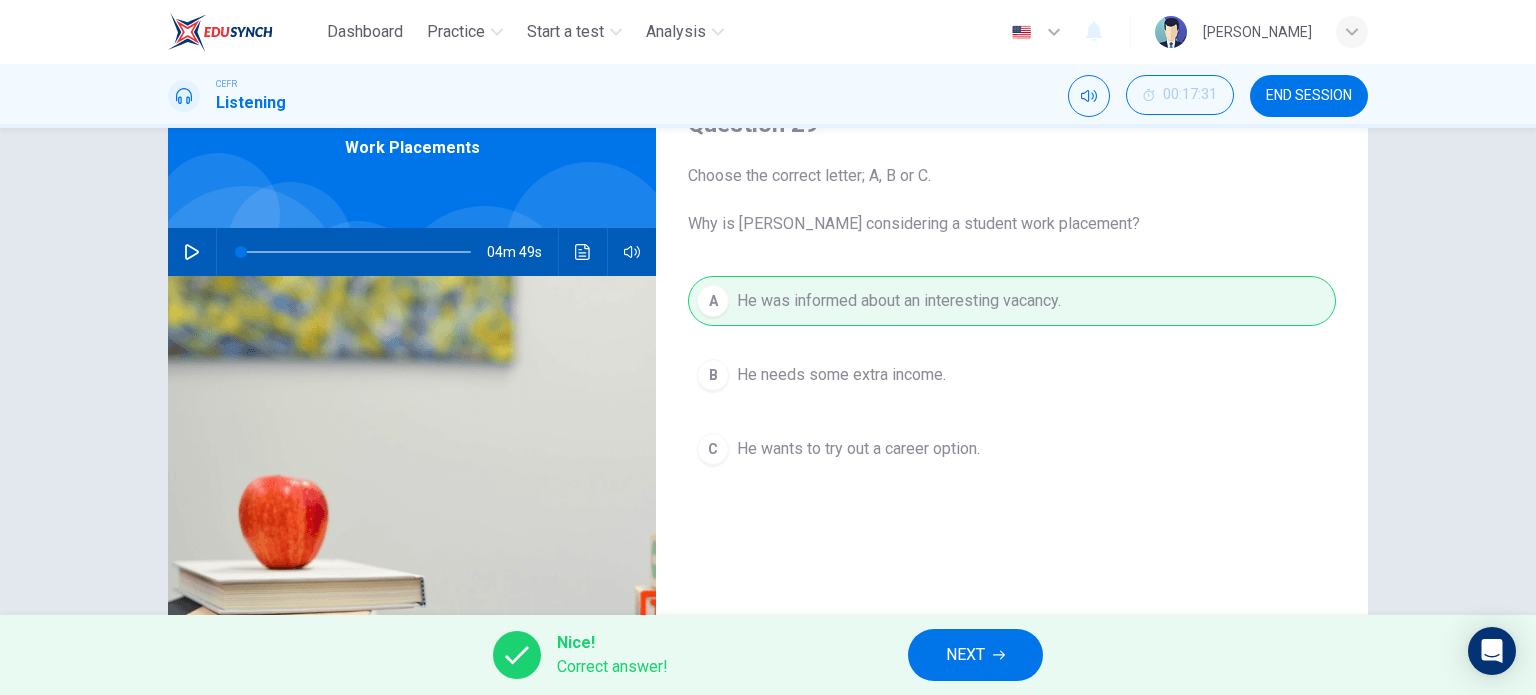 click on "NEXT" at bounding box center [975, 655] 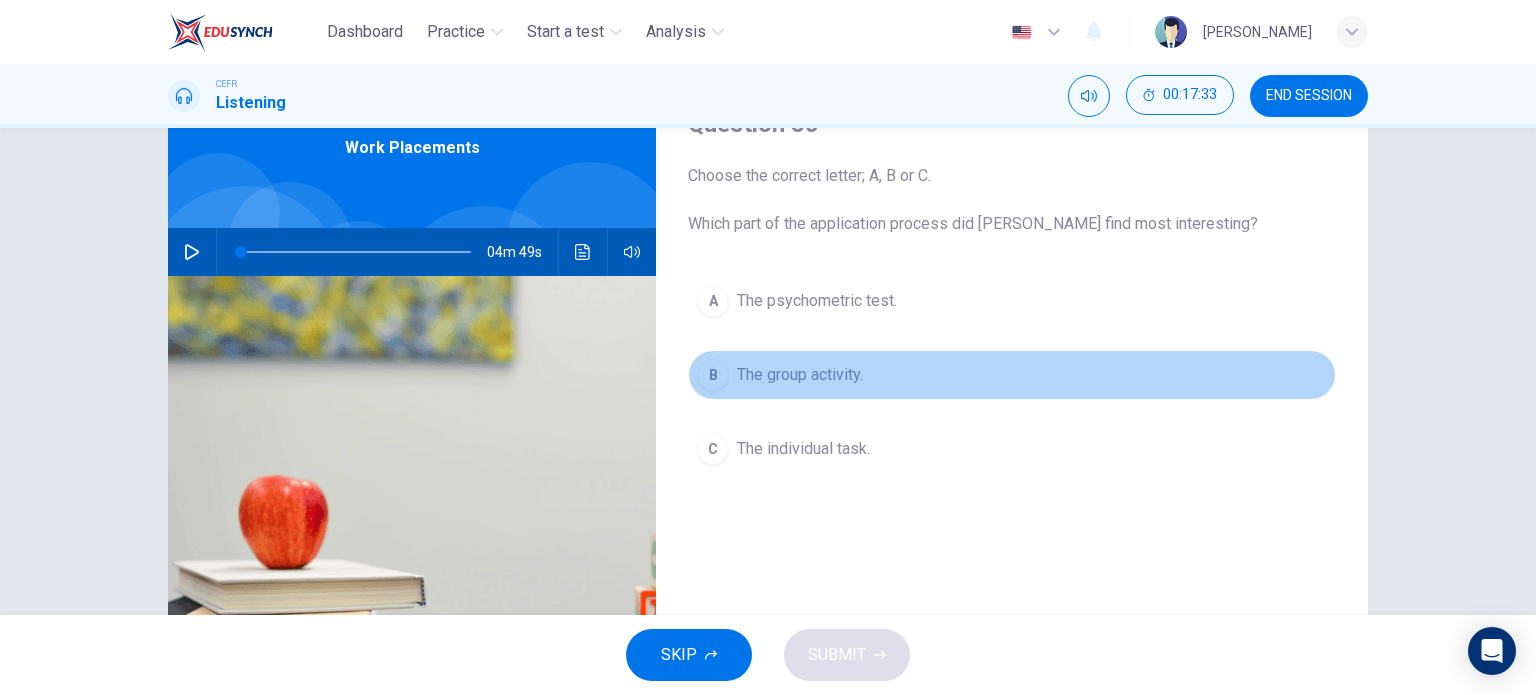 click on "B The group activity." at bounding box center (1012, 375) 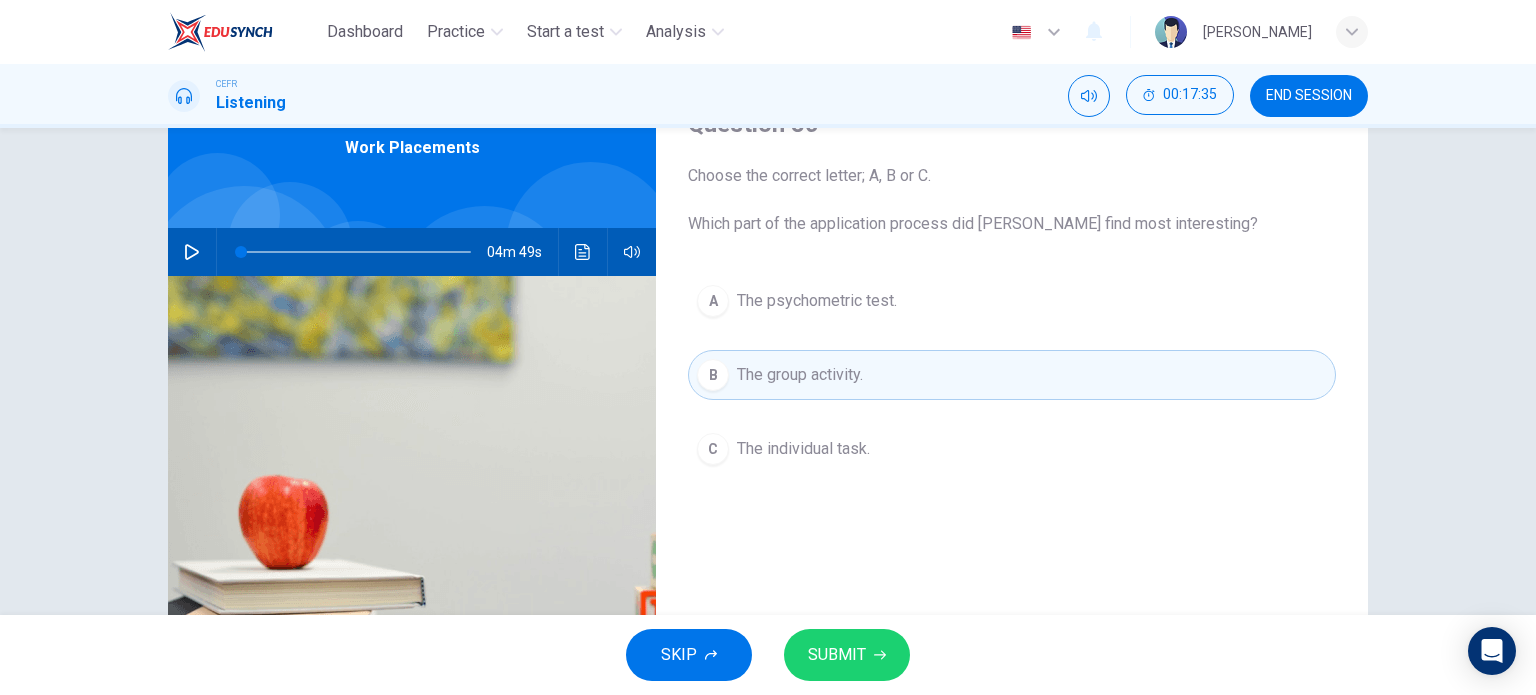 click on "SUBMIT" at bounding box center [837, 655] 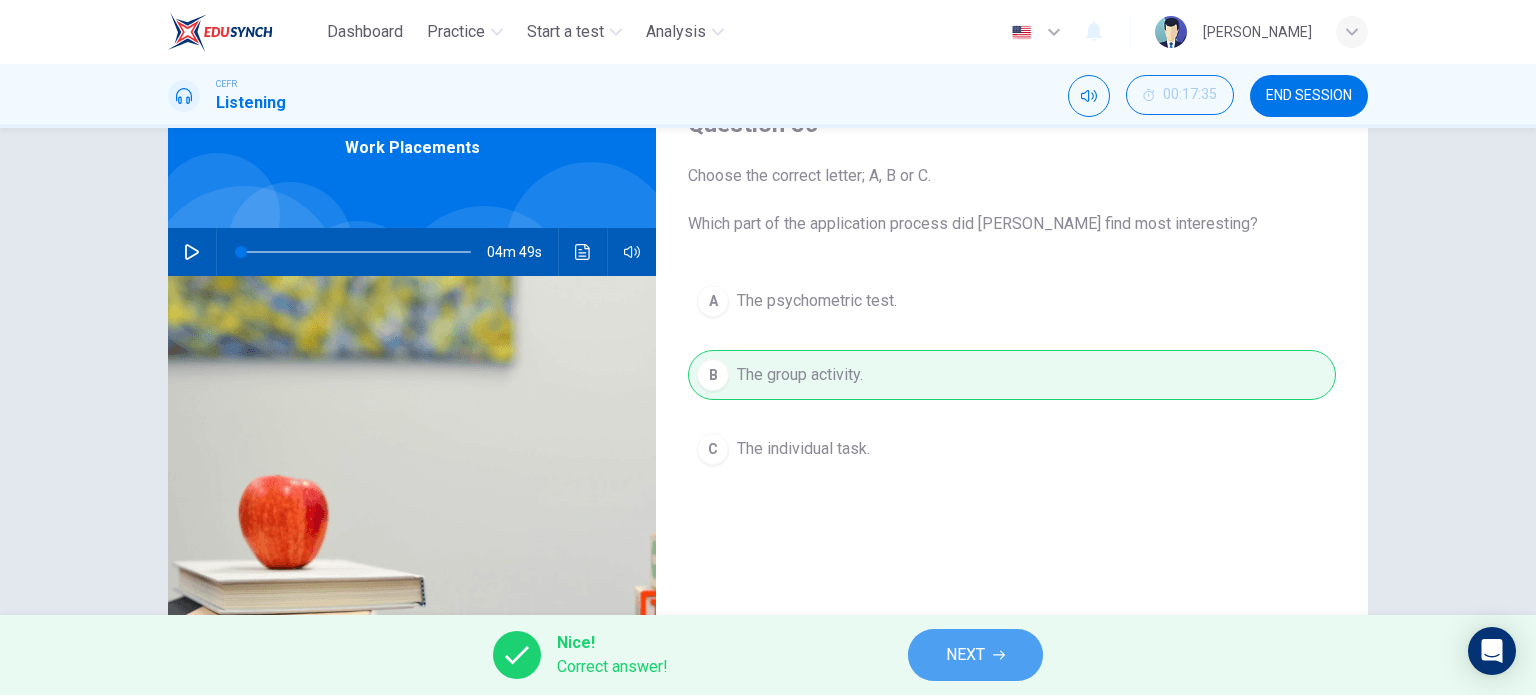 click on "NEXT" at bounding box center [975, 655] 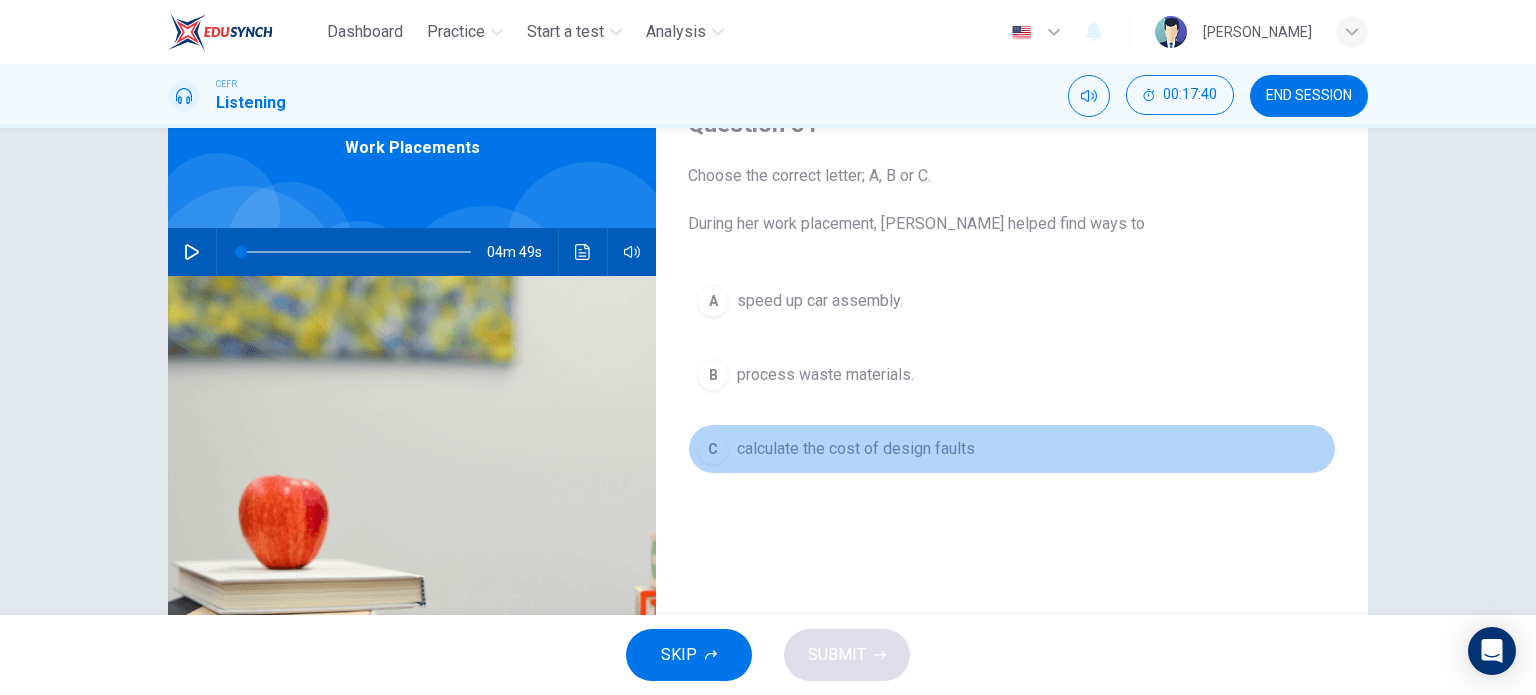 click on "calculate the cost of design faults" at bounding box center [856, 449] 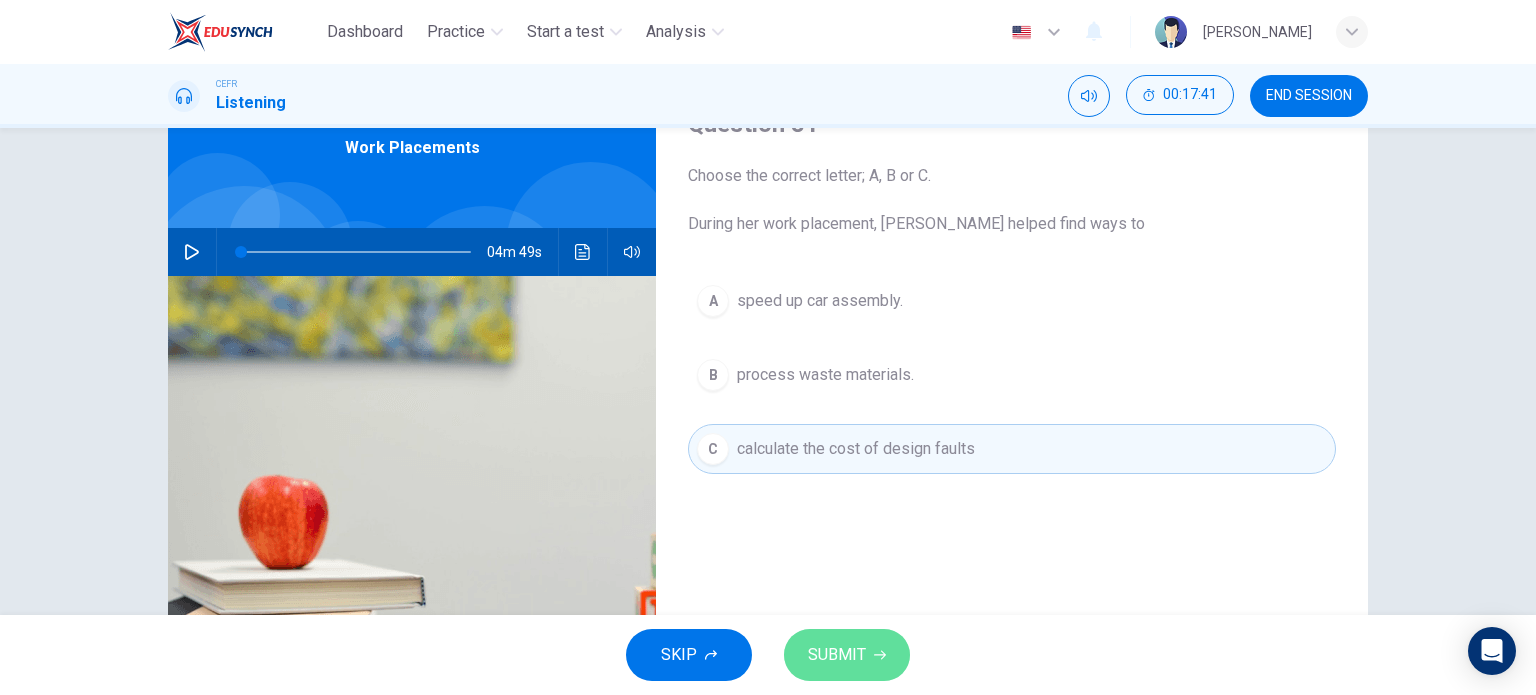 click on "SUBMIT" at bounding box center [837, 655] 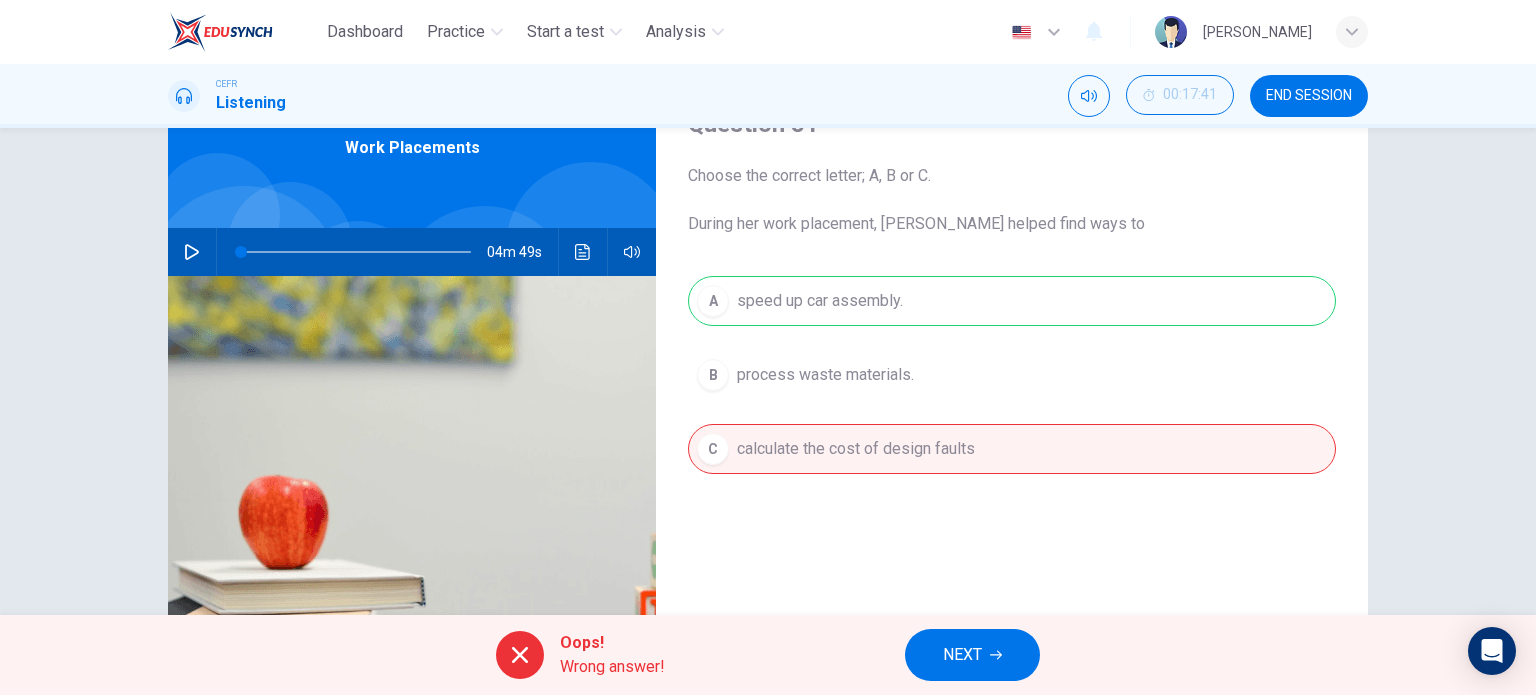 click on "NEXT" at bounding box center [962, 655] 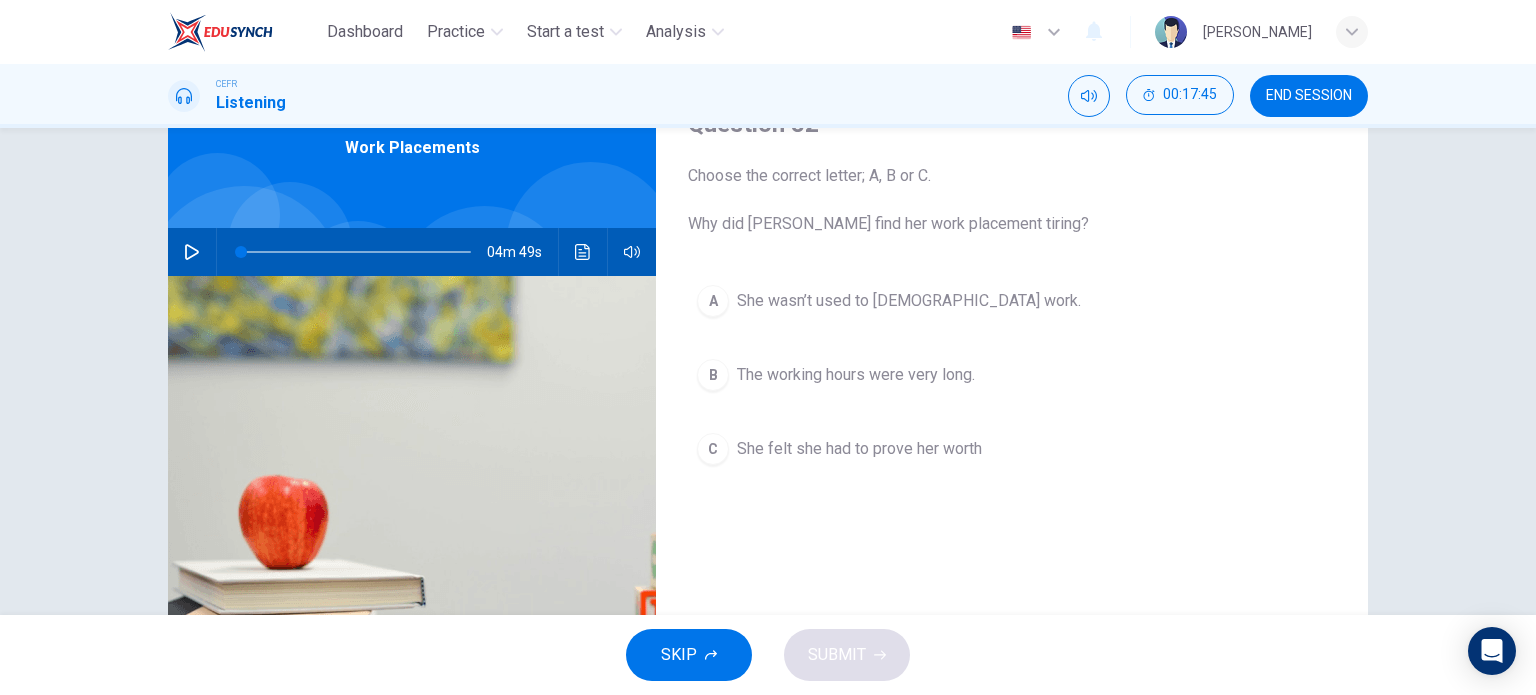 click on "C She felt she had to prove her worth" at bounding box center (1012, 449) 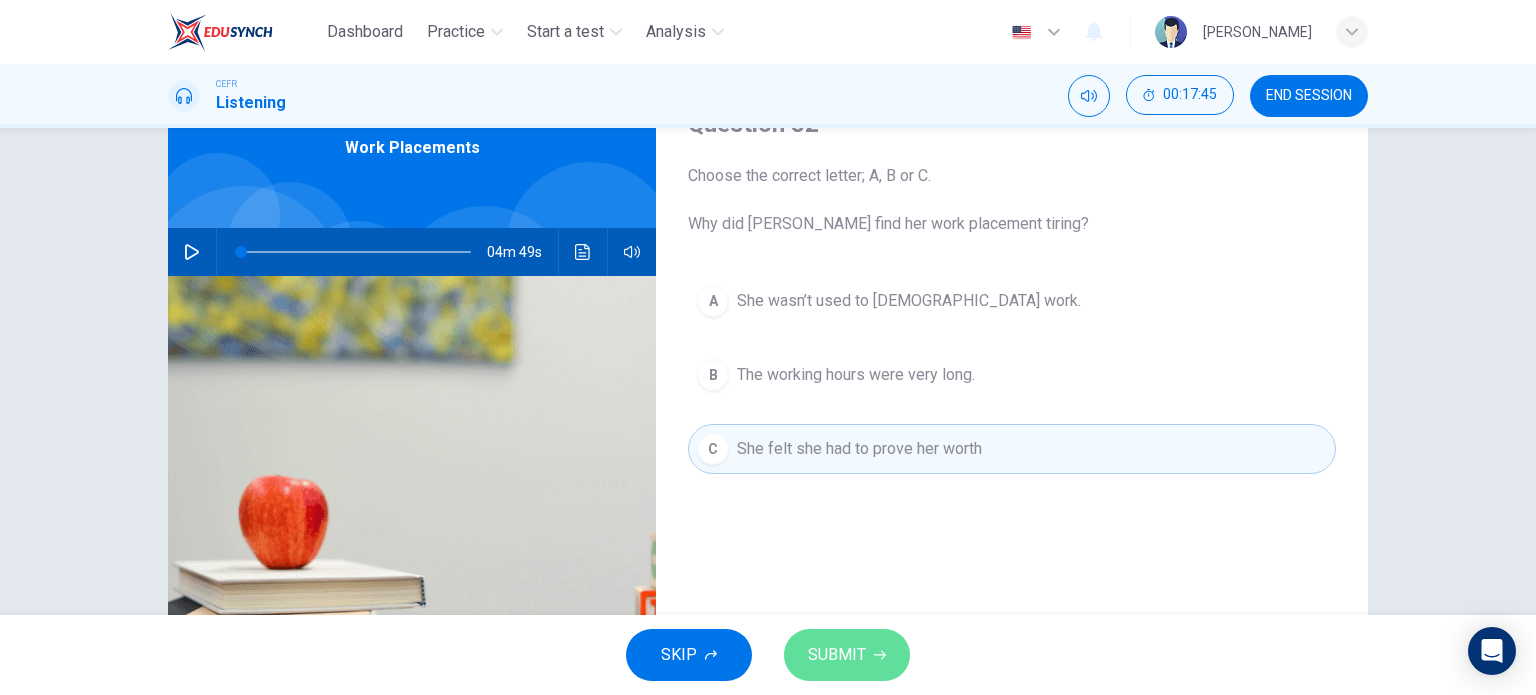 click on "SUBMIT" at bounding box center (837, 655) 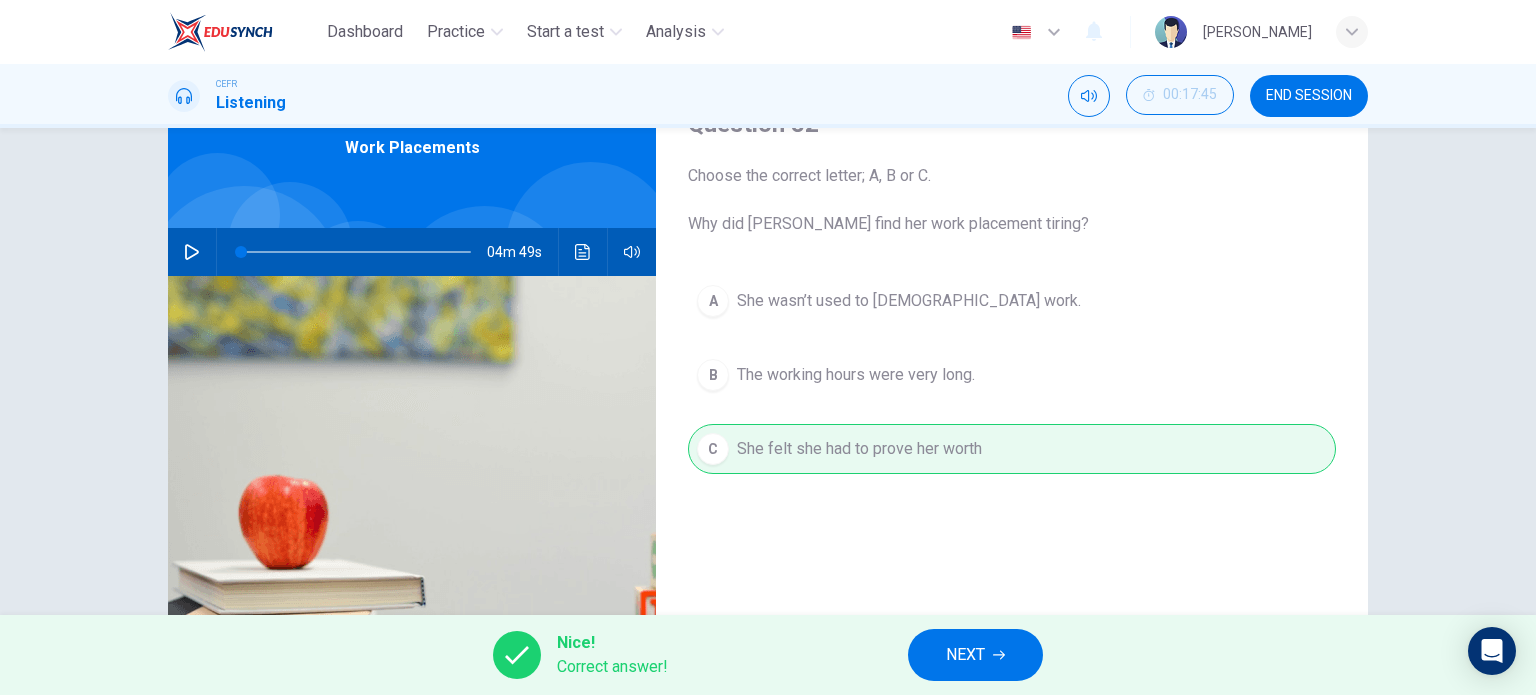 click on "NEXT" at bounding box center [975, 655] 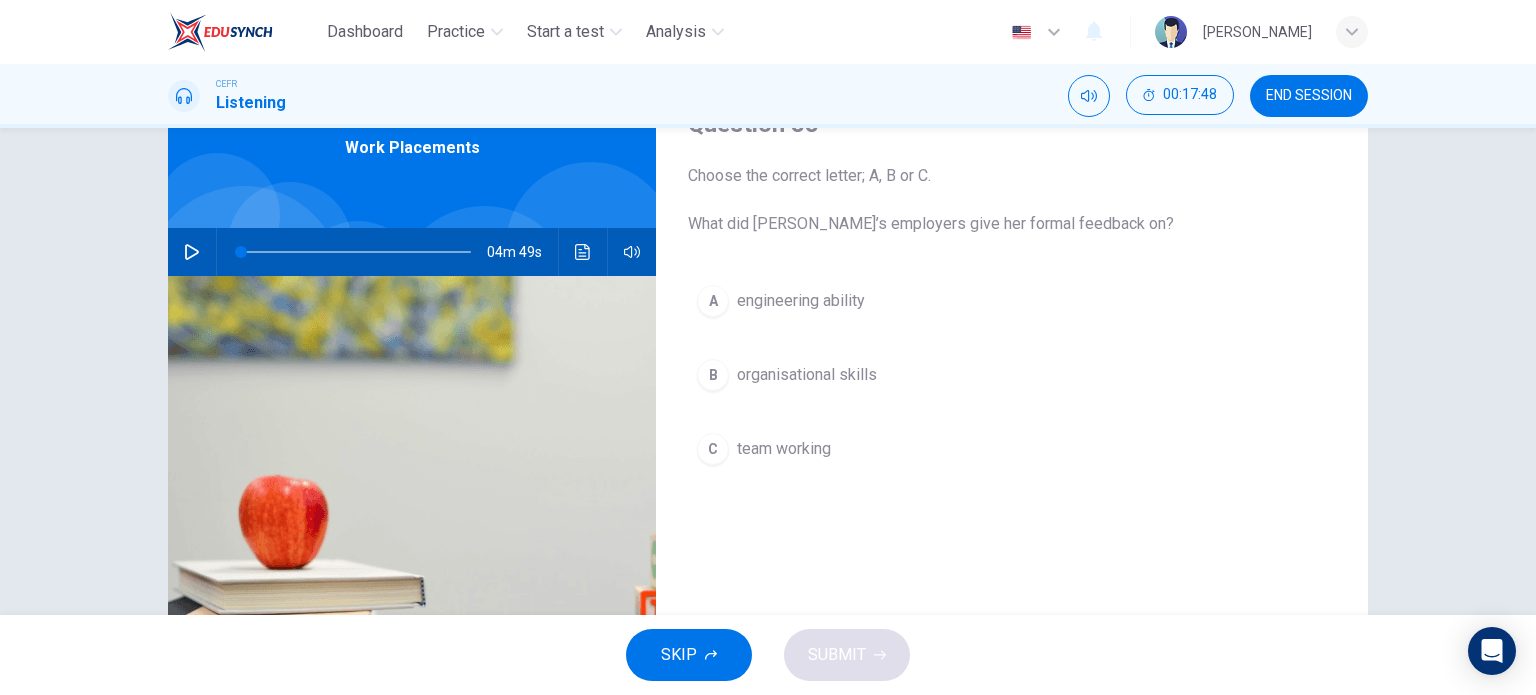 click on "organisational skills" at bounding box center [807, 375] 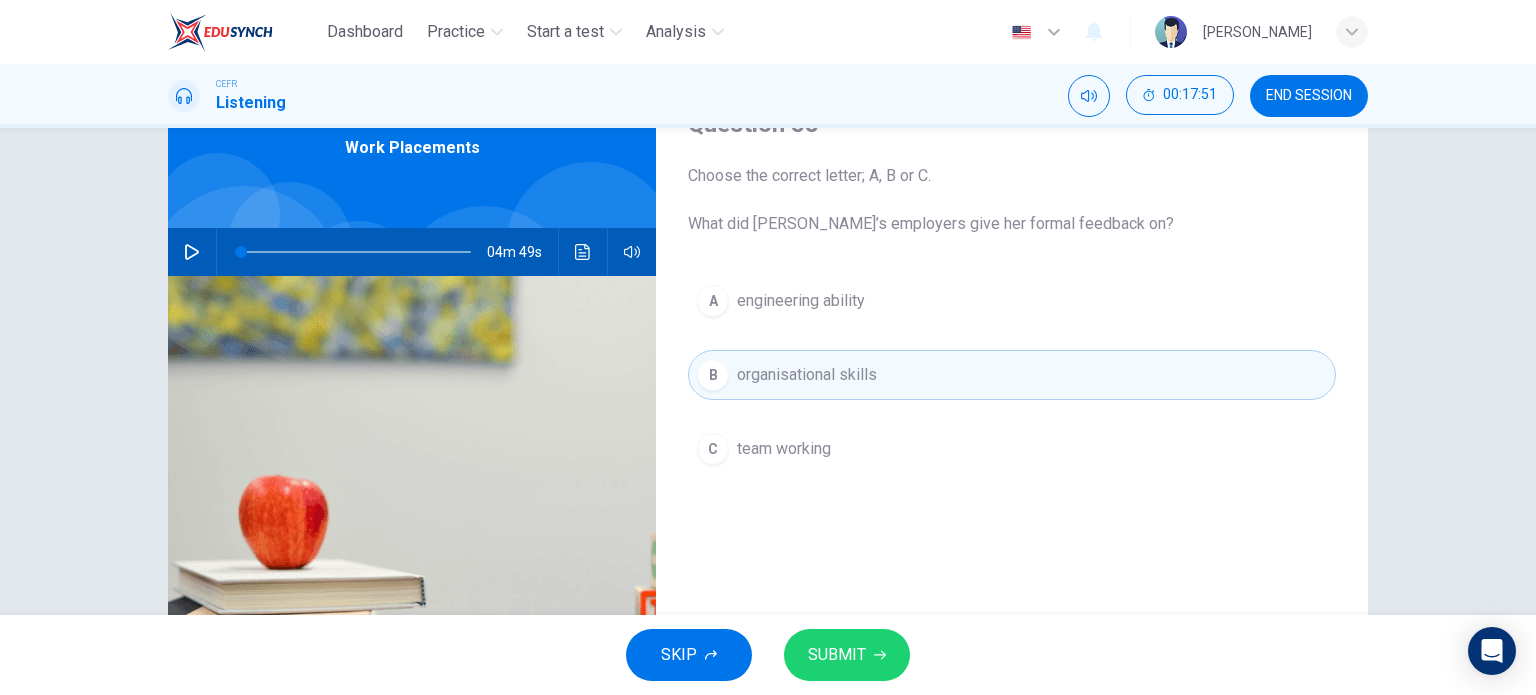 click on "SUBMIT" at bounding box center [837, 655] 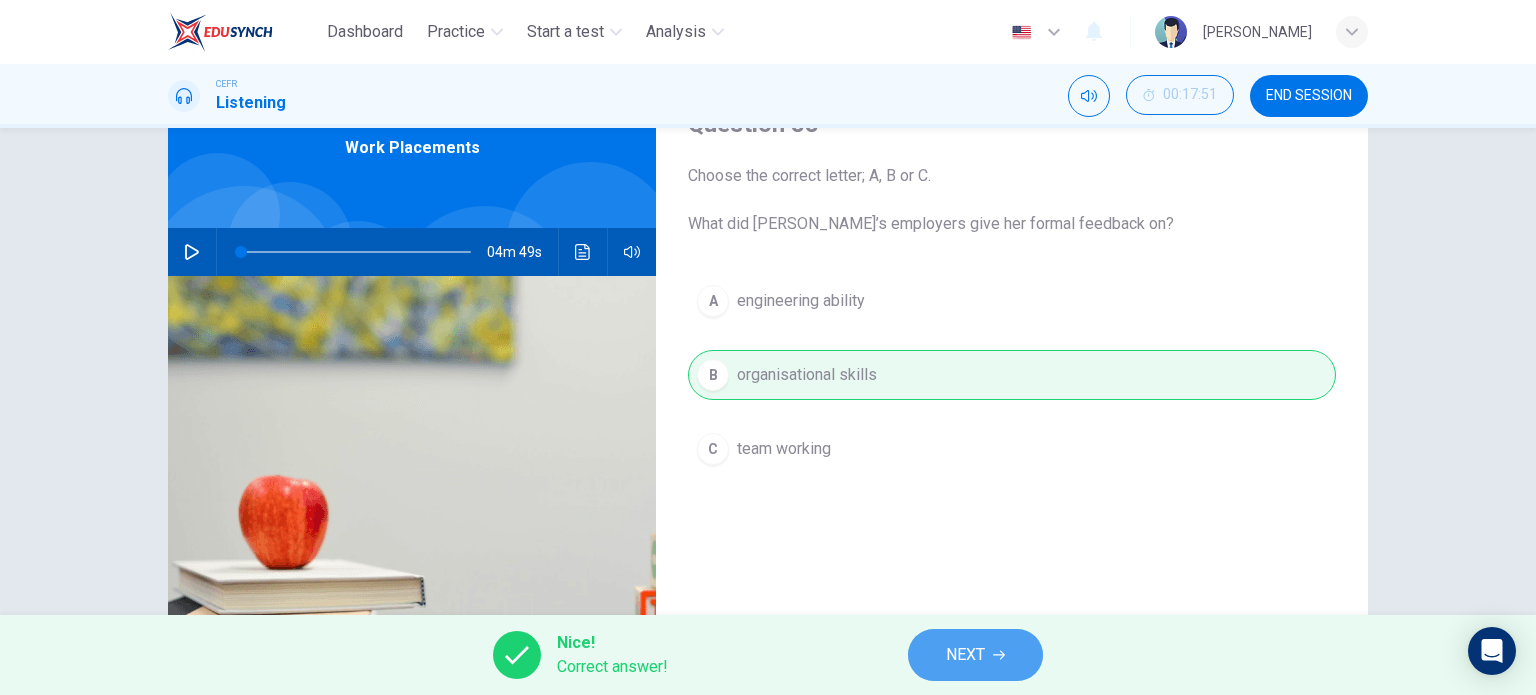 click on "NEXT" at bounding box center (975, 655) 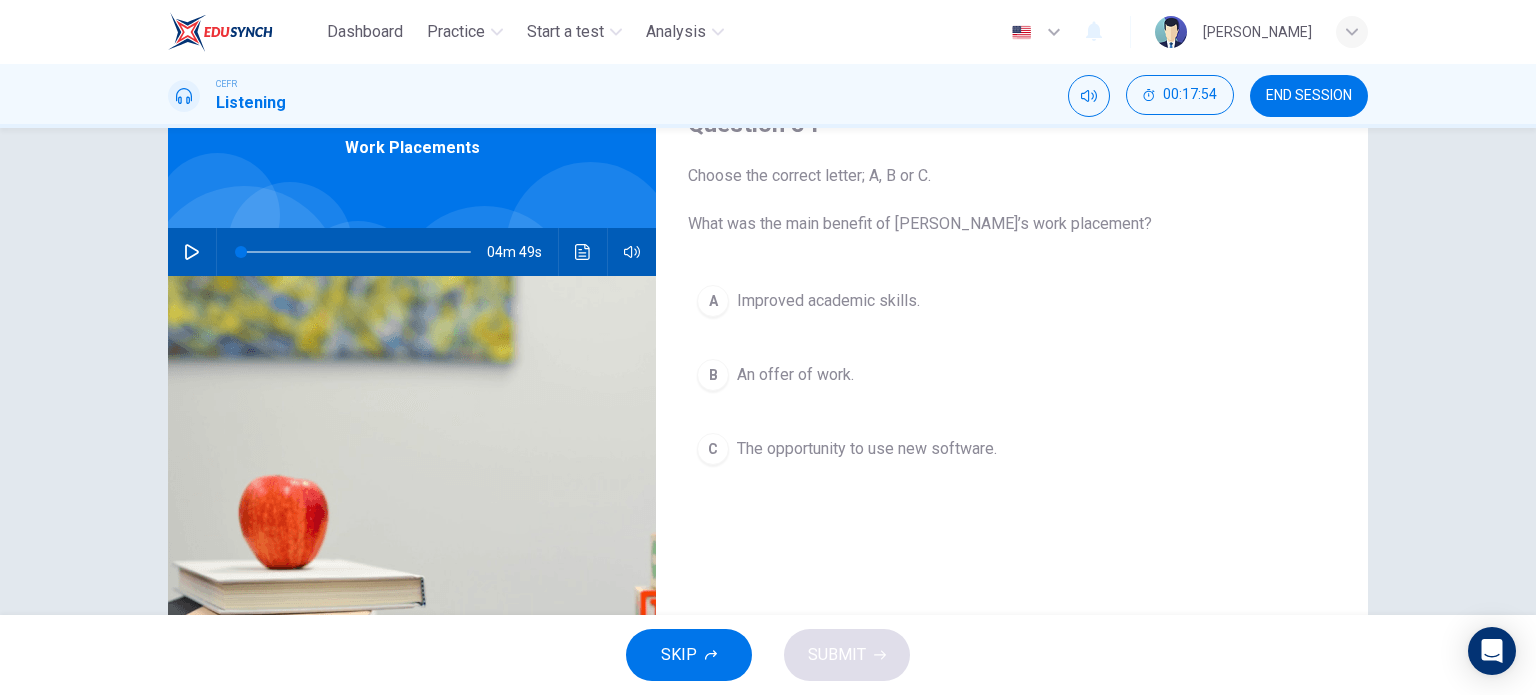 click on "The opportunity to use new software." at bounding box center (867, 449) 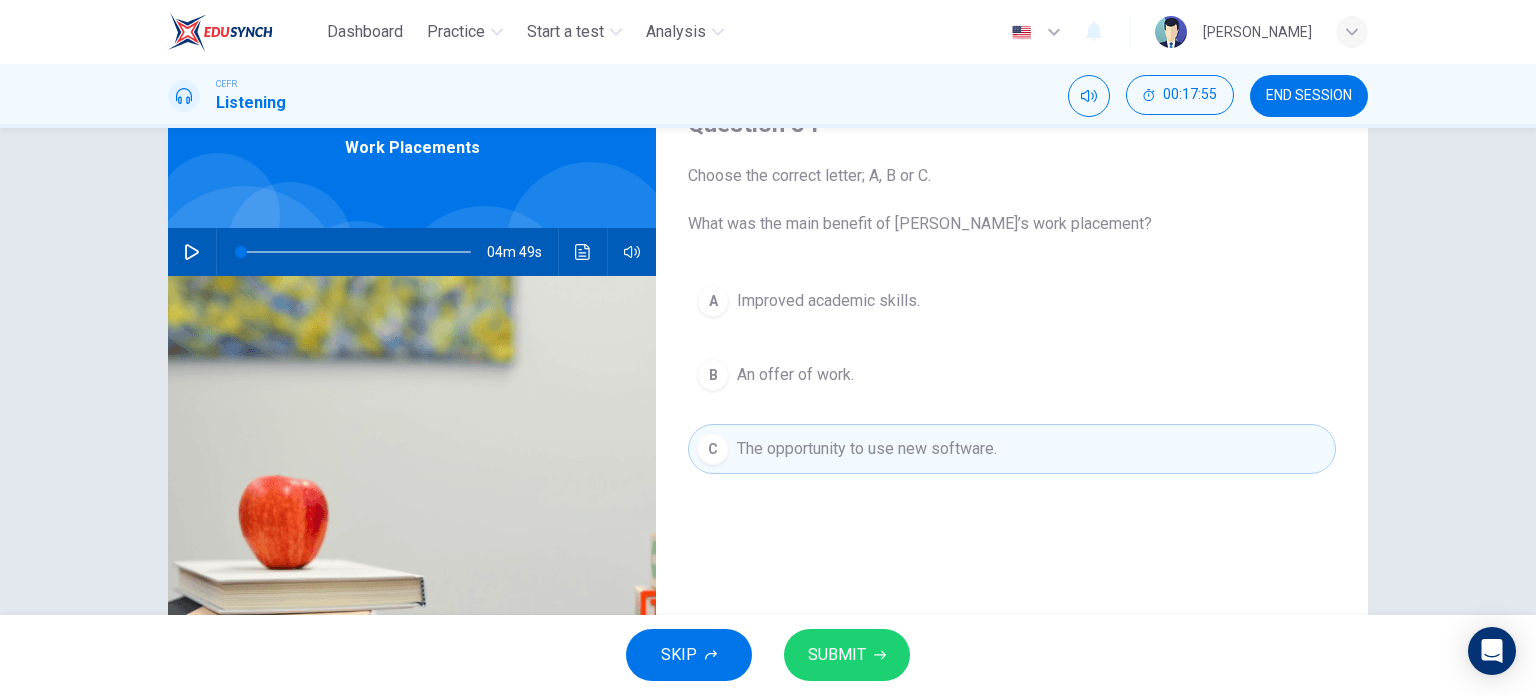 click on "SUBMIT" at bounding box center [837, 655] 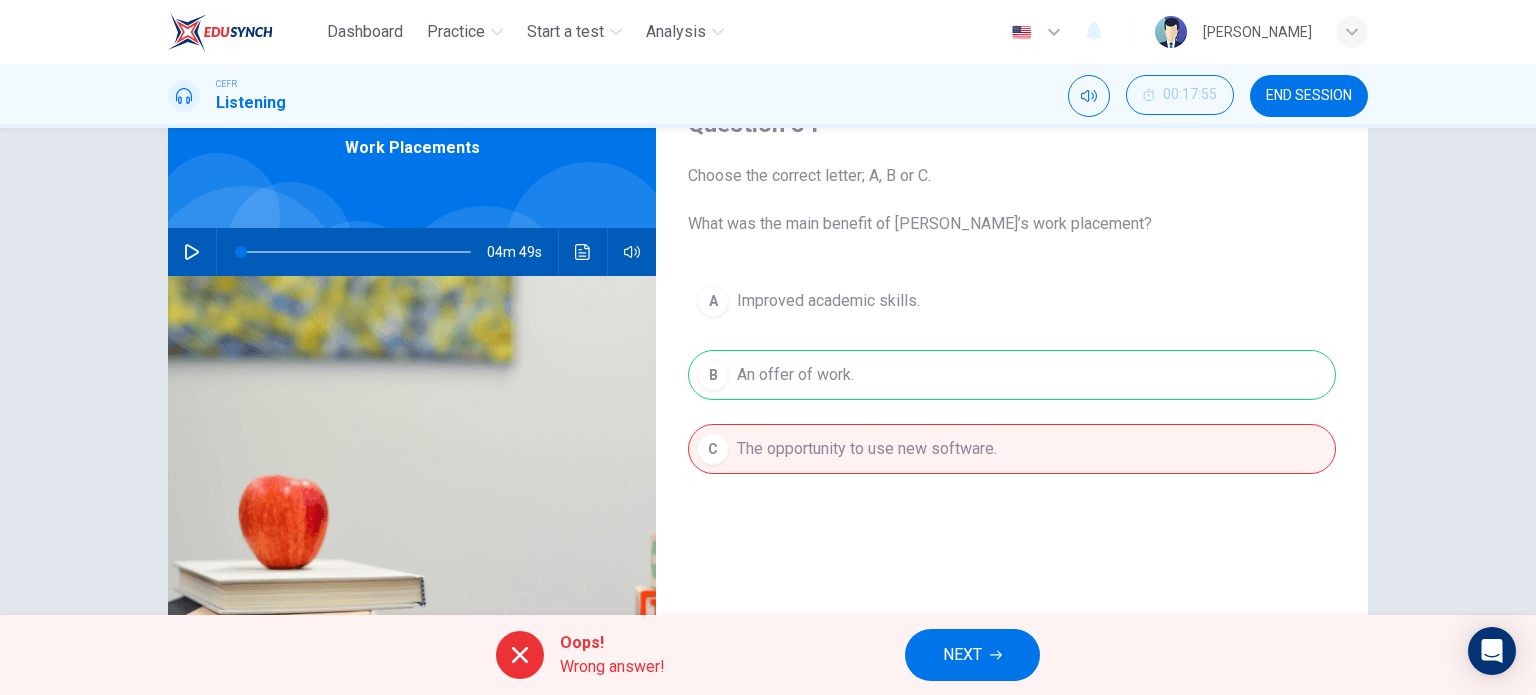 click 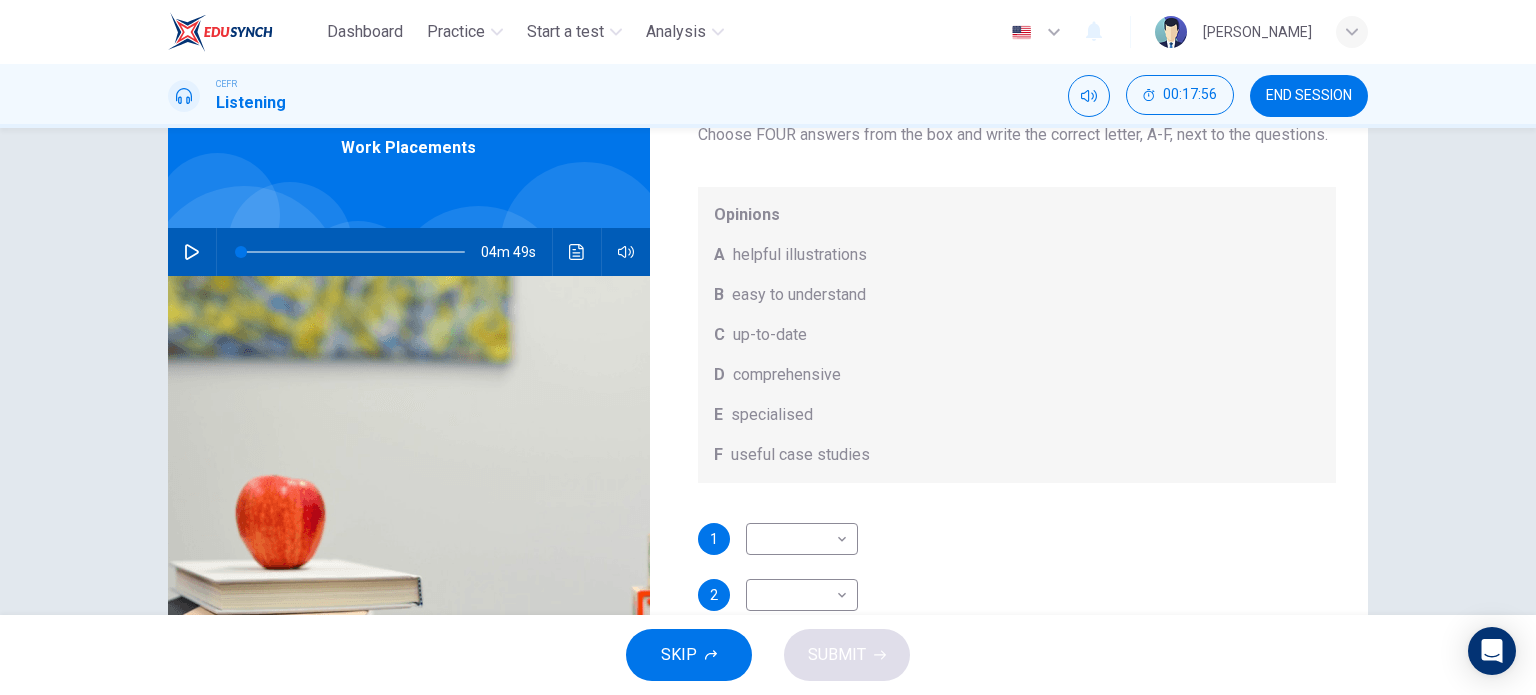 scroll, scrollTop: 112, scrollLeft: 0, axis: vertical 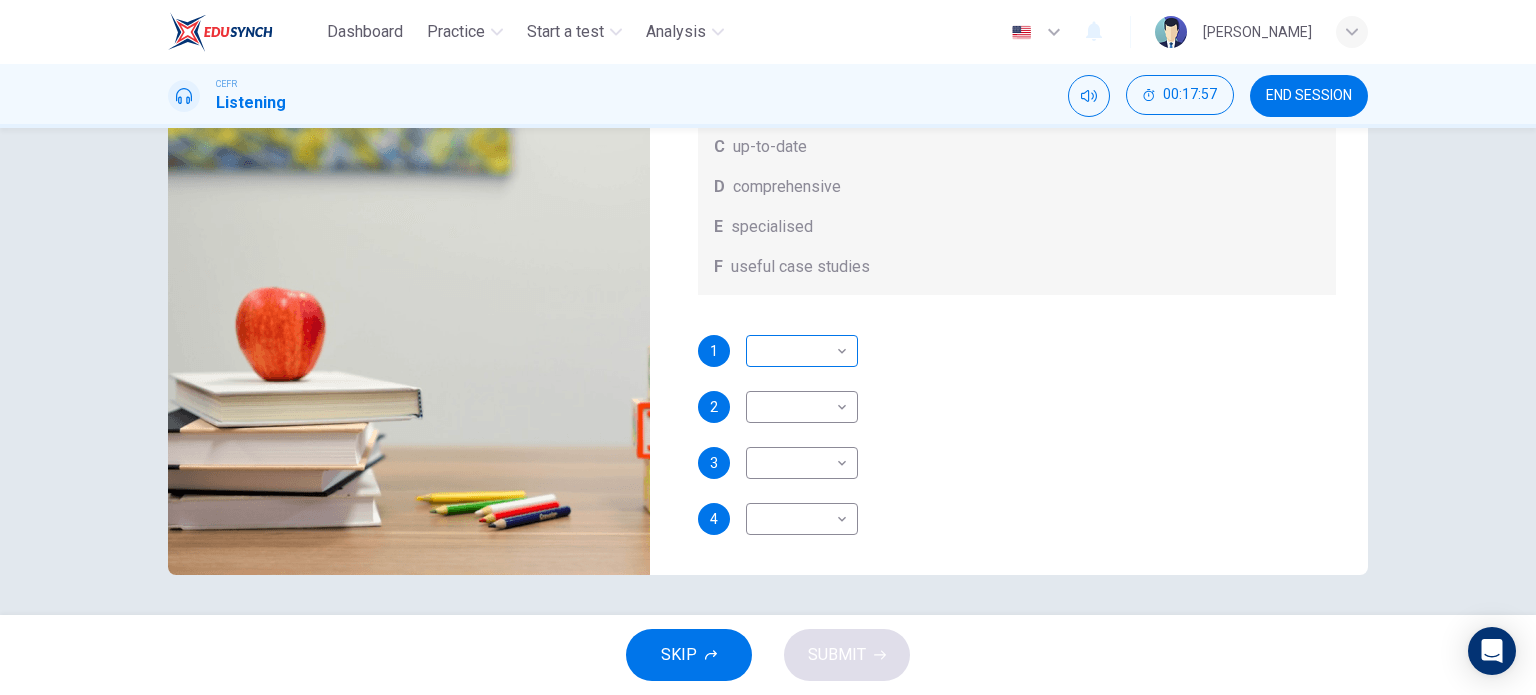 click on "Dashboard Practice Start a test Analysis English en ​ YUSRA KHALILAH BINTI MD AZEZI CEFR Listening 00:17:57 END SESSION Question 35 What does Linda think about the books on Matthew’s reading list? Choose FOUR answers from the box and write the correct letter, A-F, next to the questions.
Opinions A helpful illustrations B easy to understand C up-to-date D comprehensive E specialised F useful case studies 1 ​ ​ 2 ​ ​ 3 ​ ​ 4 ​ ​ Work Placements 04m 49s SKIP SUBMIT EduSynch - Online Language Proficiency Testing
Dashboard Practice Start a test Analysis Notifications © Copyright  2025" at bounding box center [768, 347] 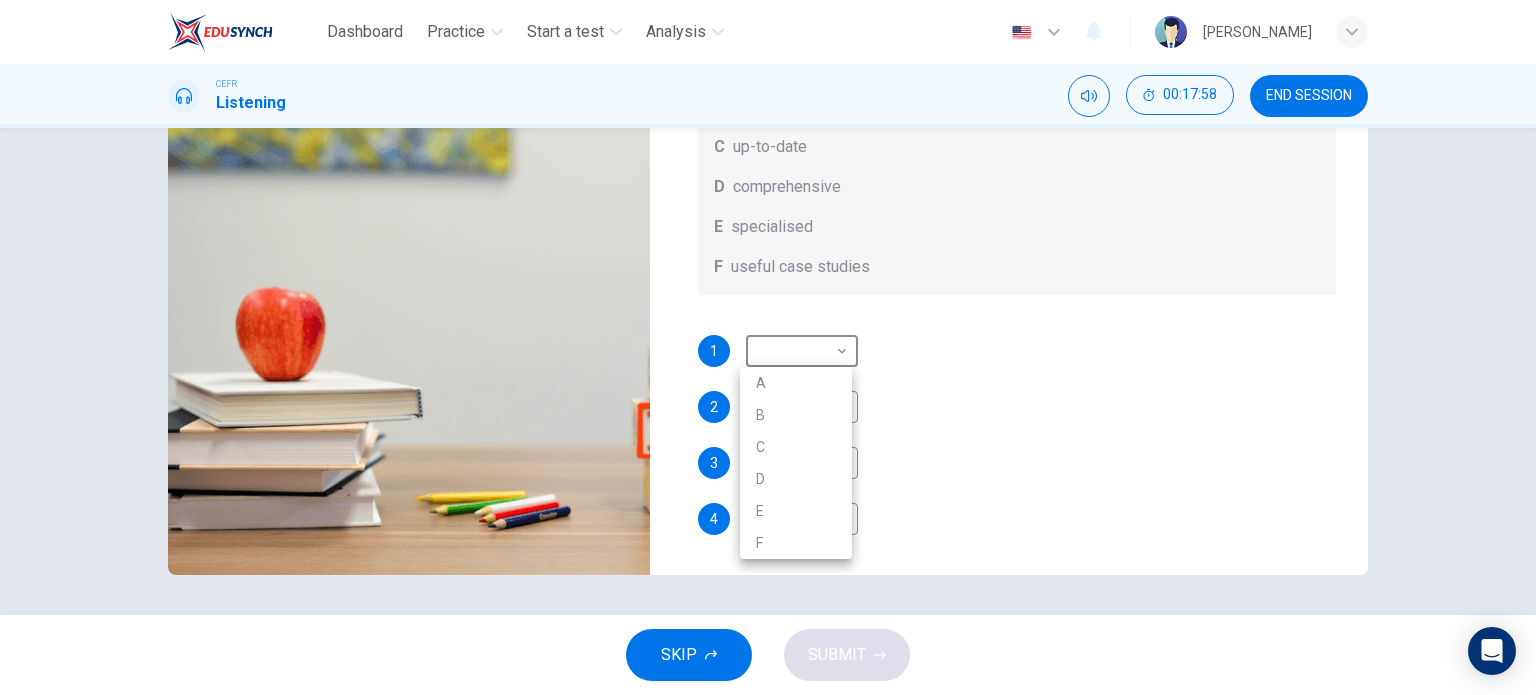 click at bounding box center (768, 347) 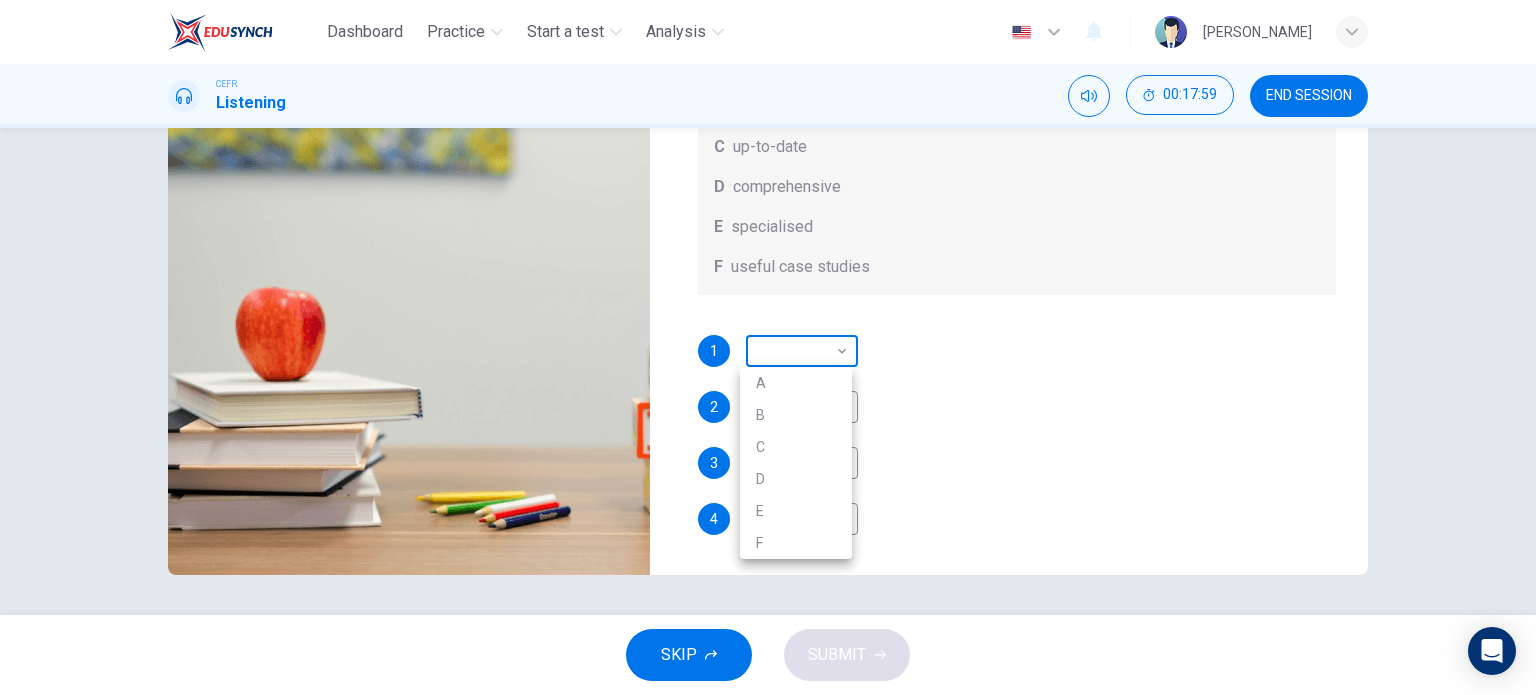 click on "Dashboard Practice Start a test Analysis English en ​ YUSRA KHALILAH BINTI MD AZEZI CEFR Listening 00:17:59 END SESSION Question 35 What does Linda think about the books on Matthew’s reading list? Choose FOUR answers from the box and write the correct letter, A-F, next to the questions.
Opinions A helpful illustrations B easy to understand C up-to-date D comprehensive E specialised F useful case studies 1 ​ ​ 2 ​ ​ 3 ​ ​ 4 ​ ​ Work Placements 04m 49s SKIP SUBMIT EduSynch - Online Language Proficiency Testing
Dashboard Practice Start a test Analysis Notifications © Copyright  2025 A B C D E F" at bounding box center (768, 347) 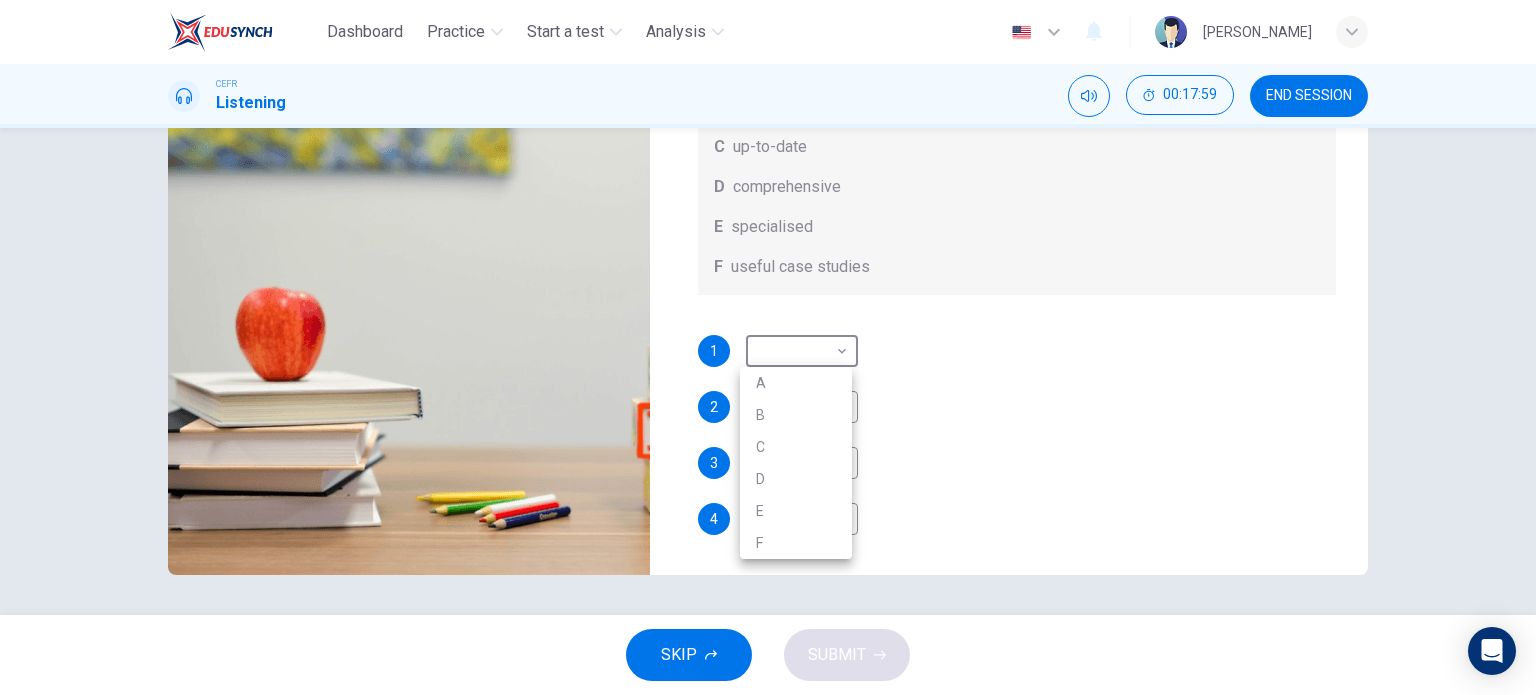 click on "C" at bounding box center [796, 447] 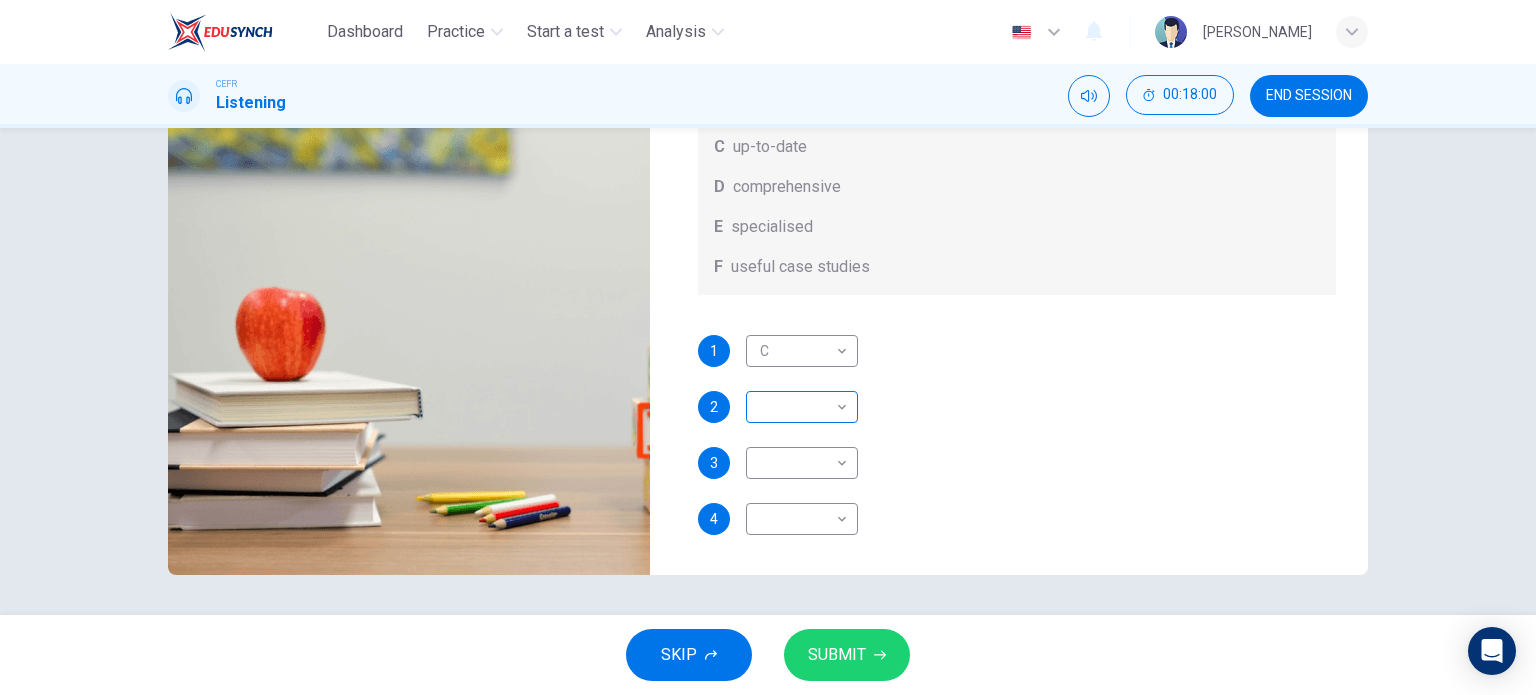 click on "Dashboard Practice Start a test Analysis English en ​ YUSRA KHALILAH BINTI MD AZEZI CEFR Listening 00:18:00 END SESSION Question 35 What does Linda think about the books on Matthew’s reading list? Choose FOUR answers from the box and write the correct letter, A-F, next to the questions.
Opinions A helpful illustrations B easy to understand C up-to-date D comprehensive E specialised F useful case studies 1 C C ​ 2 ​ ​ 3 ​ ​ 4 ​ ​ Work Placements 04m 49s SKIP SUBMIT EduSynch - Online Language Proficiency Testing
Dashboard Practice Start a test Analysis Notifications © Copyright  2025" at bounding box center (768, 347) 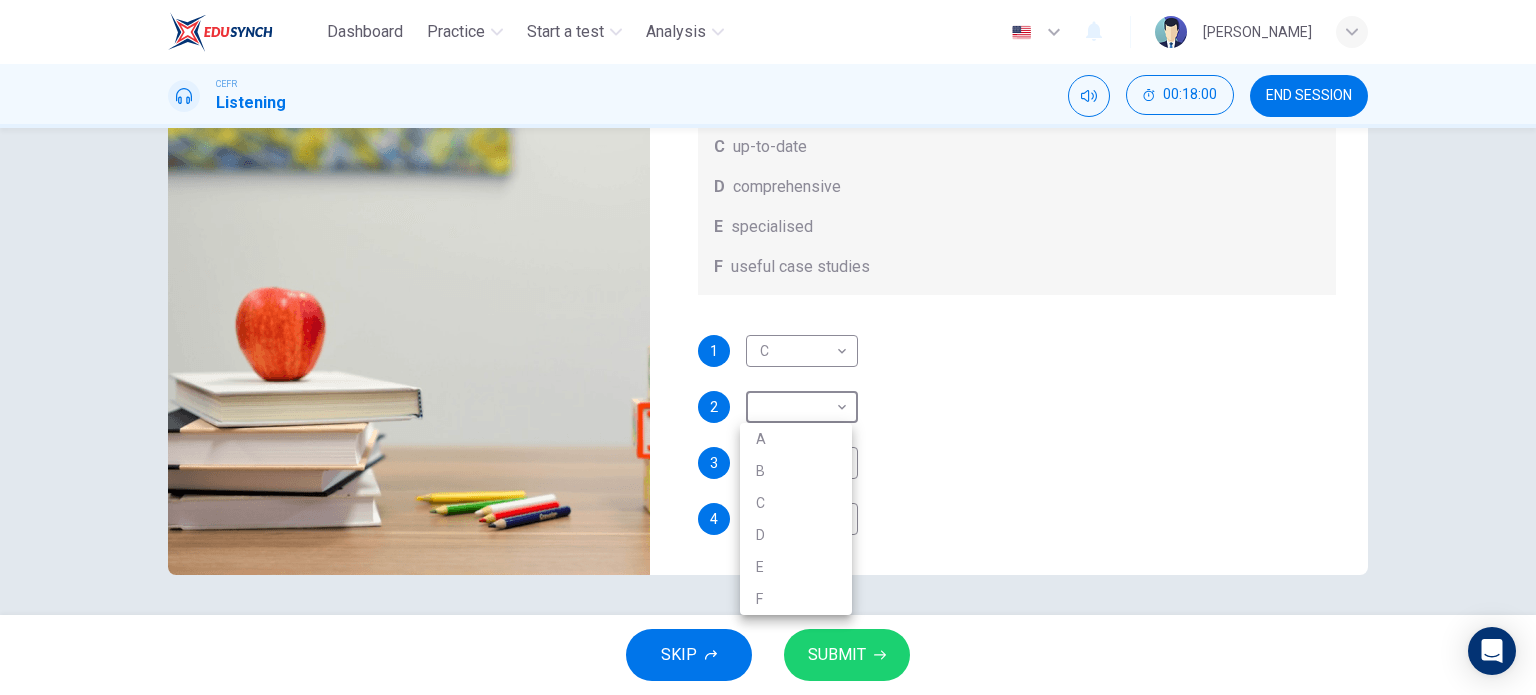 click on "A" at bounding box center (796, 439) 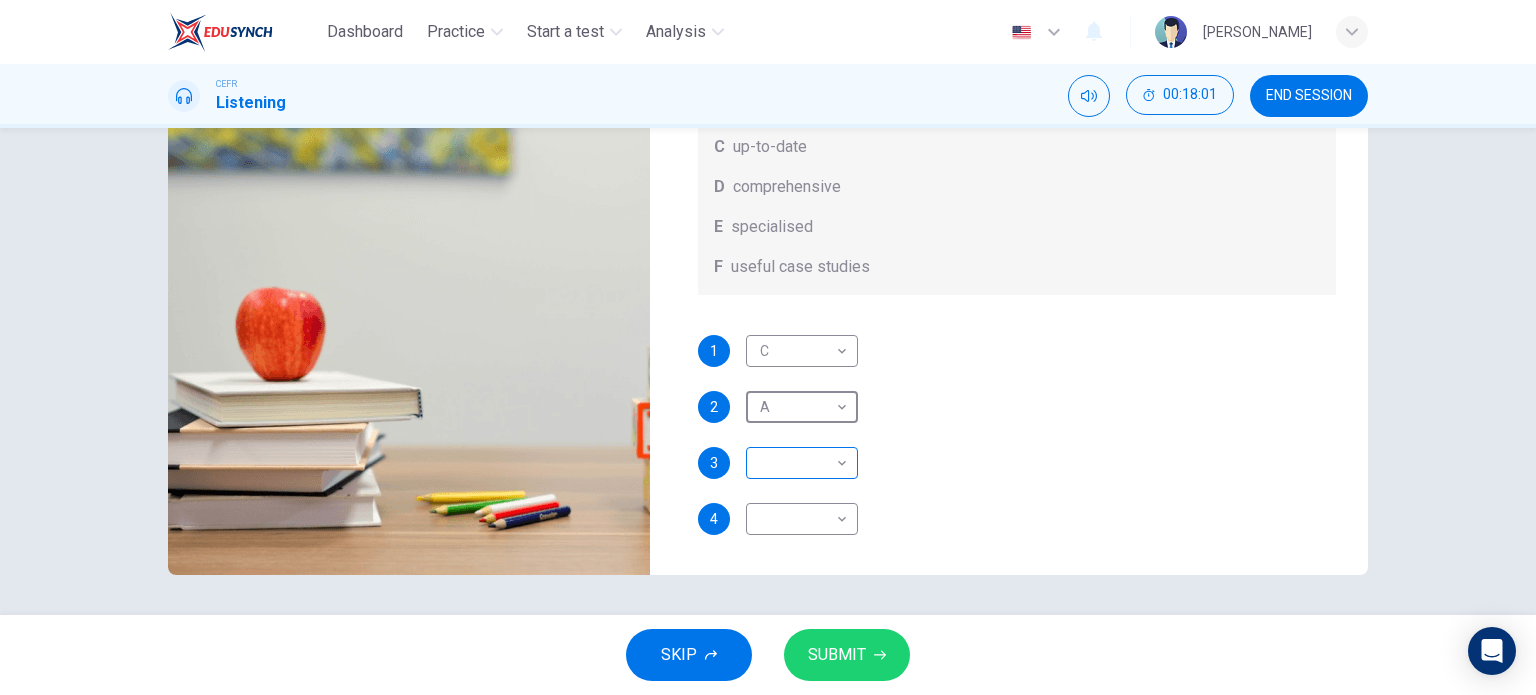 click on "Dashboard Practice Start a test Analysis English en ​ YUSRA KHALILAH BINTI MD AZEZI CEFR Listening 00:18:01 END SESSION Question 35 What does Linda think about the books on Matthew’s reading list? Choose FOUR answers from the box and write the correct letter, A-F, next to the questions.
Opinions A helpful illustrations B easy to understand C up-to-date D comprehensive E specialised F useful case studies 1 C C ​ 2 A A ​ 3 ​ ​ 4 ​ ​ Work Placements 04m 49s SKIP SUBMIT EduSynch - Online Language Proficiency Testing
Dashboard Practice Start a test Analysis Notifications © Copyright  2025" at bounding box center (768, 347) 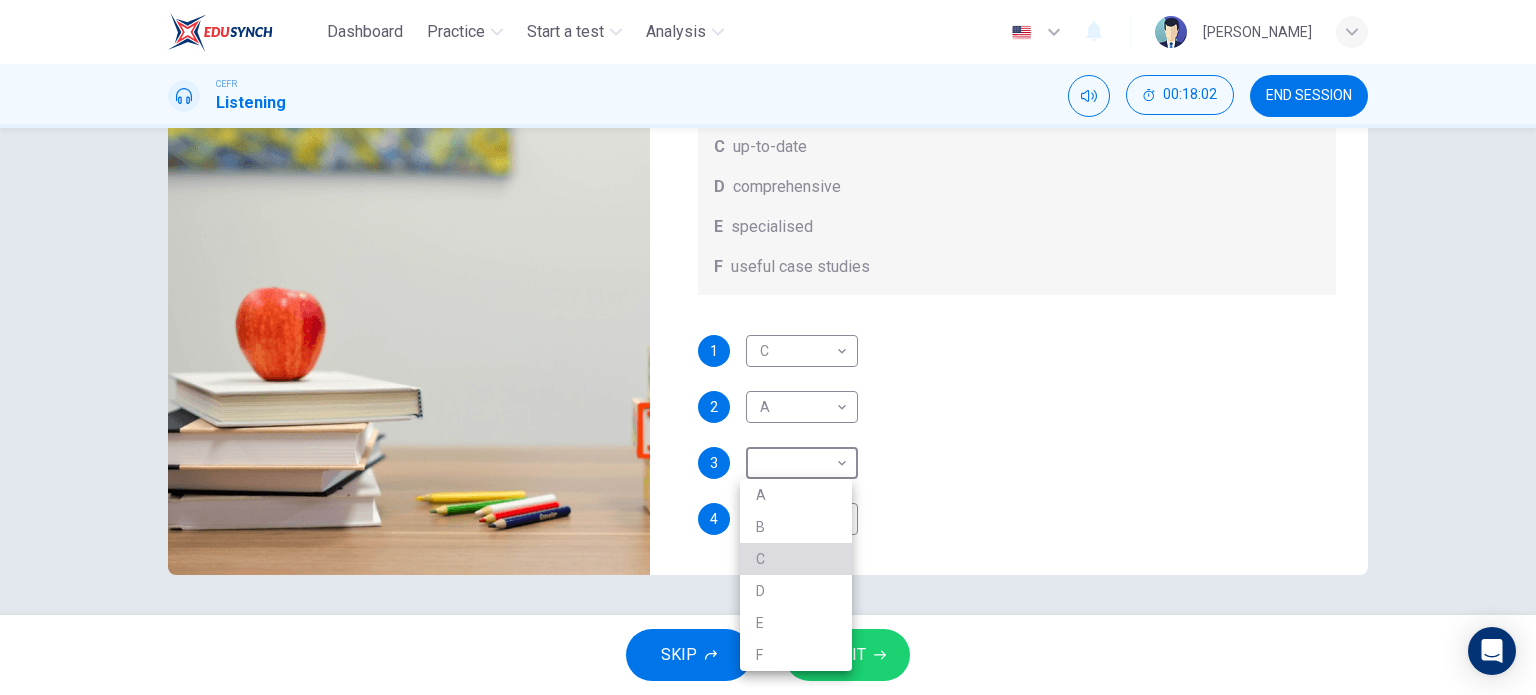 click on "C" at bounding box center (796, 559) 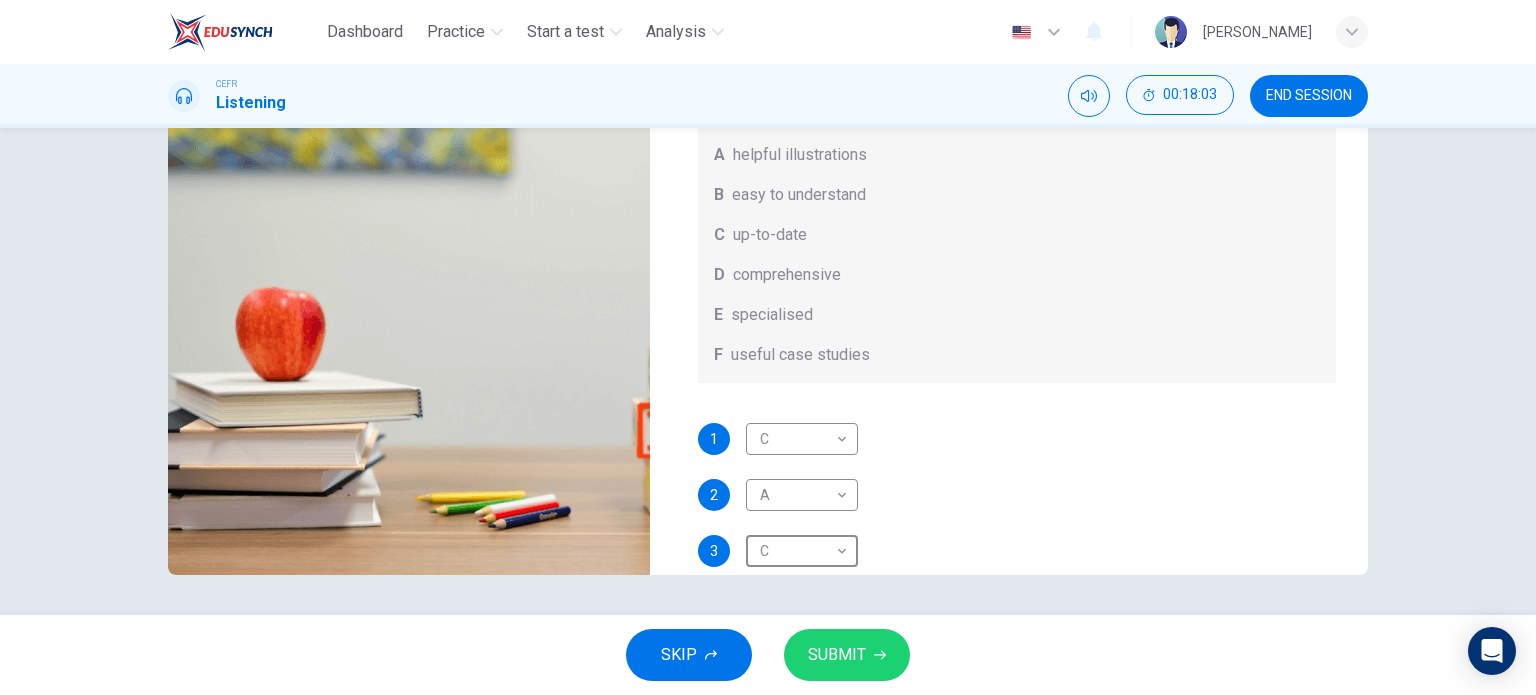 scroll, scrollTop: 0, scrollLeft: 0, axis: both 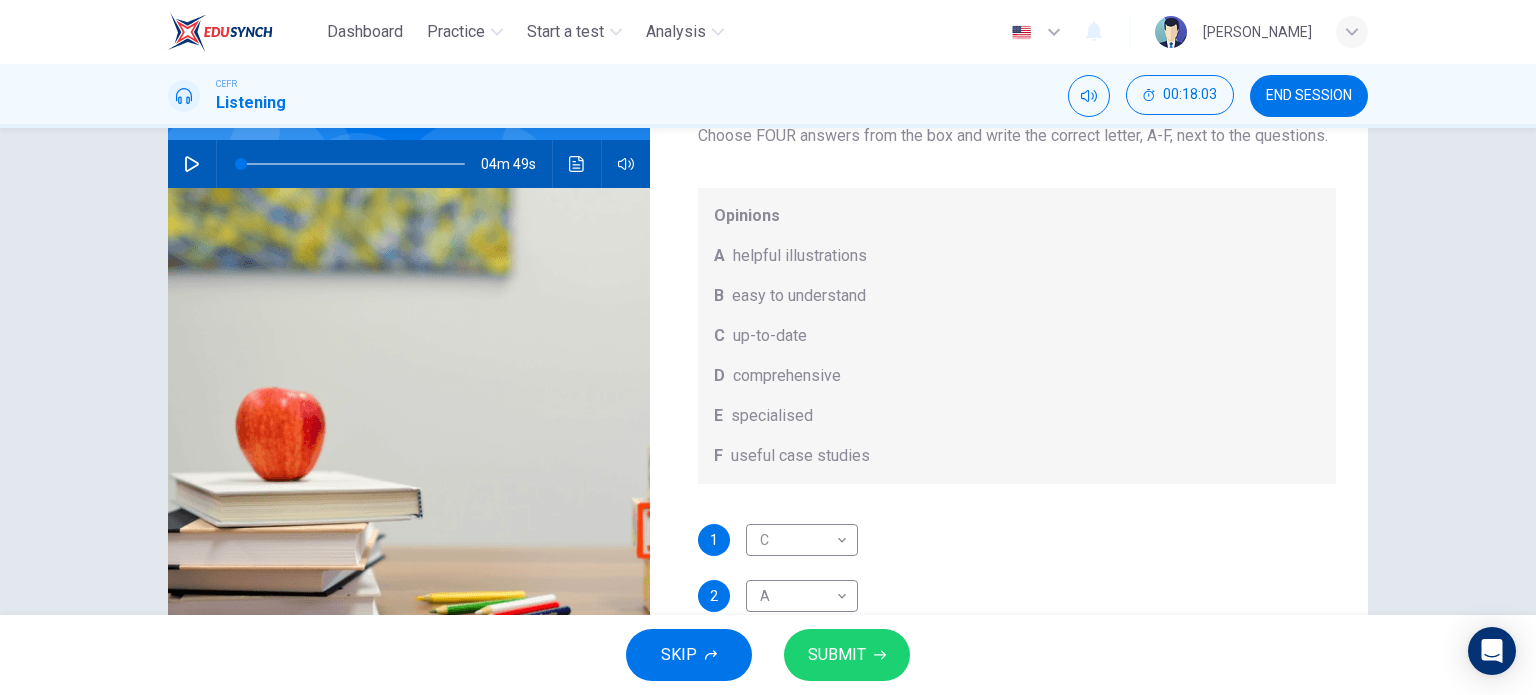 click at bounding box center [353, 164] 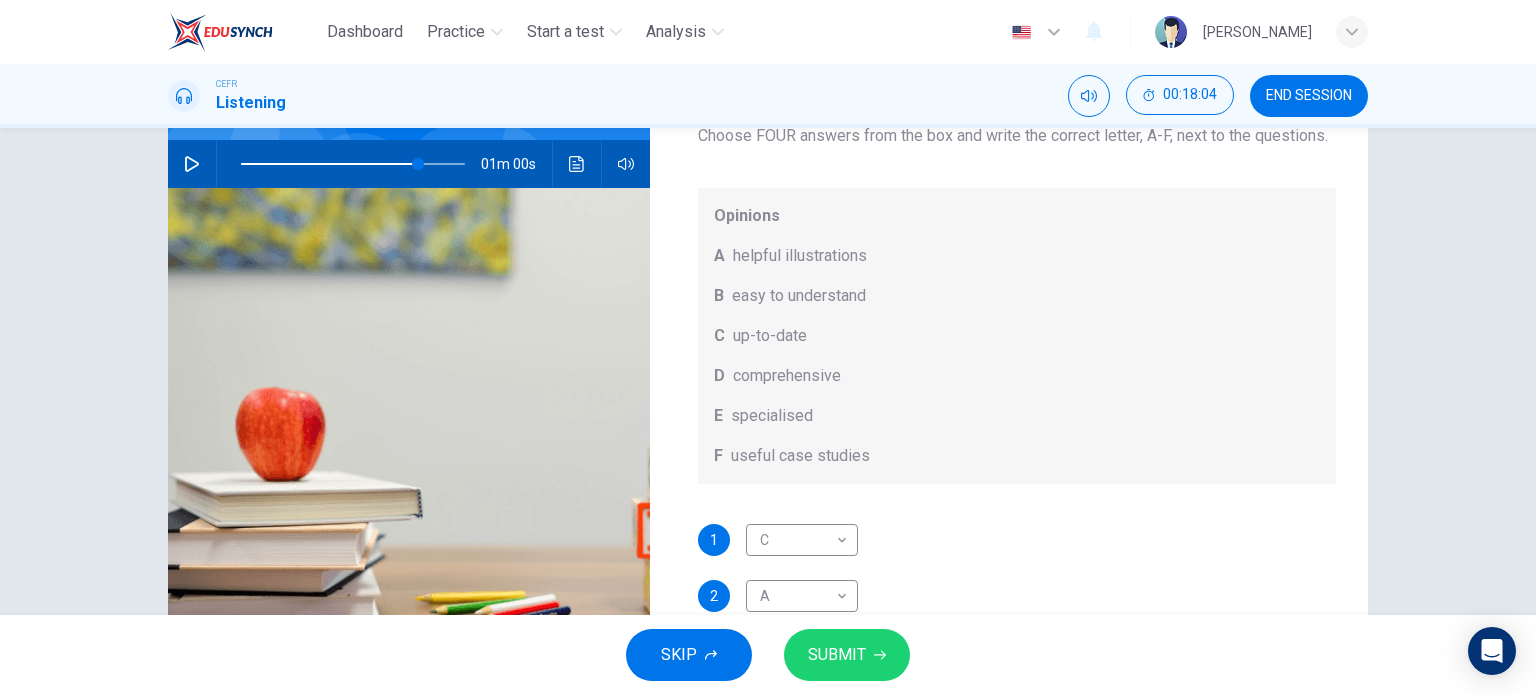 click at bounding box center (192, 164) 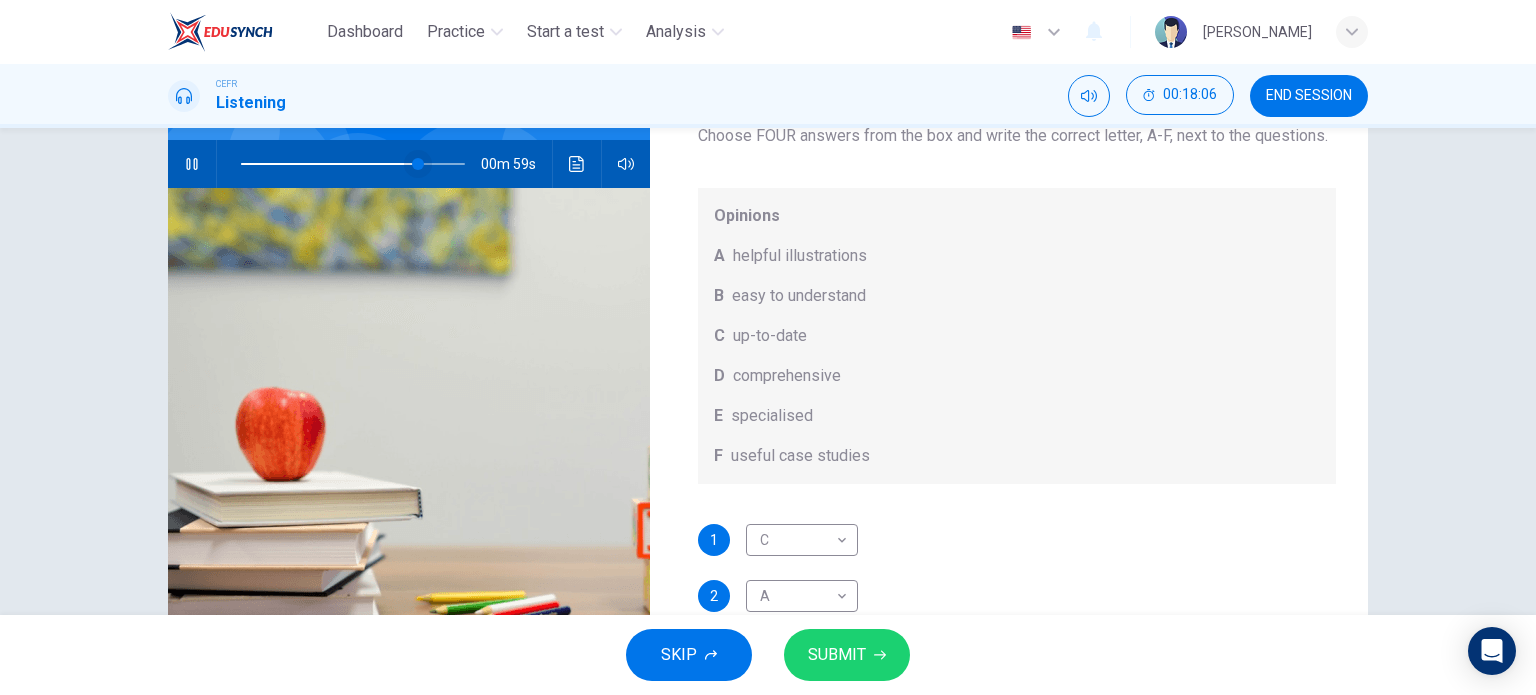click at bounding box center [418, 164] 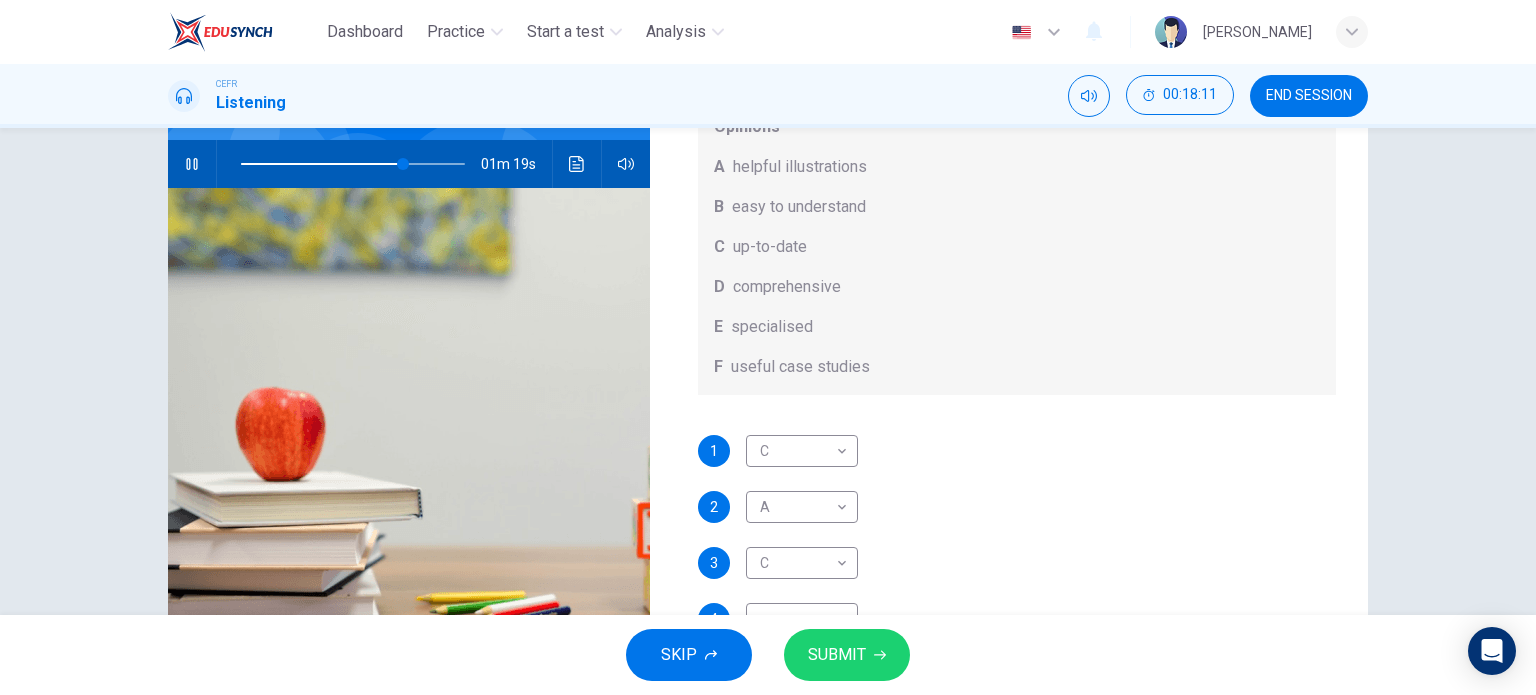 scroll, scrollTop: 112, scrollLeft: 0, axis: vertical 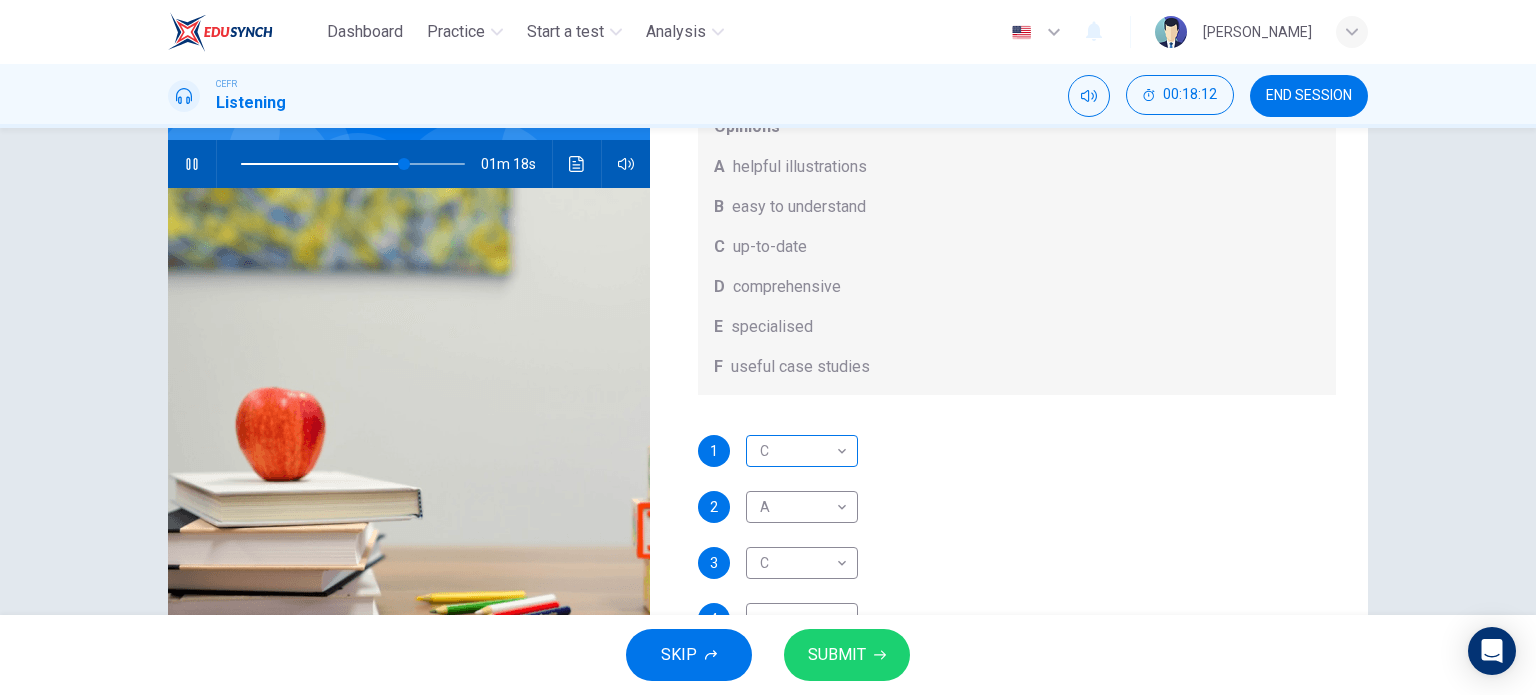 click on "Dashboard Practice Start a test Analysis English en ​ YUSRA KHALILAH BINTI MD AZEZI CEFR Listening 00:18:12 END SESSION Question 35 What does Linda think about the books on Matthew’s reading list? Choose FOUR answers from the box and write the correct letter, A-F, next to the questions.
Opinions A helpful illustrations B easy to understand C up-to-date D comprehensive E specialised F useful case studies 1 C C ​ 2 A A ​ 3 C C ​ 4 ​ ​ Work Placements 01m 18s SKIP SUBMIT EduSynch - Online Language Proficiency Testing
Dashboard Practice Start a test Analysis Notifications © Copyright  2025" at bounding box center [768, 347] 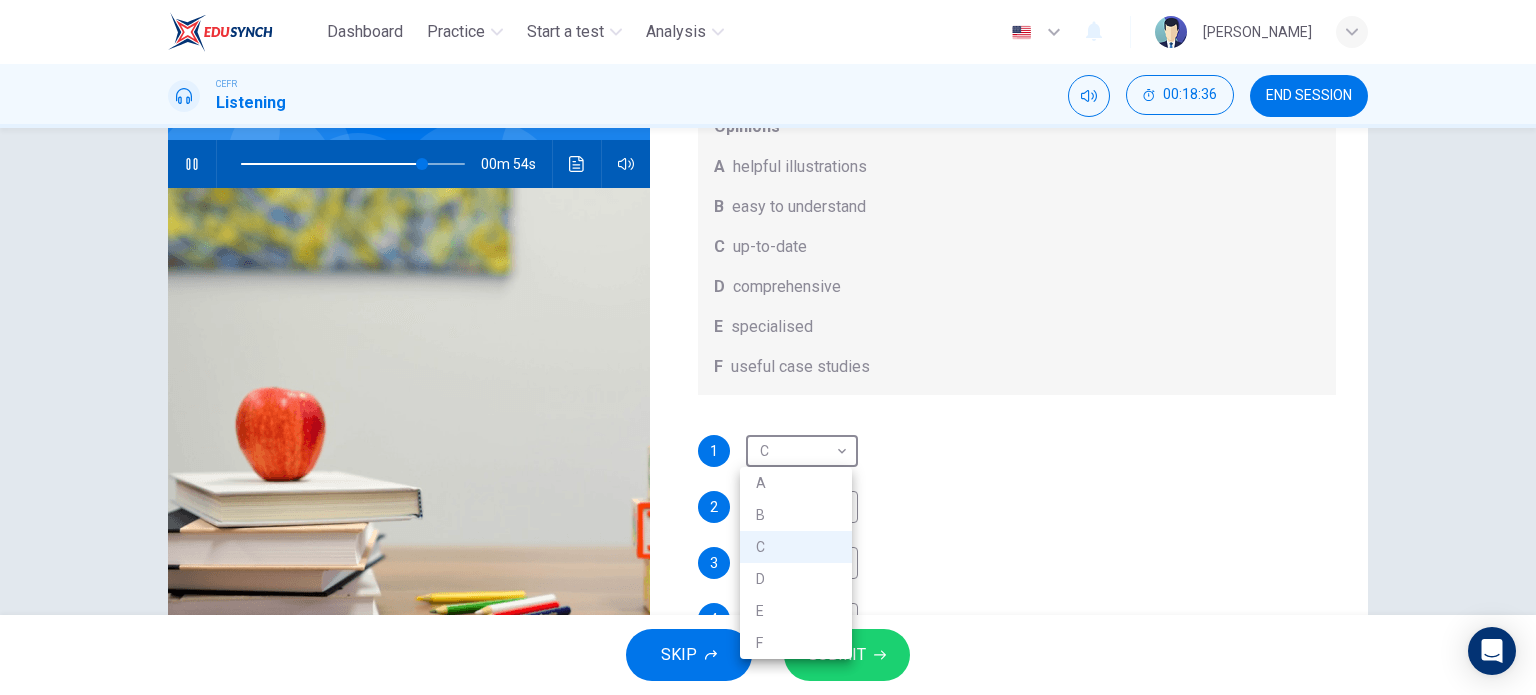 click on "B" at bounding box center (796, 515) 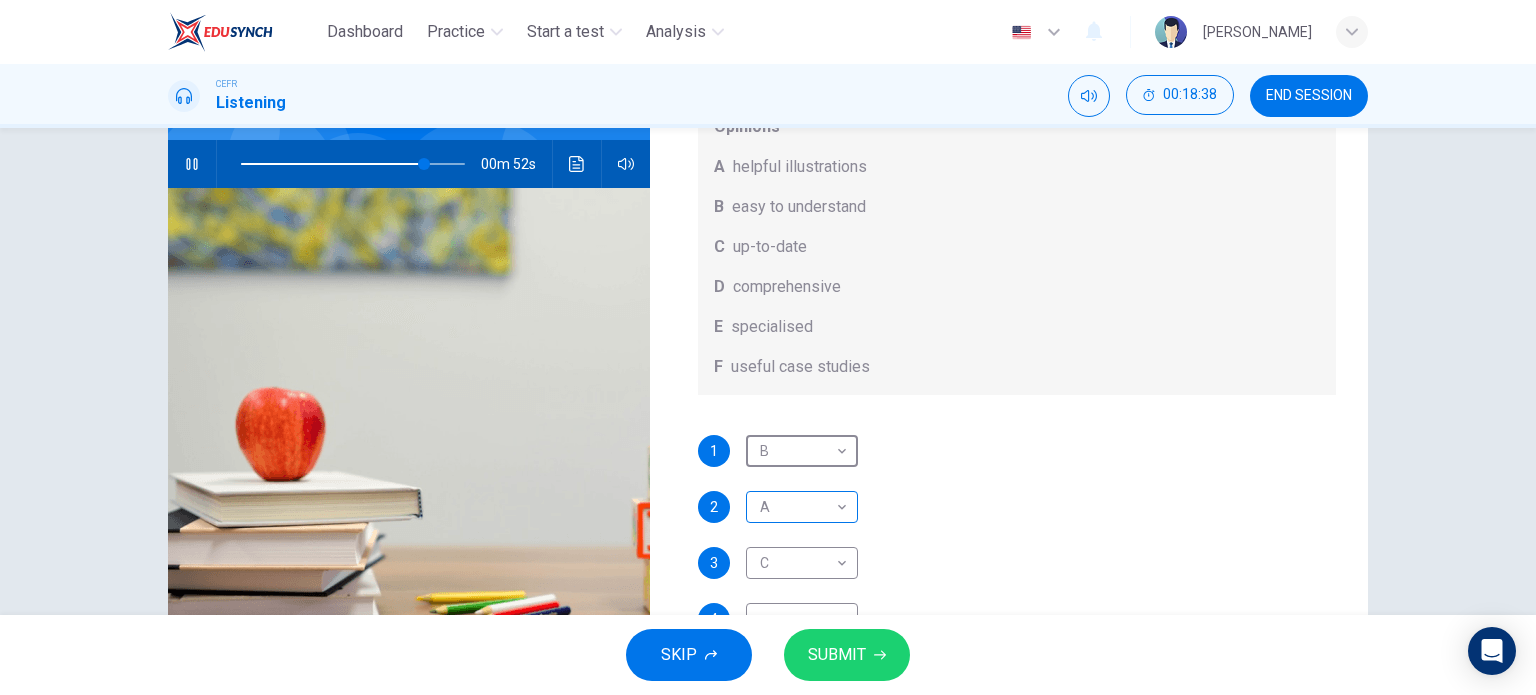 click on "Dashboard Practice Start a test Analysis English en ​ YUSRA KHALILAH BINTI MD AZEZI CEFR Listening 00:18:38 END SESSION Question 35 What does Linda think about the books on Matthew’s reading list? Choose FOUR answers from the box and write the correct letter, A-F, next to the questions.
Opinions A helpful illustrations B easy to understand C up-to-date D comprehensive E specialised F useful case studies 1 B B ​ 2 A A ​ 3 C C ​ 4 ​ ​ Work Placements 00m 52s SKIP SUBMIT EduSynch - Online Language Proficiency Testing
Dashboard Practice Start a test Analysis Notifications © Copyright  2025" at bounding box center (768, 347) 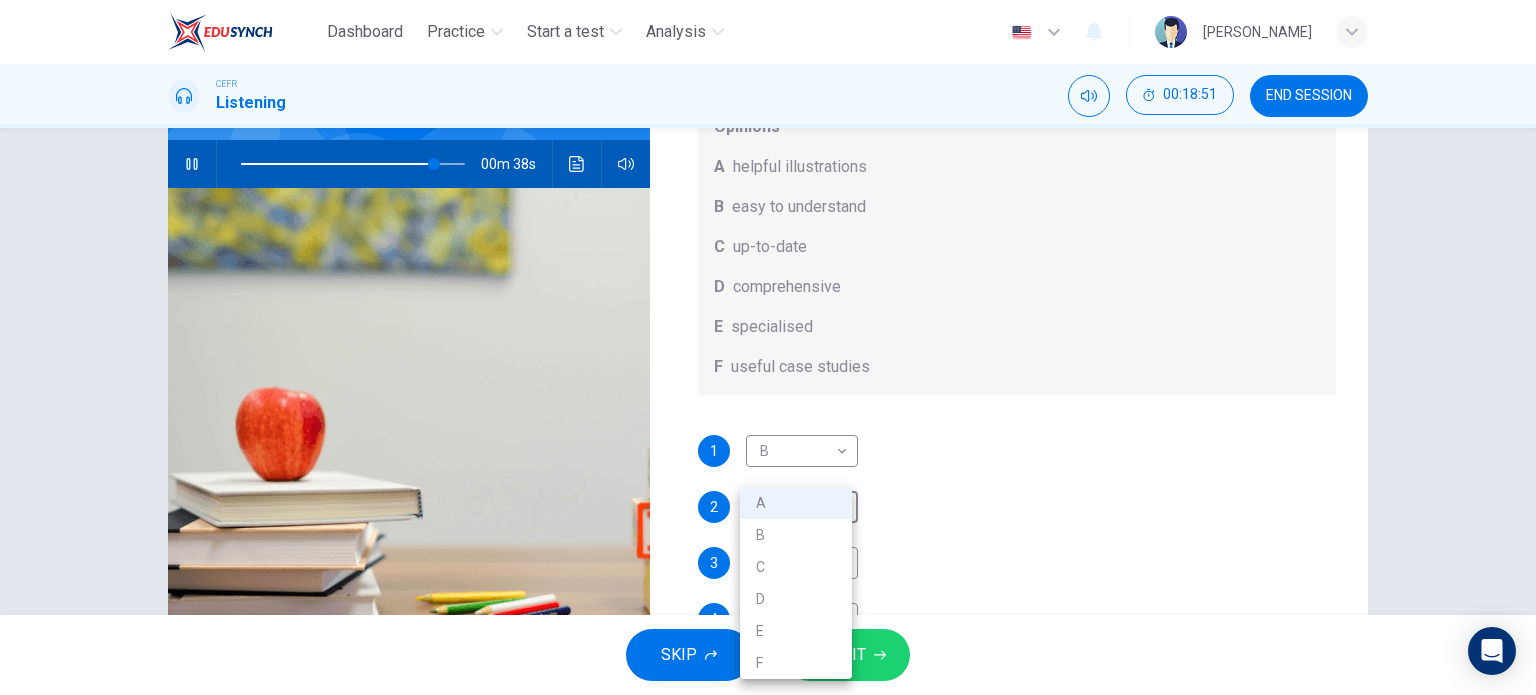 click on "A" at bounding box center [796, 503] 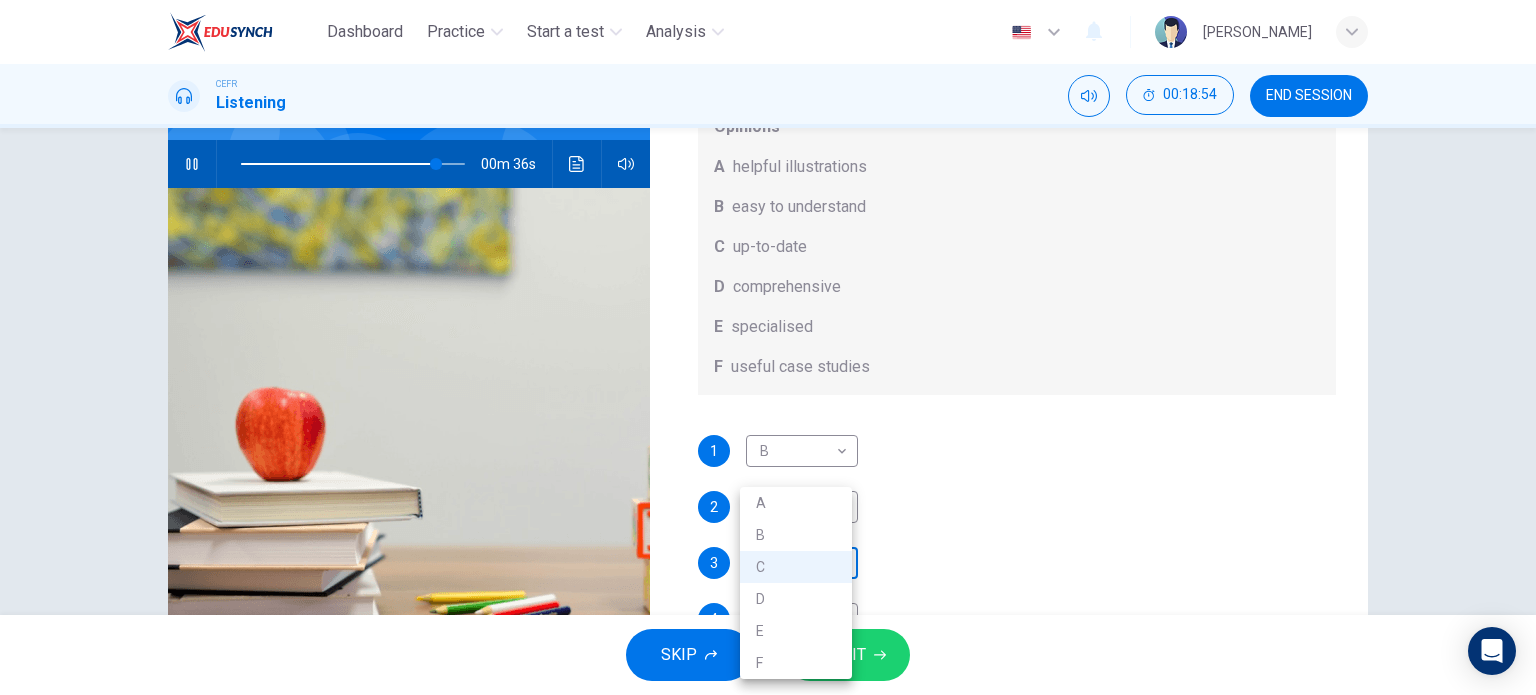click on "Dashboard Practice Start a test Analysis English en ​ YUSRA KHALILAH BINTI MD AZEZI CEFR Listening 00:18:54 END SESSION Question 35 What does Linda think about the books on Matthew’s reading list? Choose FOUR answers from the box and write the correct letter, A-F, next to the questions.
Opinions A helpful illustrations B easy to understand C up-to-date D comprehensive E specialised F useful case studies 1 B B ​ 2 A A ​ 3 C C ​ 4 ​ ​ Work Placements 00m 36s SKIP SUBMIT EduSynch - Online Language Proficiency Testing
Dashboard Practice Start a test Analysis Notifications © Copyright  2025 A B C D E F" at bounding box center (768, 347) 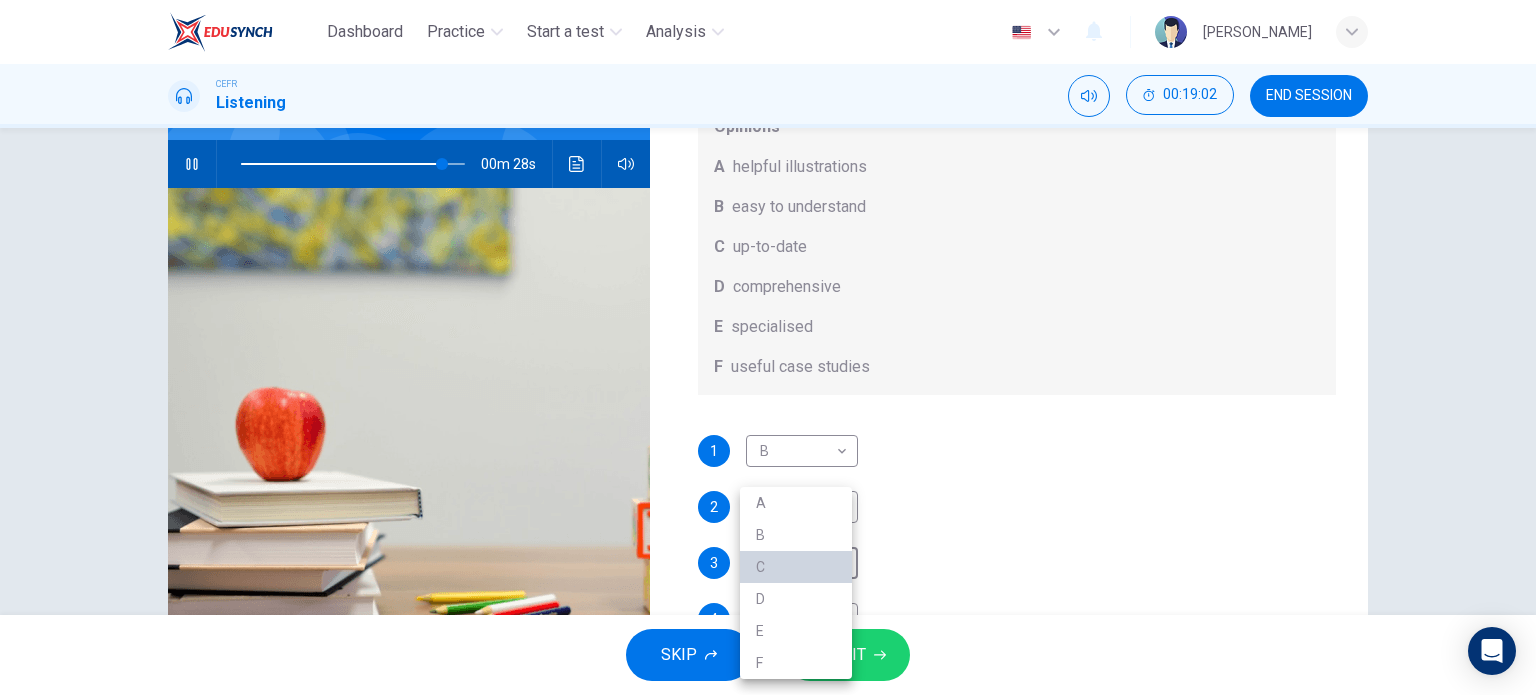 click on "C" at bounding box center (796, 567) 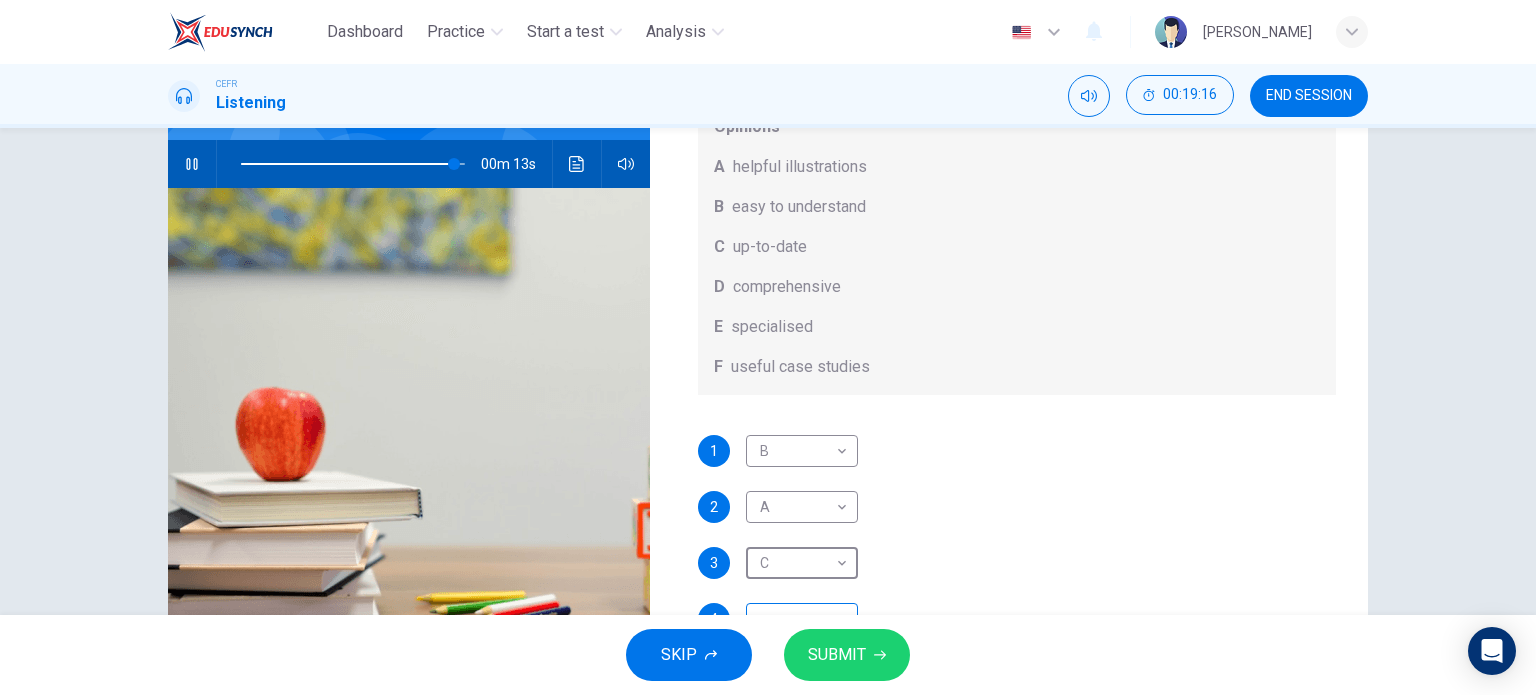 click on "Dashboard Practice Start a test Analysis English en ​ YUSRA KHALILAH BINTI MD AZEZI CEFR Listening 00:19:16 END SESSION Question 35 What does Linda think about the books on Matthew’s reading list? Choose FOUR answers from the box and write the correct letter, A-F, next to the questions.
Opinions A helpful illustrations B easy to understand C up-to-date D comprehensive E specialised F useful case studies 1 B B ​ 2 A A ​ 3 C C ​ 4 ​ ​ Work Placements 00m 13s SKIP SUBMIT EduSynch - Online Language Proficiency Testing
Dashboard Practice Start a test Analysis Notifications © Copyright  2025" at bounding box center (768, 347) 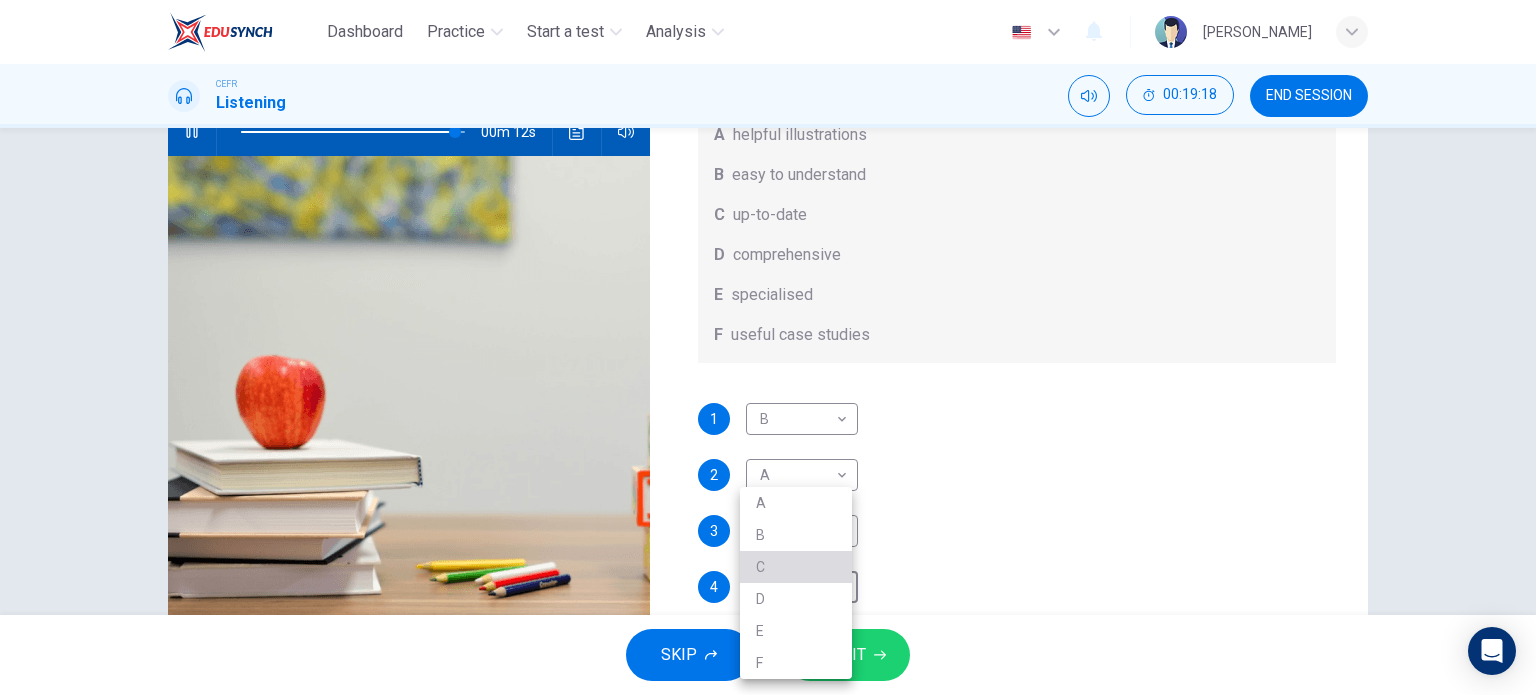 click on "C" at bounding box center (796, 567) 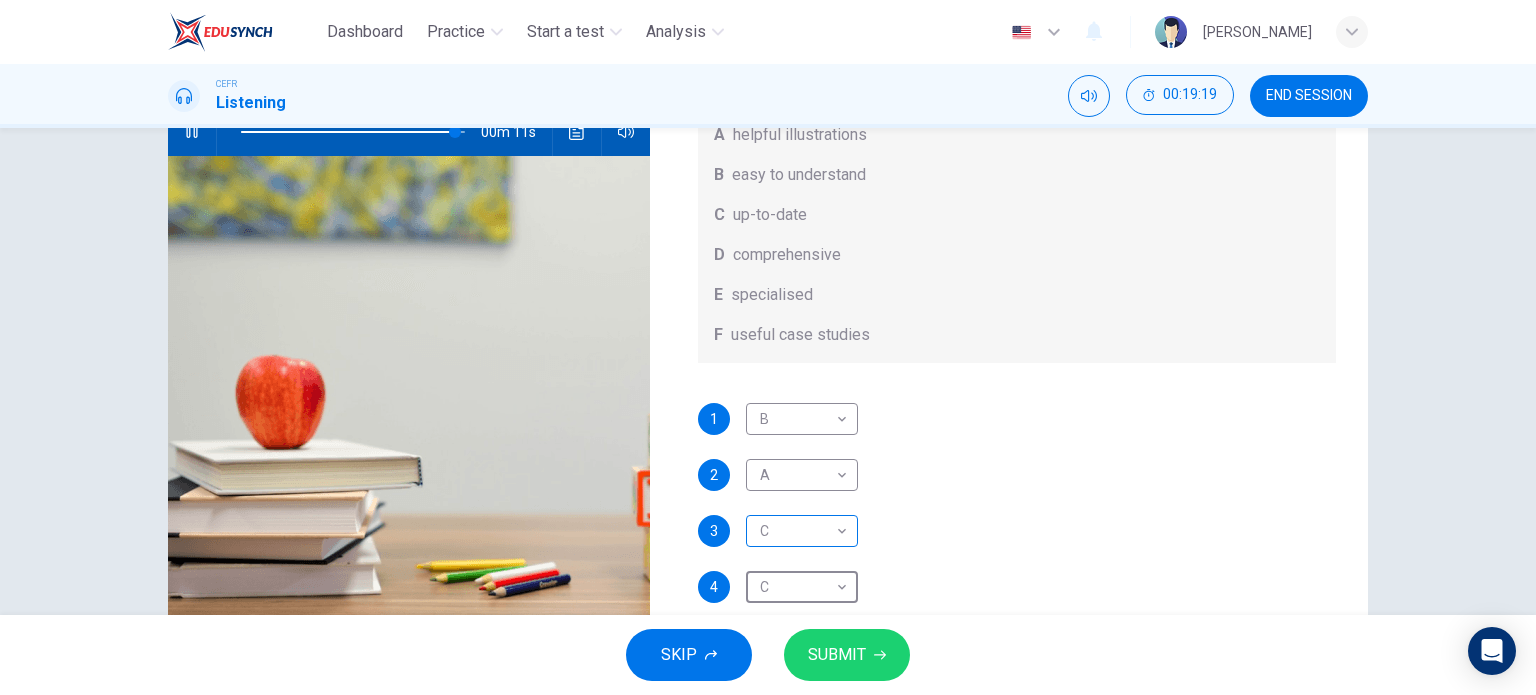 click on "Dashboard Practice Start a test Analysis English en ​ YUSRA KHALILAH BINTI MD AZEZI CEFR Listening 00:19:19 END SESSION Question 35 What does Linda think about the books on Matthew’s reading list? Choose FOUR answers from the box and write the correct letter, A-F, next to the questions.
Opinions A helpful illustrations B easy to understand C up-to-date D comprehensive E specialised F useful case studies 1 B B ​ 2 A A ​ 3 C C ​ 4 C C ​ Work Placements 00m 11s SKIP SUBMIT EduSynch - Online Language Proficiency Testing
Dashboard Practice Start a test Analysis Notifications © Copyright  2025" at bounding box center (768, 347) 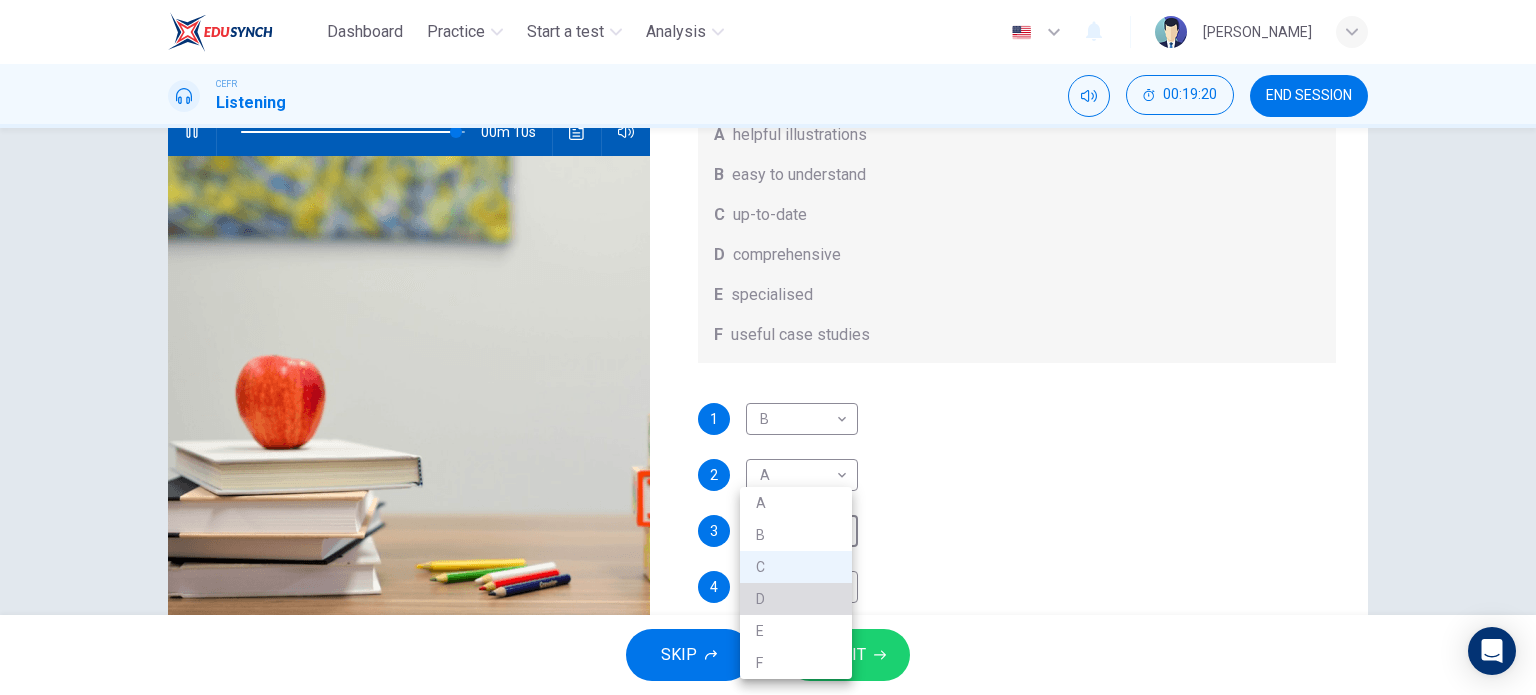 click on "D" at bounding box center [796, 599] 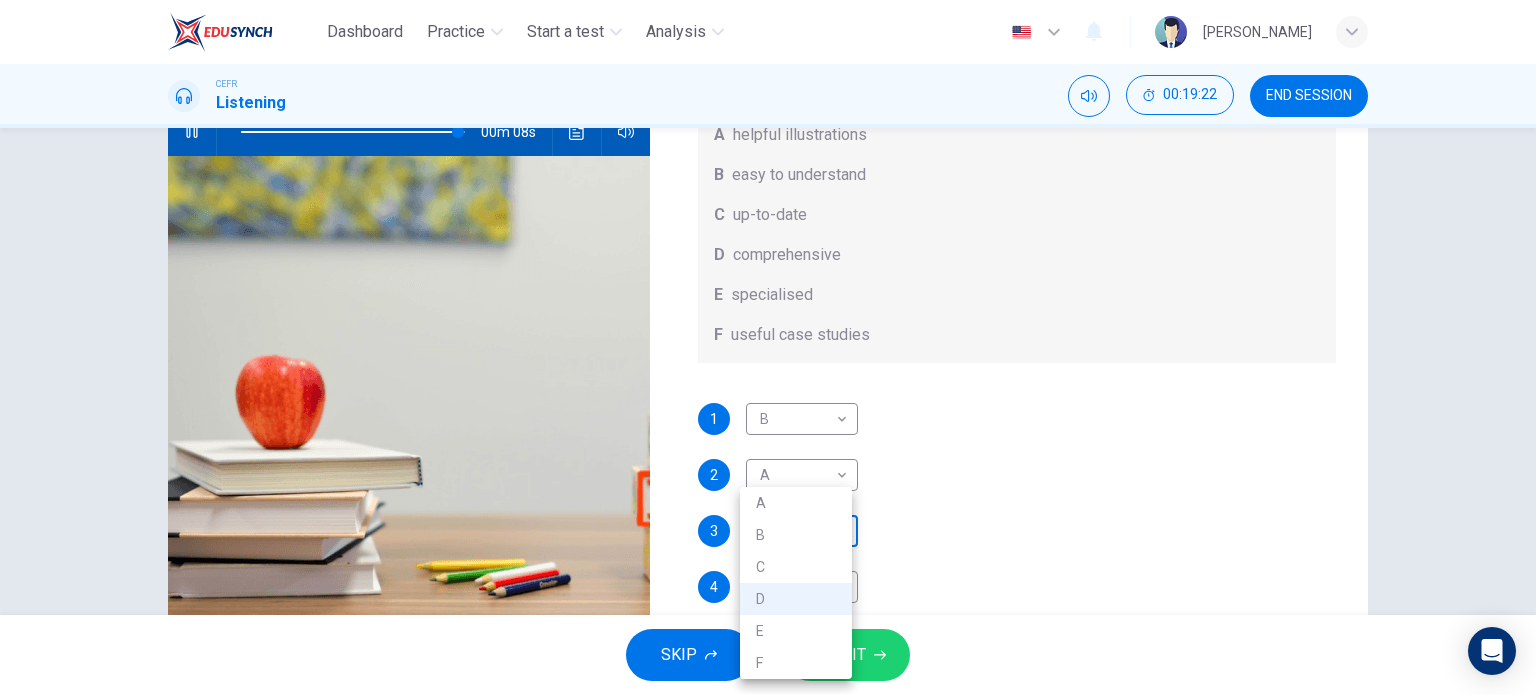 click on "Dashboard Practice Start a test Analysis English en ​ YUSRA KHALILAH BINTI MD AZEZI CEFR Listening 00:19:22 END SESSION Question 35 What does Linda think about the books on Matthew’s reading list? Choose FOUR answers from the box and write the correct letter, A-F, next to the questions.
Opinions A helpful illustrations B easy to understand C up-to-date D comprehensive E specialised F useful case studies 1 B B ​ 2 A A ​ 3 D D ​ 4 C C ​ Work Placements 00m 08s SKIP SUBMIT EduSynch - Online Language Proficiency Testing
Dashboard Practice Start a test Analysis Notifications © Copyright  2025 A B C D E F" at bounding box center [768, 347] 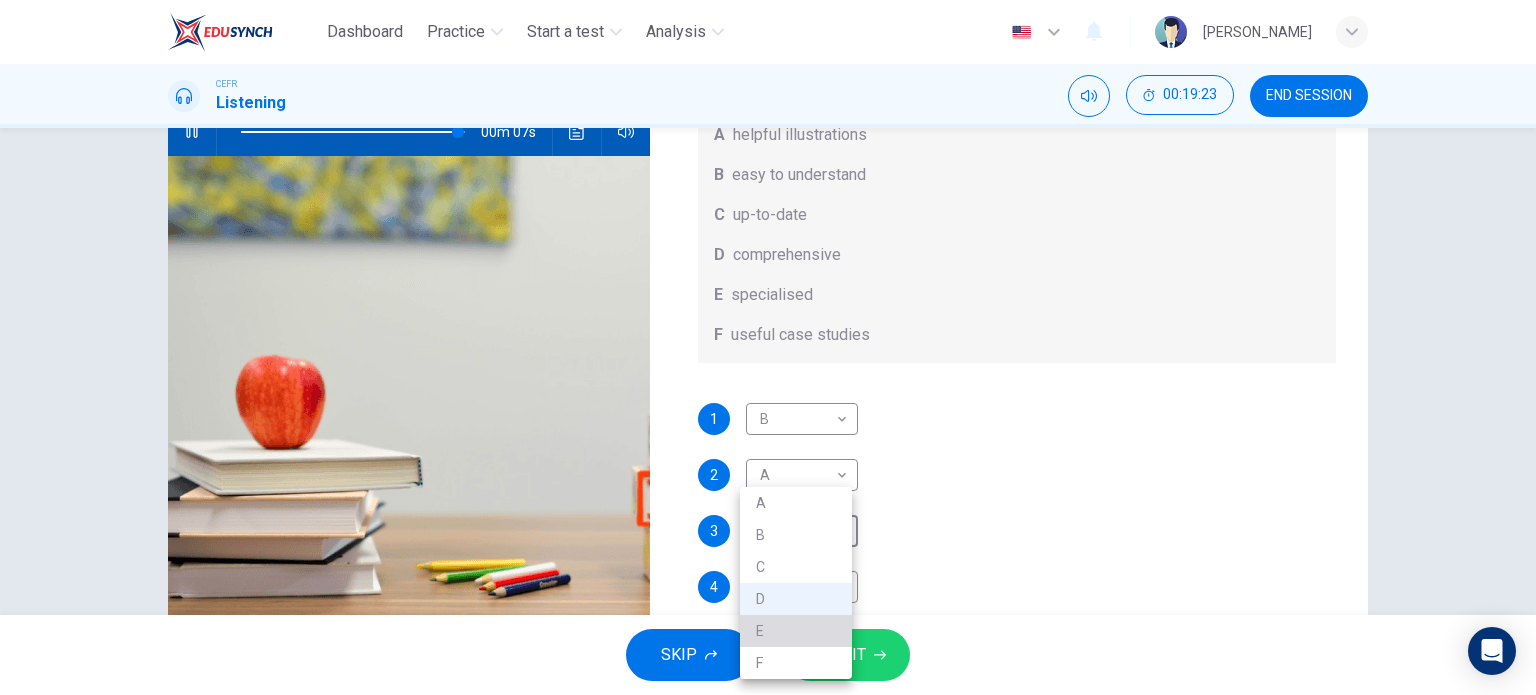 click on "E" at bounding box center (796, 631) 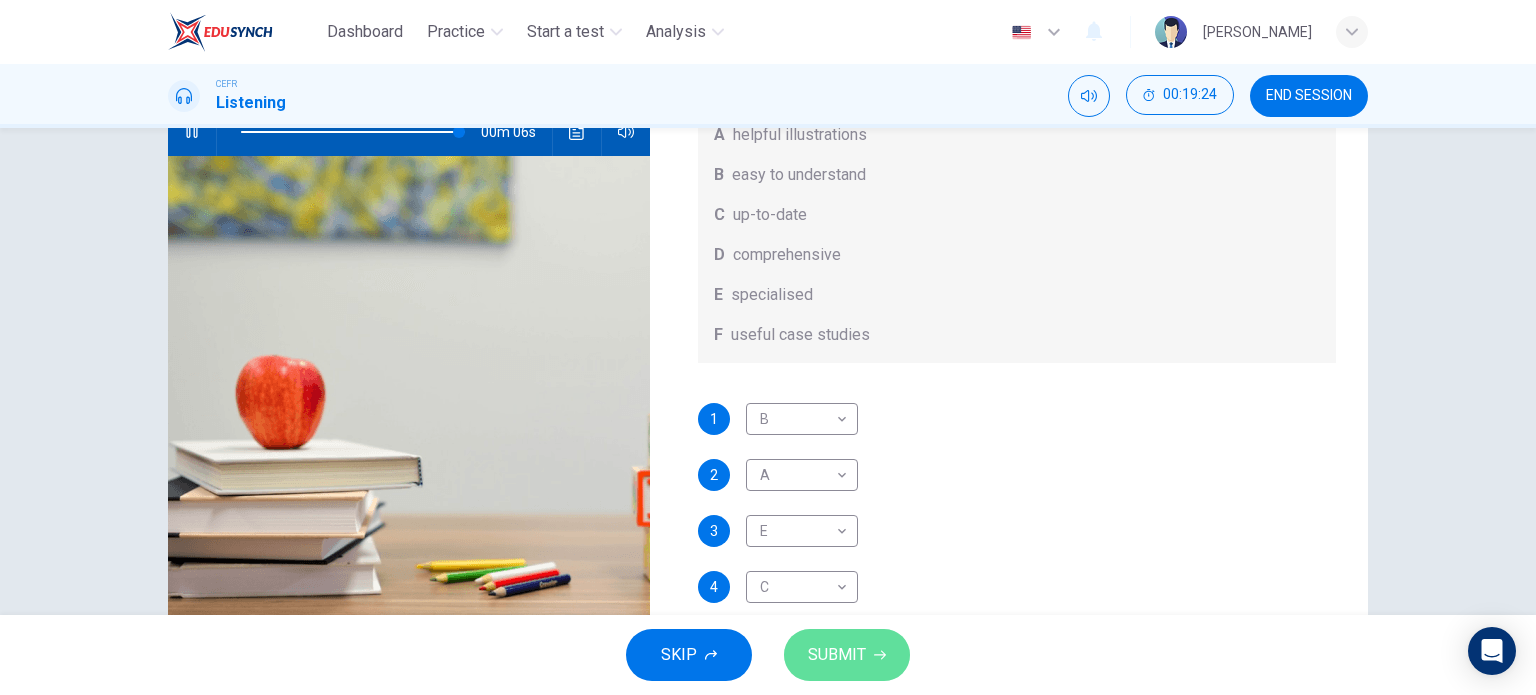 click on "SUBMIT" at bounding box center (837, 655) 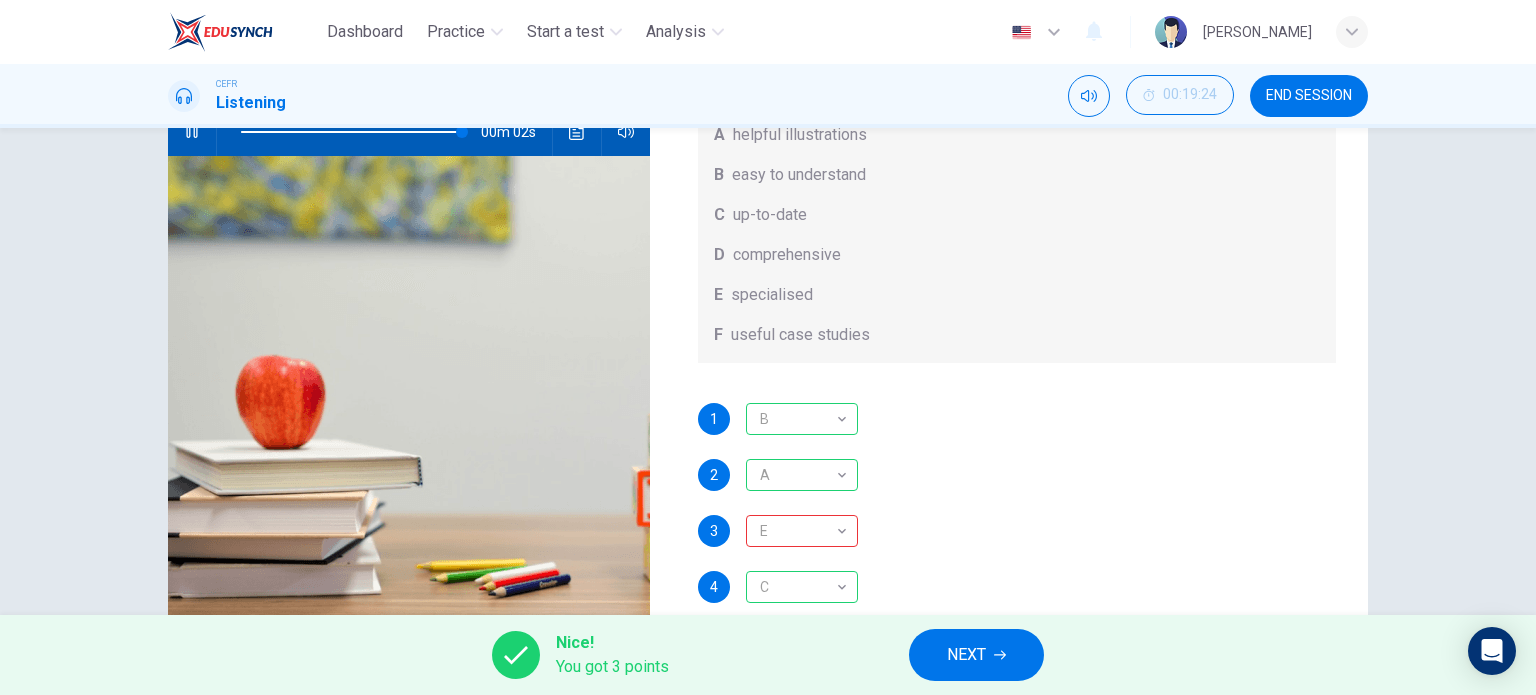 type on "99" 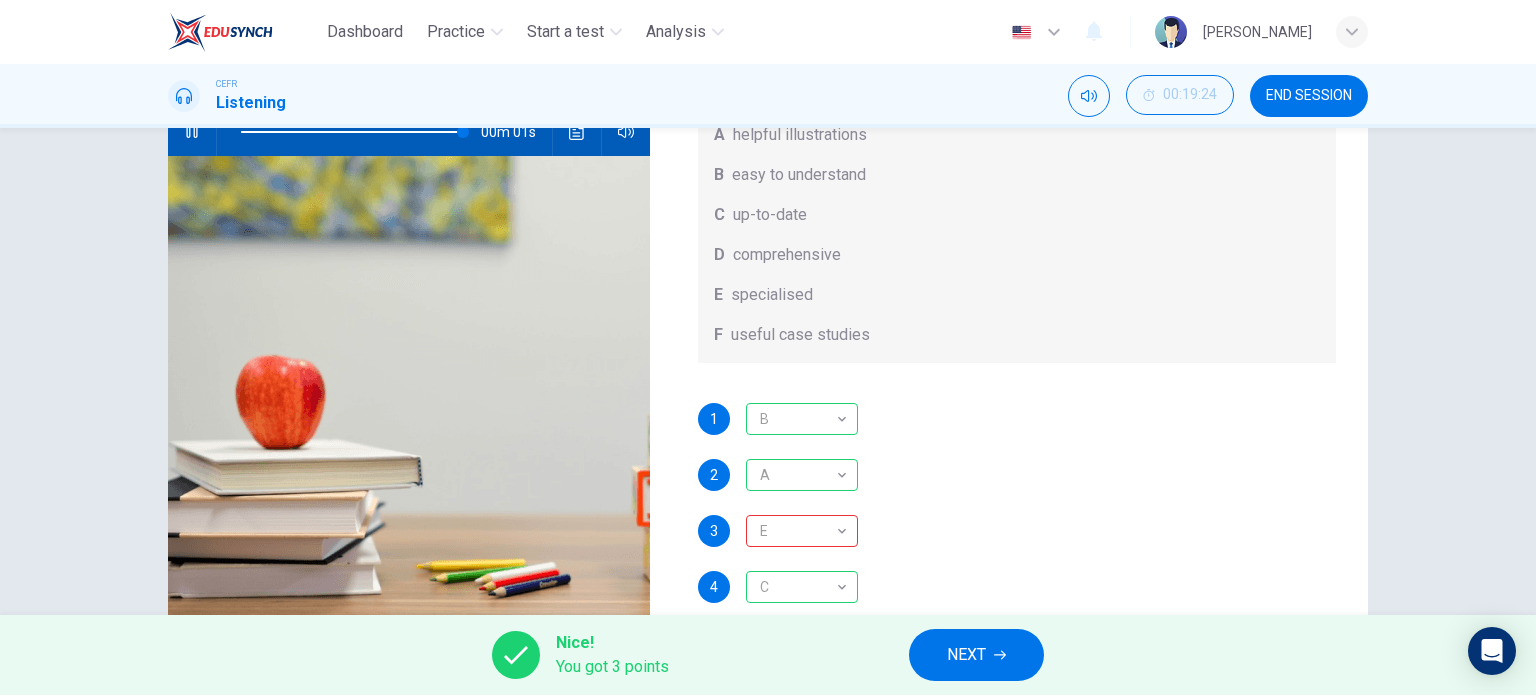 click on "Nice! You got 3
points NEXT" at bounding box center [768, 655] 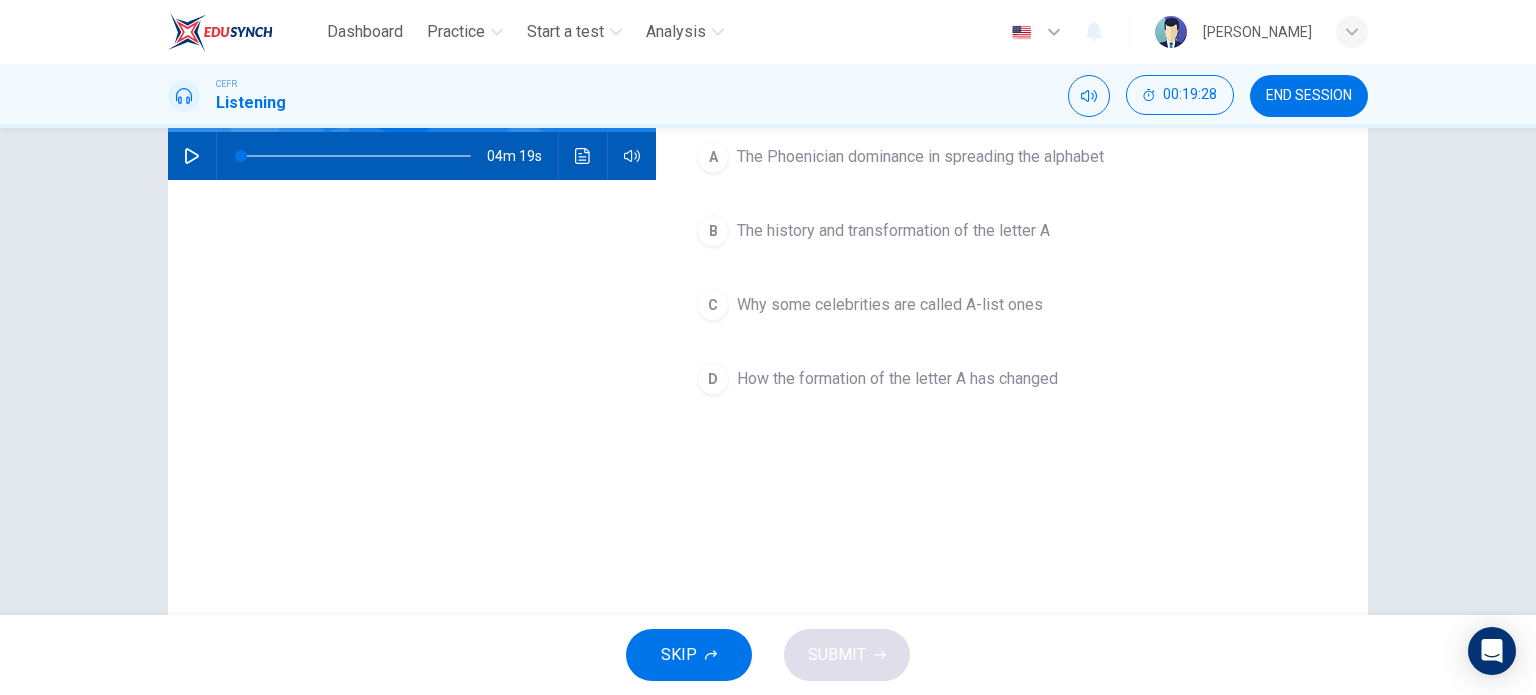 scroll, scrollTop: 200, scrollLeft: 0, axis: vertical 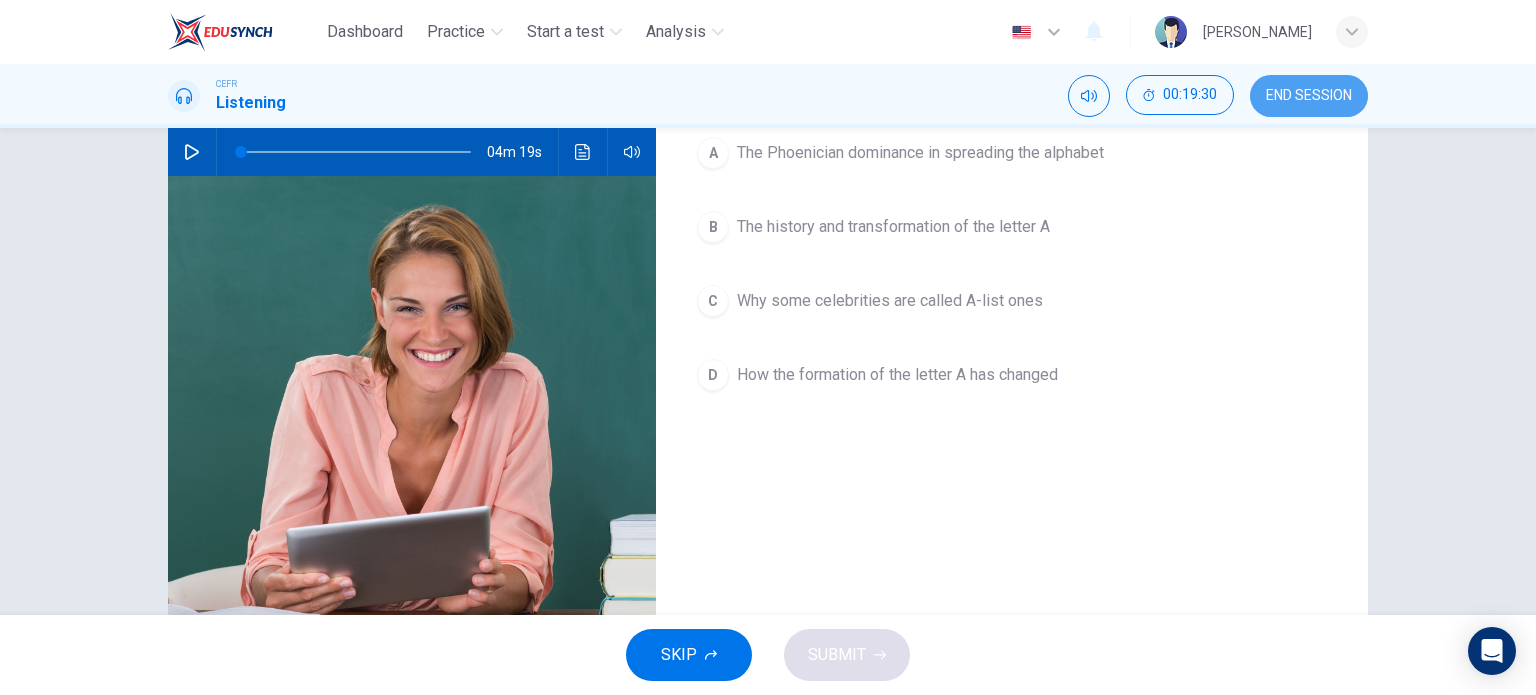 click on "END SESSION" at bounding box center (1309, 96) 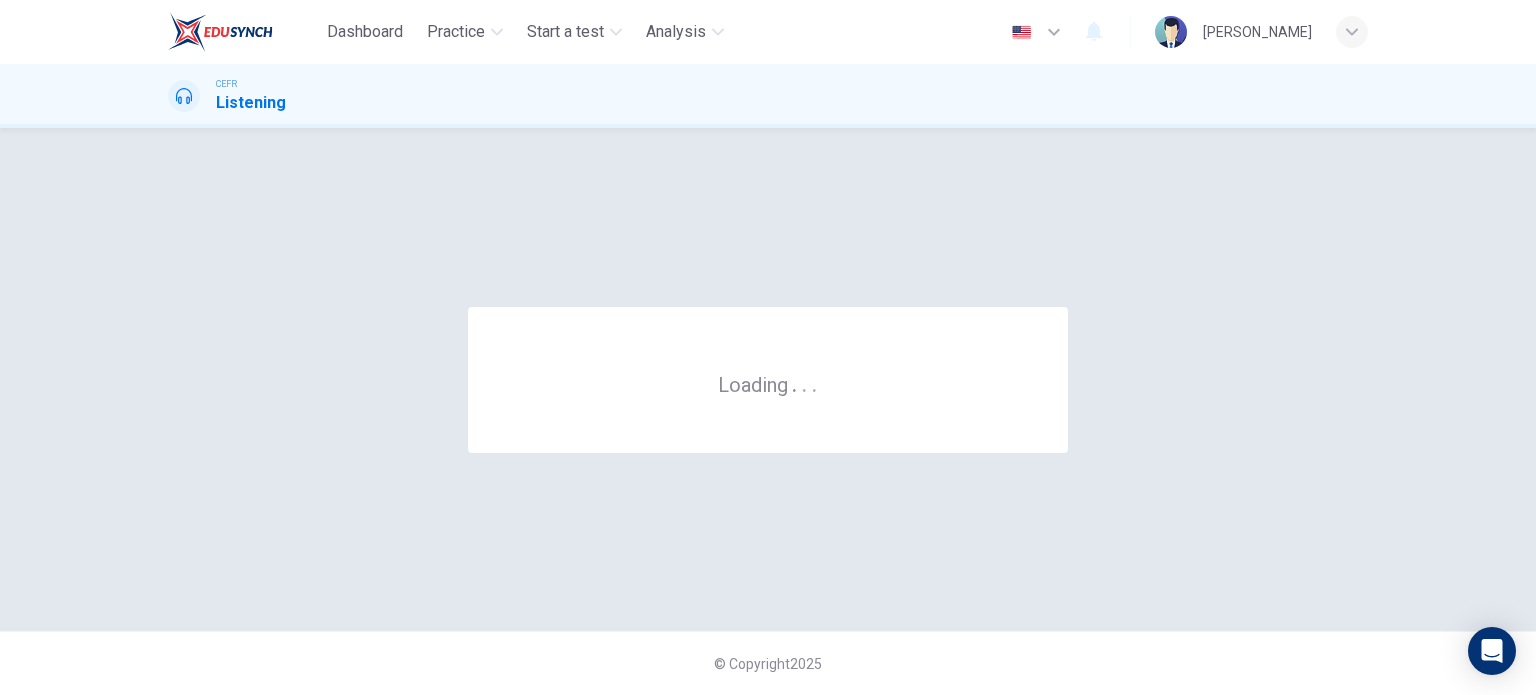 scroll, scrollTop: 0, scrollLeft: 0, axis: both 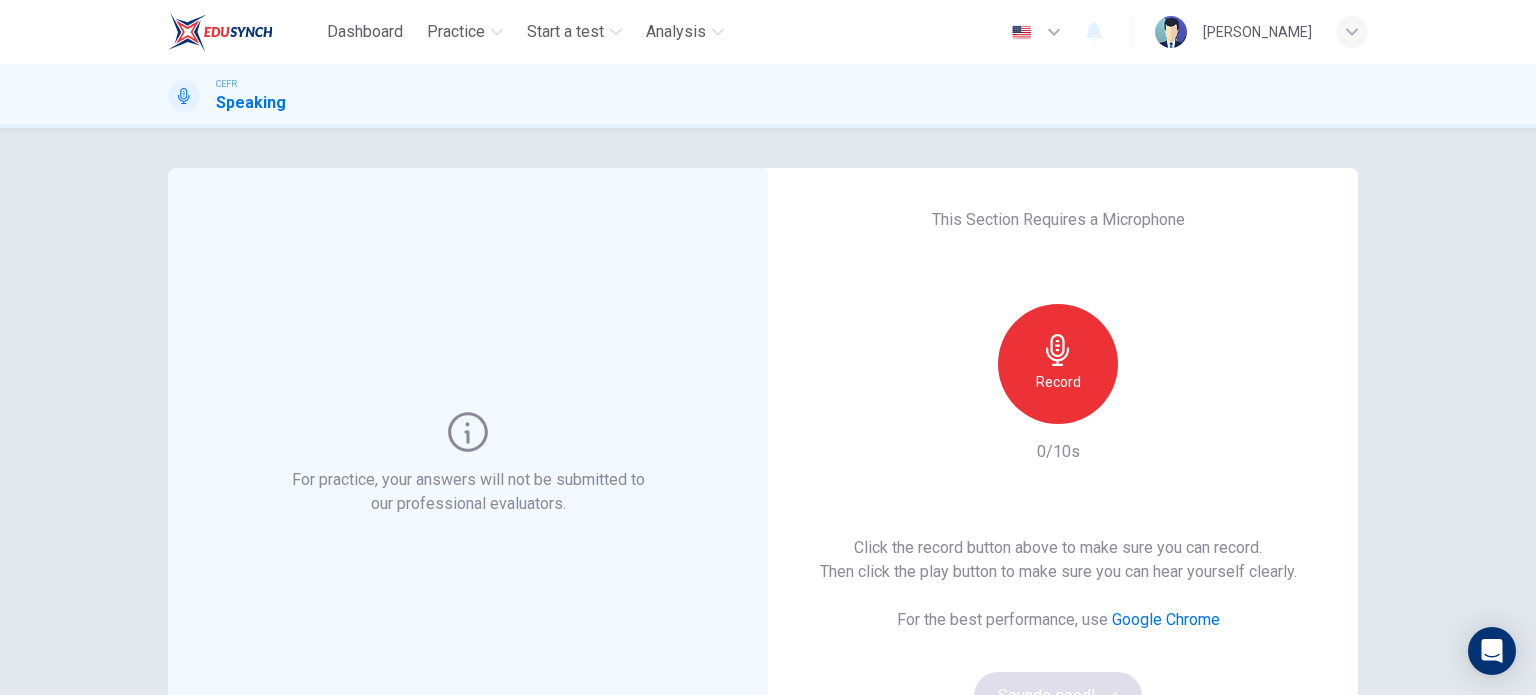 click 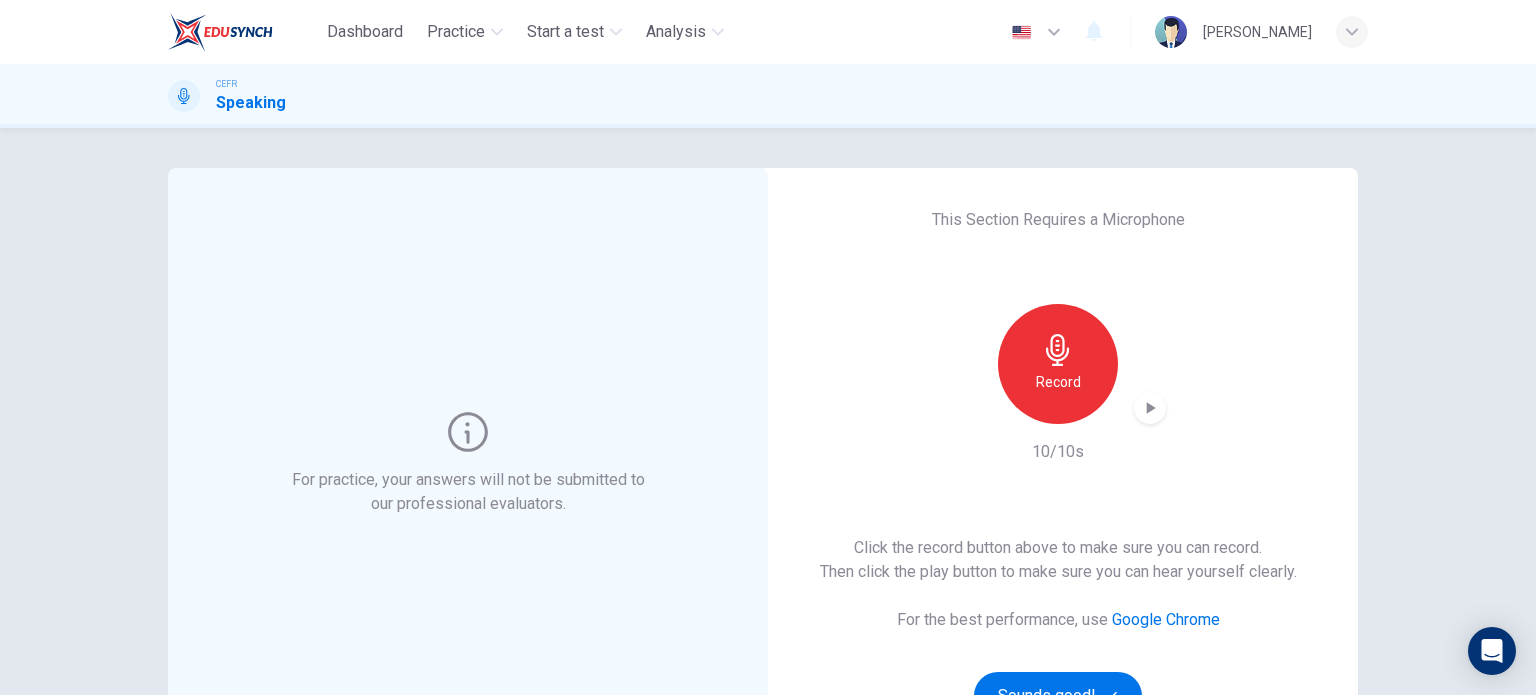 click on "Record" at bounding box center [1058, 364] 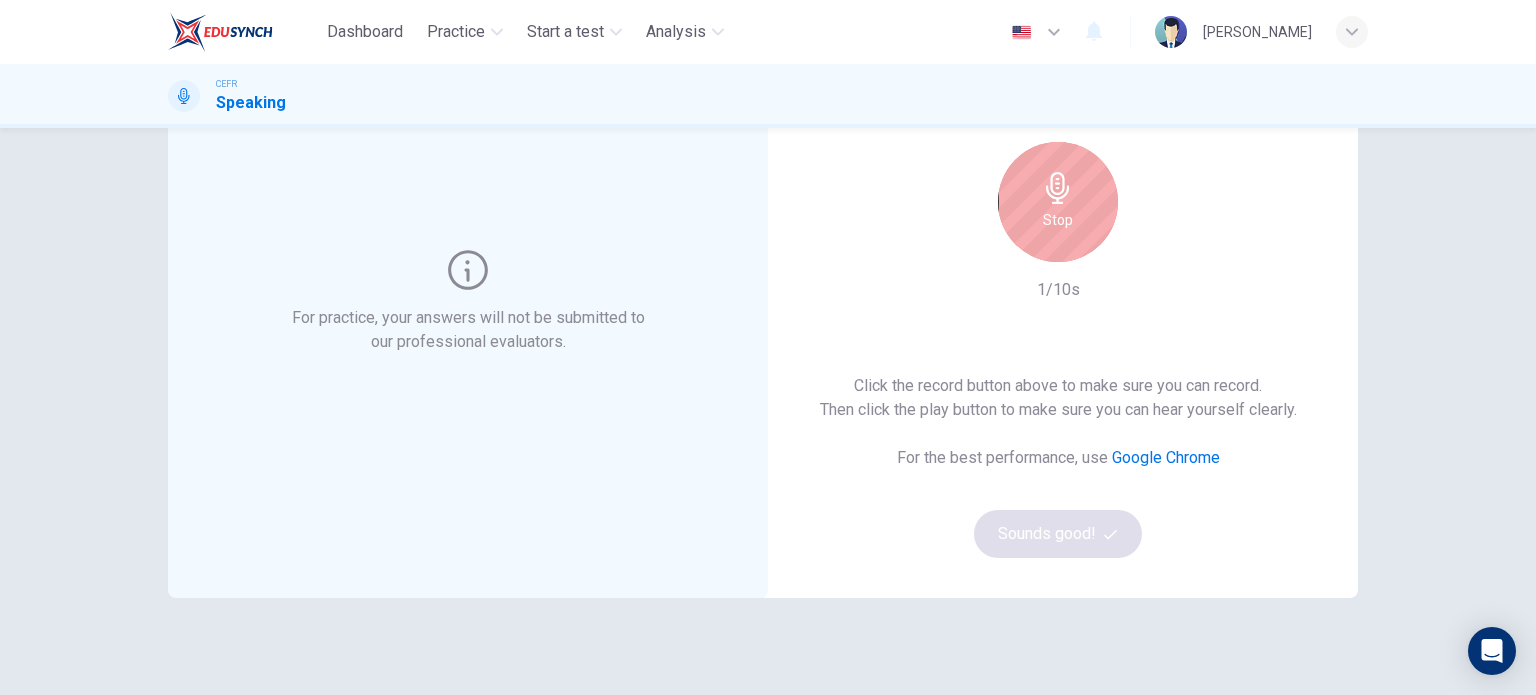 scroll, scrollTop: 100, scrollLeft: 0, axis: vertical 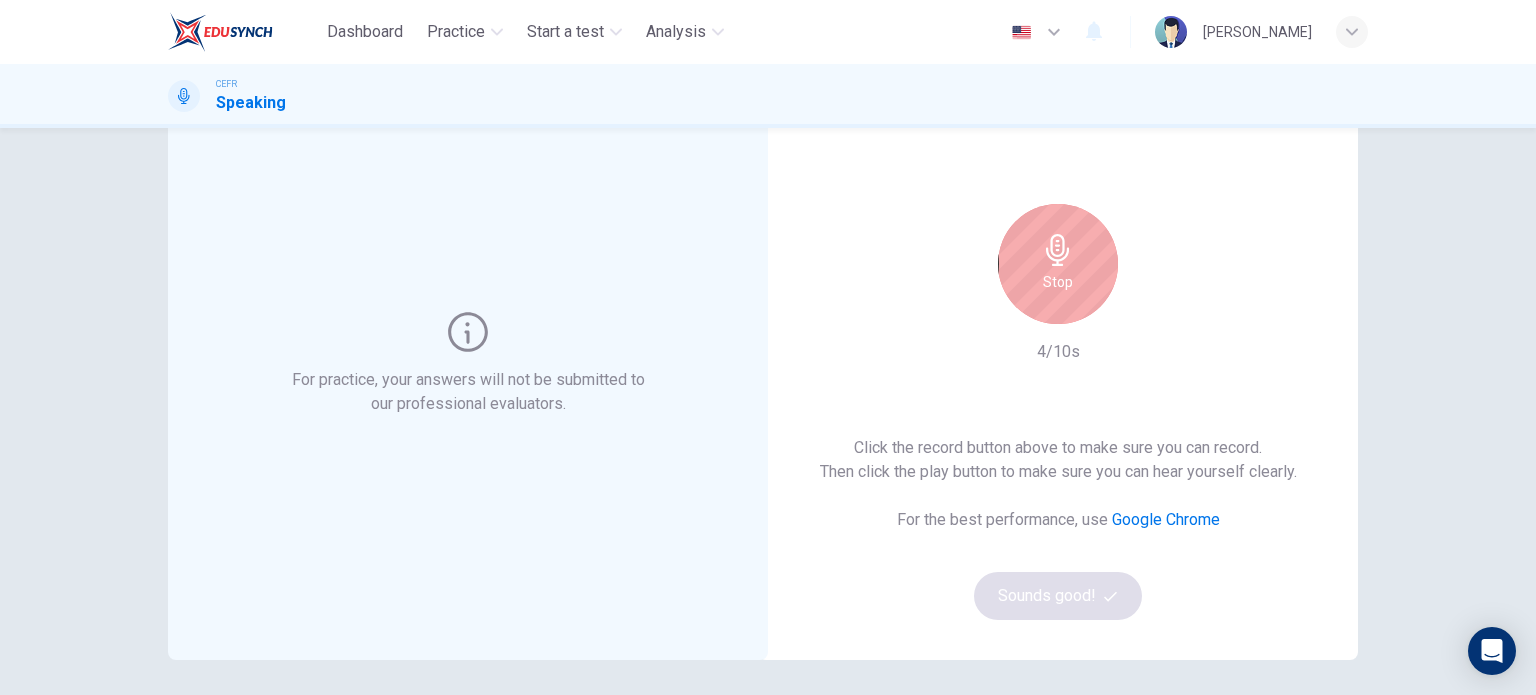 click on "Stop" at bounding box center (1058, 264) 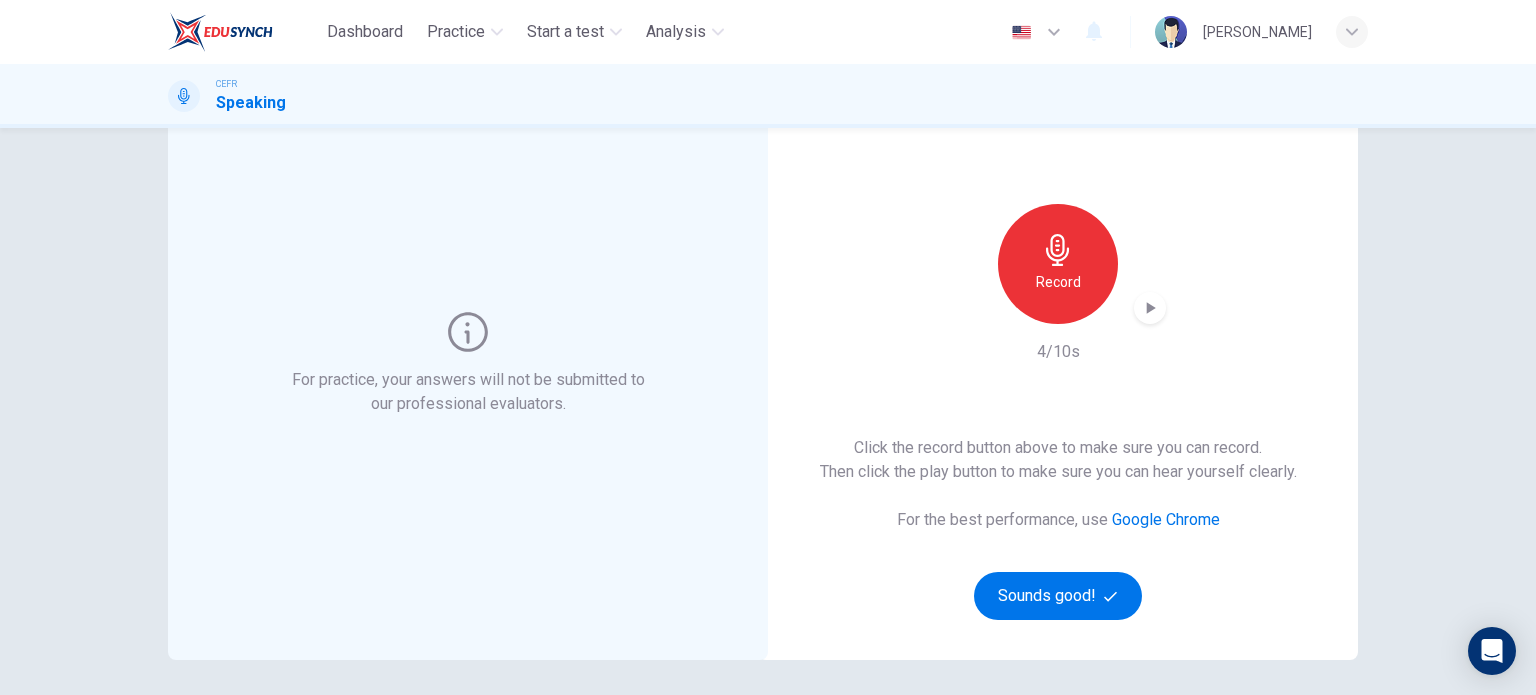 click on "Record" at bounding box center [1058, 264] 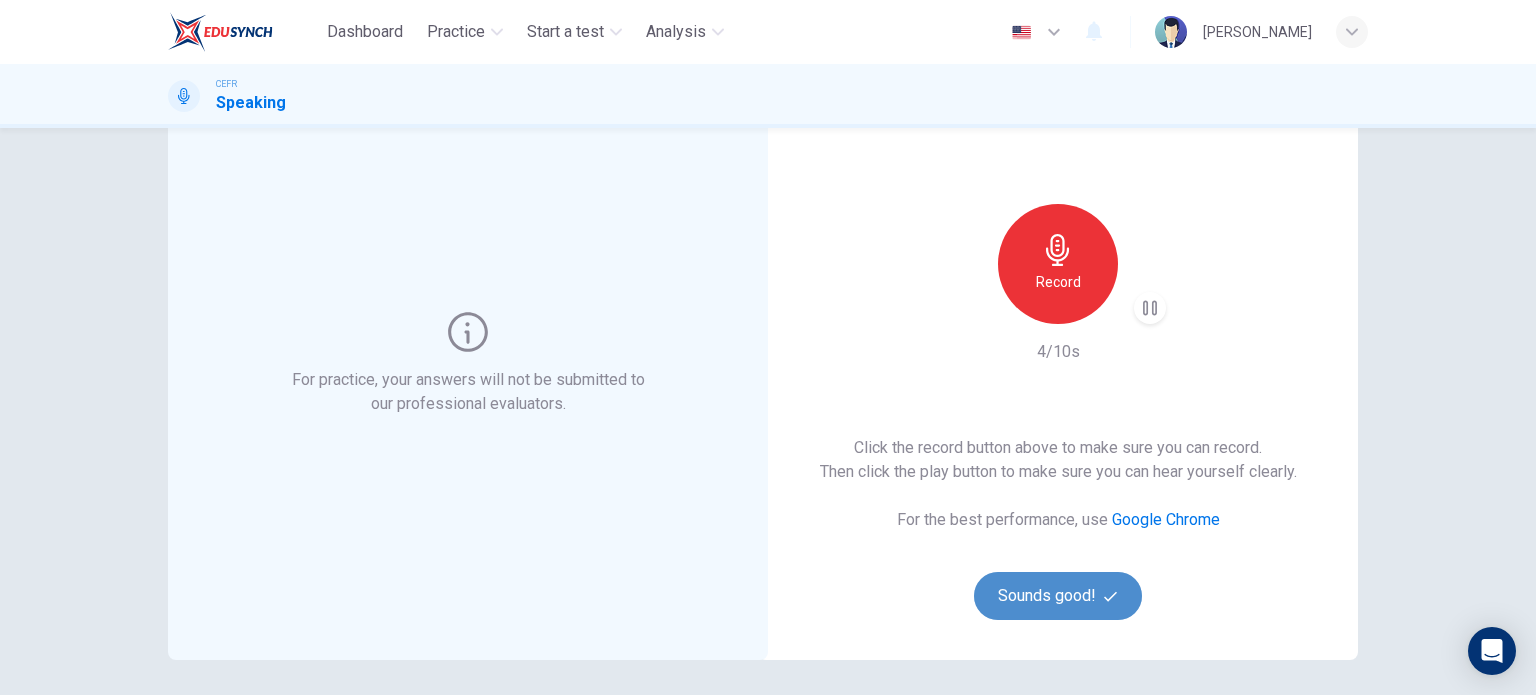 click on "Sounds good!" at bounding box center (1058, 596) 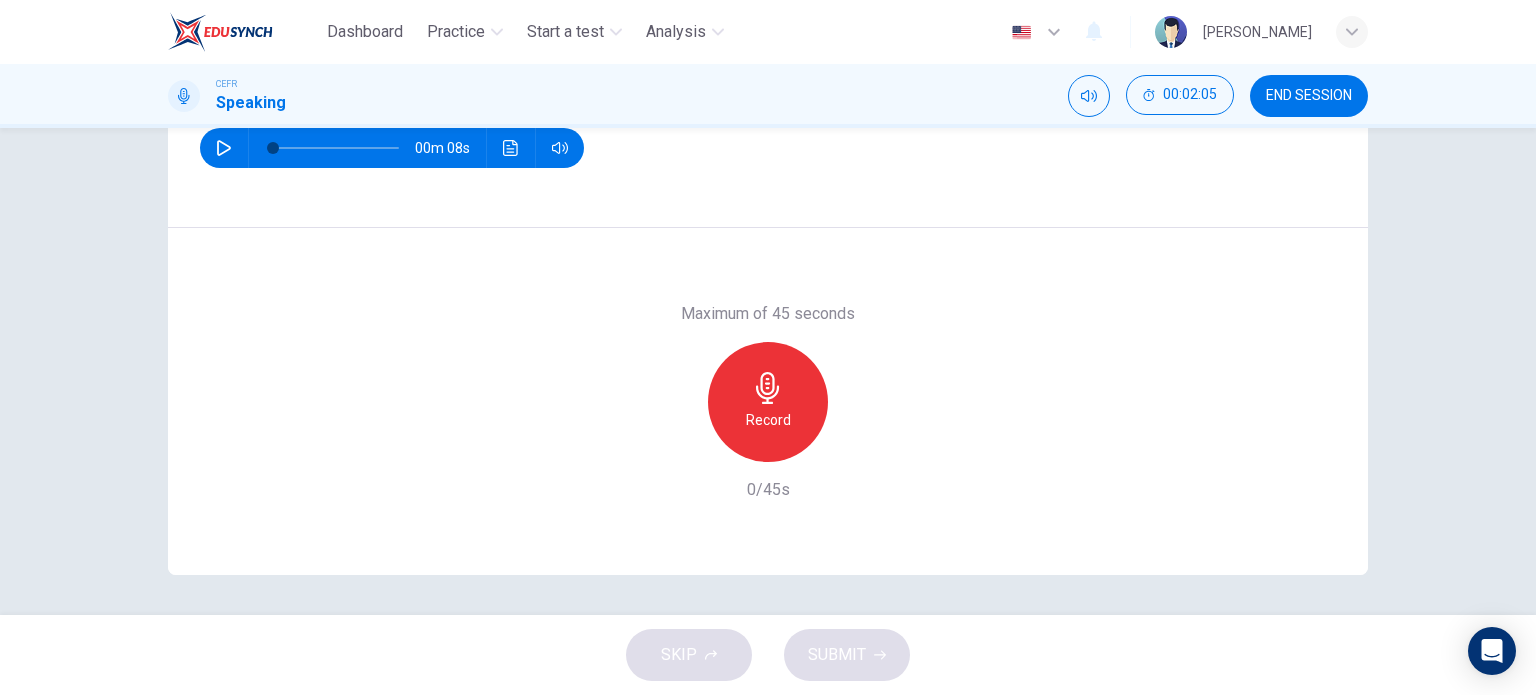 scroll, scrollTop: 188, scrollLeft: 0, axis: vertical 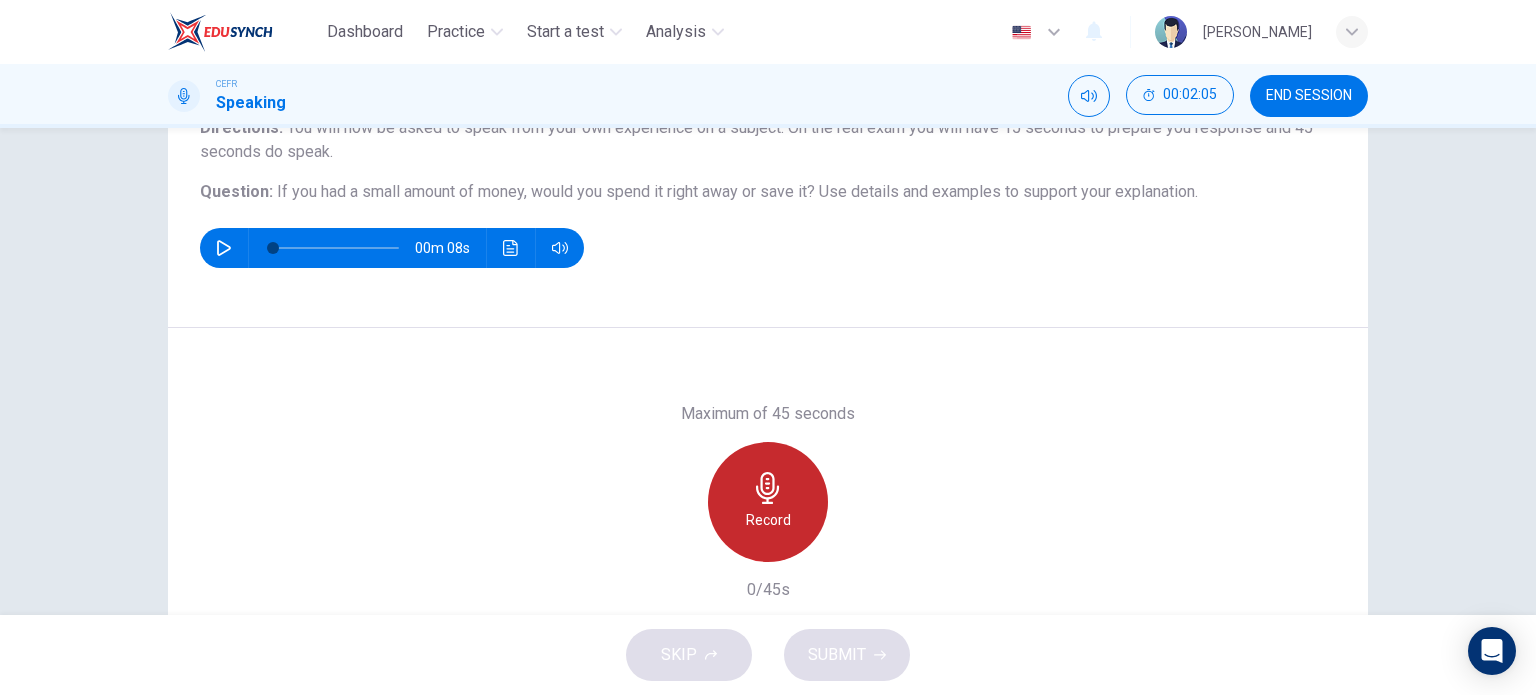 click on "Record" at bounding box center (768, 520) 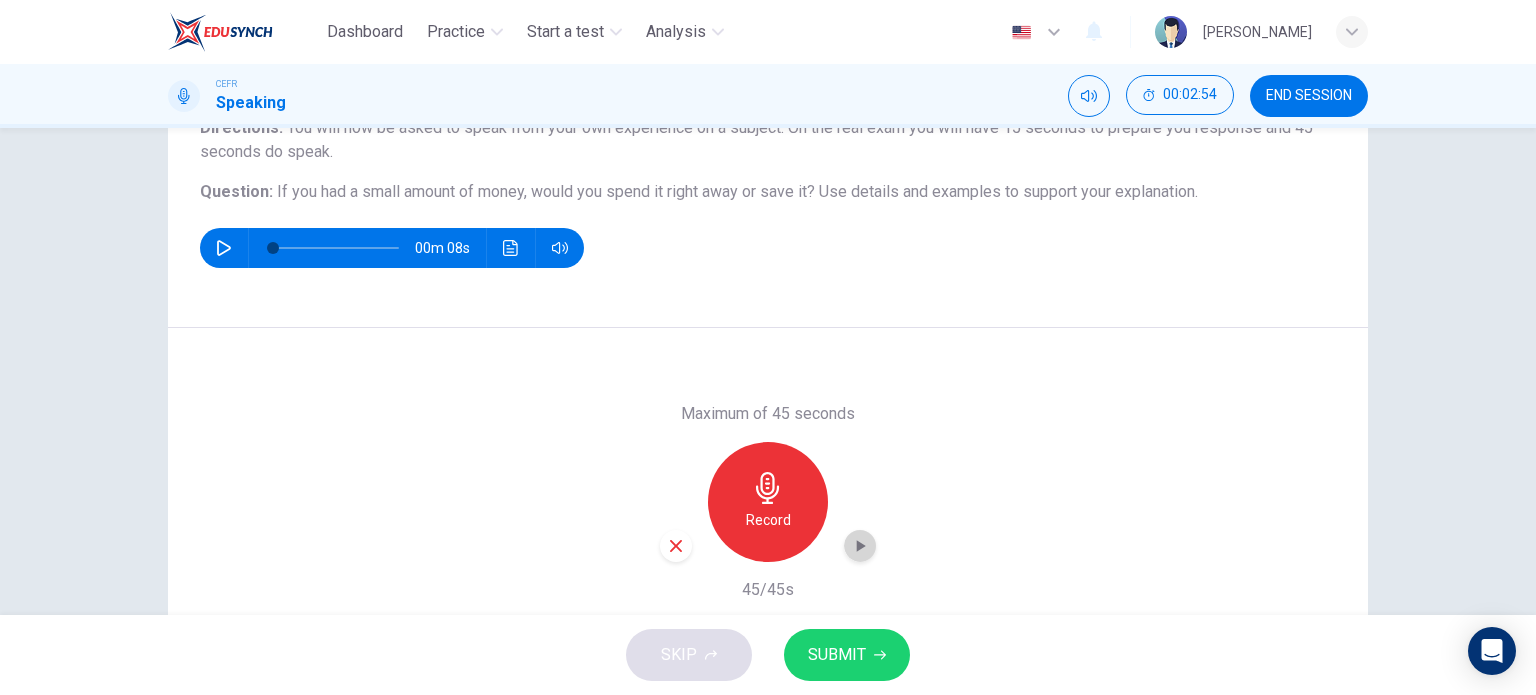 click 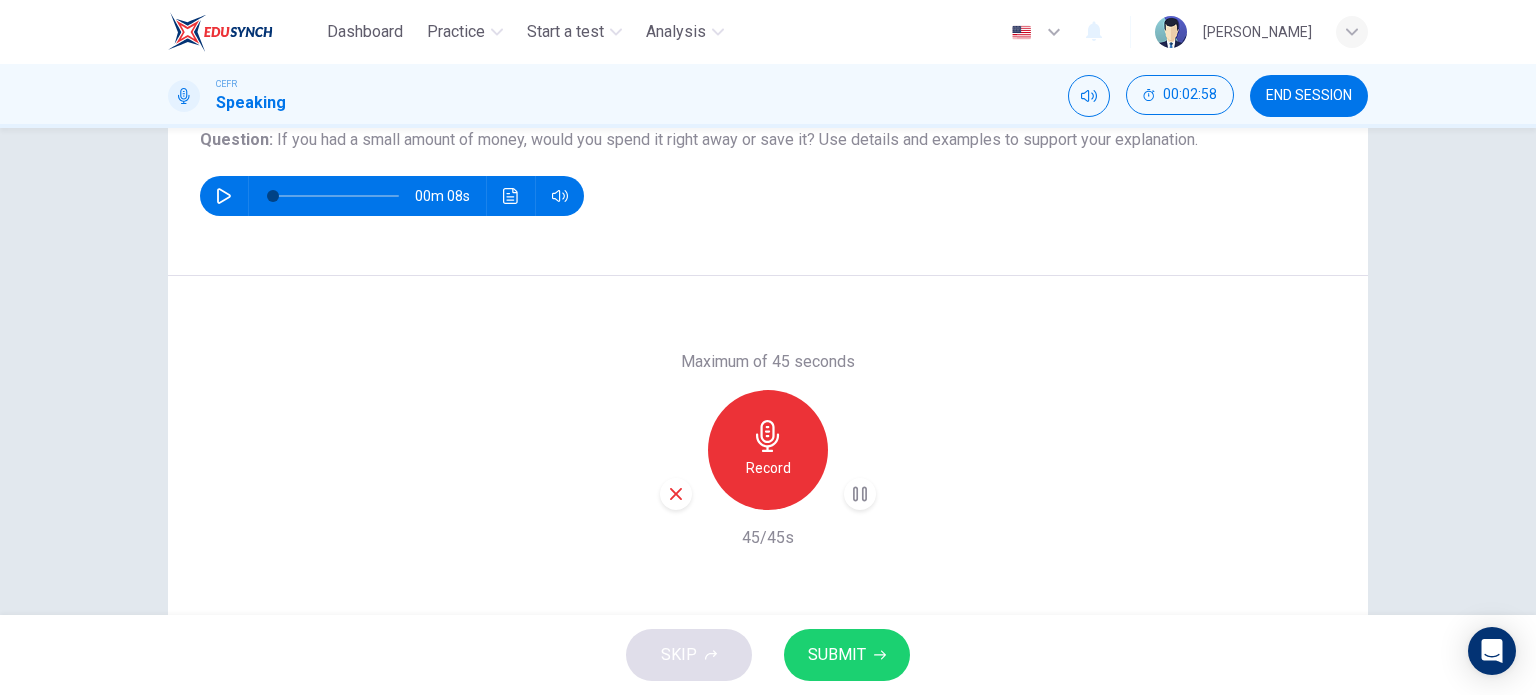 scroll, scrollTop: 288, scrollLeft: 0, axis: vertical 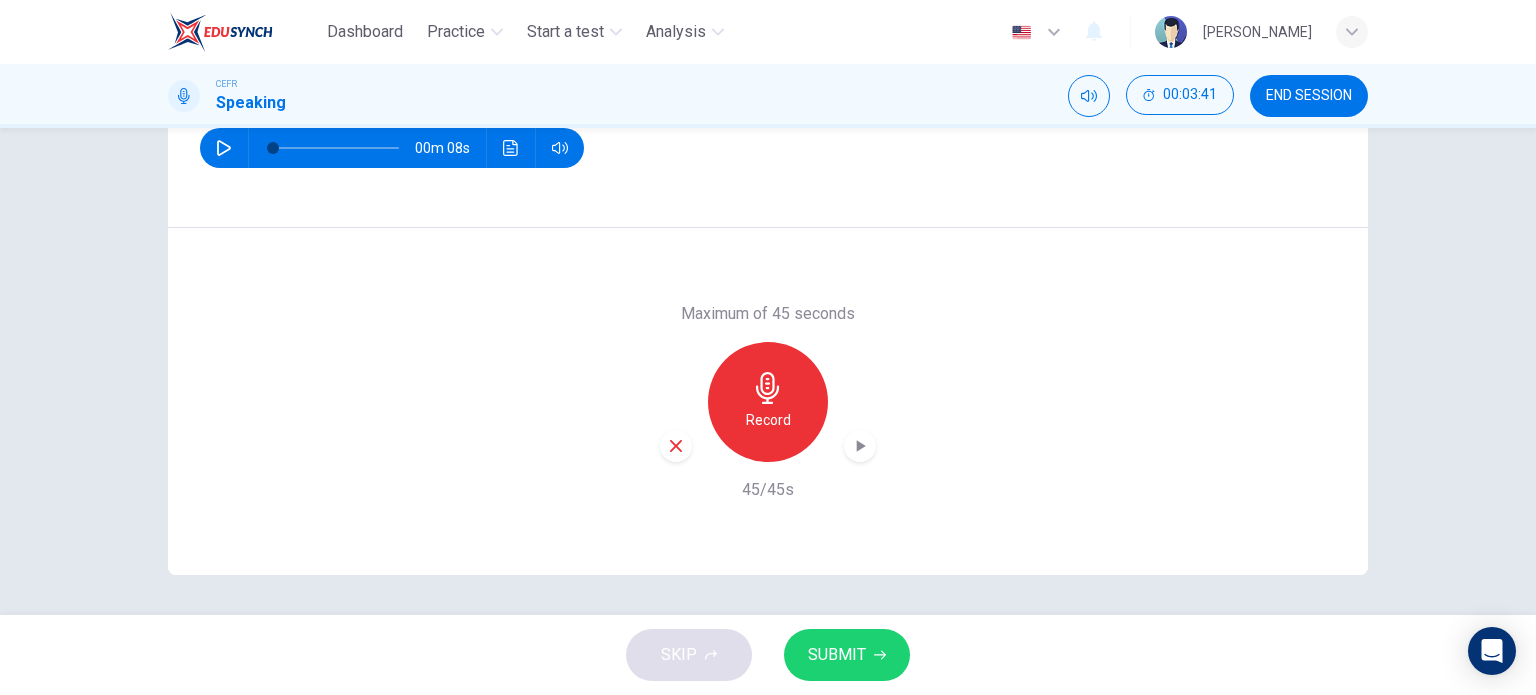 click on "SUBMIT" at bounding box center [837, 655] 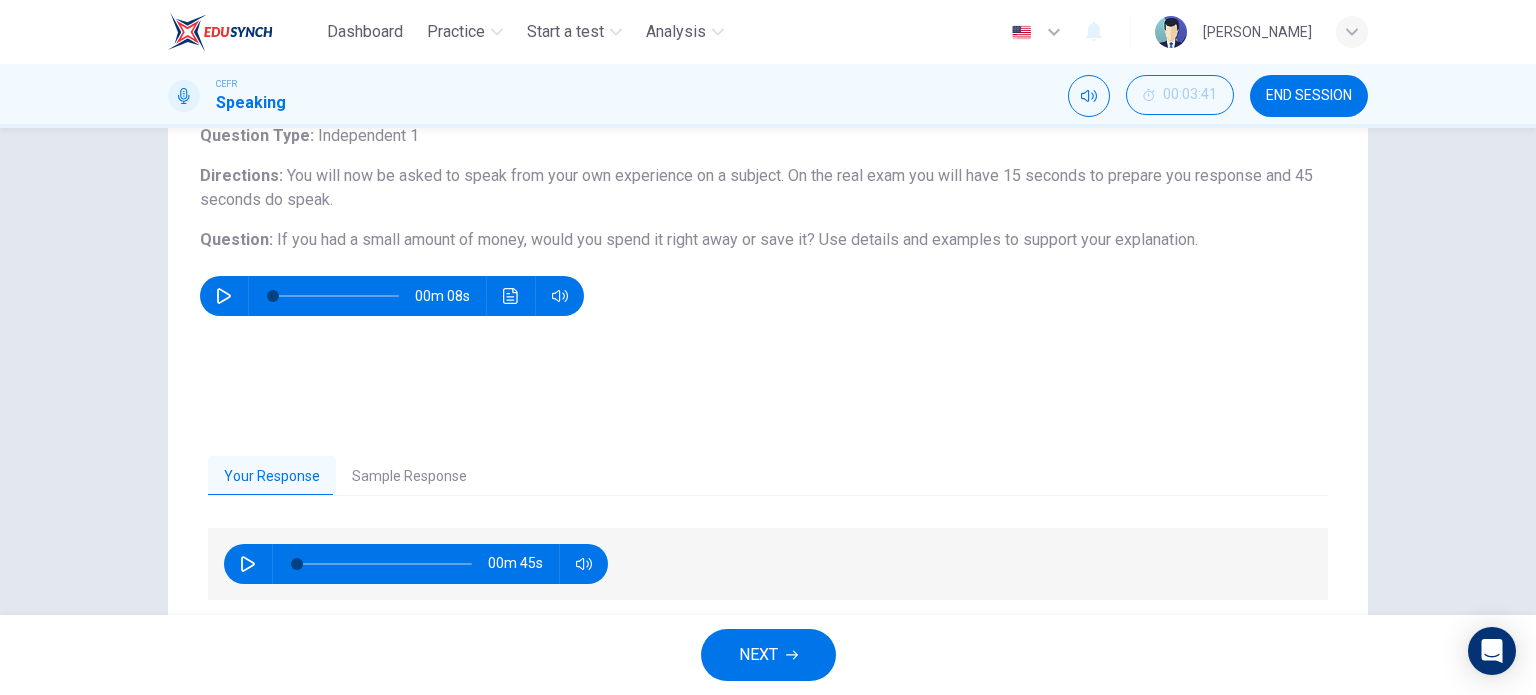 scroll, scrollTop: 88, scrollLeft: 0, axis: vertical 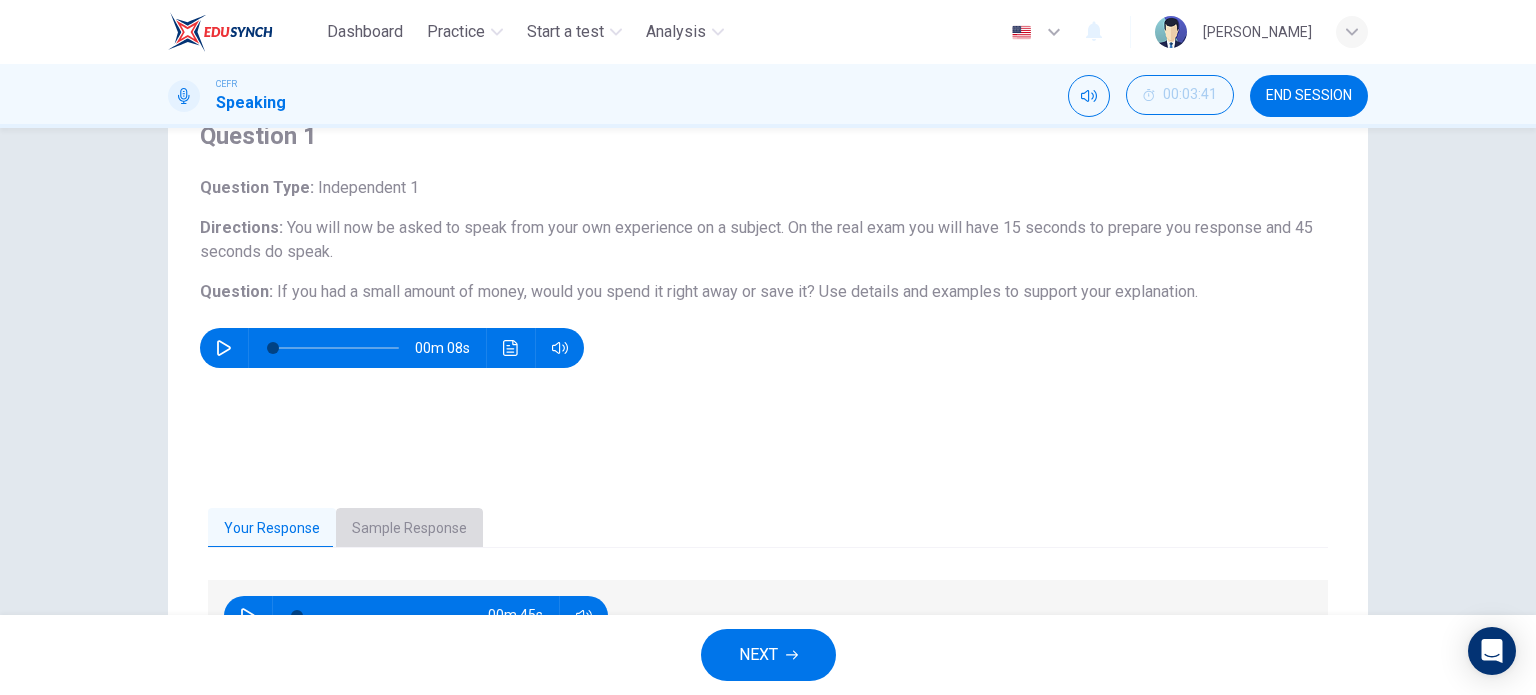 click on "Sample Response" at bounding box center (409, 529) 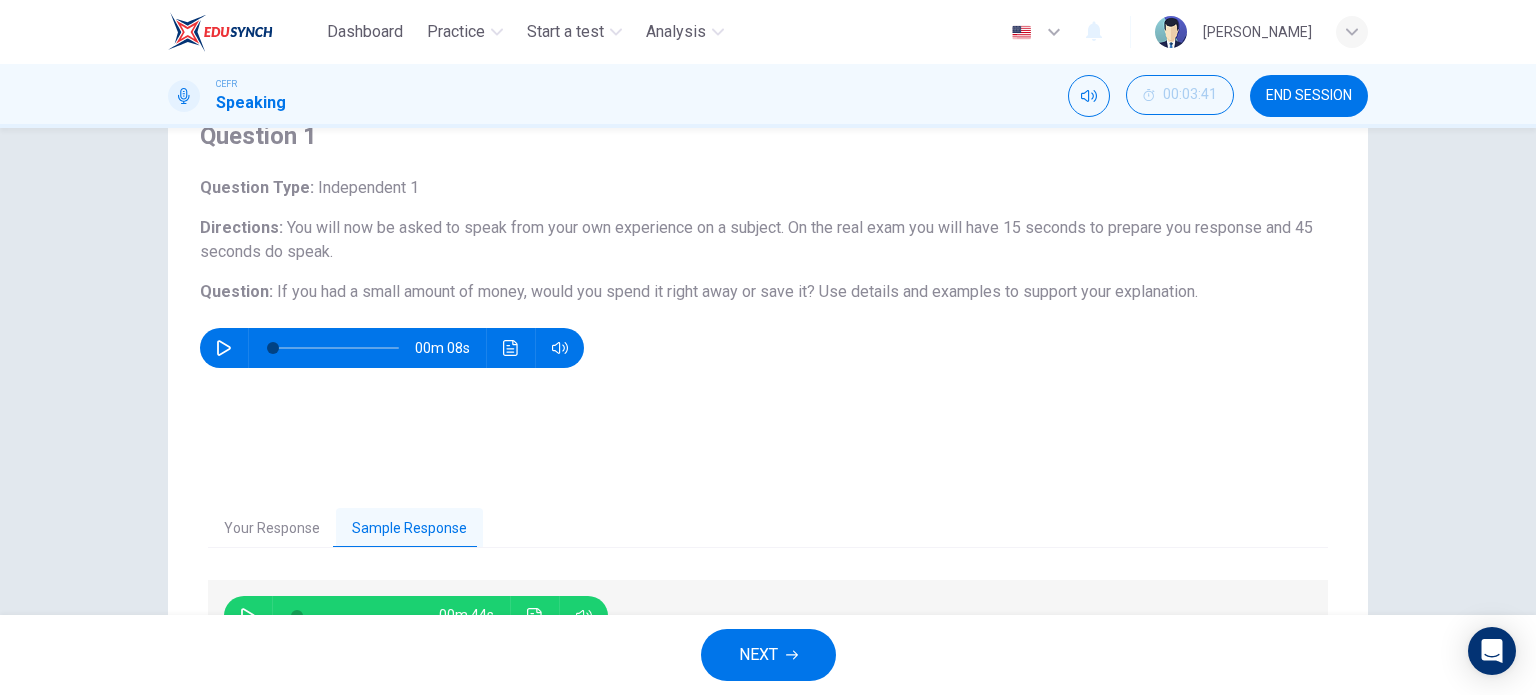 scroll, scrollTop: 288, scrollLeft: 0, axis: vertical 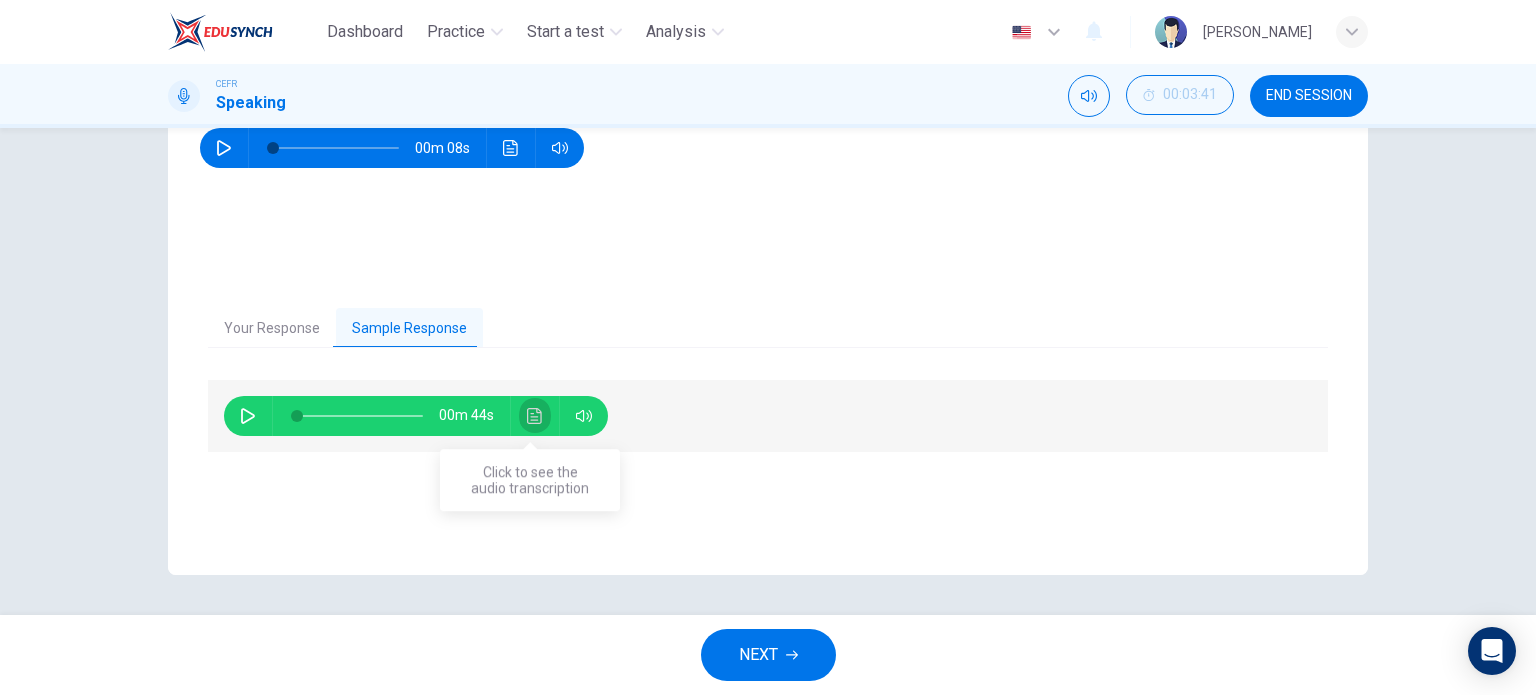click at bounding box center (535, 416) 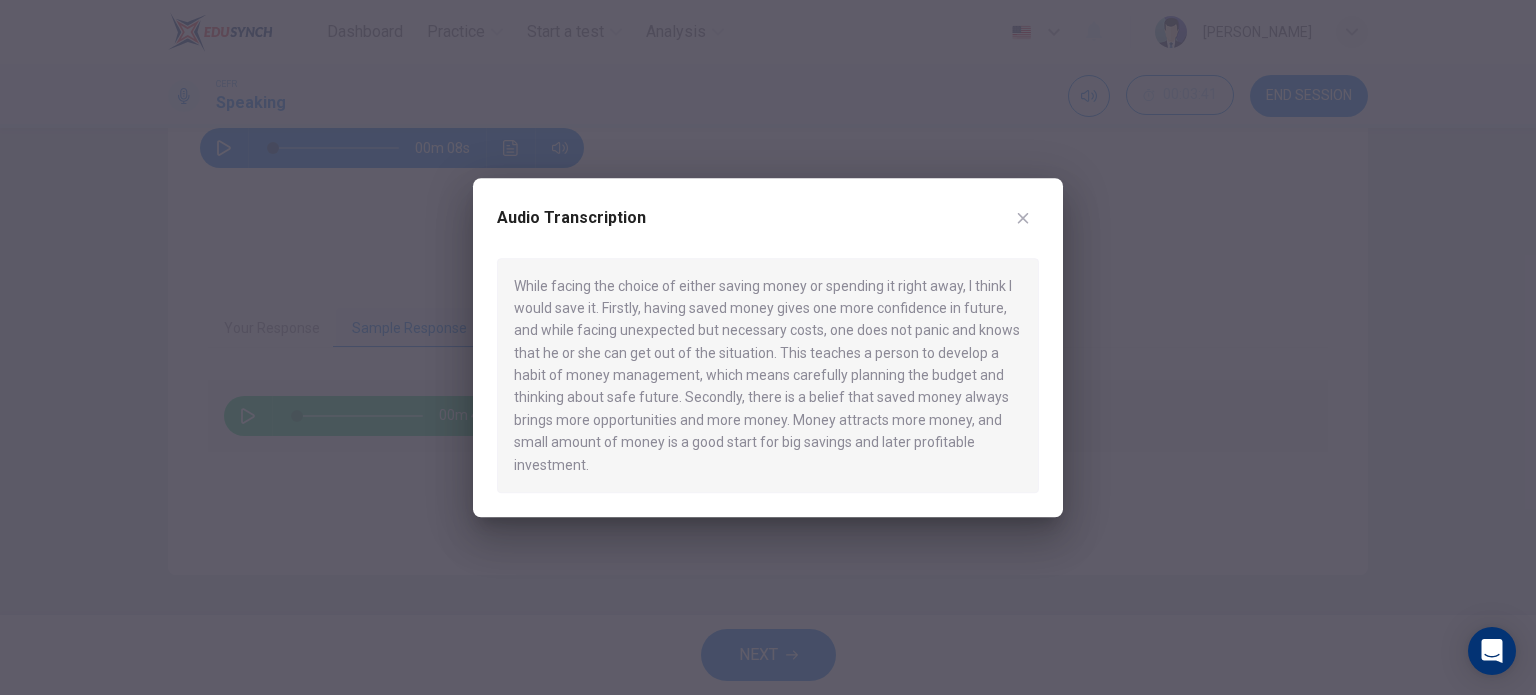 click 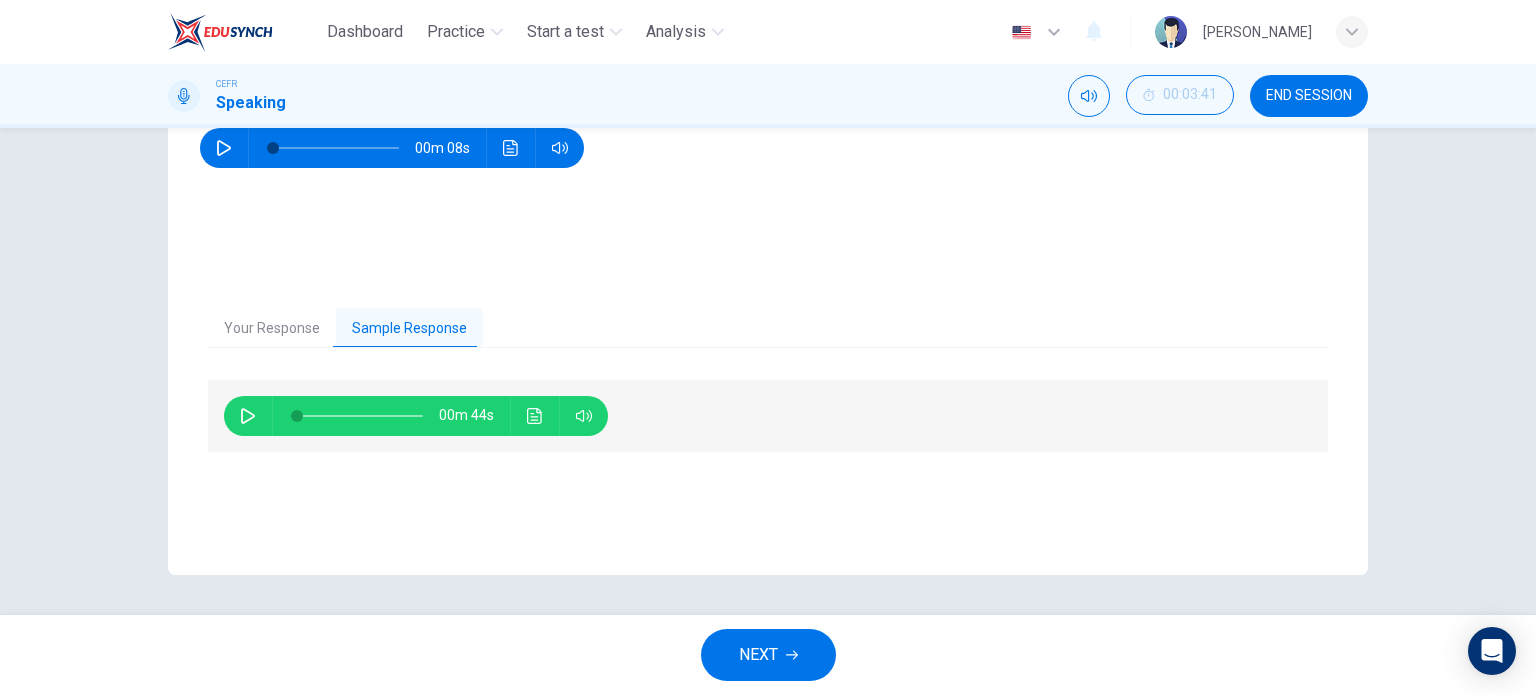 click 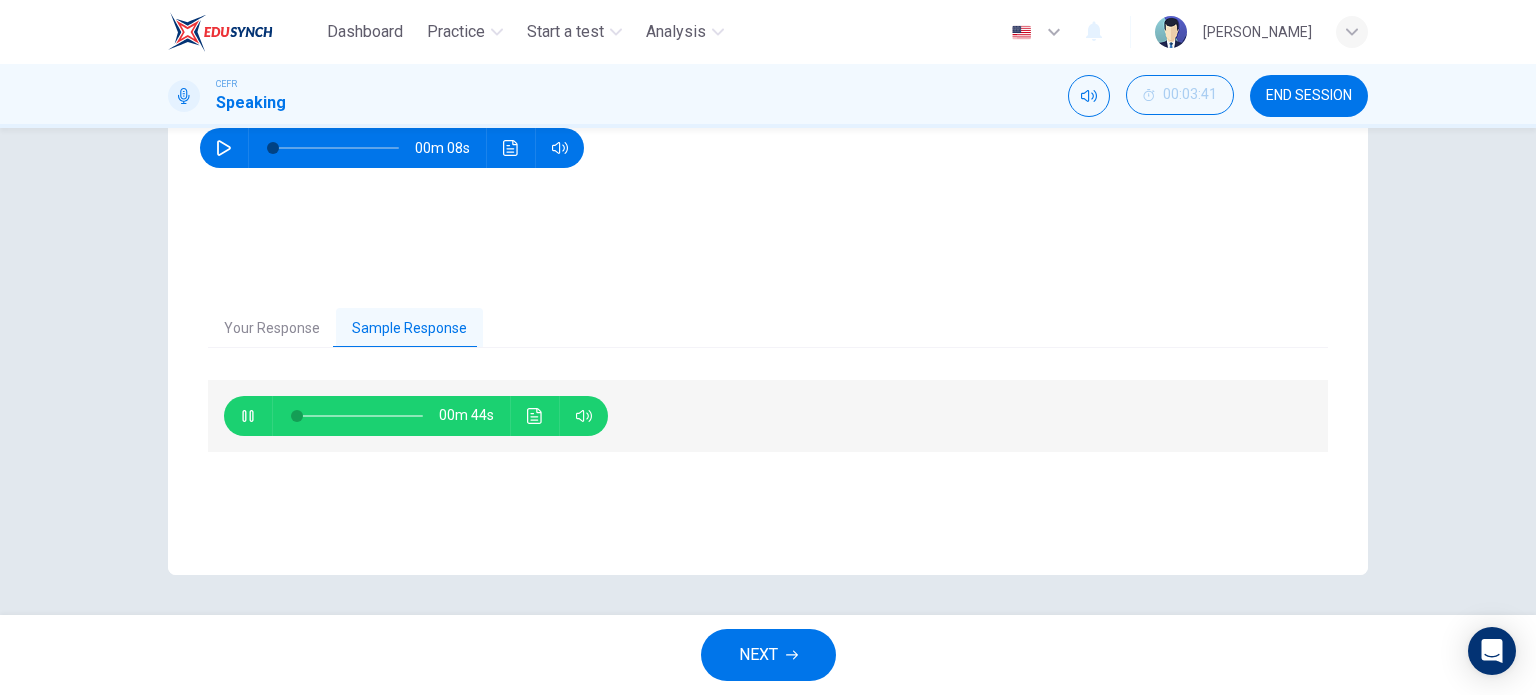 type on "2" 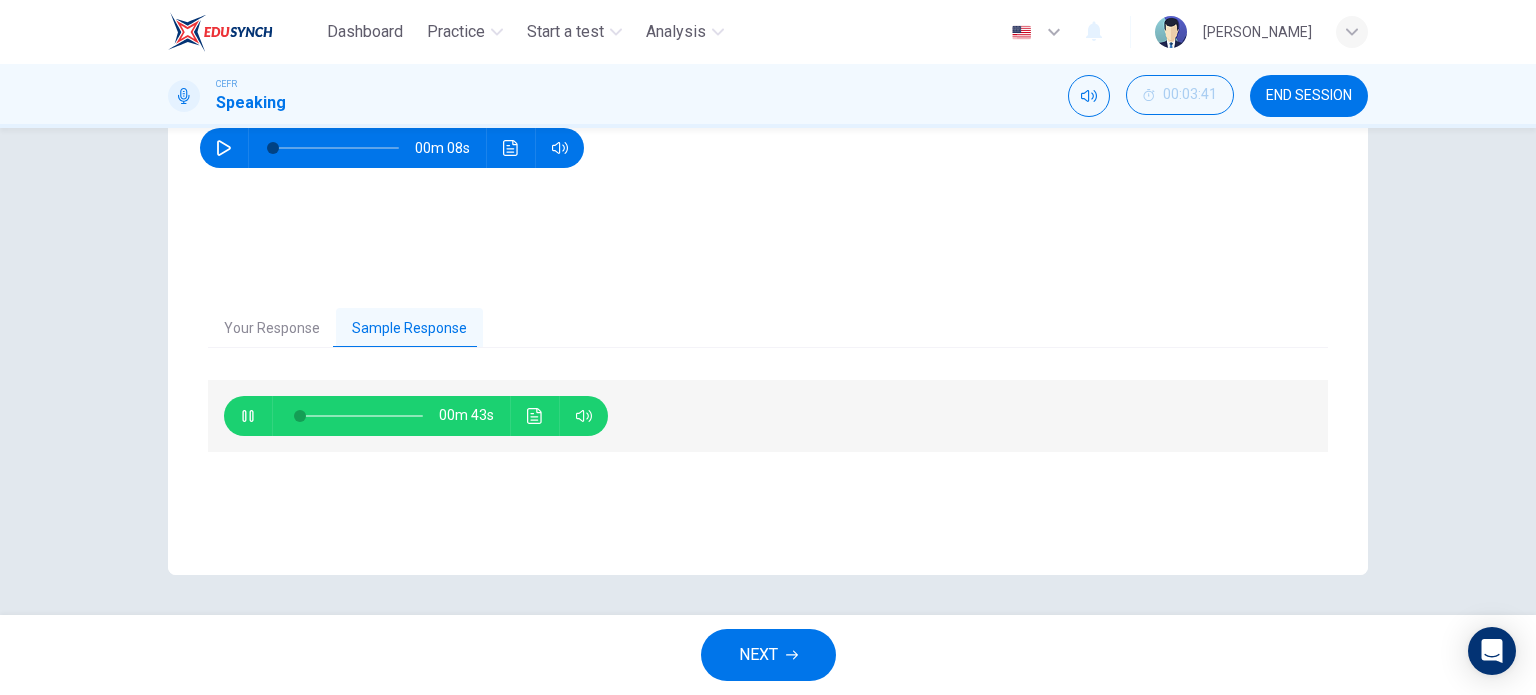 click on "NEXT" at bounding box center [758, 655] 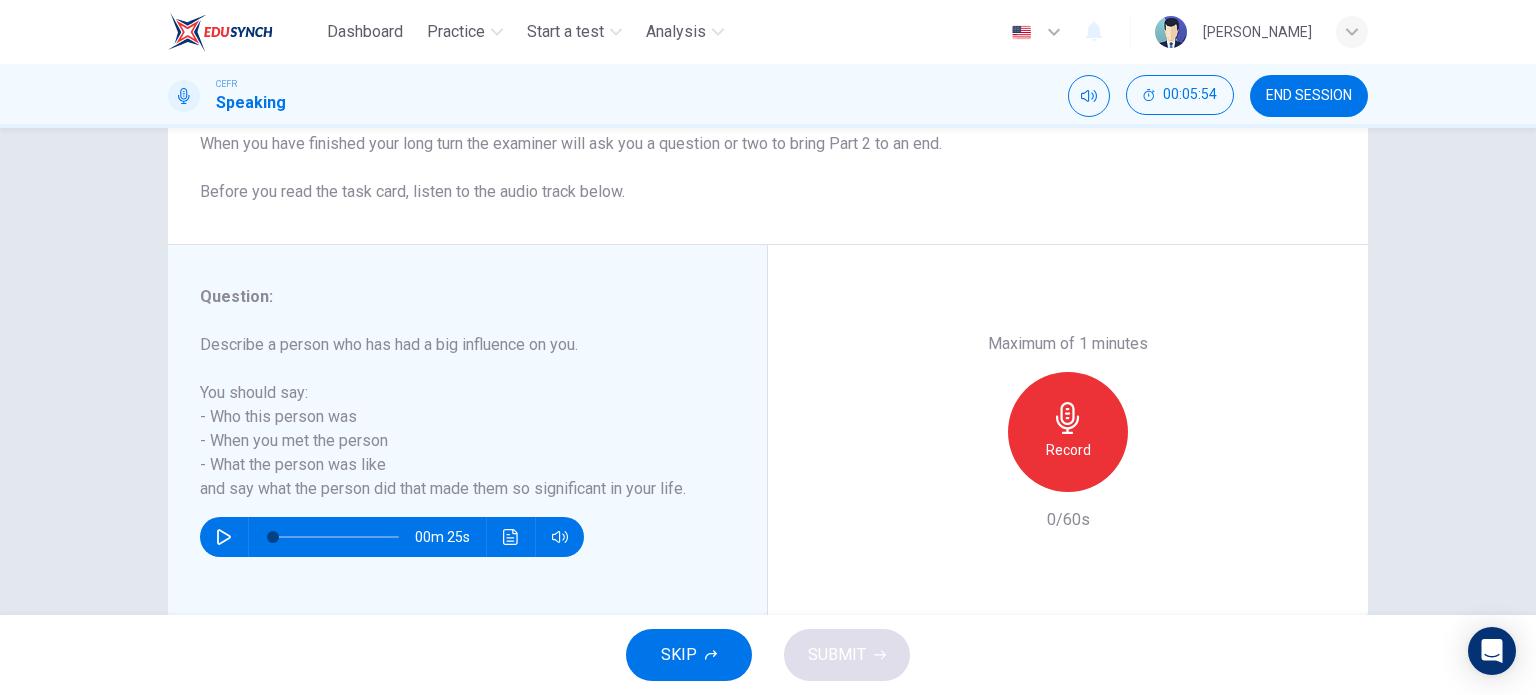 scroll, scrollTop: 288, scrollLeft: 0, axis: vertical 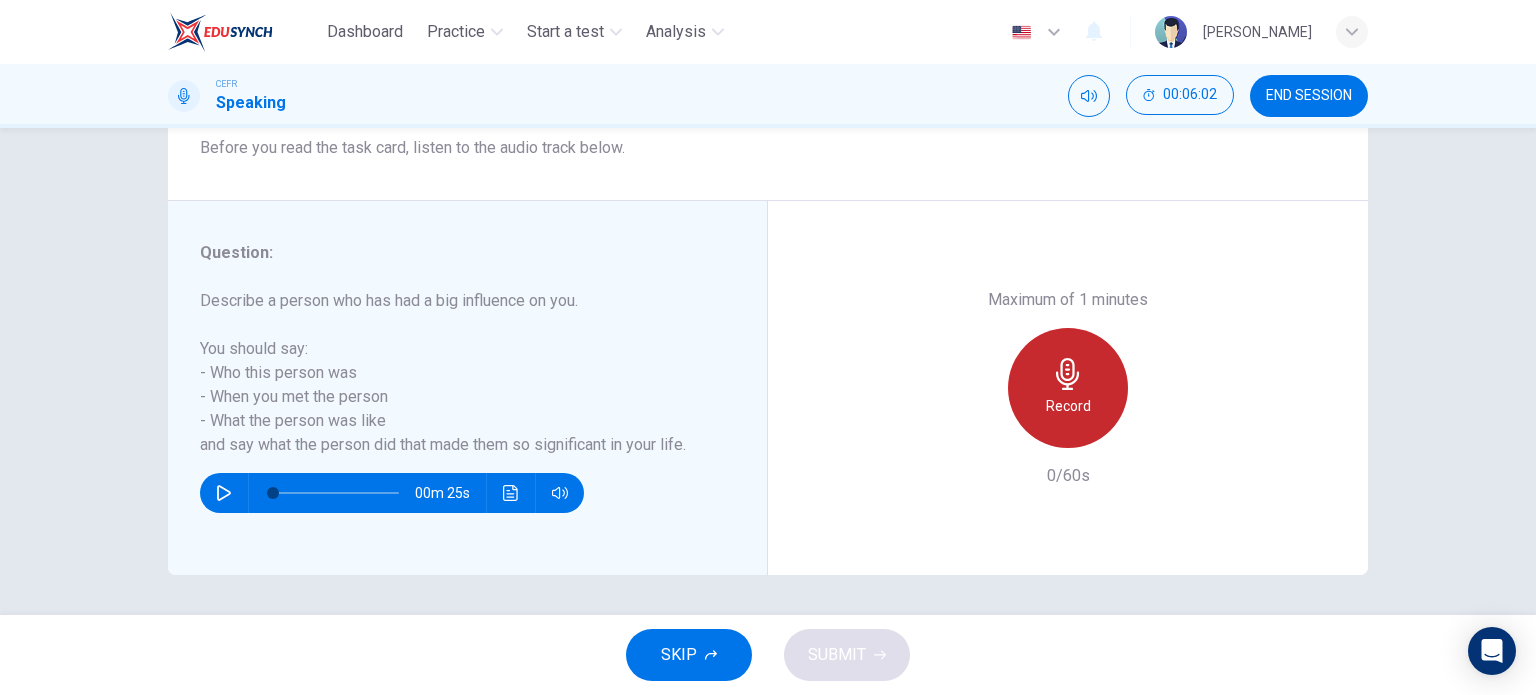 click on "Record" at bounding box center (1068, 406) 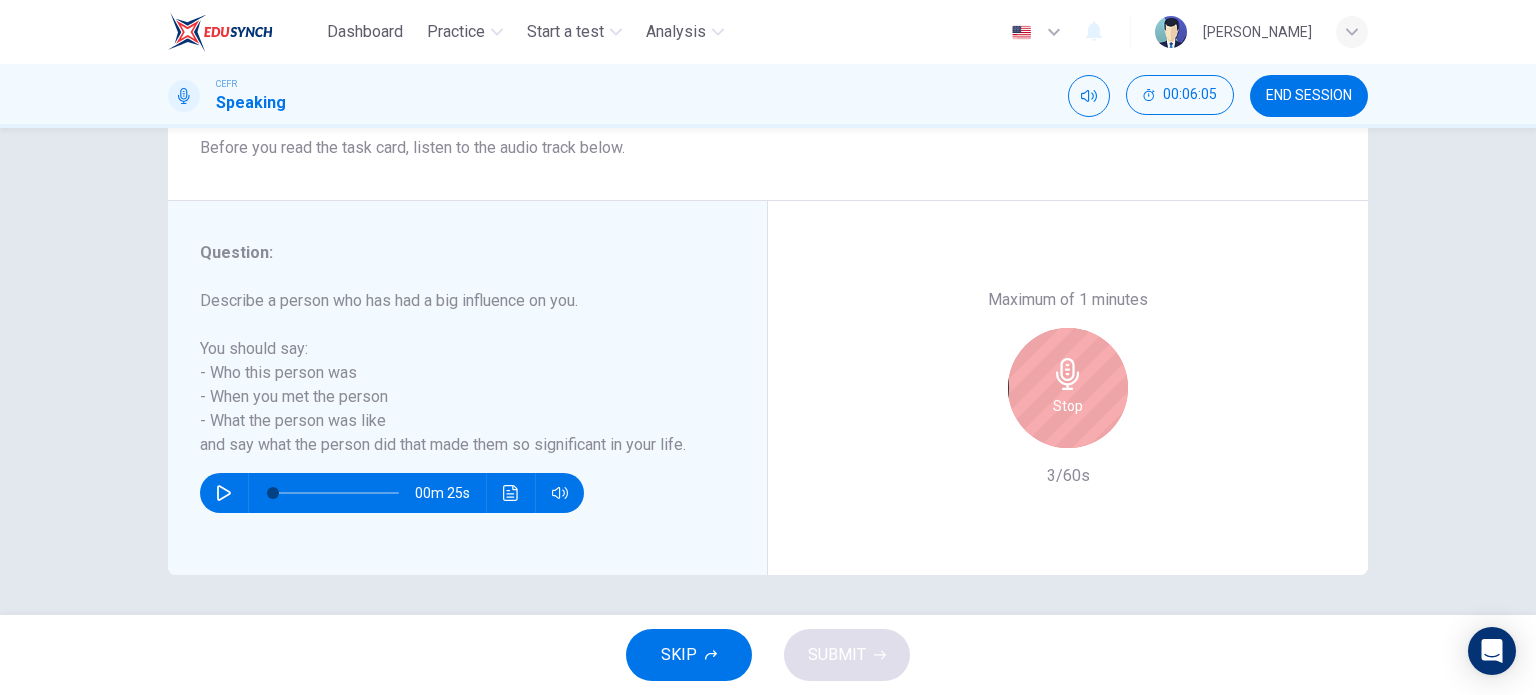 click on "Stop" at bounding box center [1068, 388] 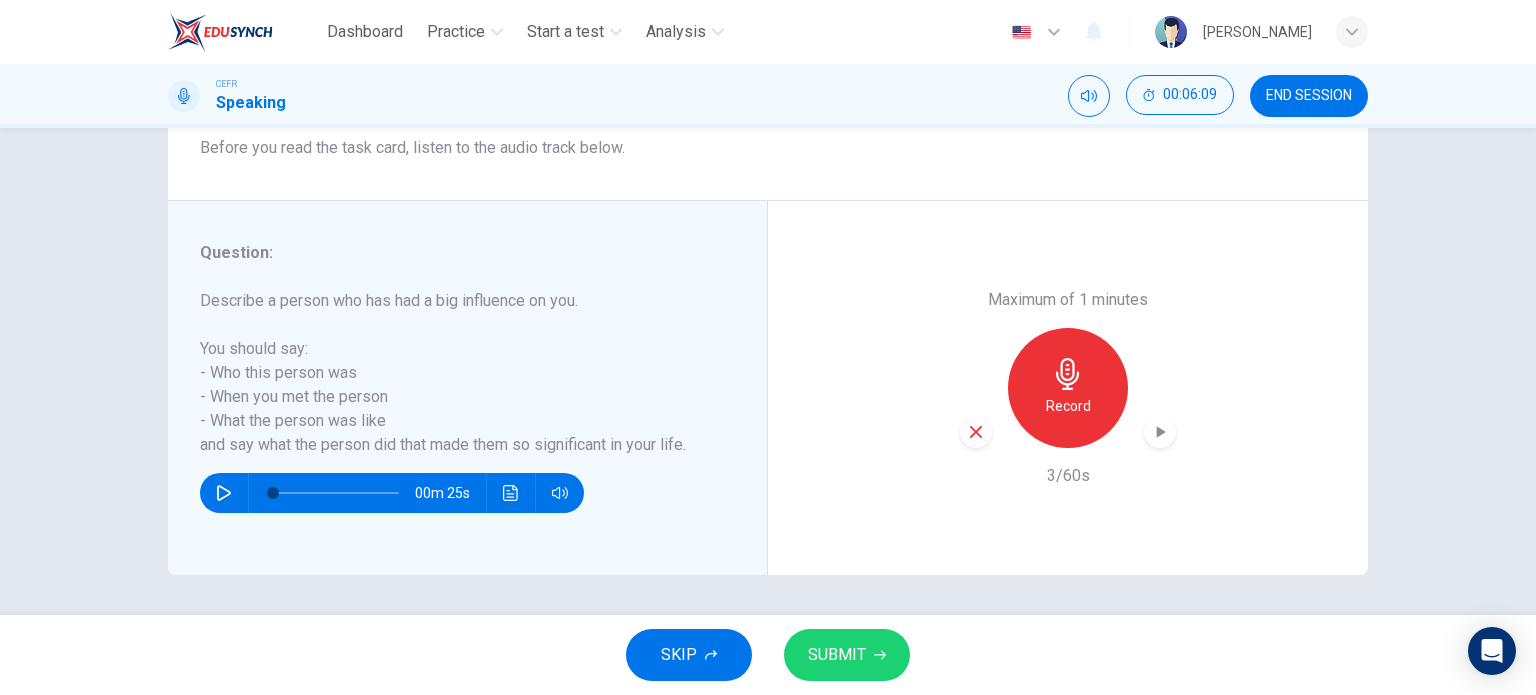 click at bounding box center [976, 432] 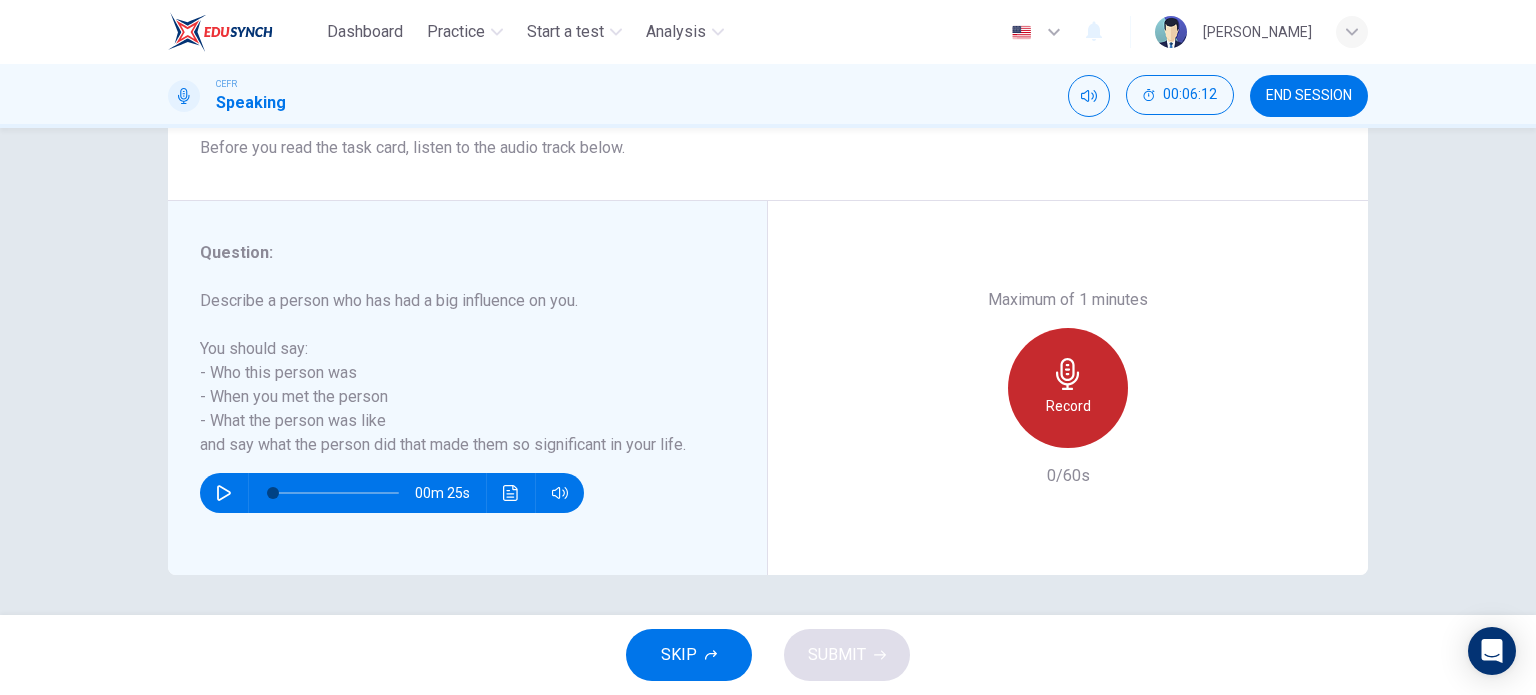 click on "Record" at bounding box center (1068, 388) 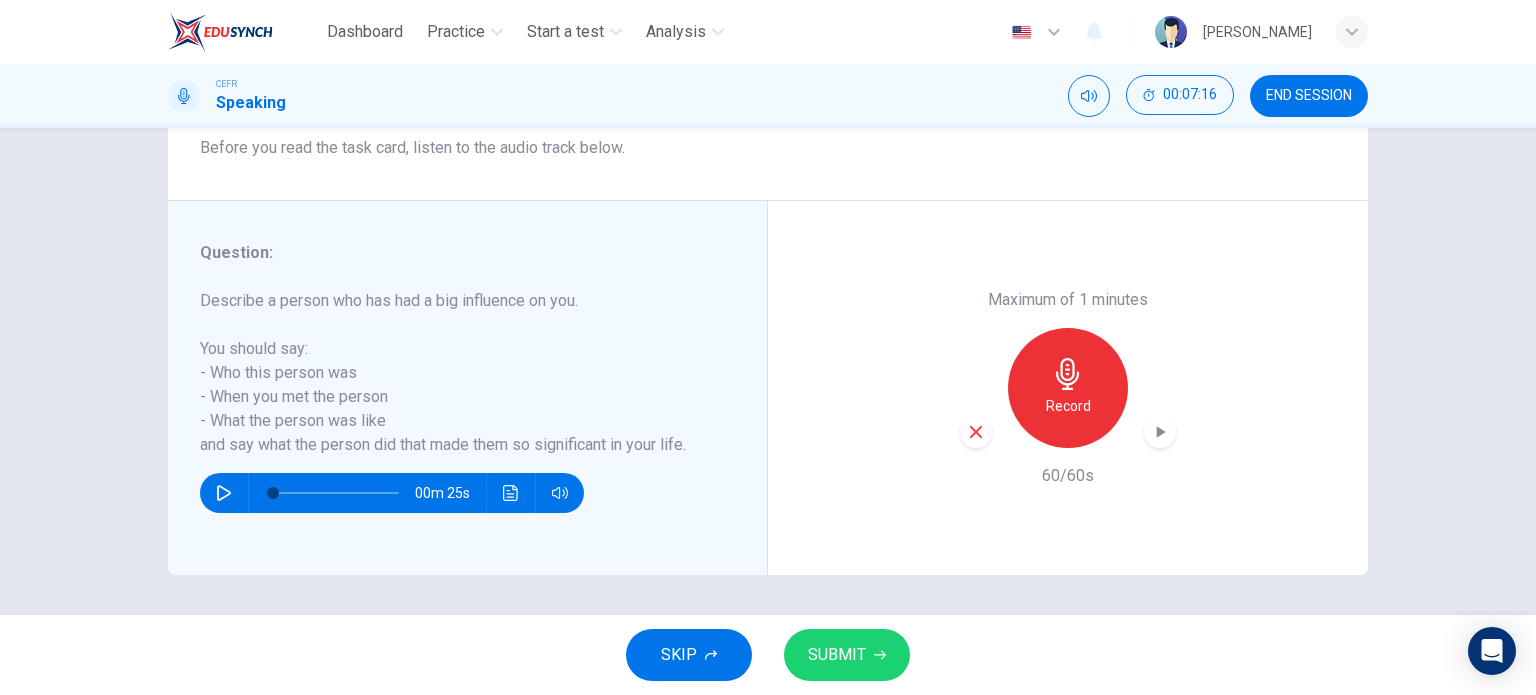 click on "SUBMIT" at bounding box center (837, 655) 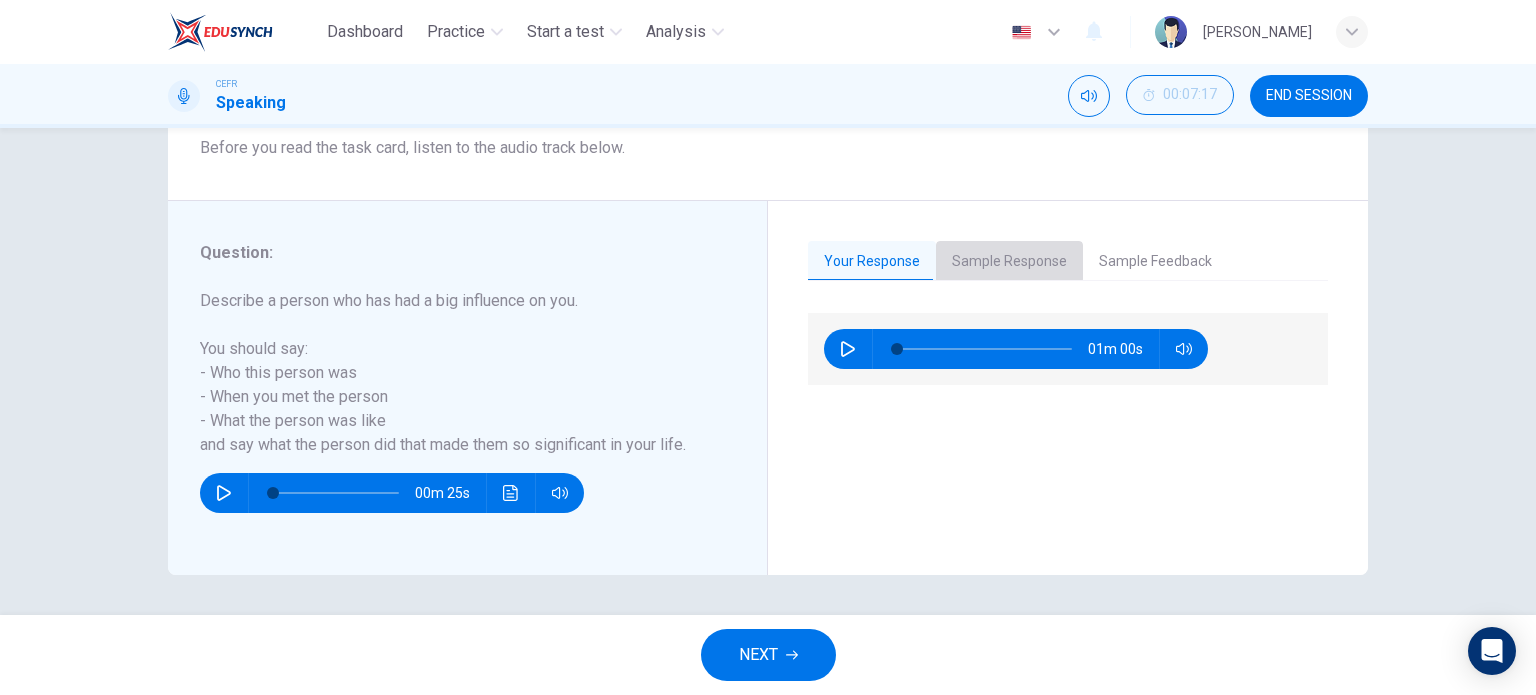 click on "Sample Response" at bounding box center [1009, 262] 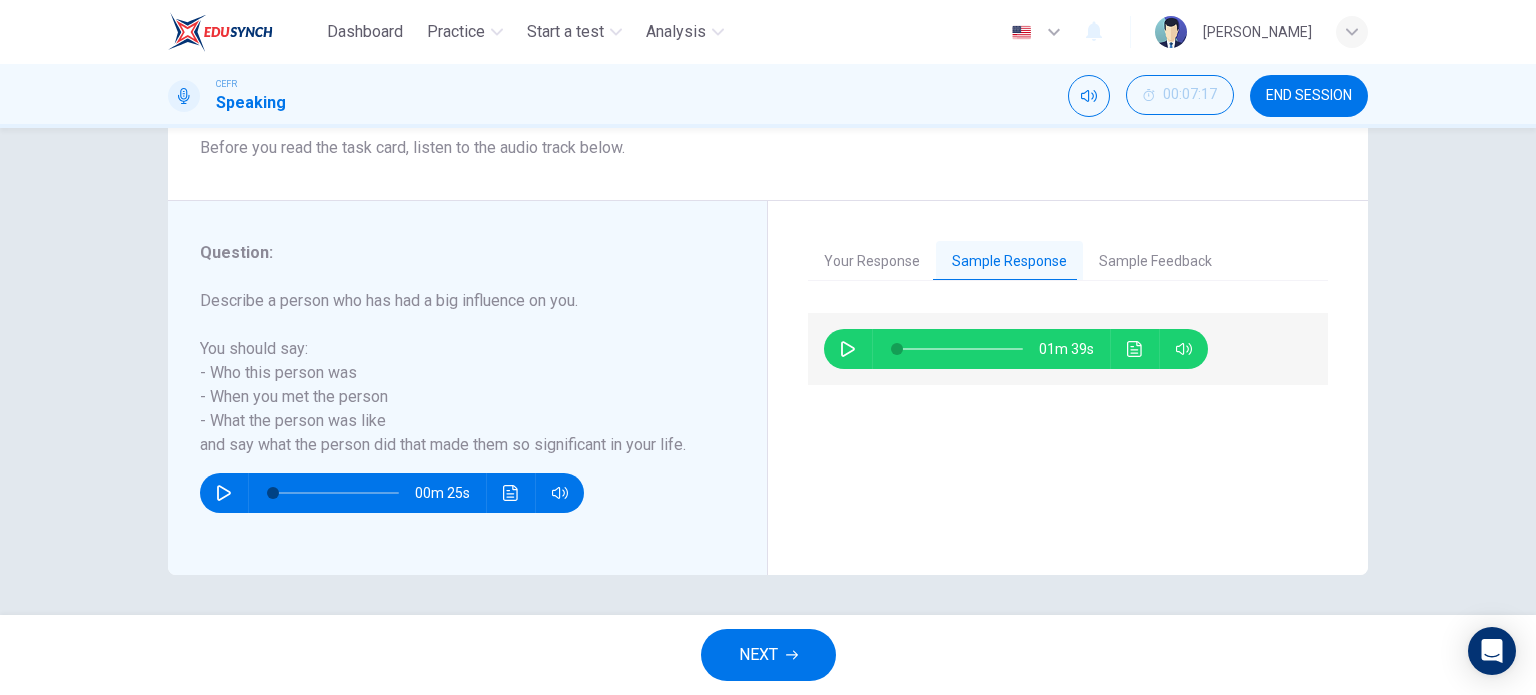 click at bounding box center [1135, 349] 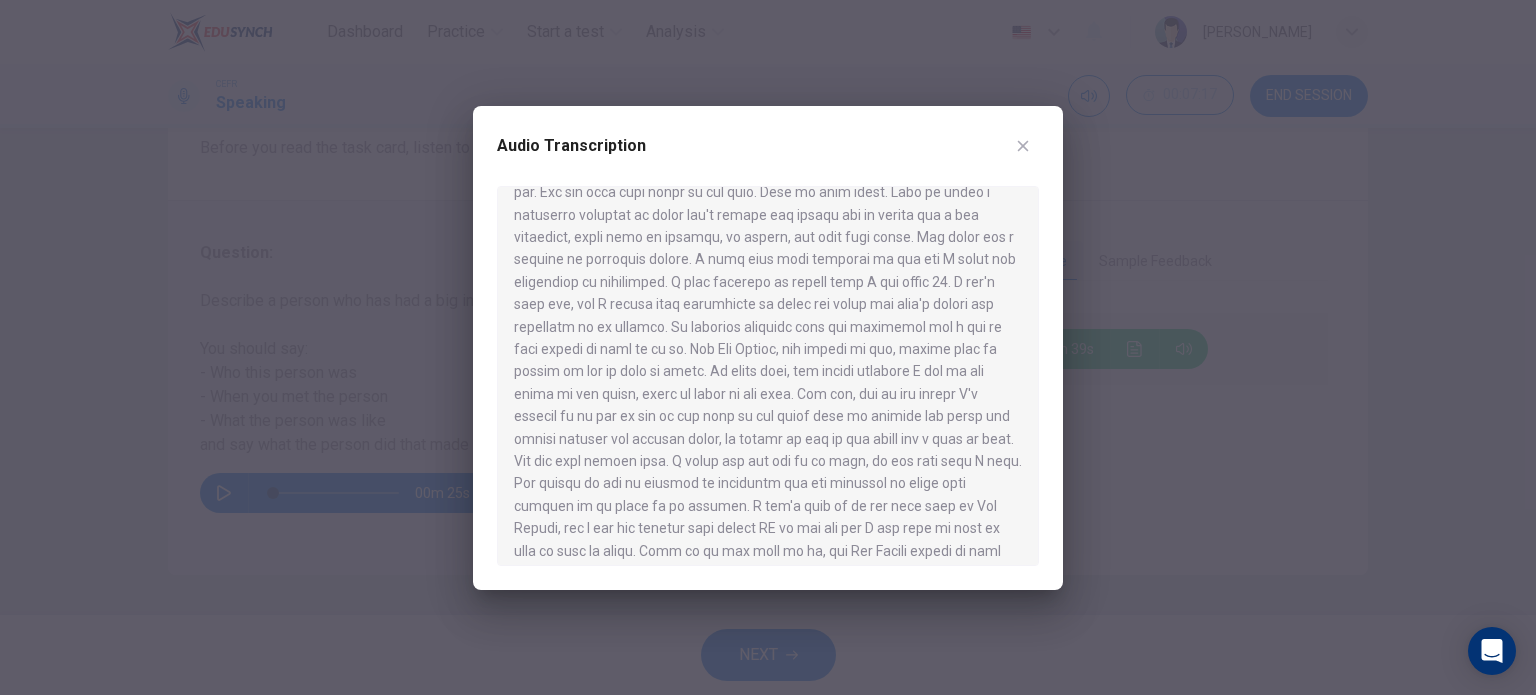 scroll, scrollTop: 100, scrollLeft: 0, axis: vertical 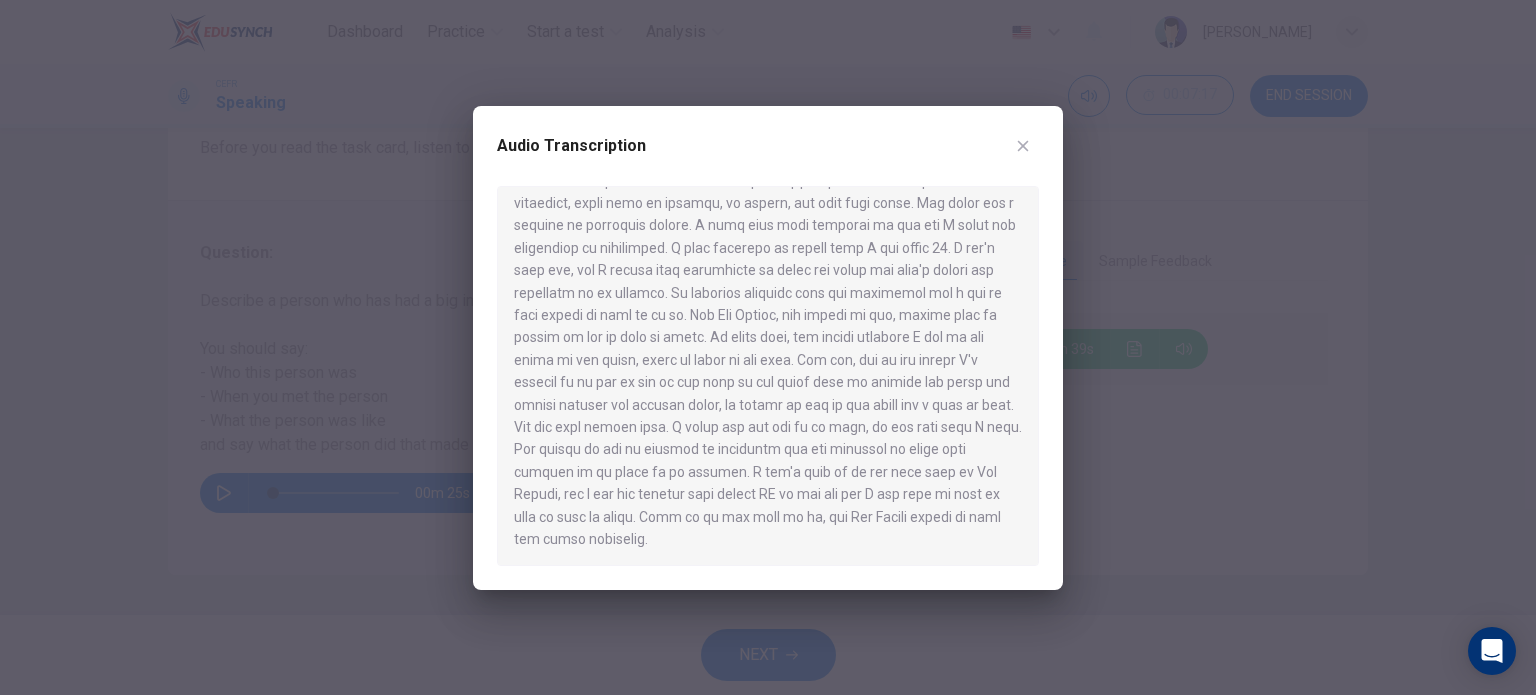 click 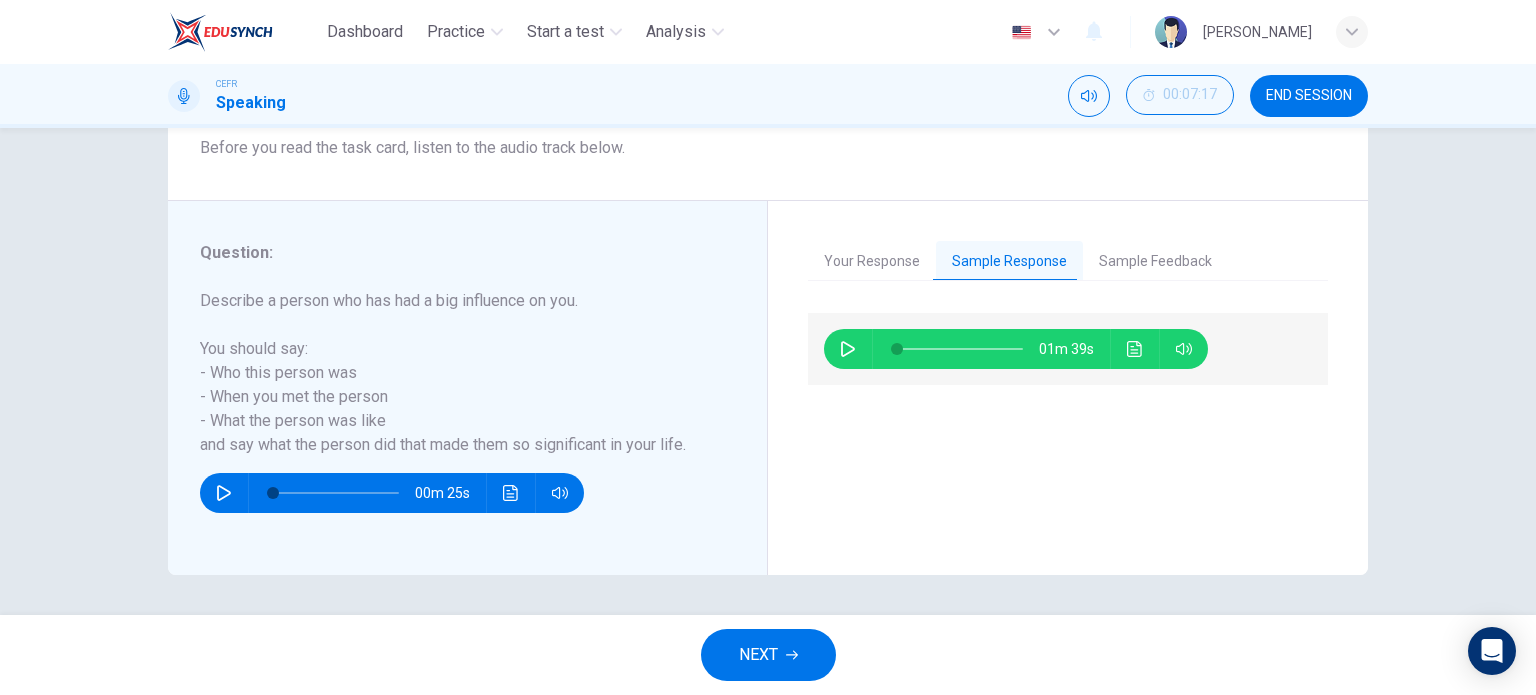 click on "NEXT" at bounding box center [768, 655] 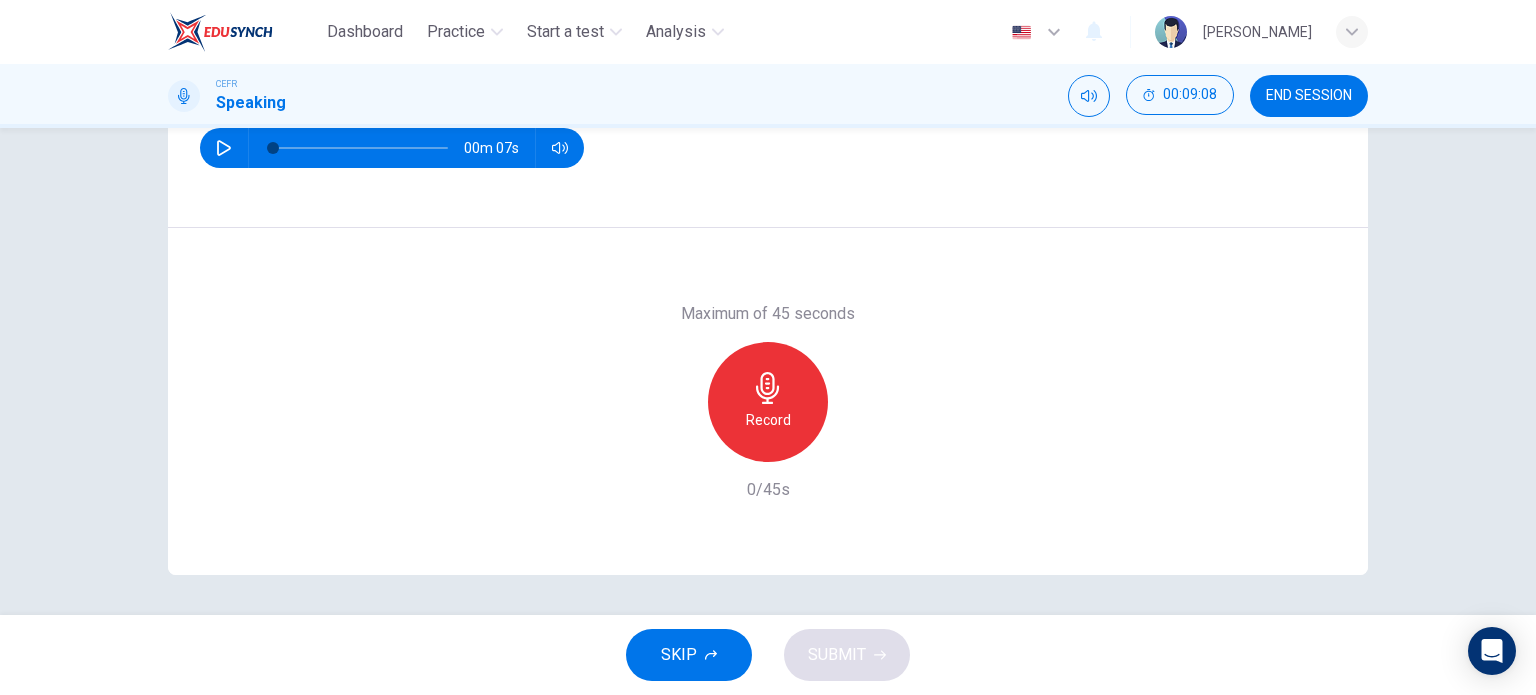 scroll, scrollTop: 188, scrollLeft: 0, axis: vertical 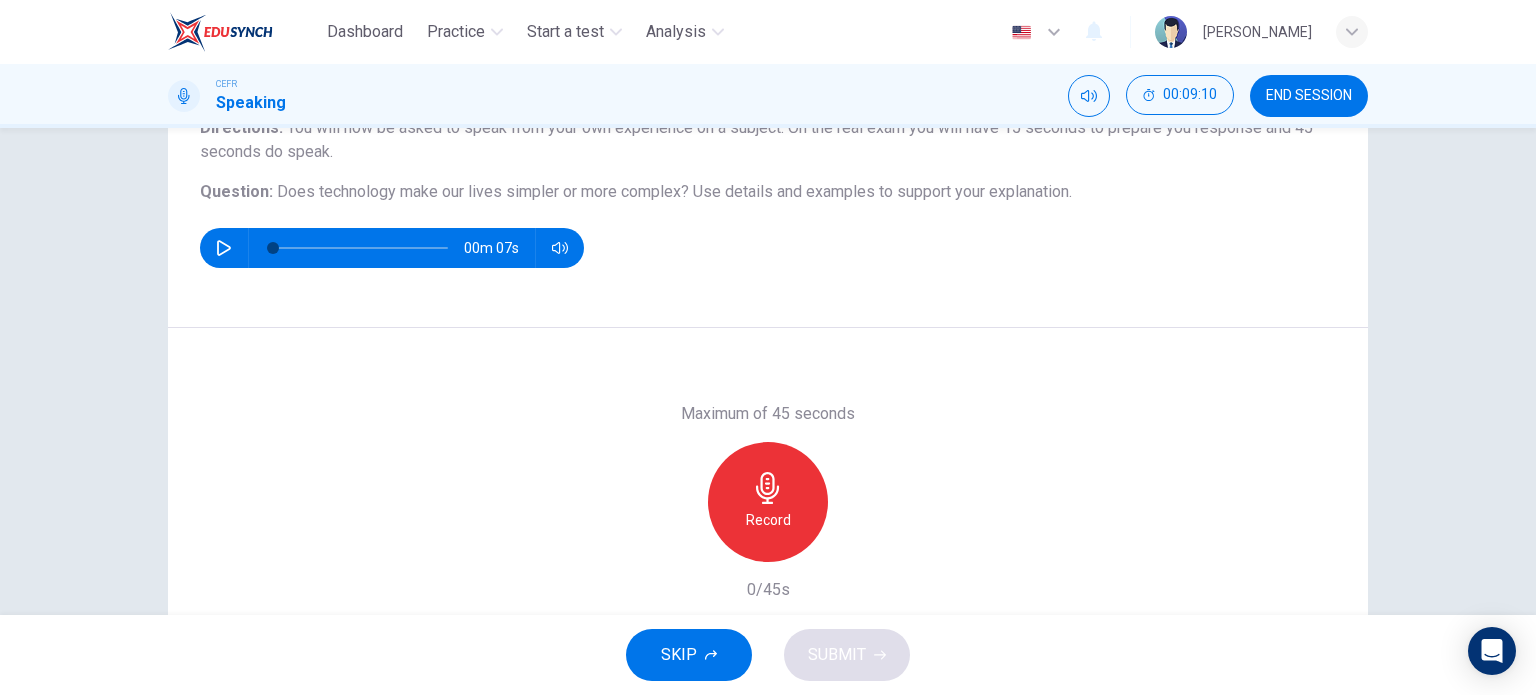 click 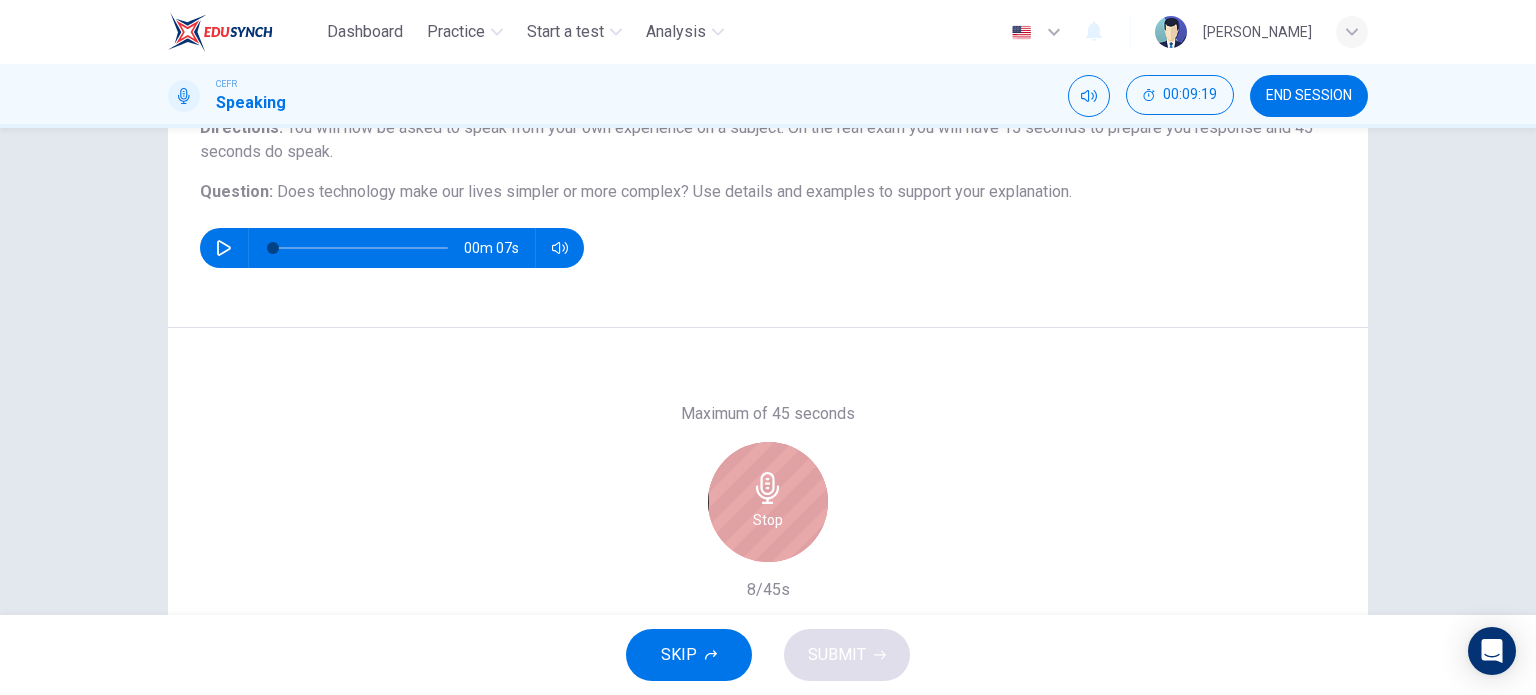 drag, startPoint x: 753, startPoint y: 483, endPoint x: 757, endPoint y: 504, distance: 21.377558 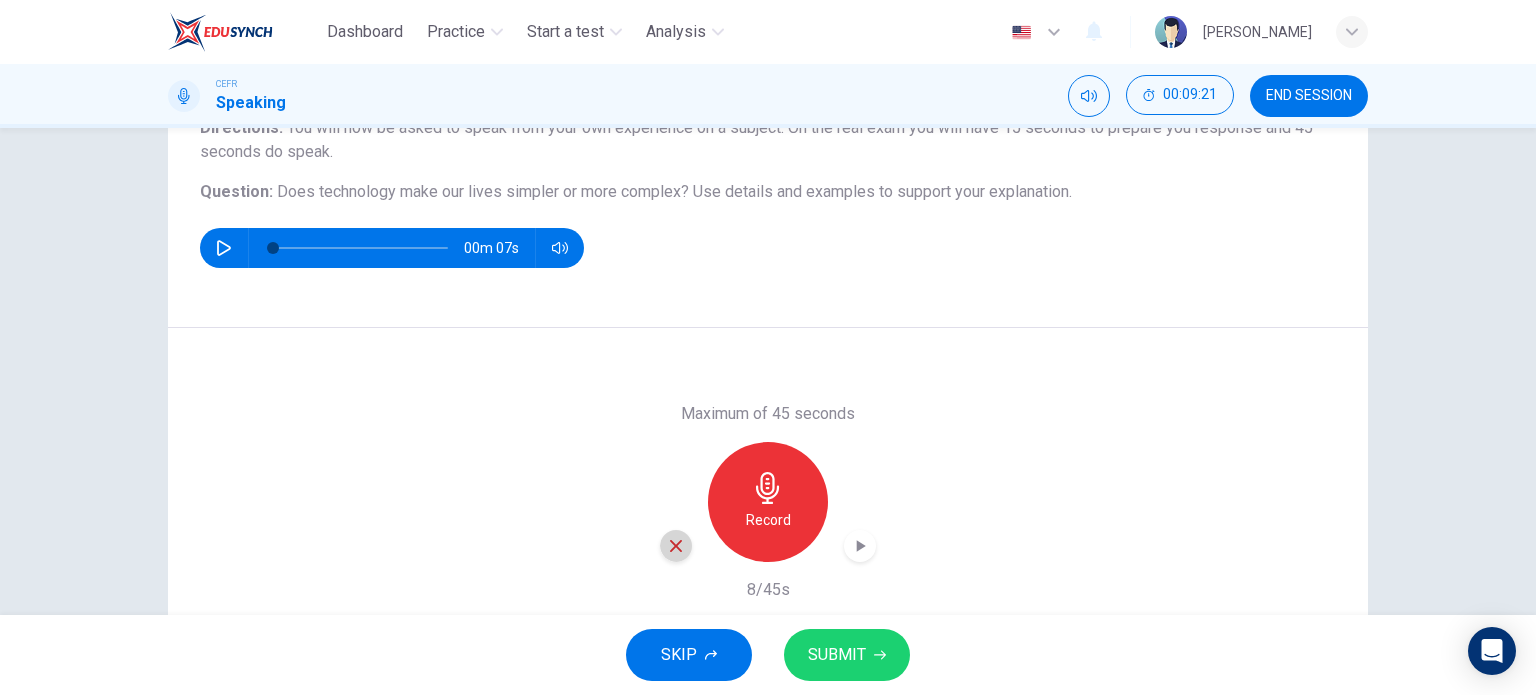 click 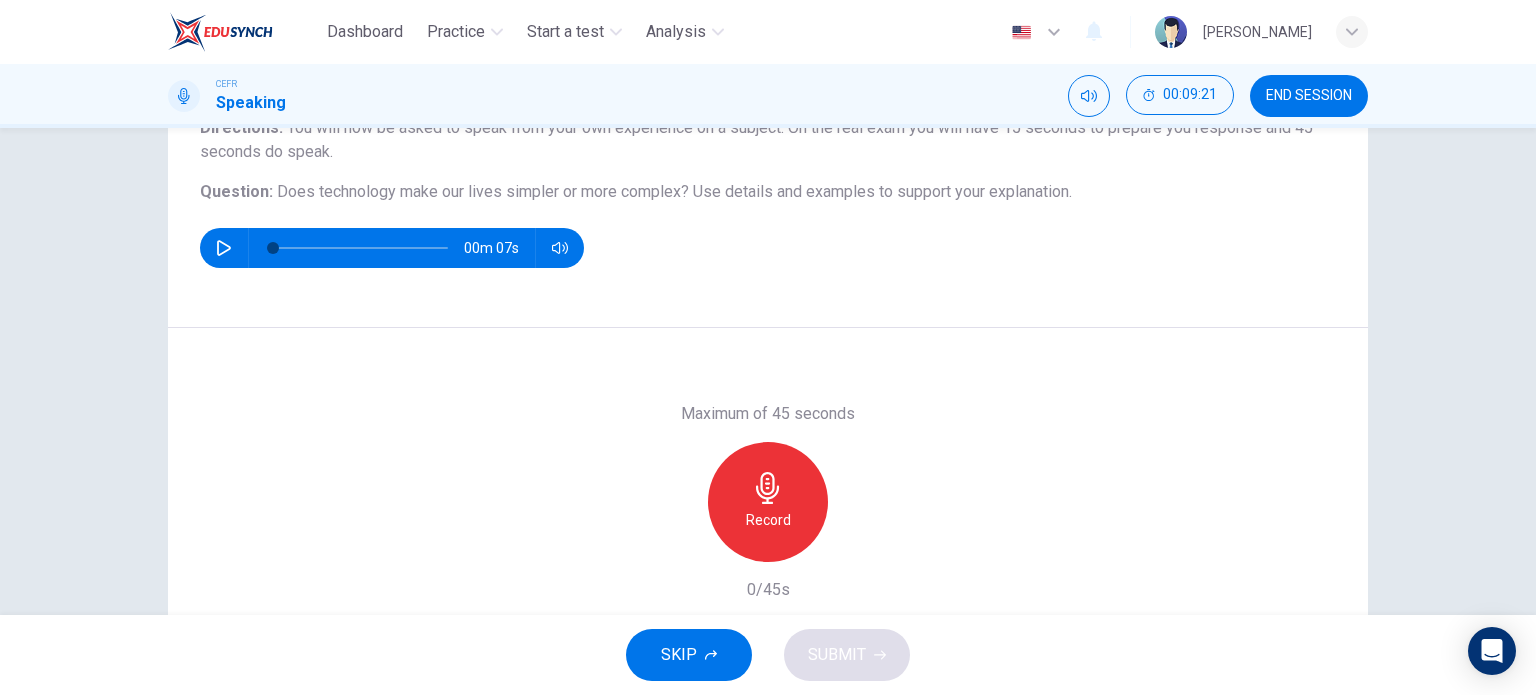 scroll, scrollTop: 288, scrollLeft: 0, axis: vertical 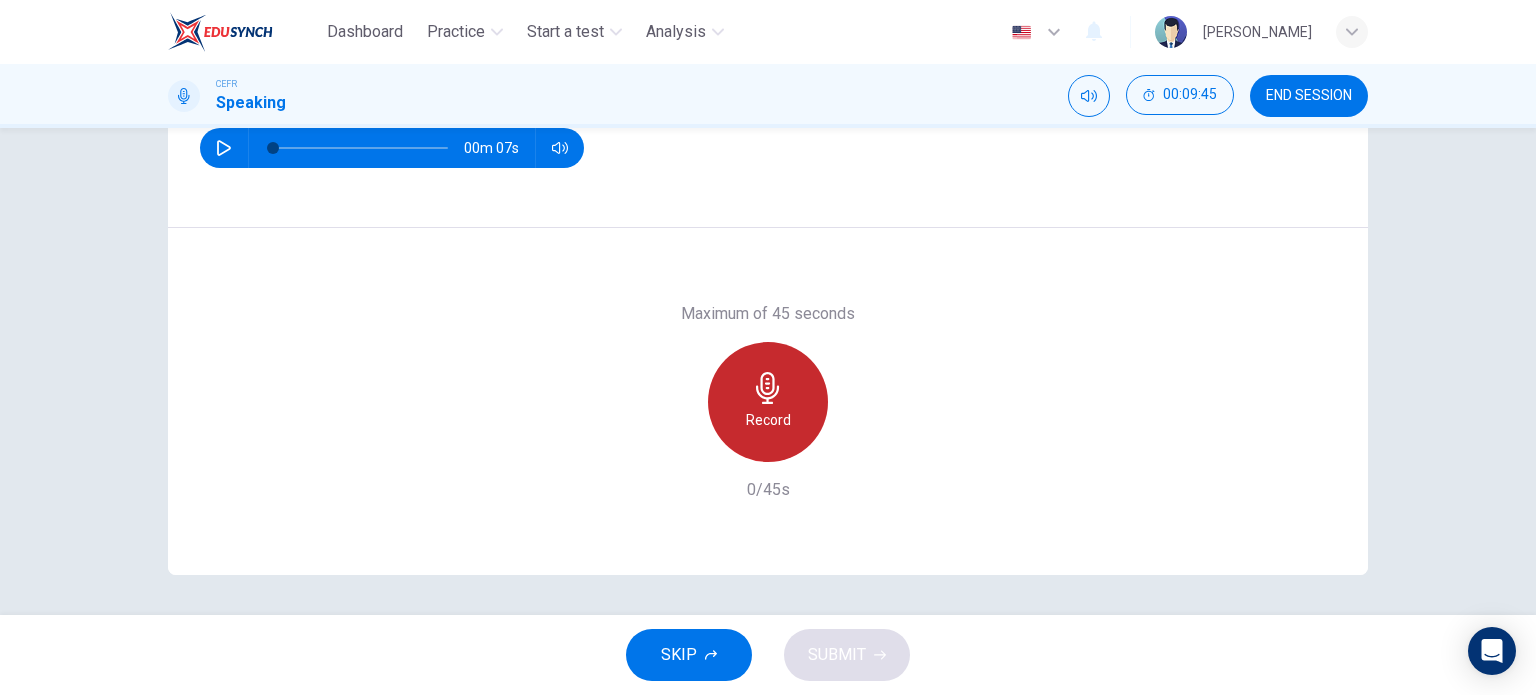 click 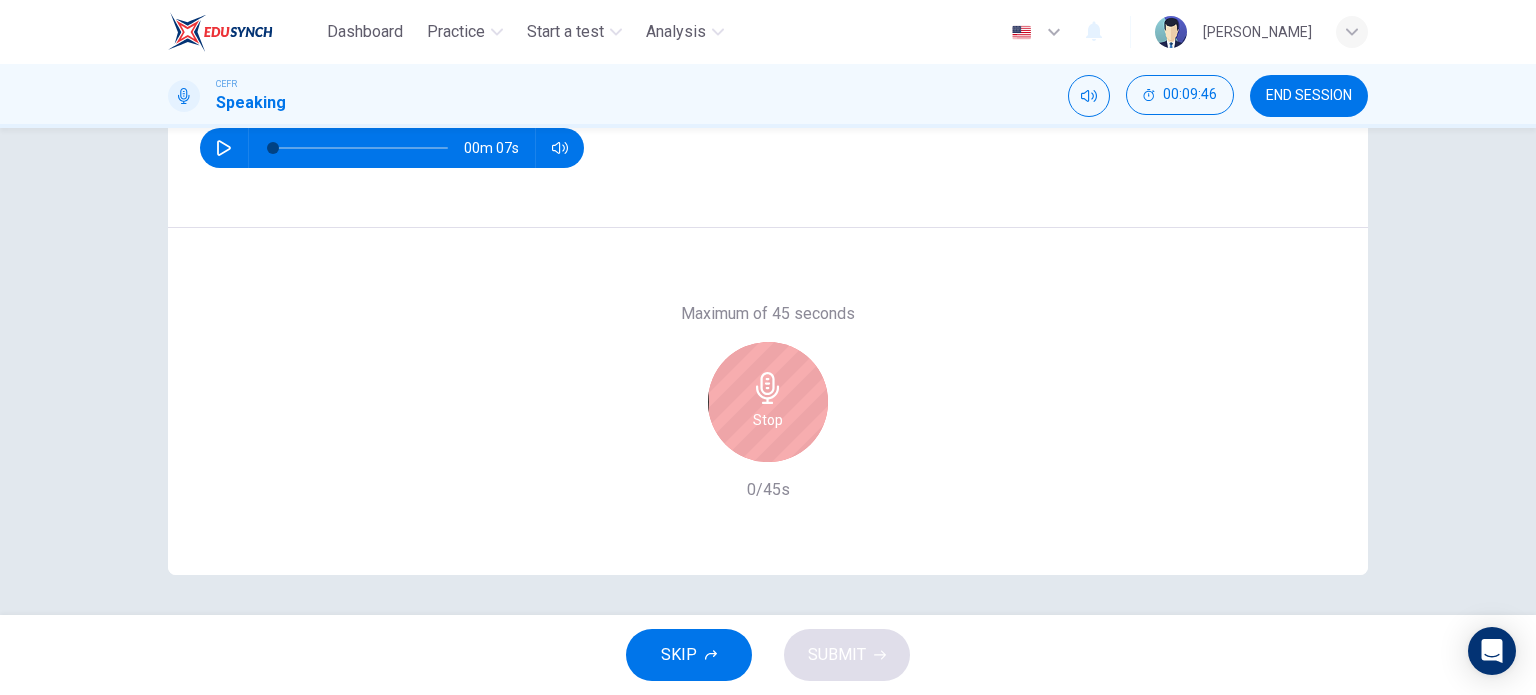 scroll, scrollTop: 188, scrollLeft: 0, axis: vertical 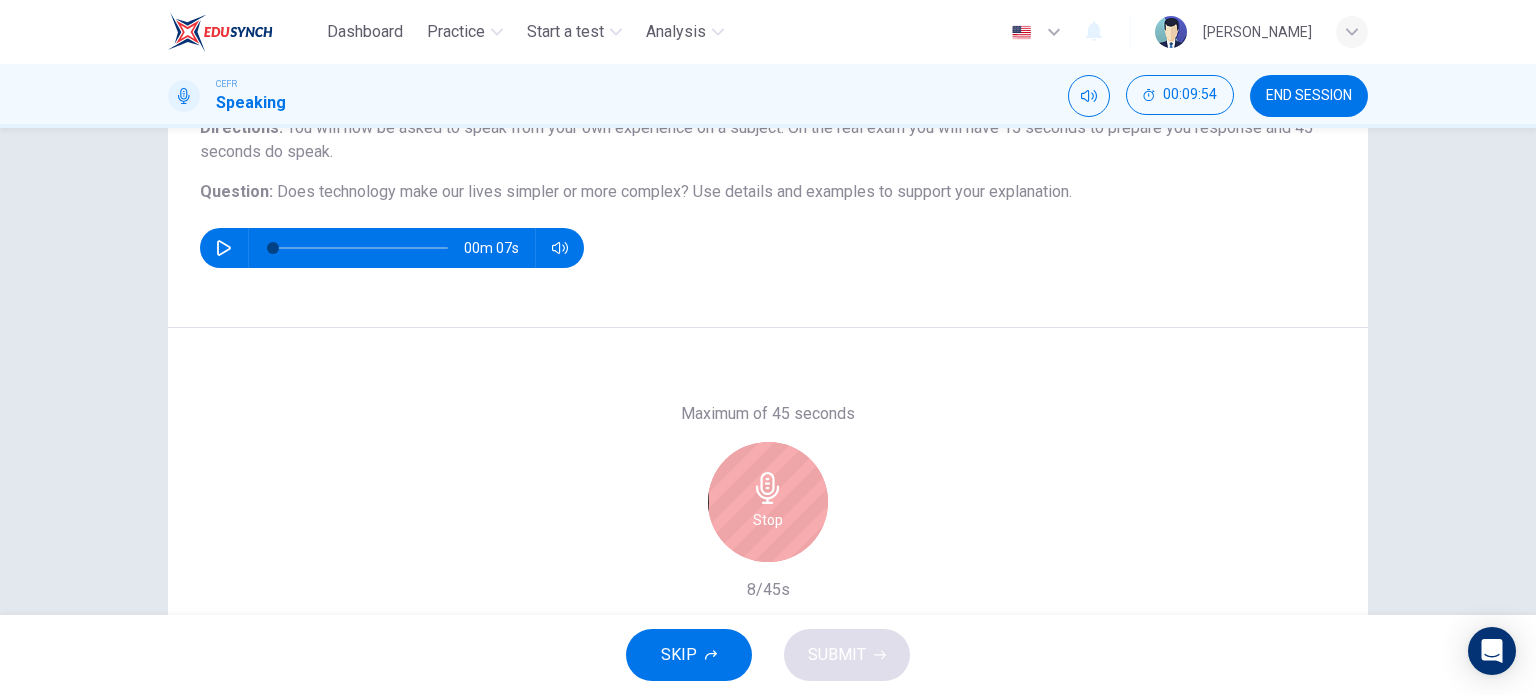 click on "Stop" at bounding box center [768, 520] 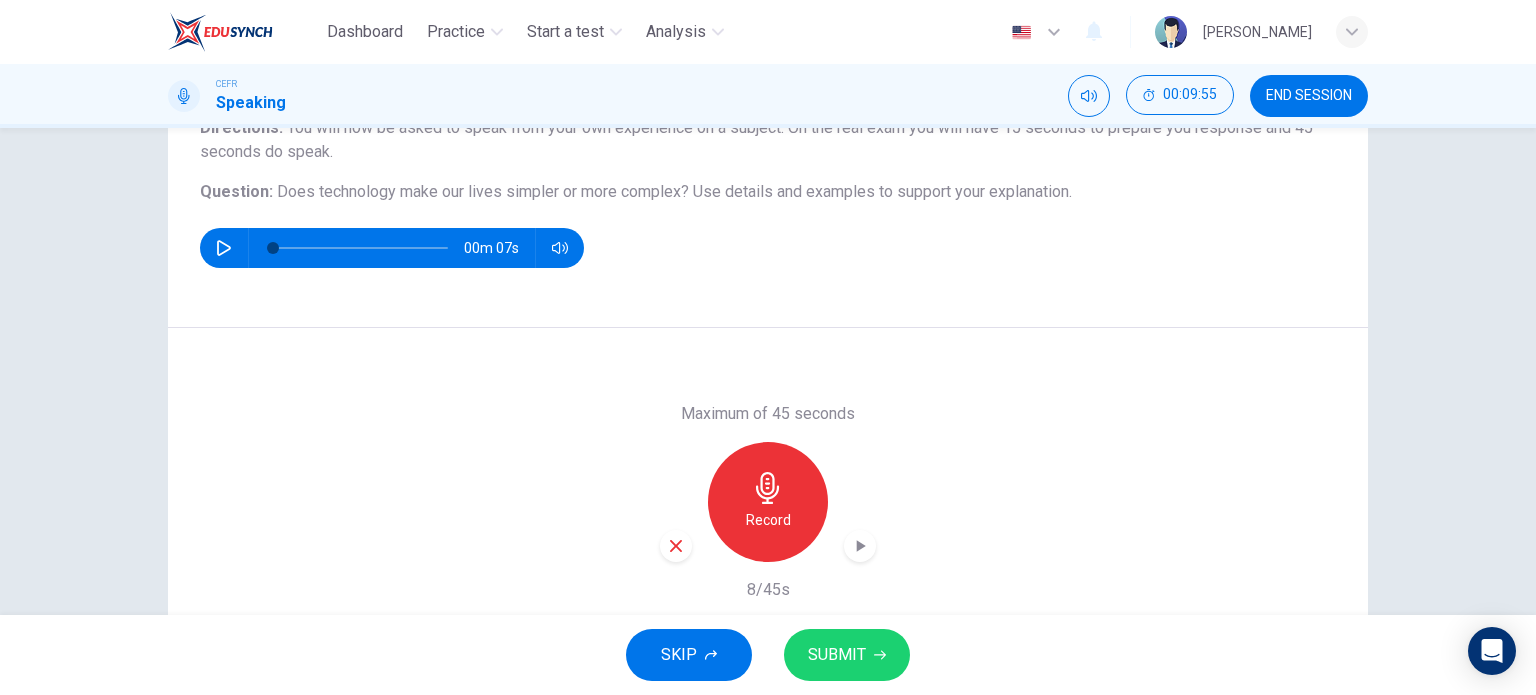click 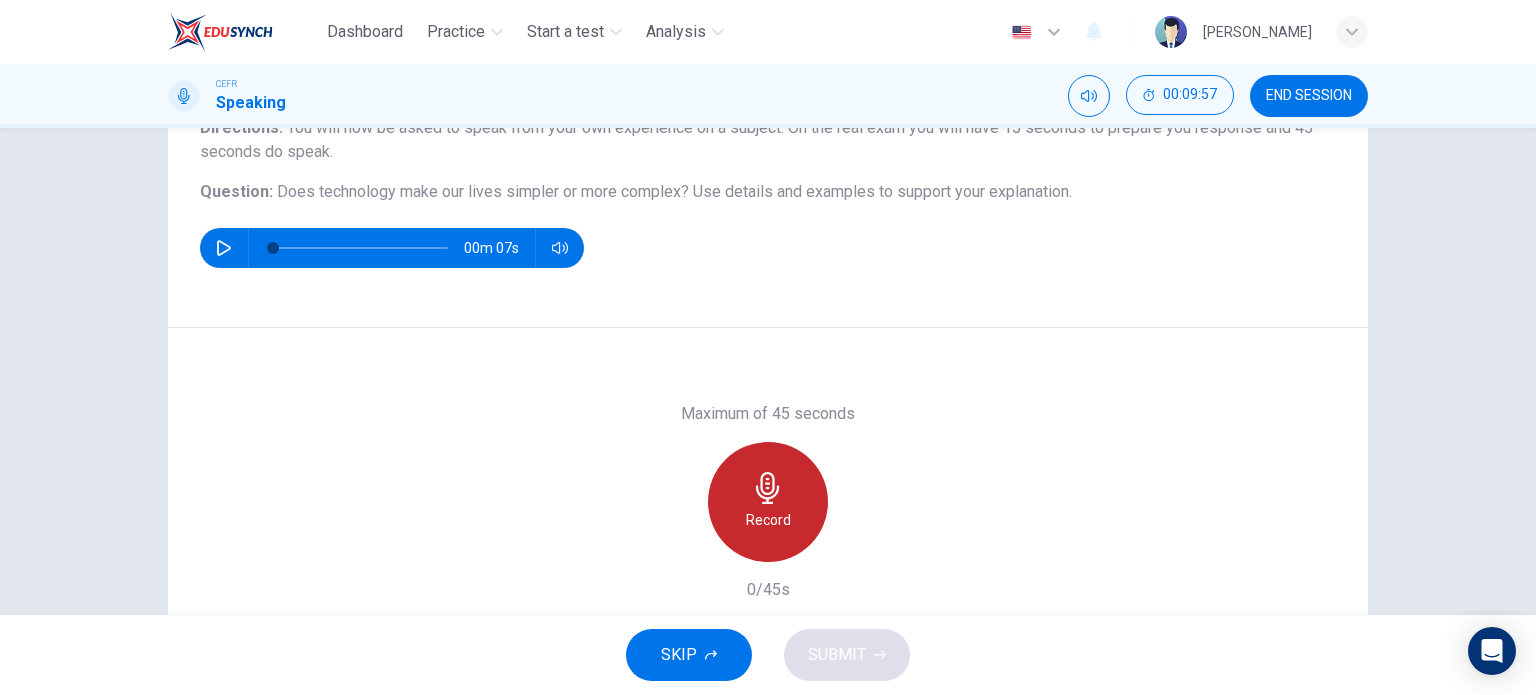 click on "Record" at bounding box center [768, 520] 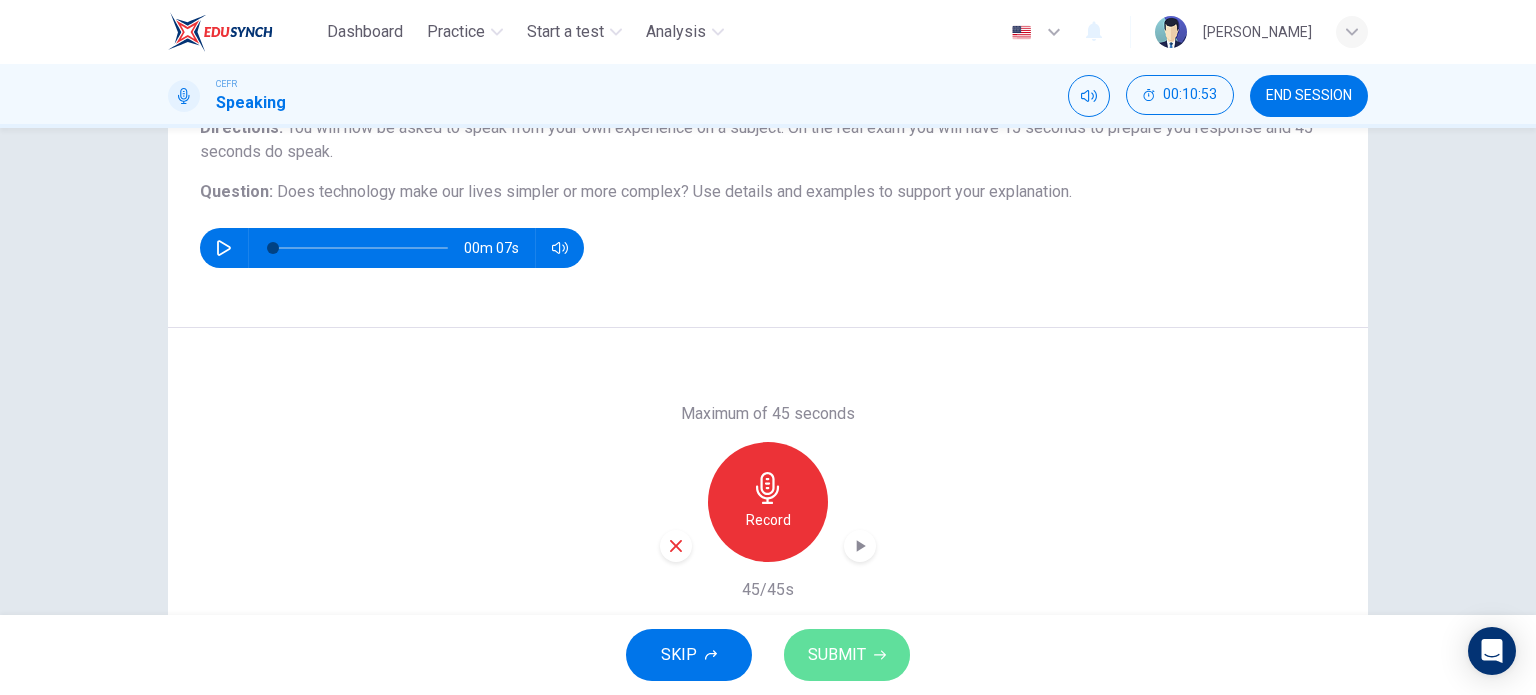 click on "SUBMIT" at bounding box center [847, 655] 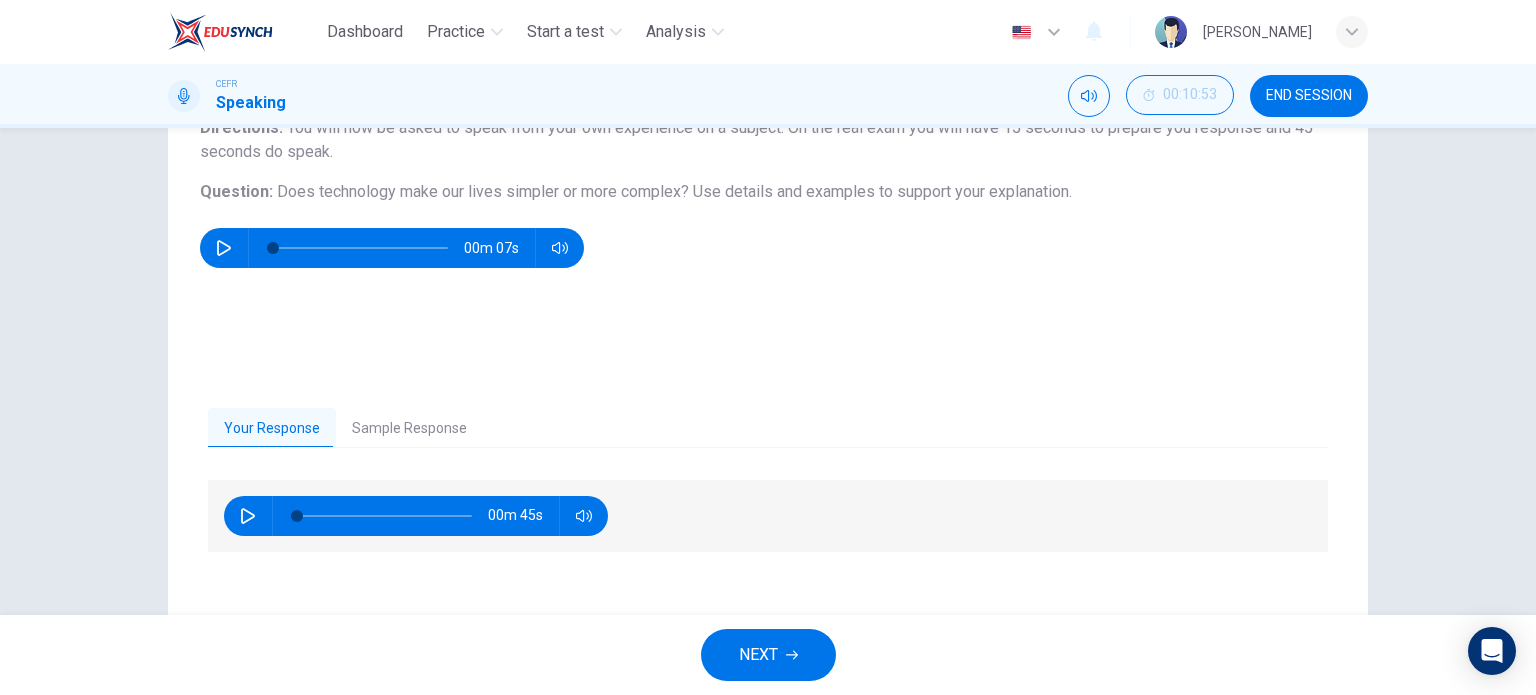 click on "Your Response Sample Response 00m 45s 00m 45s" at bounding box center (768, 522) 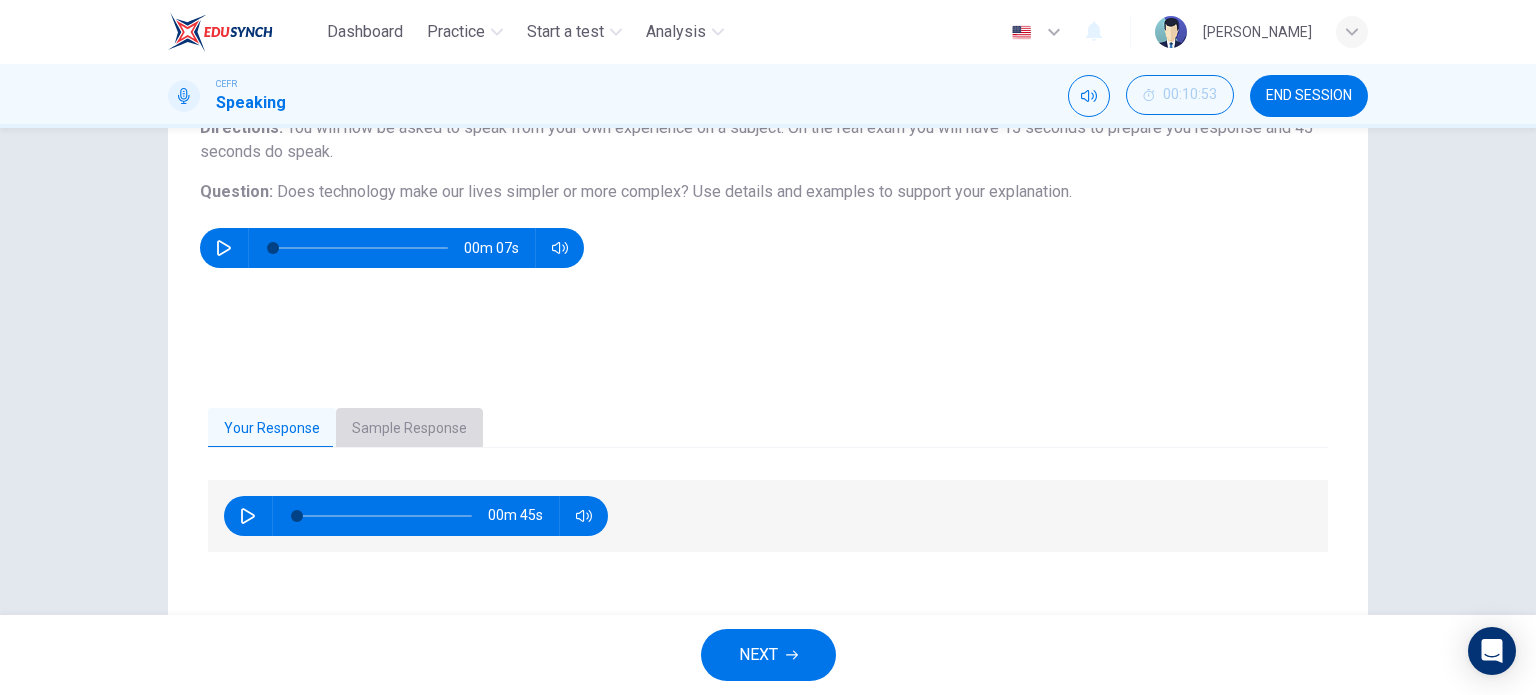 click on "Sample Response" at bounding box center [409, 429] 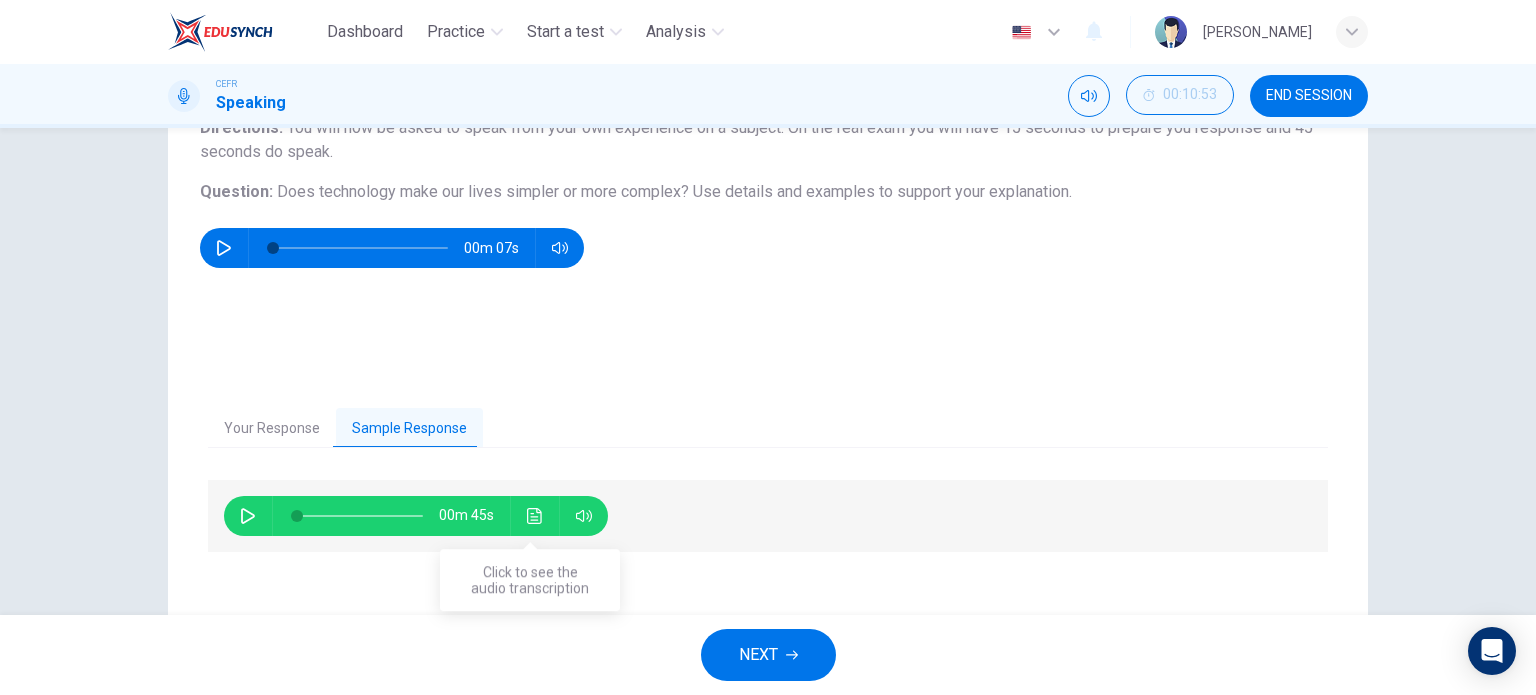 click at bounding box center (535, 516) 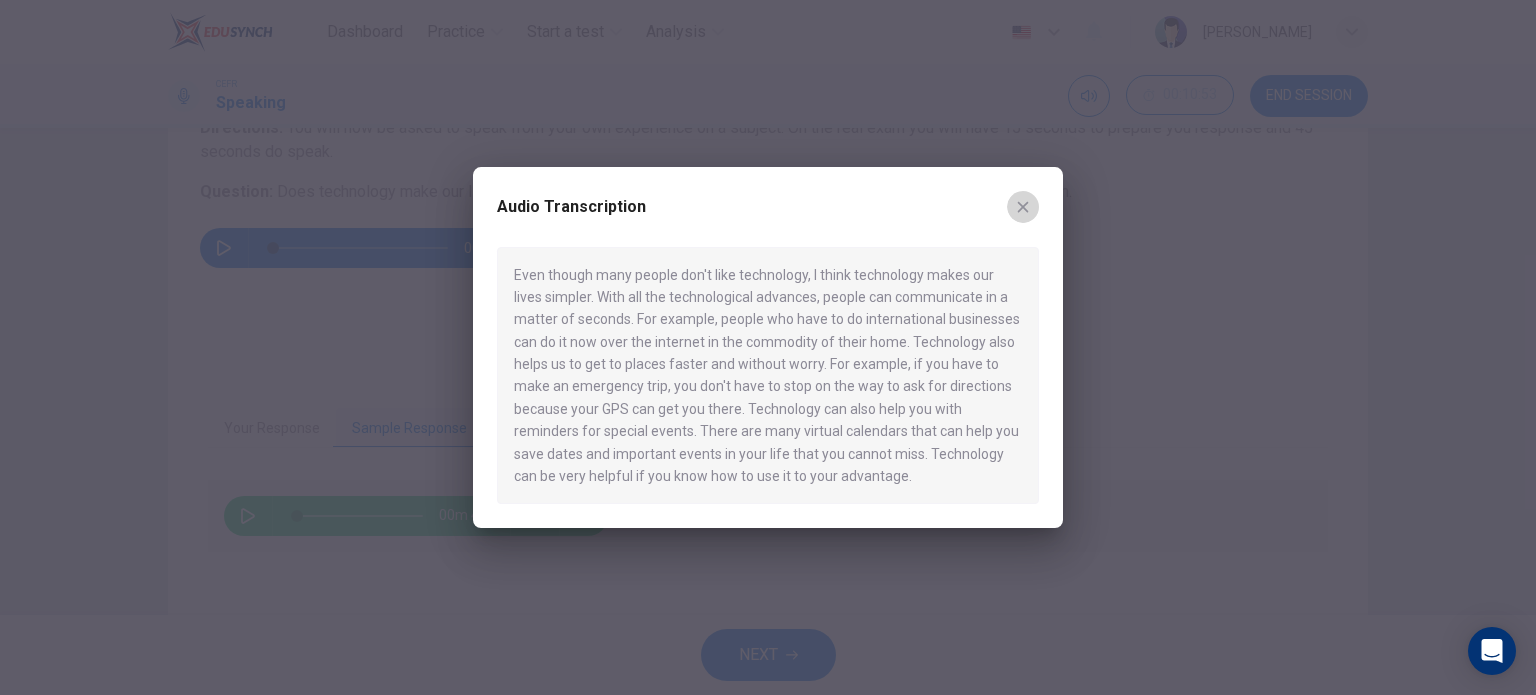 click 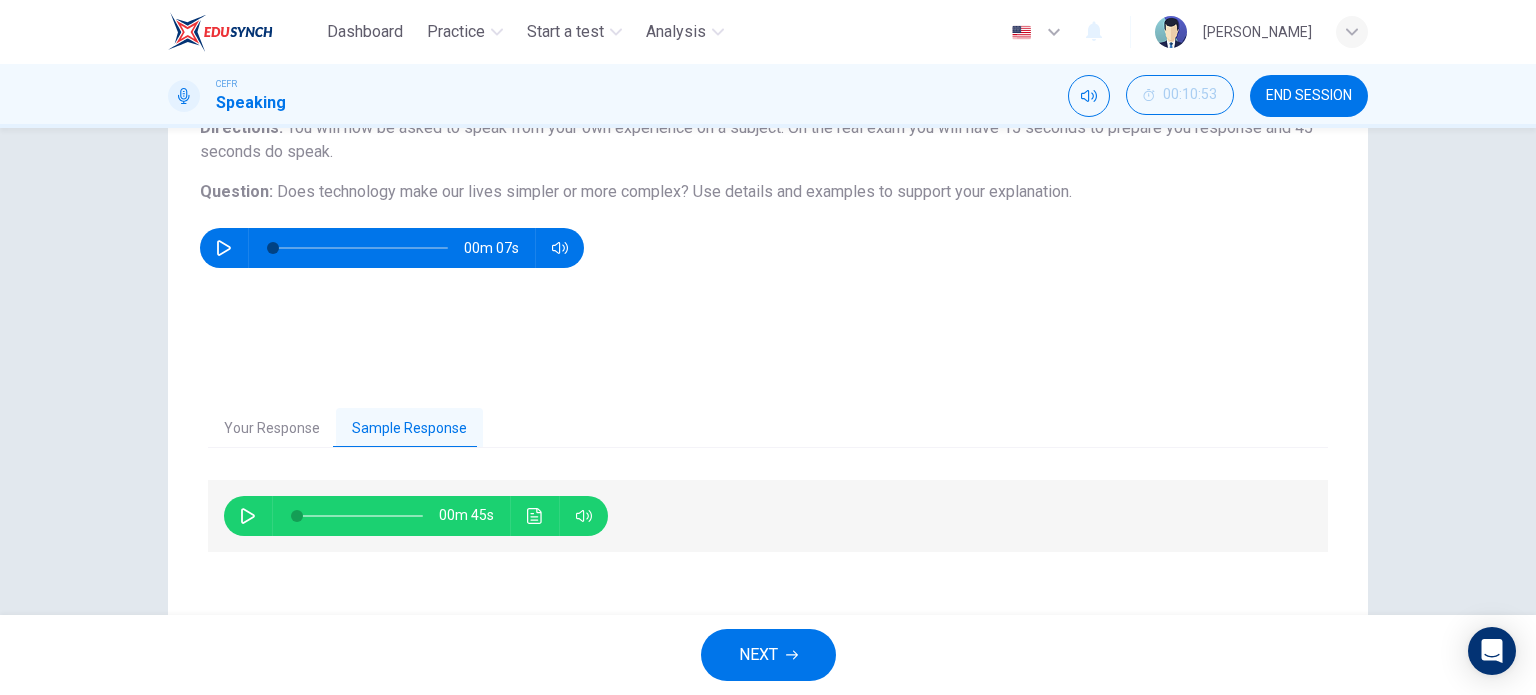 click on "NEXT" at bounding box center (768, 655) 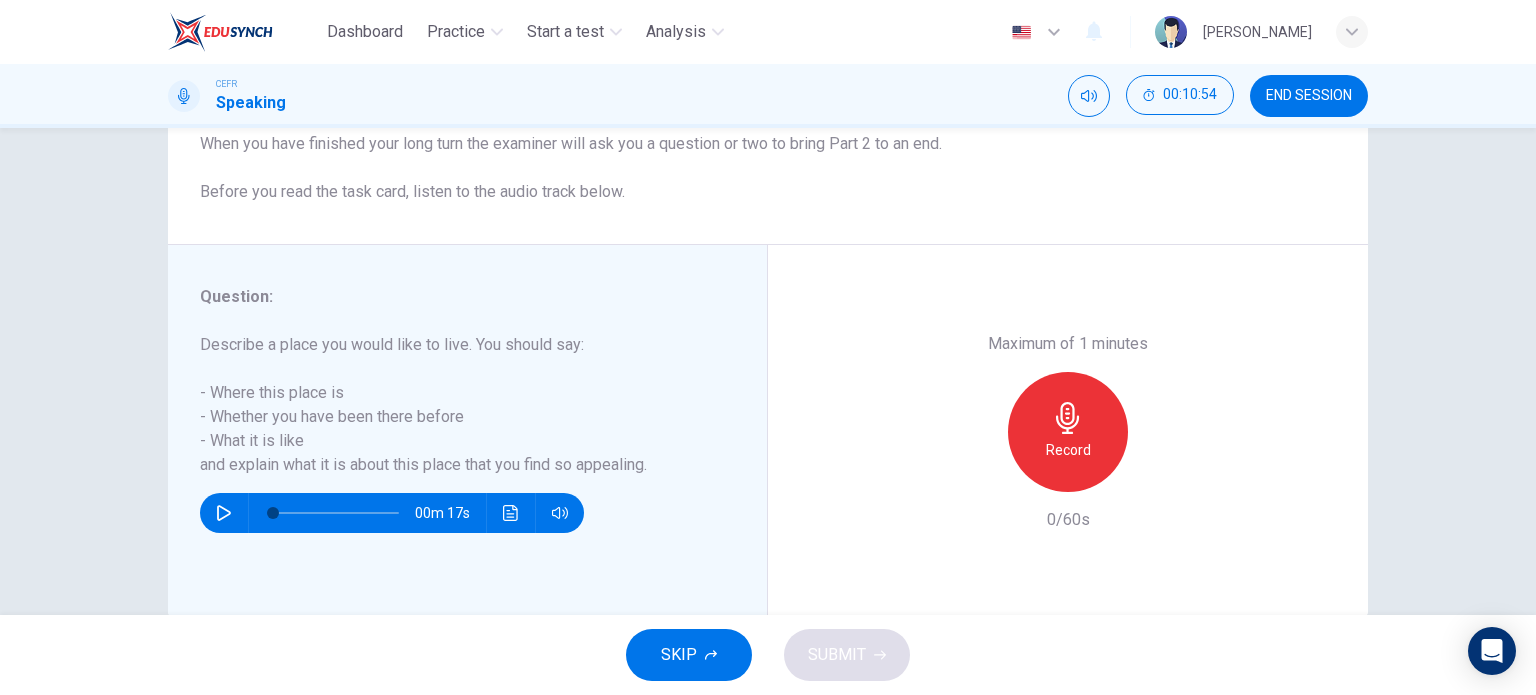 scroll, scrollTop: 288, scrollLeft: 0, axis: vertical 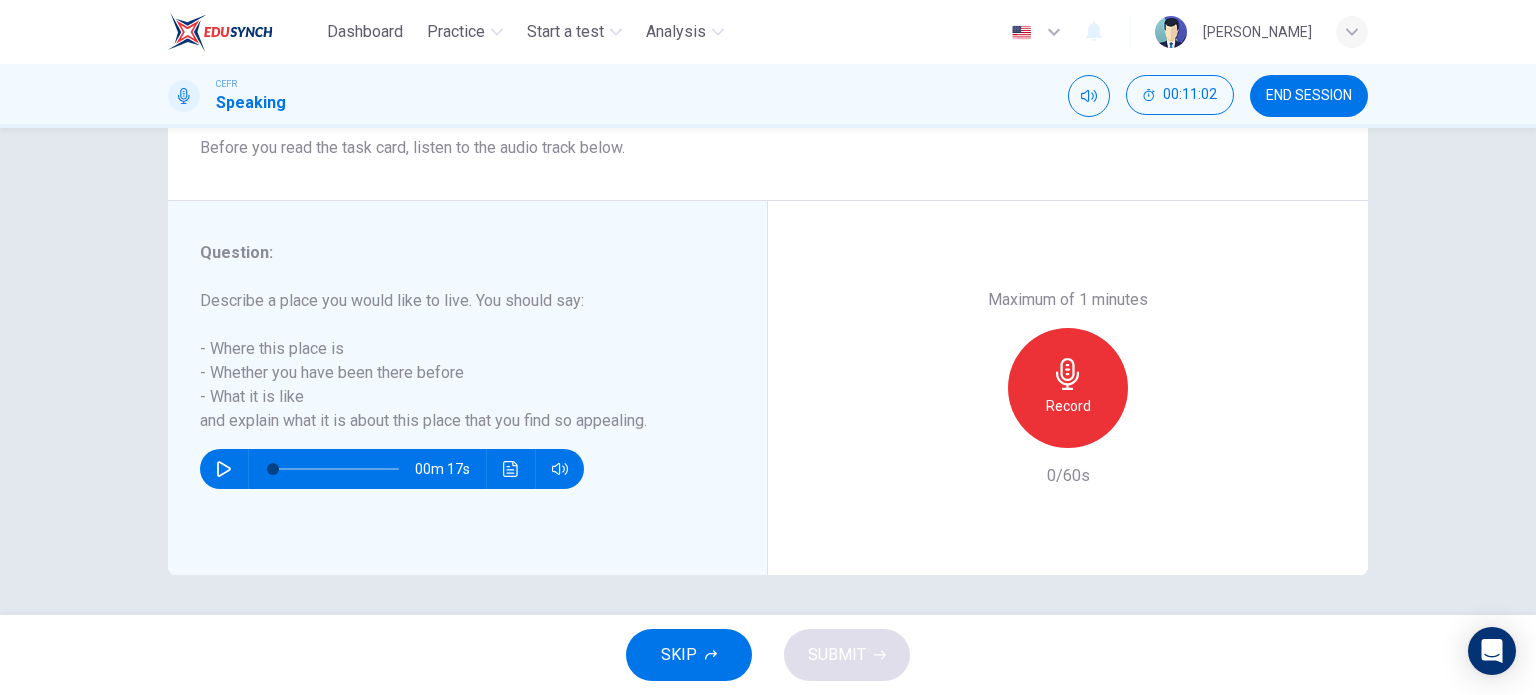 click 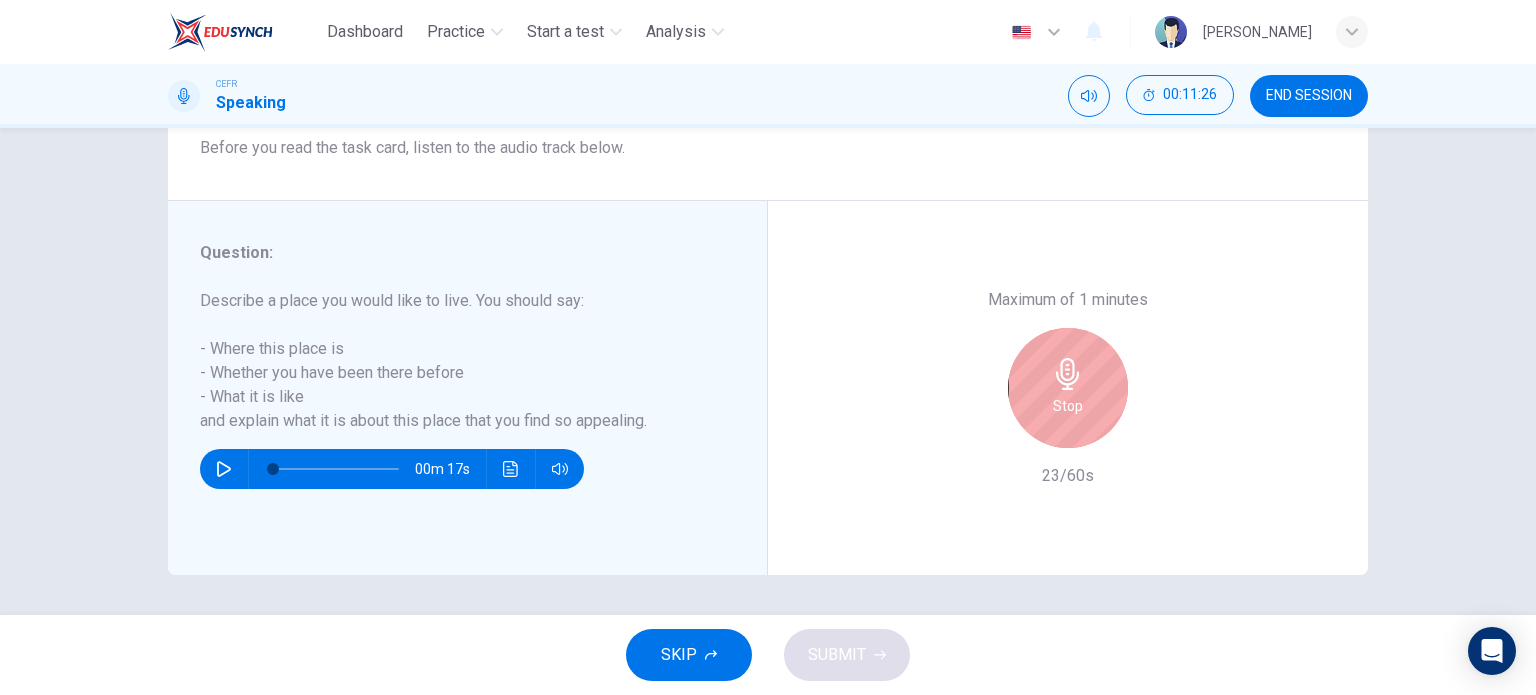 click 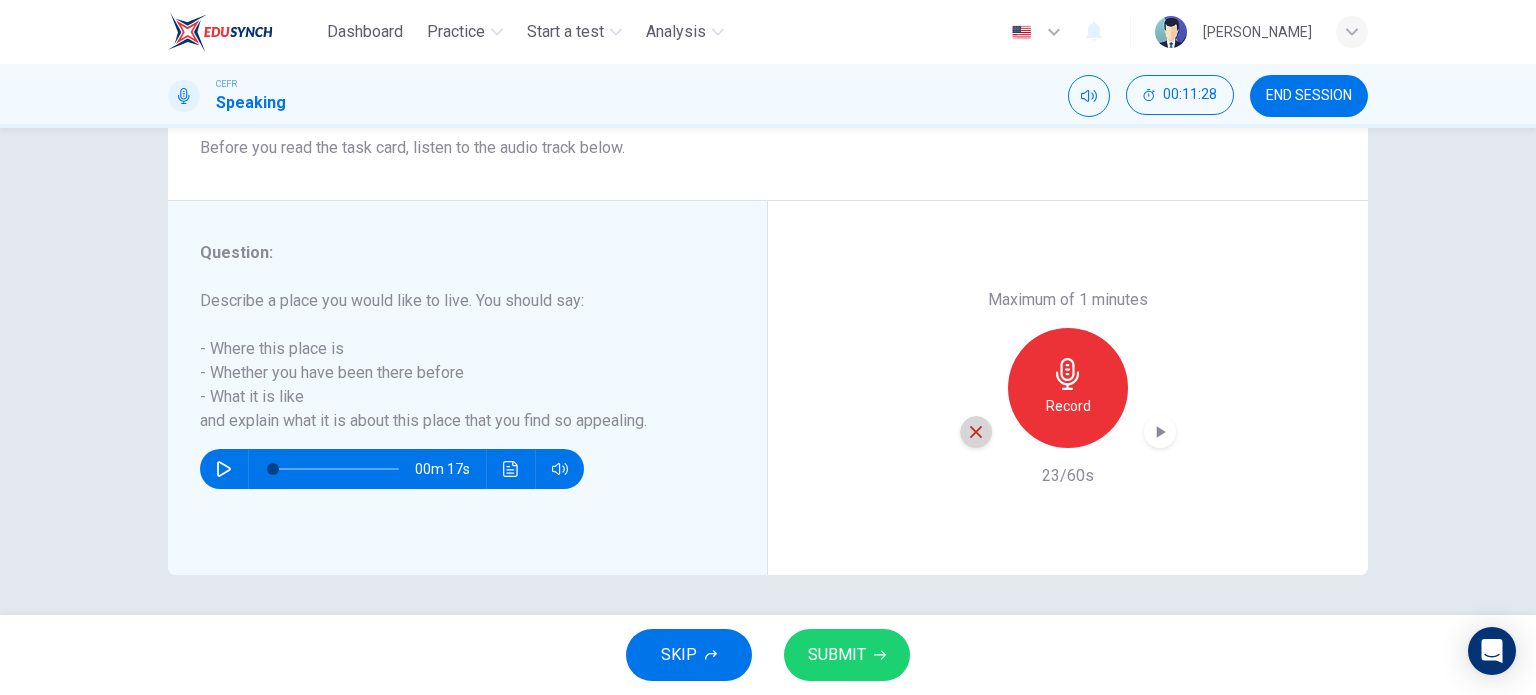 click 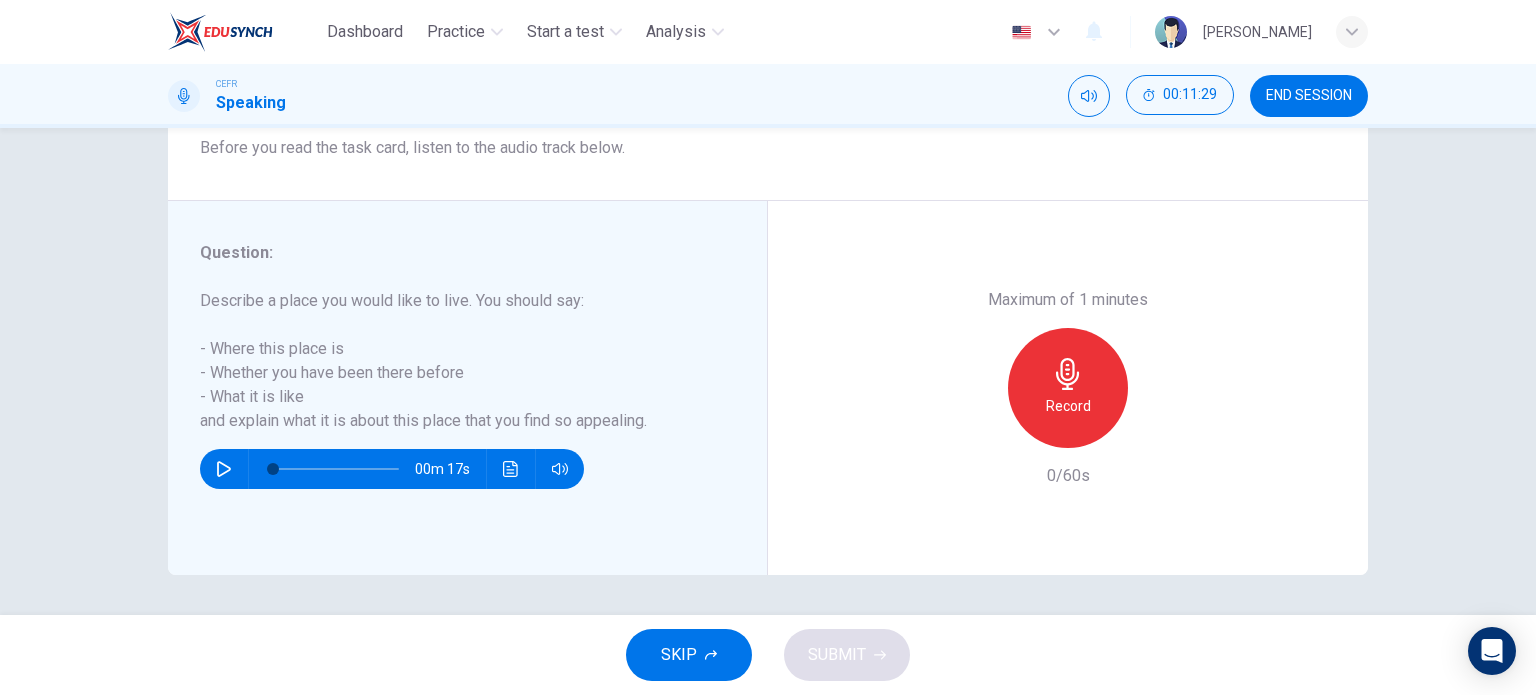 click on "Record" at bounding box center [1068, 388] 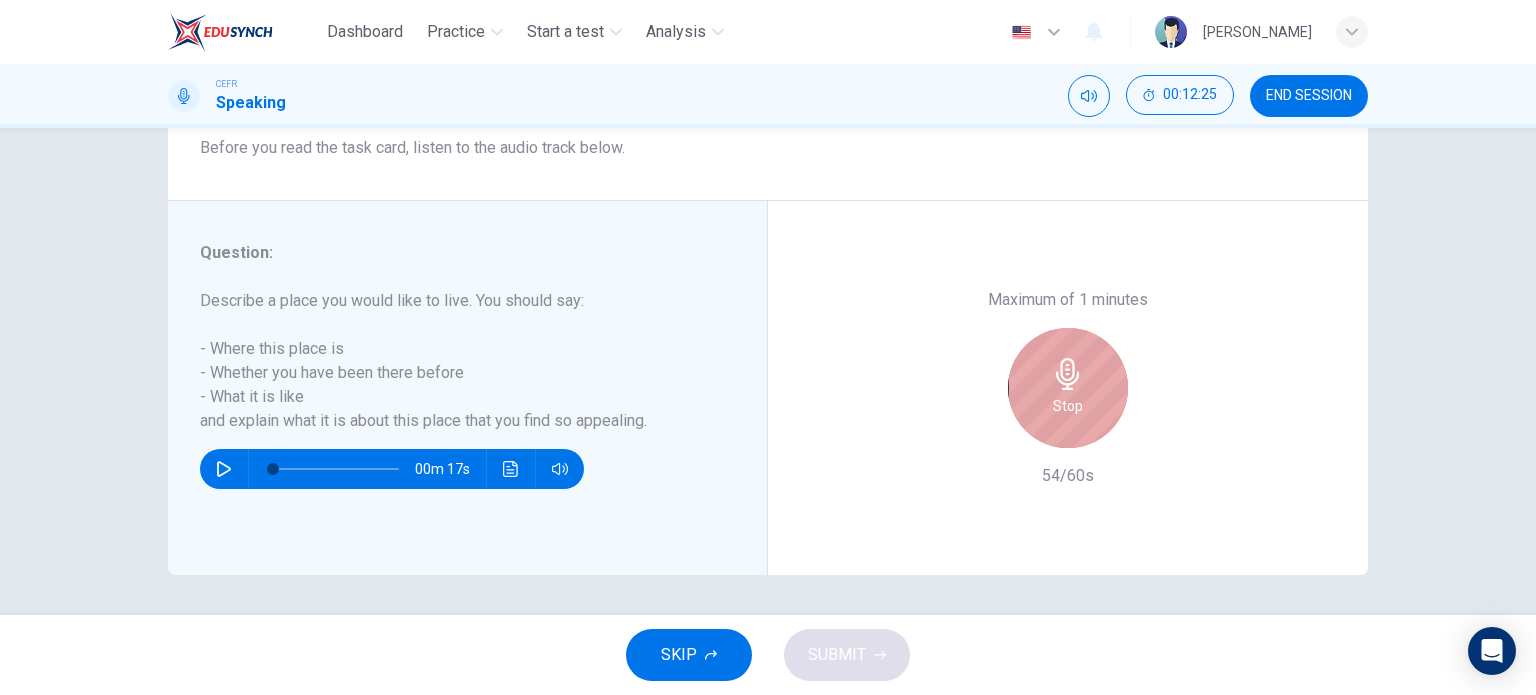 click on "Stop" at bounding box center (1068, 388) 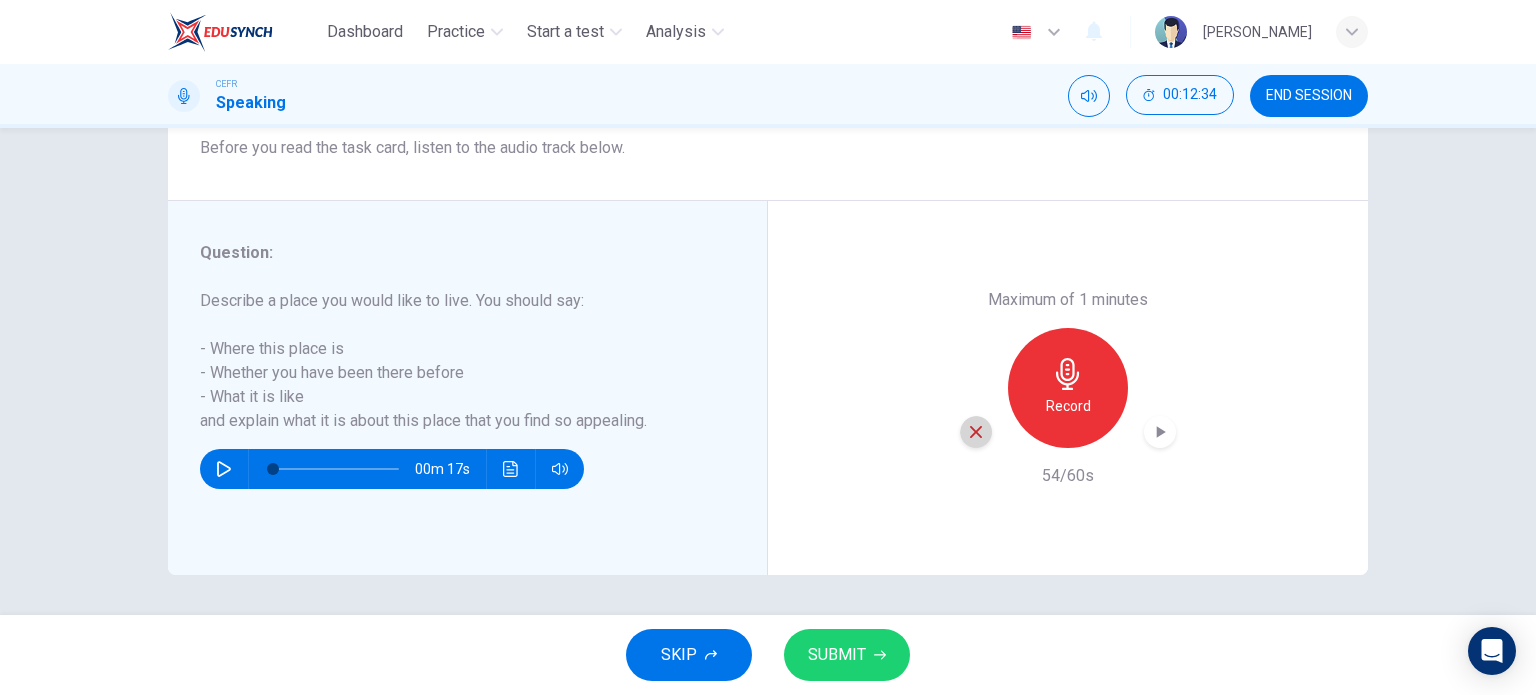 click at bounding box center (976, 432) 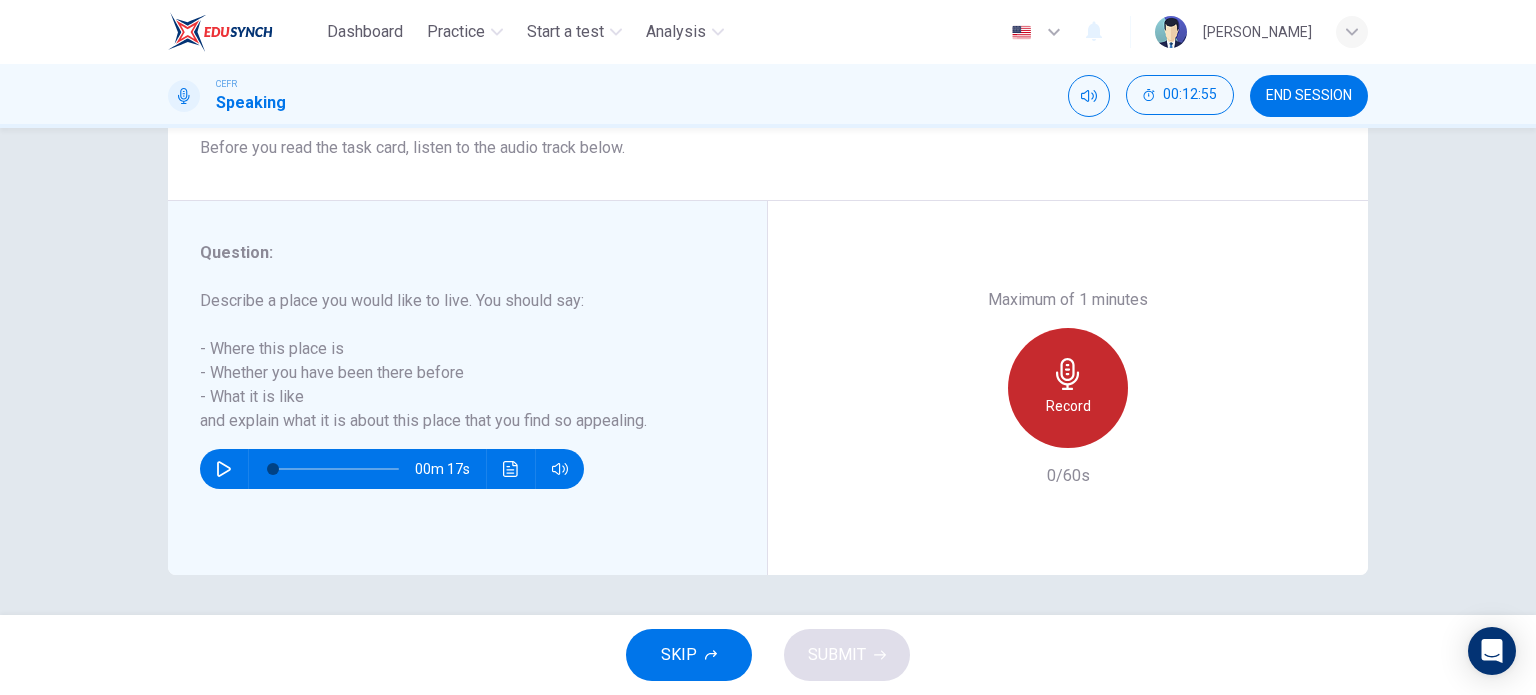 click 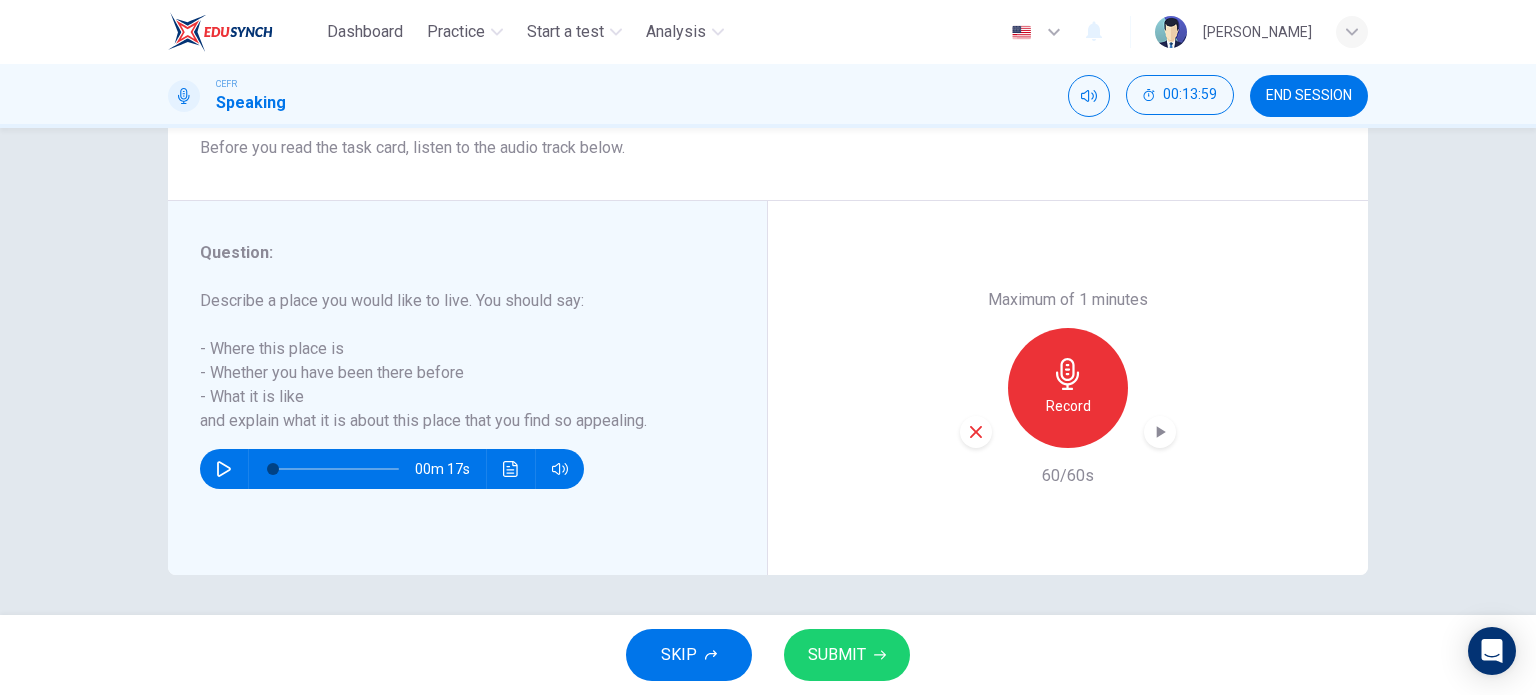 click on "SKIP SUBMIT" at bounding box center [768, 655] 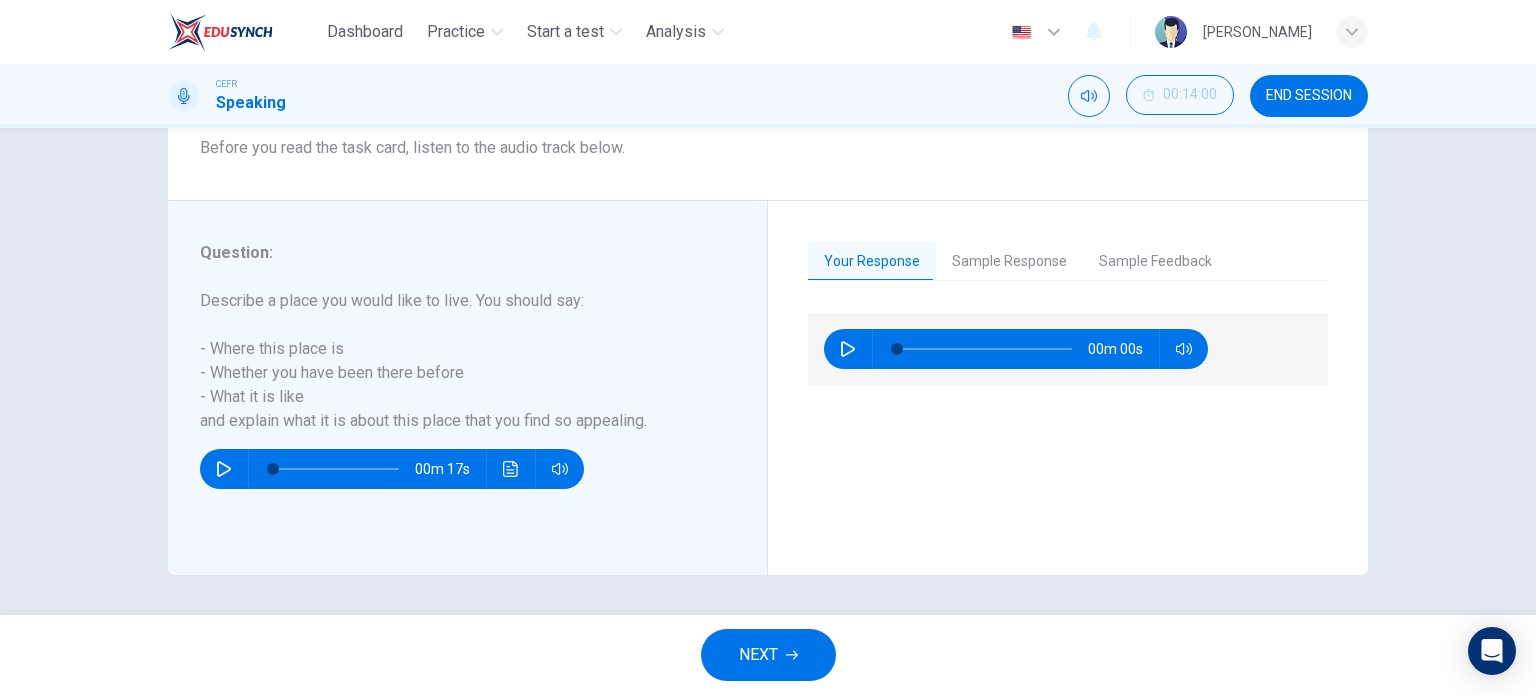 click on "Sample Response" at bounding box center (1009, 262) 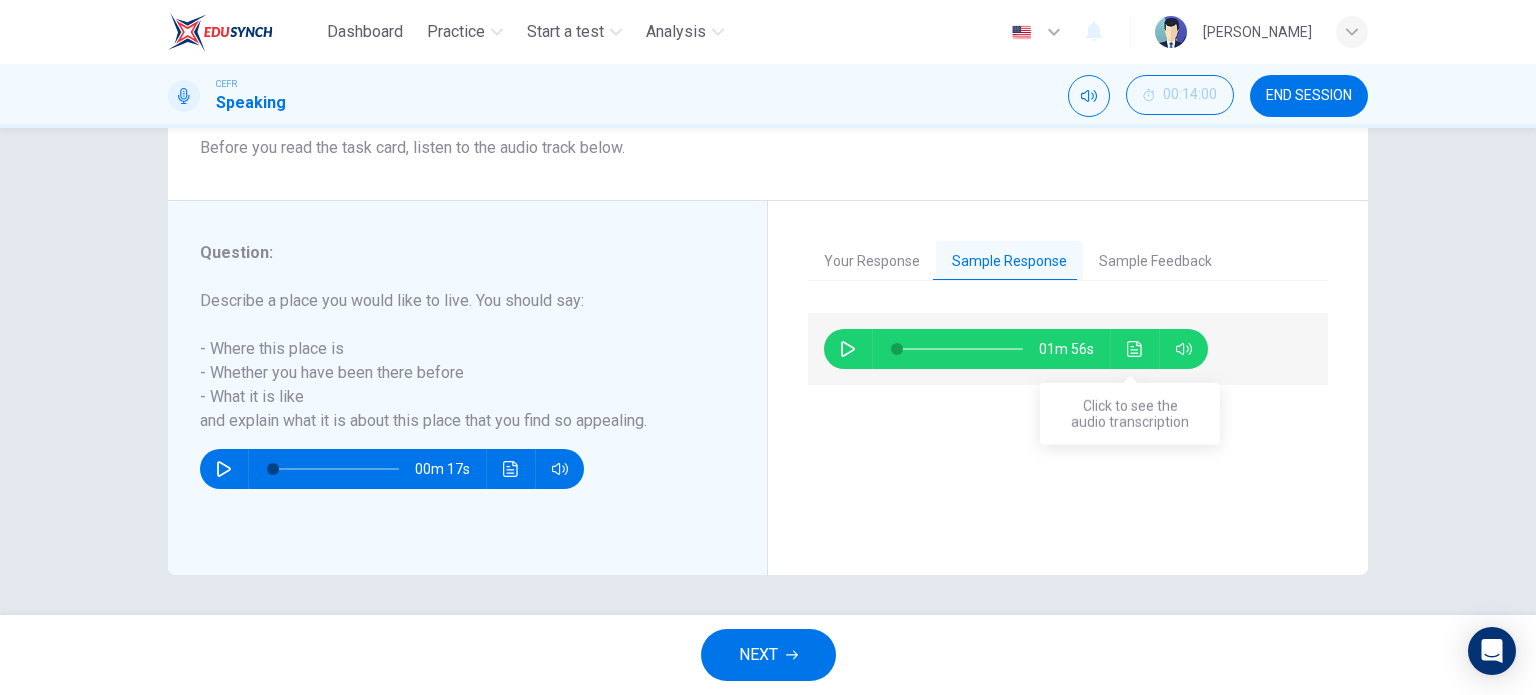 click 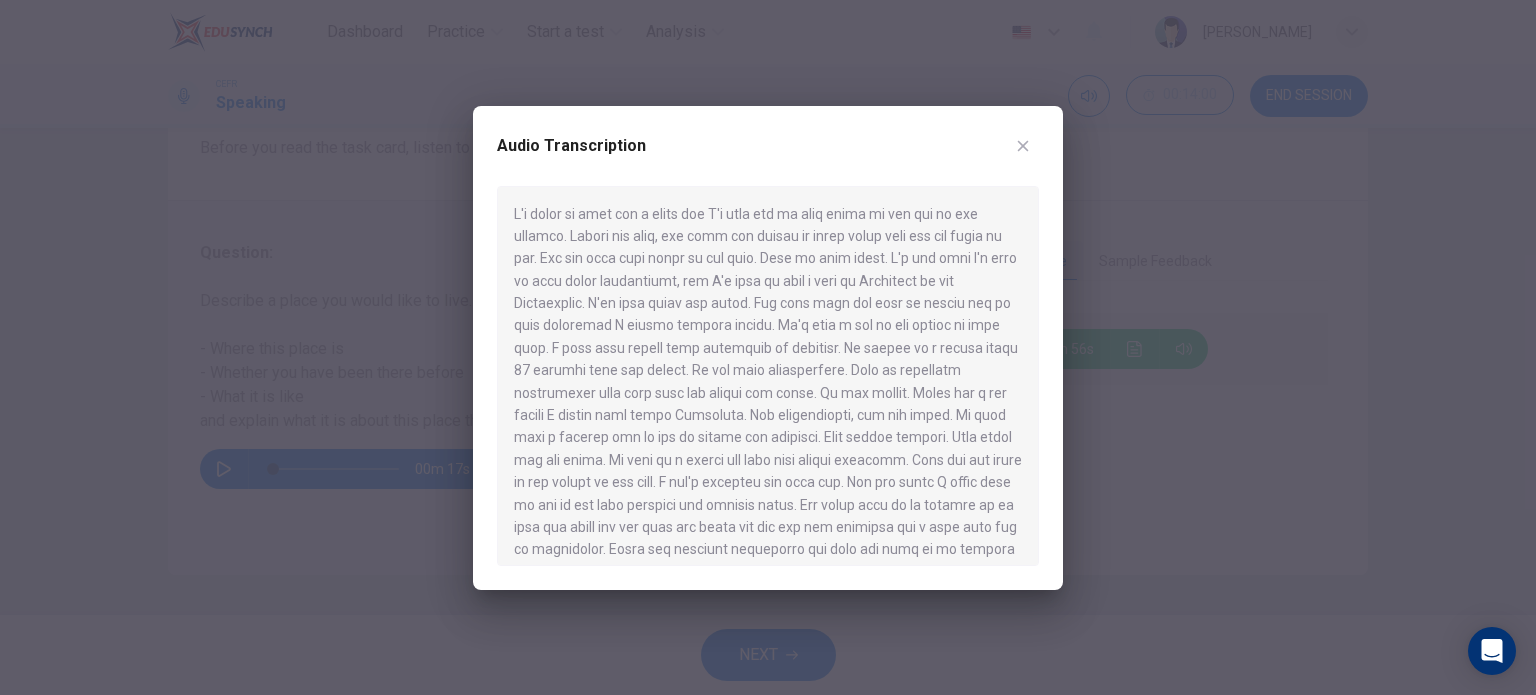 click 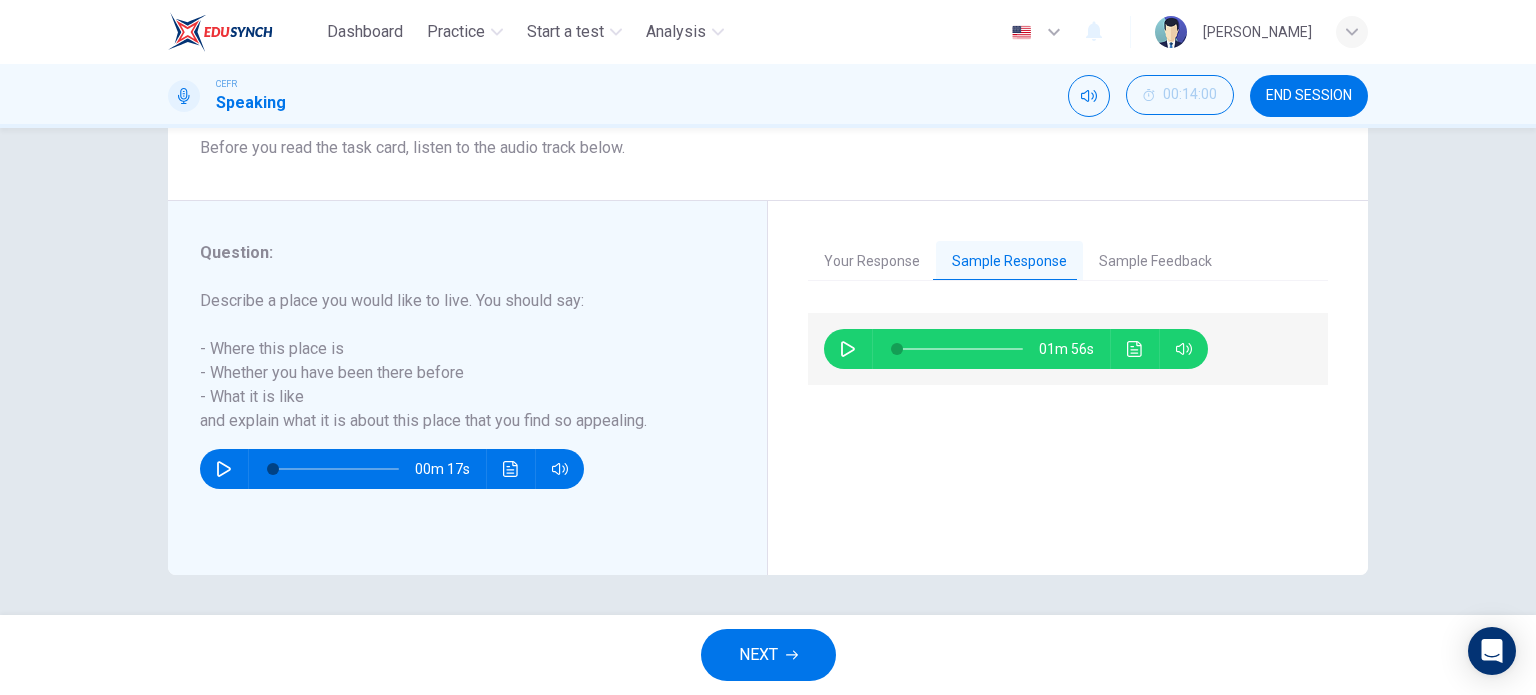 click on "NEXT" at bounding box center [768, 655] 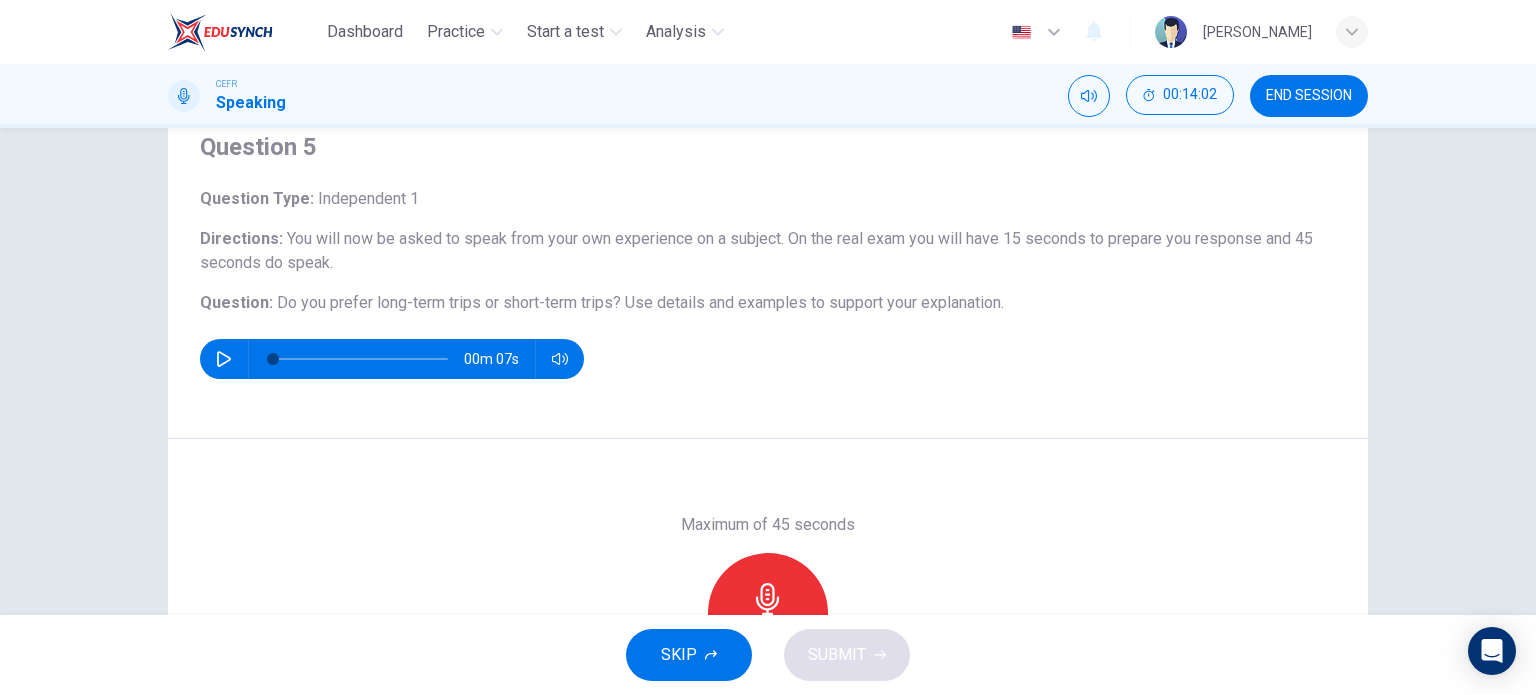 scroll, scrollTop: 100, scrollLeft: 0, axis: vertical 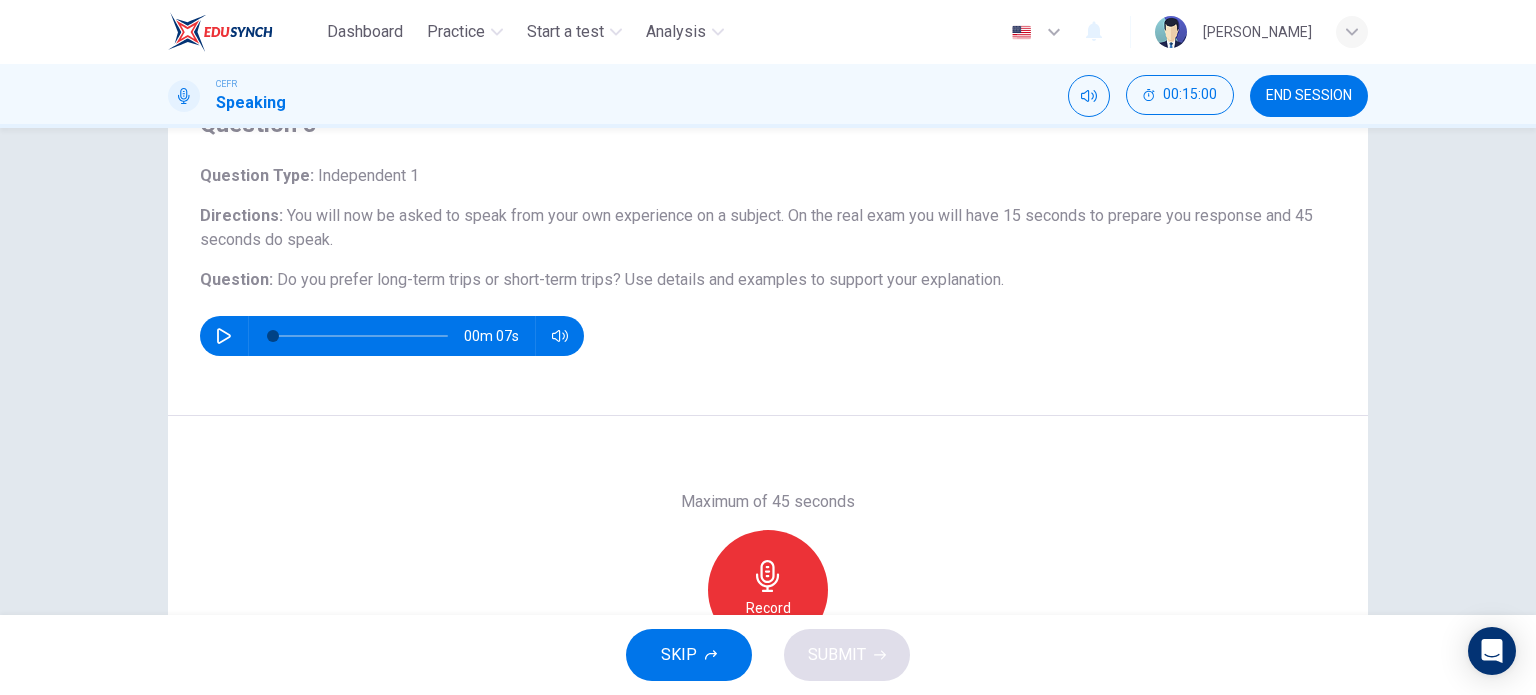 click 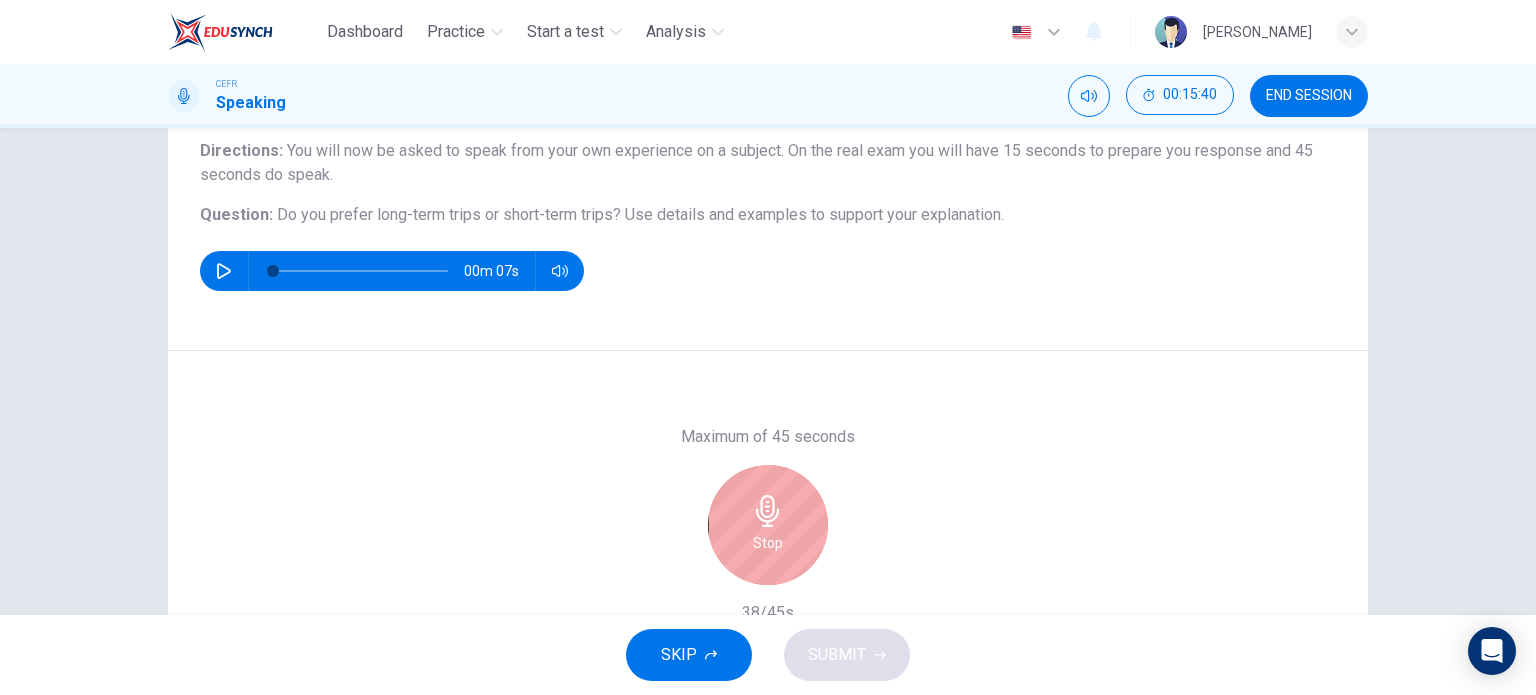 scroll, scrollTop: 200, scrollLeft: 0, axis: vertical 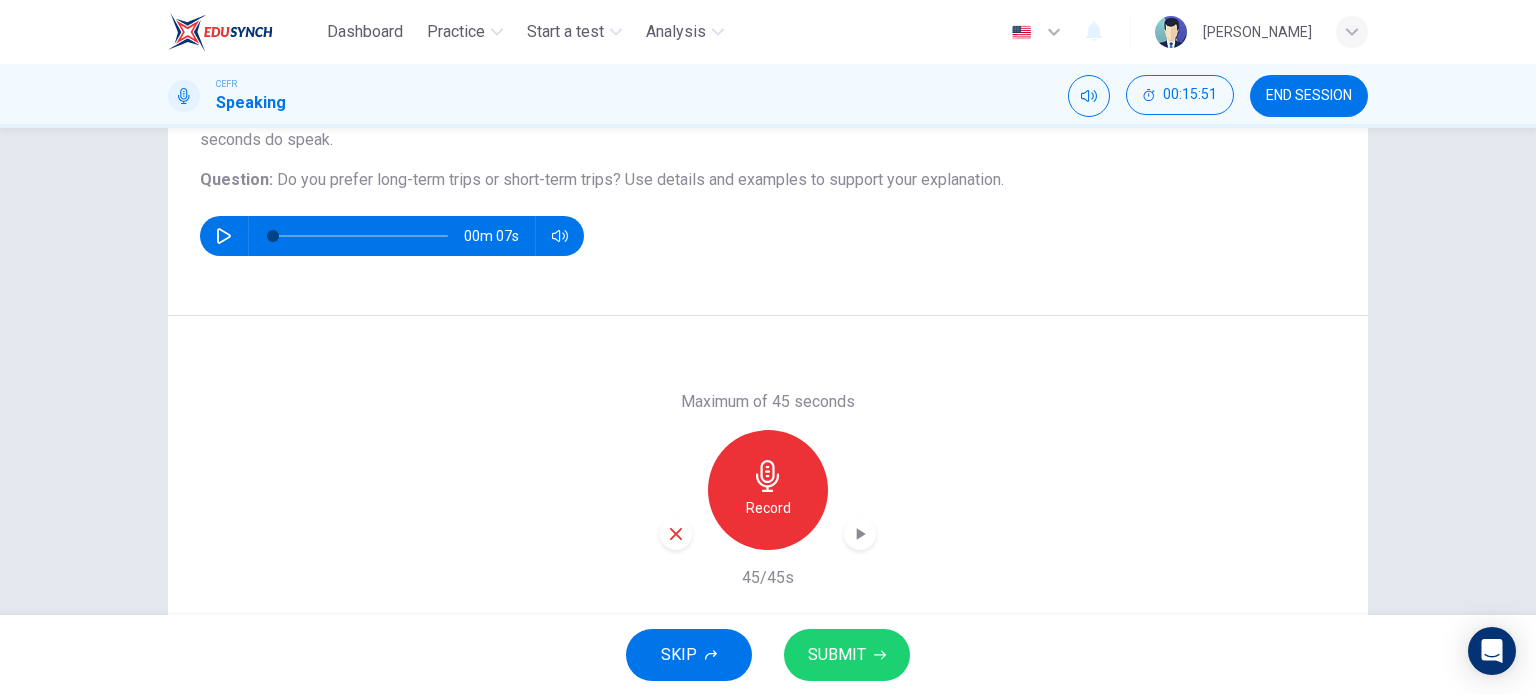 click on "SUBMIT" at bounding box center (837, 655) 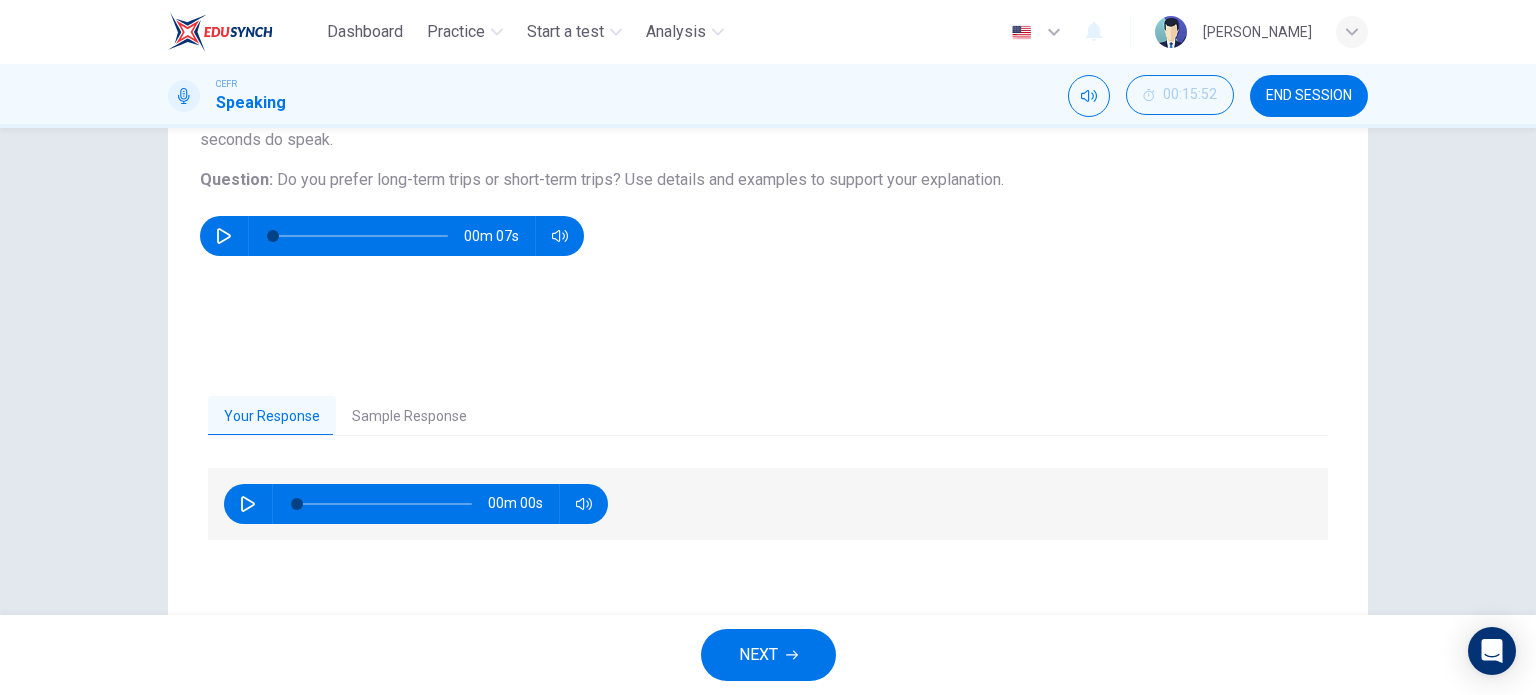 scroll, scrollTop: 288, scrollLeft: 0, axis: vertical 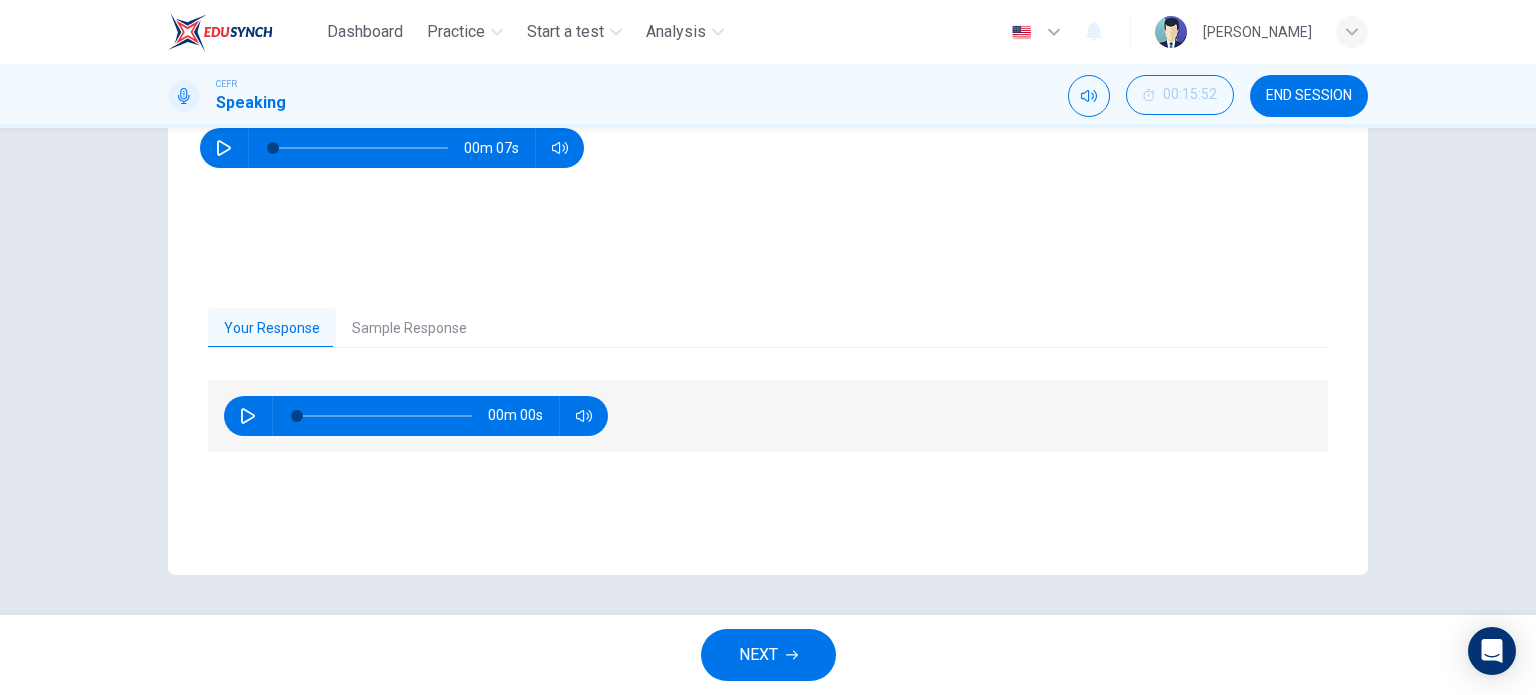 click on "Sample Response" at bounding box center (409, 329) 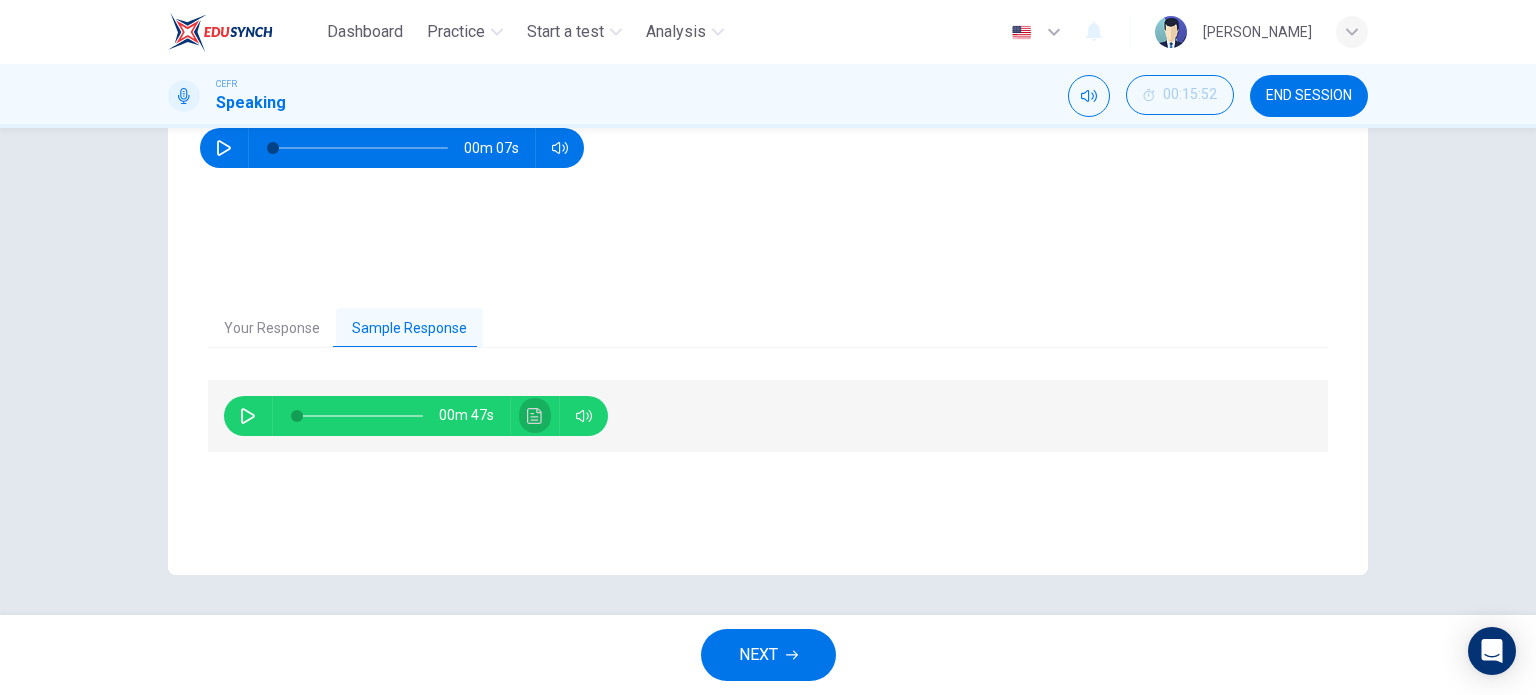 click at bounding box center [535, 416] 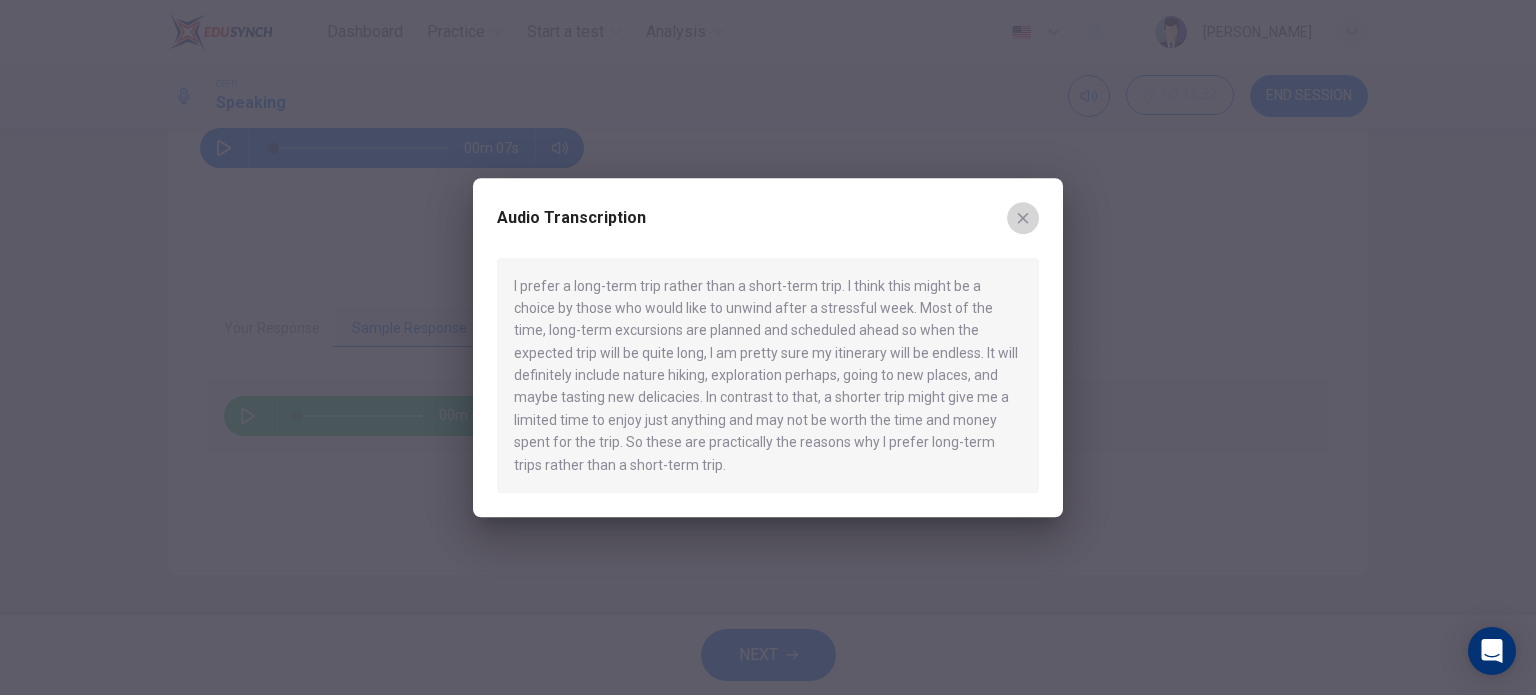 click 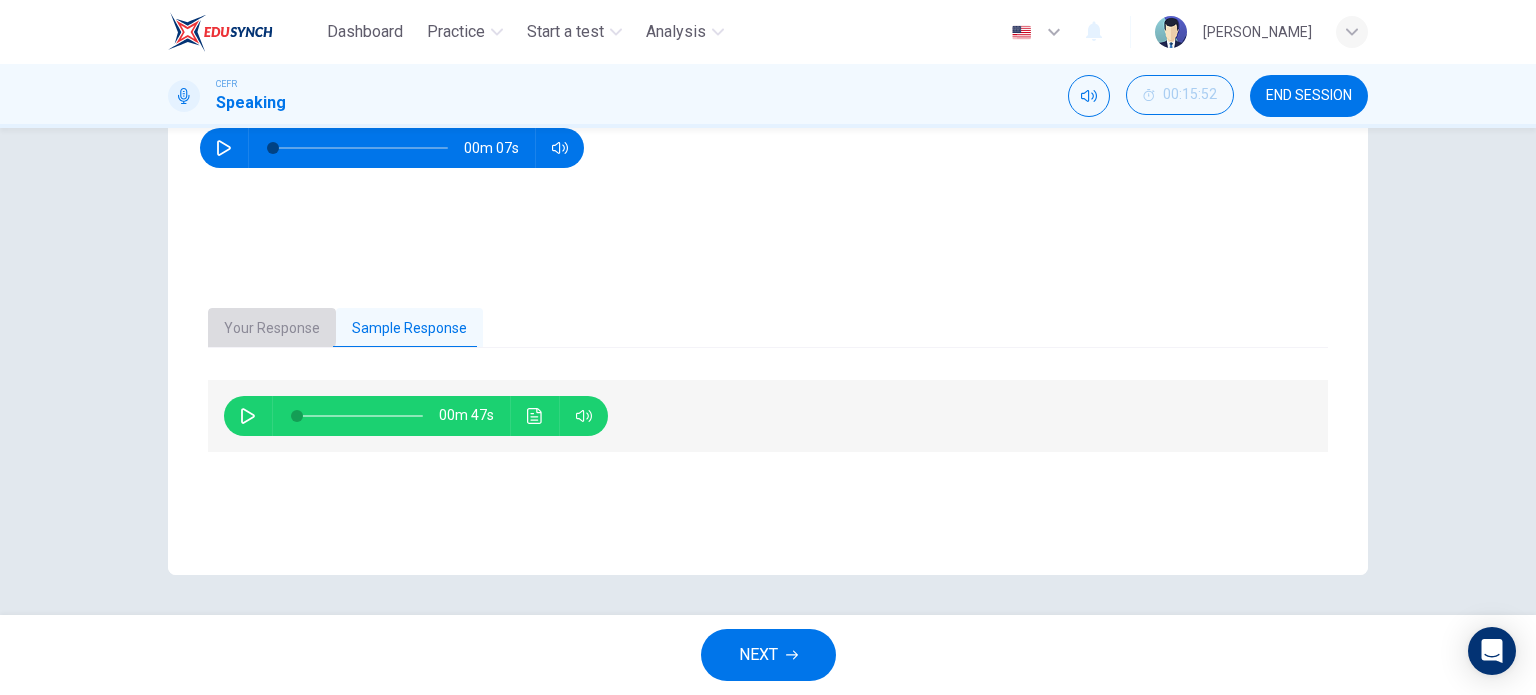 click on "Your Response" at bounding box center [272, 329] 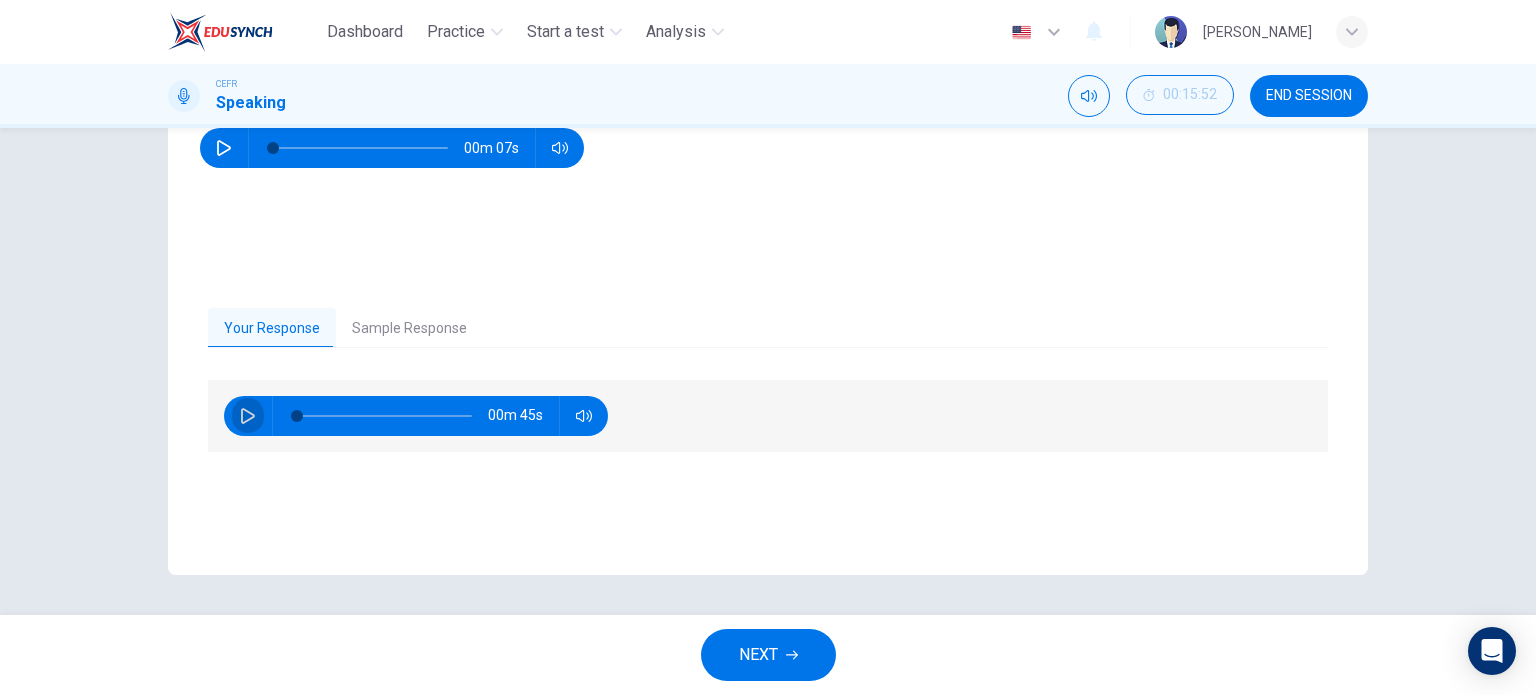 click 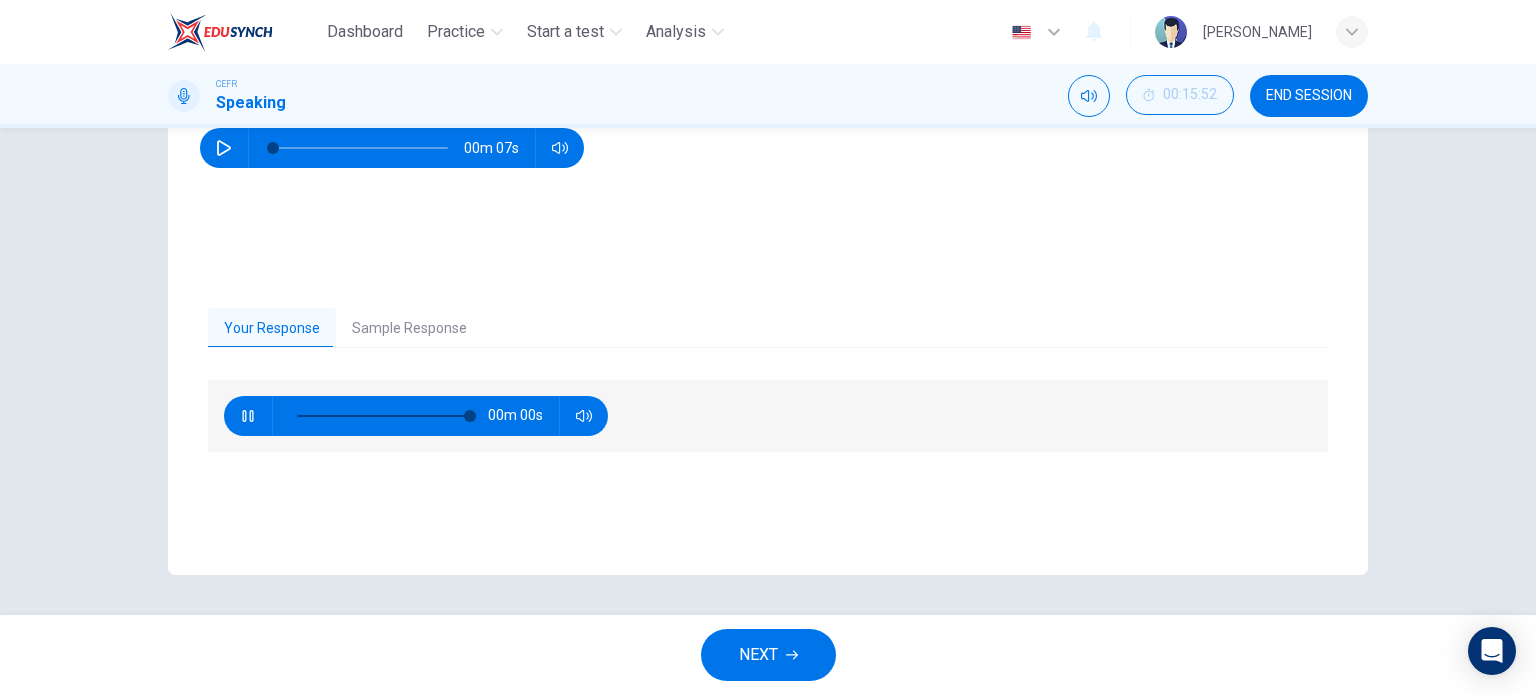 type on "0" 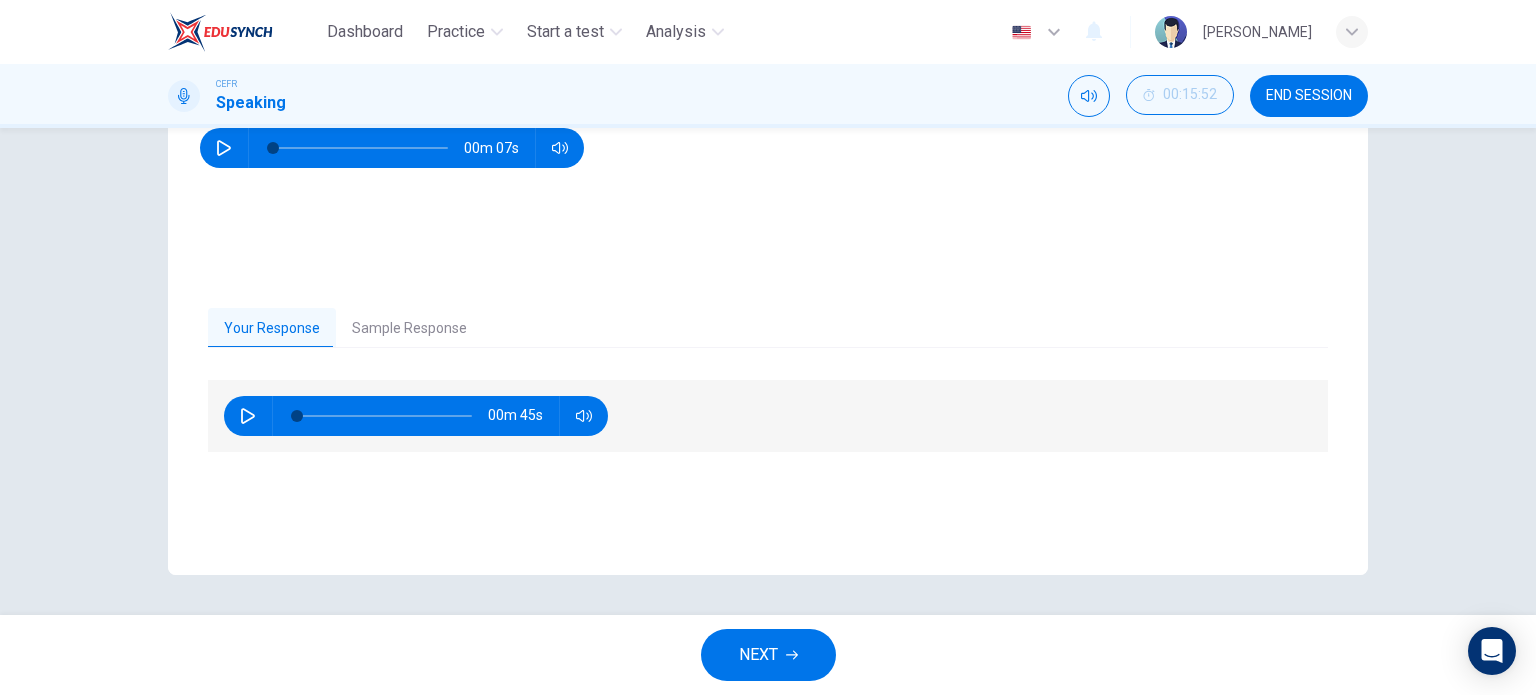 click on "NEXT" at bounding box center [768, 655] 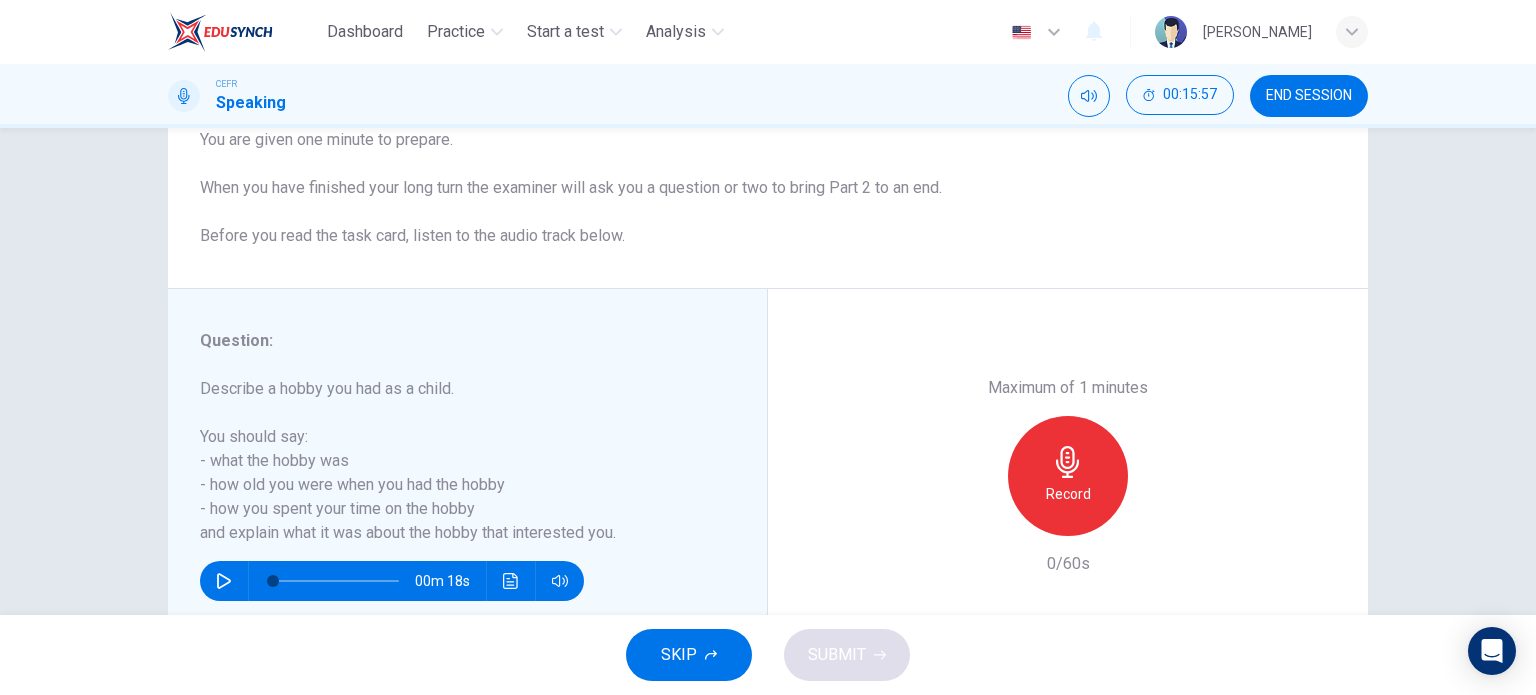 scroll, scrollTop: 288, scrollLeft: 0, axis: vertical 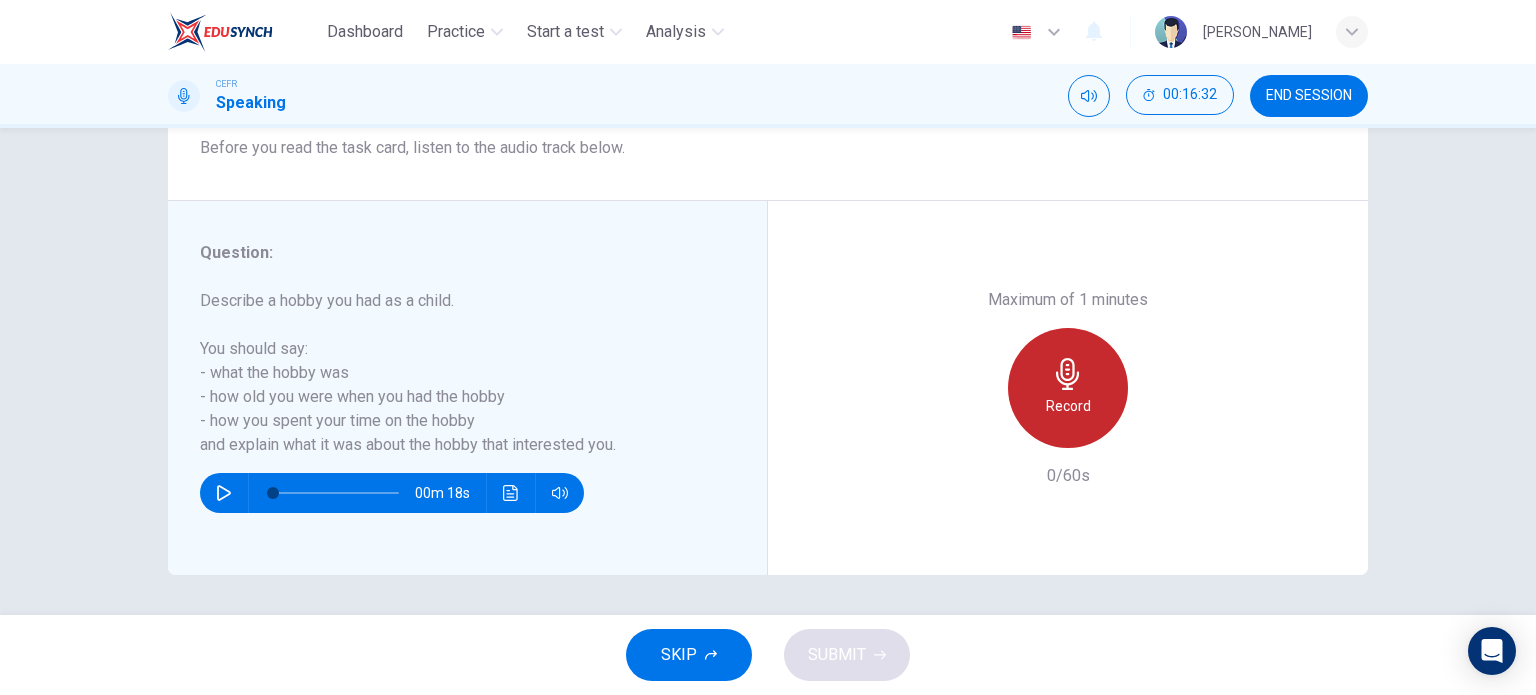 click on "Record" at bounding box center (1068, 388) 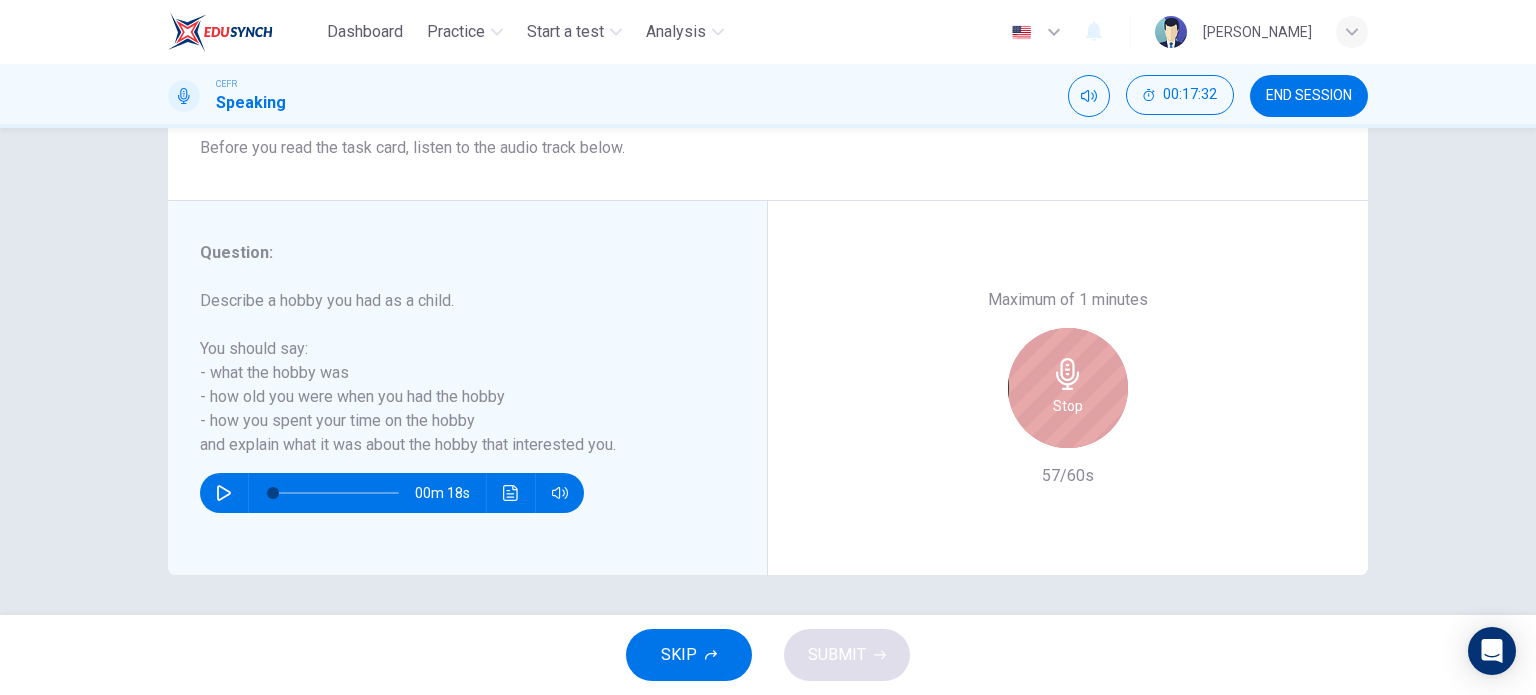 drag, startPoint x: 1106, startPoint y: 360, endPoint x: 1113, endPoint y: 352, distance: 10.630146 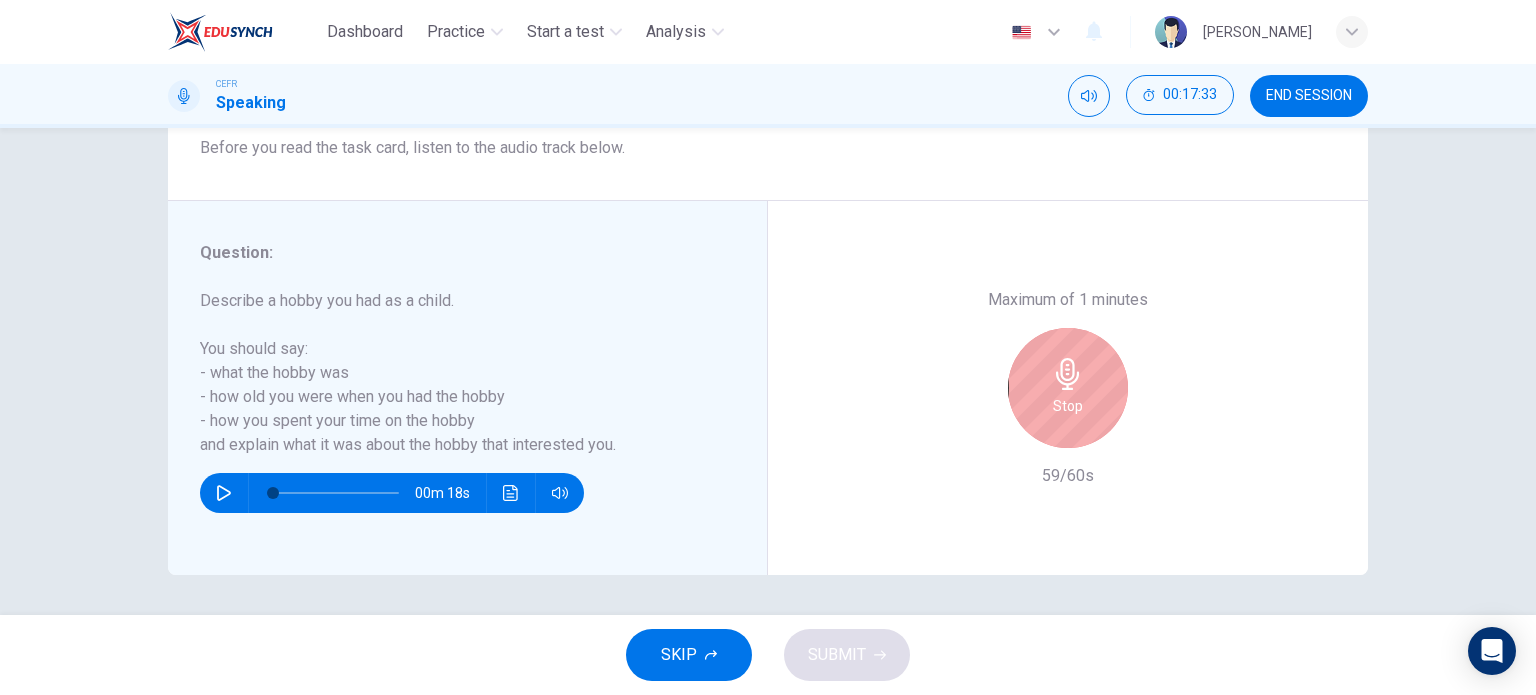click 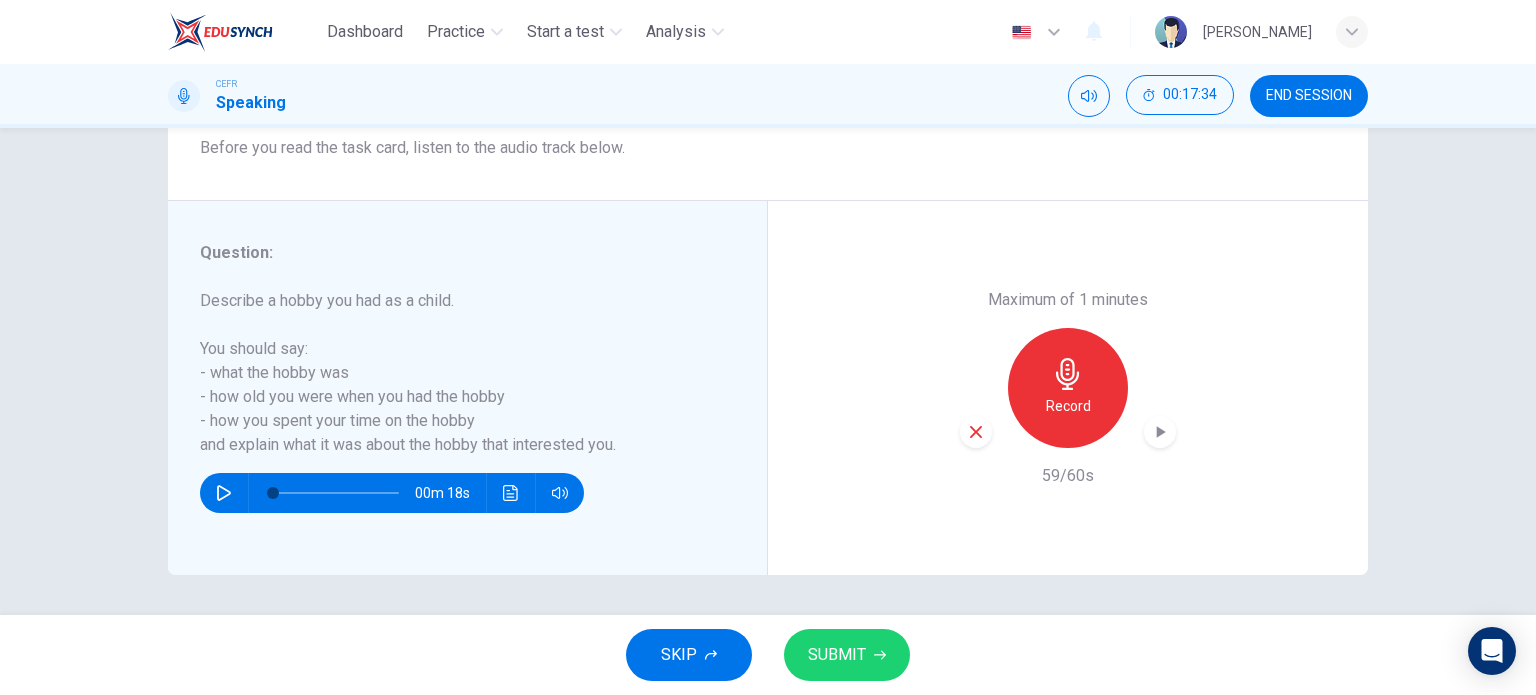 click at bounding box center [1160, 432] 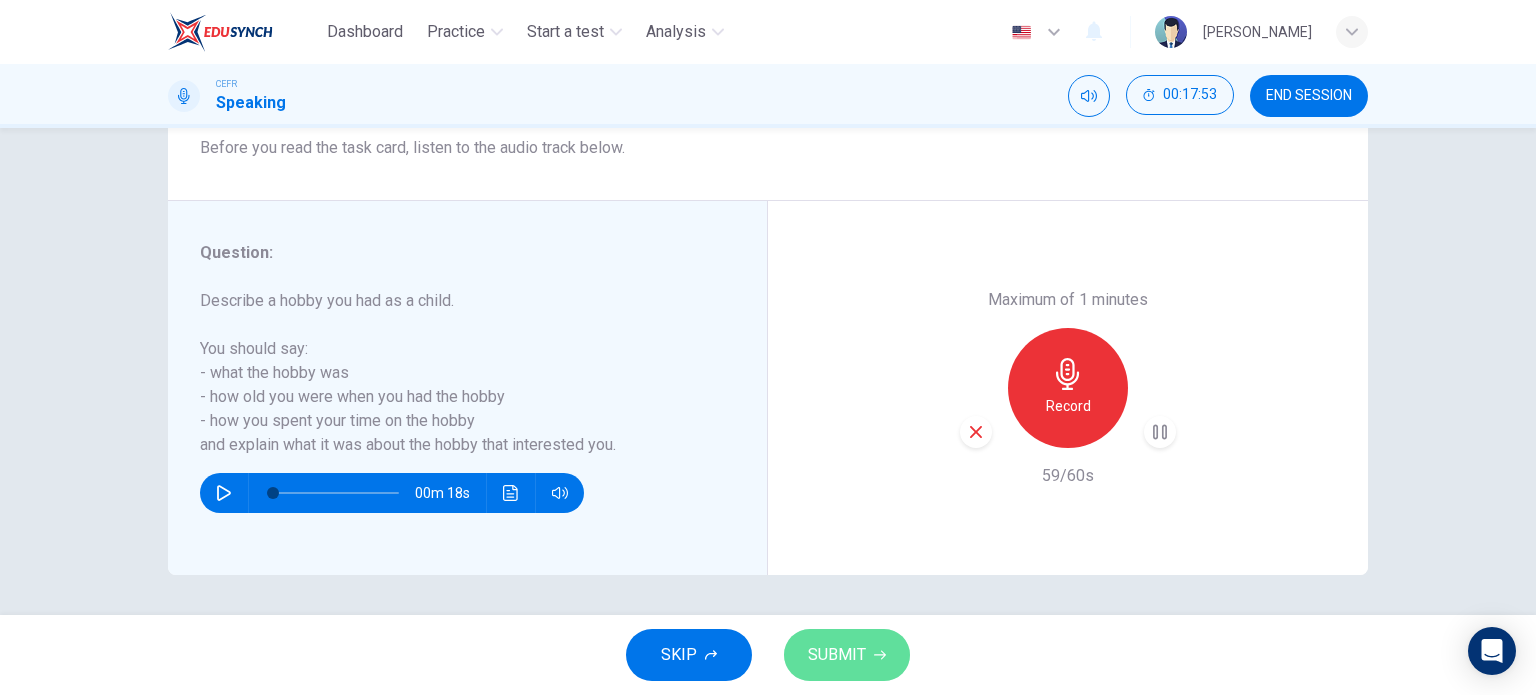 click on "SUBMIT" at bounding box center [847, 655] 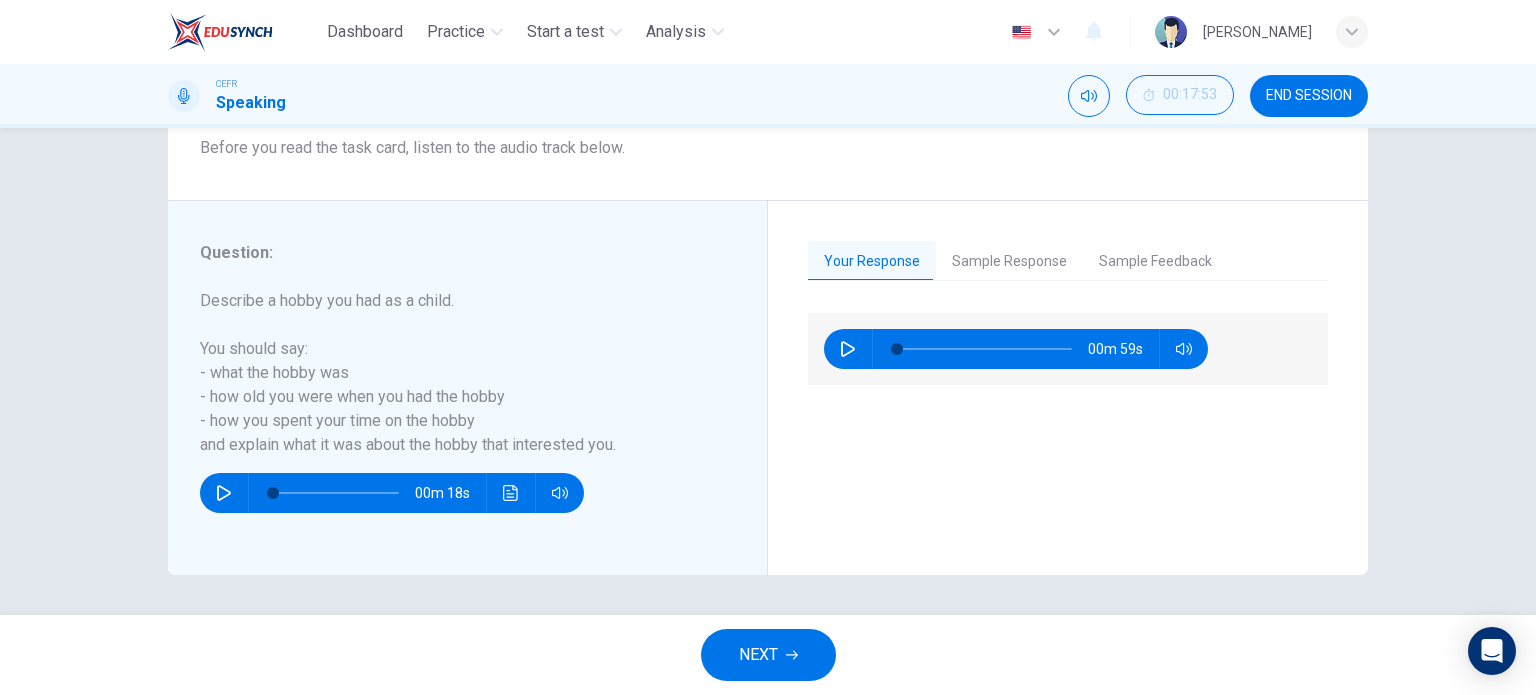 click on "Sample Response" at bounding box center [1009, 262] 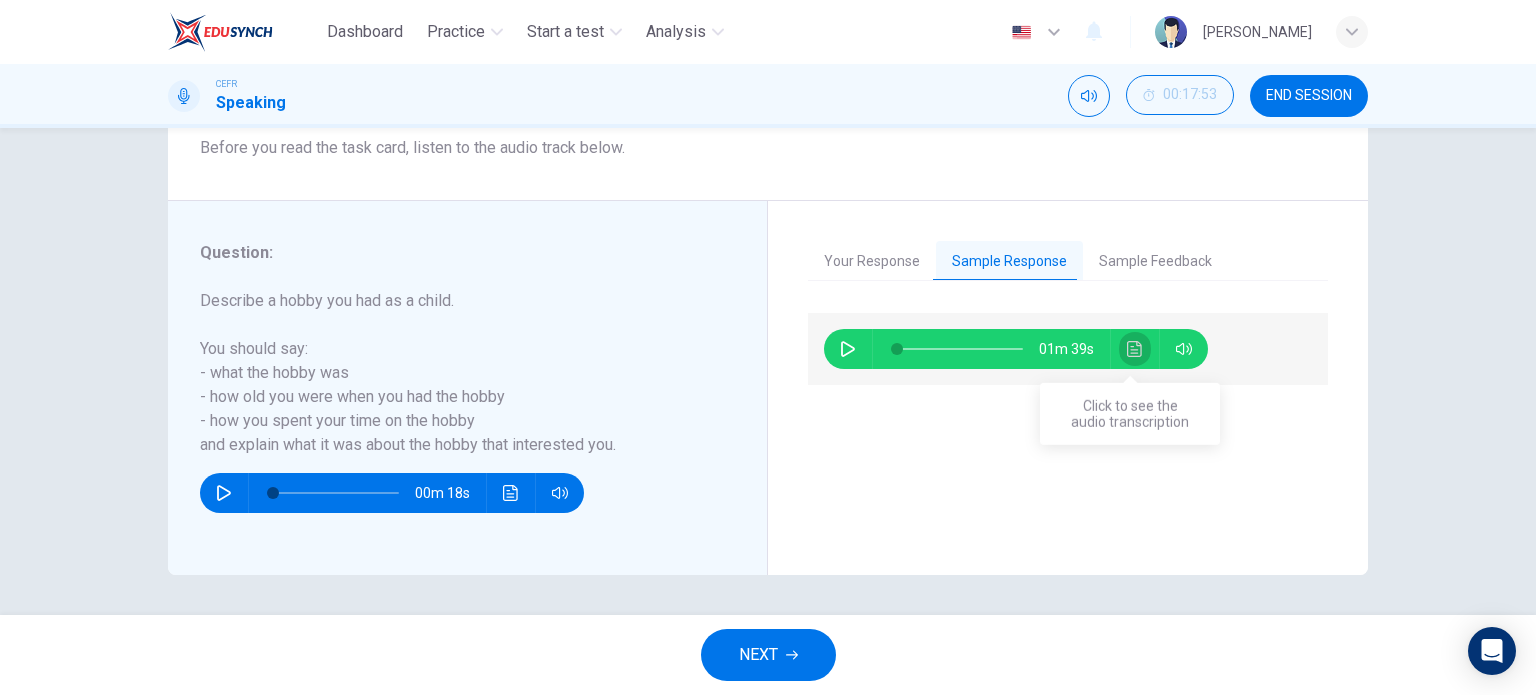 click at bounding box center (1135, 349) 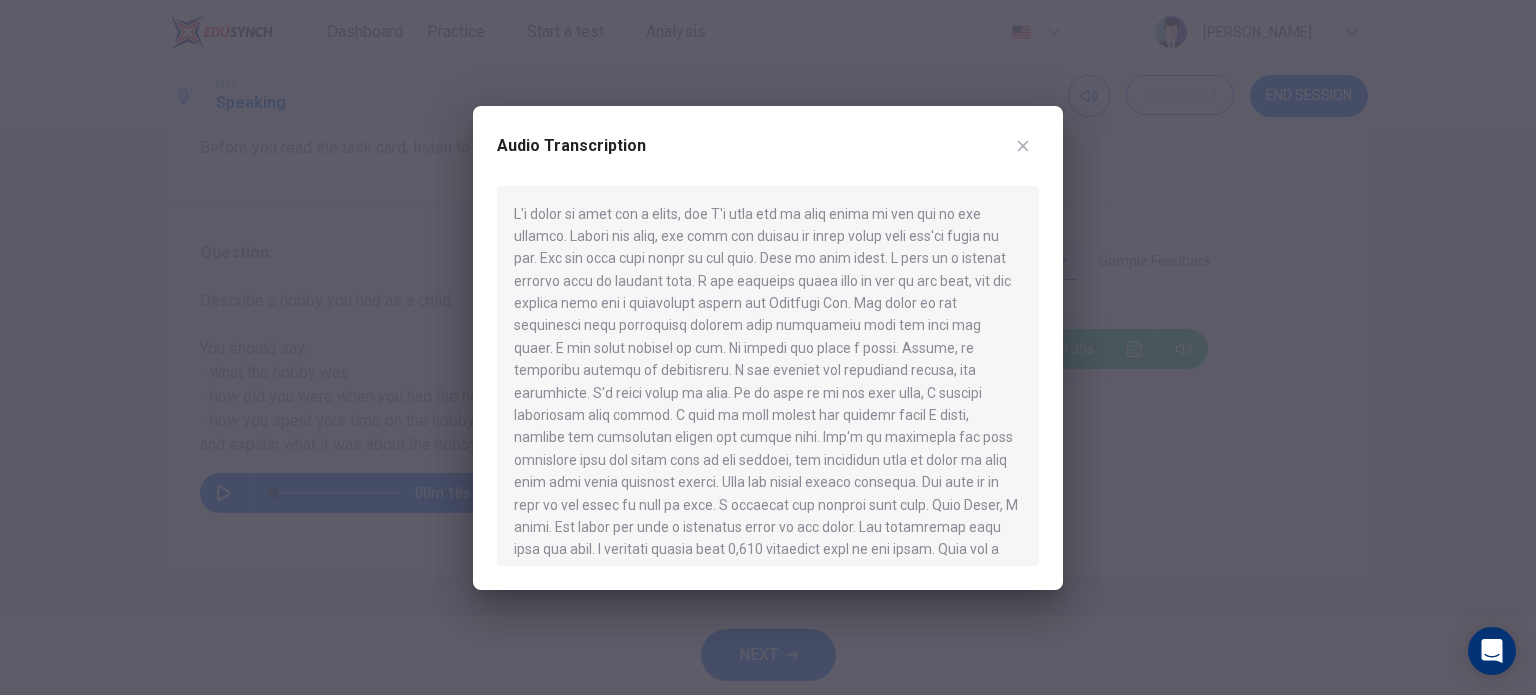 click at bounding box center [1023, 146] 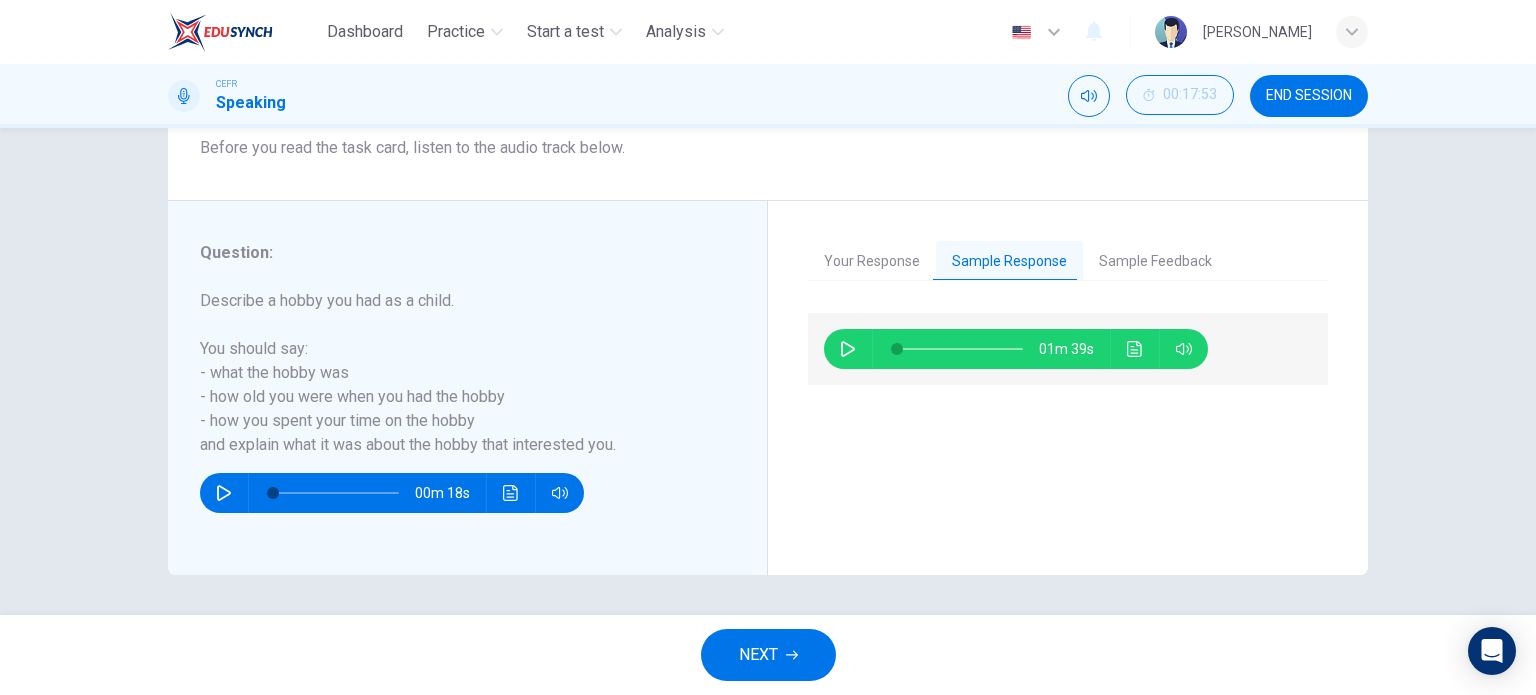 click on "NEXT" at bounding box center (768, 655) 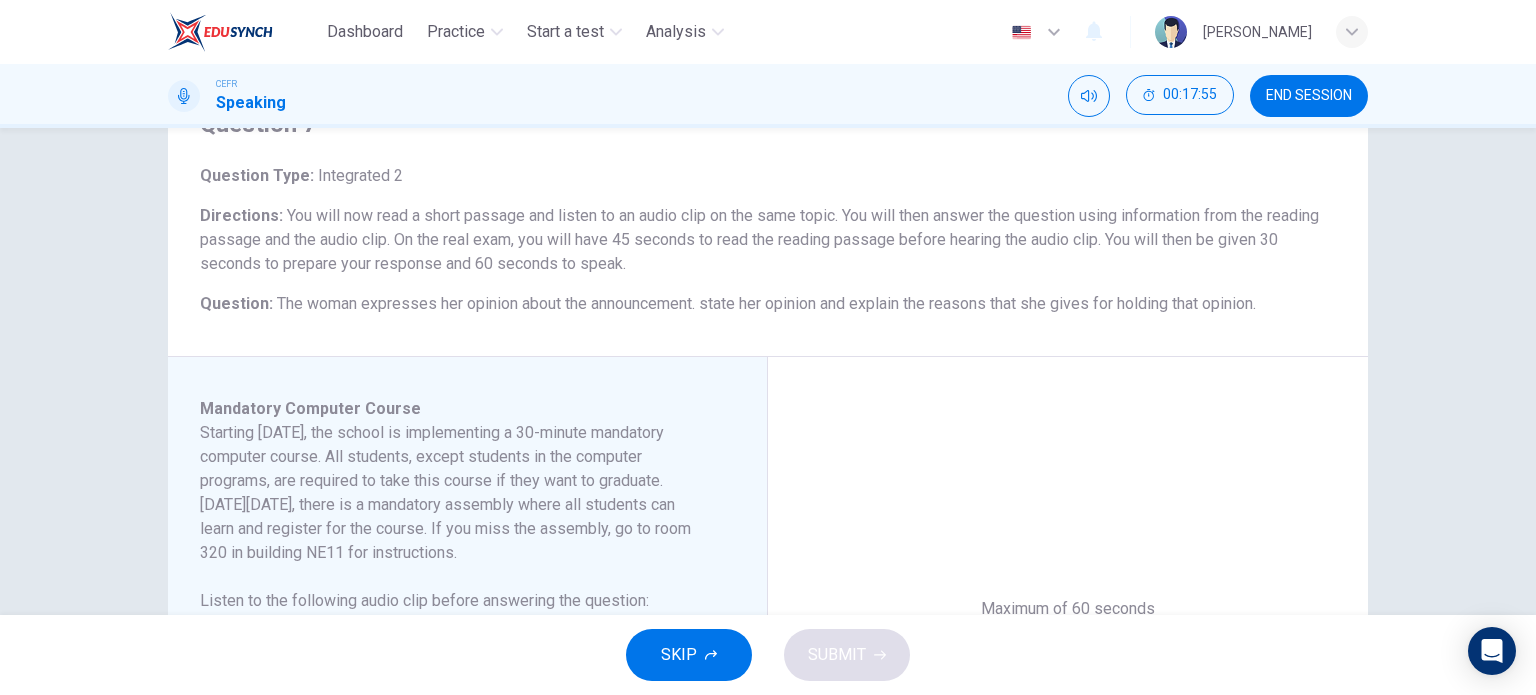 scroll, scrollTop: 200, scrollLeft: 0, axis: vertical 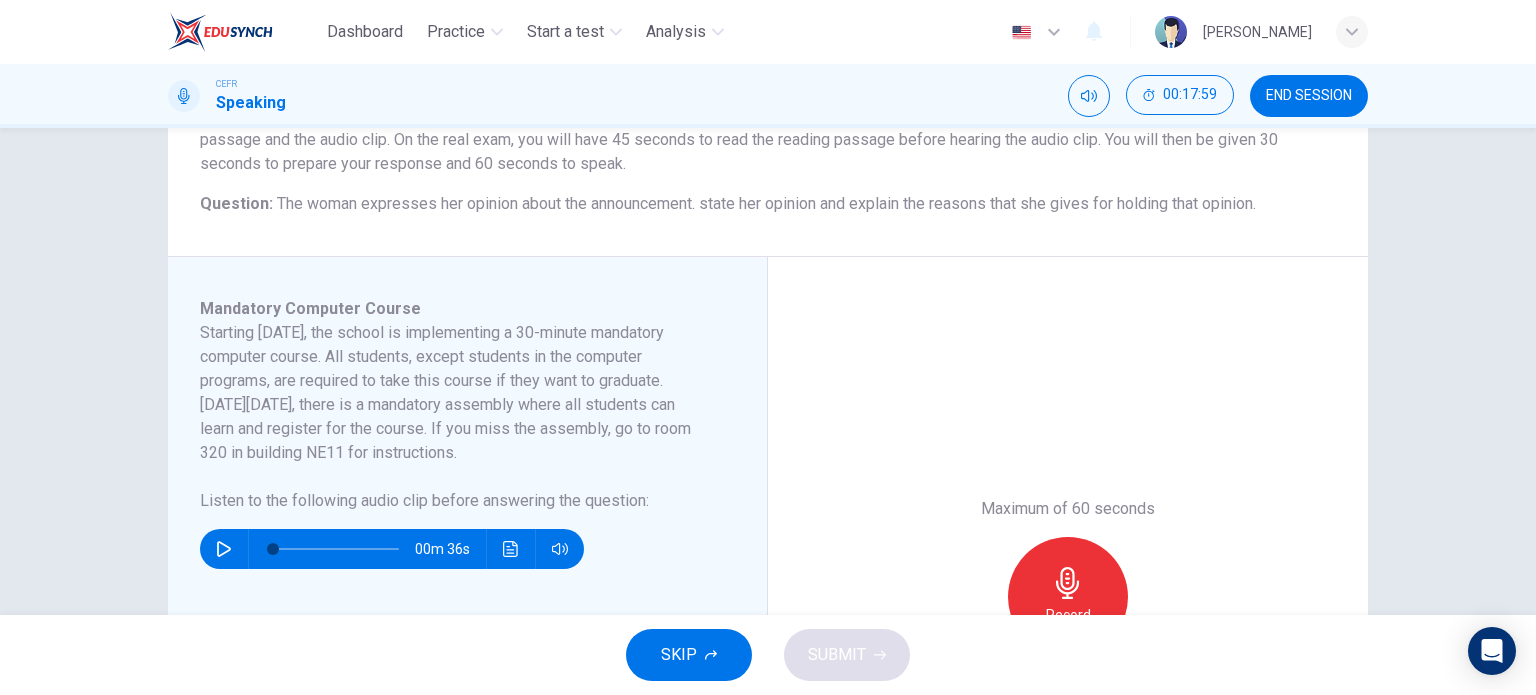 drag, startPoint x: 632, startPoint y: 378, endPoint x: 436, endPoint y: 393, distance: 196.57314 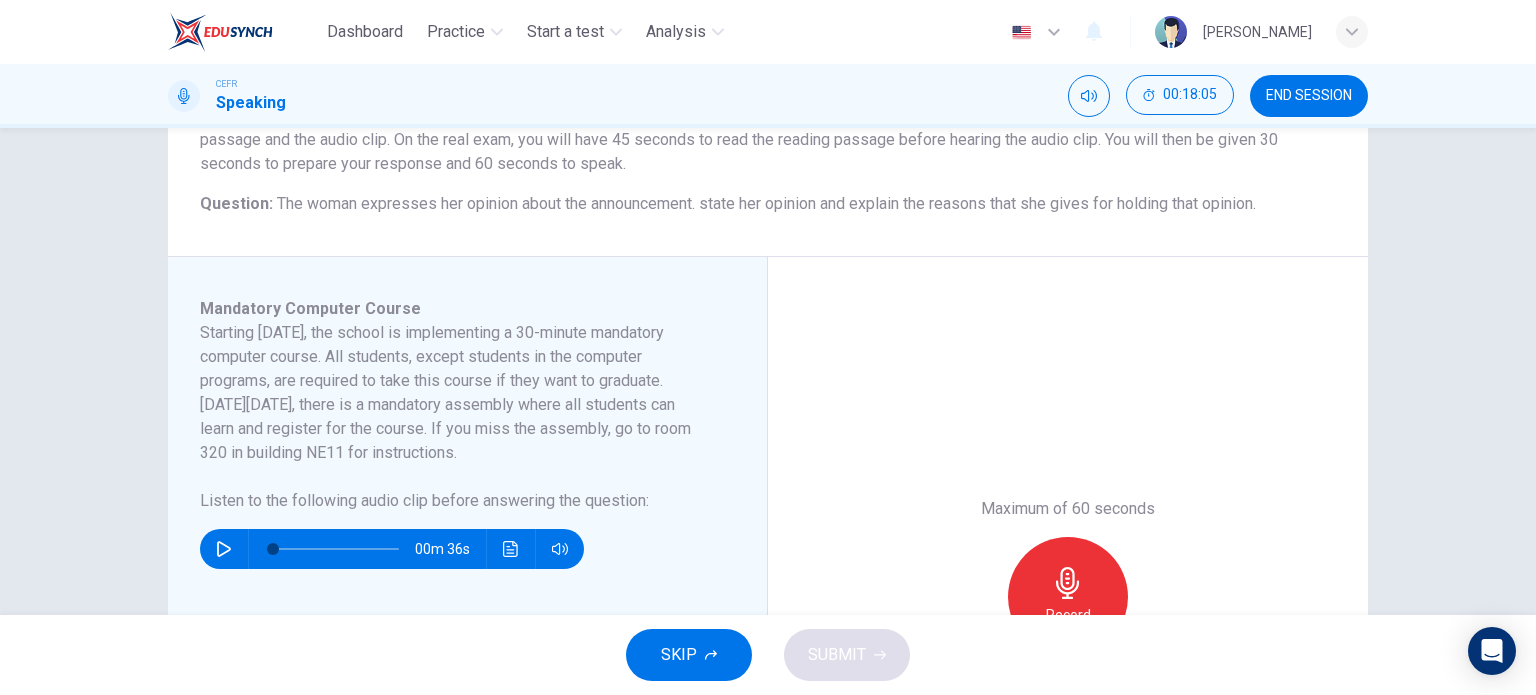 click 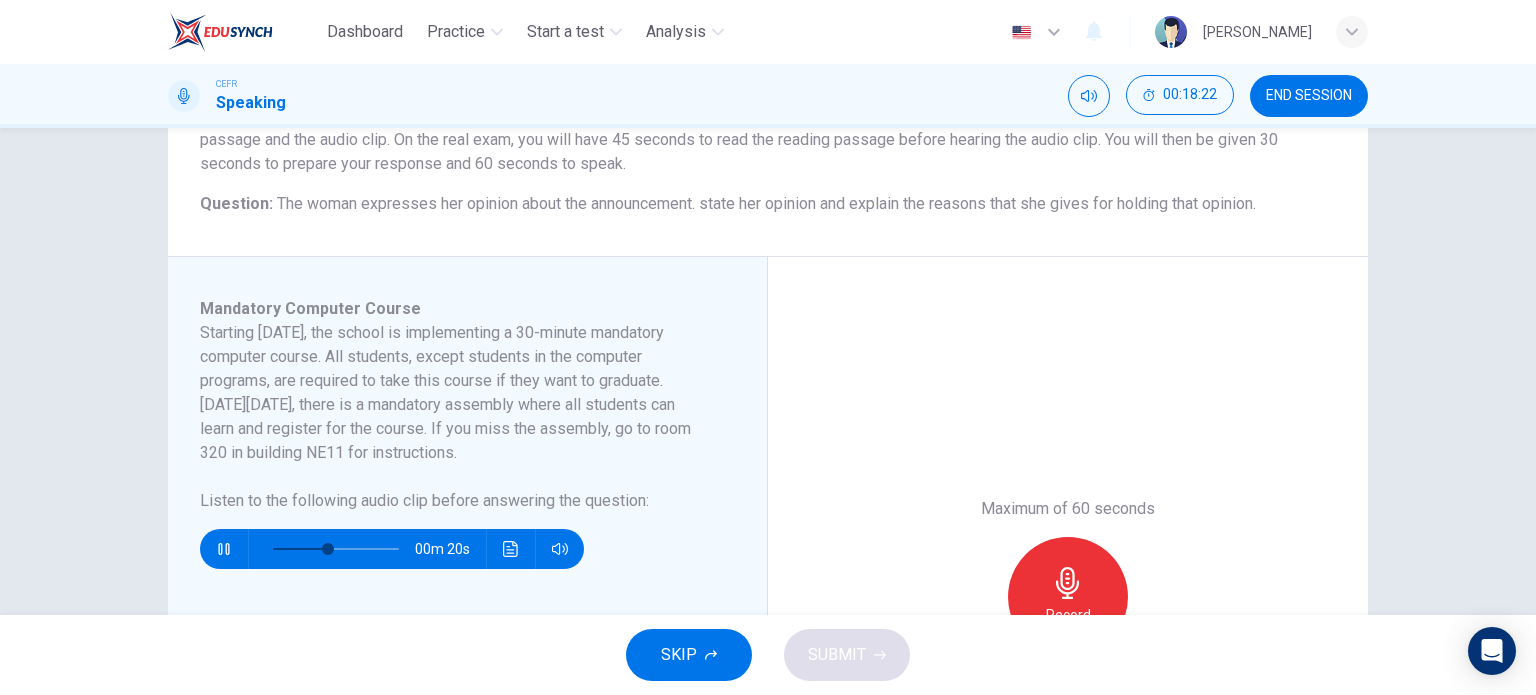 scroll, scrollTop: 300, scrollLeft: 0, axis: vertical 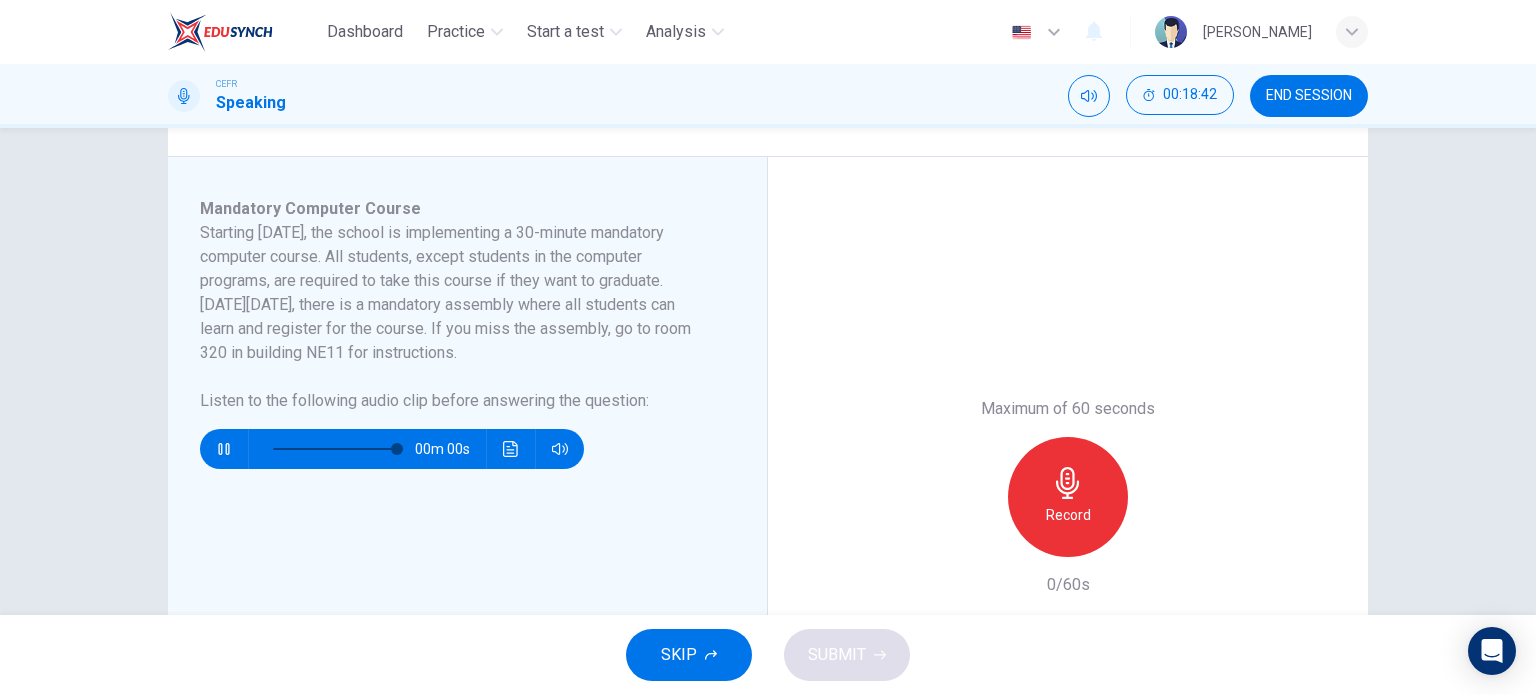 type on "0" 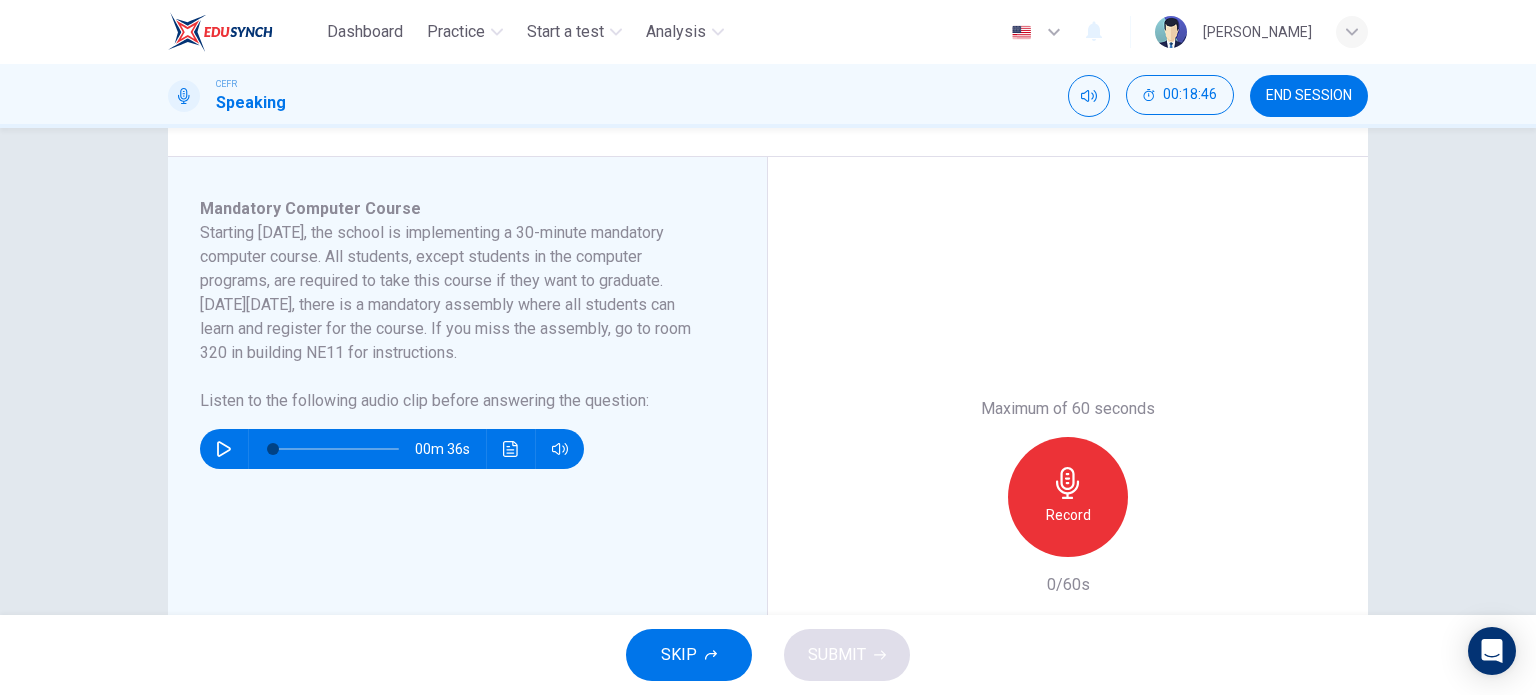 drag, startPoint x: 409, startPoint y: 237, endPoint x: 536, endPoint y: 256, distance: 128.41339 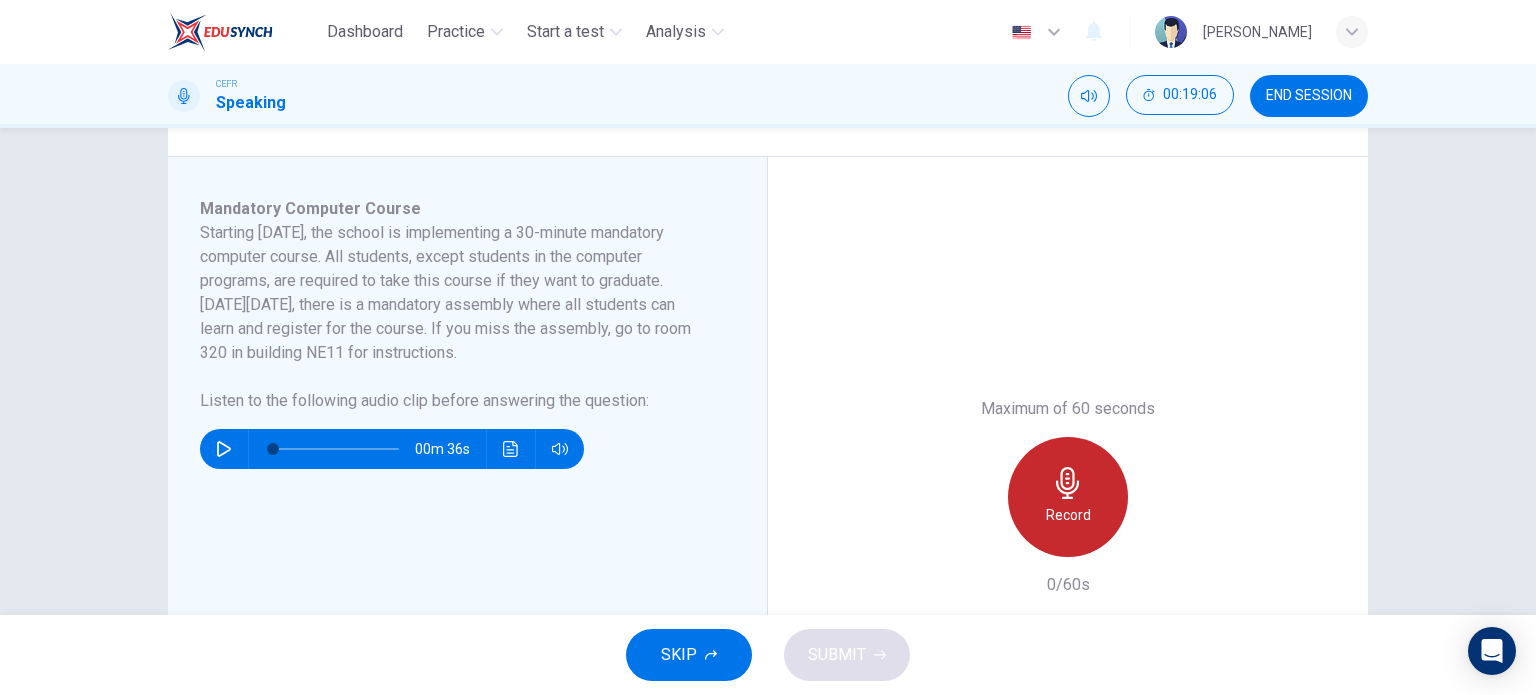 drag, startPoint x: 1092, startPoint y: 519, endPoint x: 1104, endPoint y: 515, distance: 12.649111 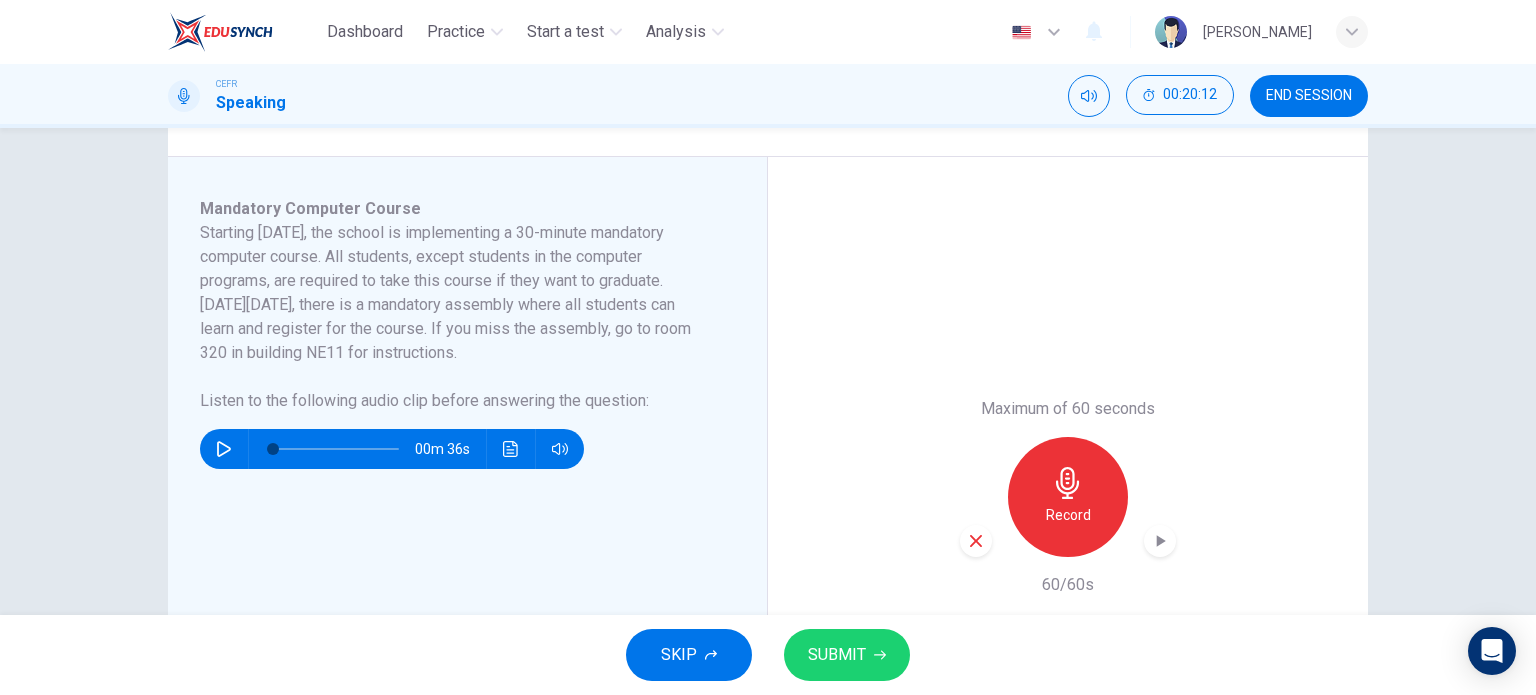 click on "SUBMIT" at bounding box center (847, 655) 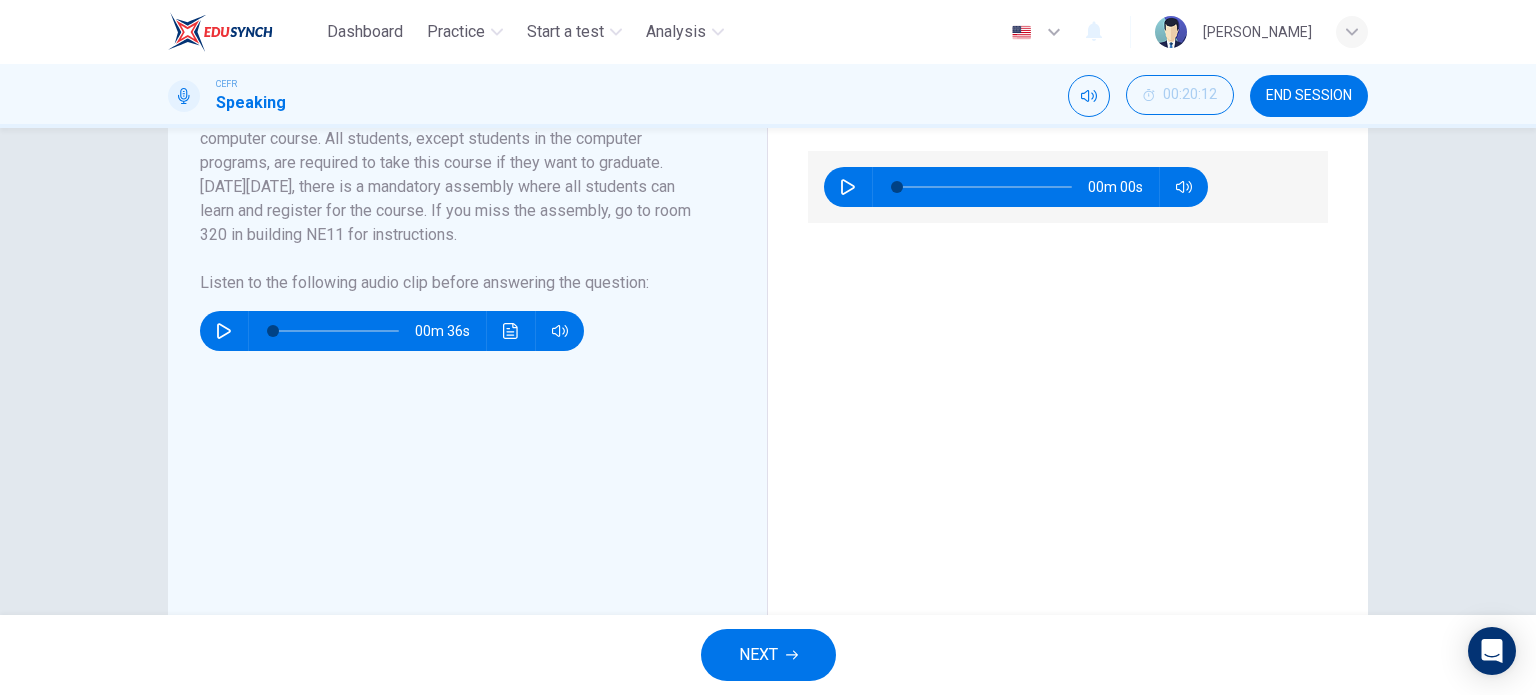 scroll, scrollTop: 300, scrollLeft: 0, axis: vertical 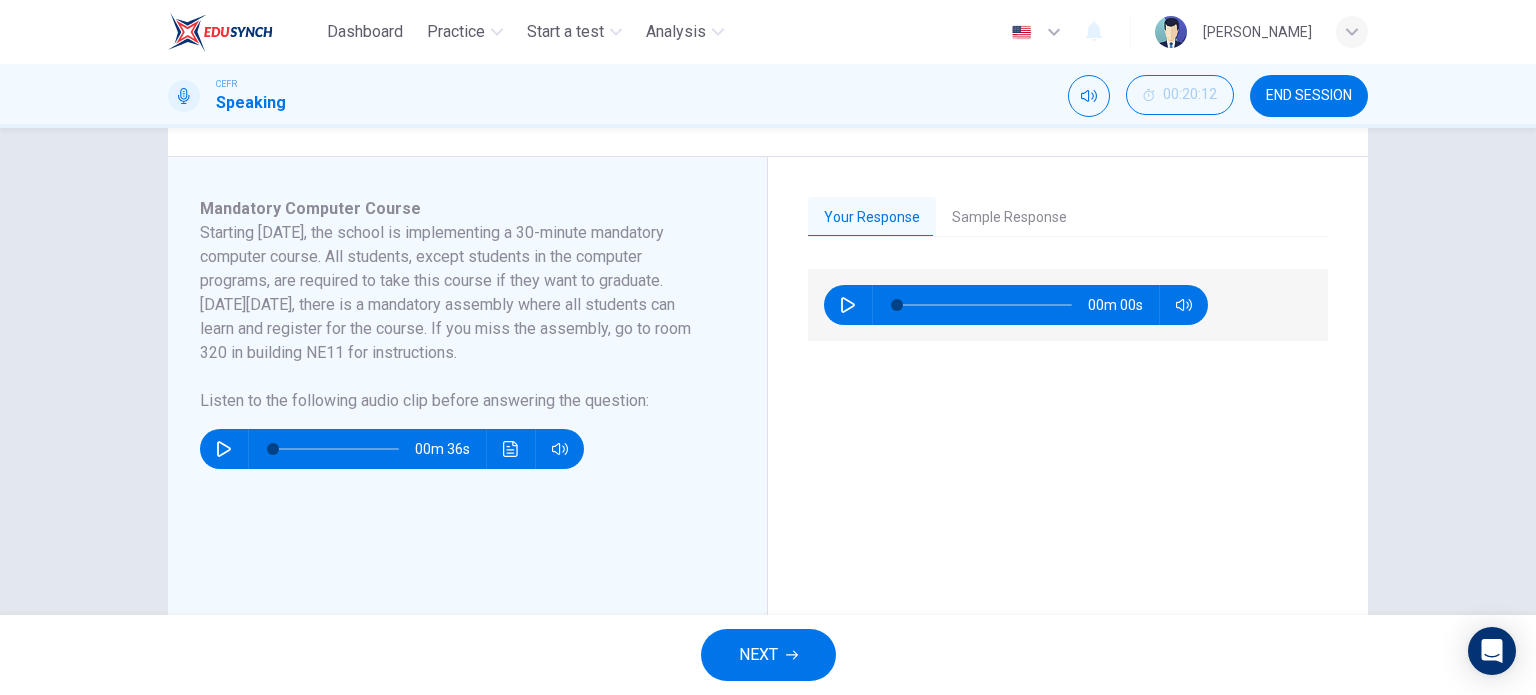 click on "Sample Response" at bounding box center (1009, 218) 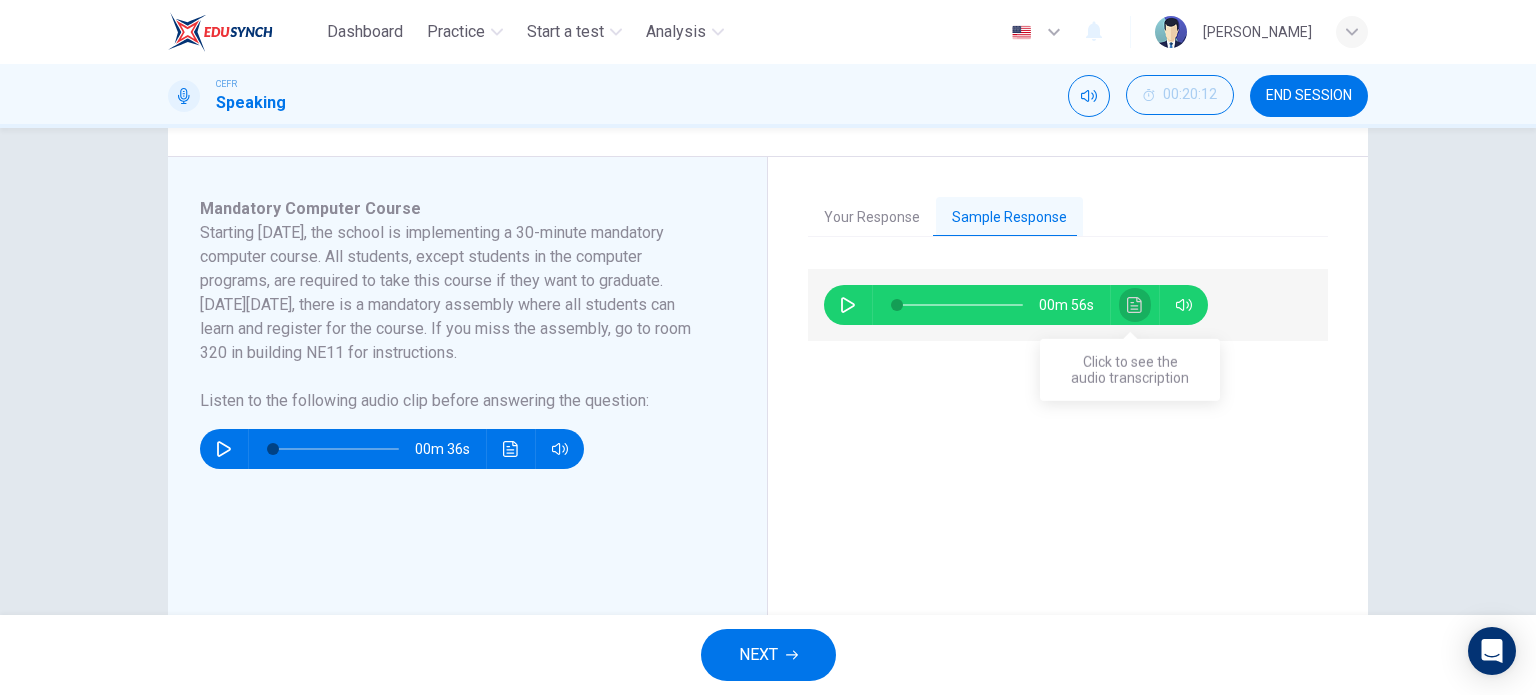 click at bounding box center [1135, 305] 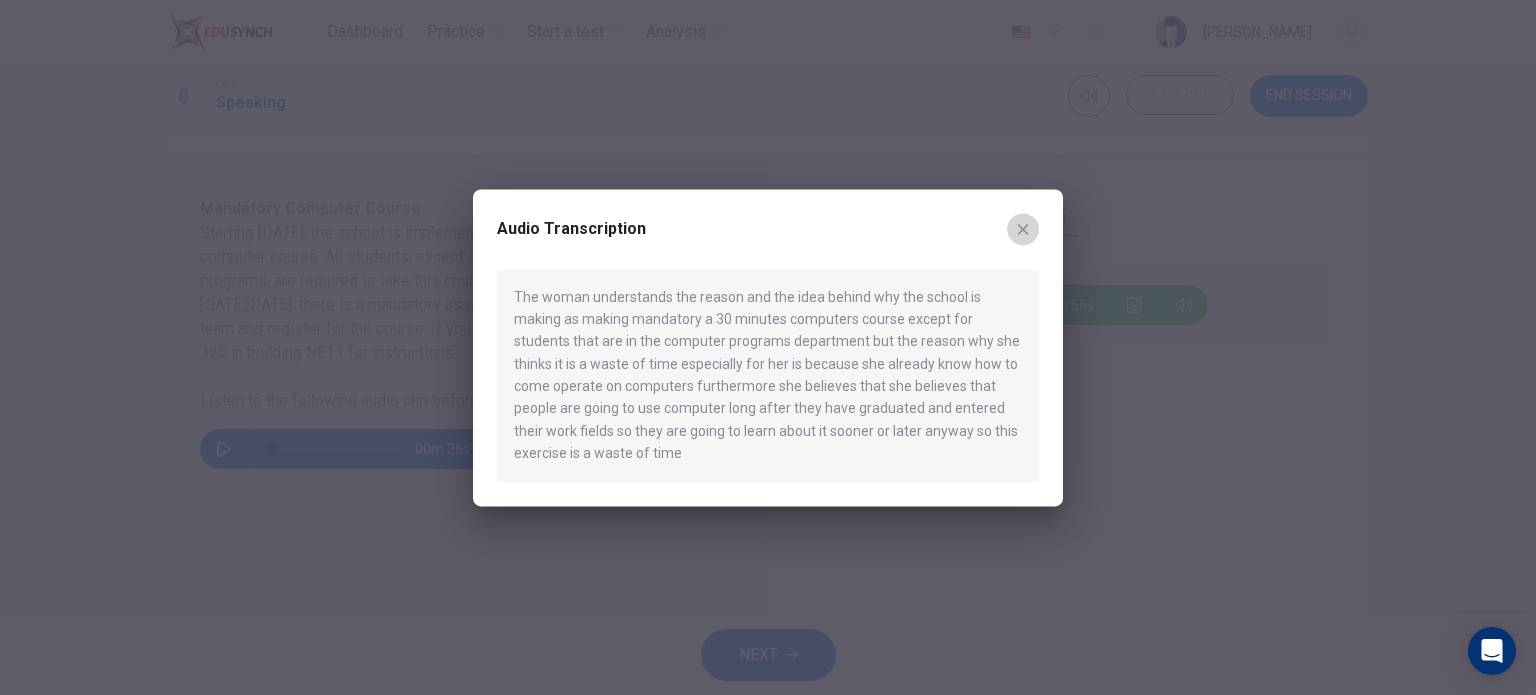 click at bounding box center [1023, 229] 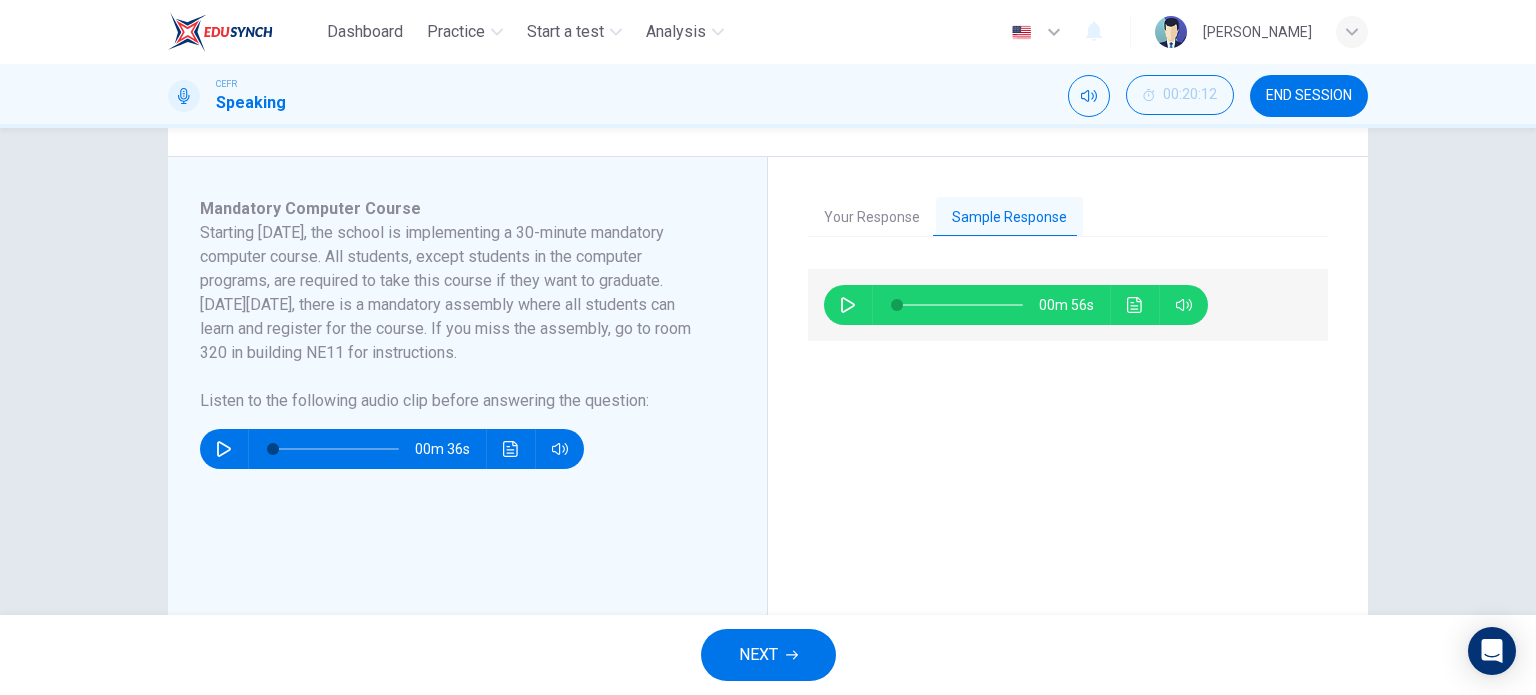 drag, startPoint x: 811, startPoint y: 666, endPoint x: 806, endPoint y: 650, distance: 16.763054 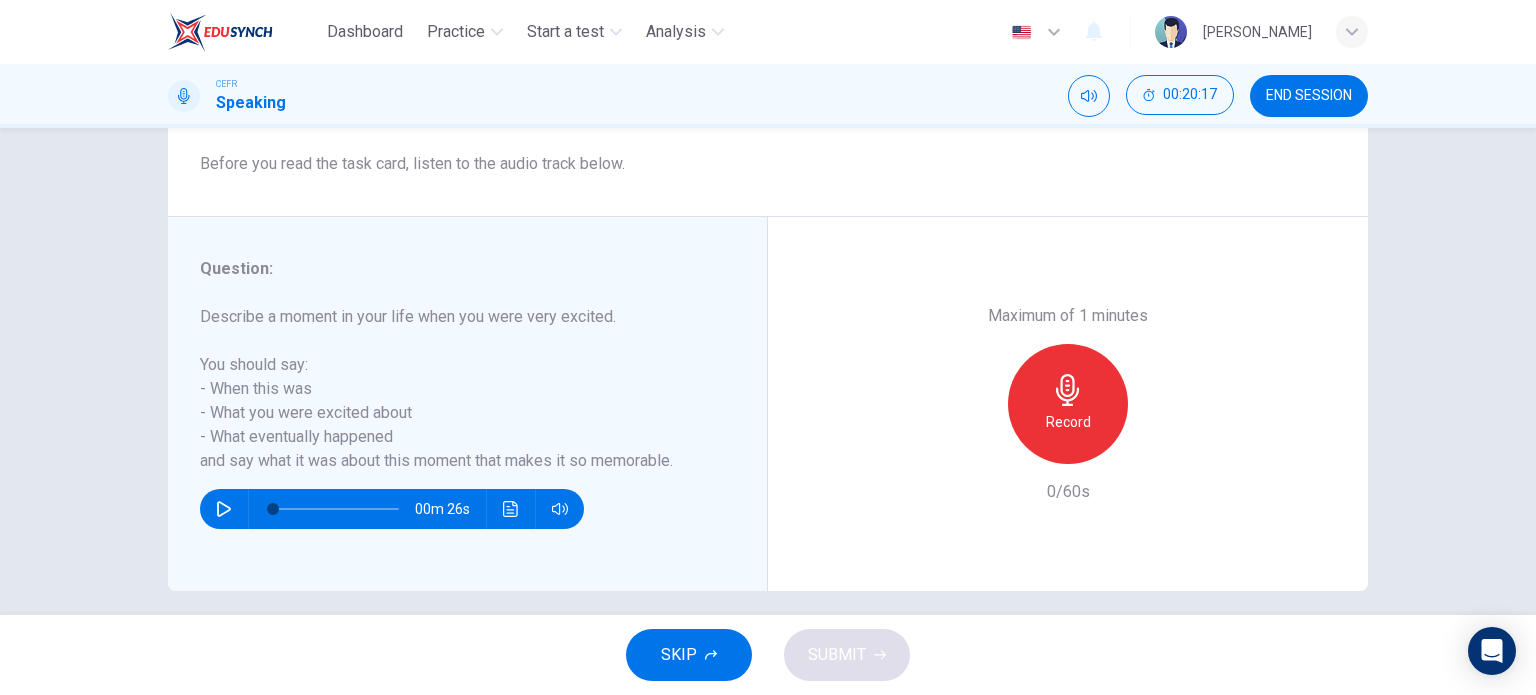 scroll, scrollTop: 288, scrollLeft: 0, axis: vertical 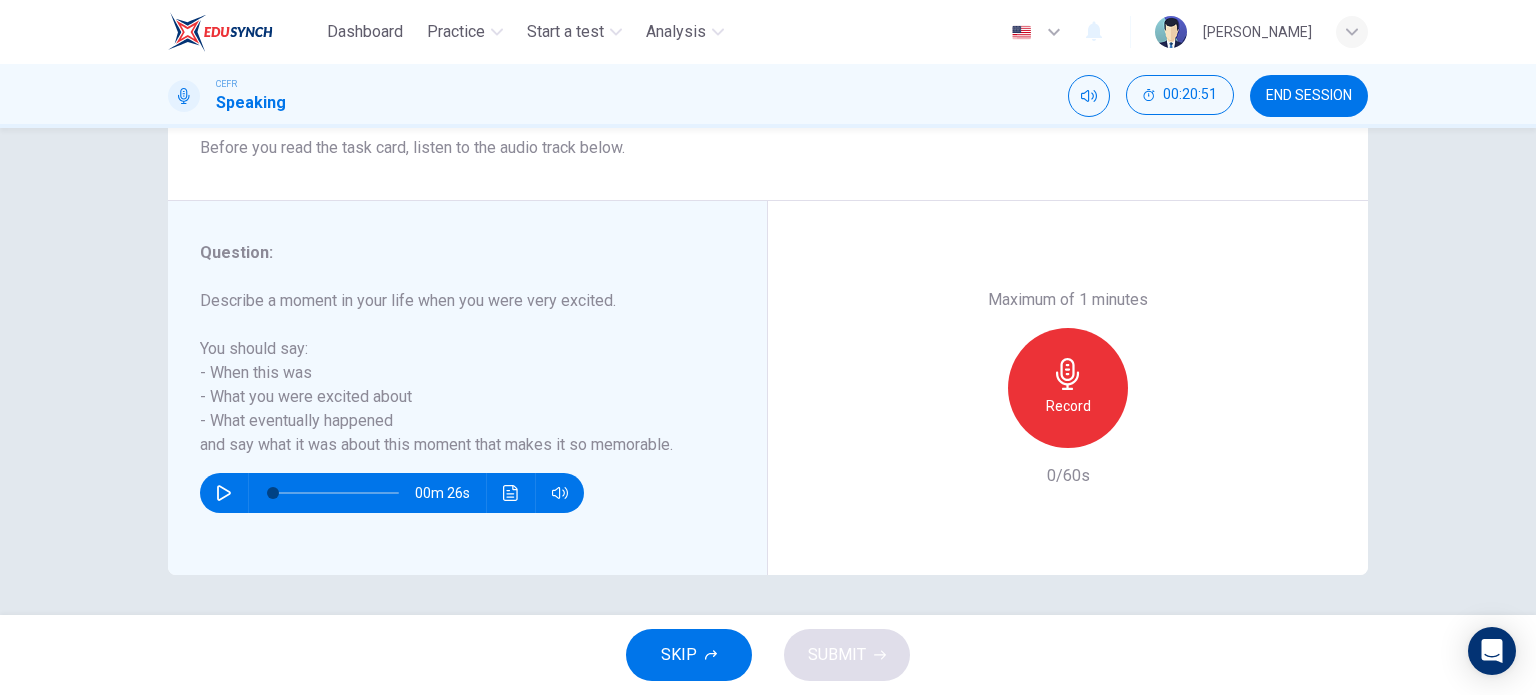 click 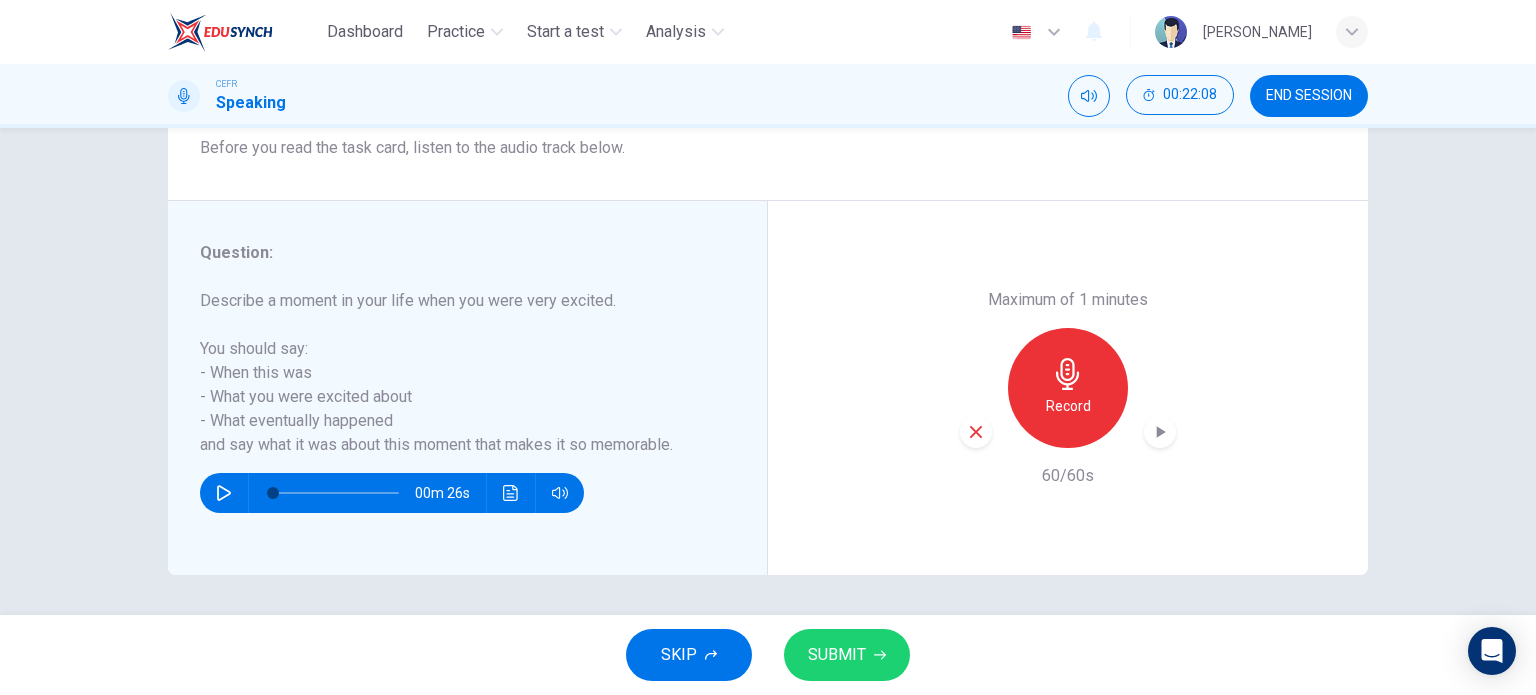 click 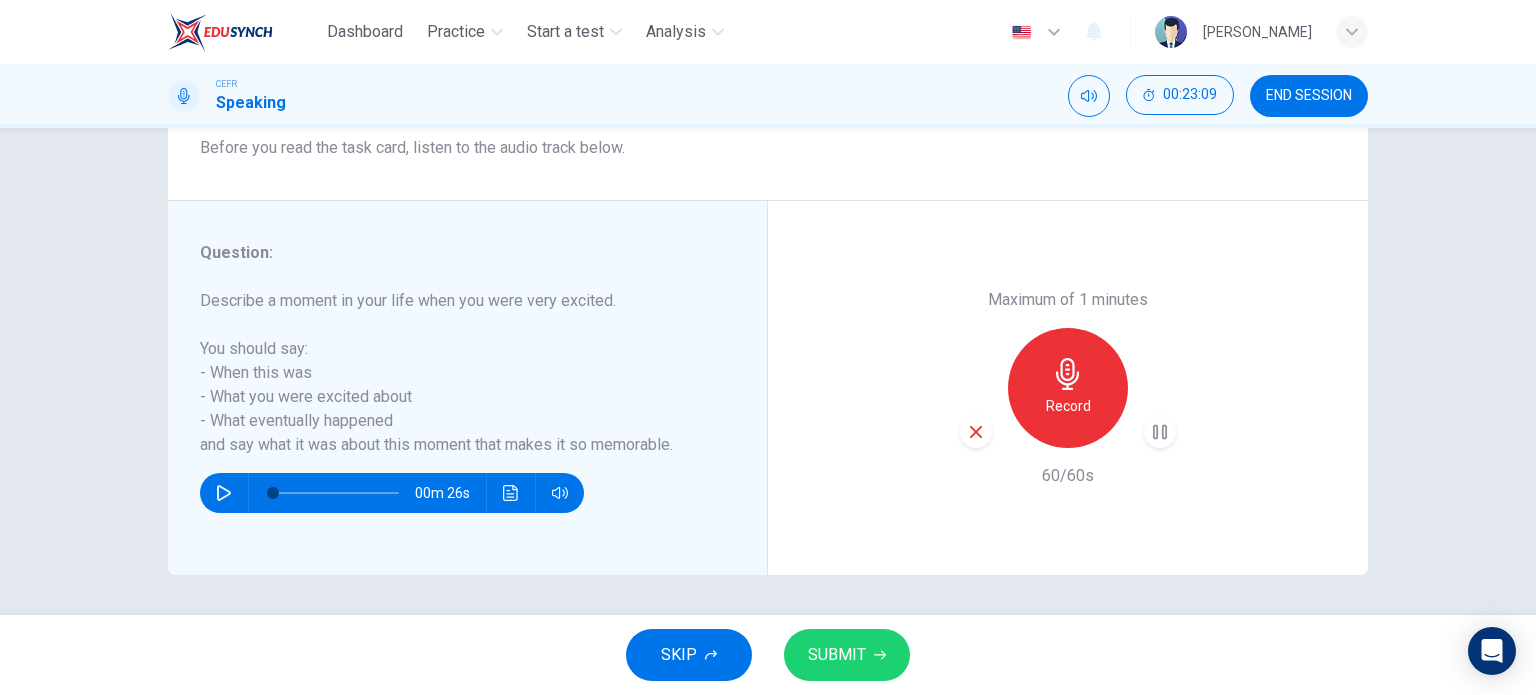 click on "SUBMIT" at bounding box center (837, 655) 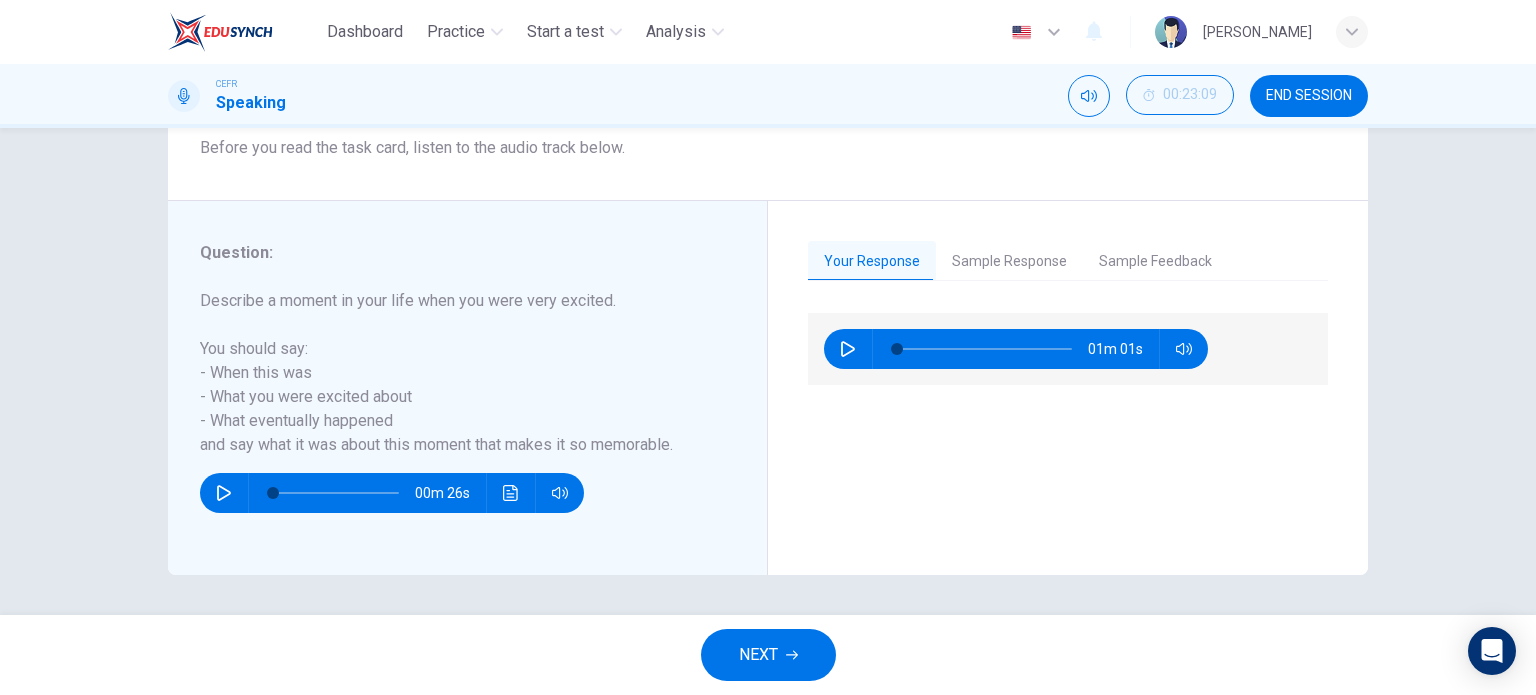click on "Sample Response" at bounding box center [1009, 262] 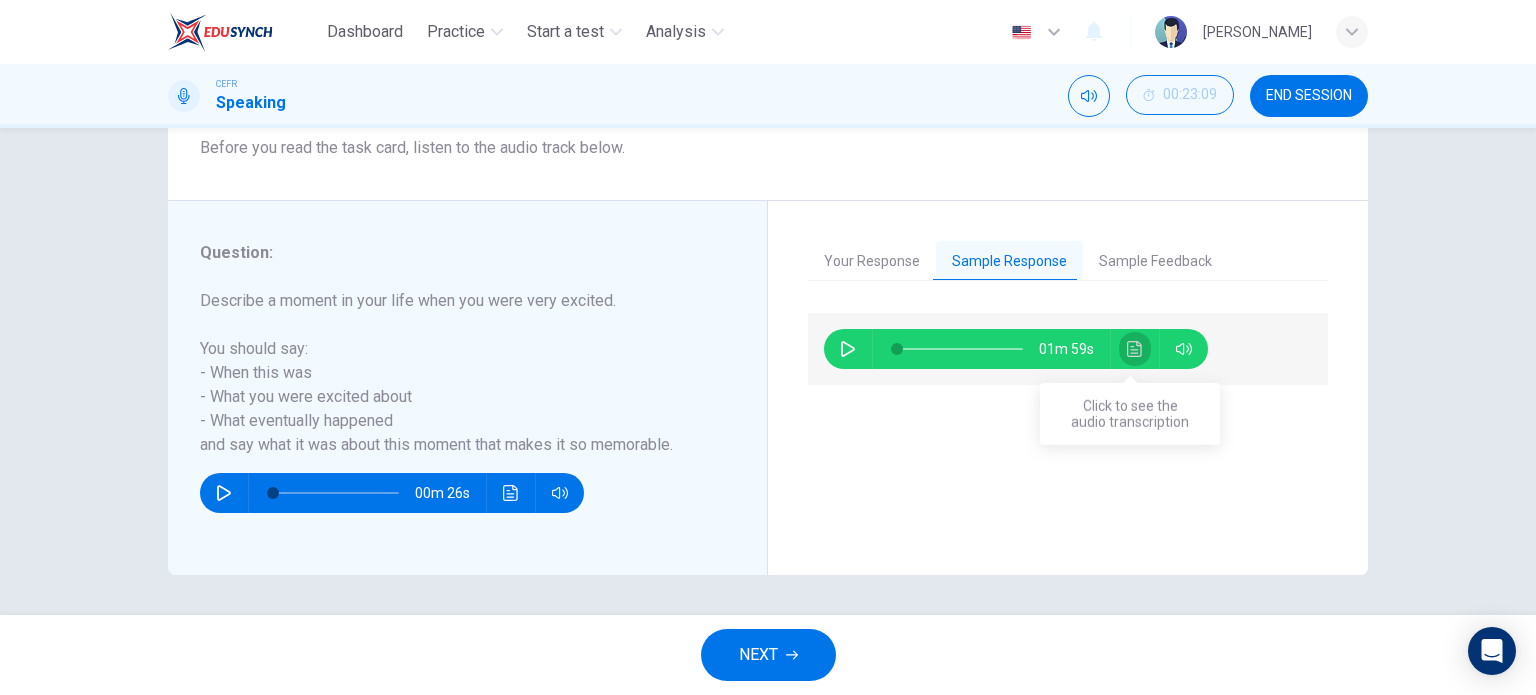 click 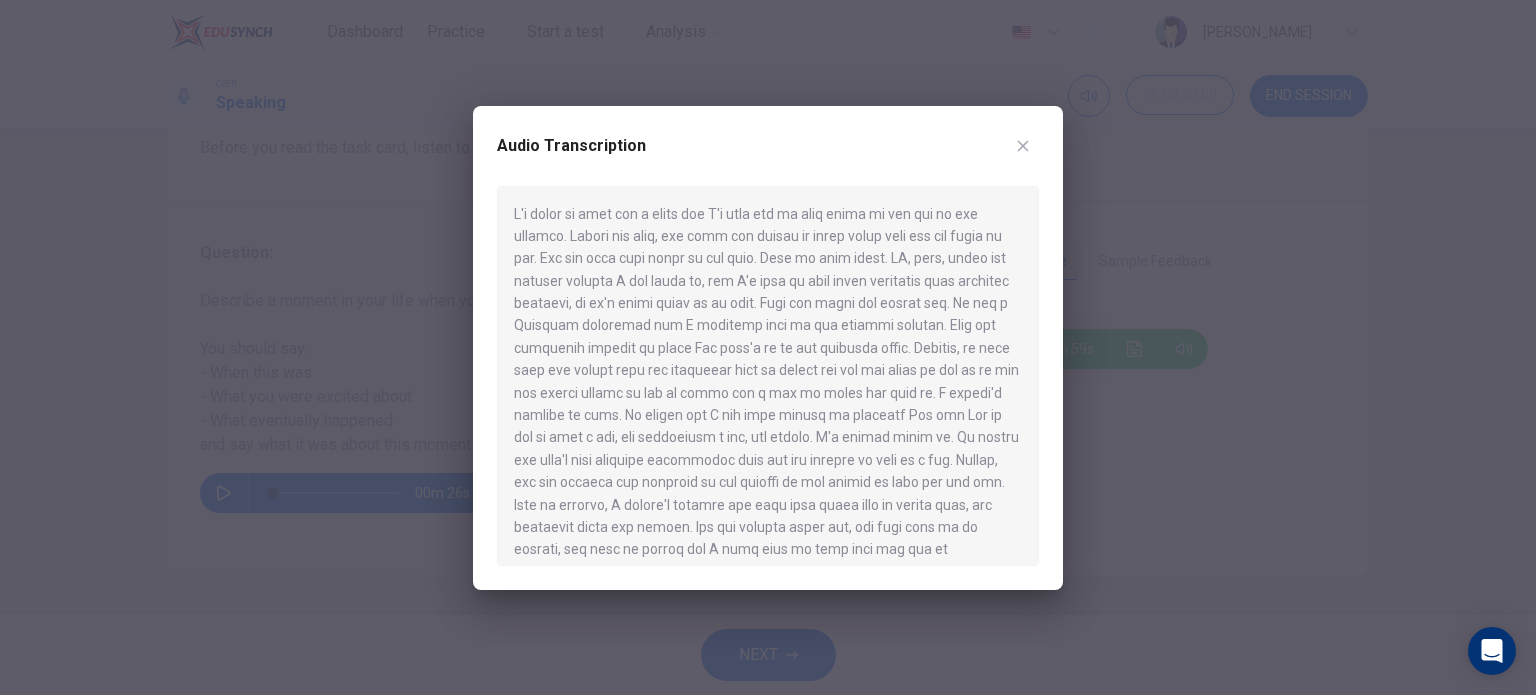 click at bounding box center [1023, 146] 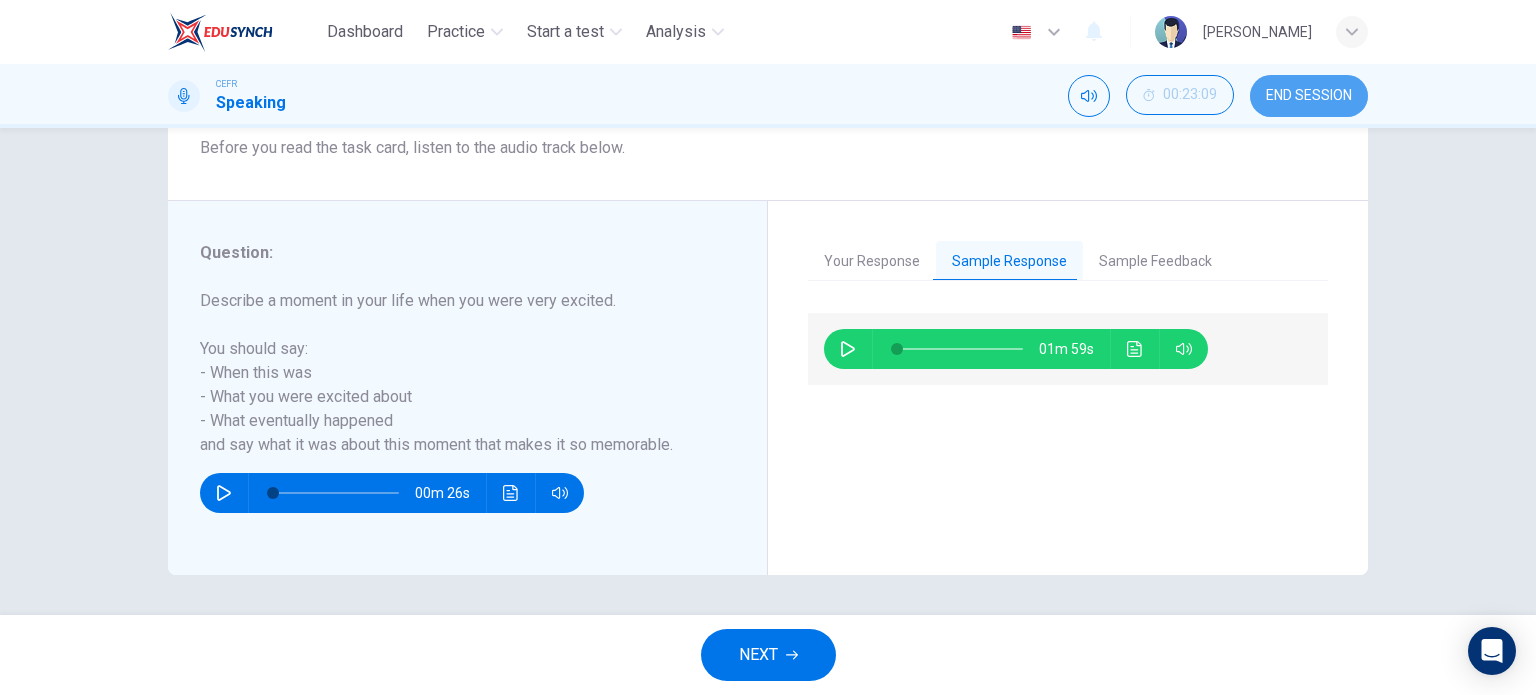 click on "END SESSION" at bounding box center [1309, 96] 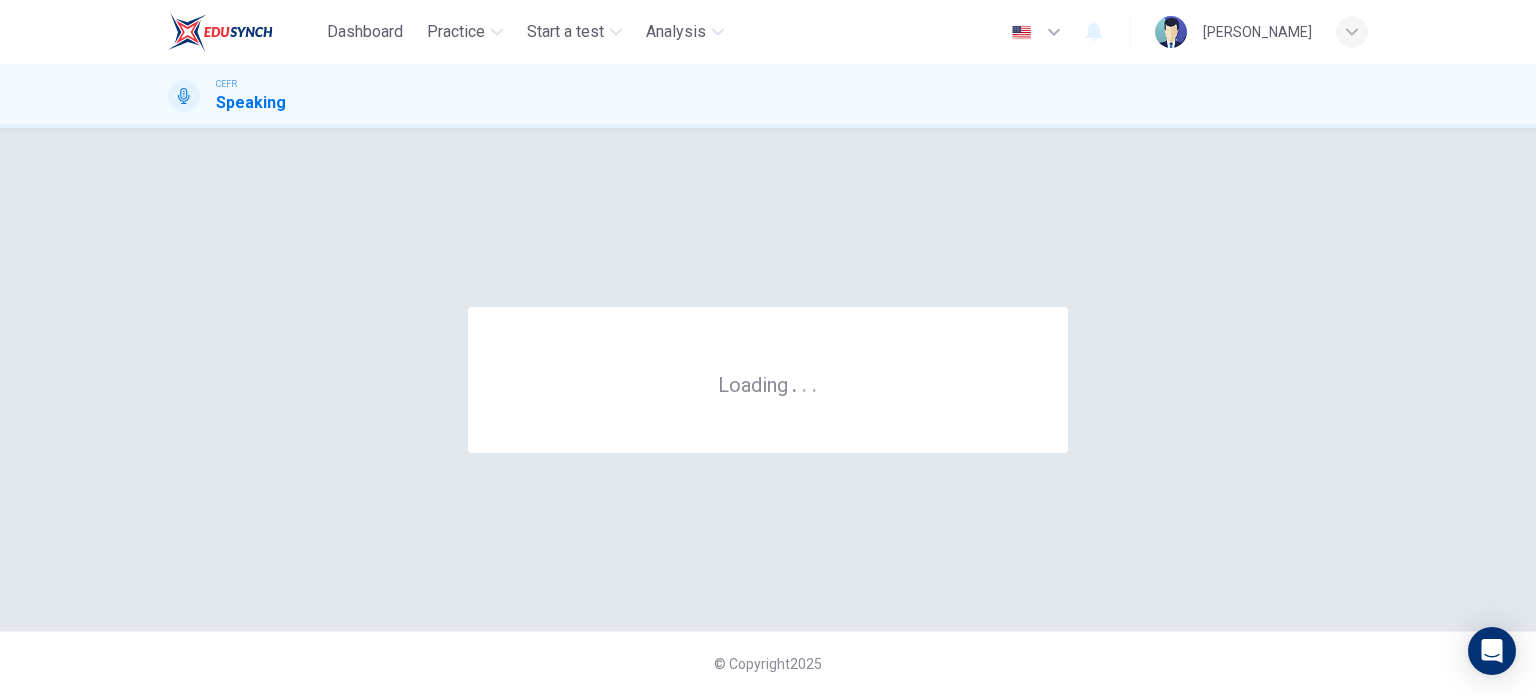 scroll, scrollTop: 0, scrollLeft: 0, axis: both 